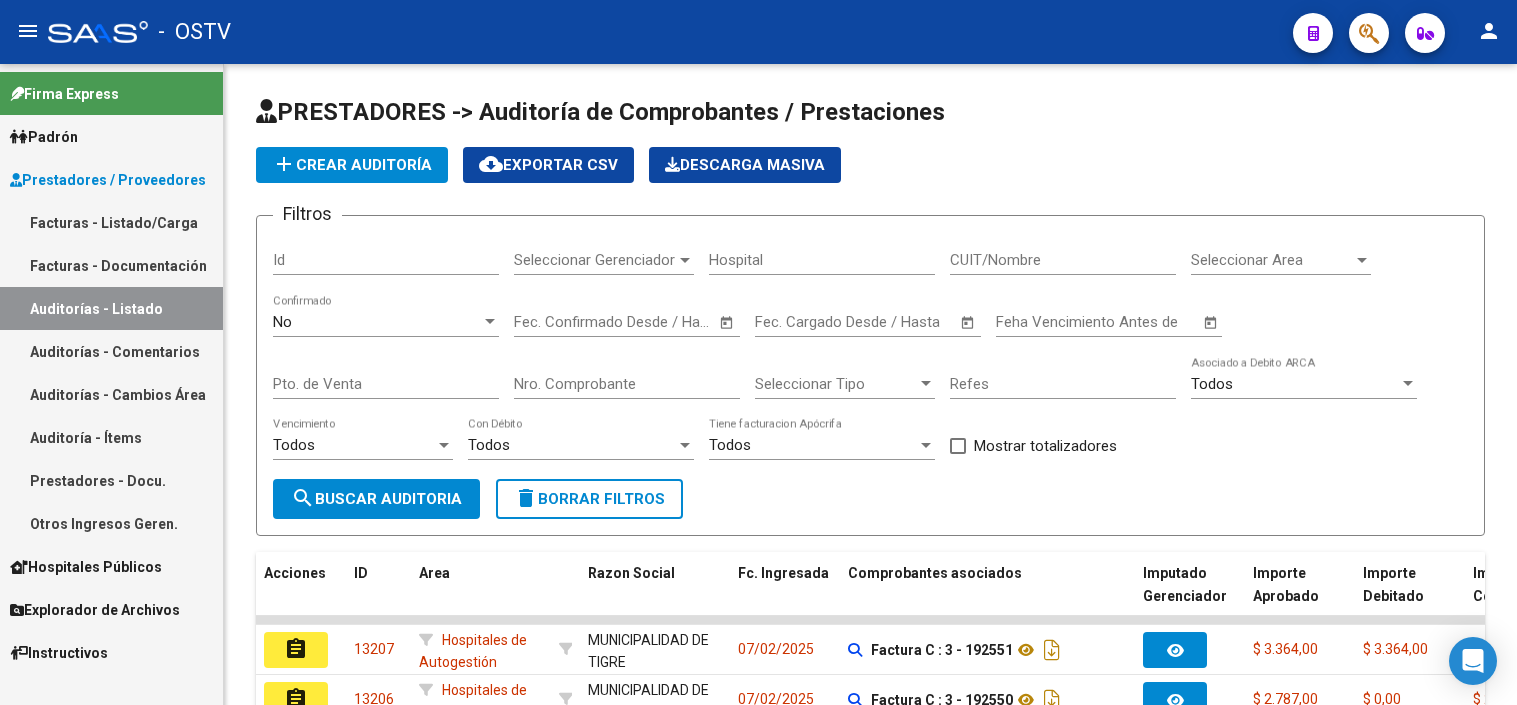 scroll, scrollTop: 0, scrollLeft: 0, axis: both 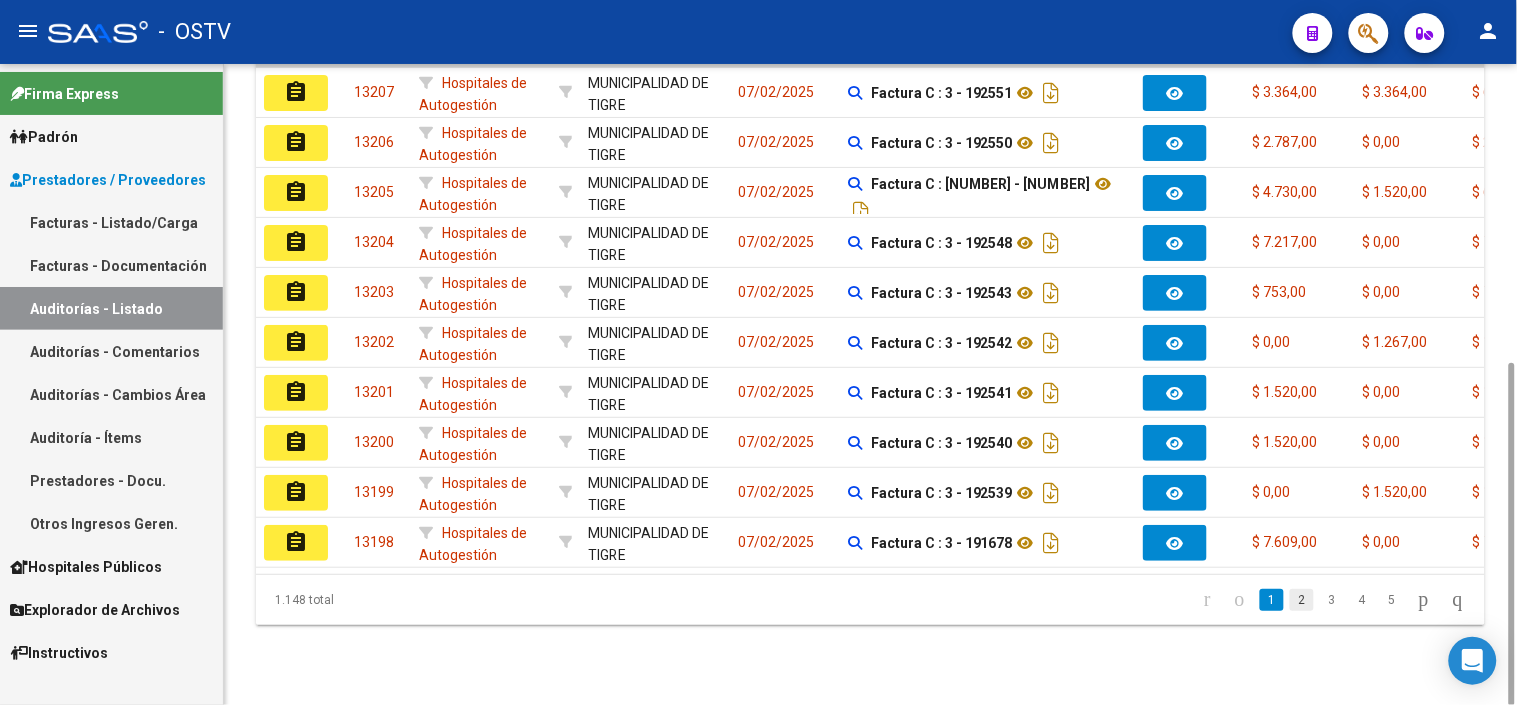 click on "2" 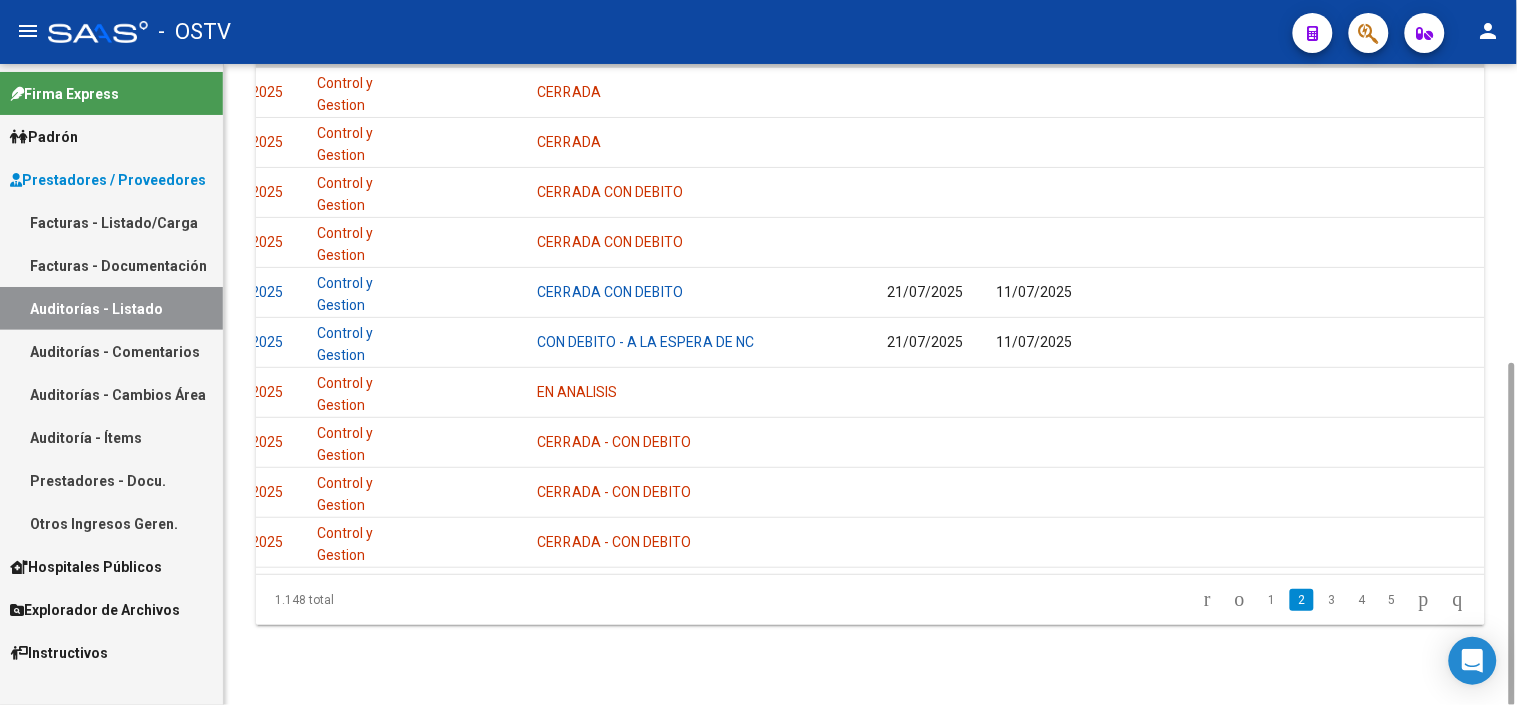 scroll, scrollTop: 0, scrollLeft: 0, axis: both 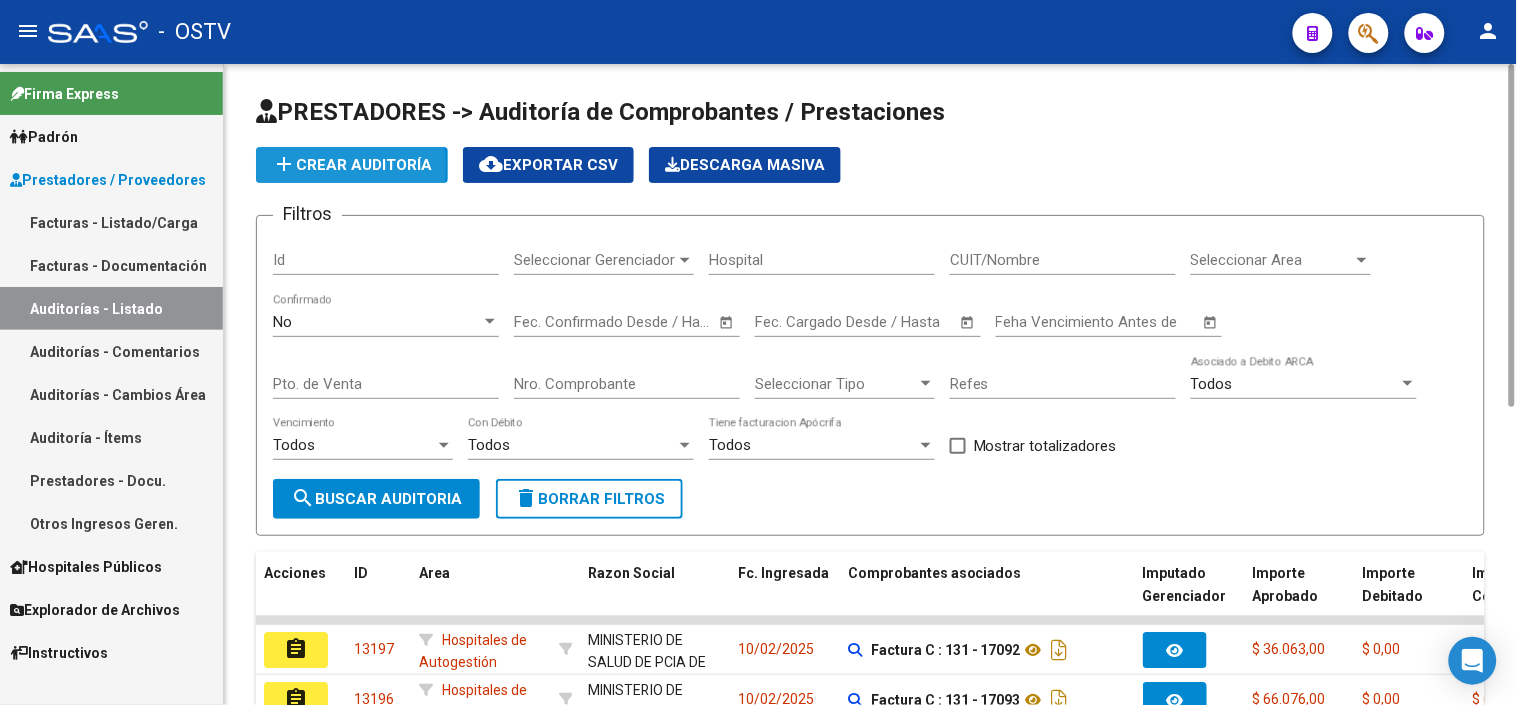 click on "add  Crear Auditoría" 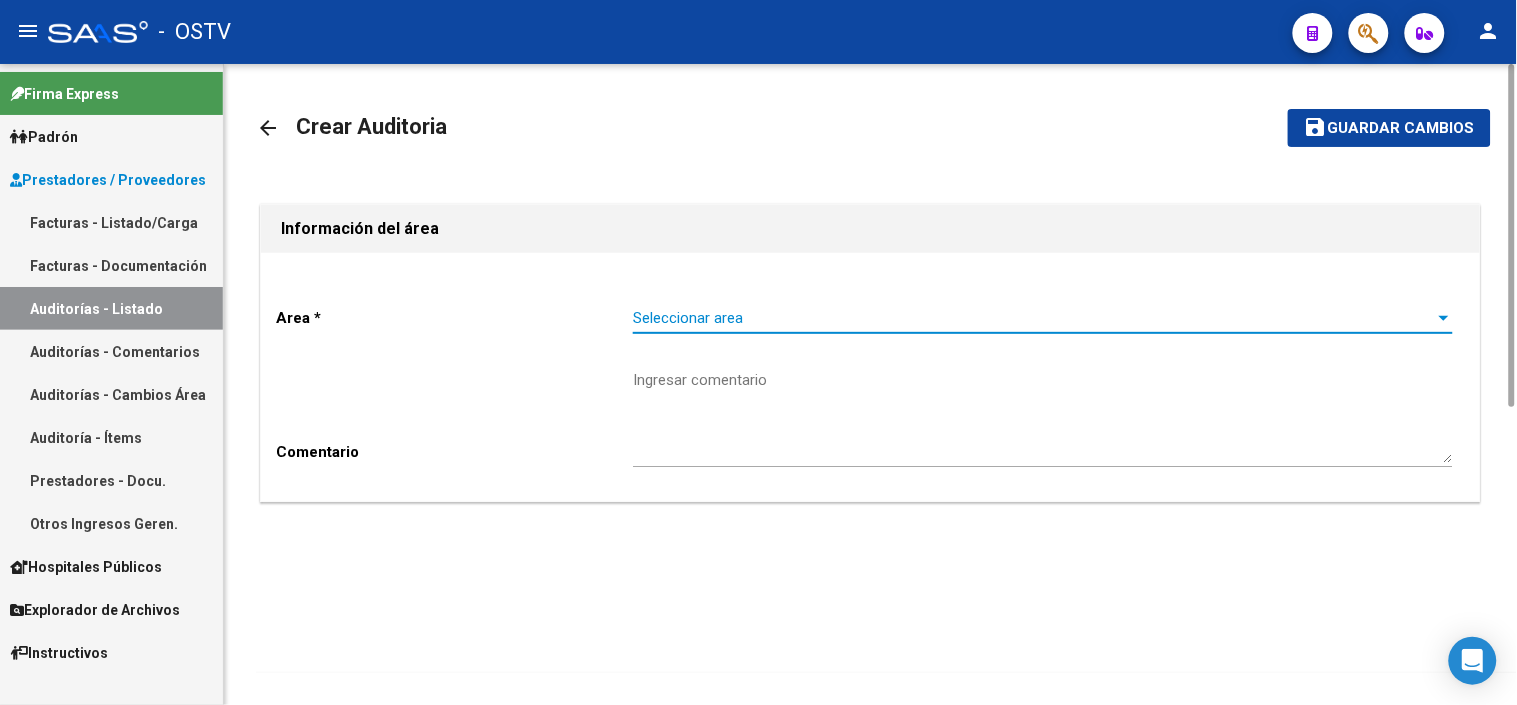 click on "Seleccionar area" at bounding box center (1034, 318) 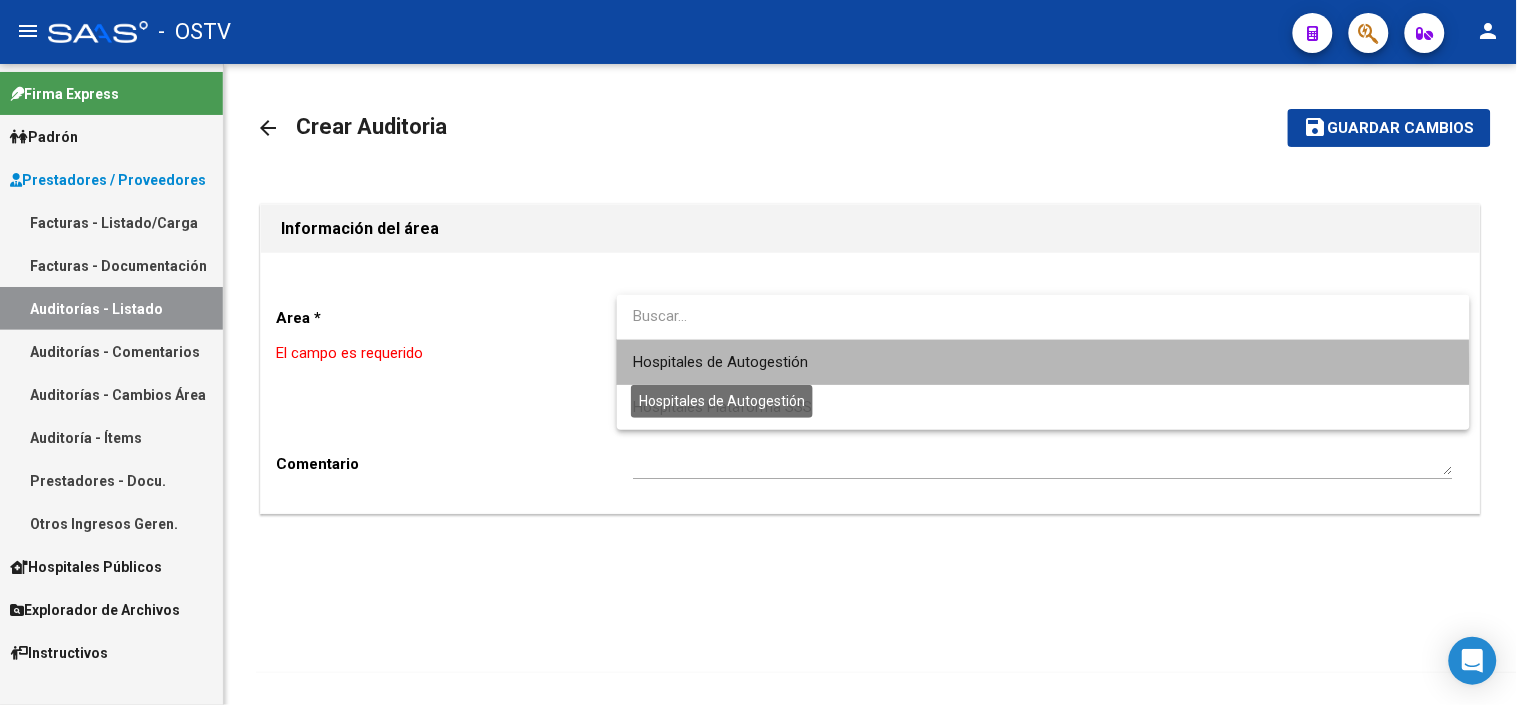 click on "Hospitales de Autogestión" at bounding box center (720, 362) 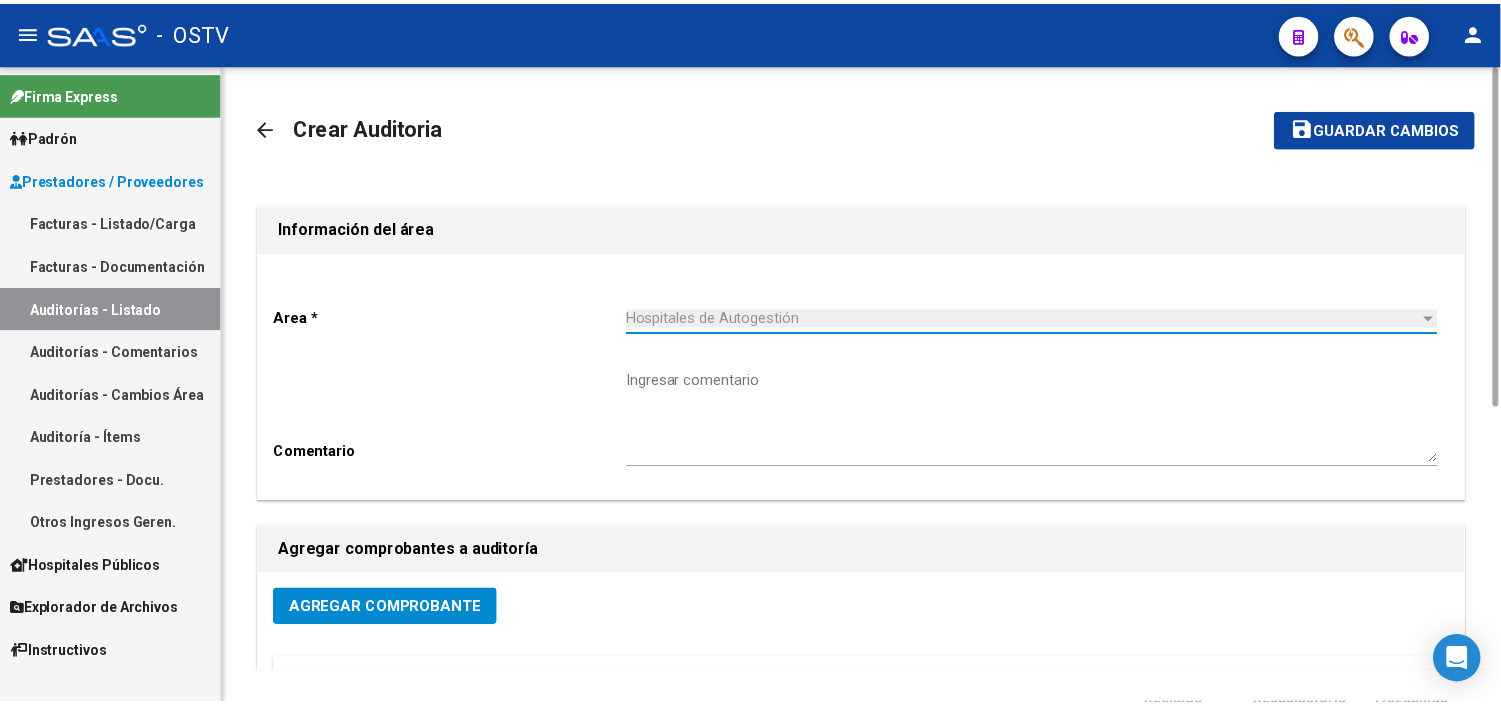 scroll, scrollTop: 428, scrollLeft: 0, axis: vertical 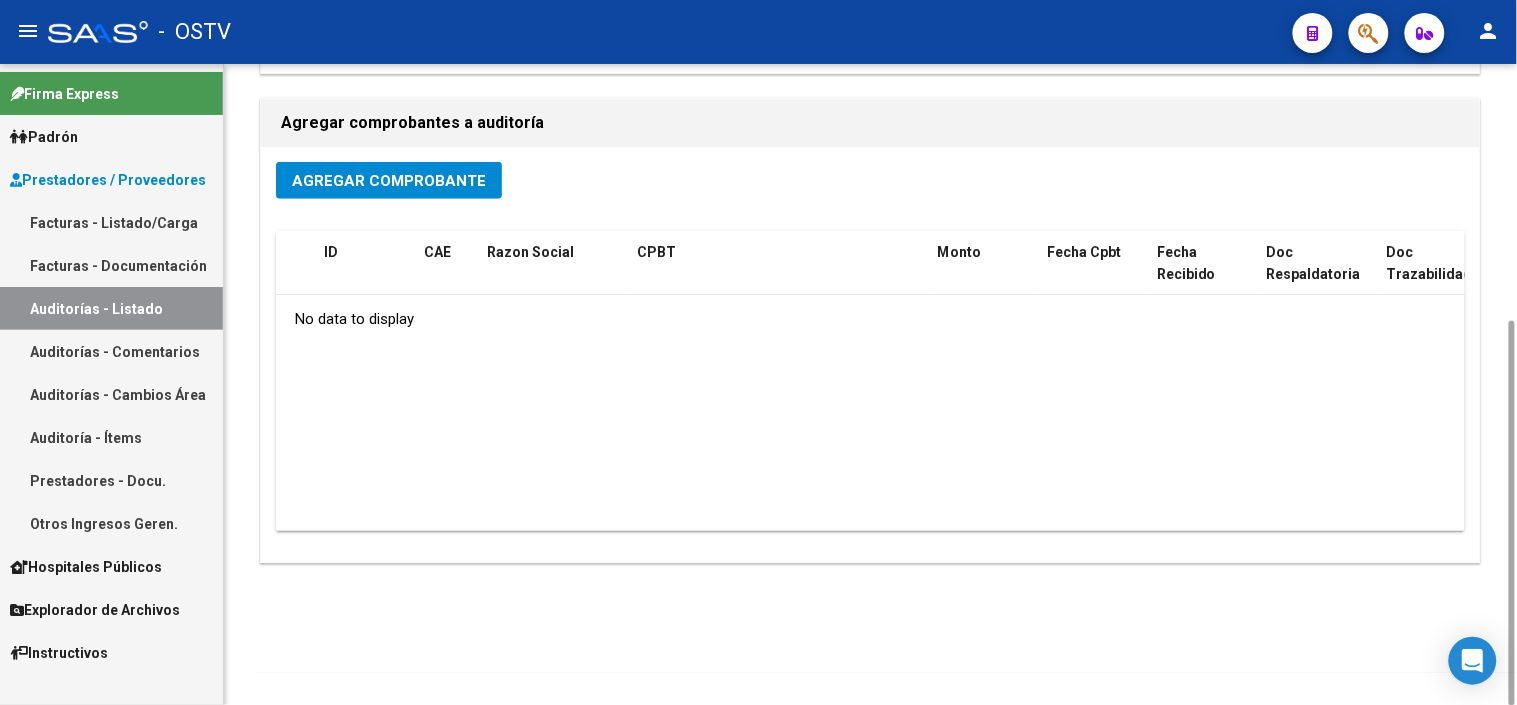 click on "Agregar Comprobante" 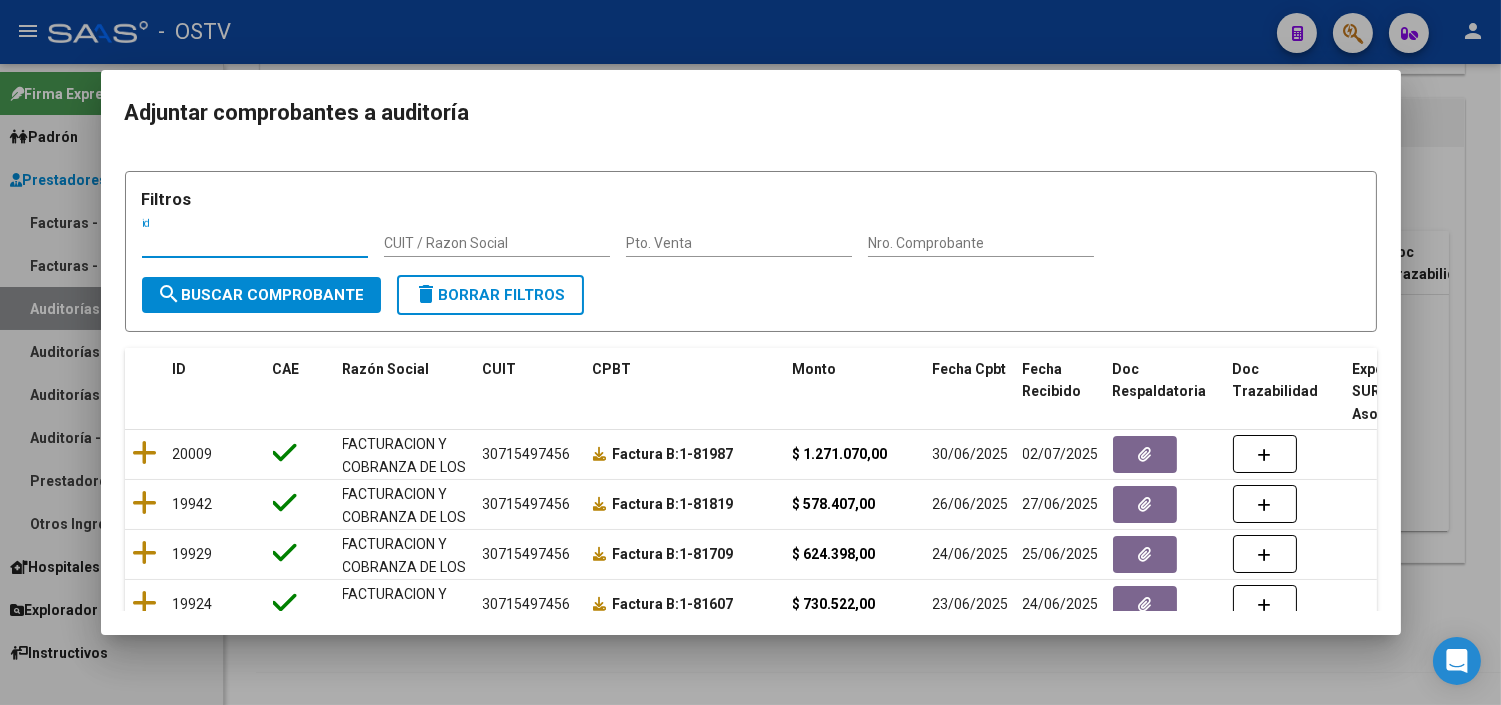 click on "CUIT / Razon Social" at bounding box center (497, 243) 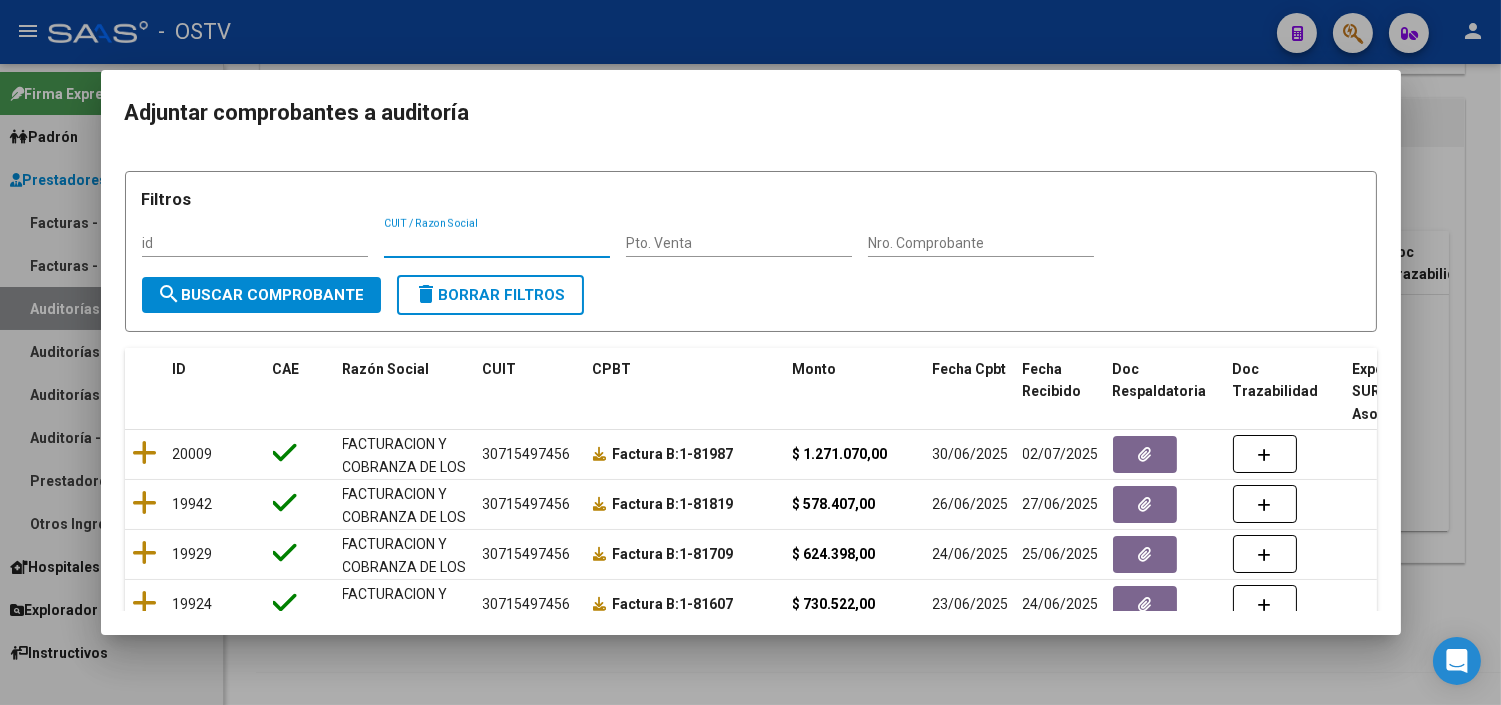 type on "30715497456" 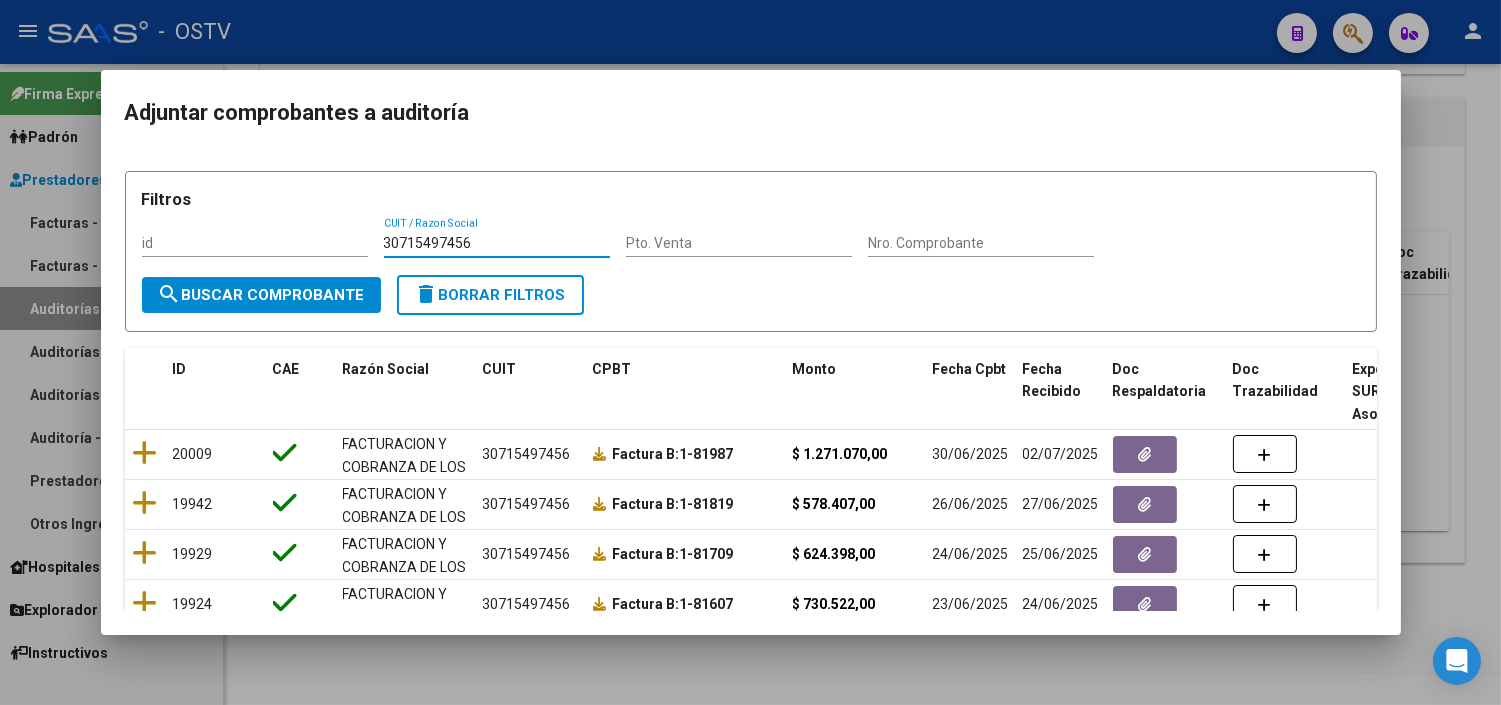 click on "search  Buscar Comprobante" at bounding box center [261, 295] 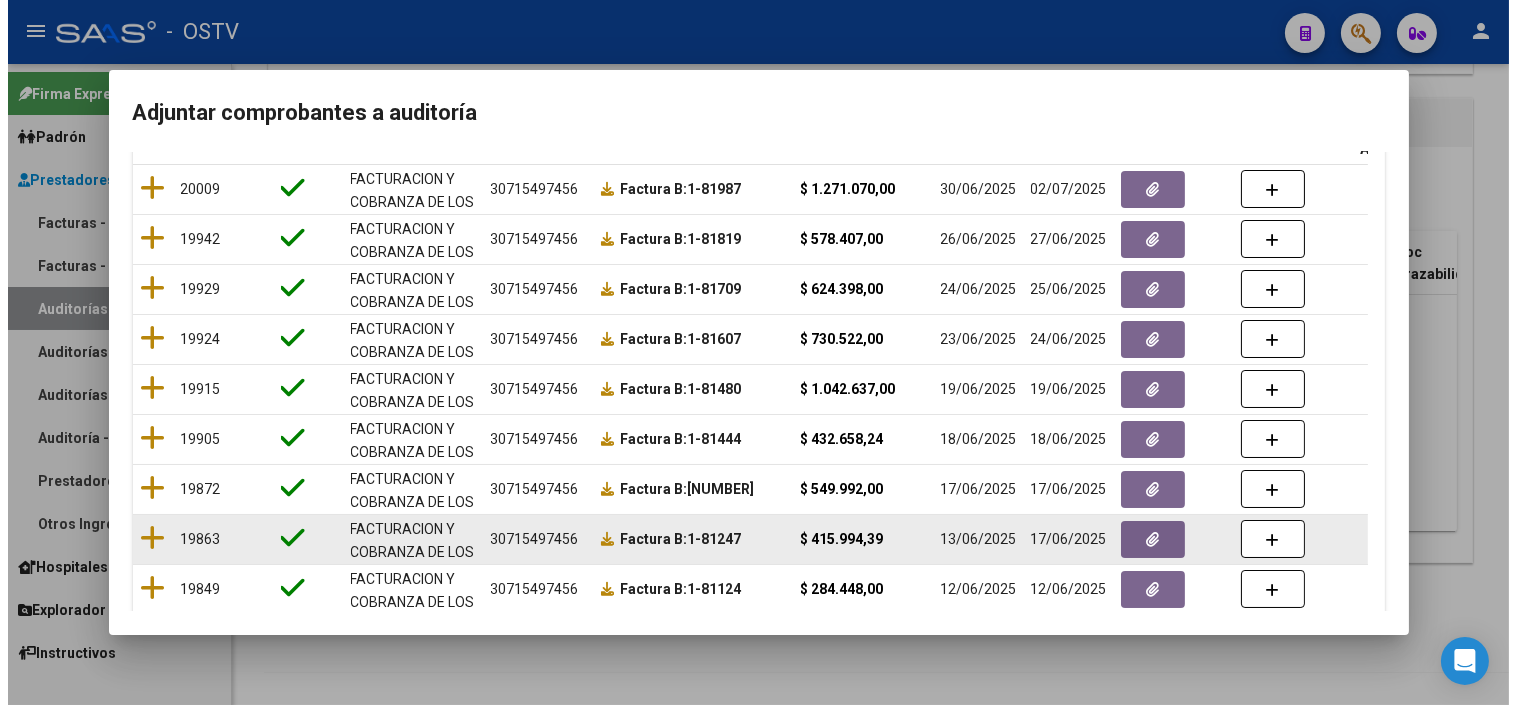 scroll, scrollTop: 406, scrollLeft: 0, axis: vertical 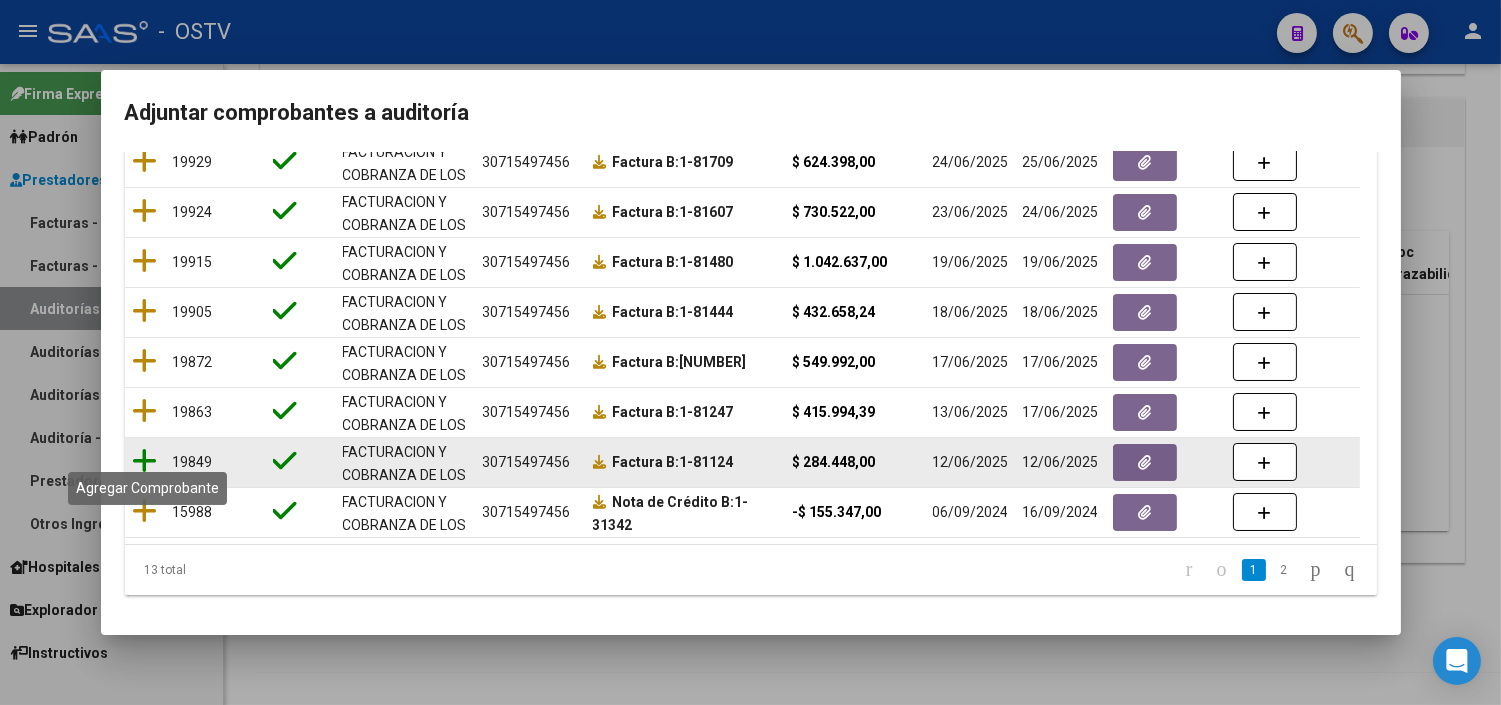 click 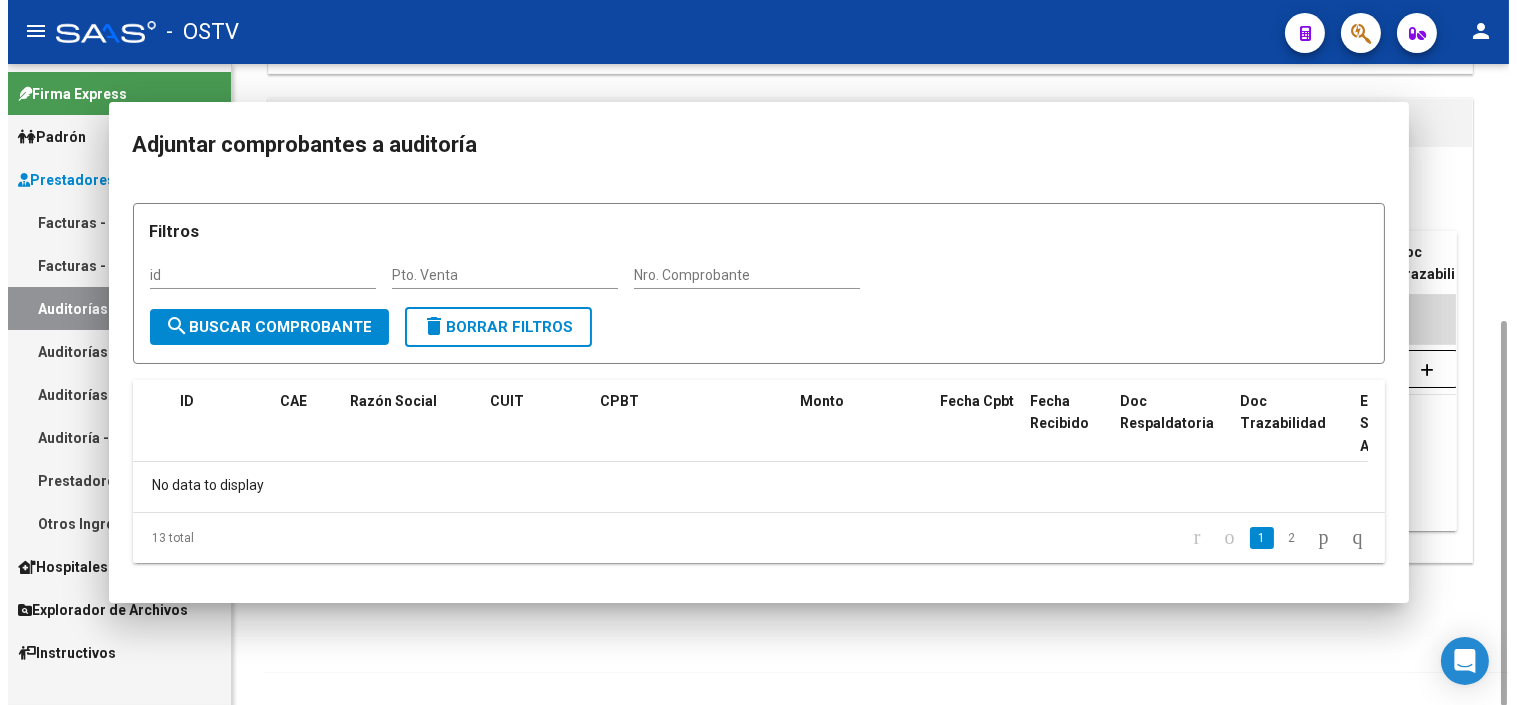 scroll, scrollTop: 0, scrollLeft: 0, axis: both 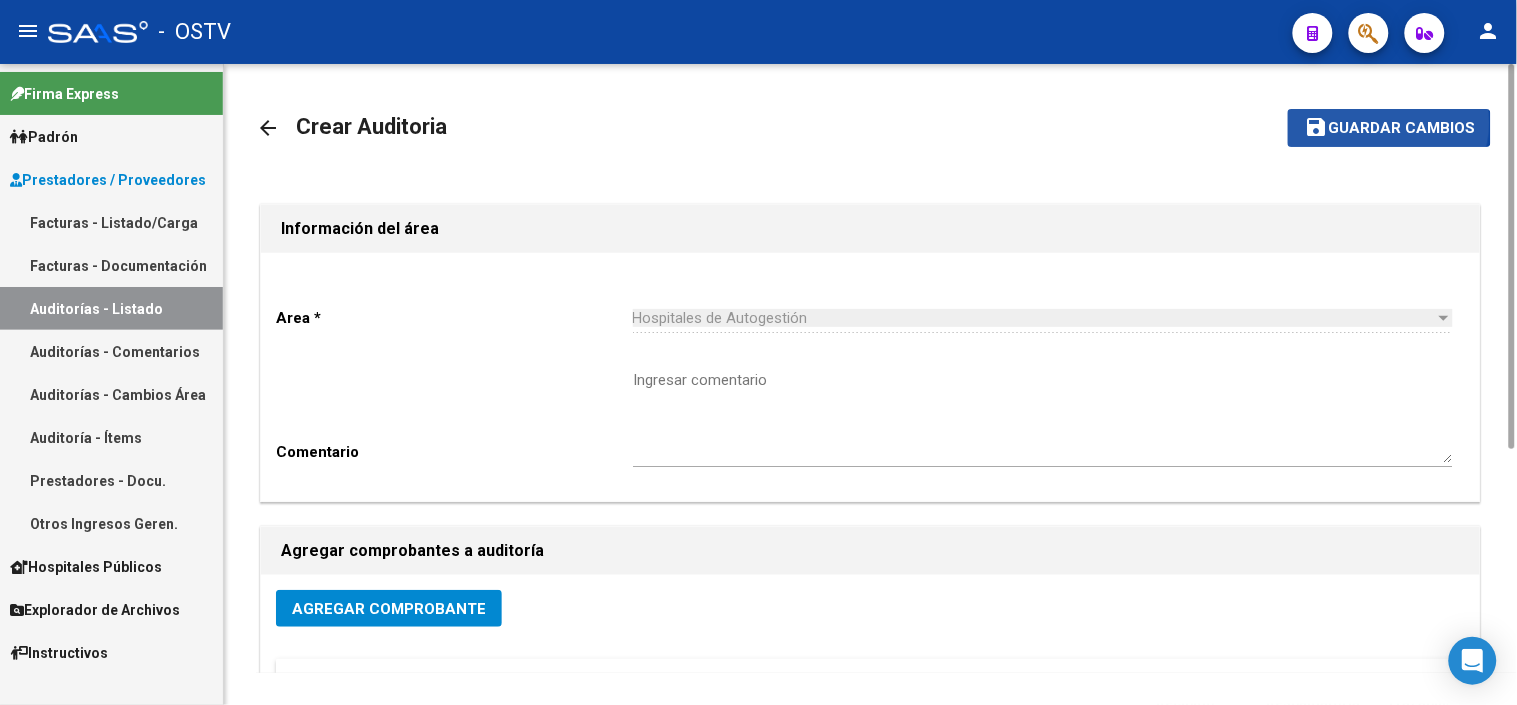 click on "Guardar cambios" 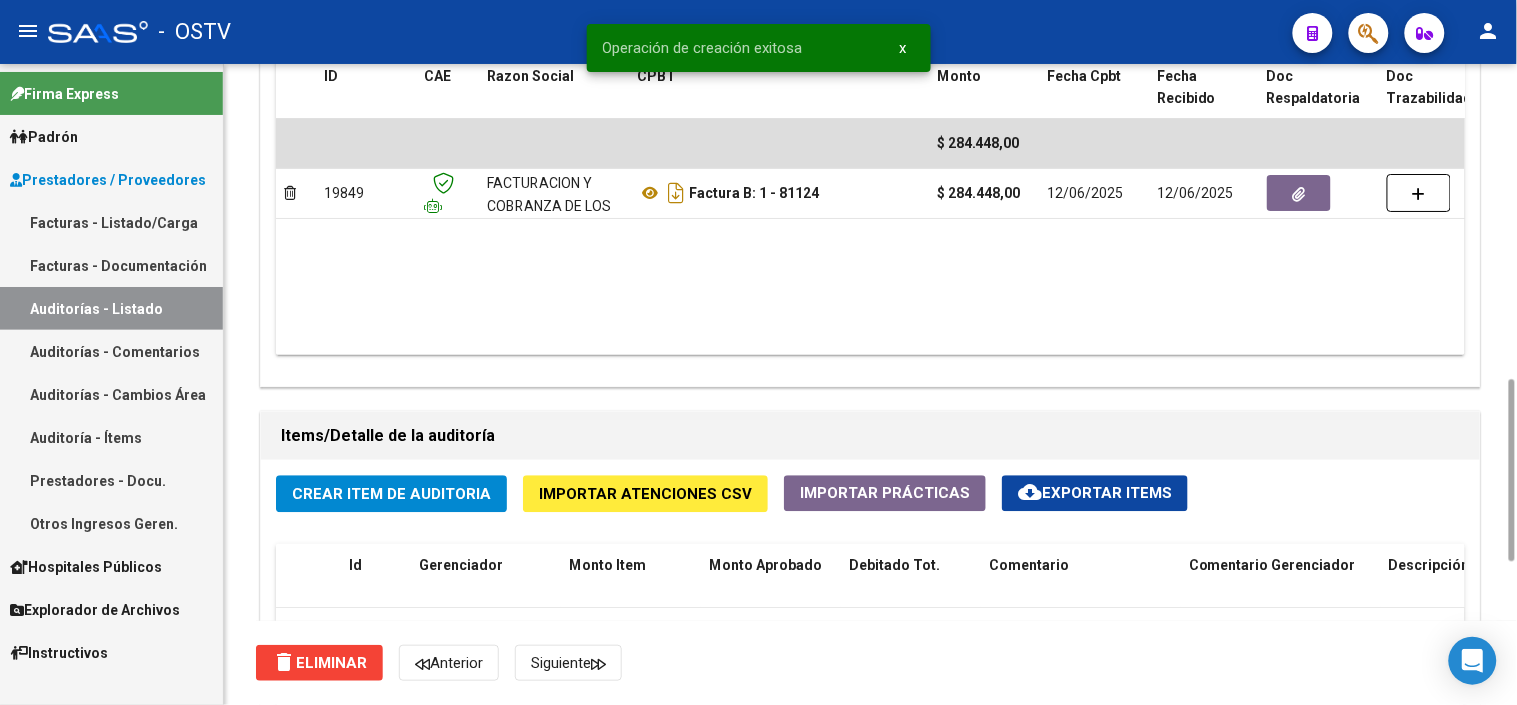 scroll, scrollTop: 1333, scrollLeft: 0, axis: vertical 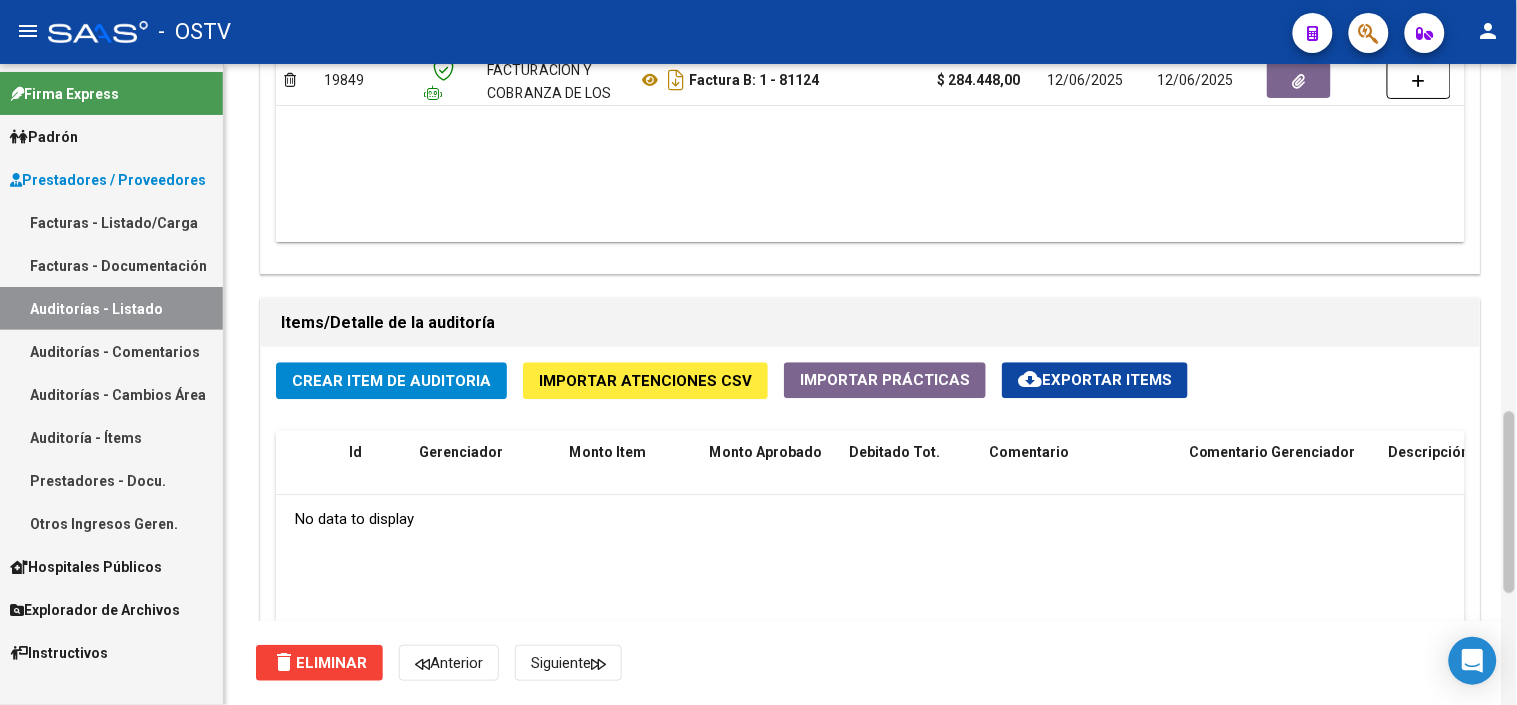 drag, startPoint x: 1508, startPoint y: 567, endPoint x: 1508, endPoint y: 536, distance: 31 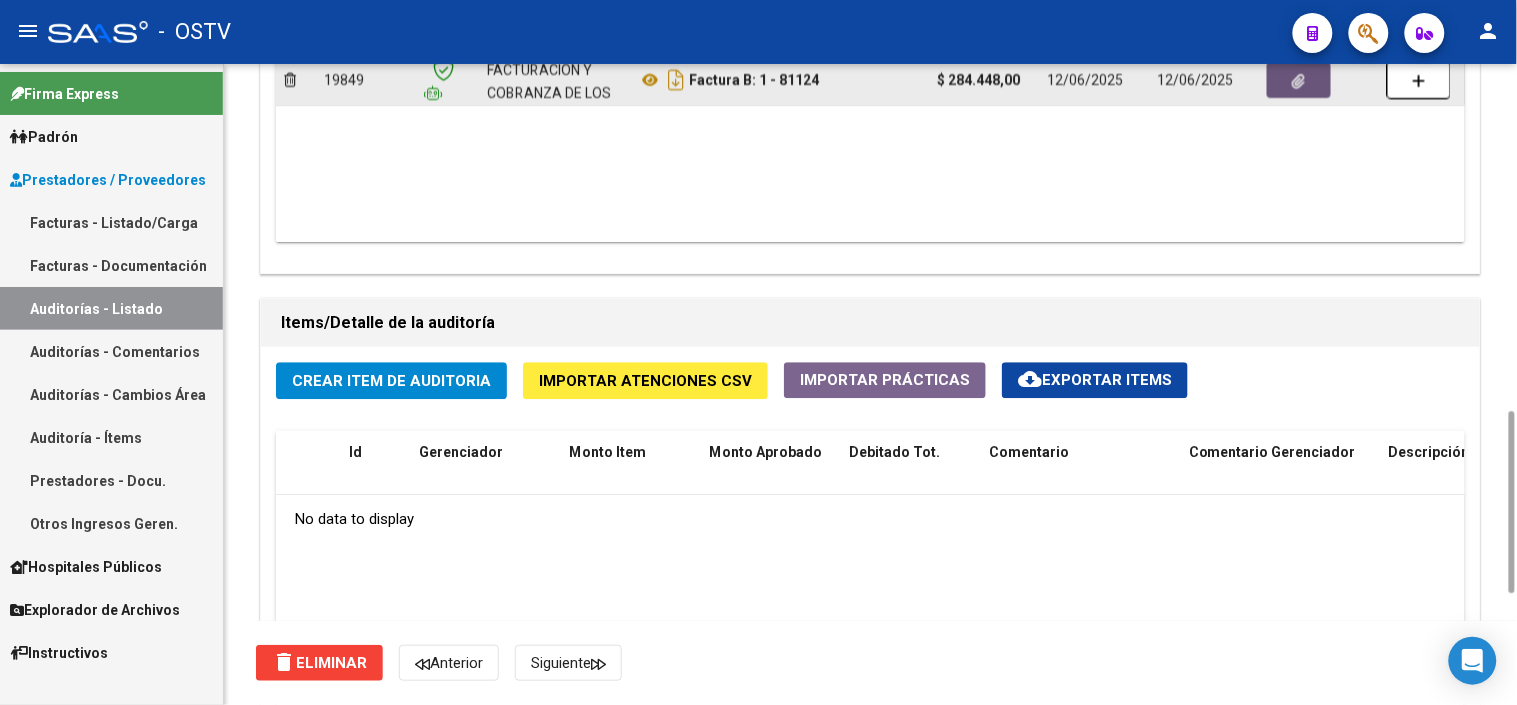 click 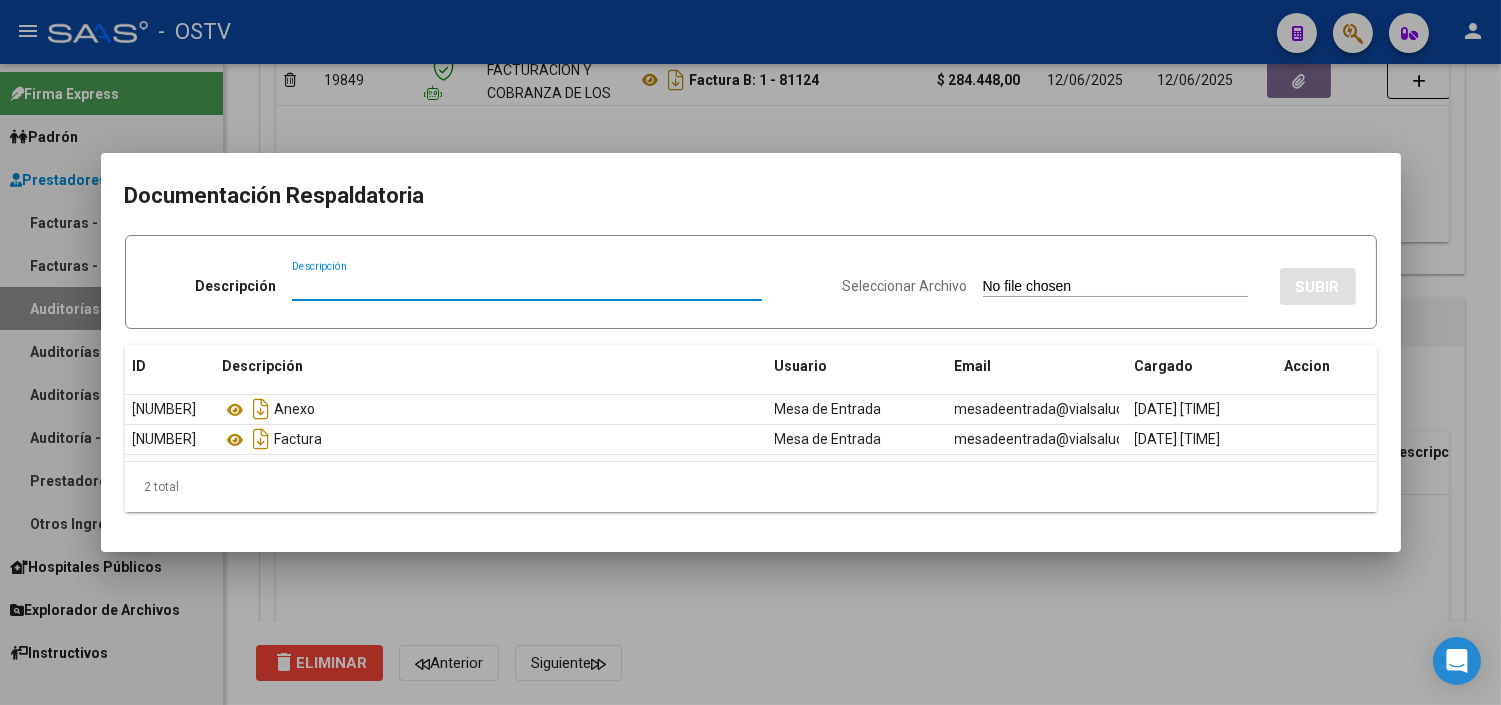 click on "Descripción" at bounding box center (527, 286) 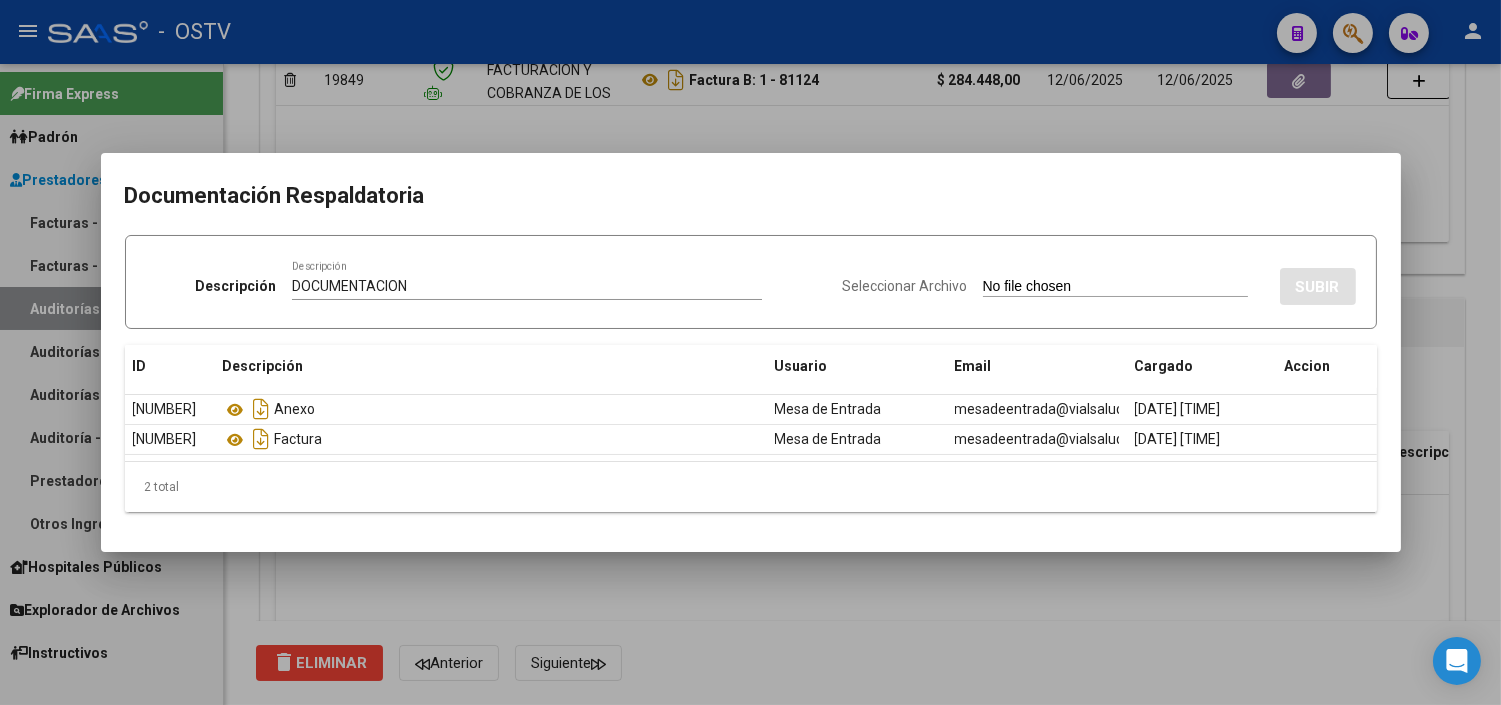 click on "Seleccionar Archivo" at bounding box center (1115, 287) 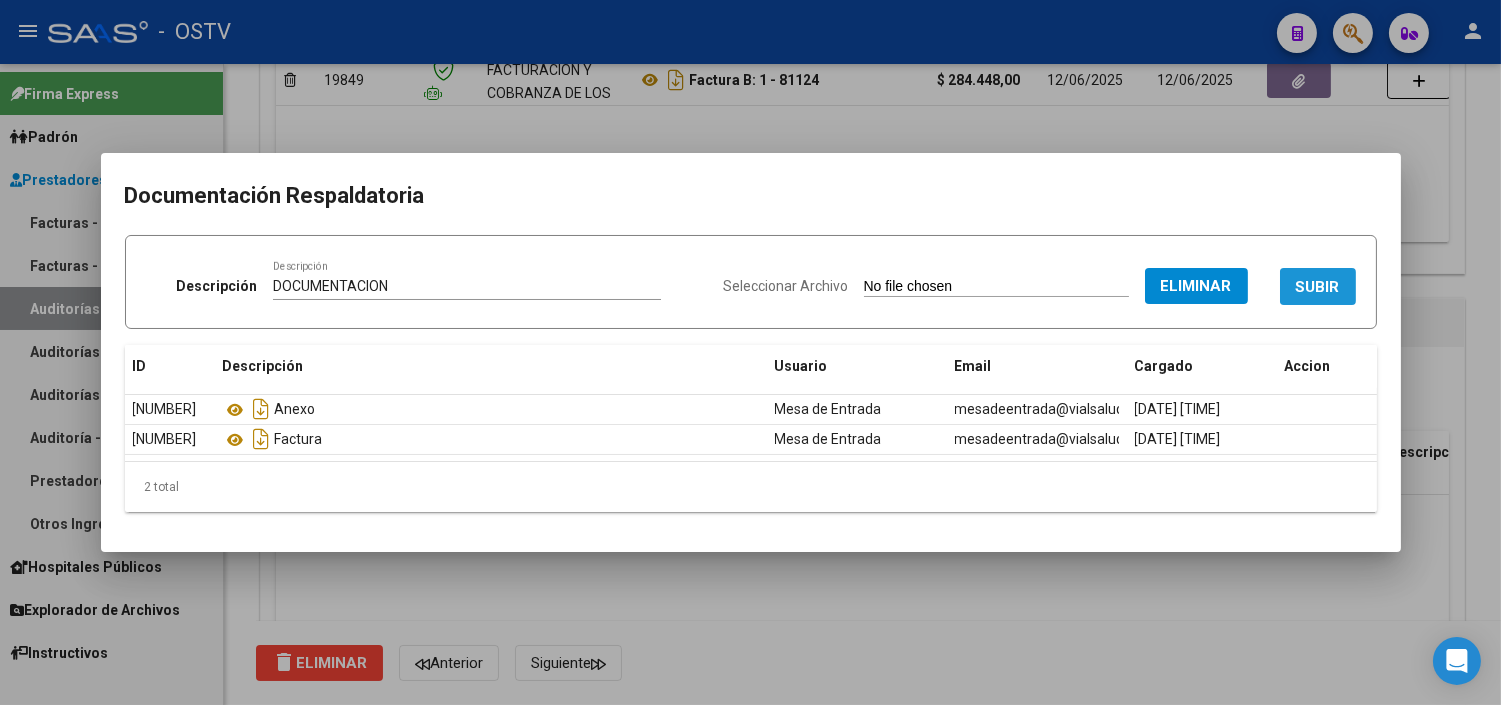 click on "SUBIR" at bounding box center (1318, 287) 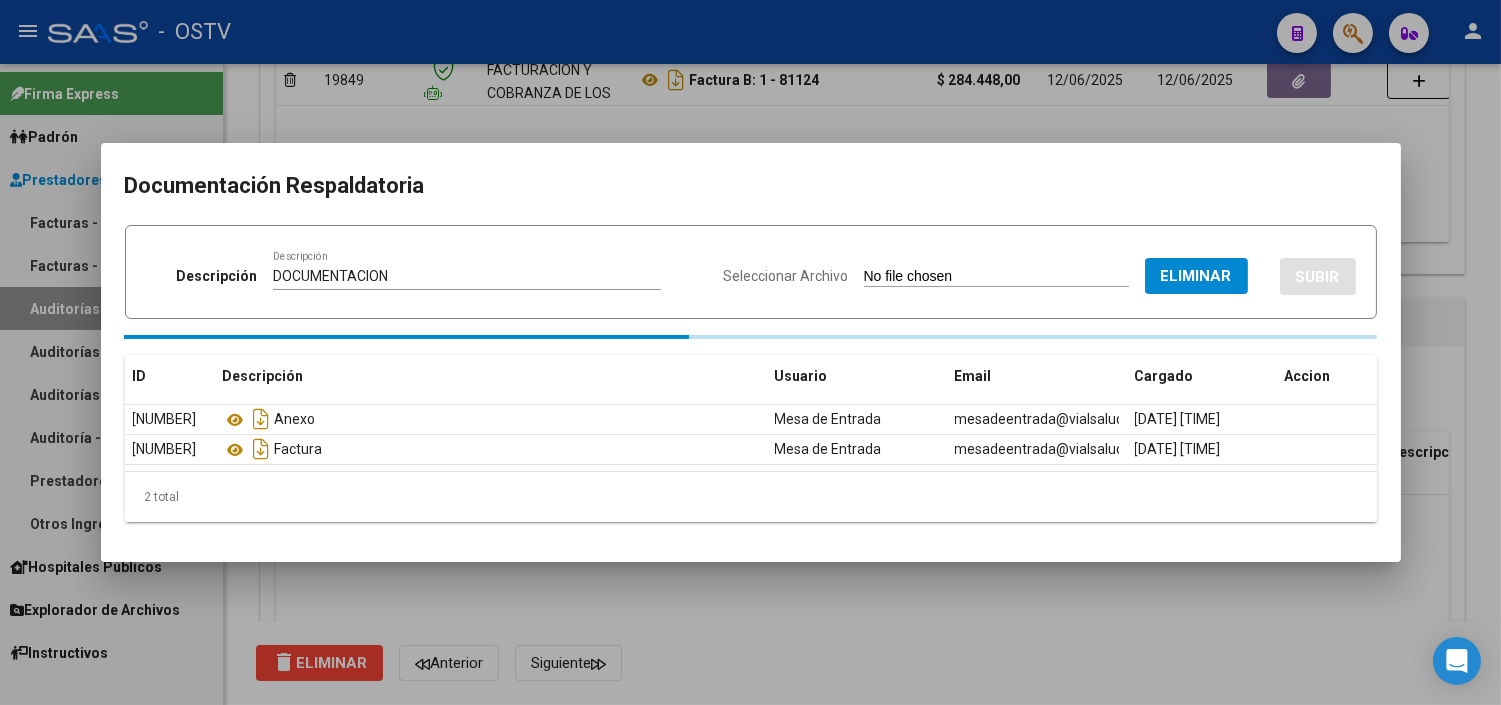 type 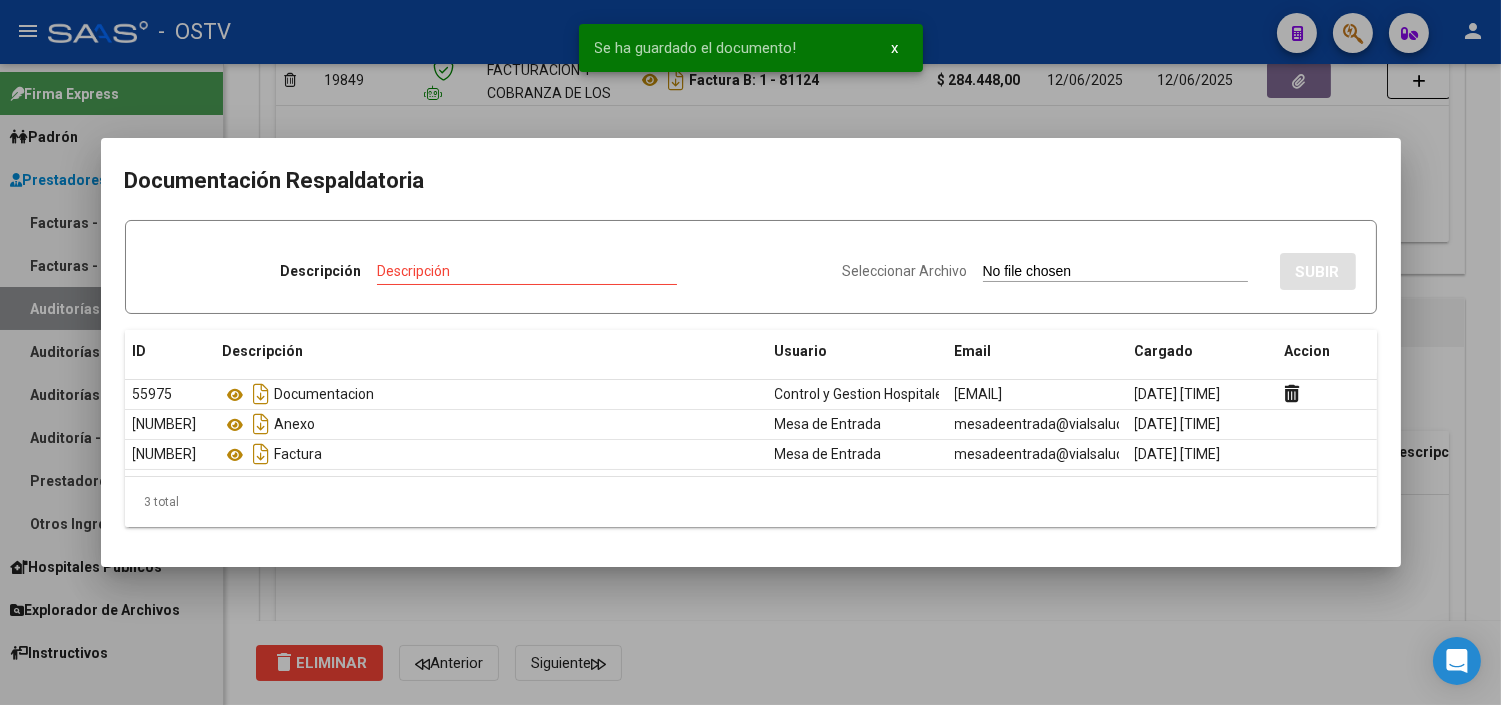 click at bounding box center (750, 352) 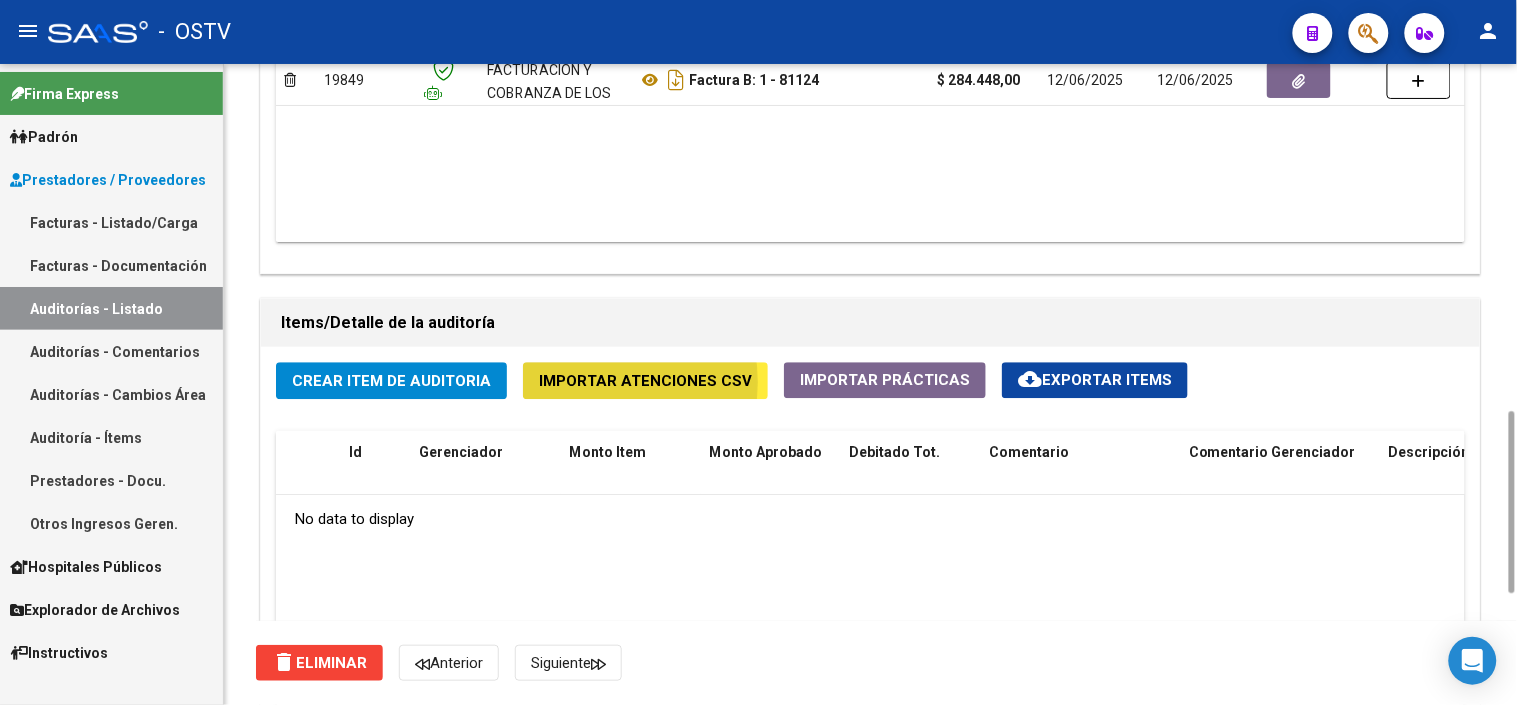 click on "Importar Atenciones CSV" 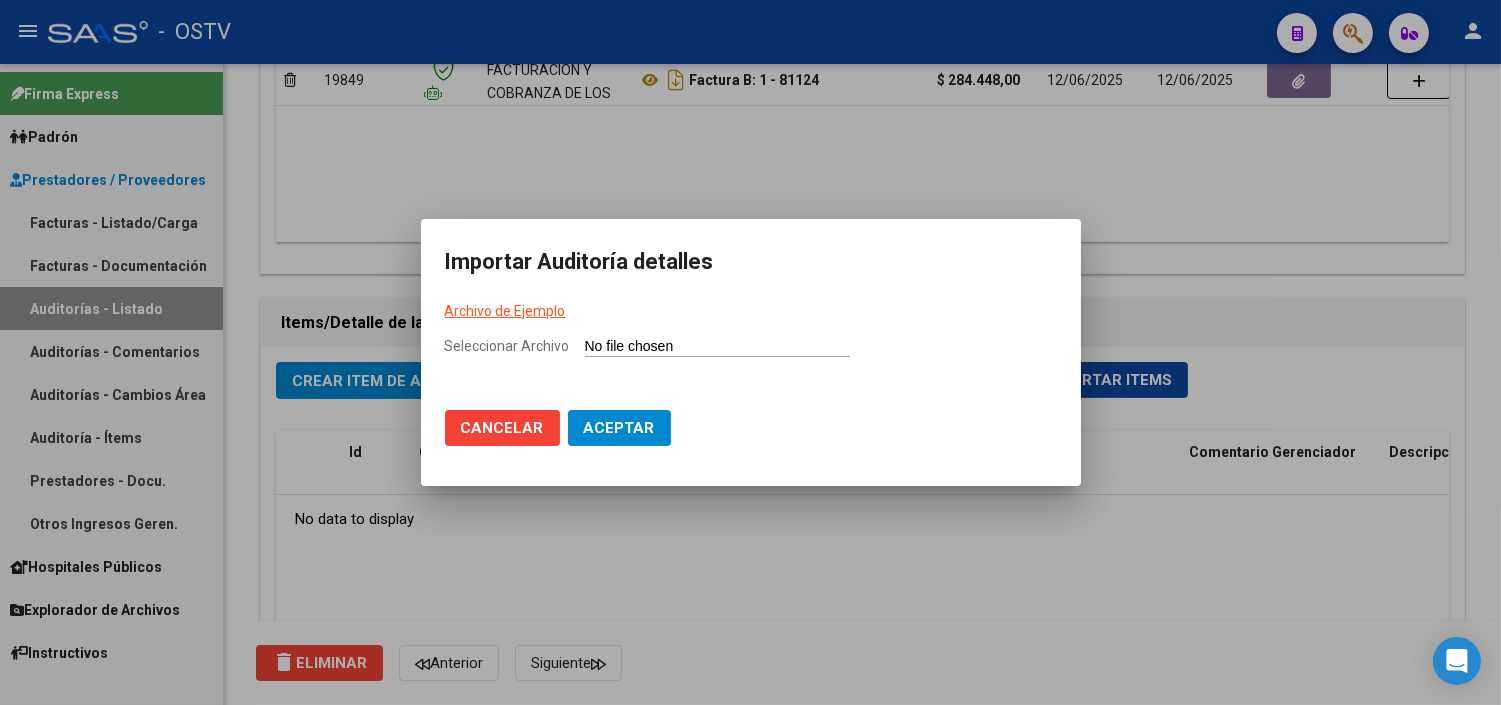click on "Archivo de Ejemplo" at bounding box center [505, 311] 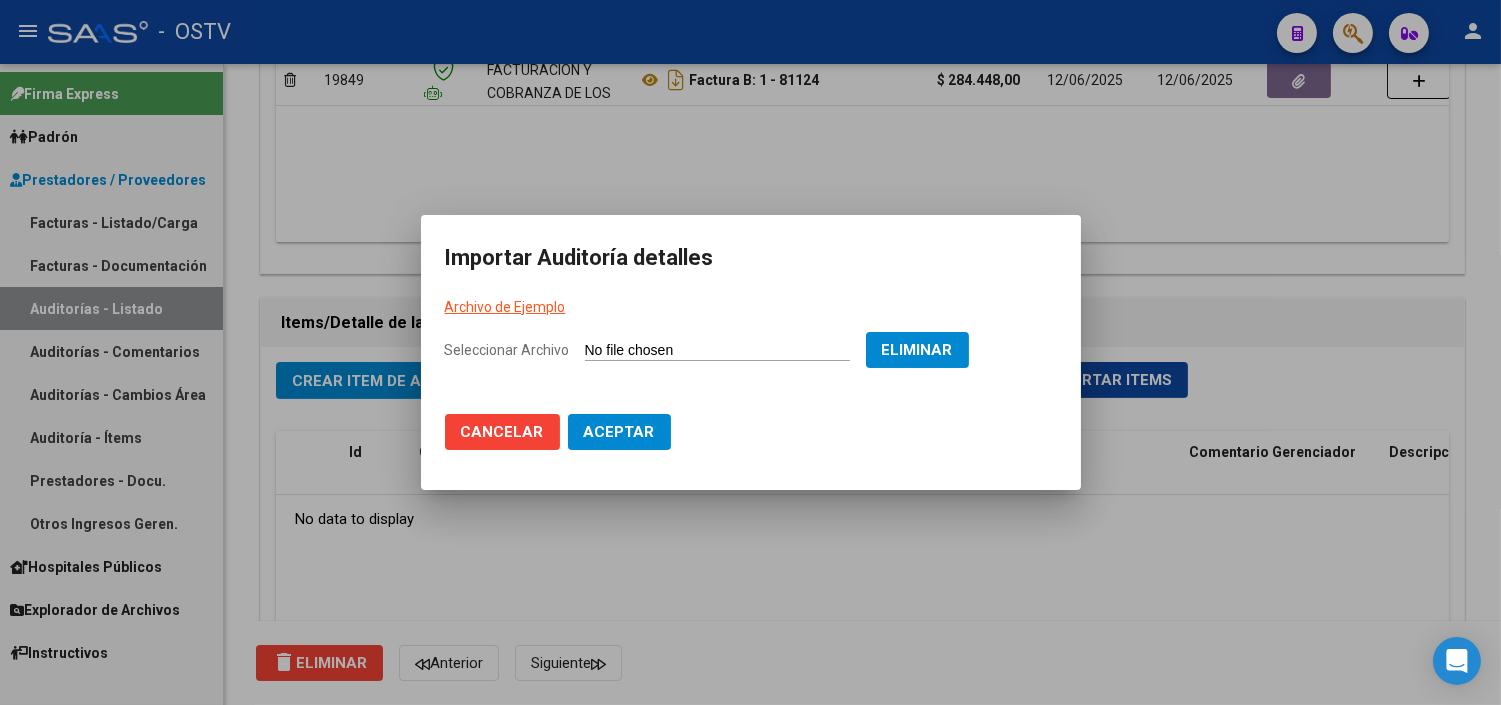 click on "Aceptar" 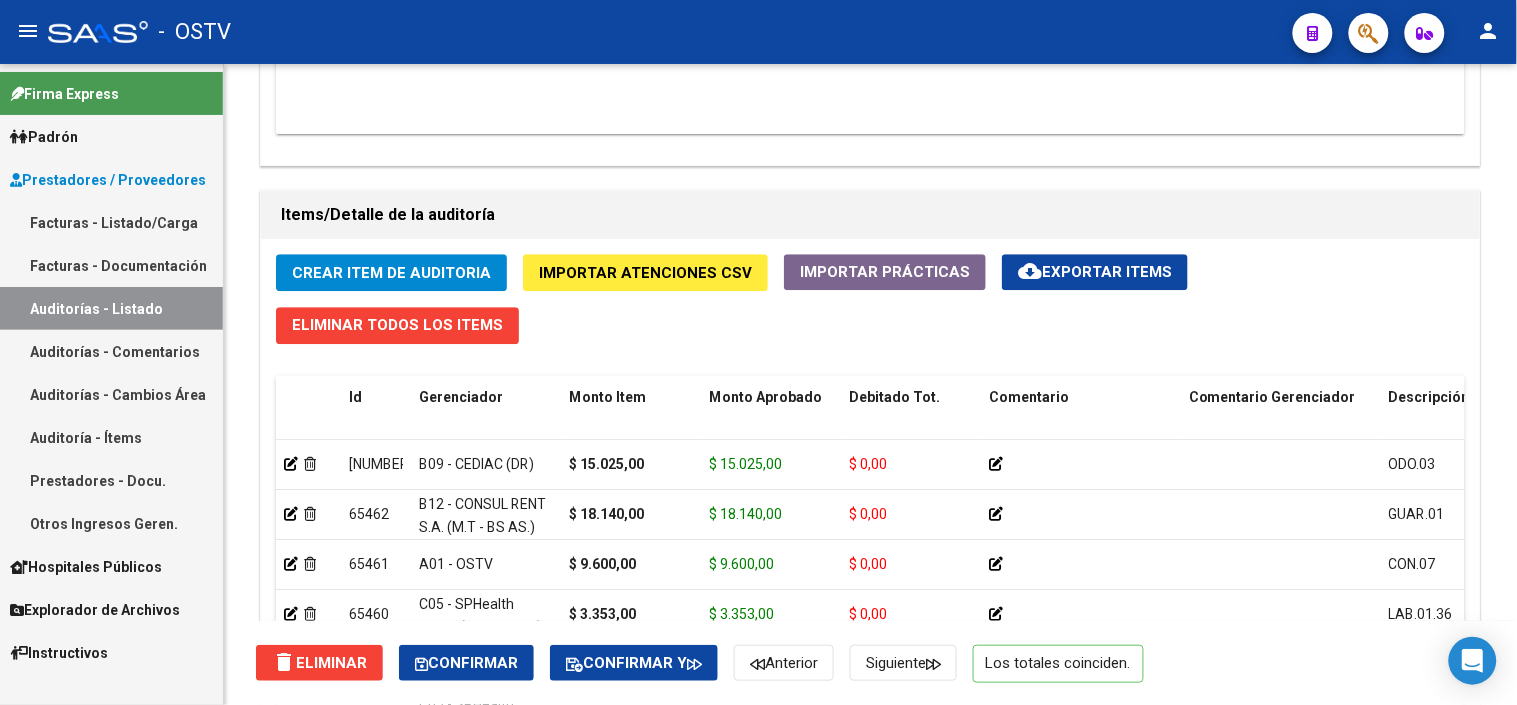 scroll, scrollTop: 1555, scrollLeft: 0, axis: vertical 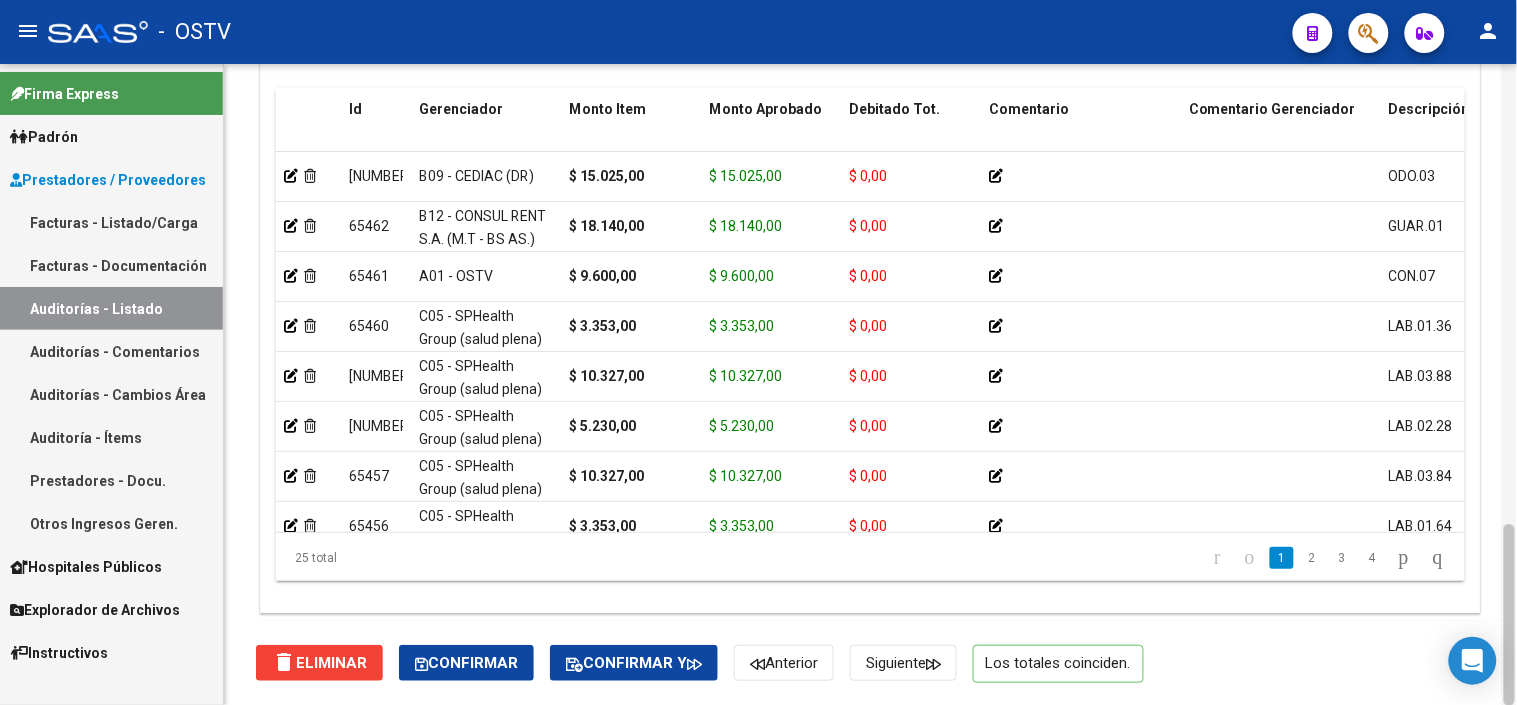 drag, startPoint x: 1516, startPoint y: 555, endPoint x: 1516, endPoint y: 508, distance: 47 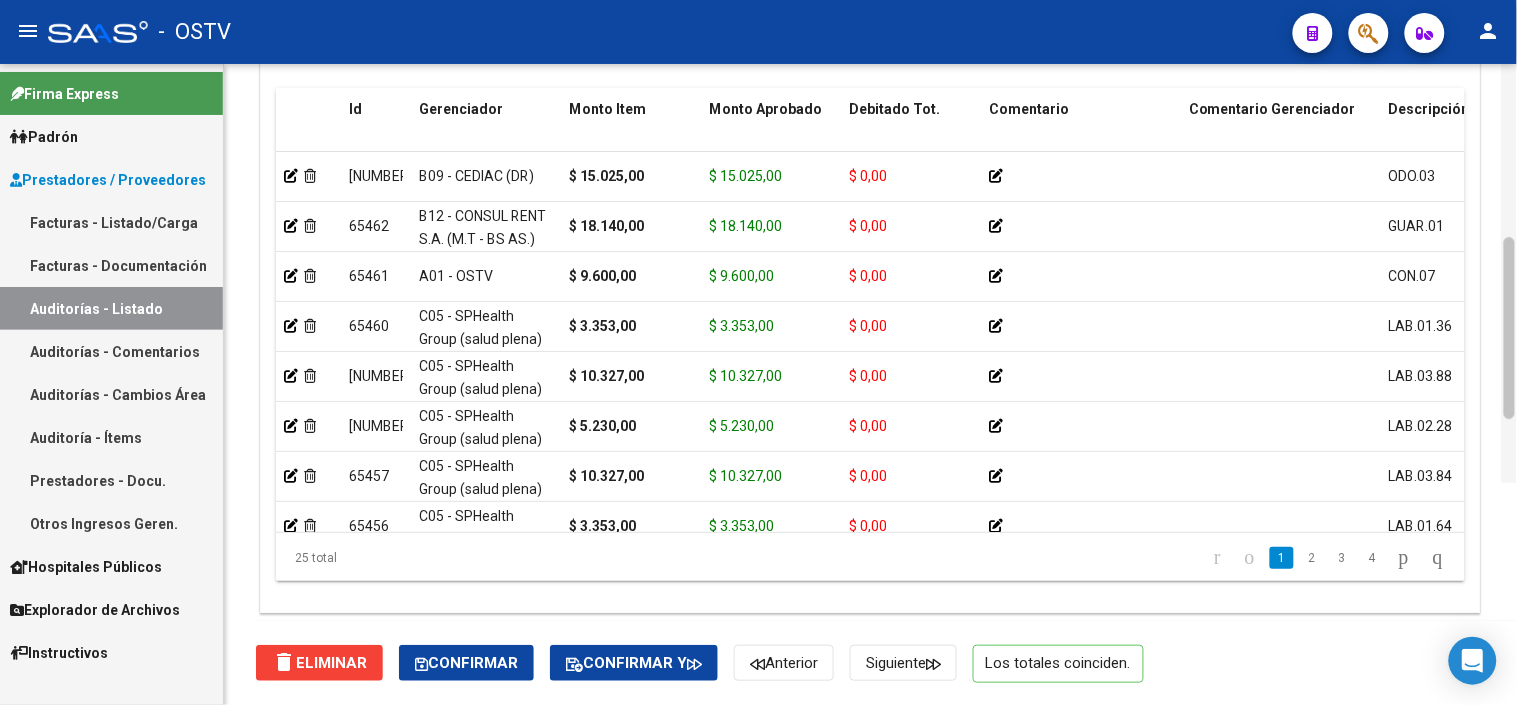 scroll, scrollTop: 1398, scrollLeft: 0, axis: vertical 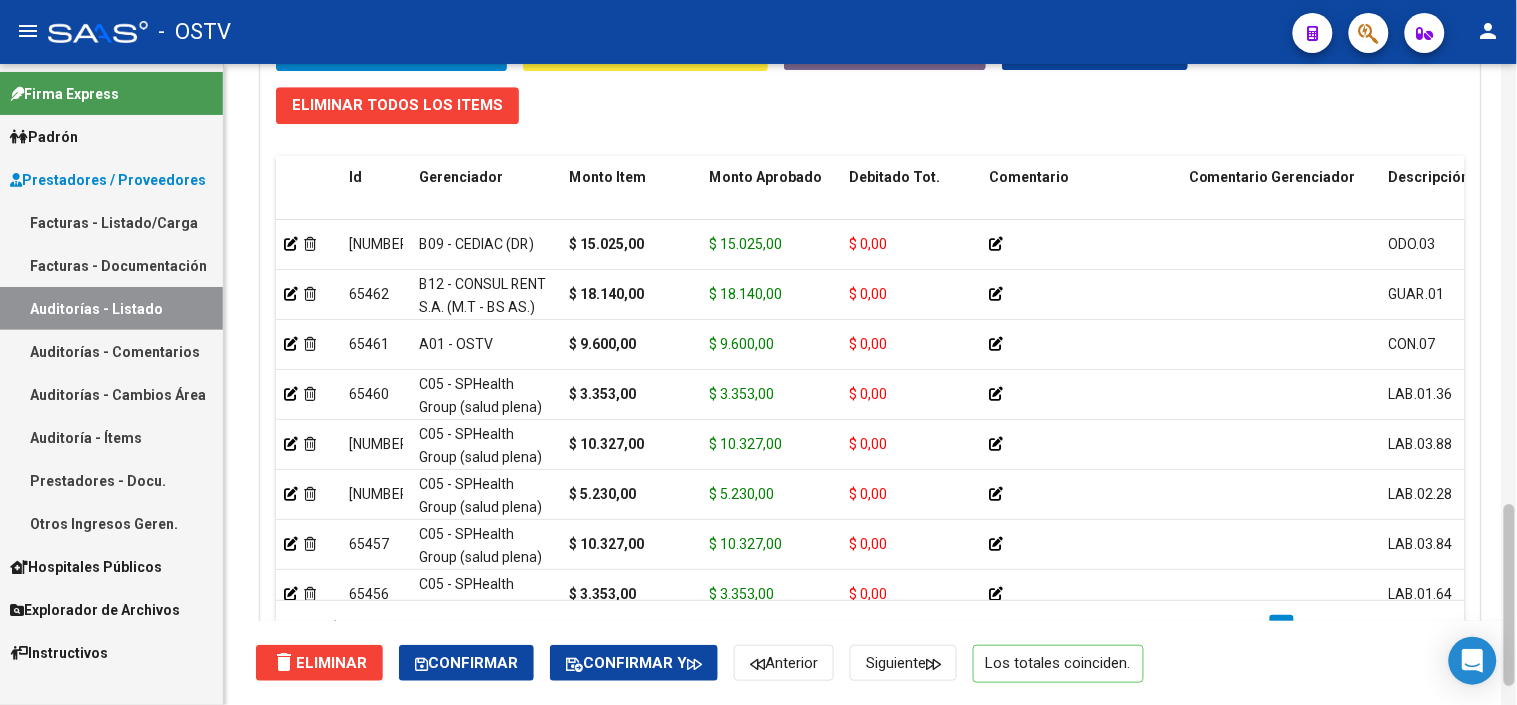 drag, startPoint x: 1515, startPoint y: 542, endPoint x: 1516, endPoint y: 586, distance: 44.011364 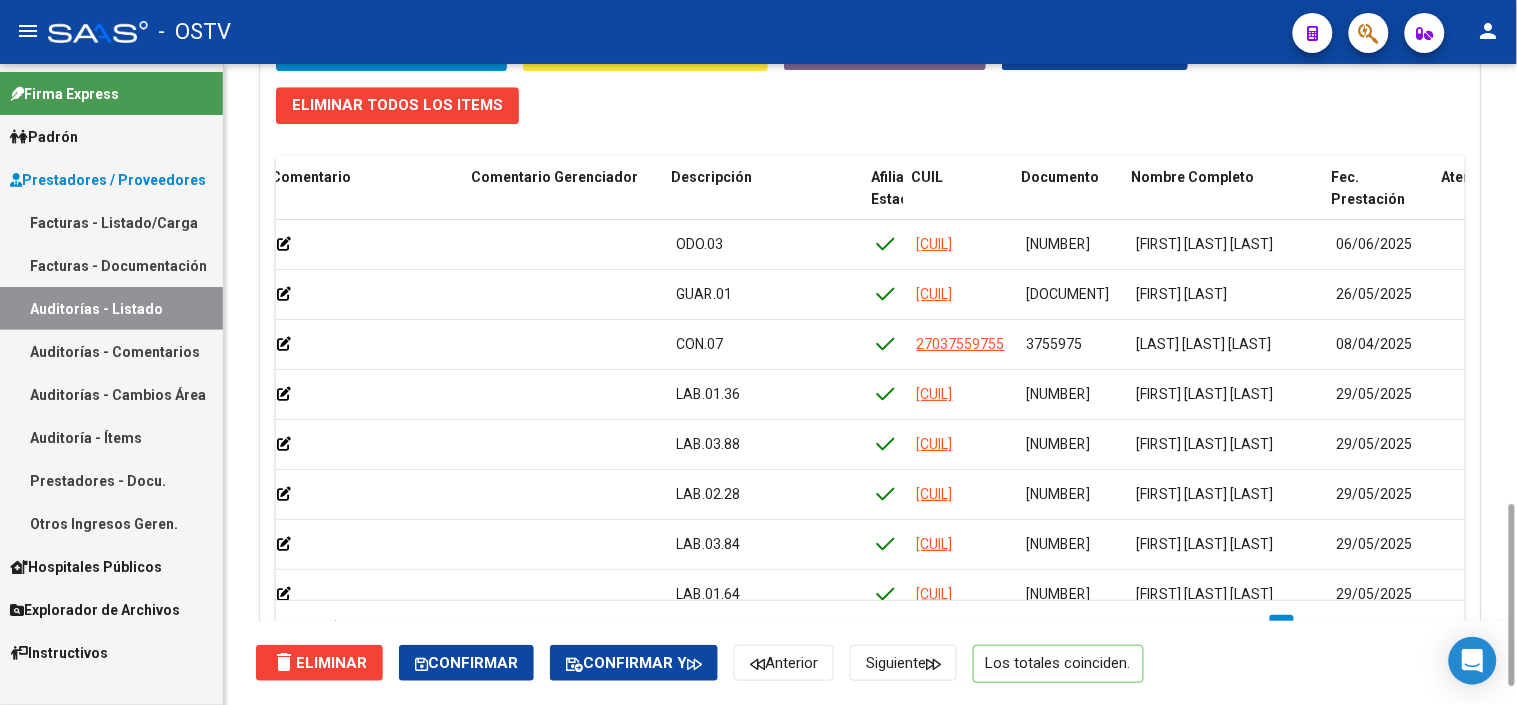 scroll, scrollTop: 0, scrollLeft: 723, axis: horizontal 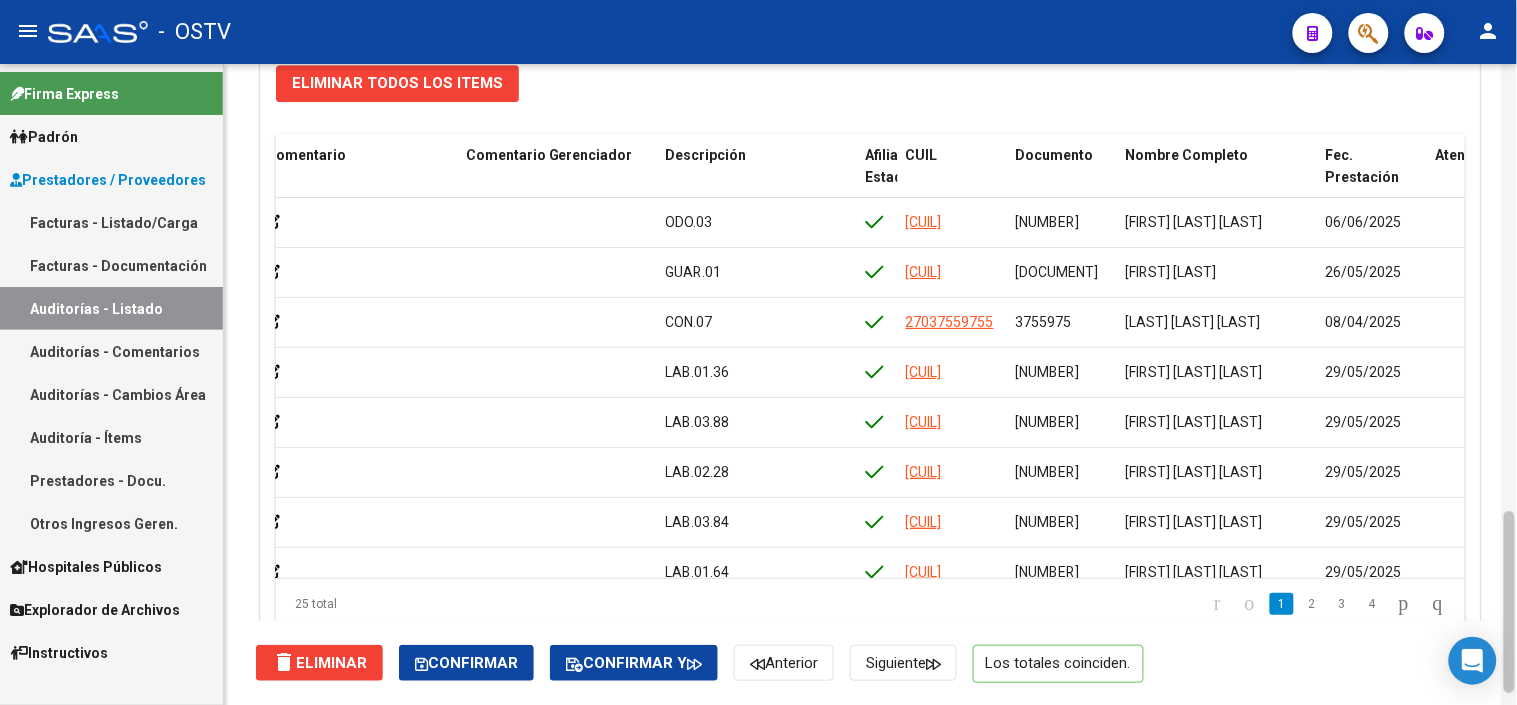 drag, startPoint x: 1510, startPoint y: 568, endPoint x: 1512, endPoint y: 555, distance: 13.152946 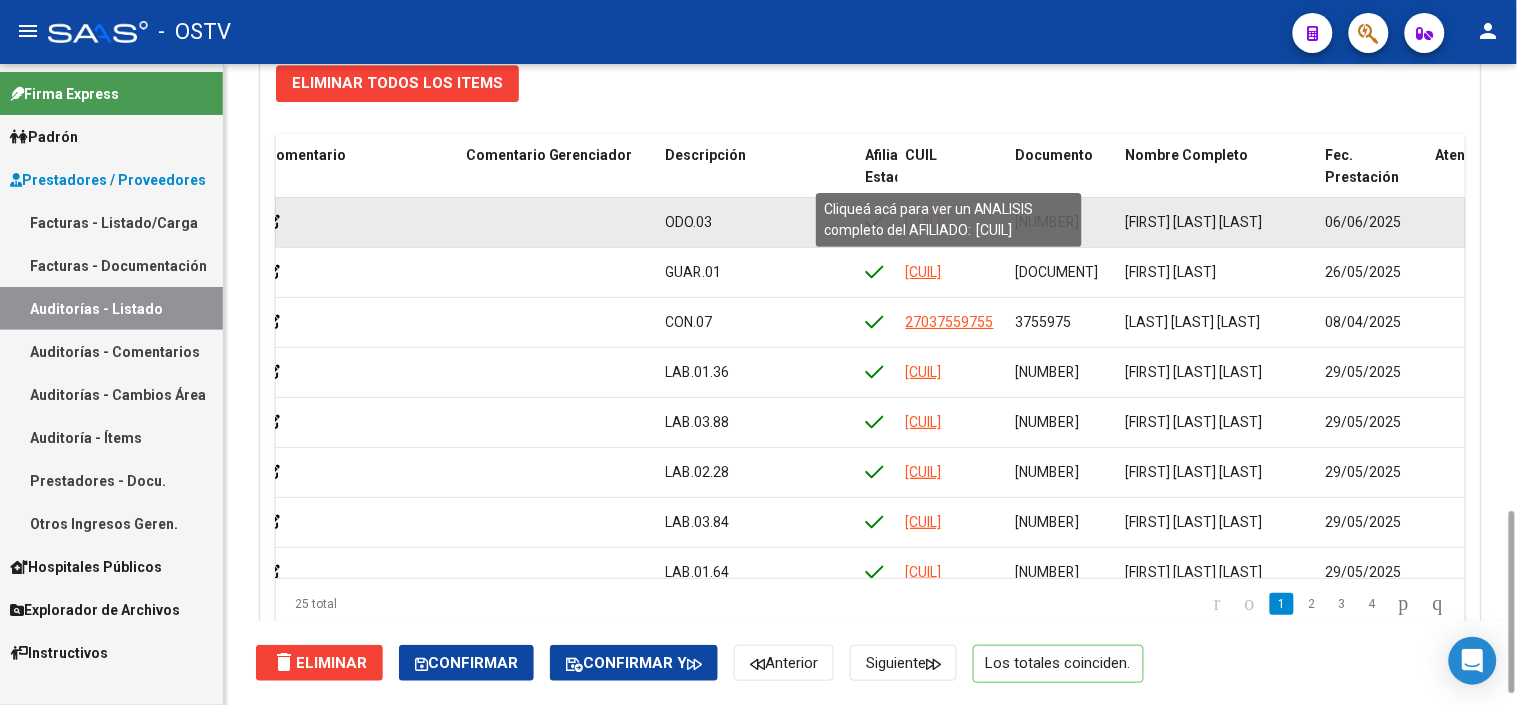 click on "[CUIL]" 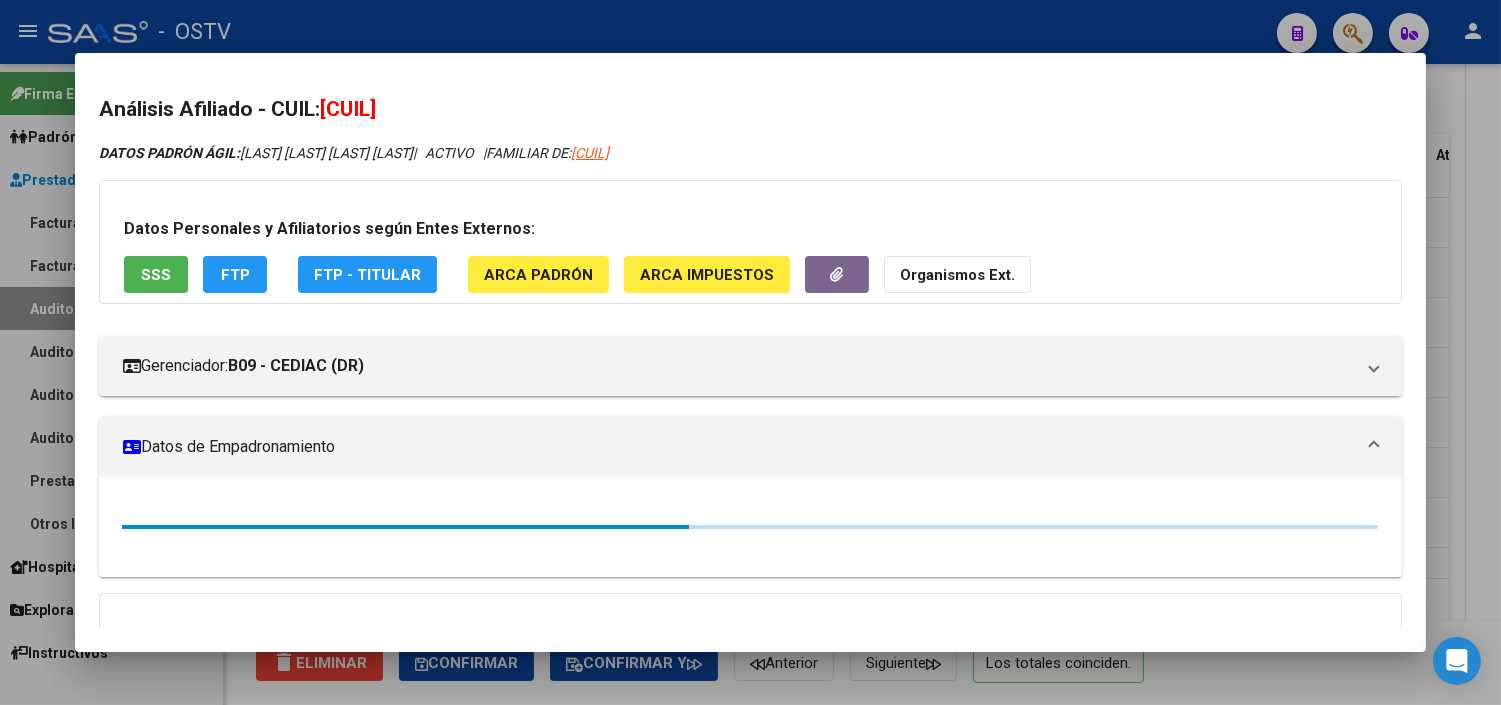 click on "SSS" at bounding box center (156, 275) 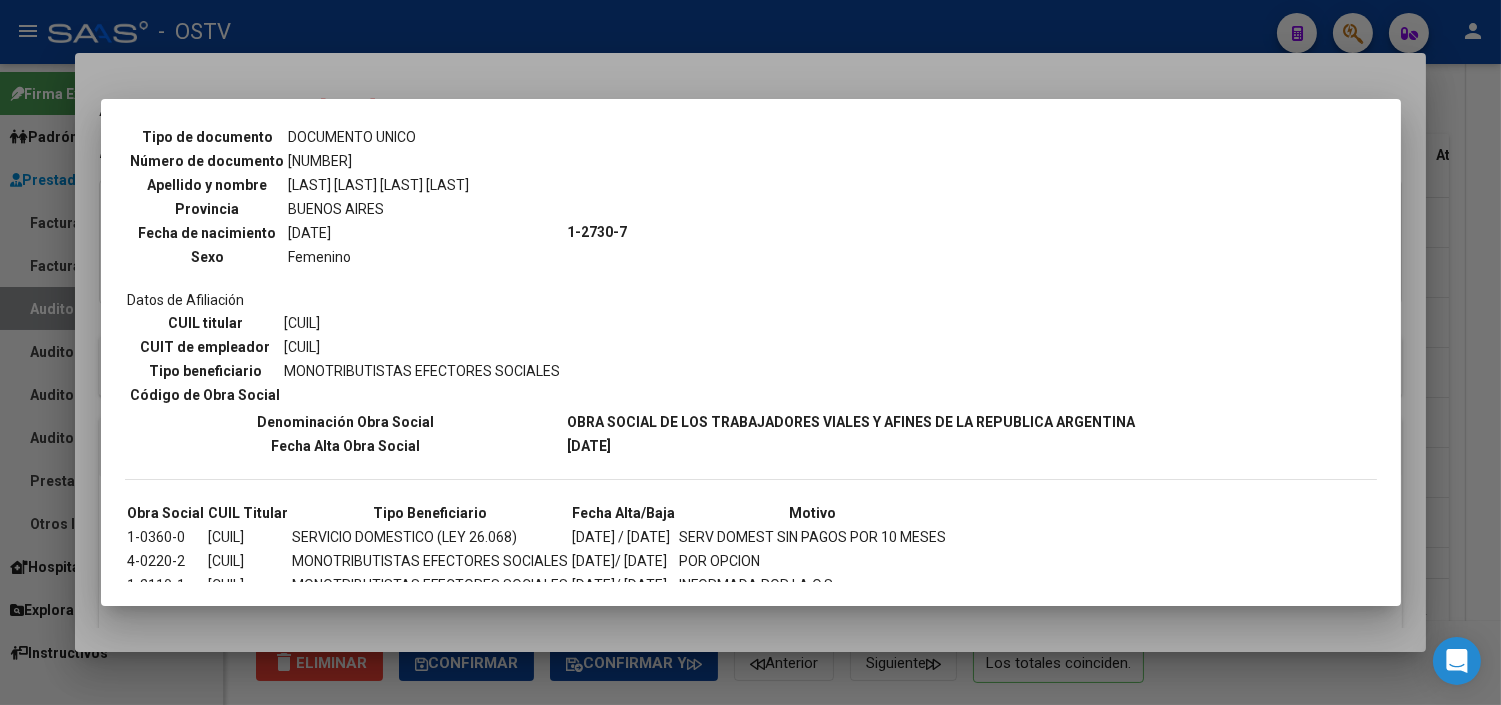 scroll, scrollTop: 1113, scrollLeft: 0, axis: vertical 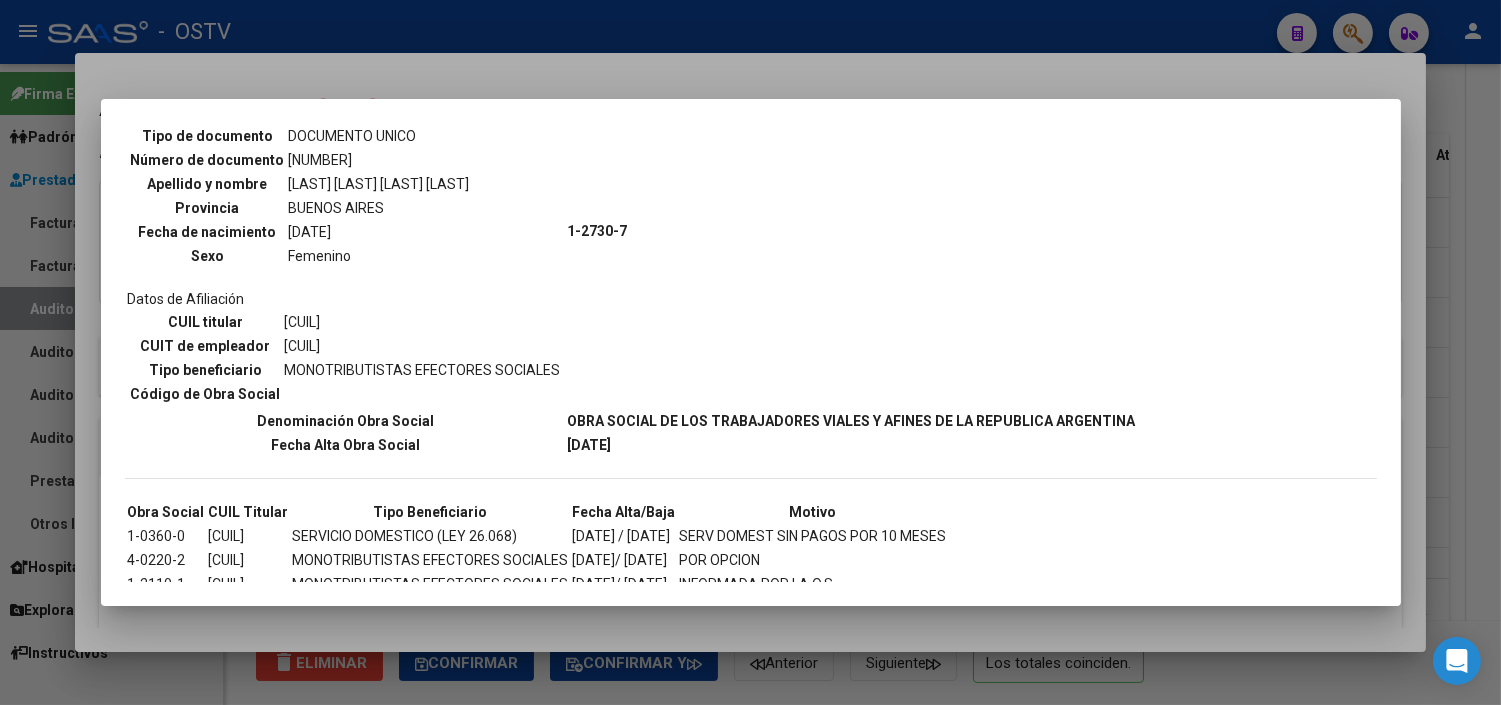 click at bounding box center (750, 352) 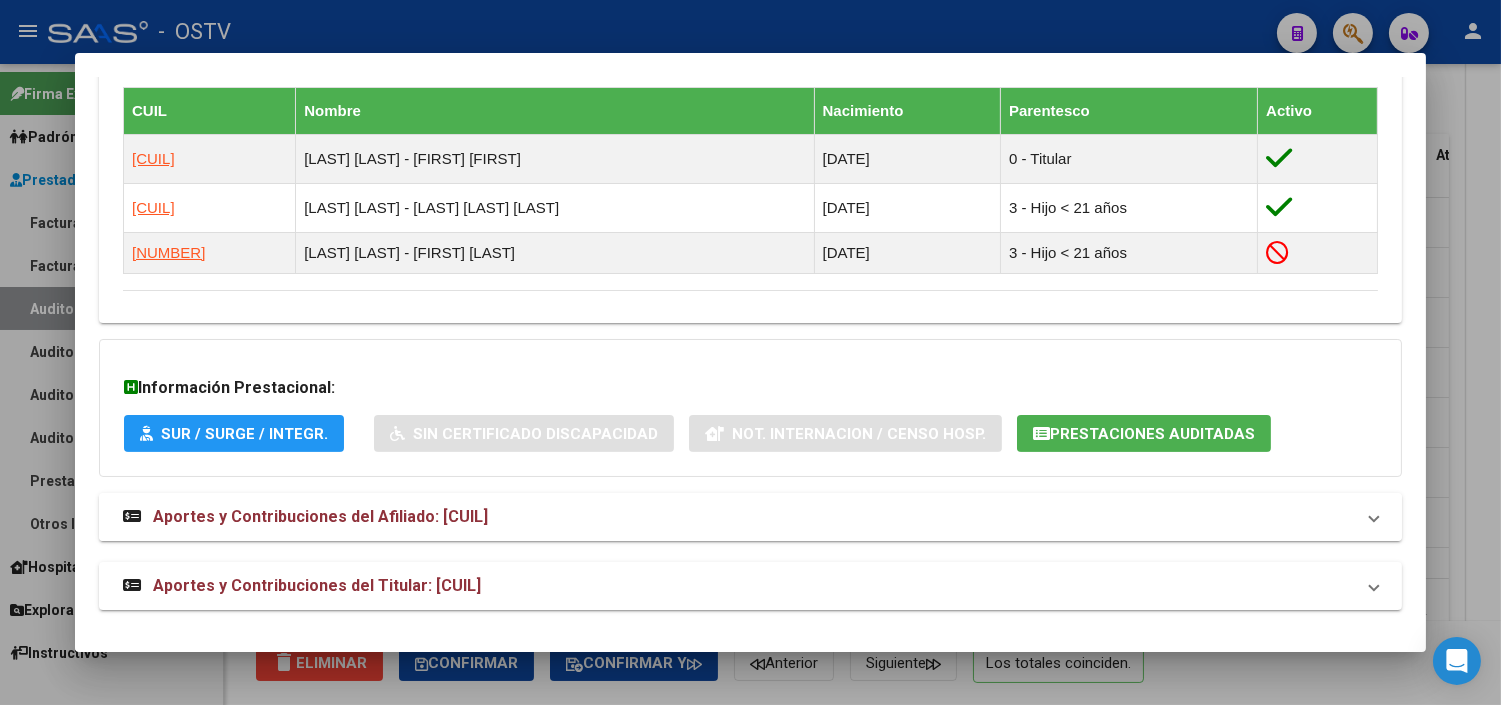 scroll, scrollTop: 1148, scrollLeft: 0, axis: vertical 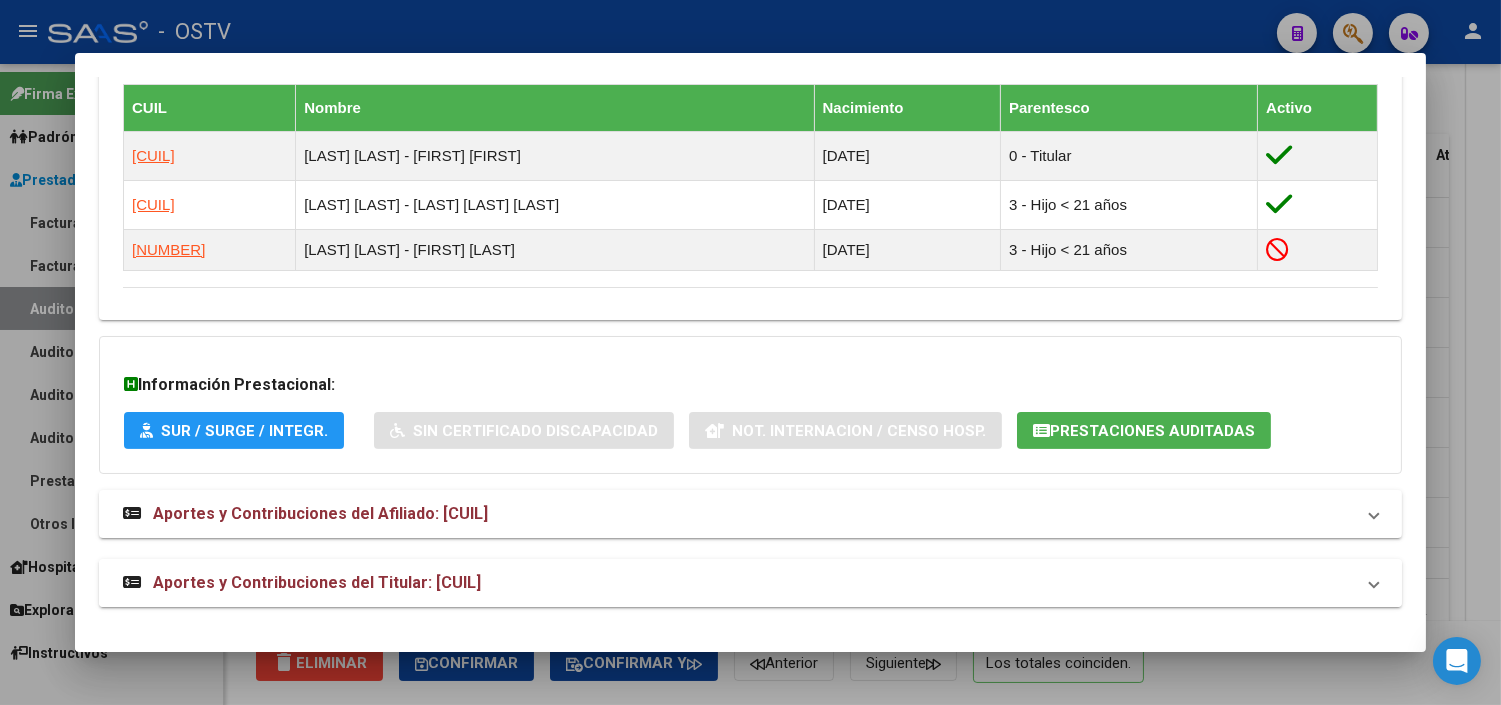 click on "Aportes y Contribuciones del Titular: [CUIL]" at bounding box center (317, 582) 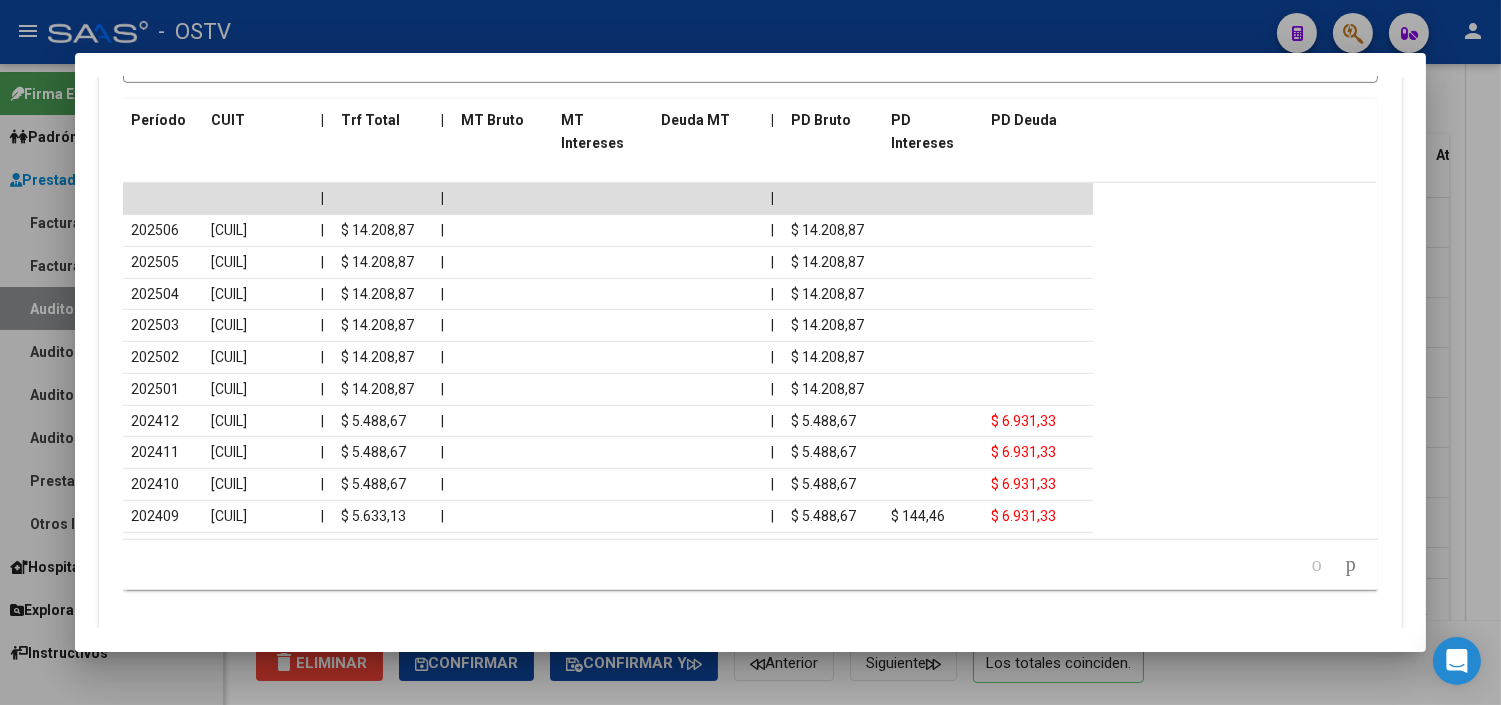 scroll, scrollTop: 2023, scrollLeft: 0, axis: vertical 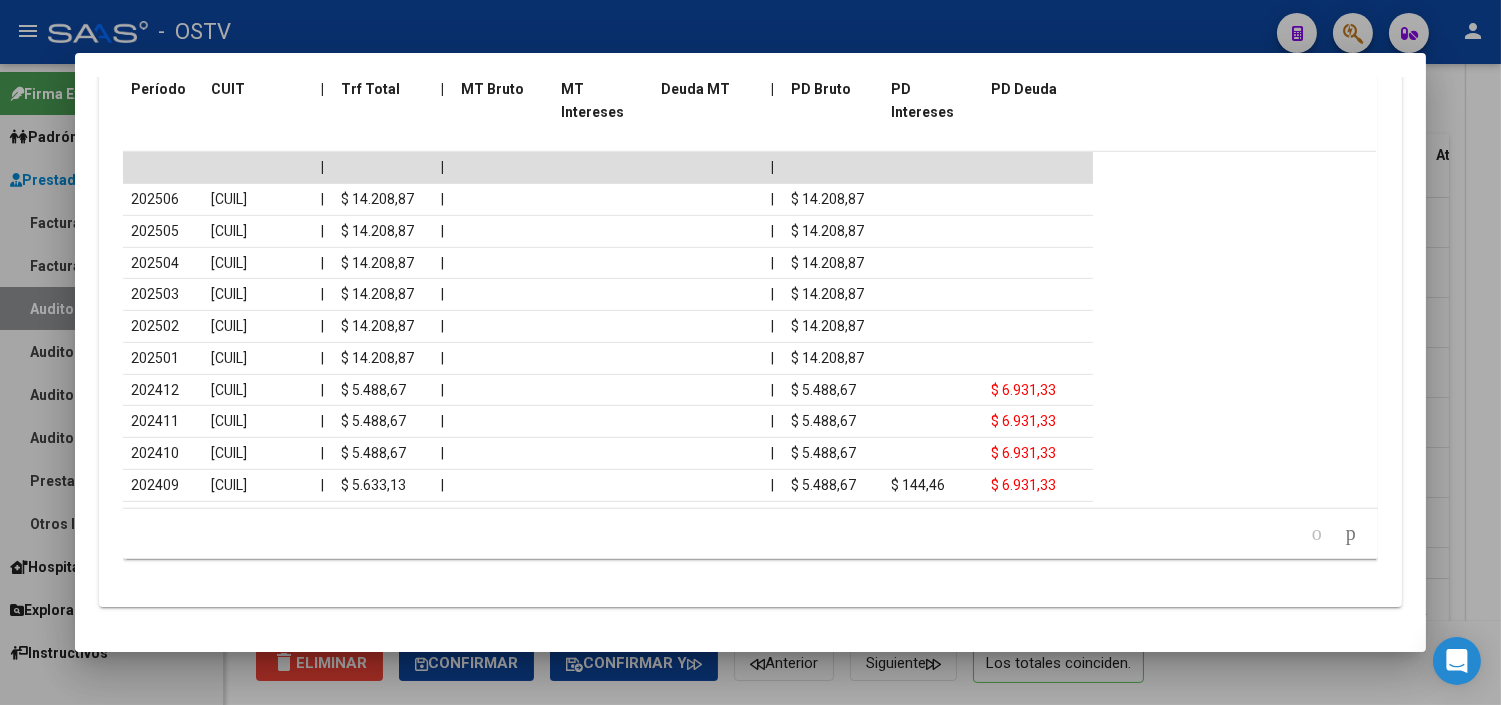 click at bounding box center (750, 352) 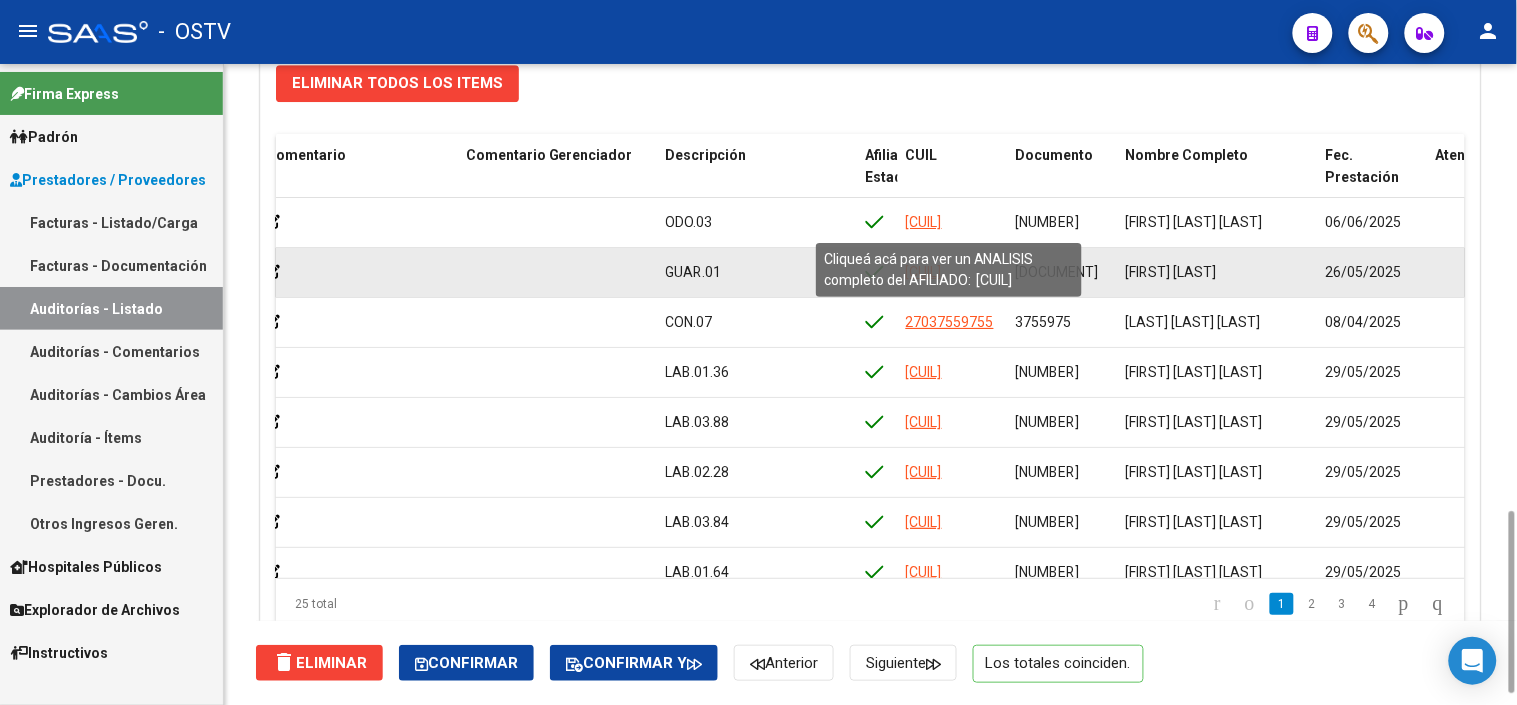 click on "[CUIL]" 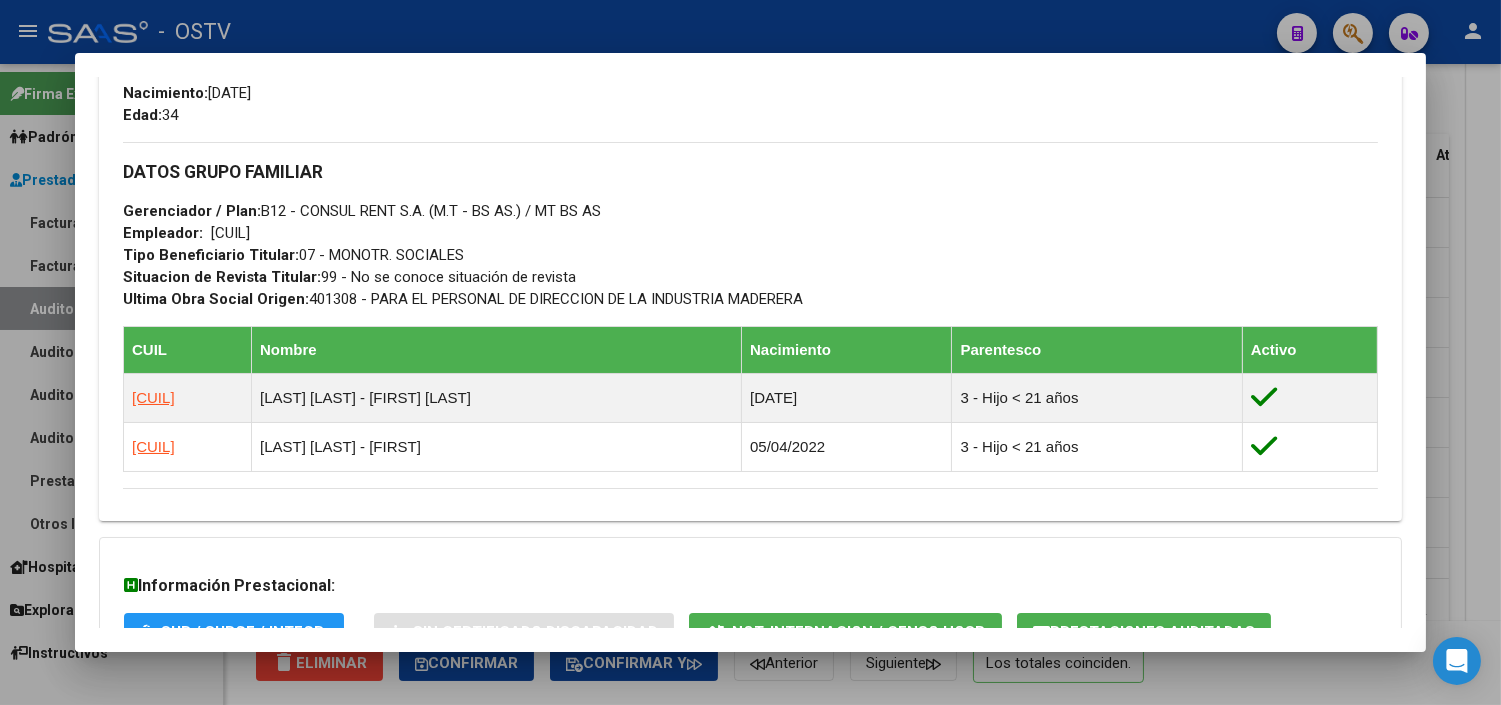 scroll, scrollTop: 1038, scrollLeft: 0, axis: vertical 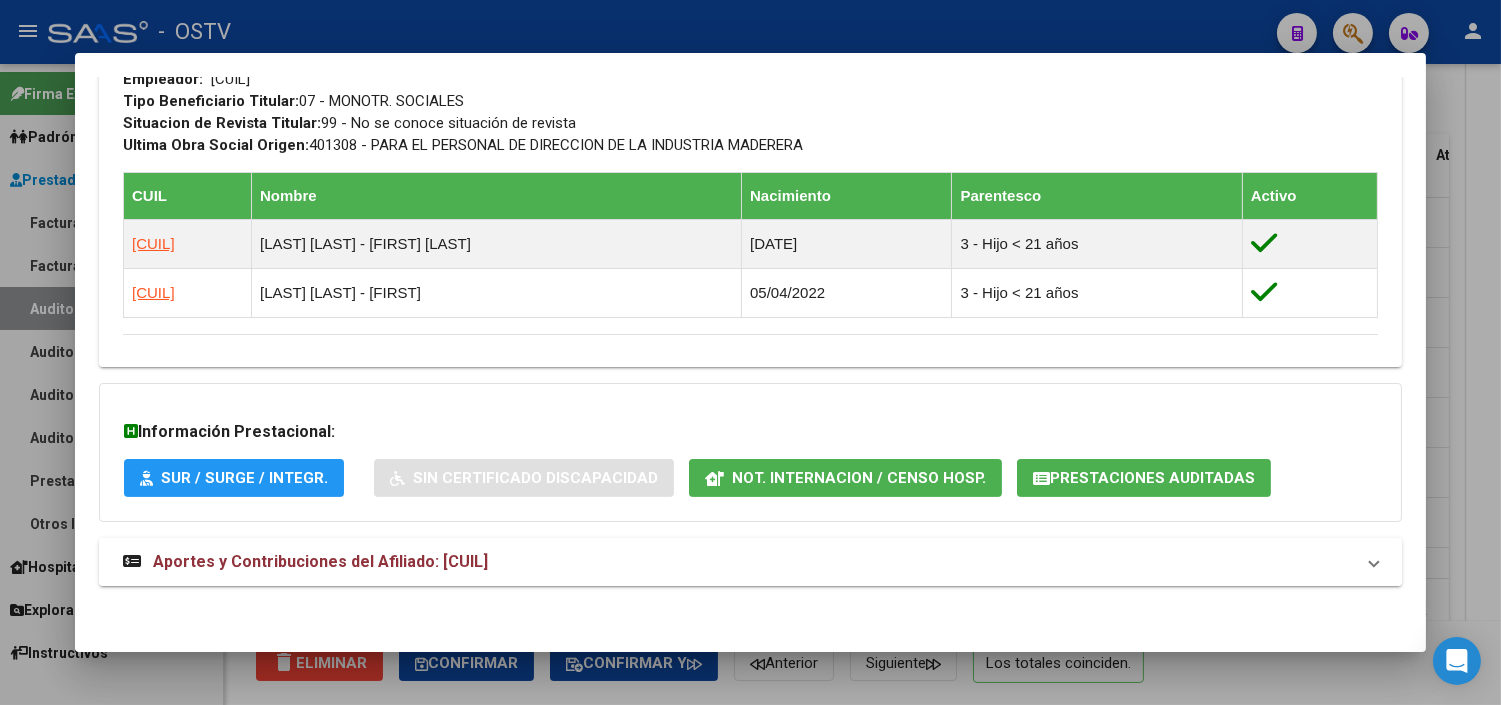 click on "Aportes y Contribuciones del Afiliado: [CUIL]" at bounding box center (320, 561) 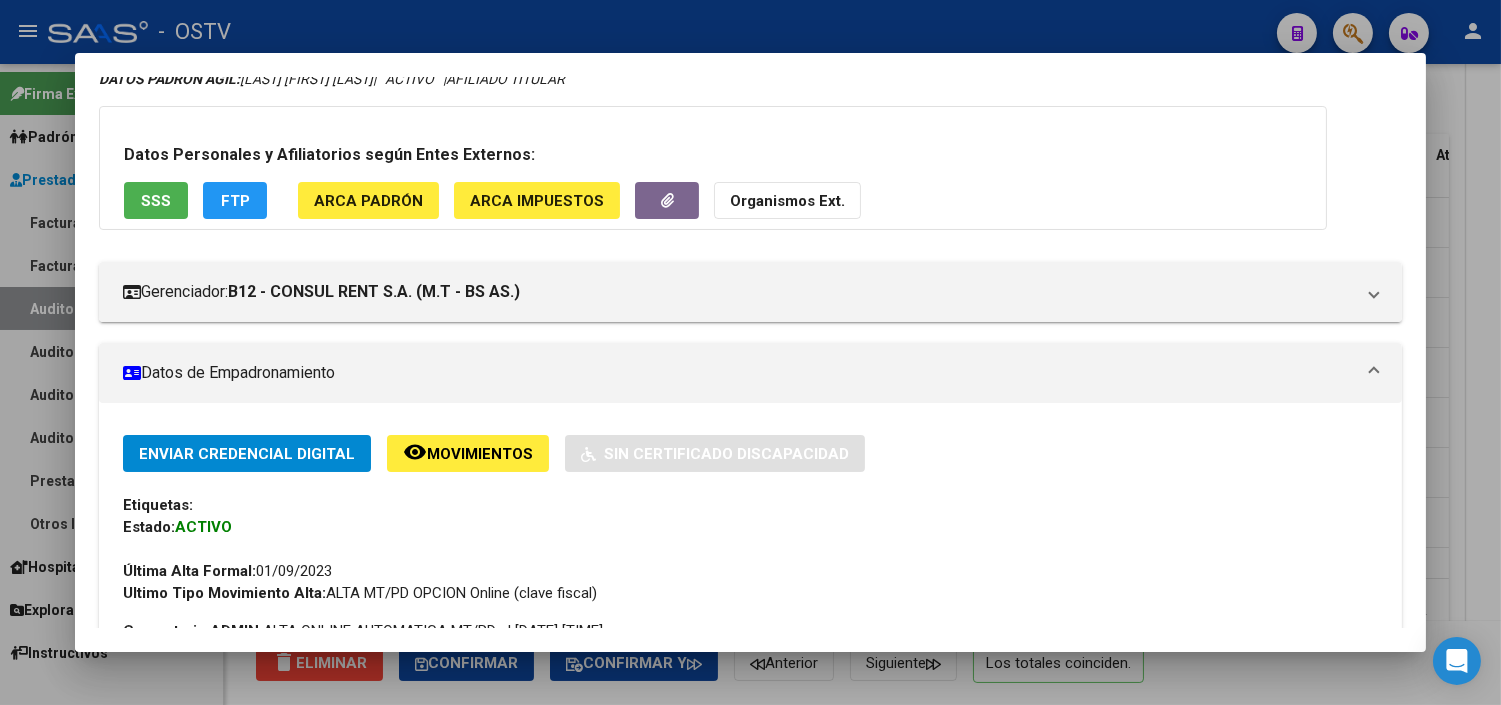 scroll, scrollTop: 0, scrollLeft: 0, axis: both 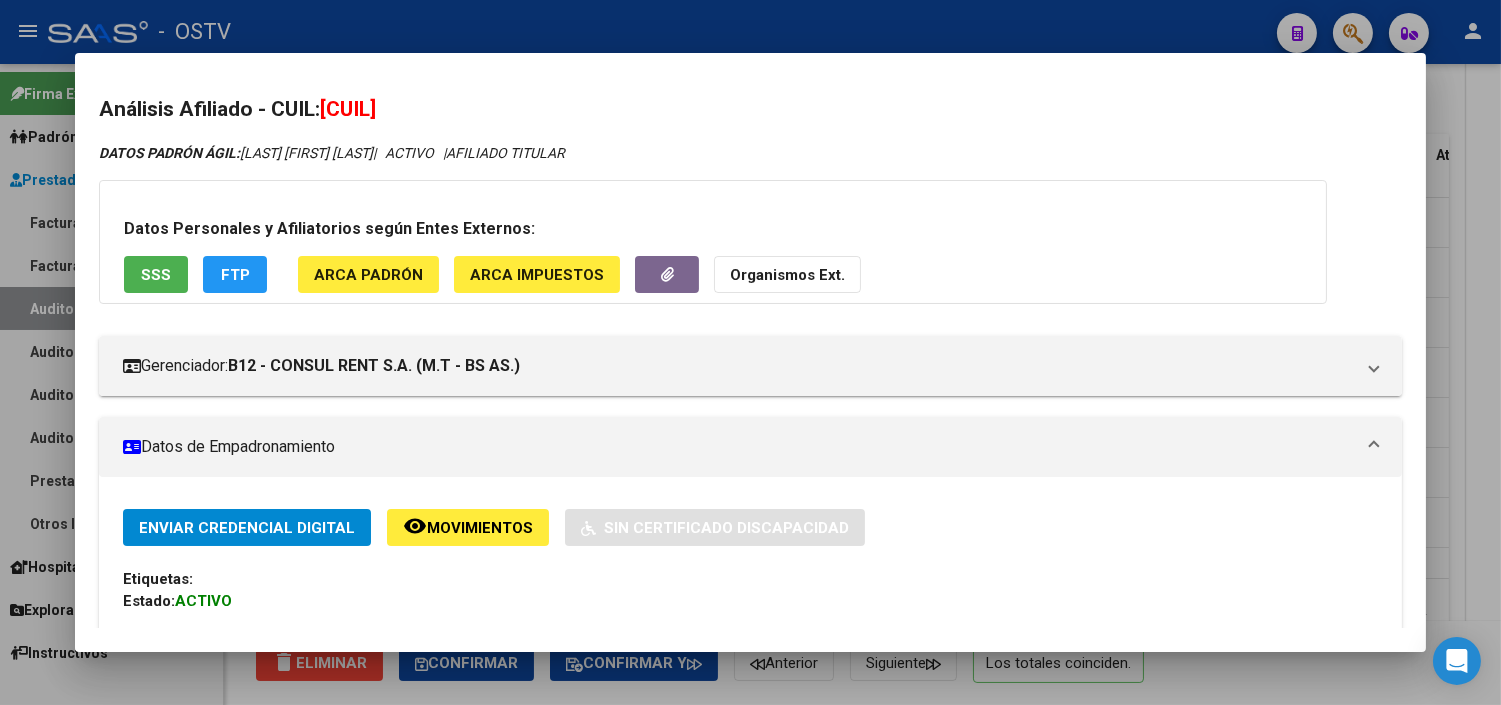 click on "SSS" at bounding box center [156, 274] 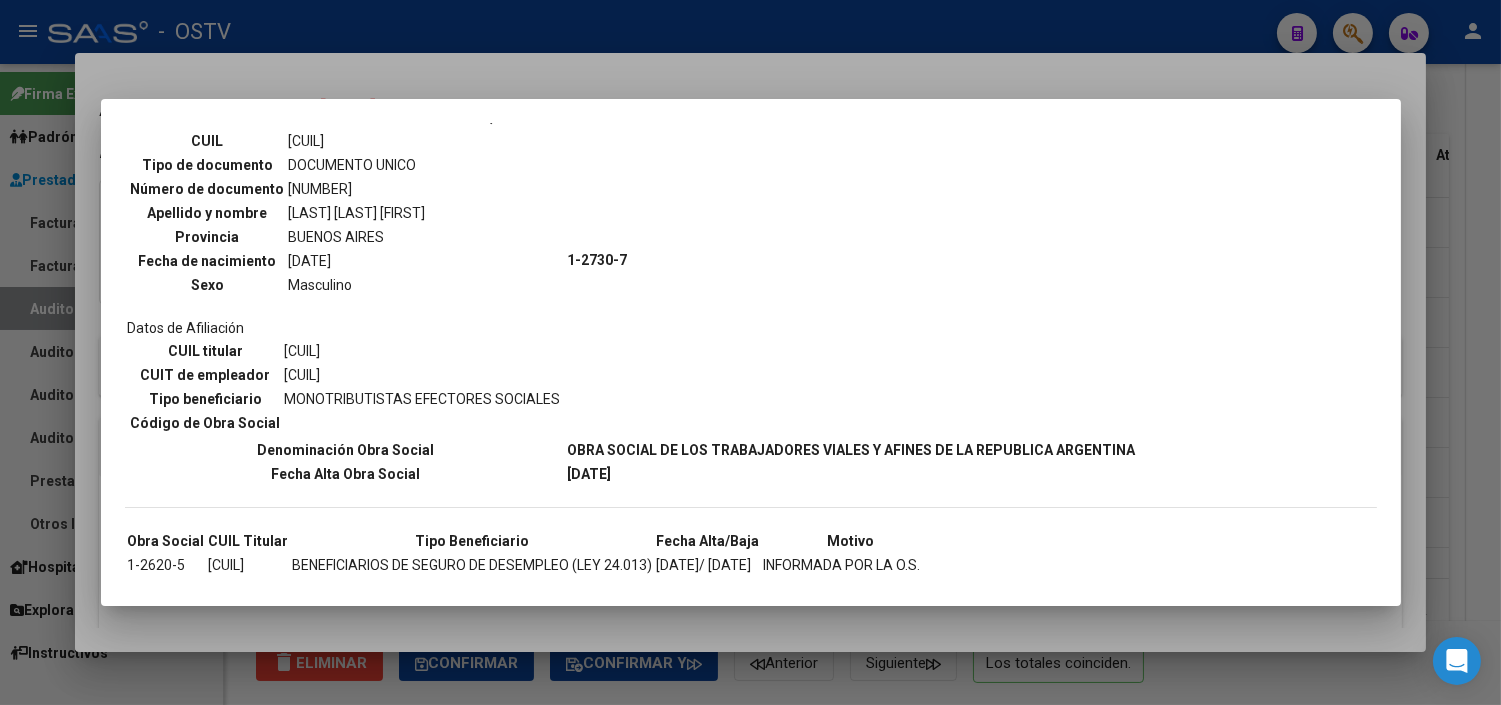 scroll, scrollTop: 1136, scrollLeft: 0, axis: vertical 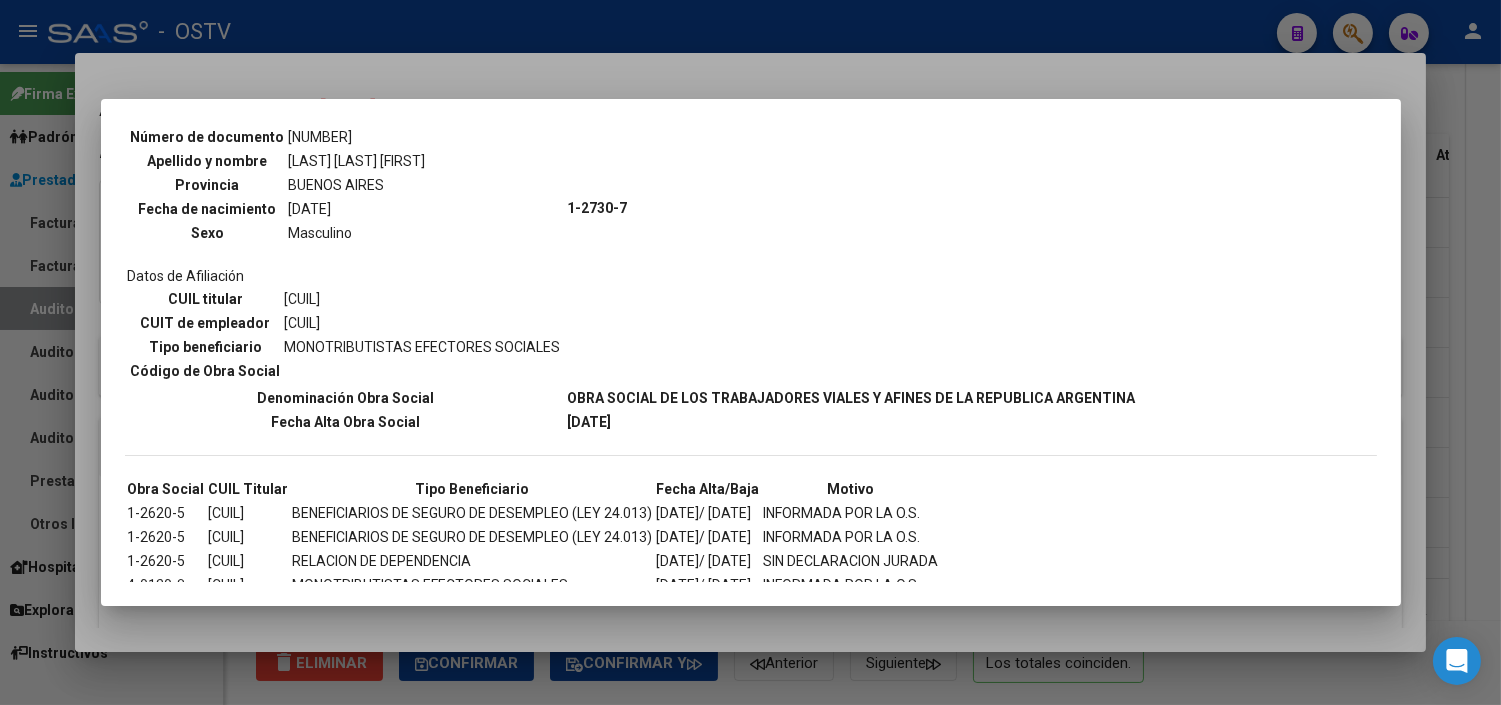click at bounding box center [750, 352] 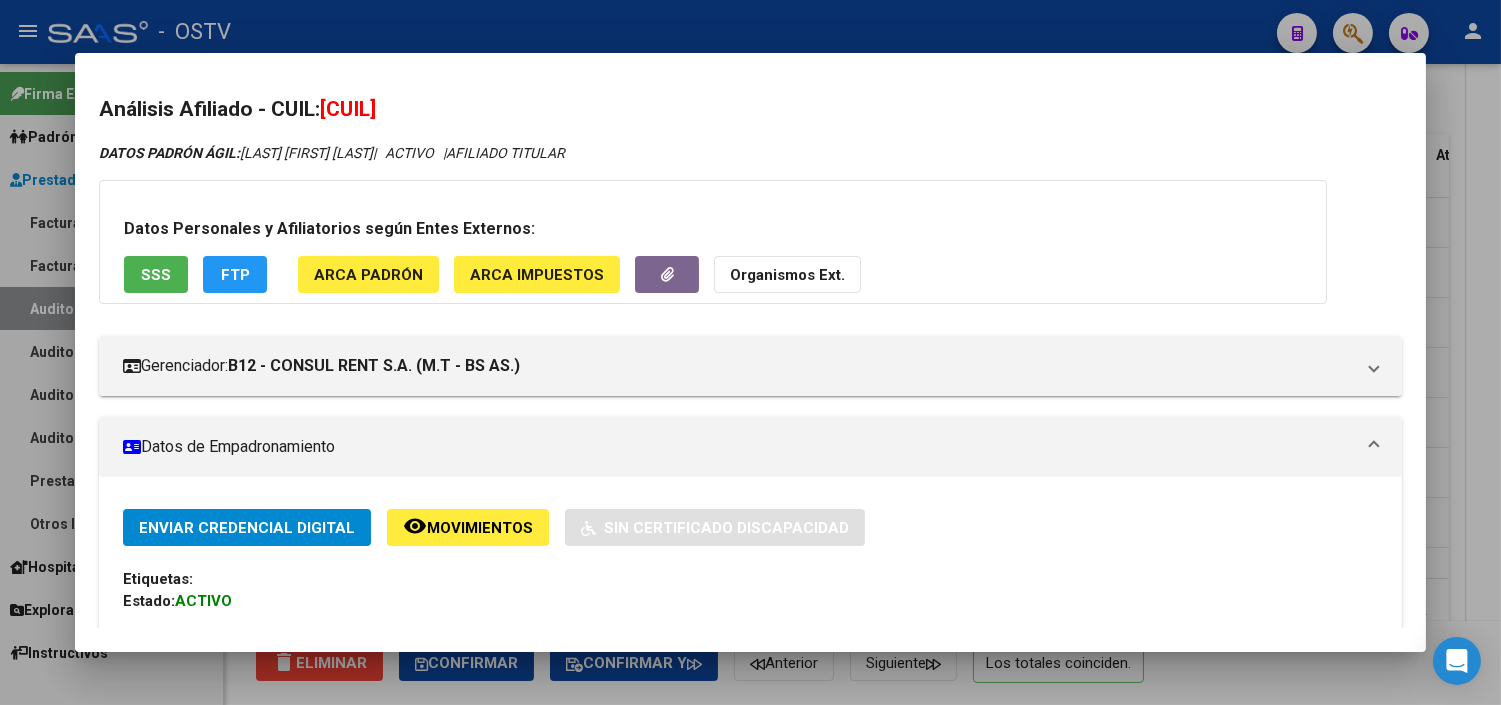 click at bounding box center [750, 352] 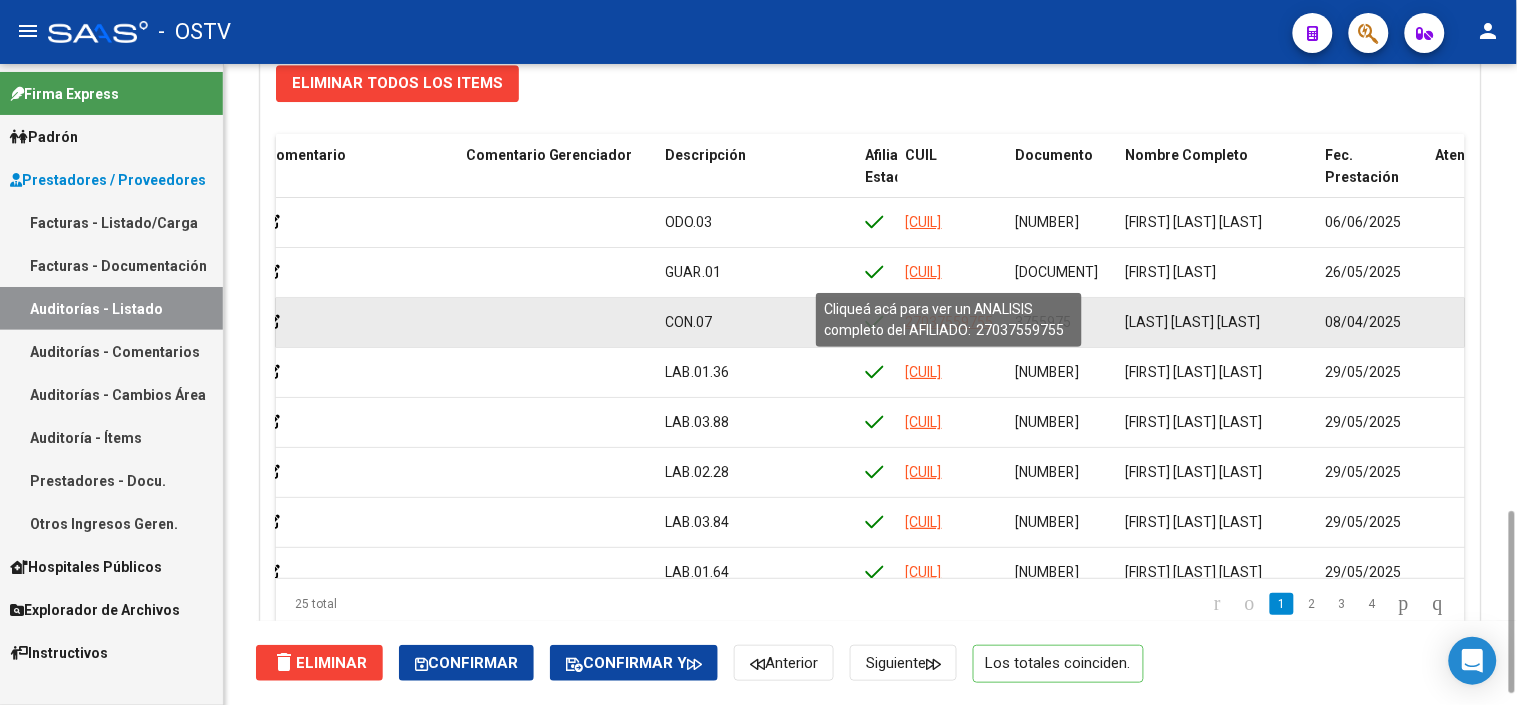 click on "27037559755" 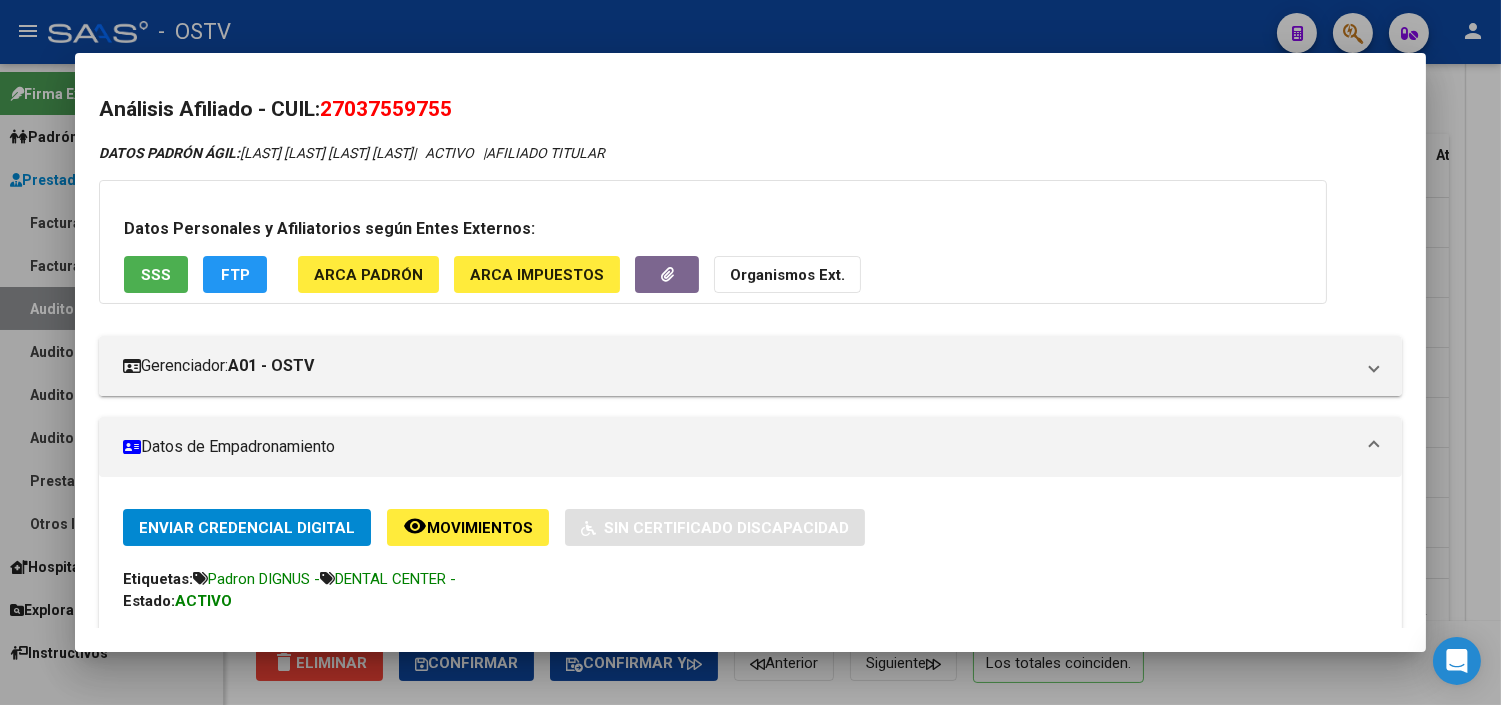 click on "SSS" at bounding box center (156, 275) 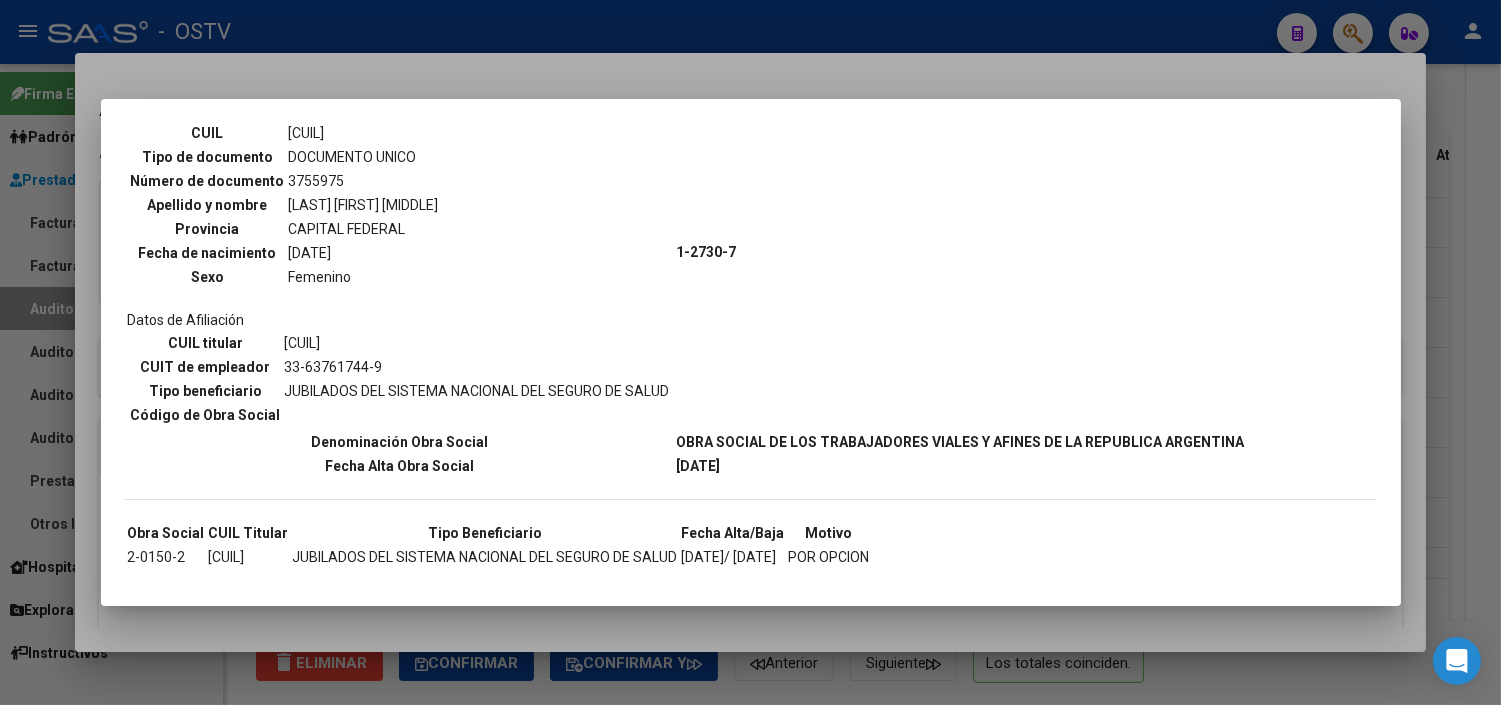scroll, scrollTop: 158, scrollLeft: 0, axis: vertical 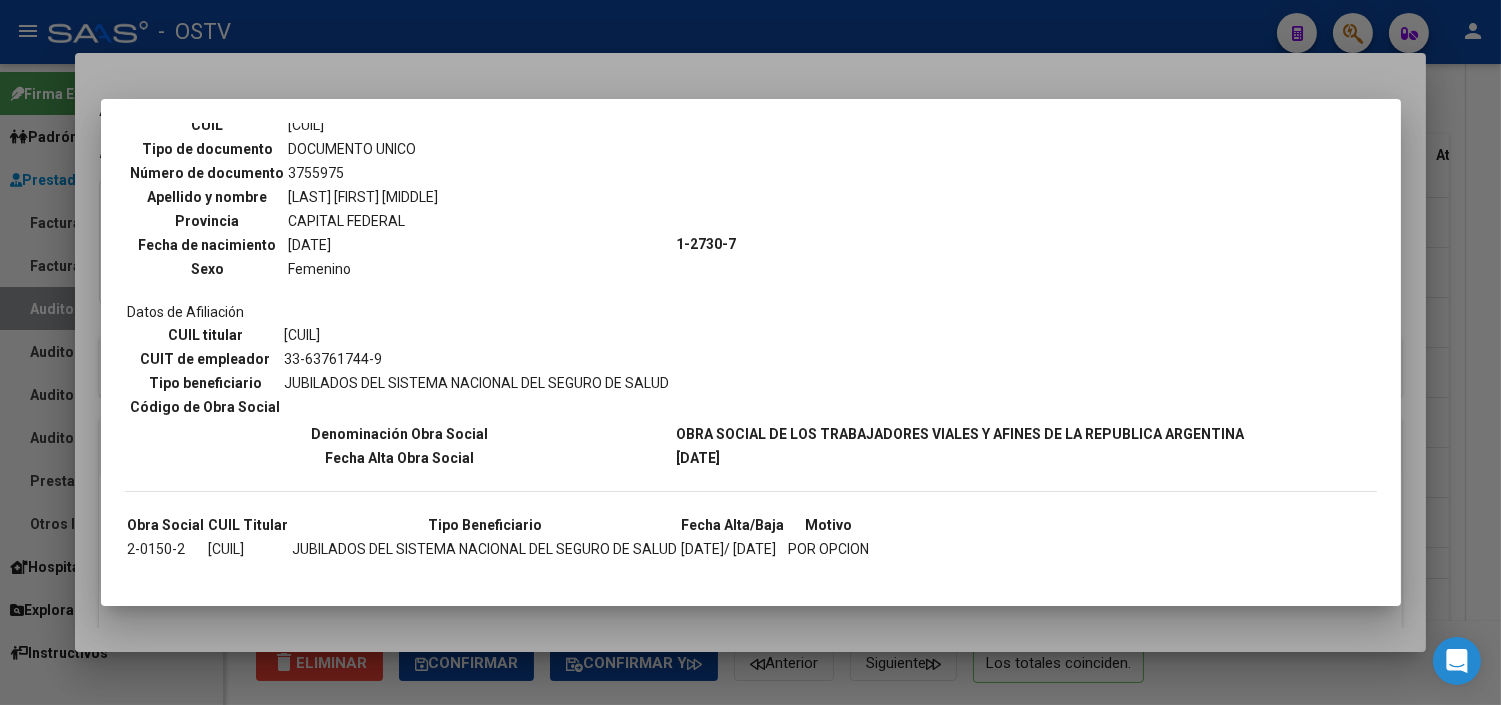 click at bounding box center [750, 352] 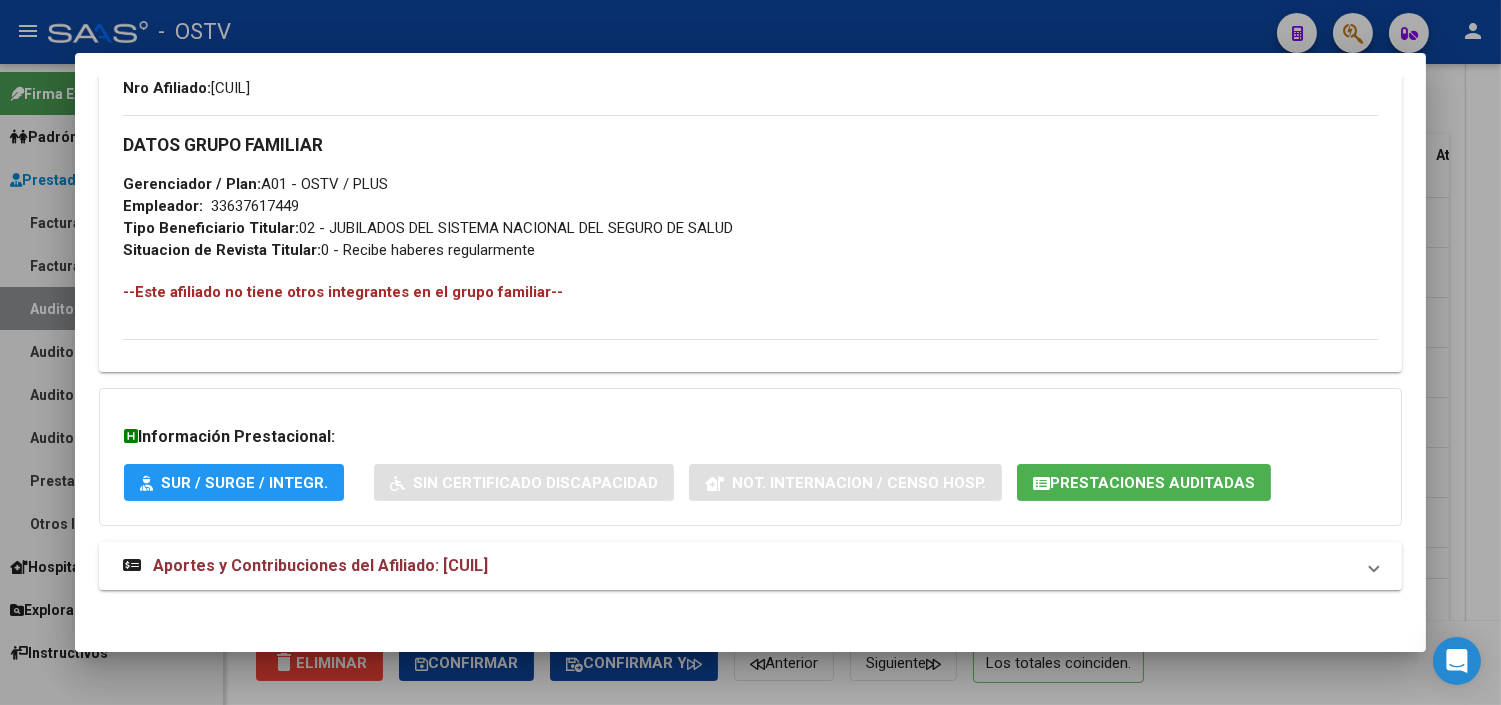 scroll, scrollTop: 915, scrollLeft: 0, axis: vertical 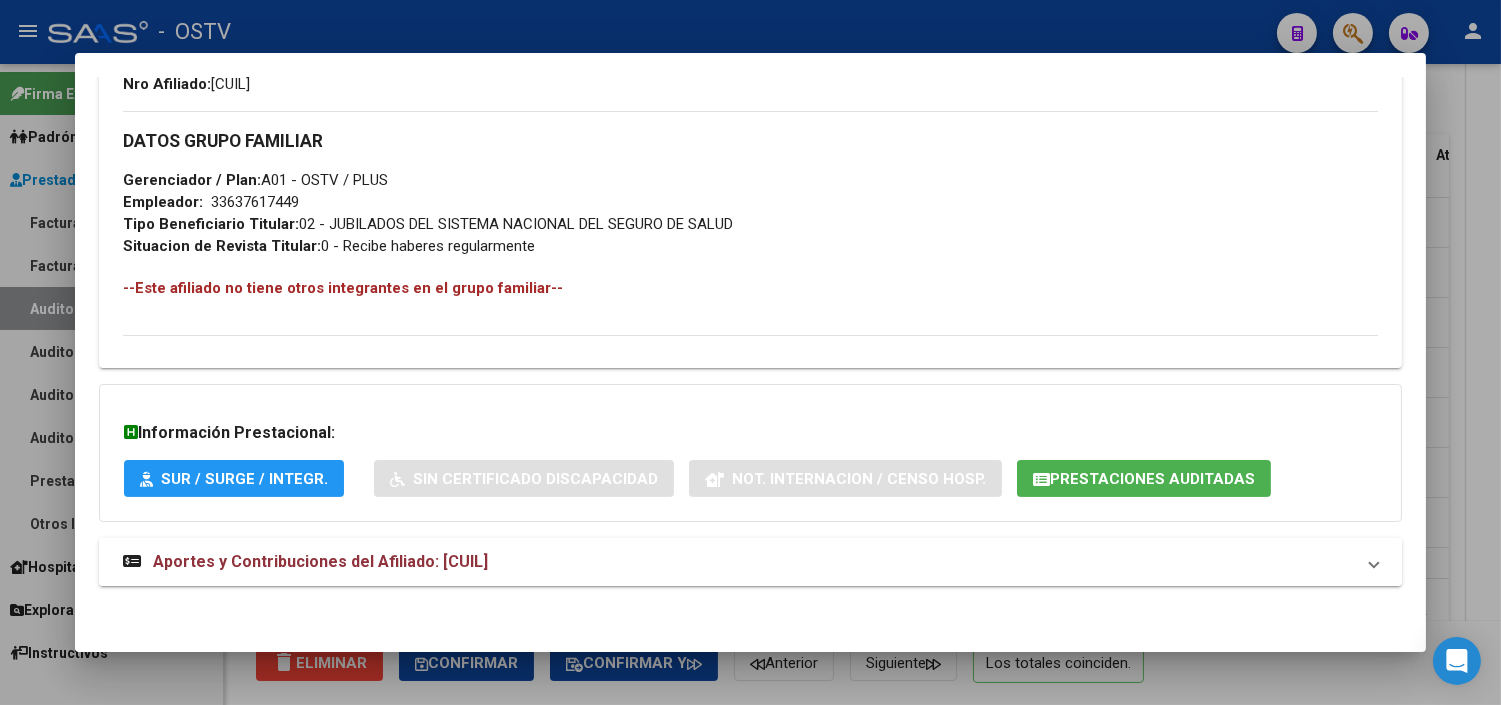 click on "Aportes y Contribuciones del Afiliado: [CUIL]" at bounding box center (320, 561) 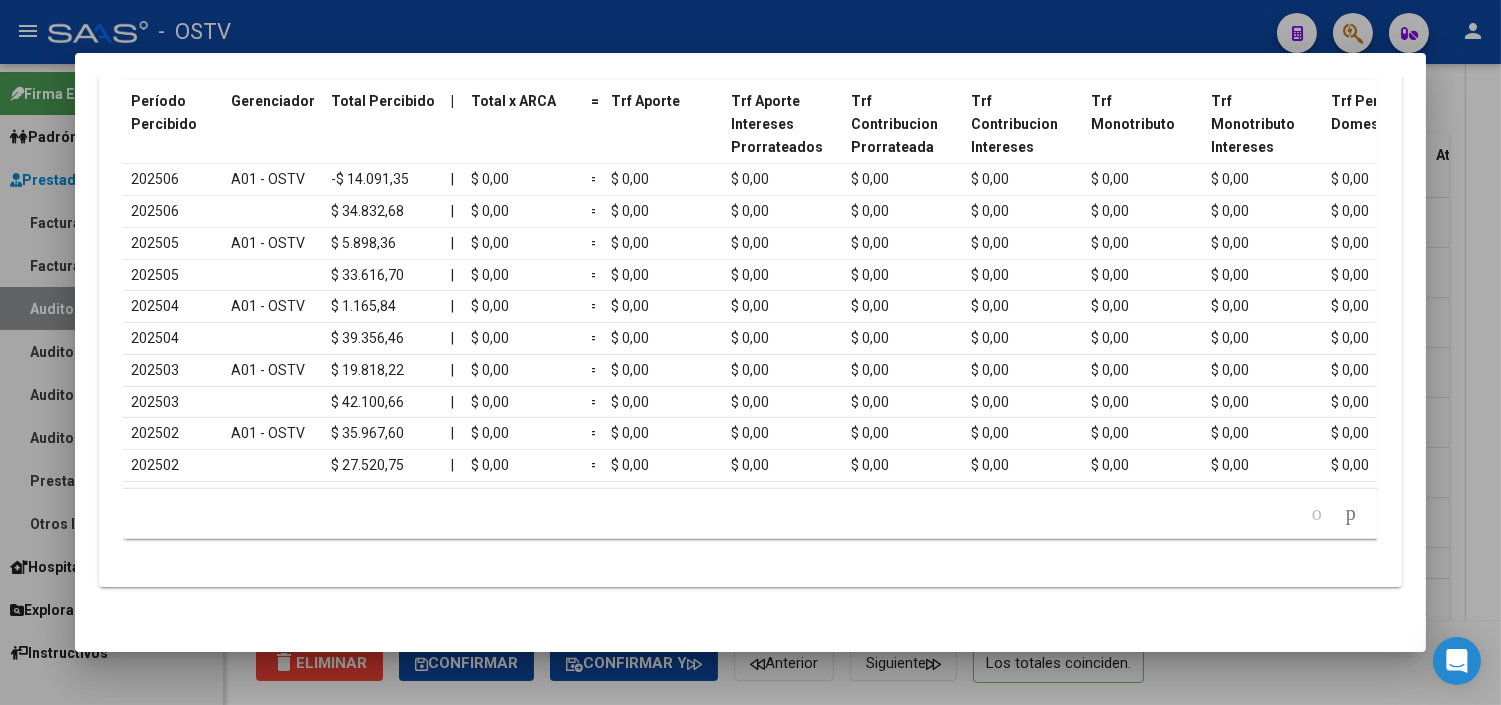 scroll, scrollTop: 1628, scrollLeft: 0, axis: vertical 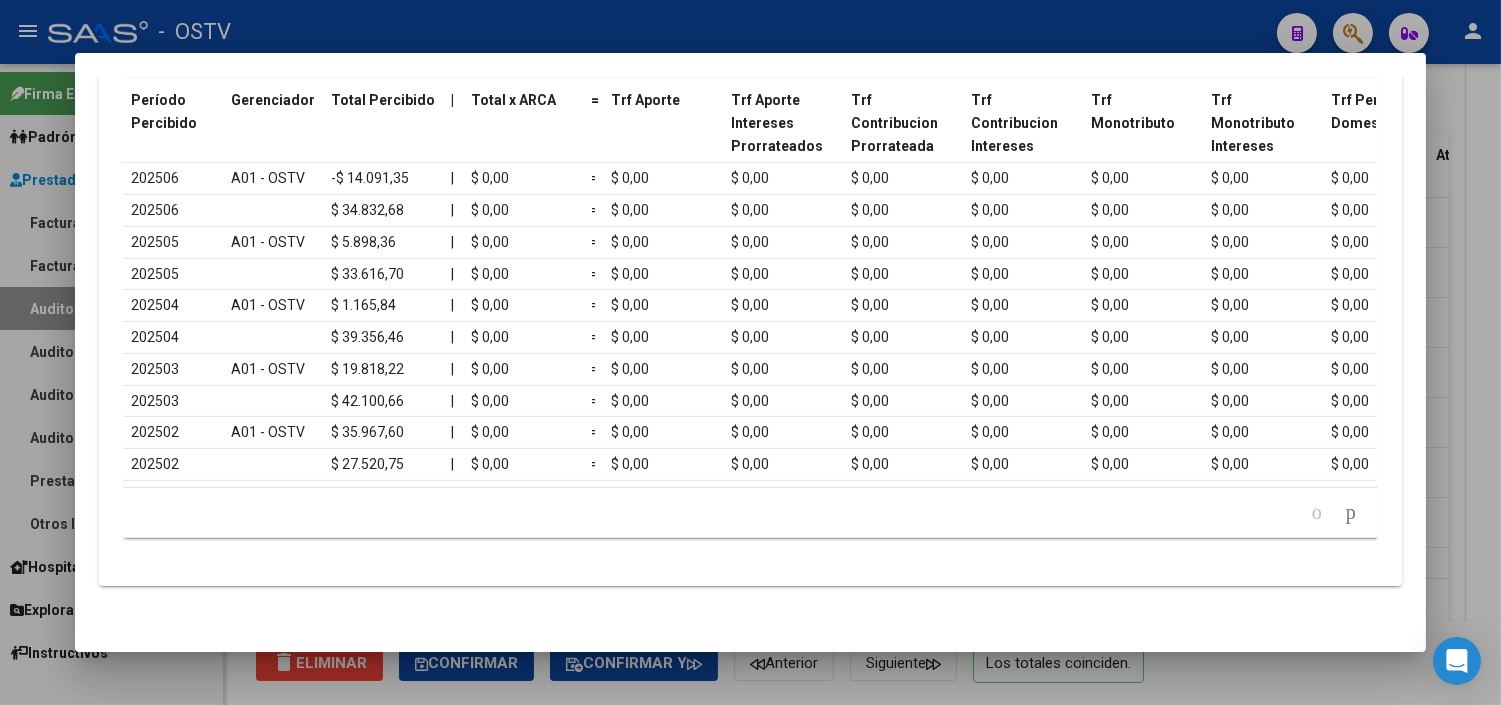 click at bounding box center (750, 352) 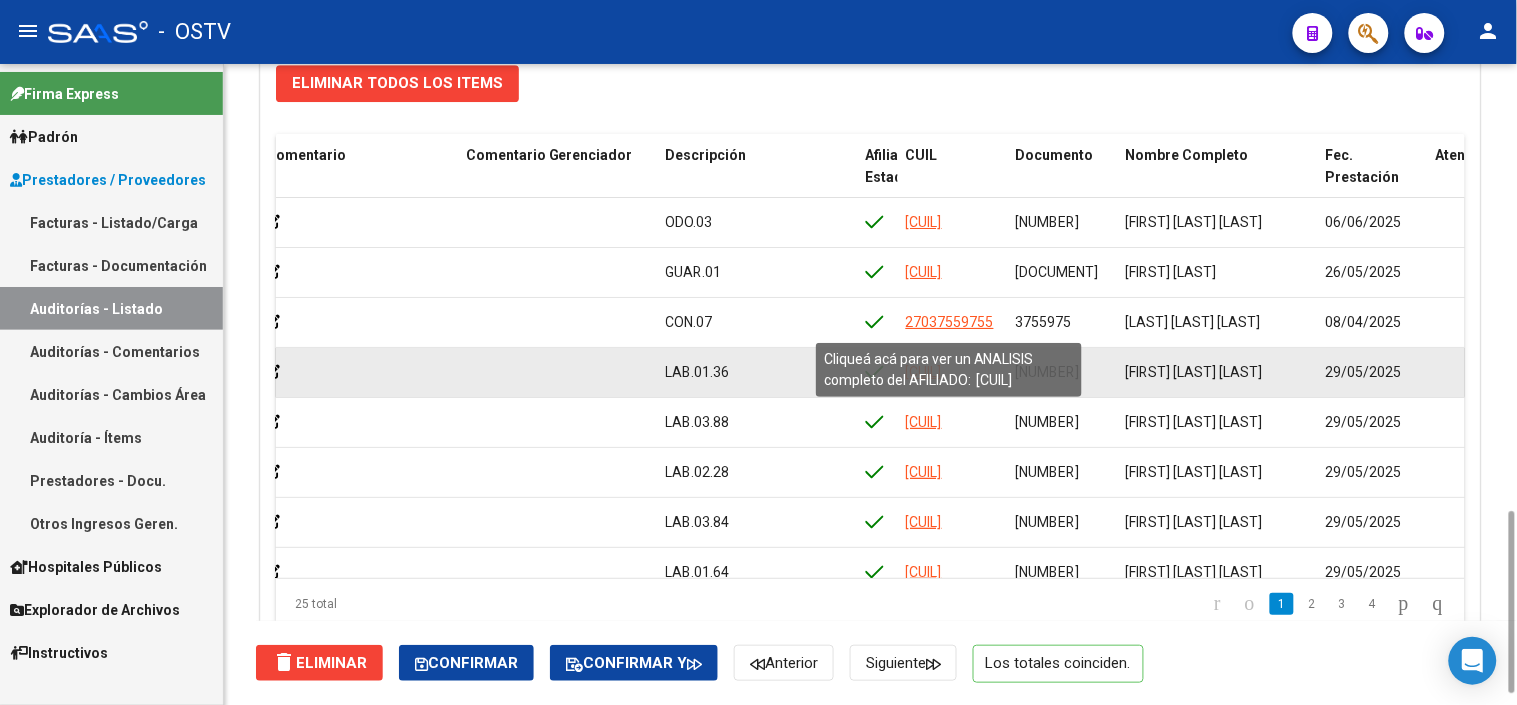 click on "[CUIL]" 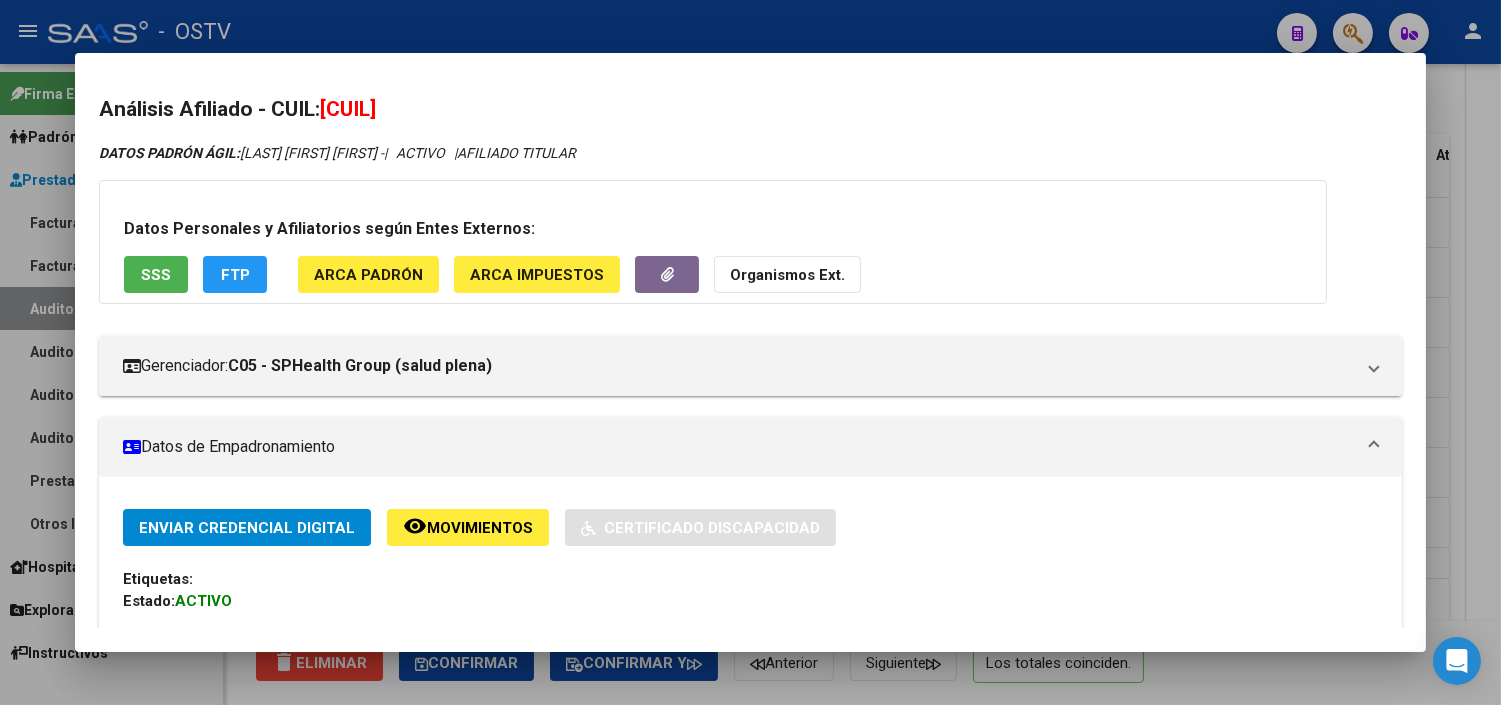 click on "SSS" at bounding box center (156, 275) 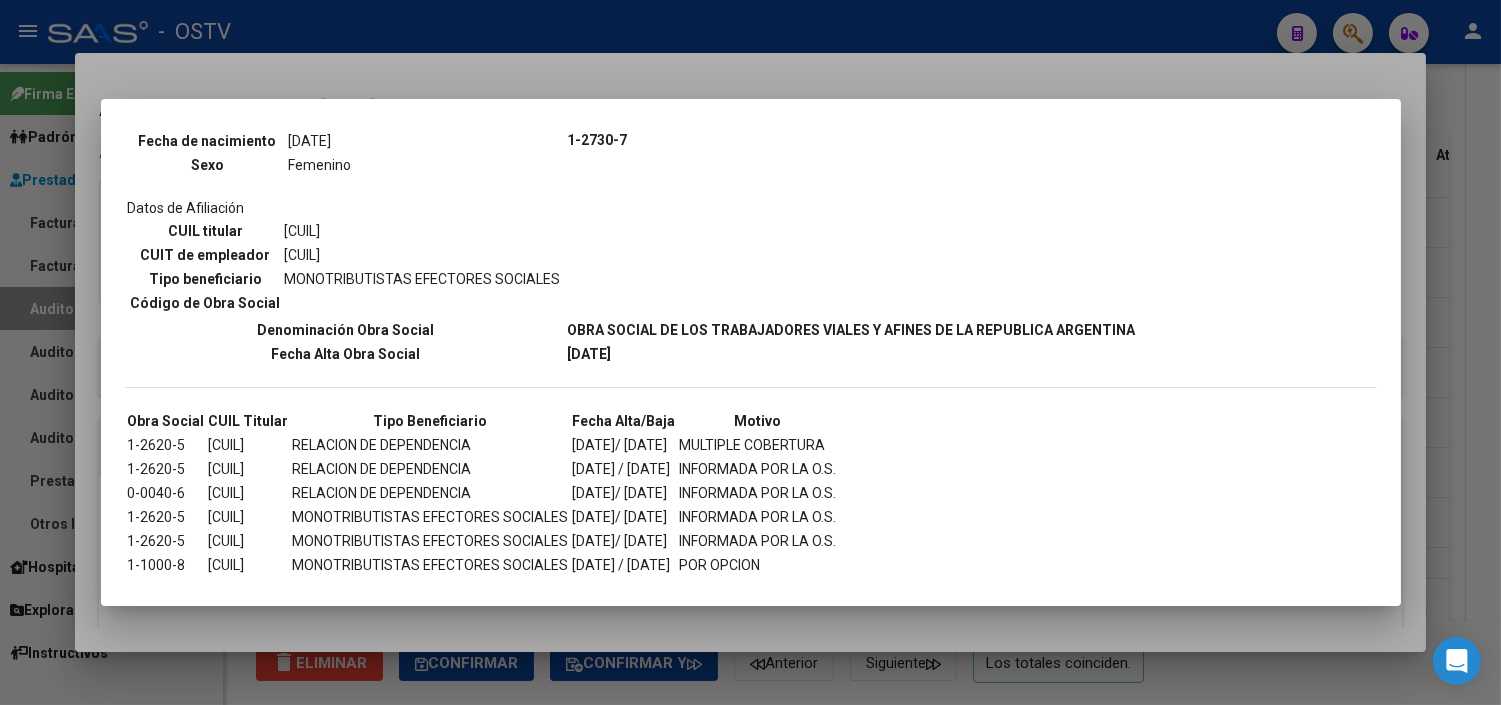 scroll, scrollTop: 274, scrollLeft: 0, axis: vertical 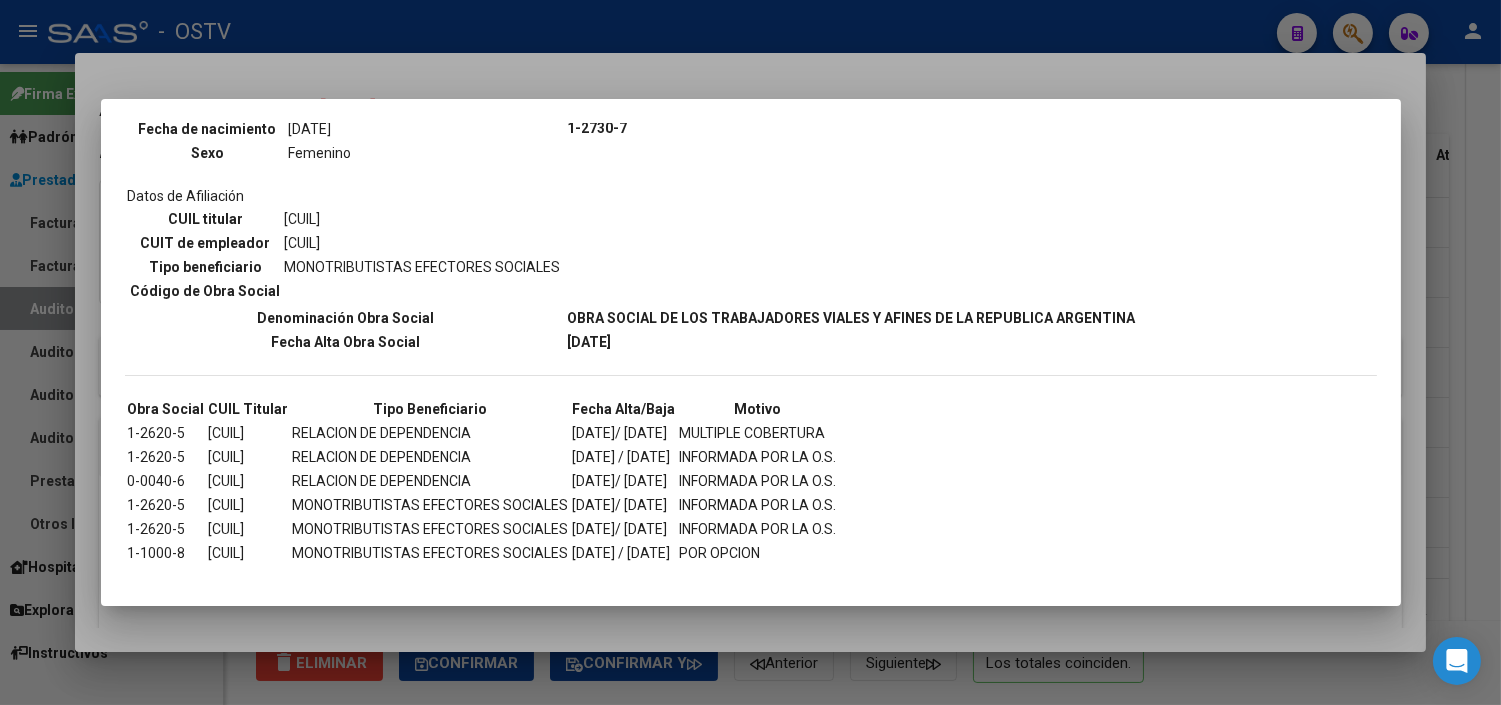 click at bounding box center (750, 352) 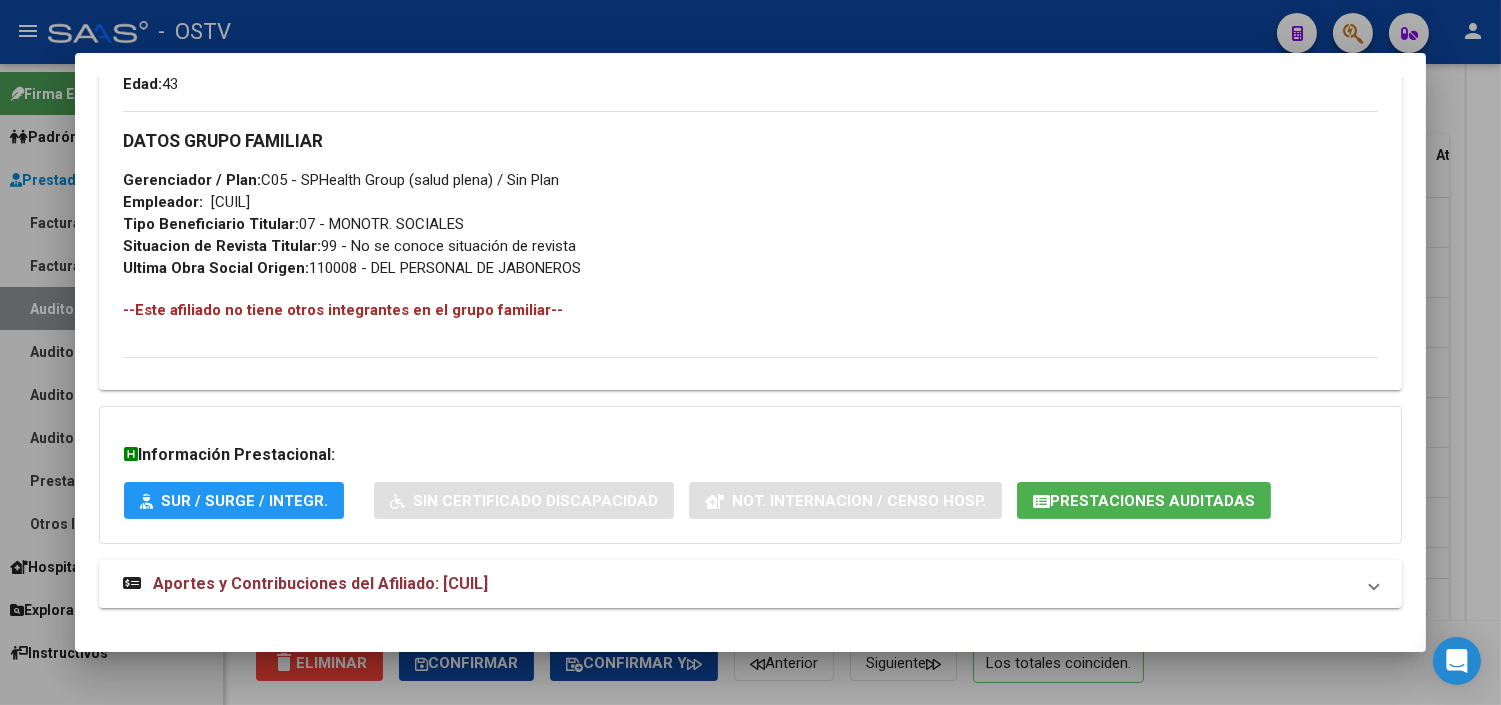 scroll, scrollTop: 937, scrollLeft: 0, axis: vertical 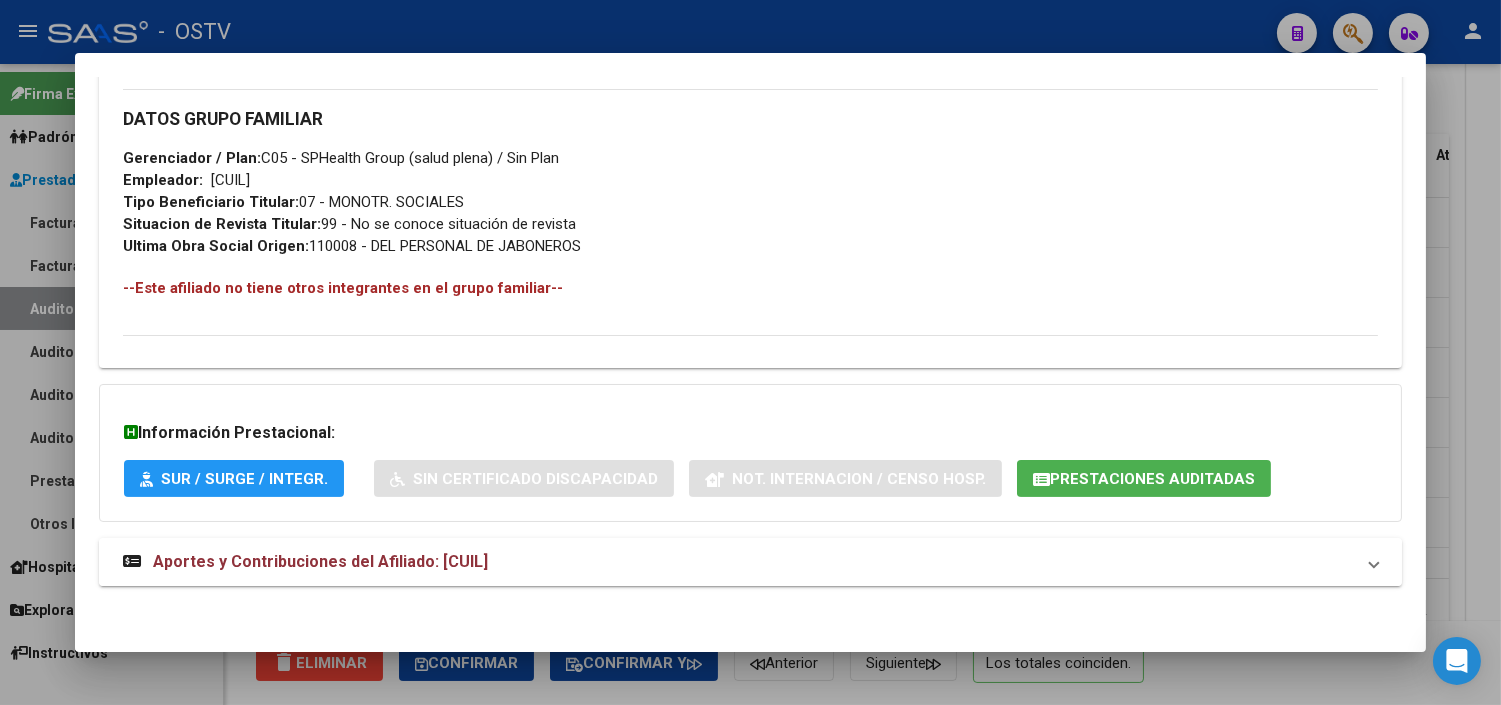 click on "Aportes y Contribuciones del Afiliado: [CUIL]" at bounding box center (320, 561) 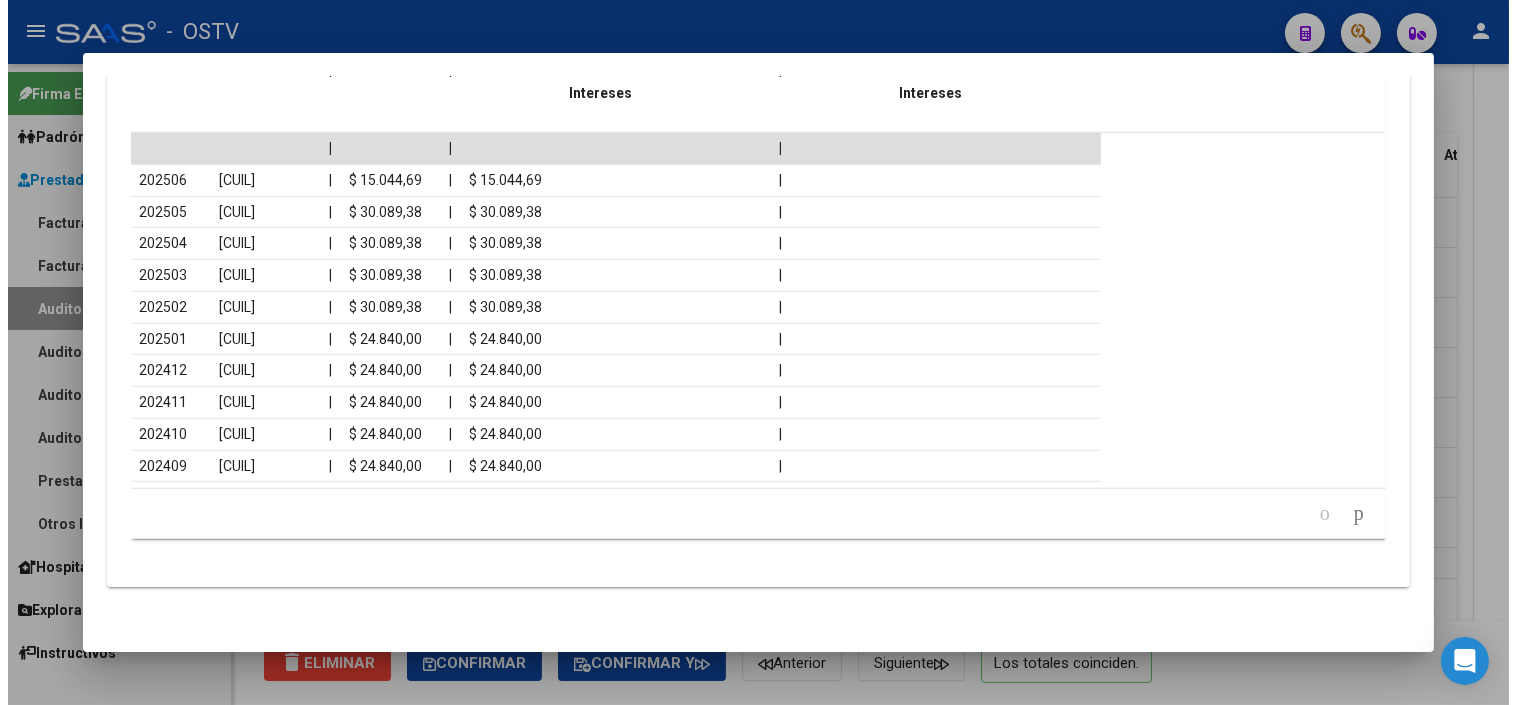 scroll, scrollTop: 1812, scrollLeft: 0, axis: vertical 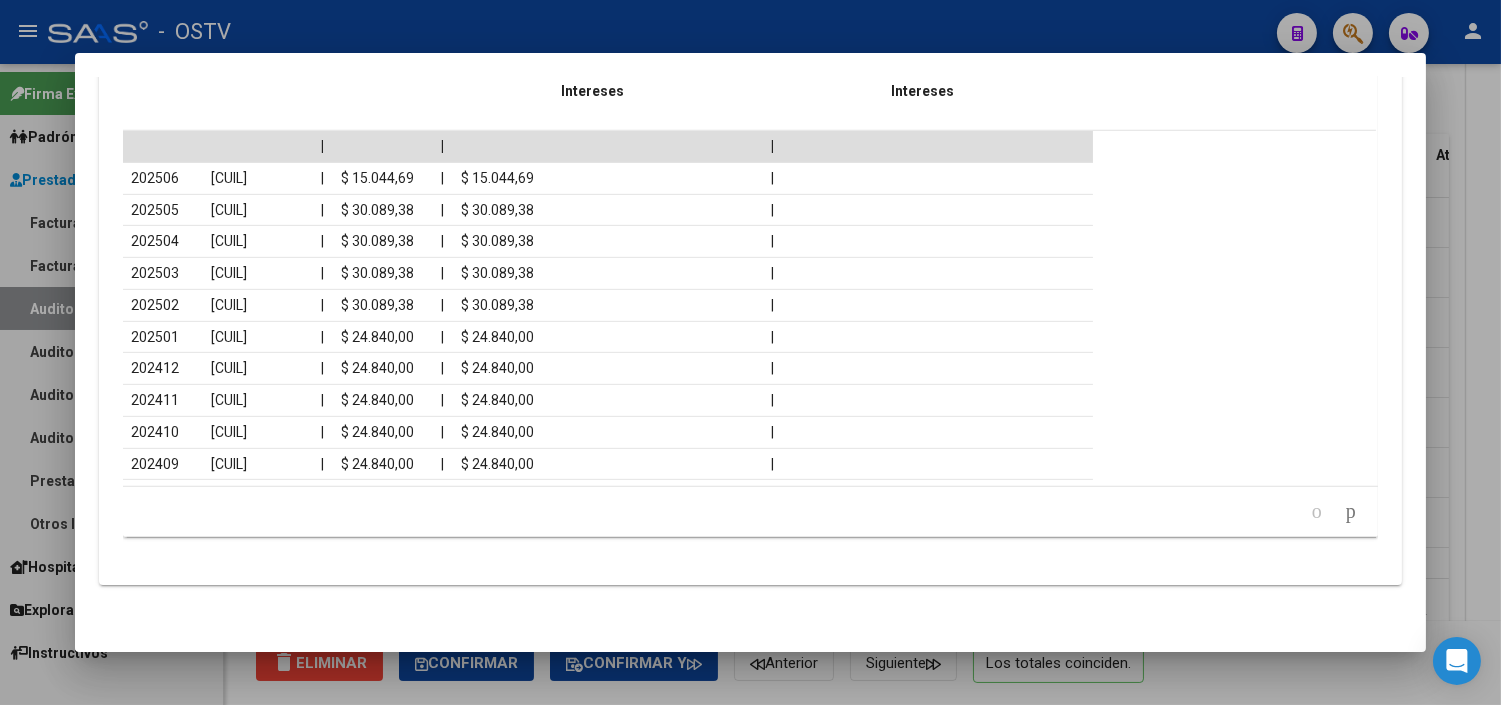 click at bounding box center [750, 352] 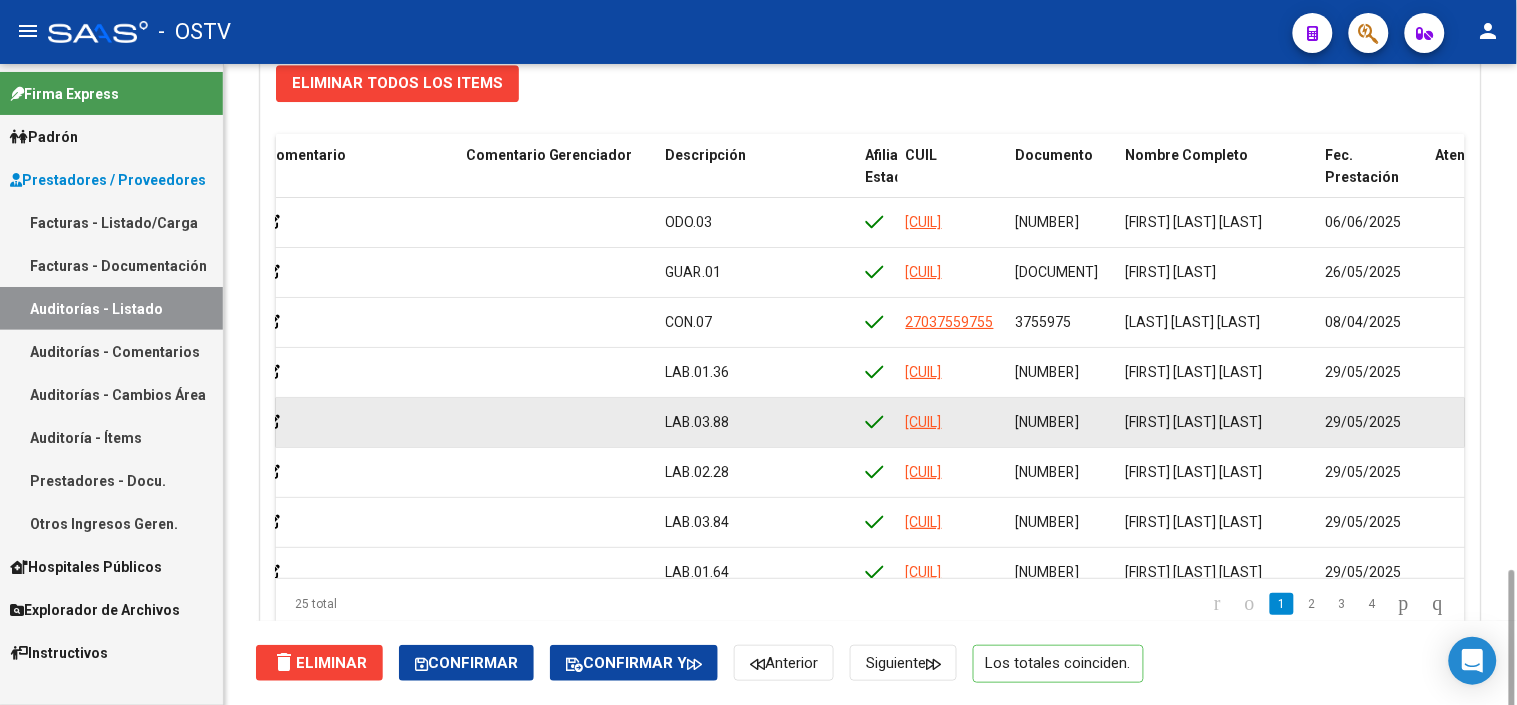 scroll, scrollTop: 1621, scrollLeft: 0, axis: vertical 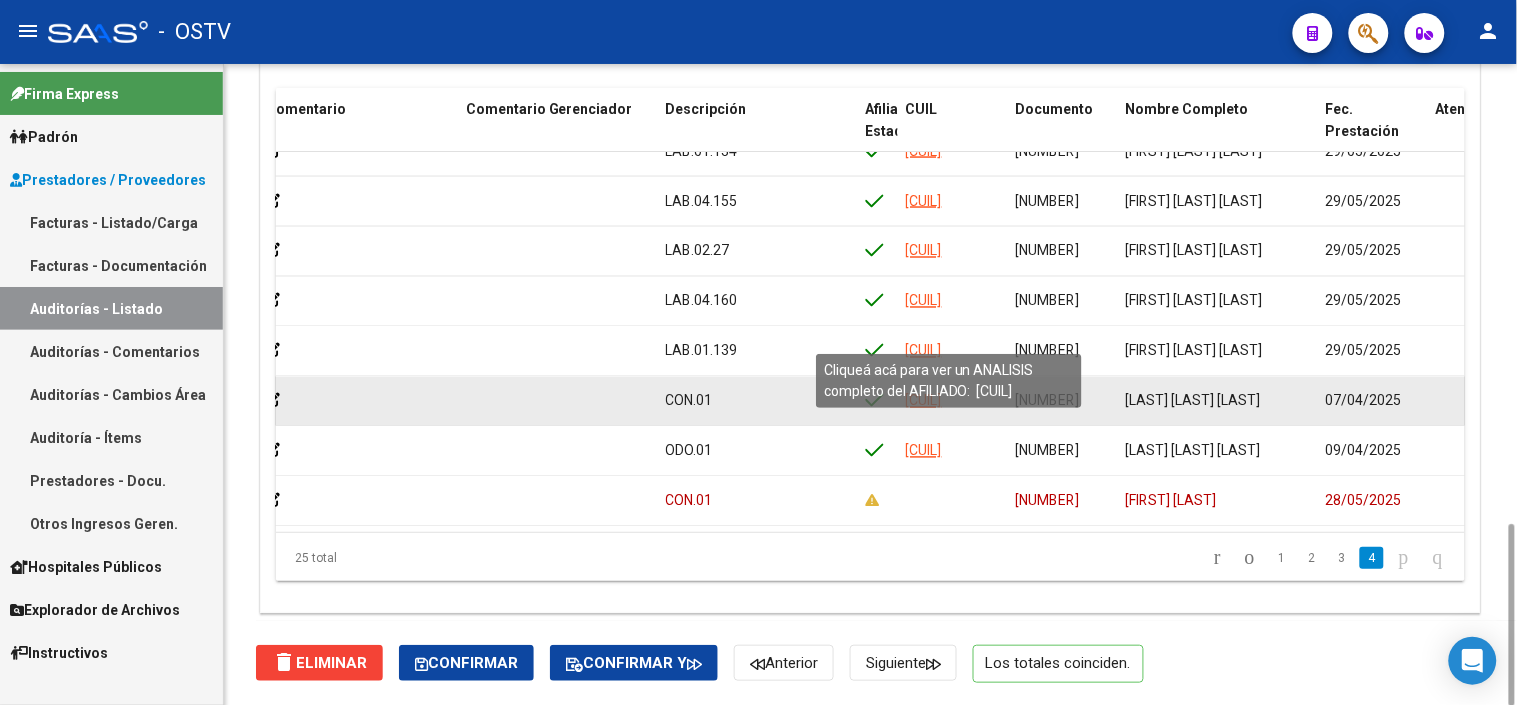 click on "[CUIL]" 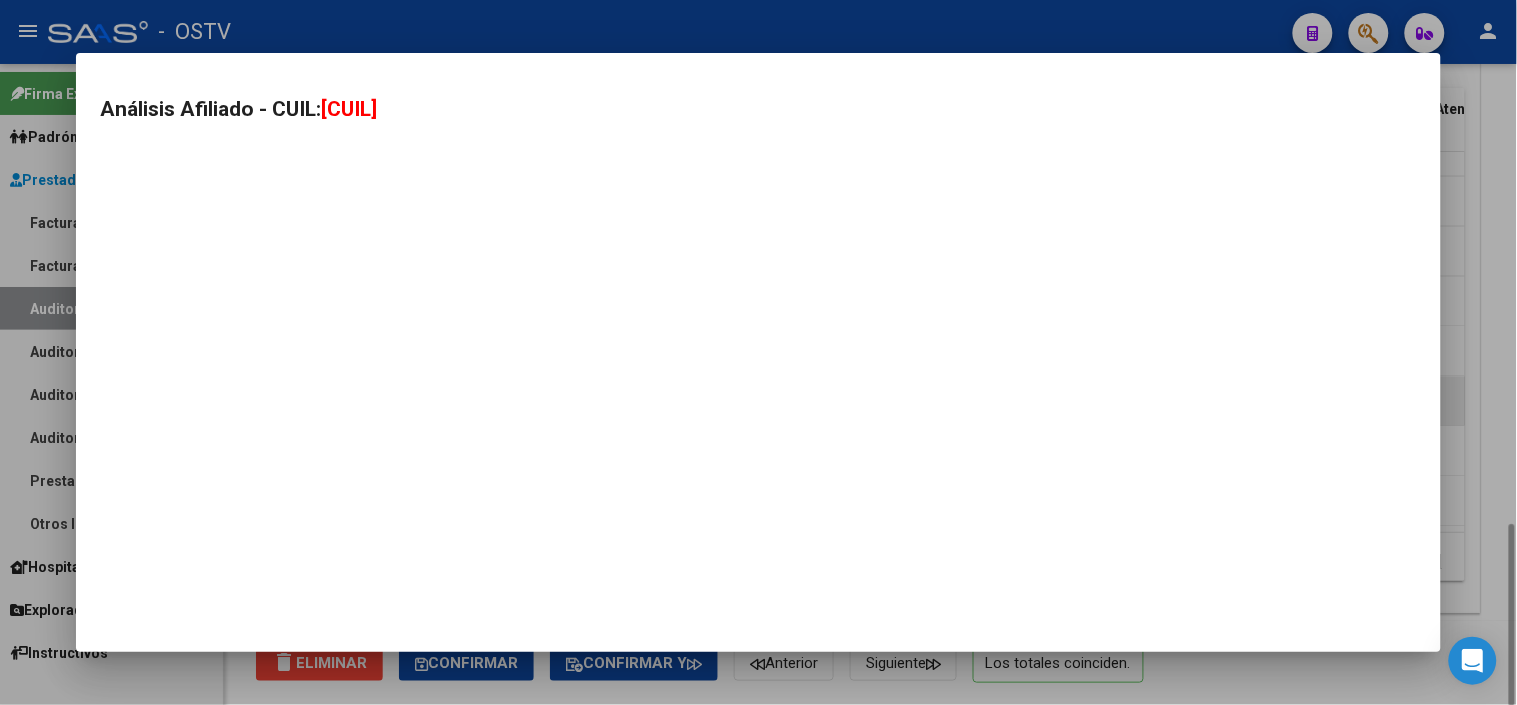 type on "[CUIL]" 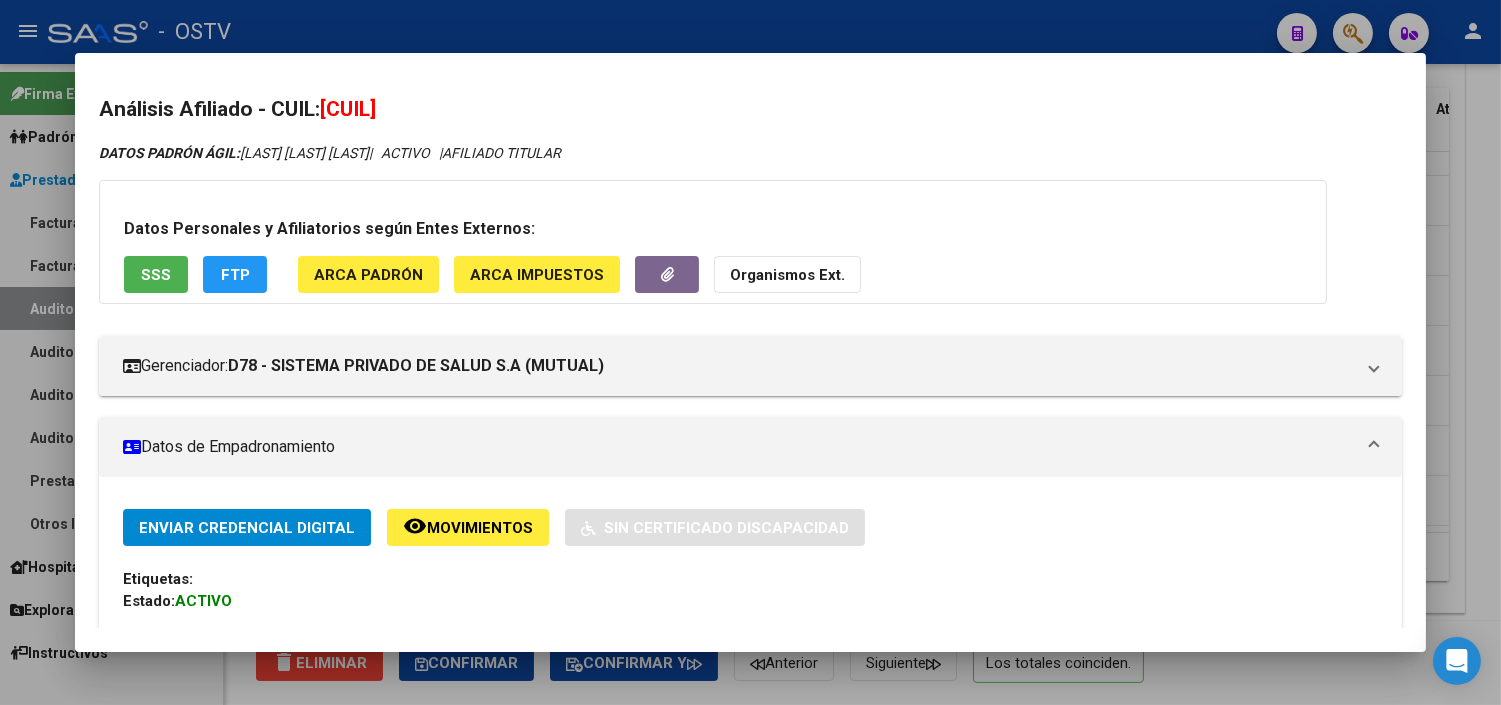 click on "SSS" at bounding box center (156, 275) 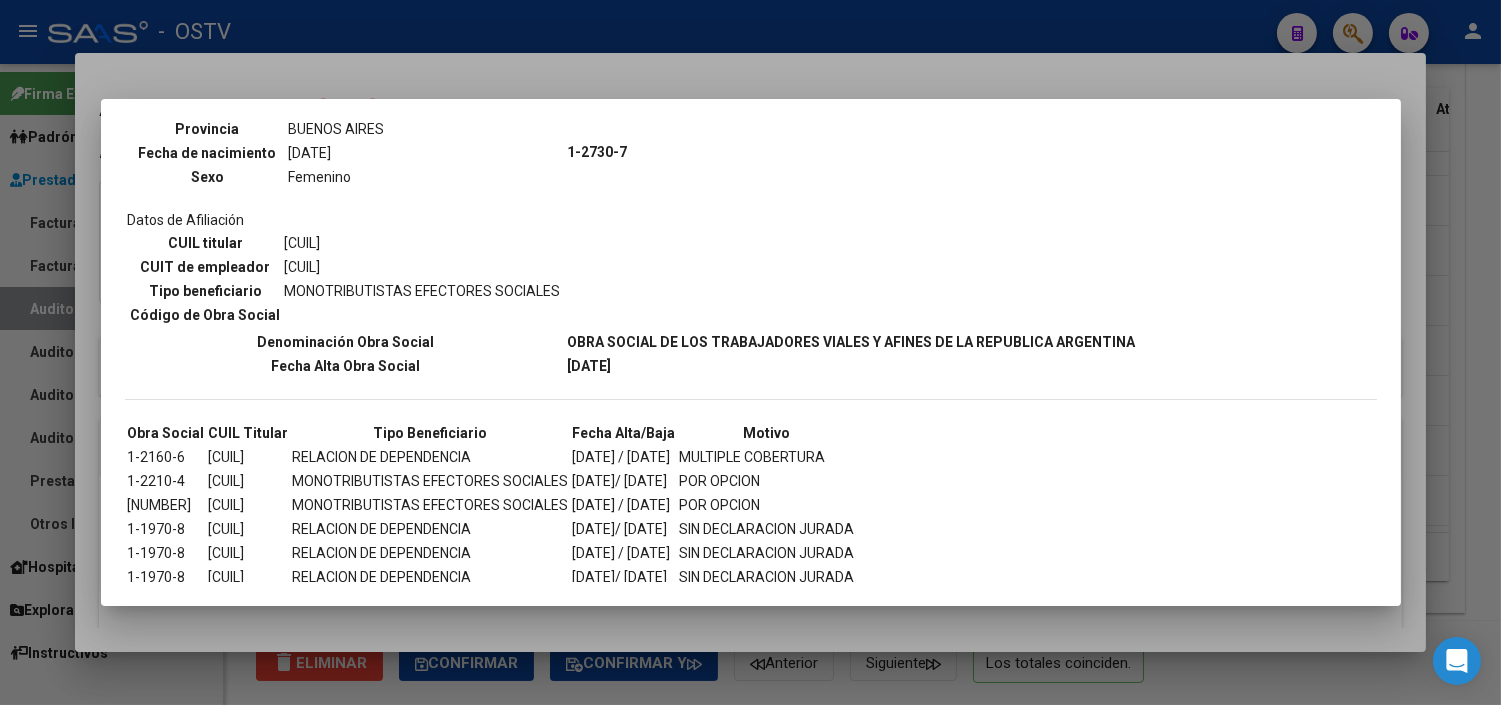 scroll, scrollTop: 274, scrollLeft: 0, axis: vertical 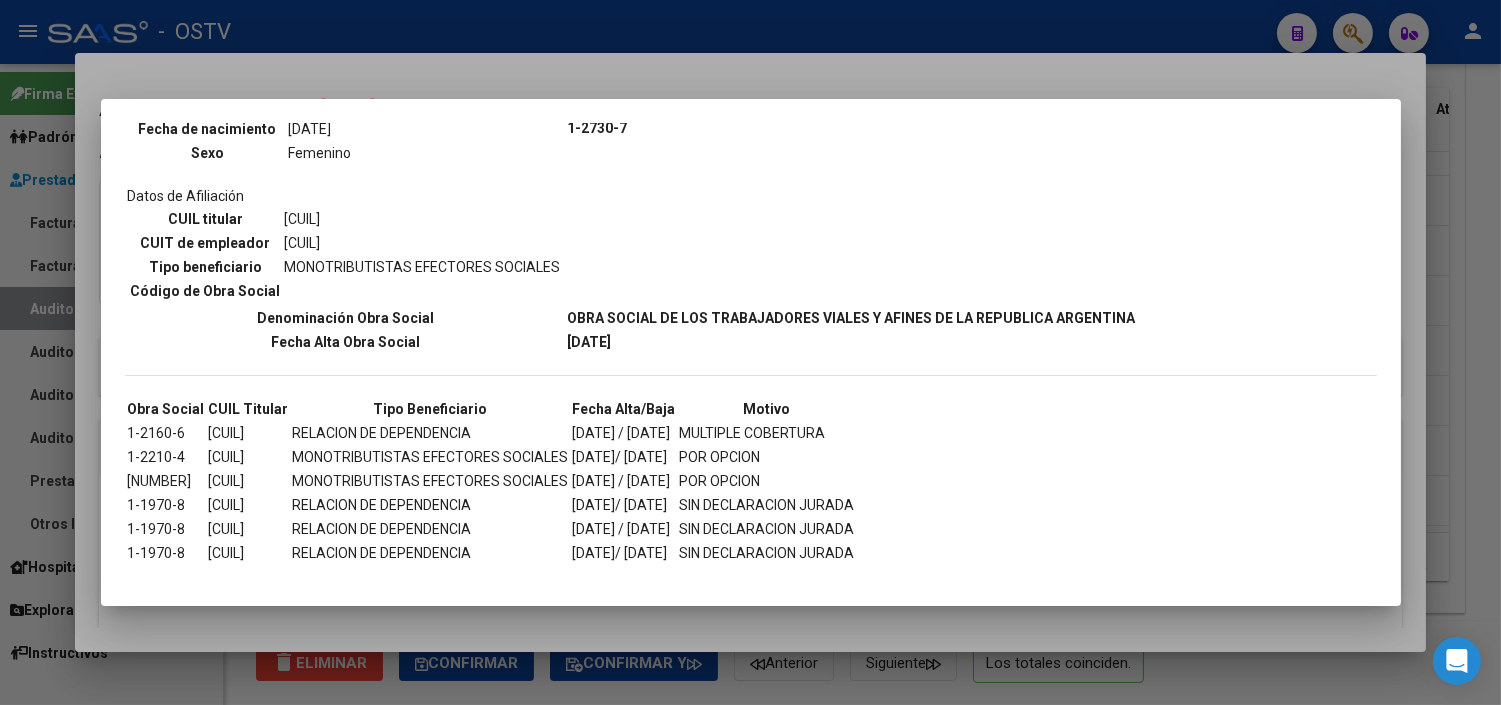 click at bounding box center (750, 352) 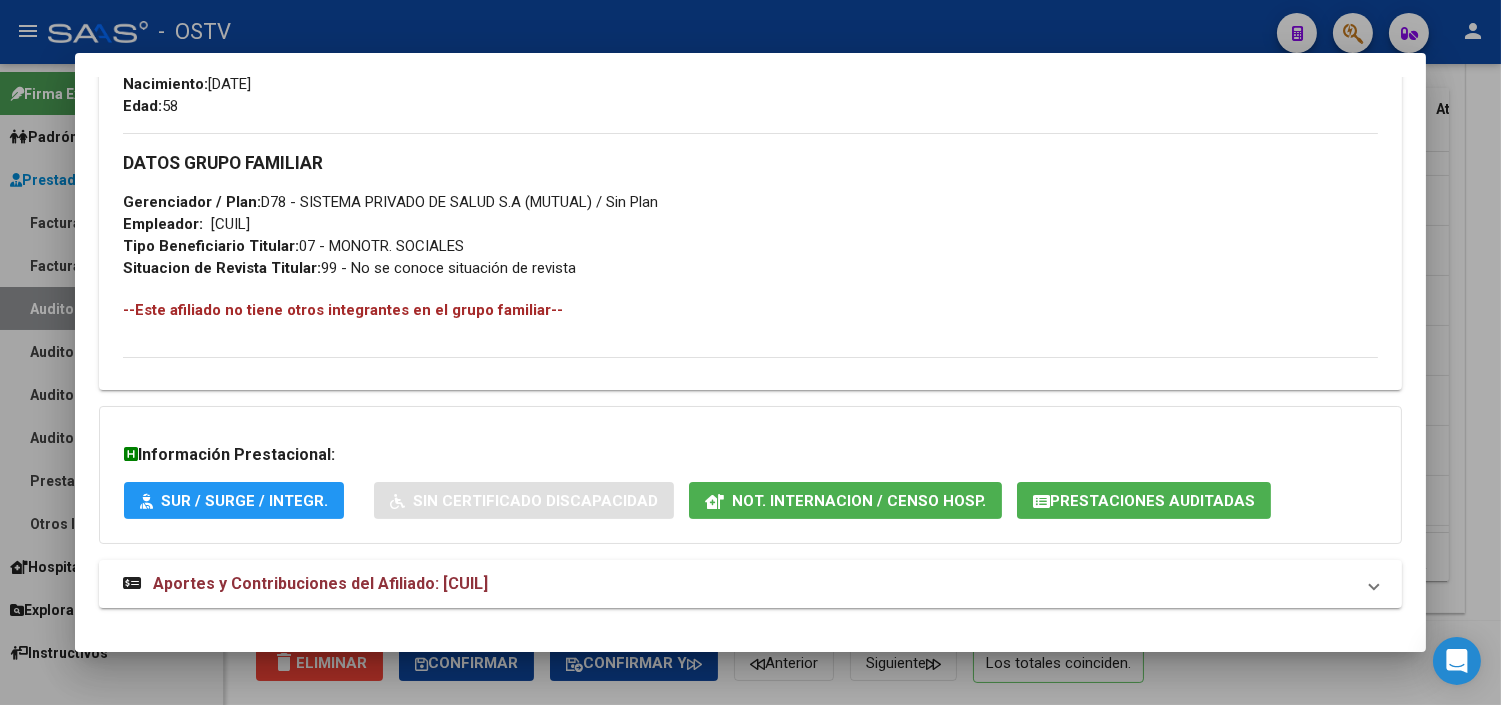 scroll, scrollTop: 915, scrollLeft: 0, axis: vertical 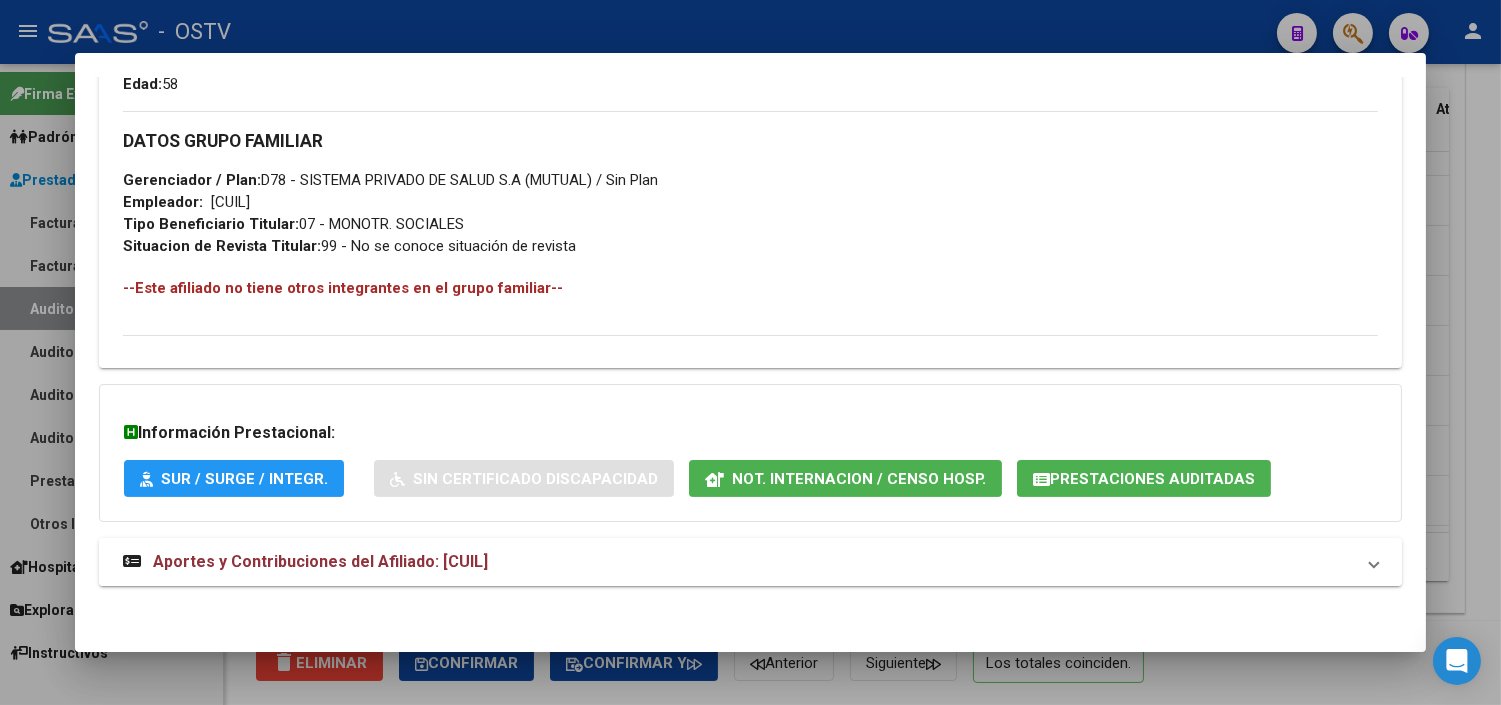 click on "Aportes y Contribuciones del Afiliado: [CUIL]" at bounding box center (320, 561) 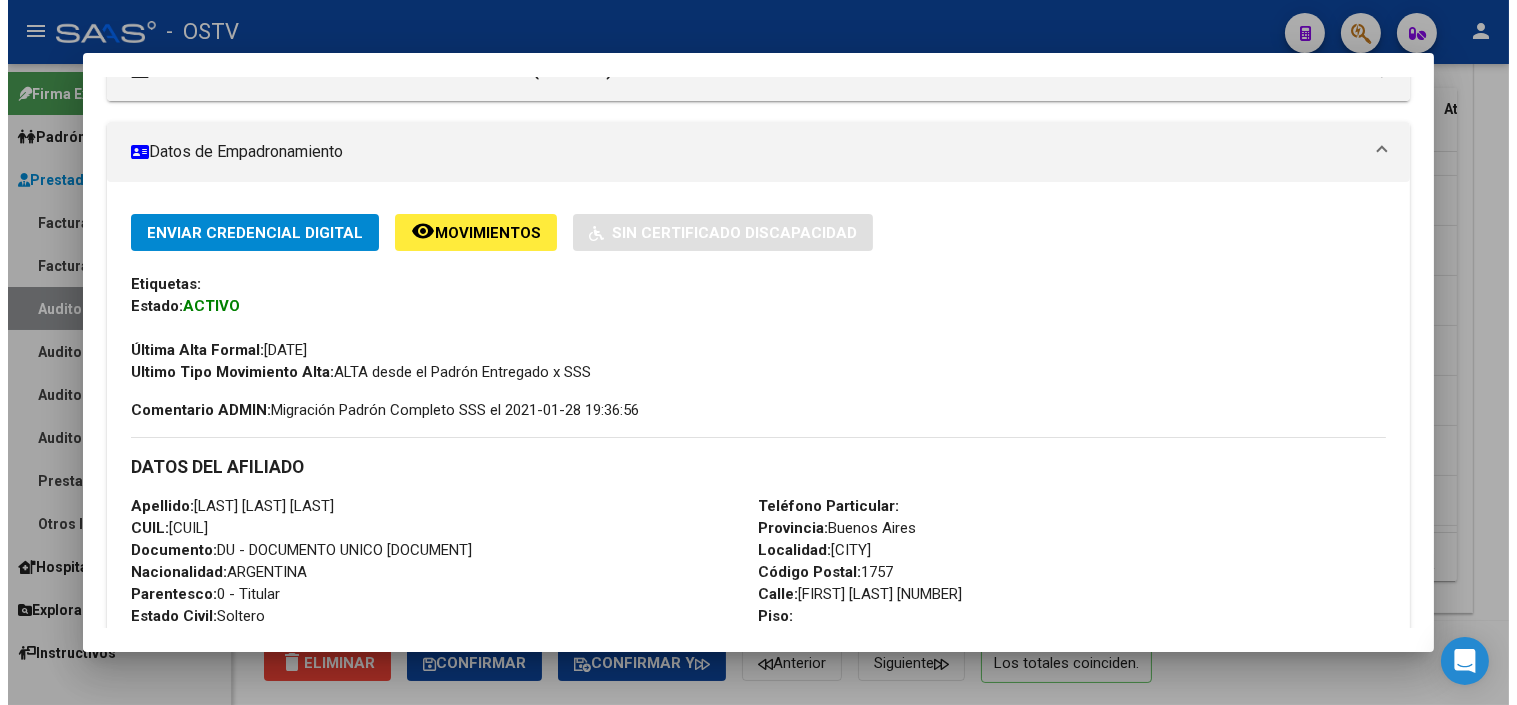 scroll, scrollTop: 0, scrollLeft: 0, axis: both 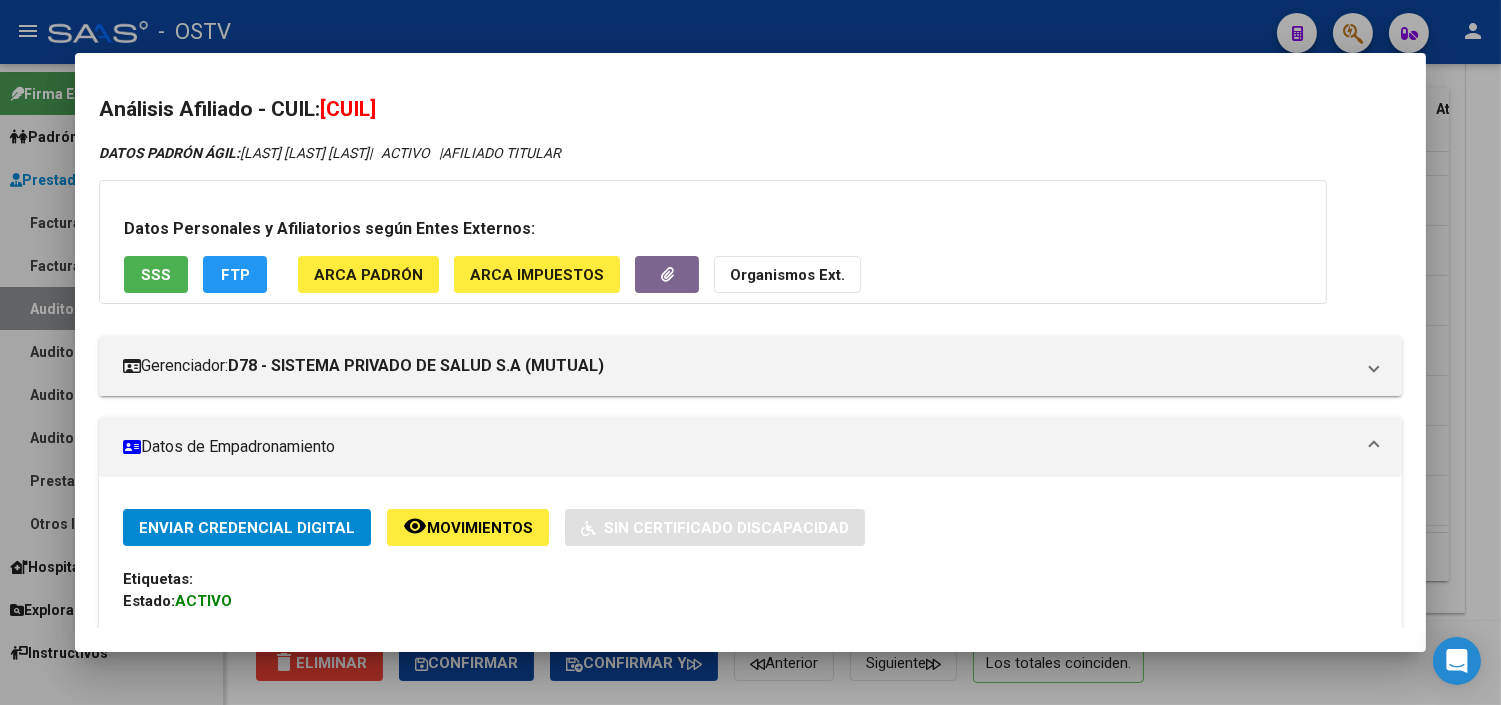 click at bounding box center [750, 352] 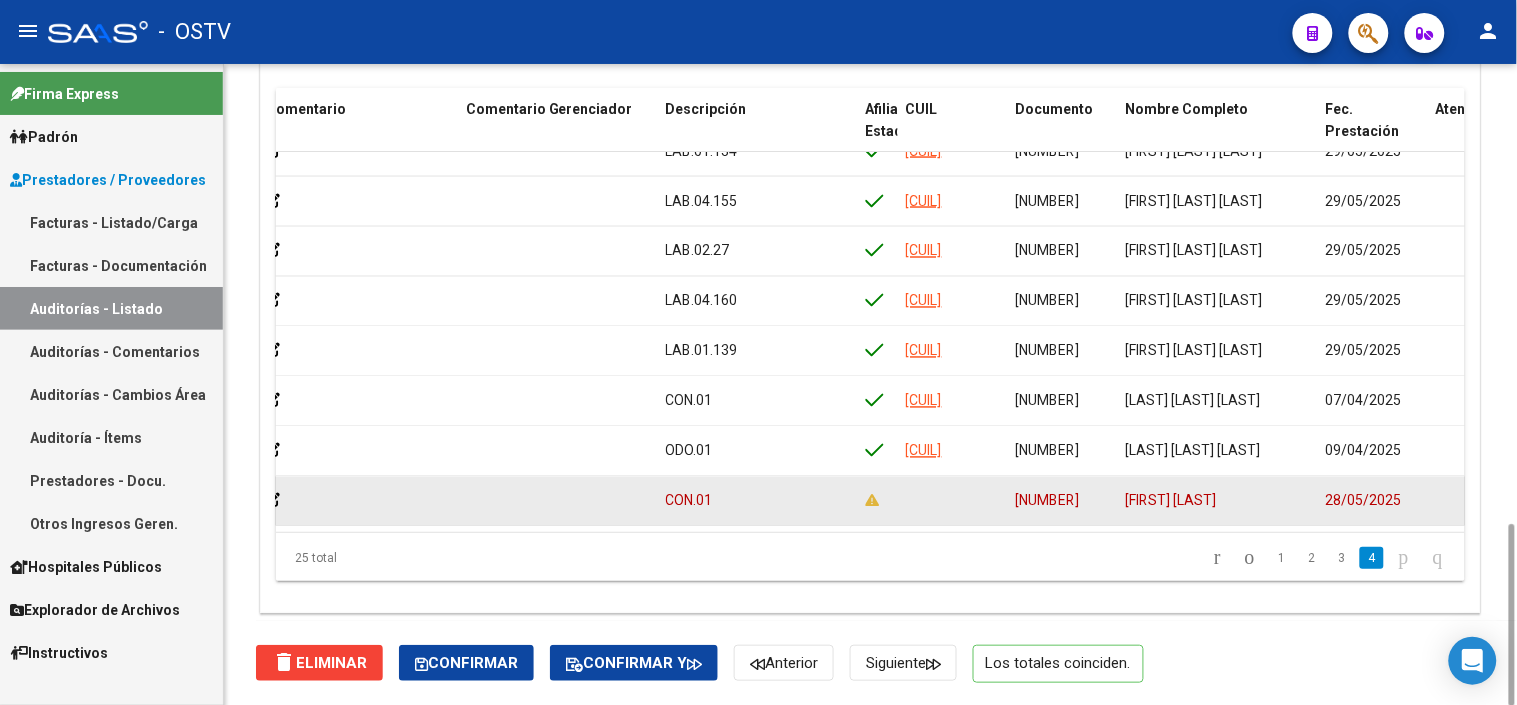 click on "[NUMBER]" 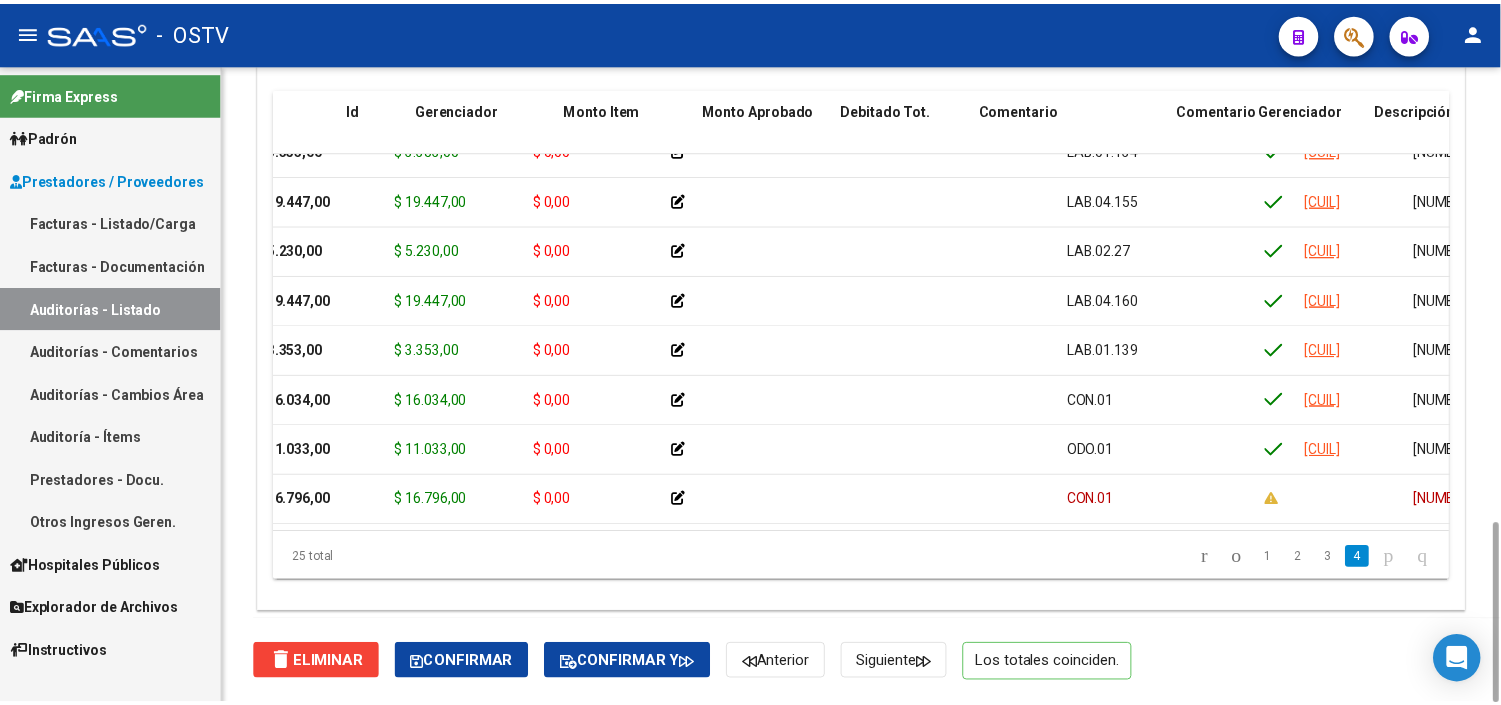 scroll, scrollTop: 893, scrollLeft: 0, axis: vertical 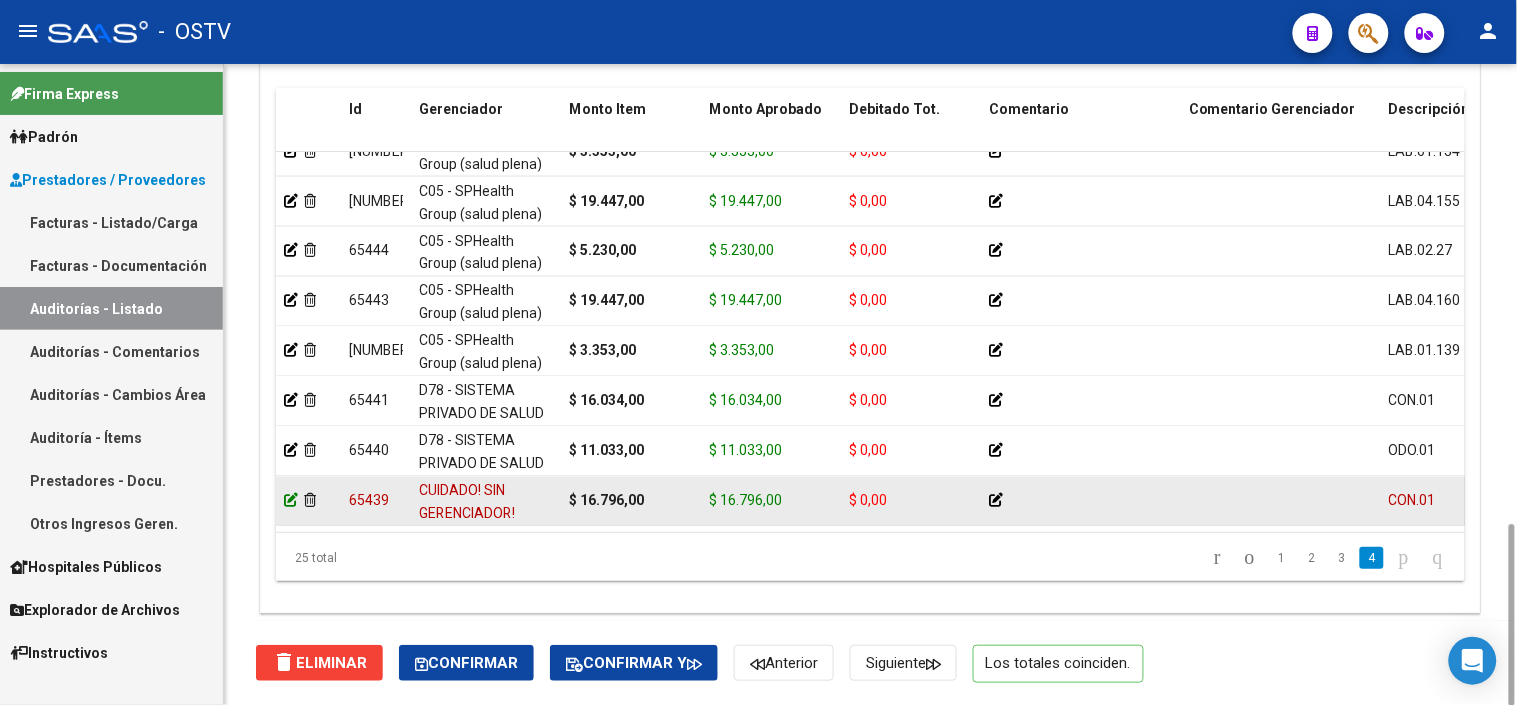 click 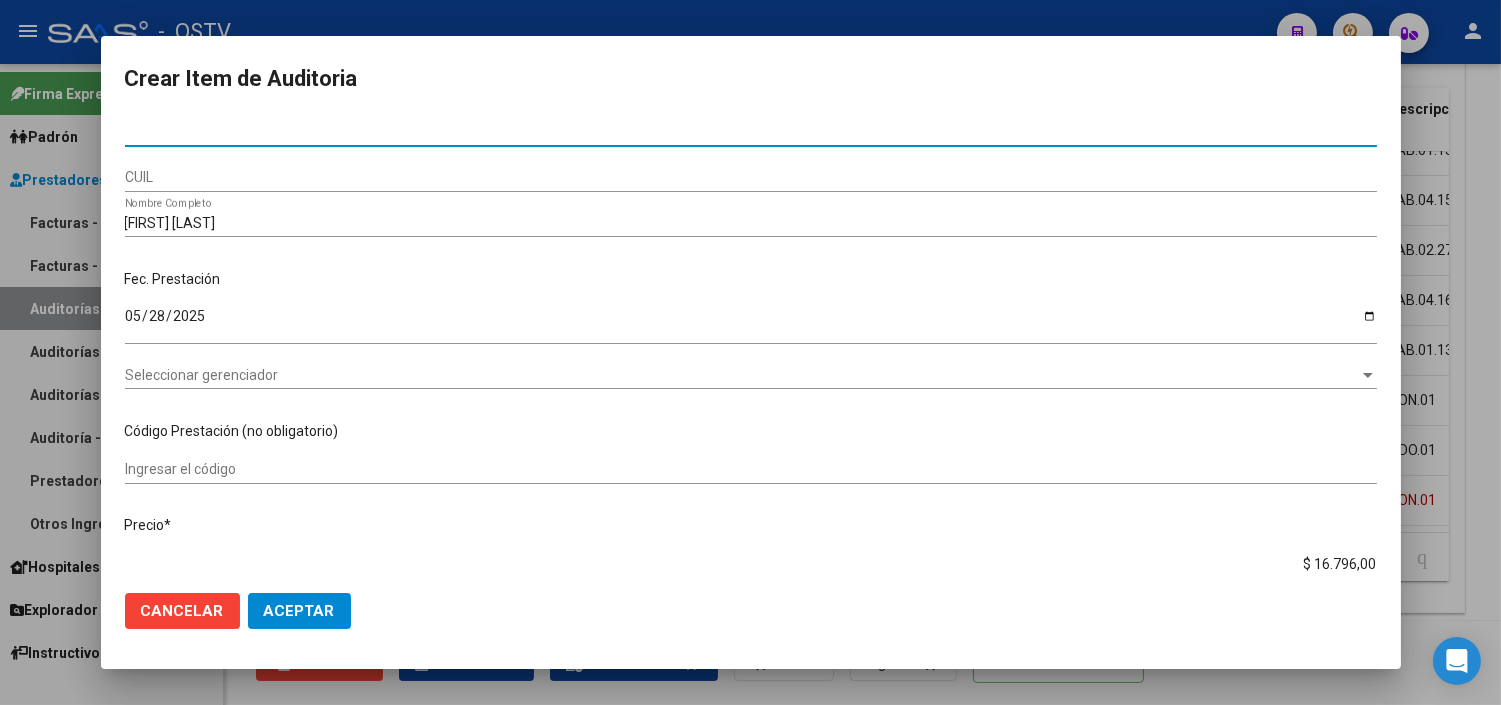 type on "[NUMBER]" 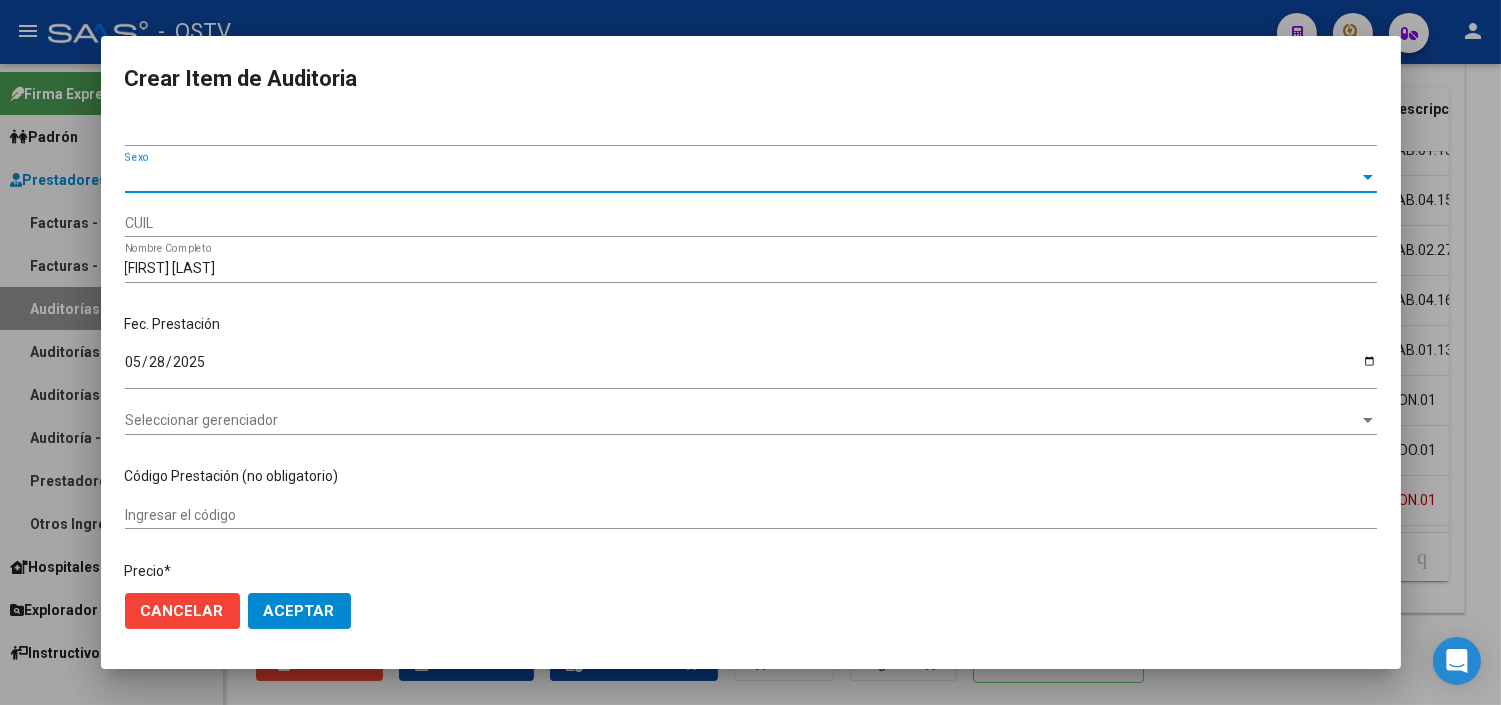 click on "Sexo" at bounding box center (742, 177) 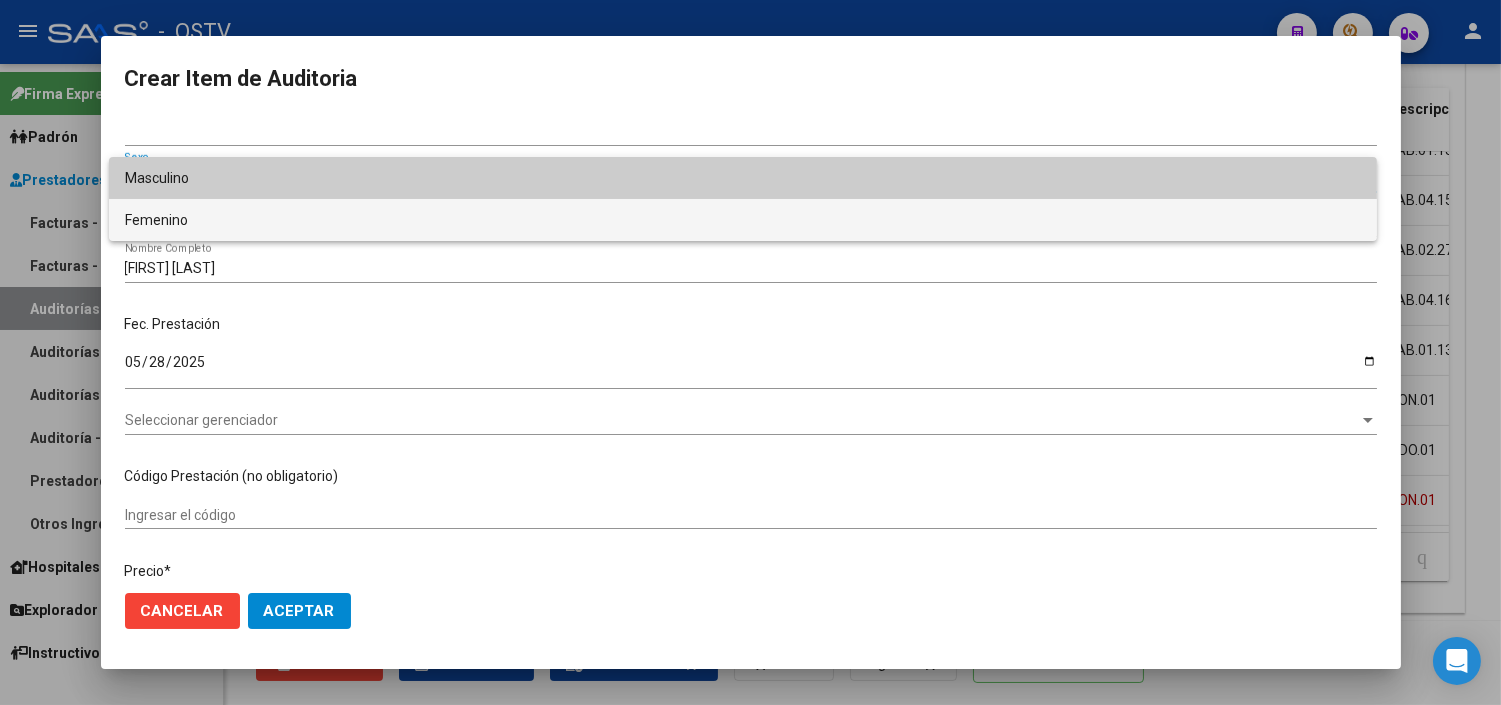 click on "Femenino" at bounding box center [743, 220] 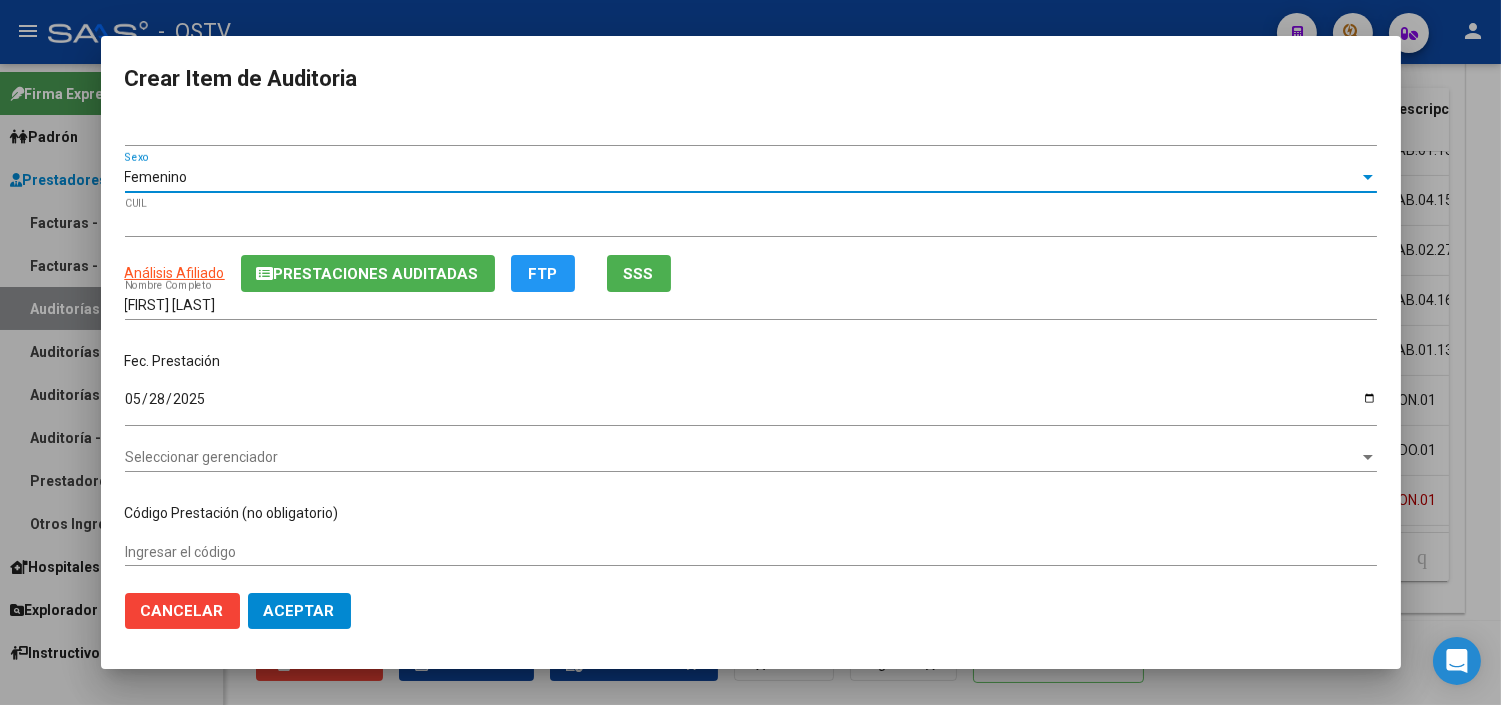 click on "Prestaciones Auditadas" 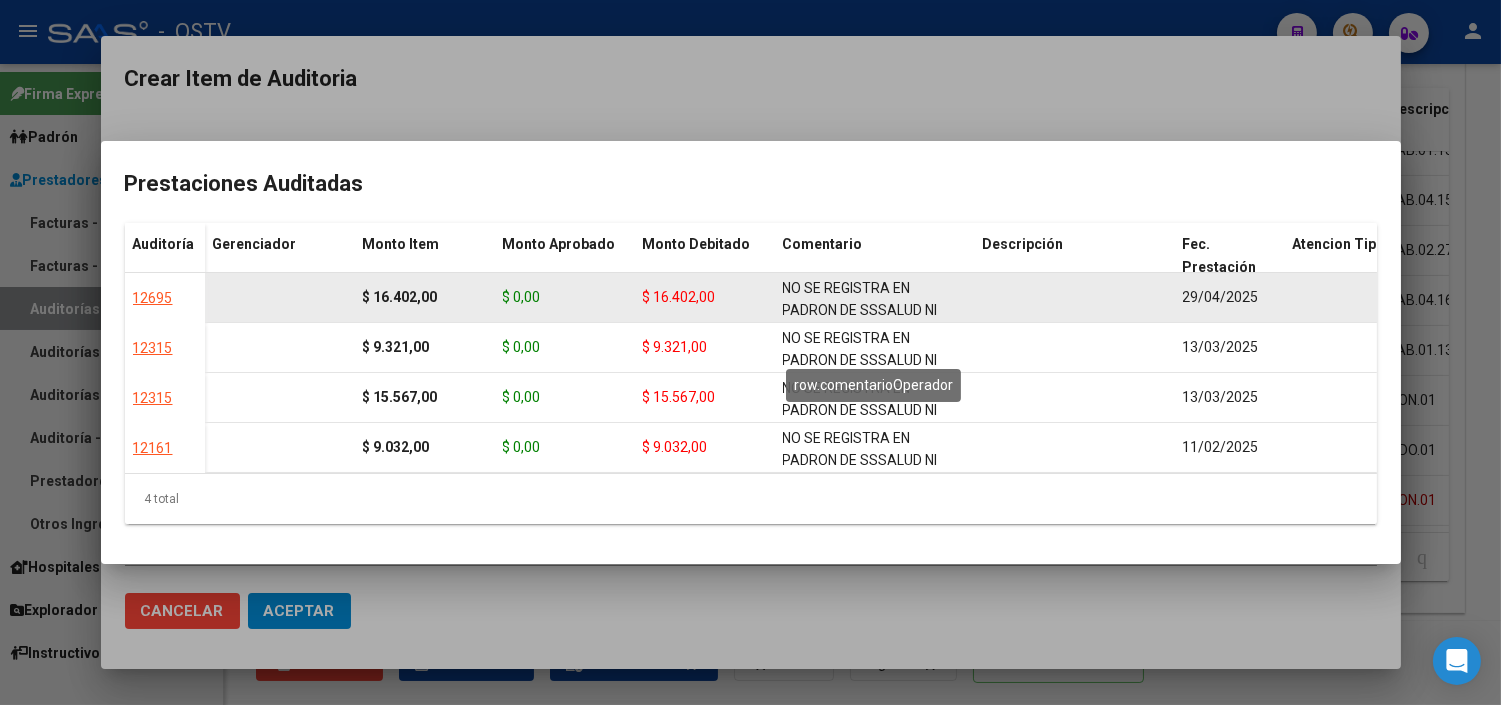 scroll, scrollTop: 48, scrollLeft: 0, axis: vertical 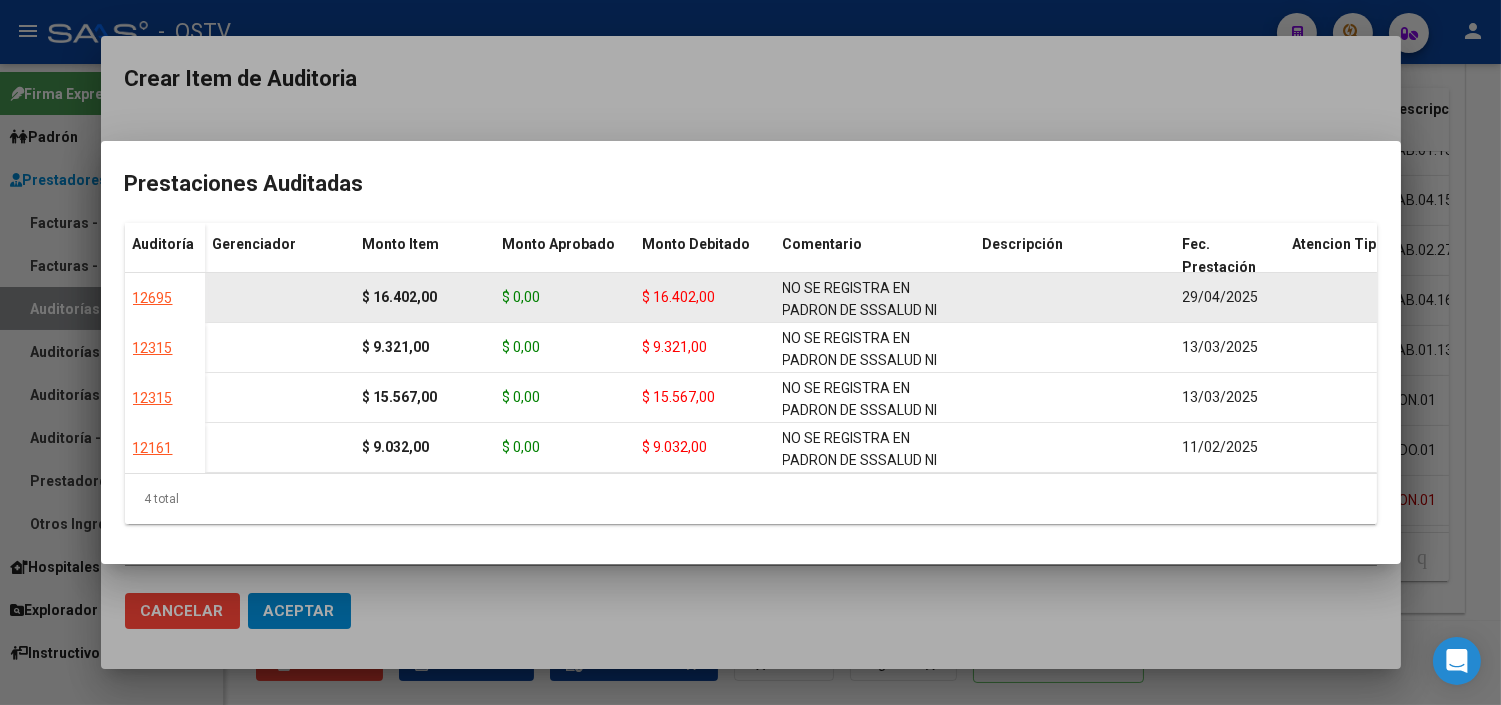 drag, startPoint x: 857, startPoint y: 298, endPoint x: 774, endPoint y: 270, distance: 87.595665 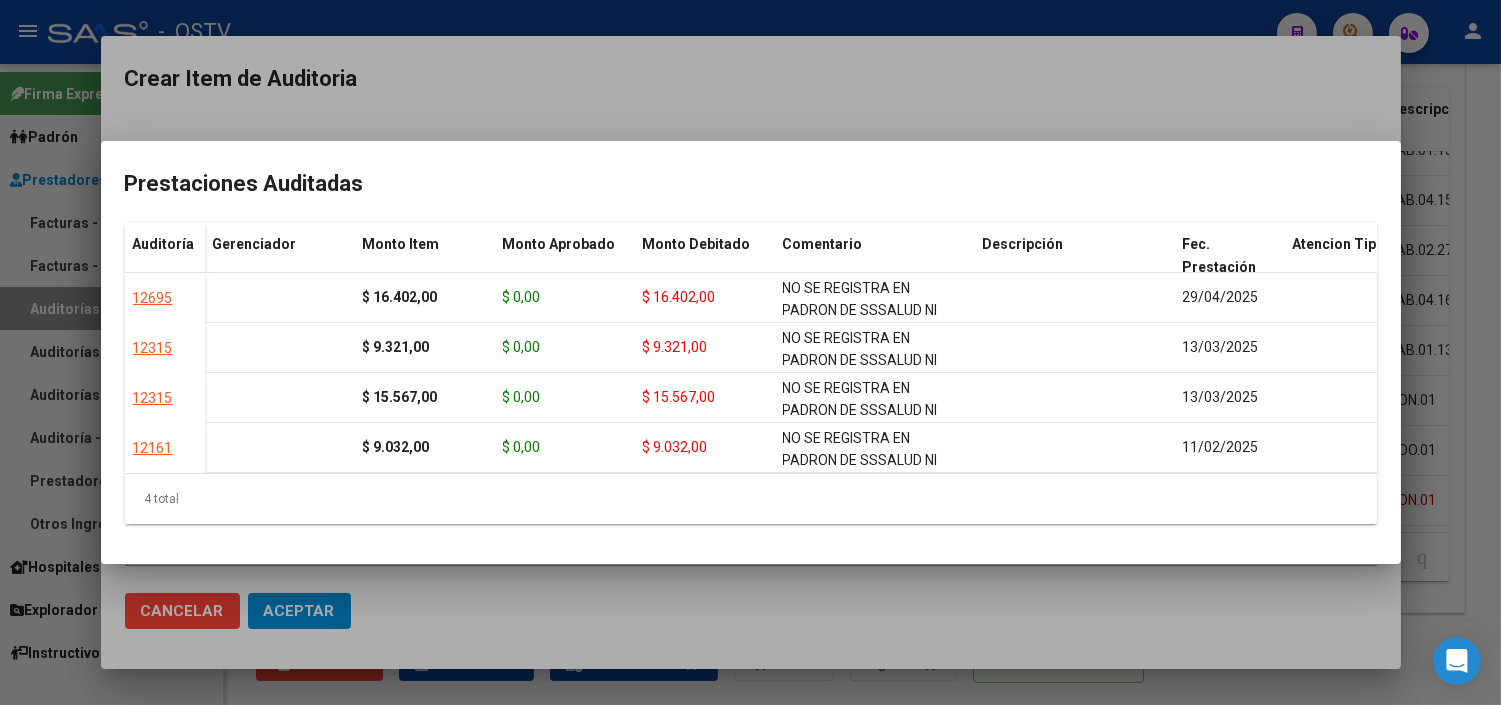 click at bounding box center [750, 352] 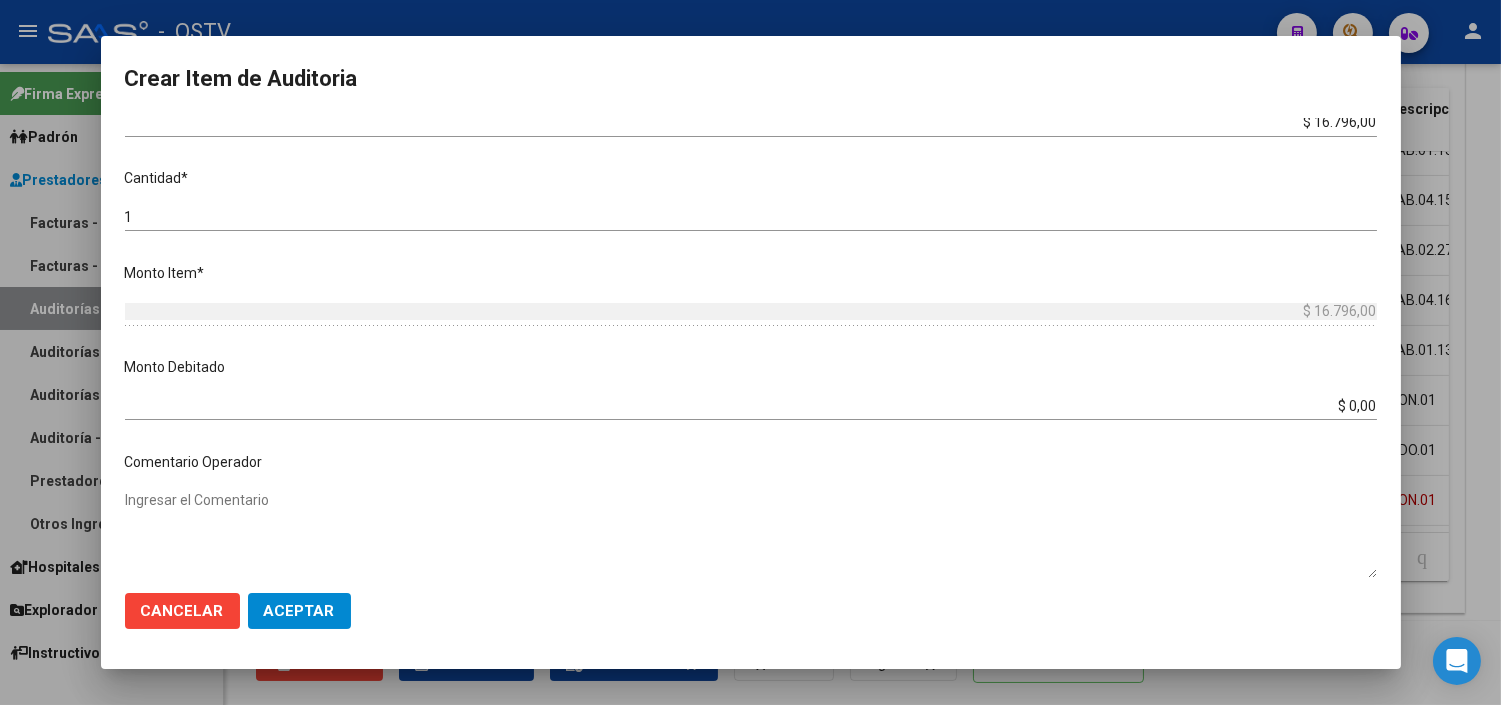 scroll, scrollTop: 555, scrollLeft: 0, axis: vertical 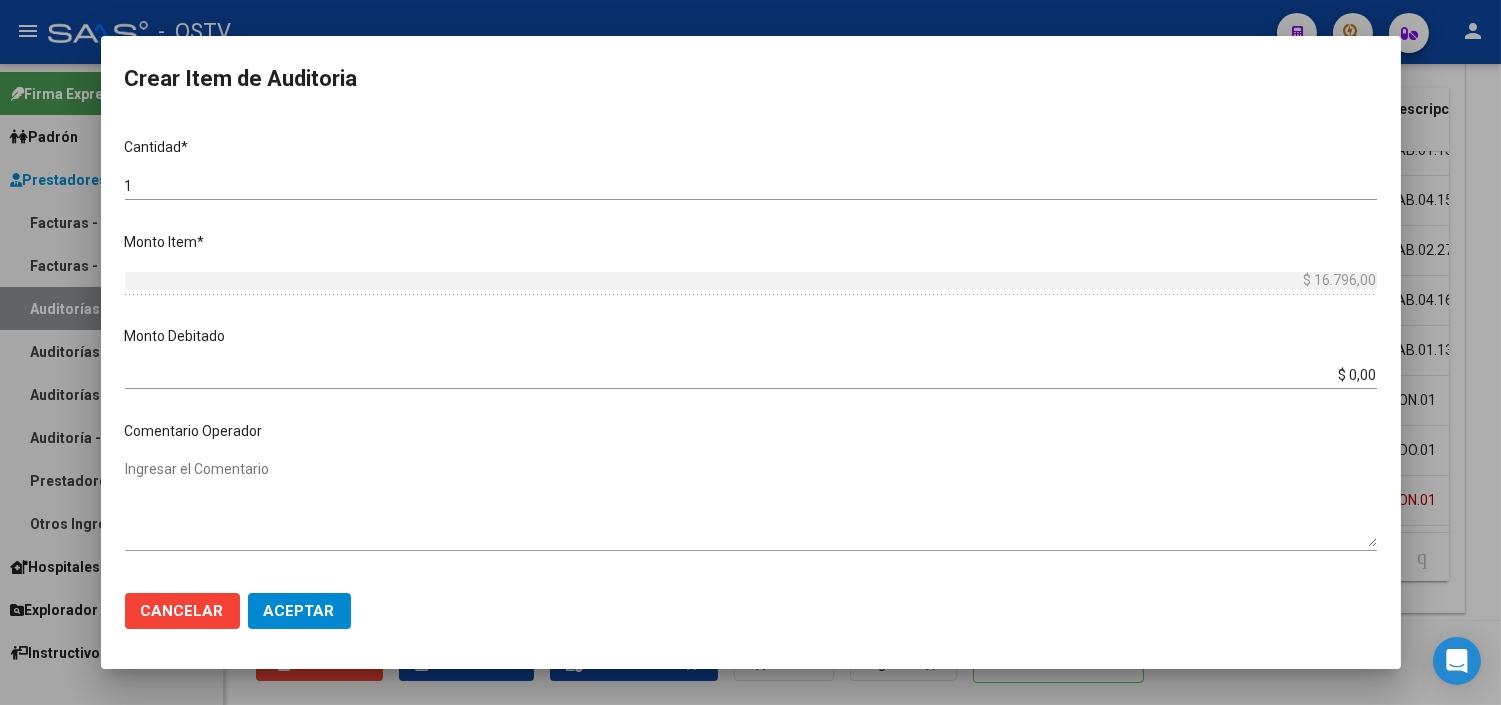 click on "$ 0,00" at bounding box center (751, 375) 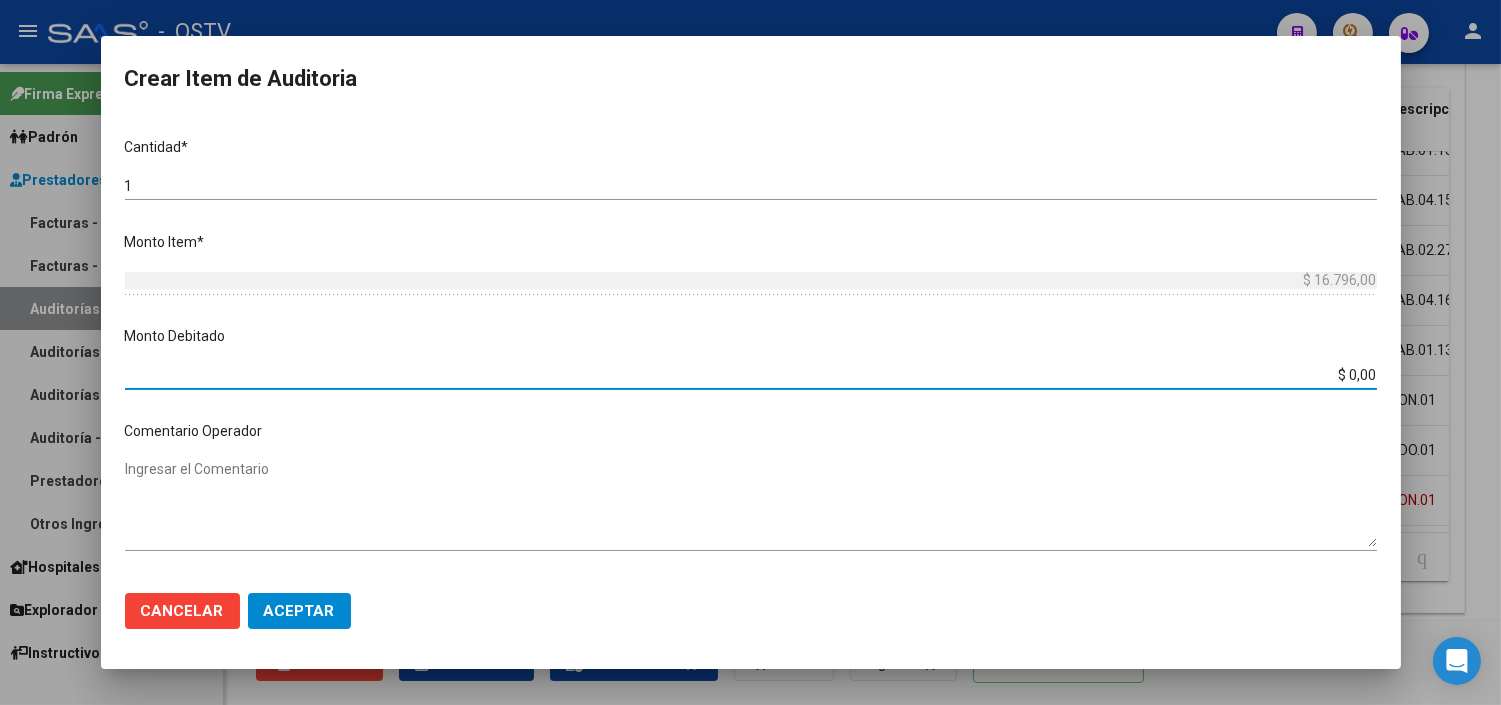 click on "$ 0,00" at bounding box center [751, 375] 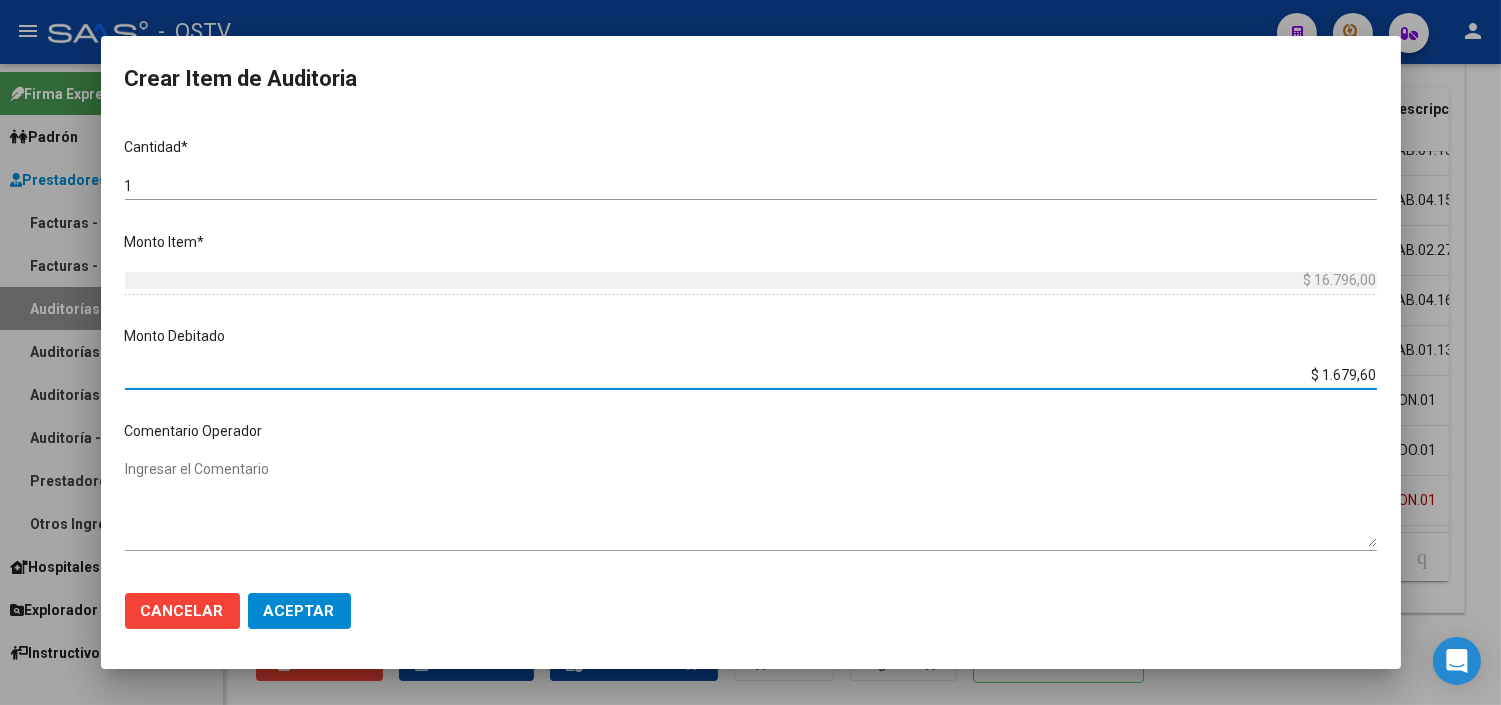 type on "$ 16.796,00" 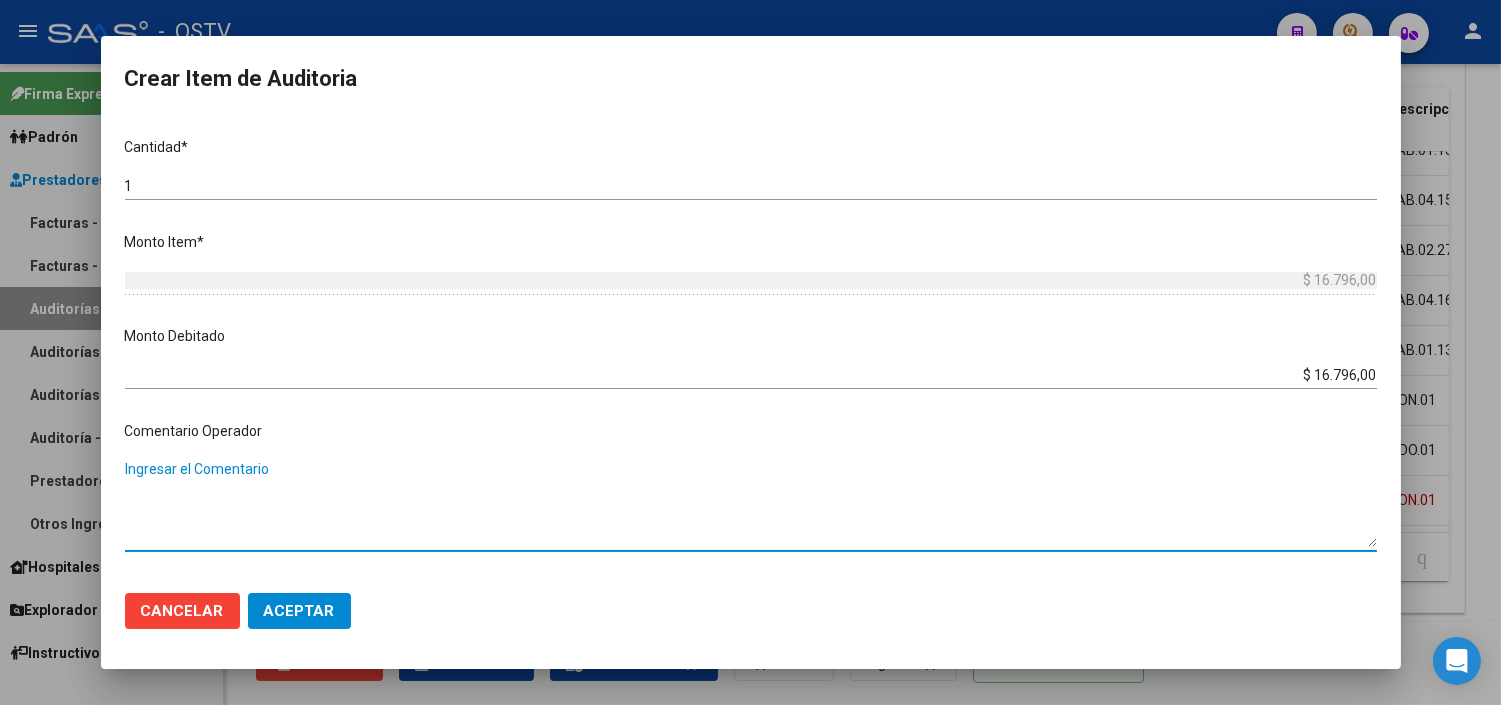 scroll, scrollTop: 1000, scrollLeft: 0, axis: vertical 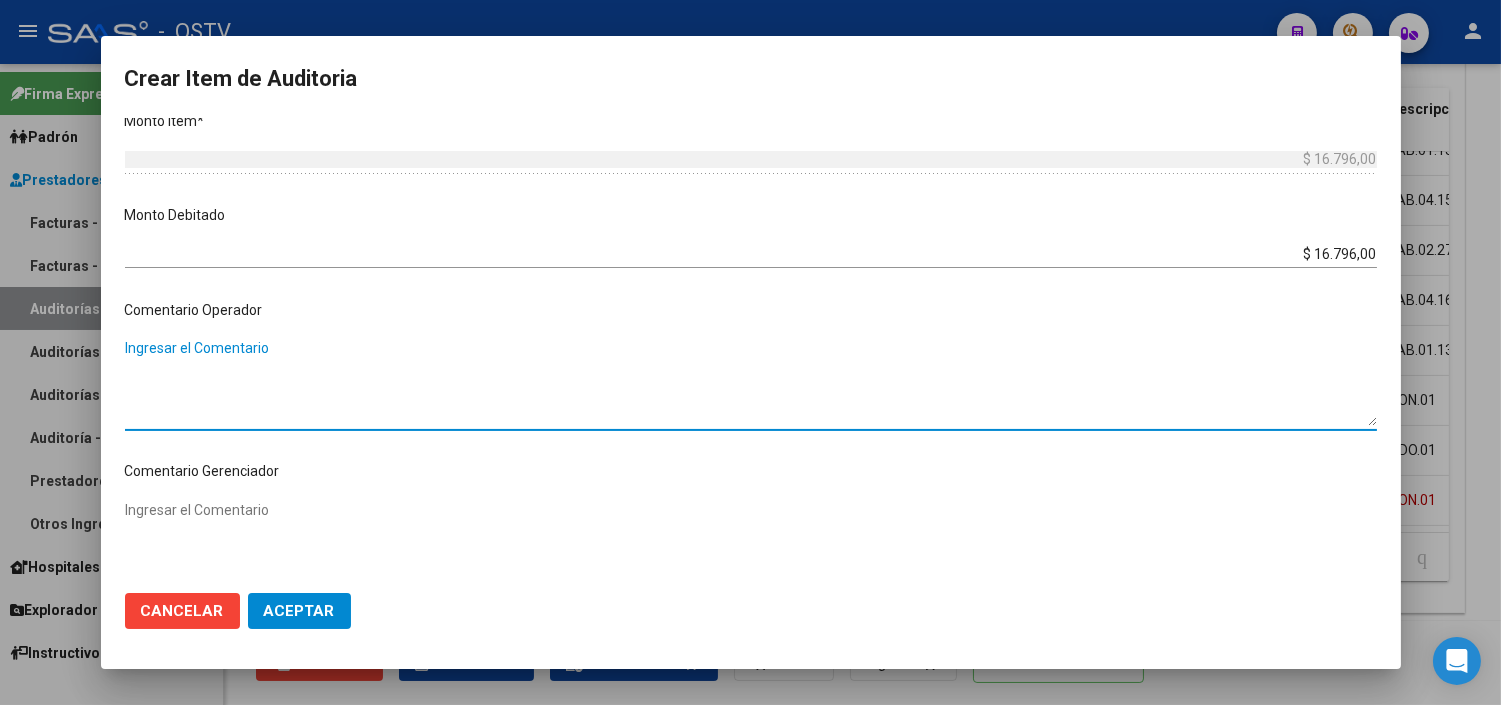 paste on "NO SE REGISTRA EN PADRON DE SSSALUD NI CODEM - ANEXO SIN DATOS DE TITULAR" 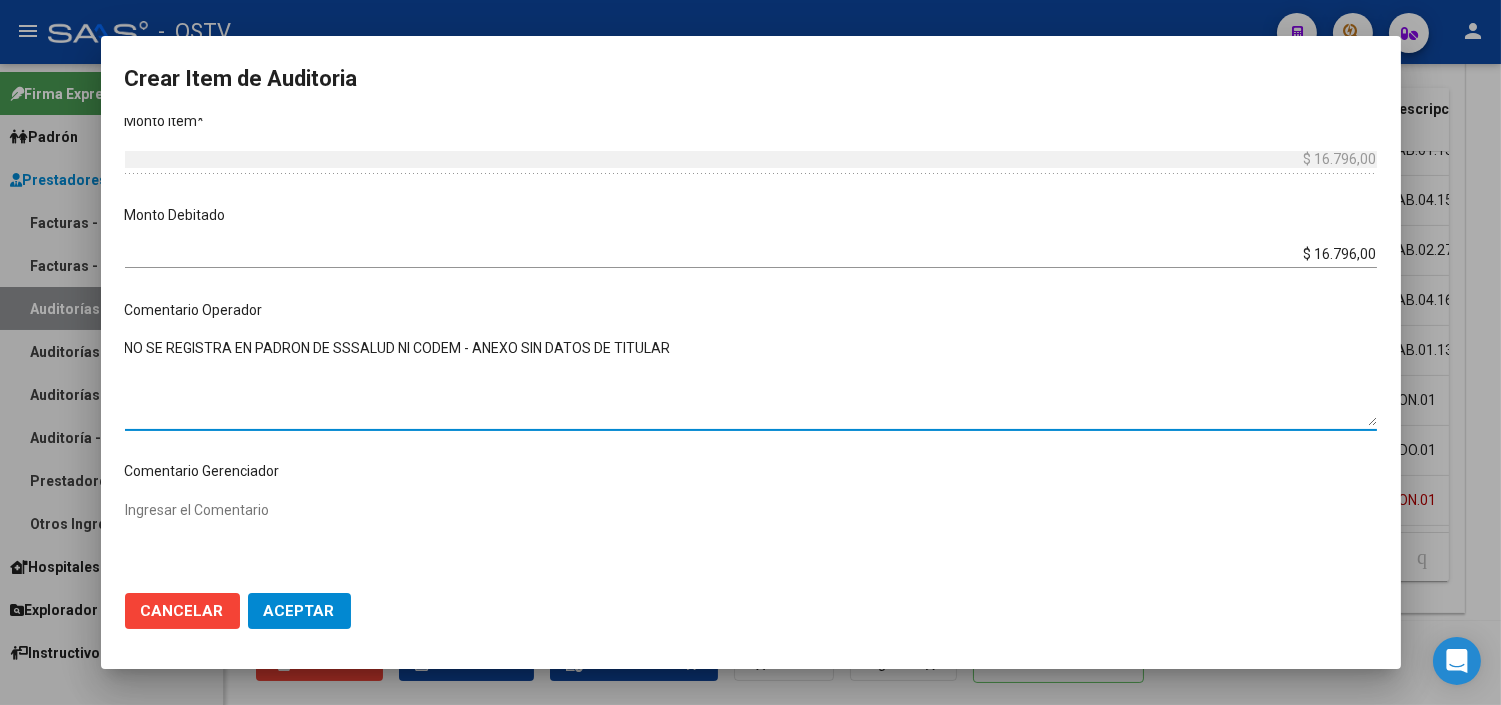 type on "NO SE REGISTRA EN PADRON DE SSSALUD NI CODEM - ANEXO SIN DATOS DE TITULAR" 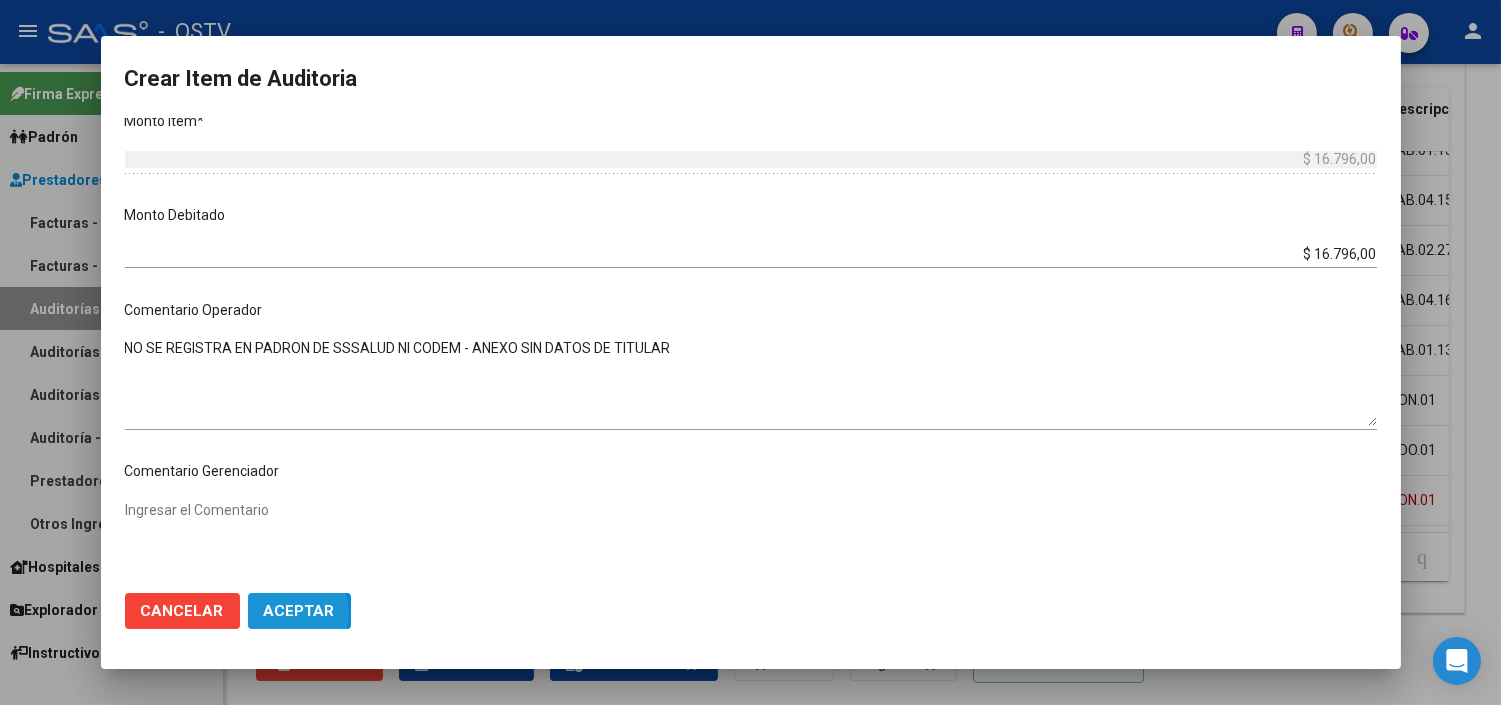 click on "Aceptar" 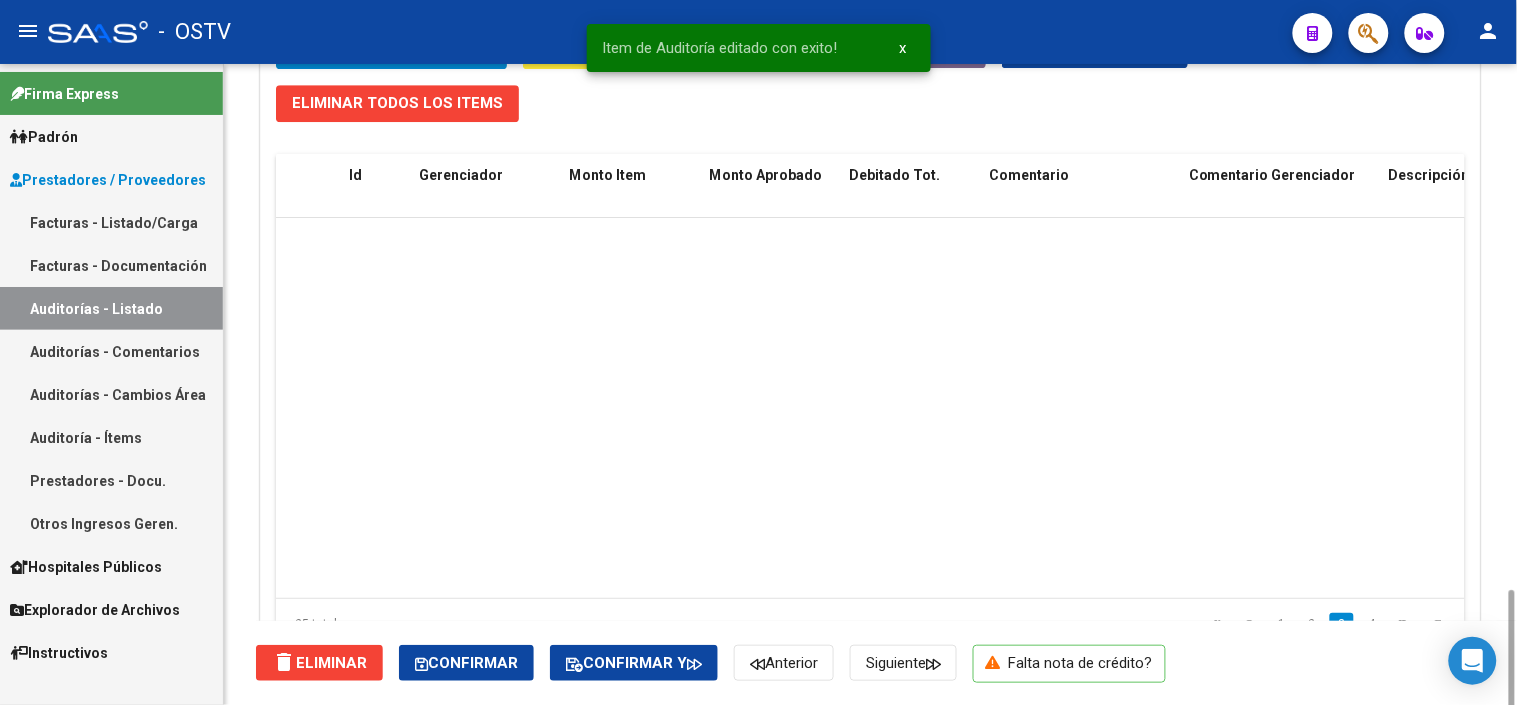 scroll, scrollTop: 1621, scrollLeft: 0, axis: vertical 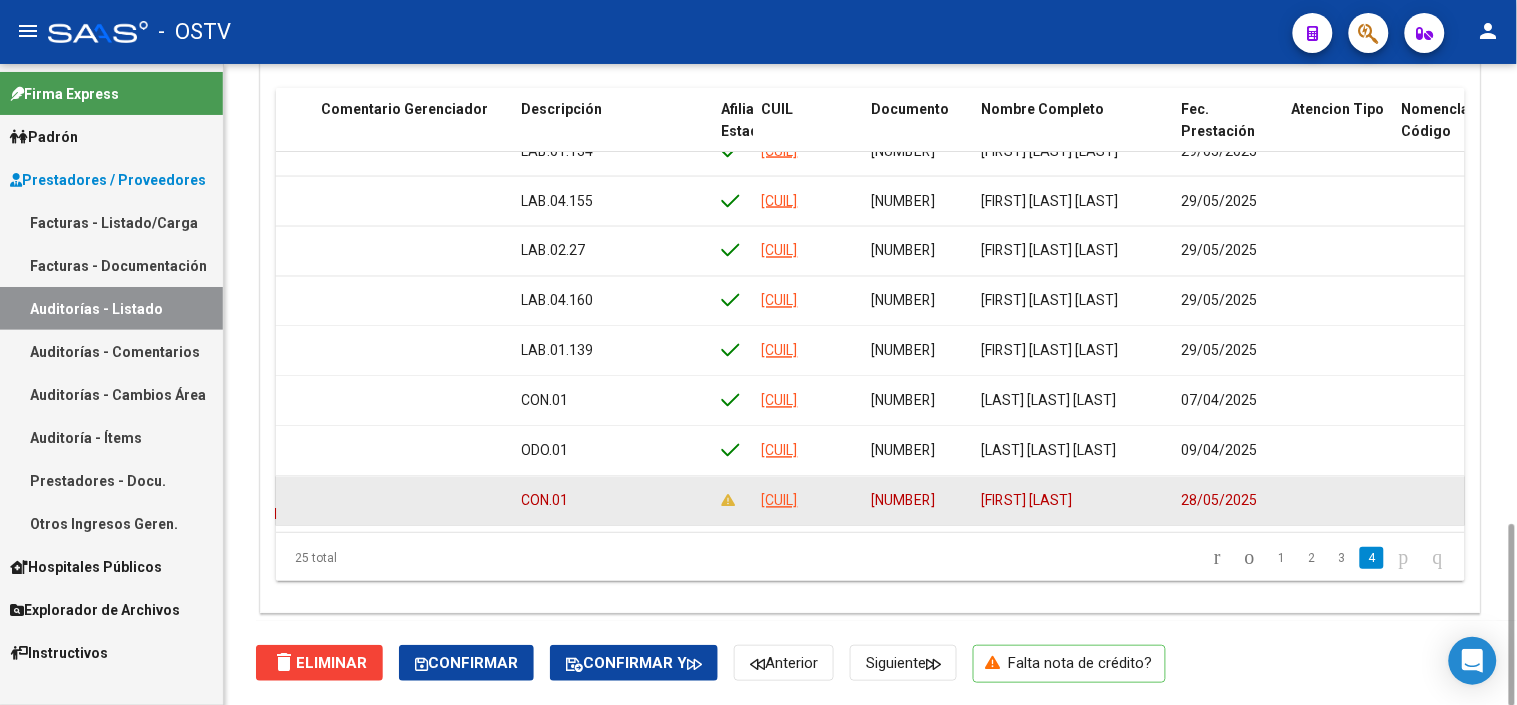 click on "[NUMBER]" 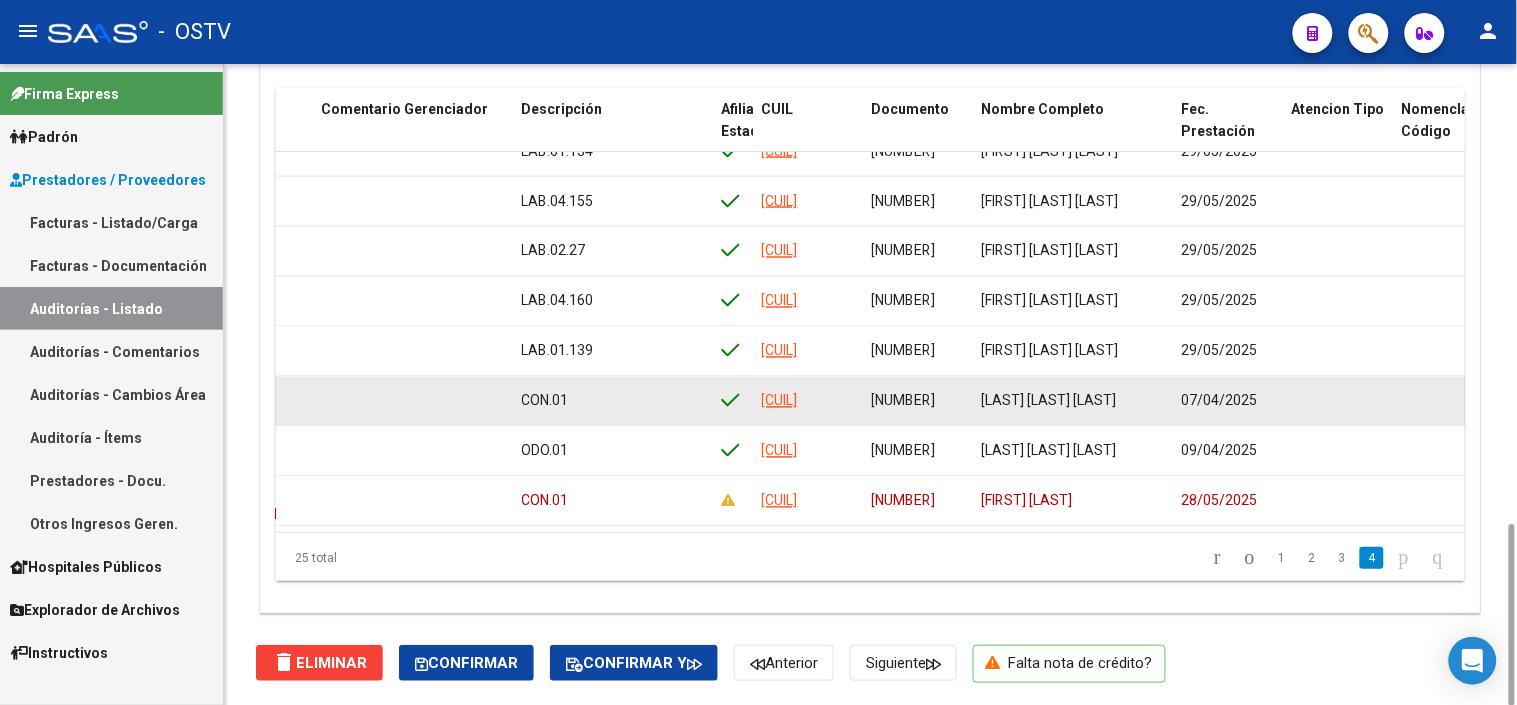 copy on "[NUMBER]" 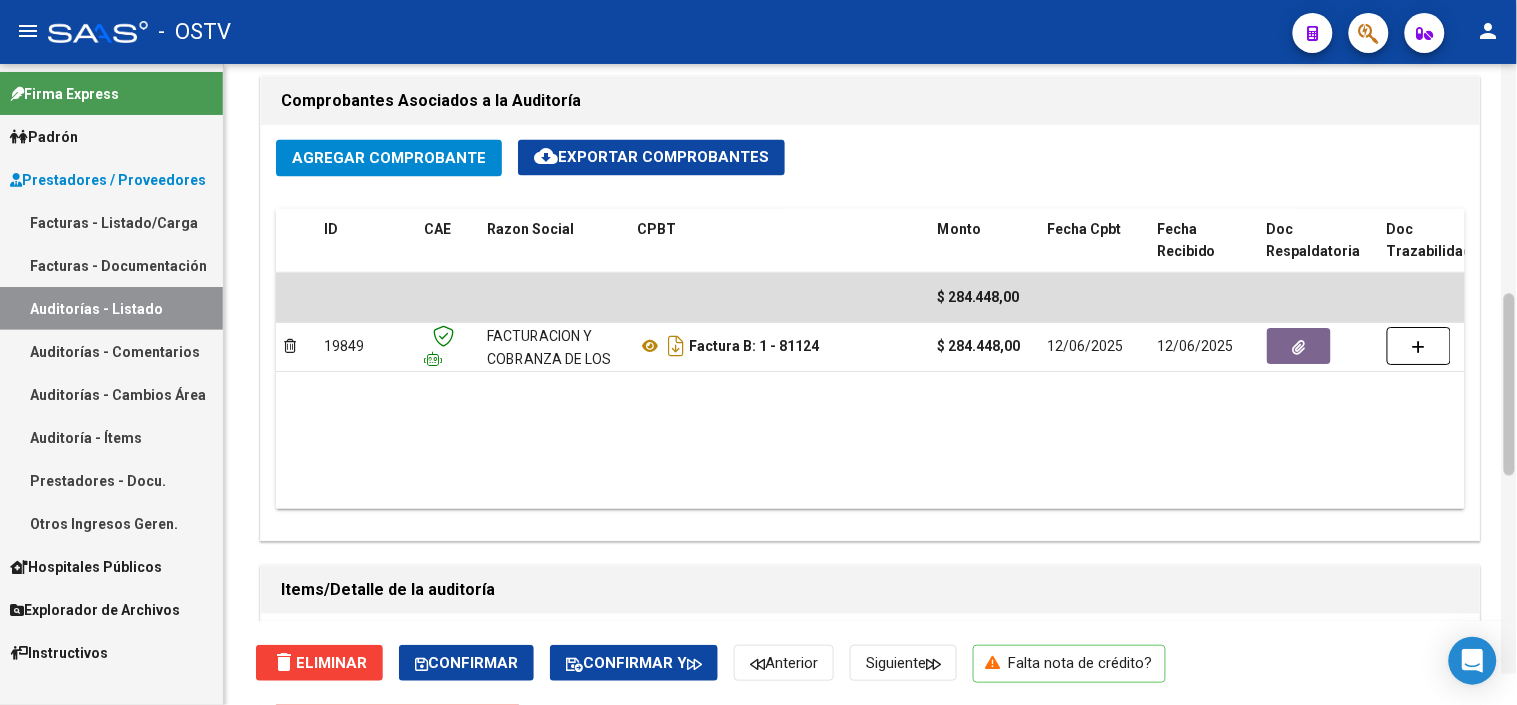 scroll, scrollTop: 923, scrollLeft: 0, axis: vertical 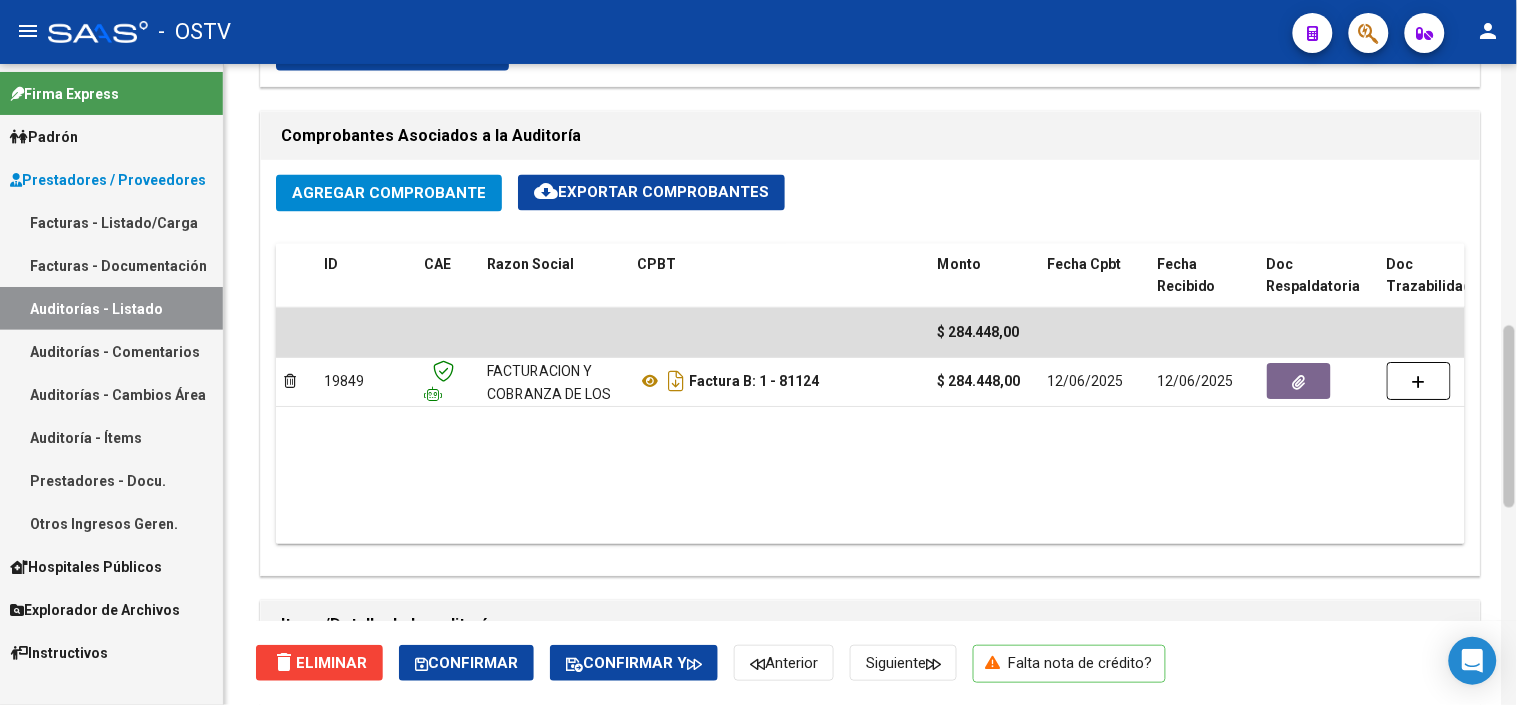 drag, startPoint x: 1510, startPoint y: 647, endPoint x: 1510, endPoint y: 457, distance: 190 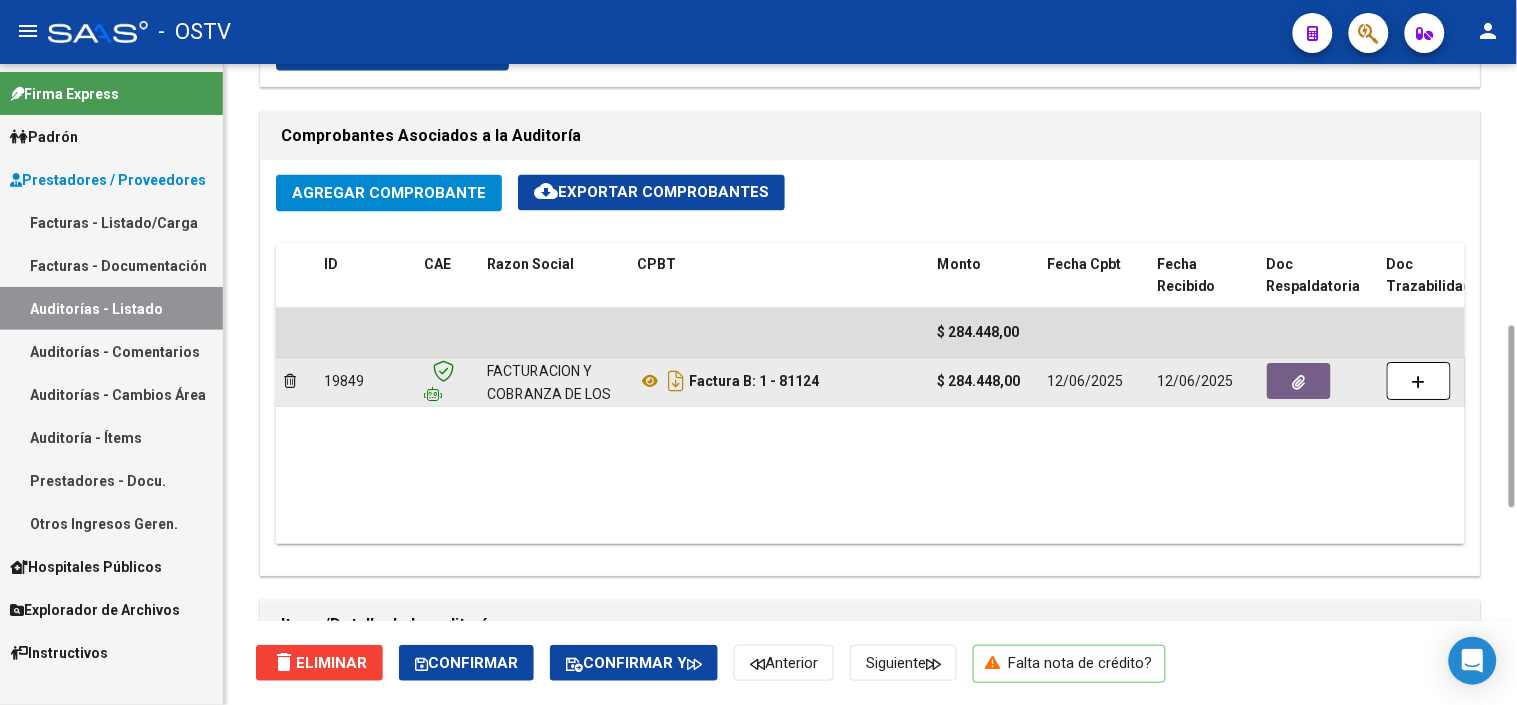 click 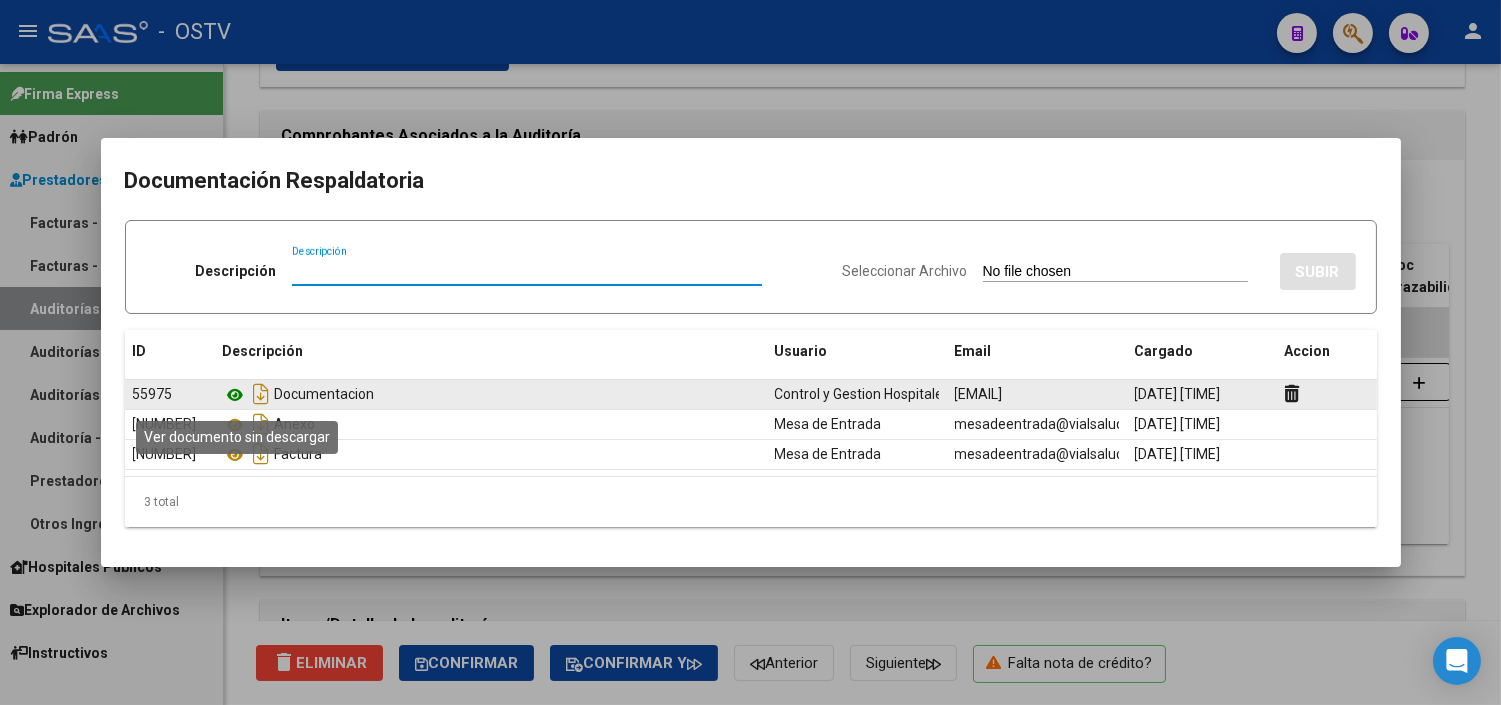 click 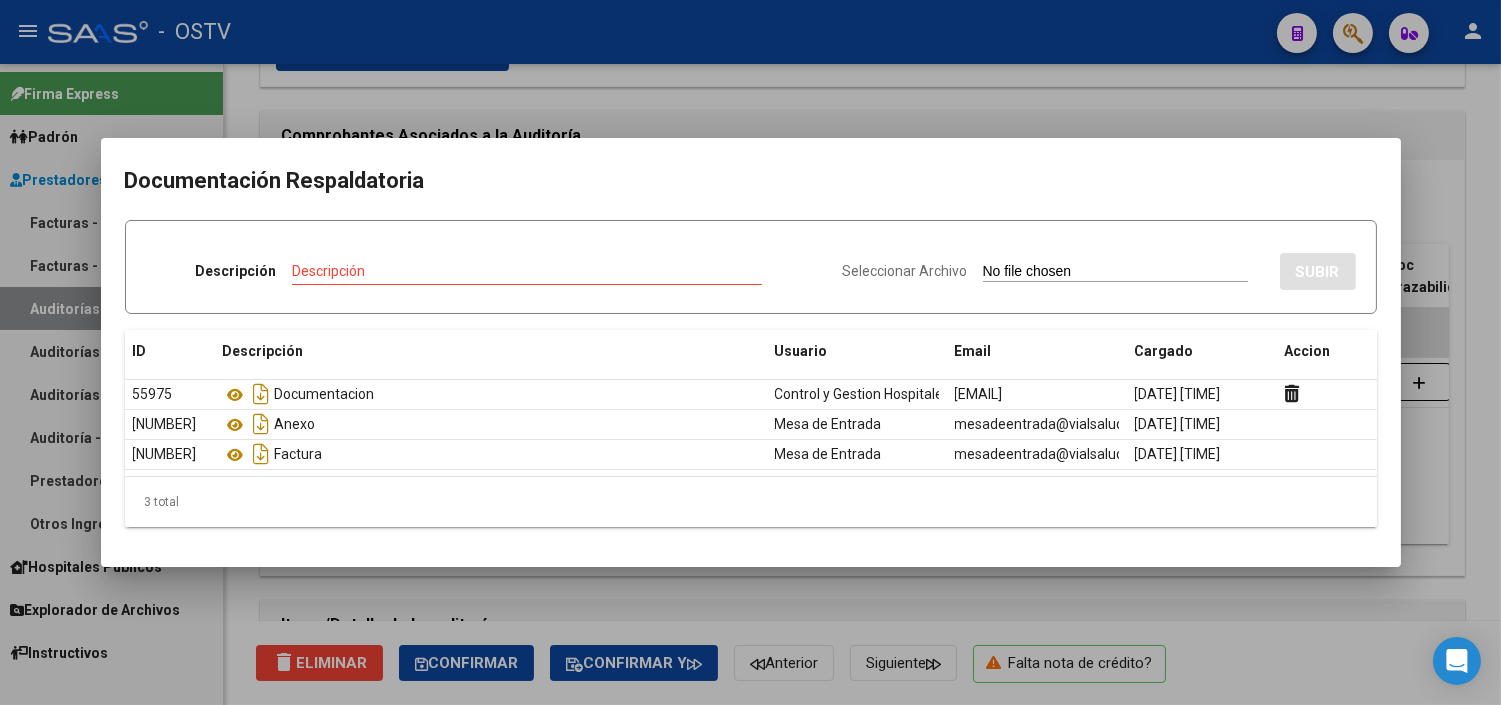click at bounding box center [750, 352] 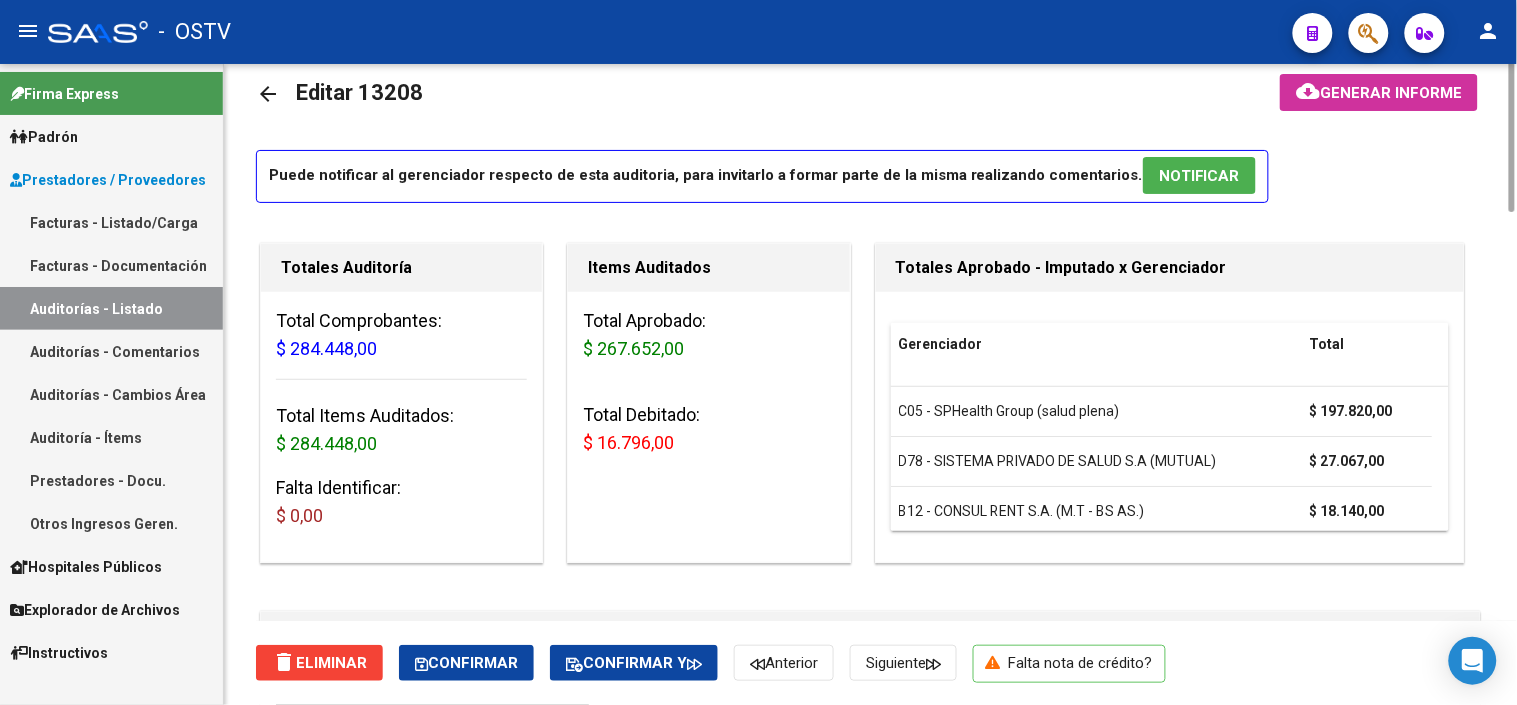 scroll, scrollTop: 0, scrollLeft: 0, axis: both 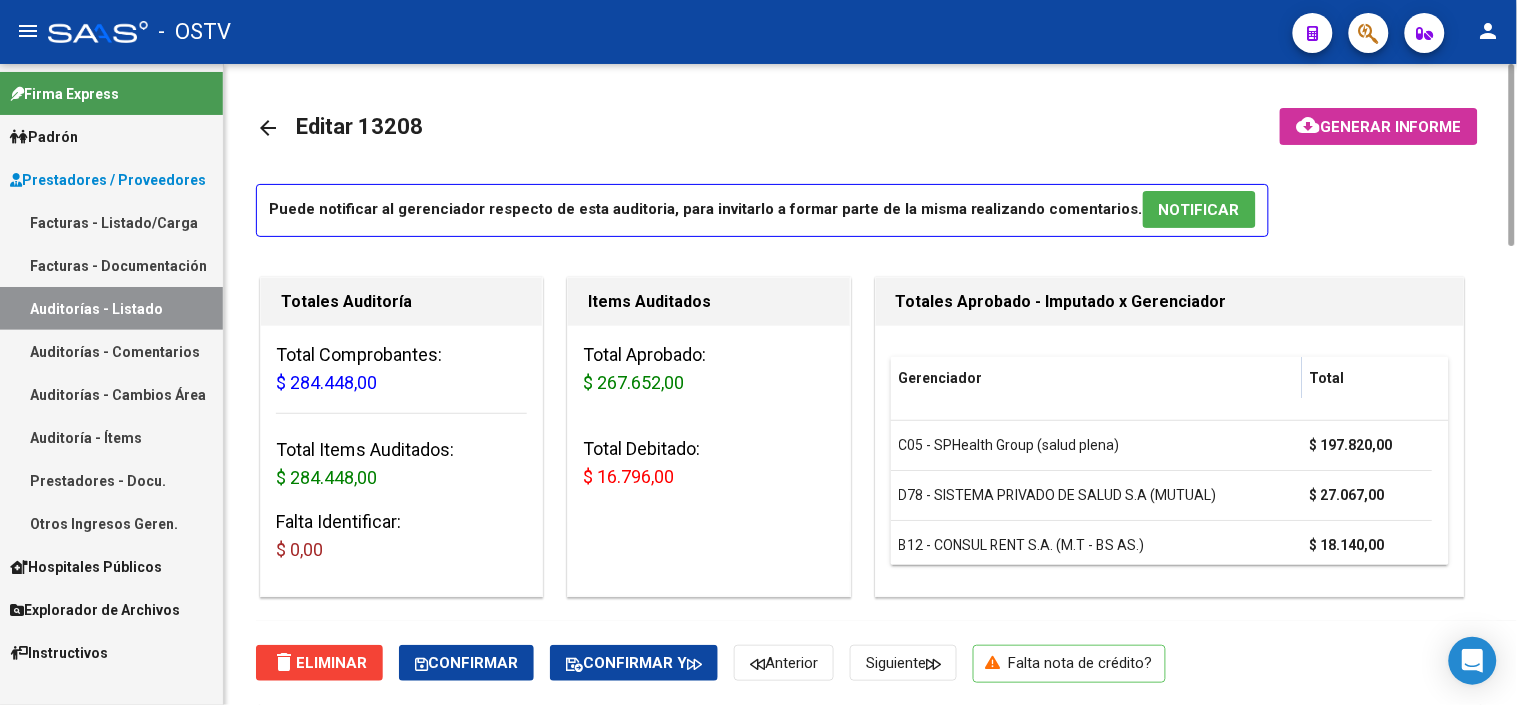 click on "Generar informe" 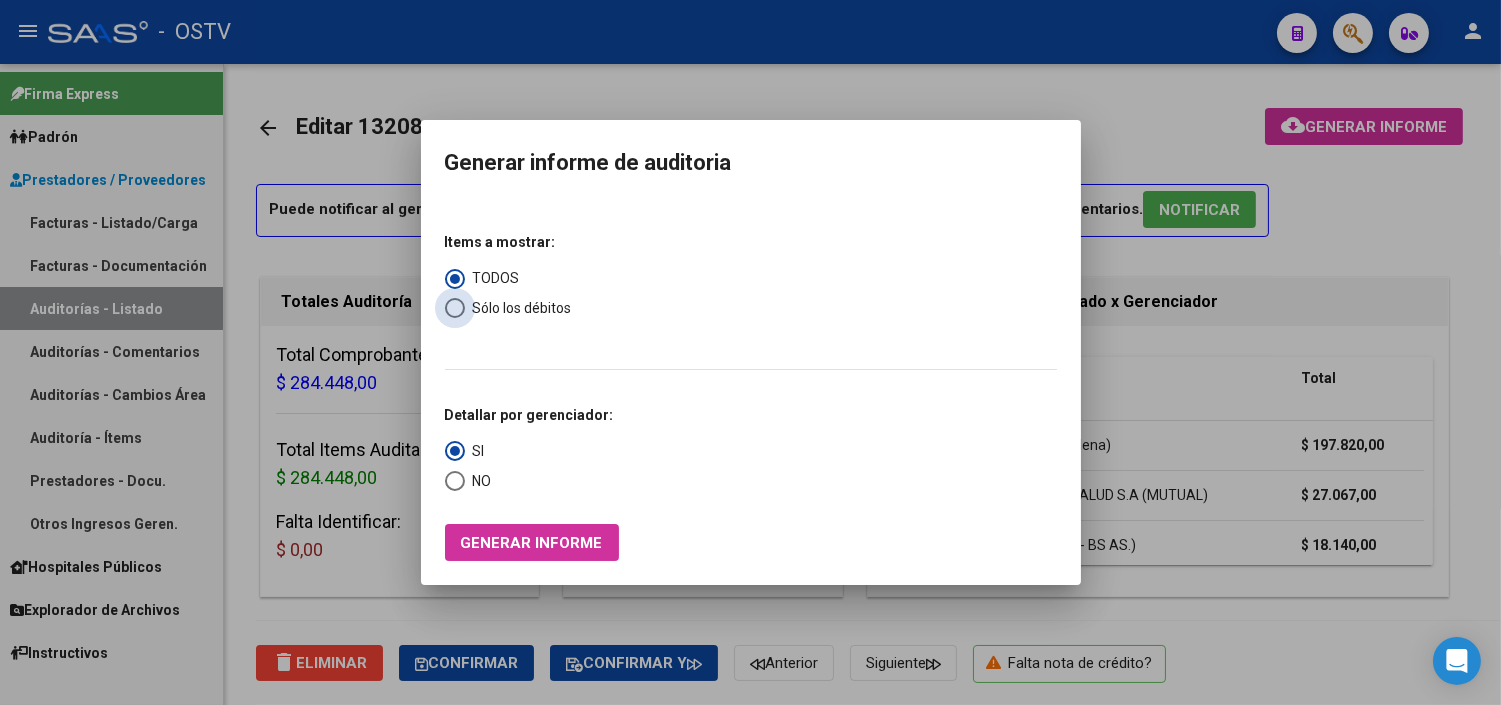 click on "Sólo los débitos" at bounding box center (518, 308) 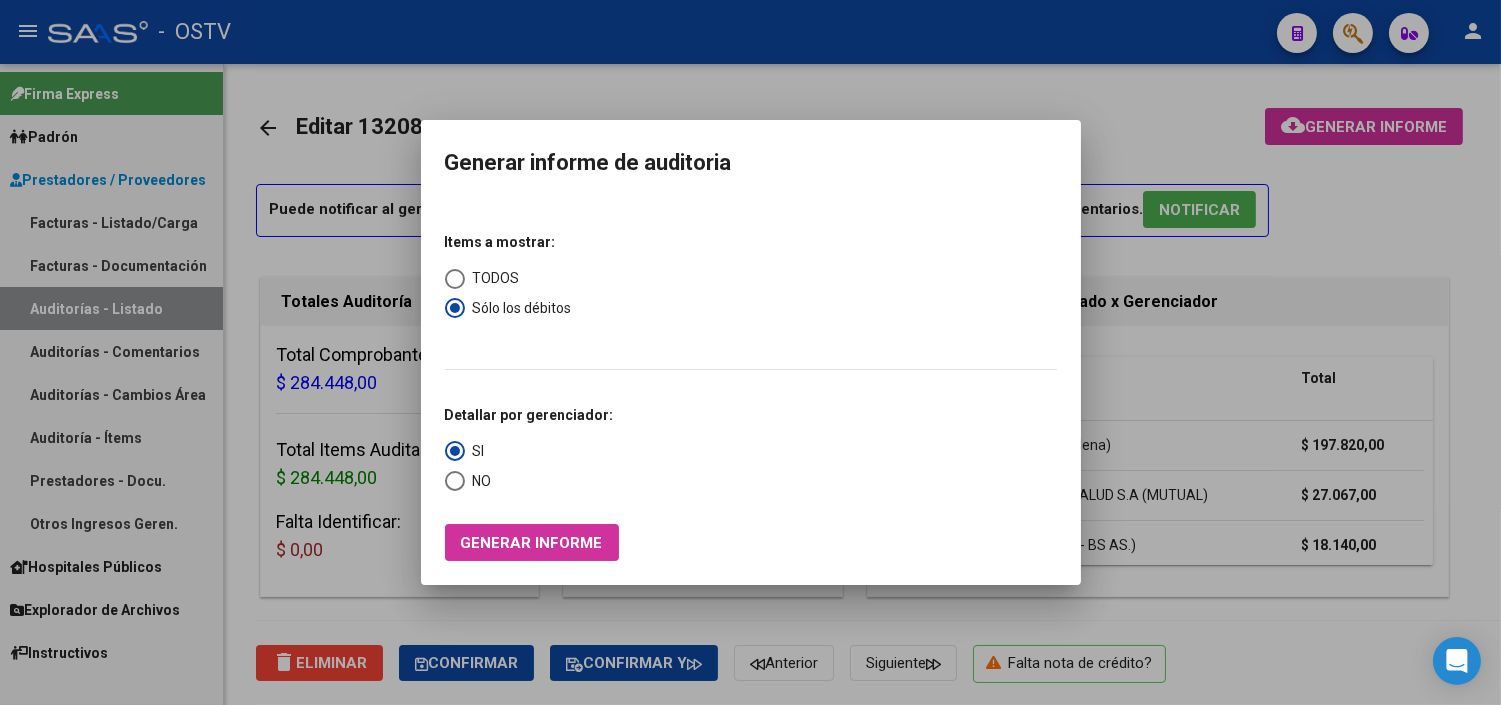 click on "NO" at bounding box center (478, 481) 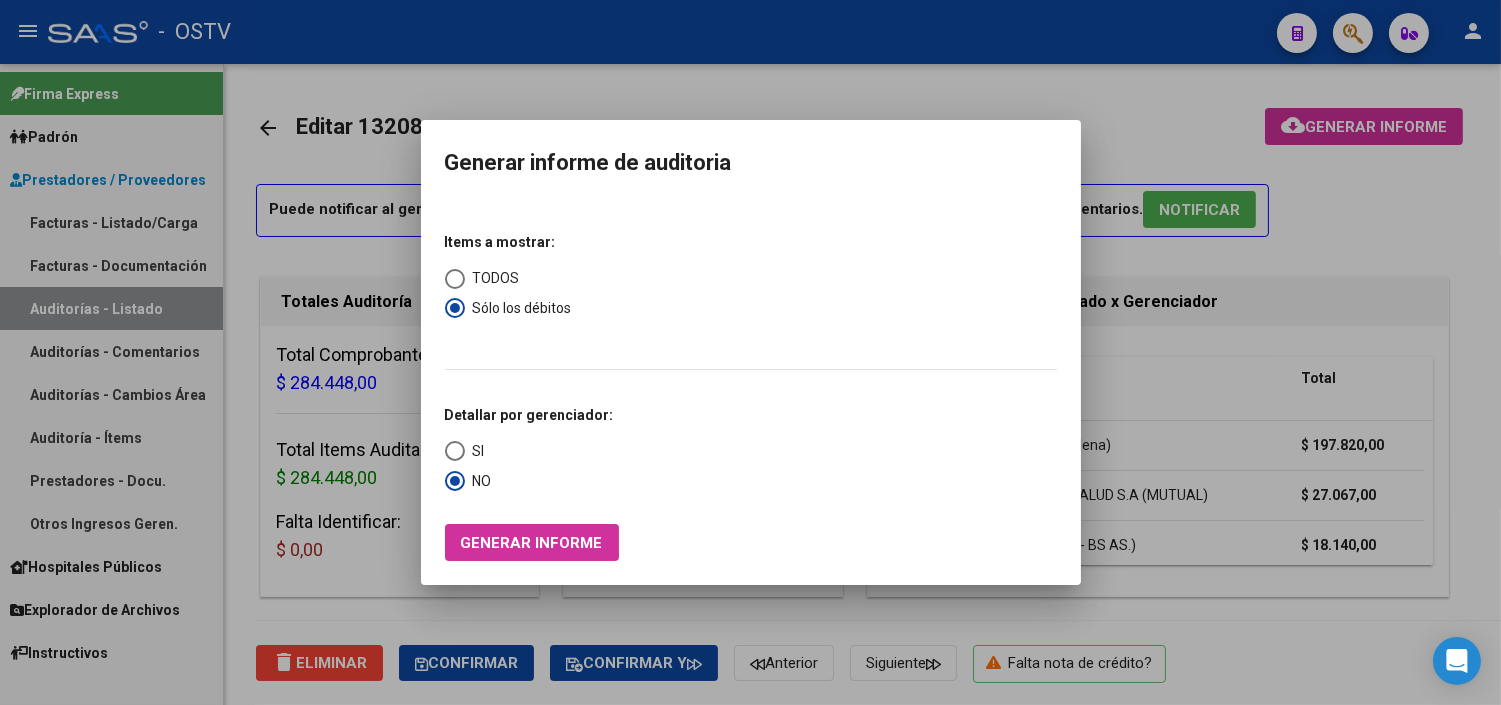 click on "Generar informe" at bounding box center [532, 543] 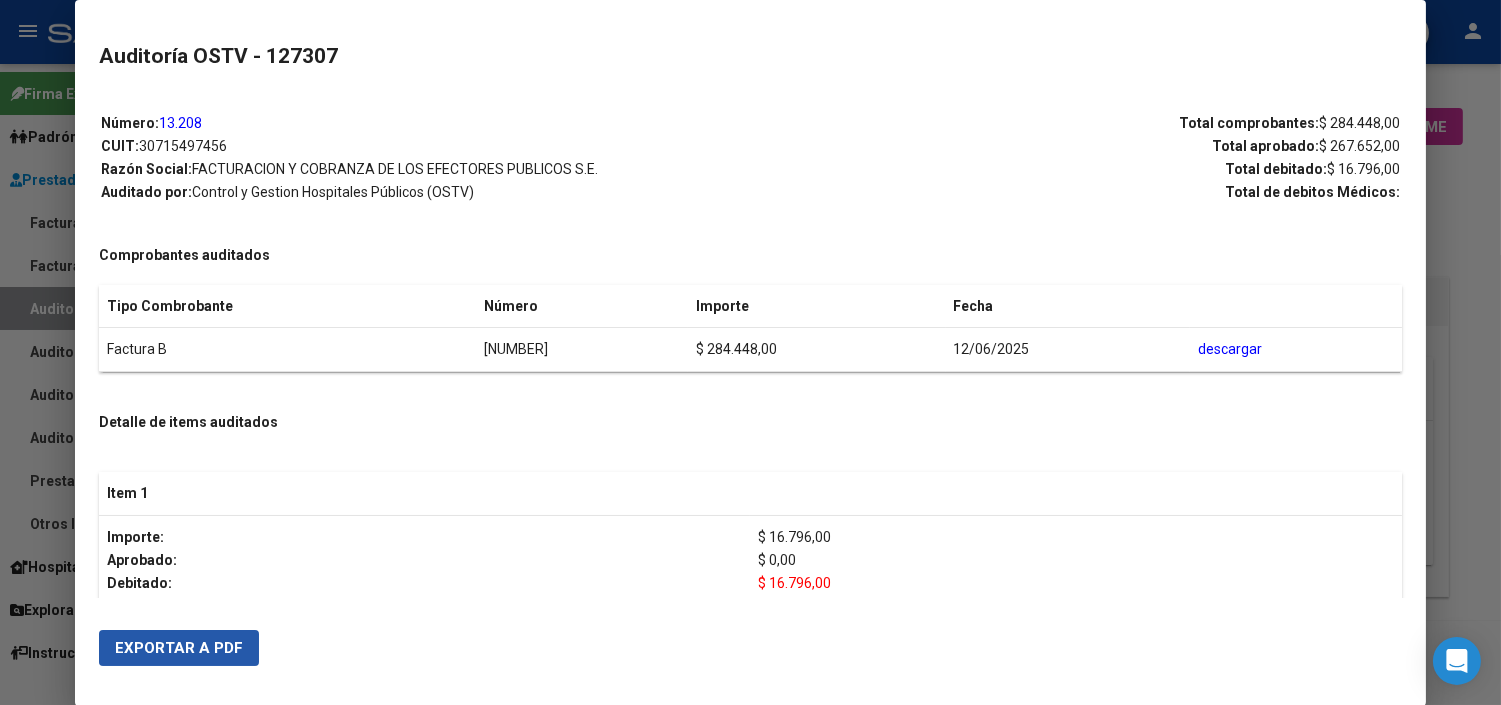 drag, startPoint x: 226, startPoint y: 646, endPoint x: 522, endPoint y: 413, distance: 376.7028 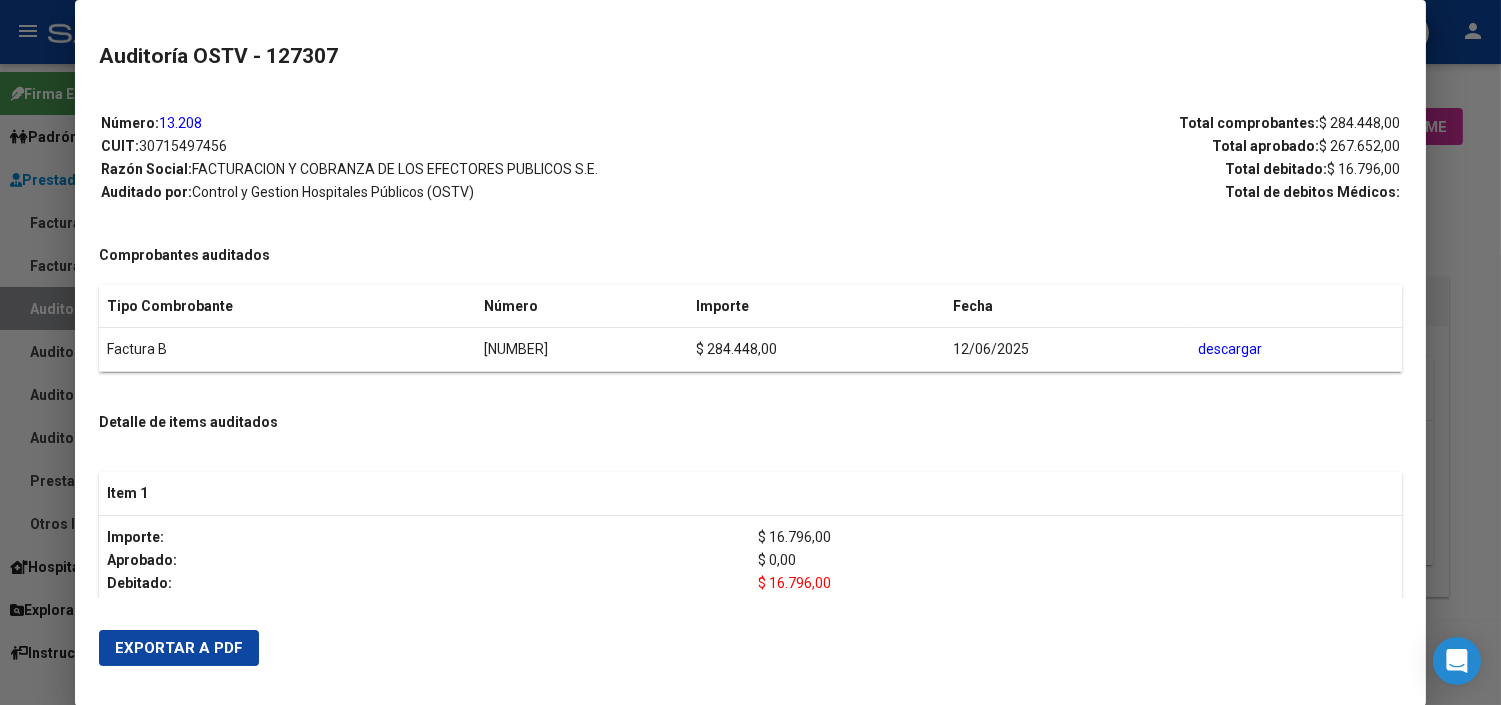 click at bounding box center (750, 352) 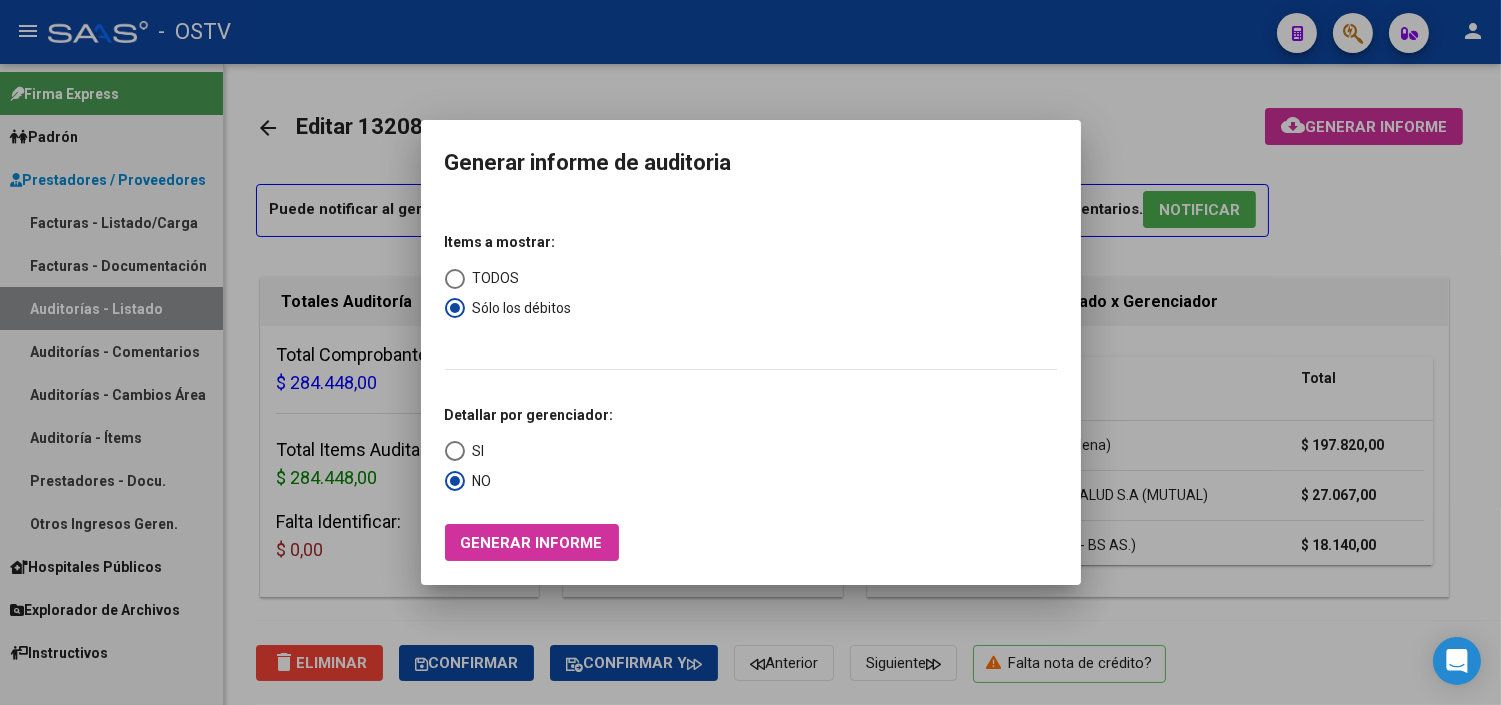 click at bounding box center (750, 352) 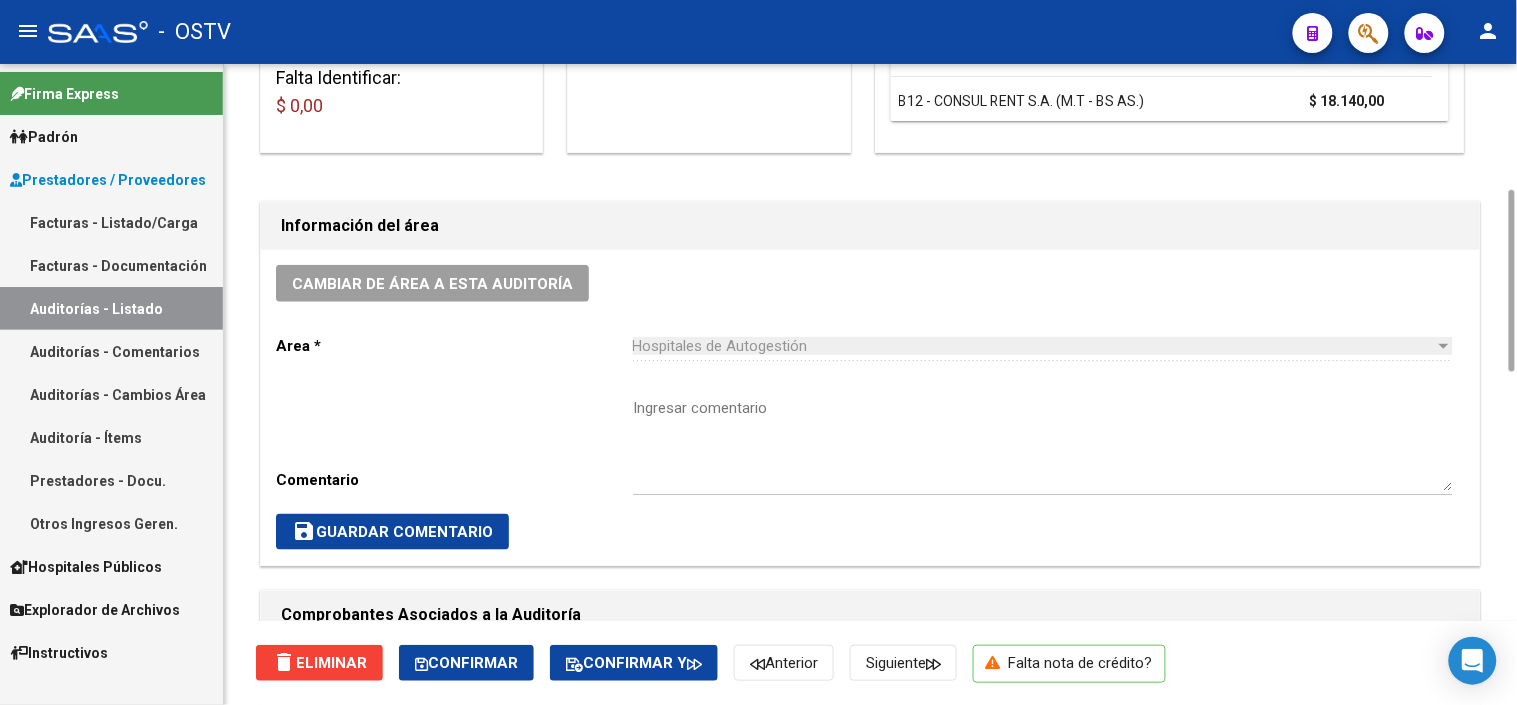 scroll, scrollTop: 888, scrollLeft: 0, axis: vertical 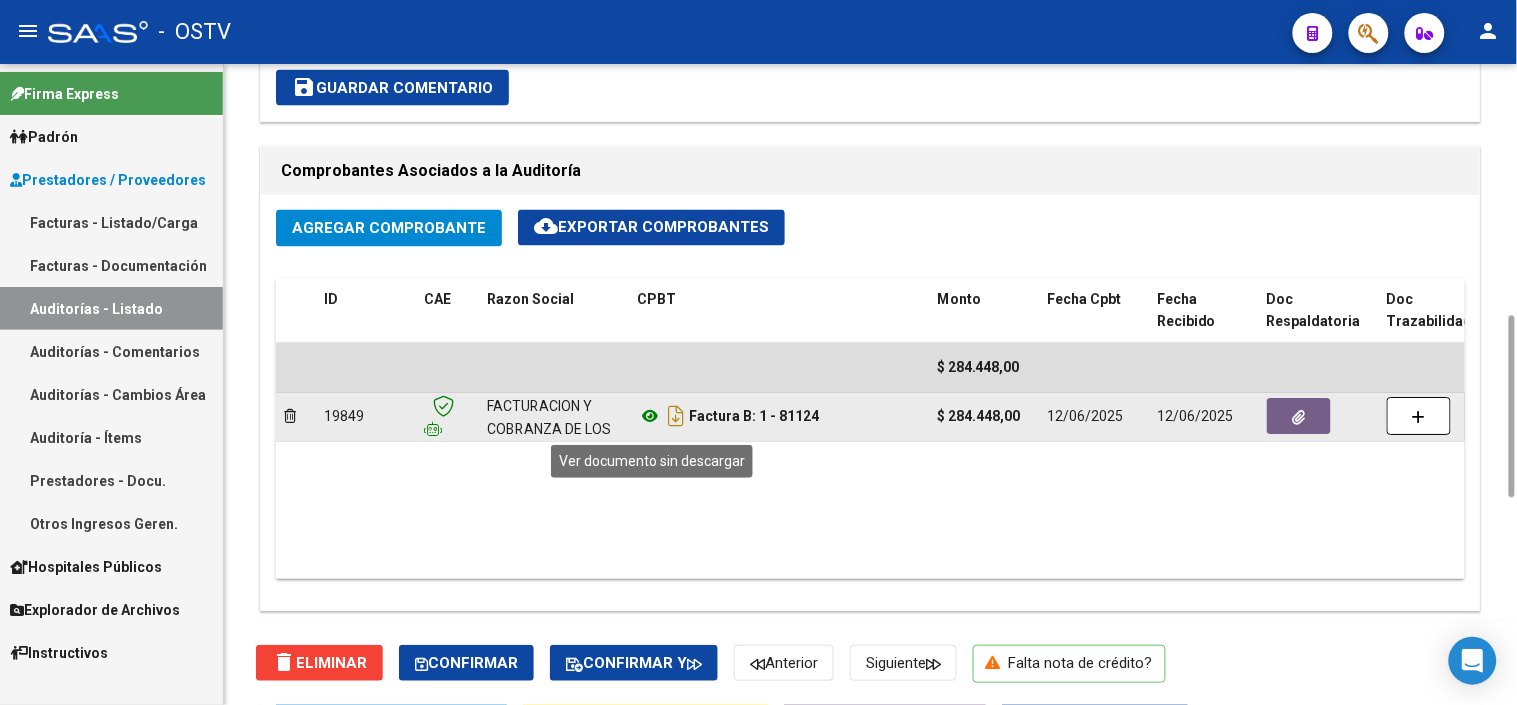 click 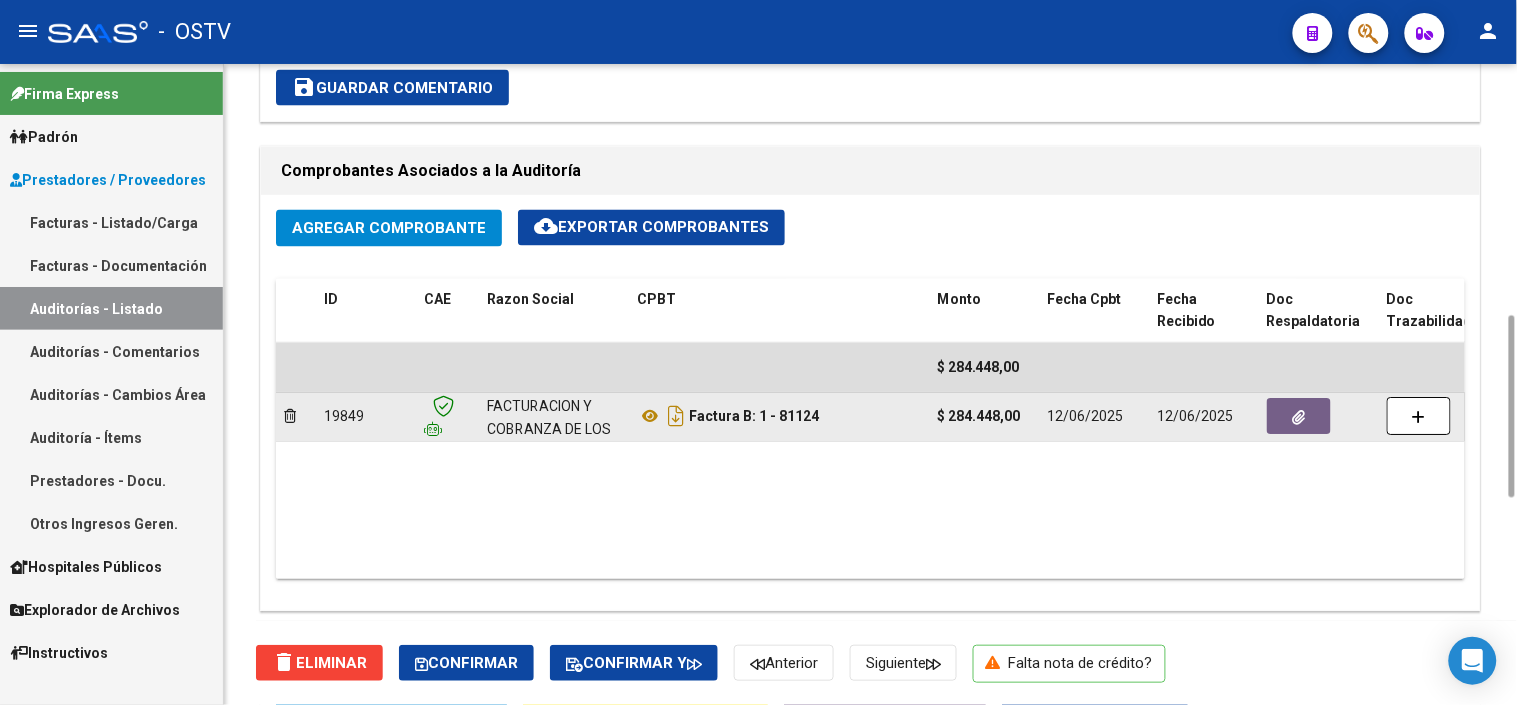 click 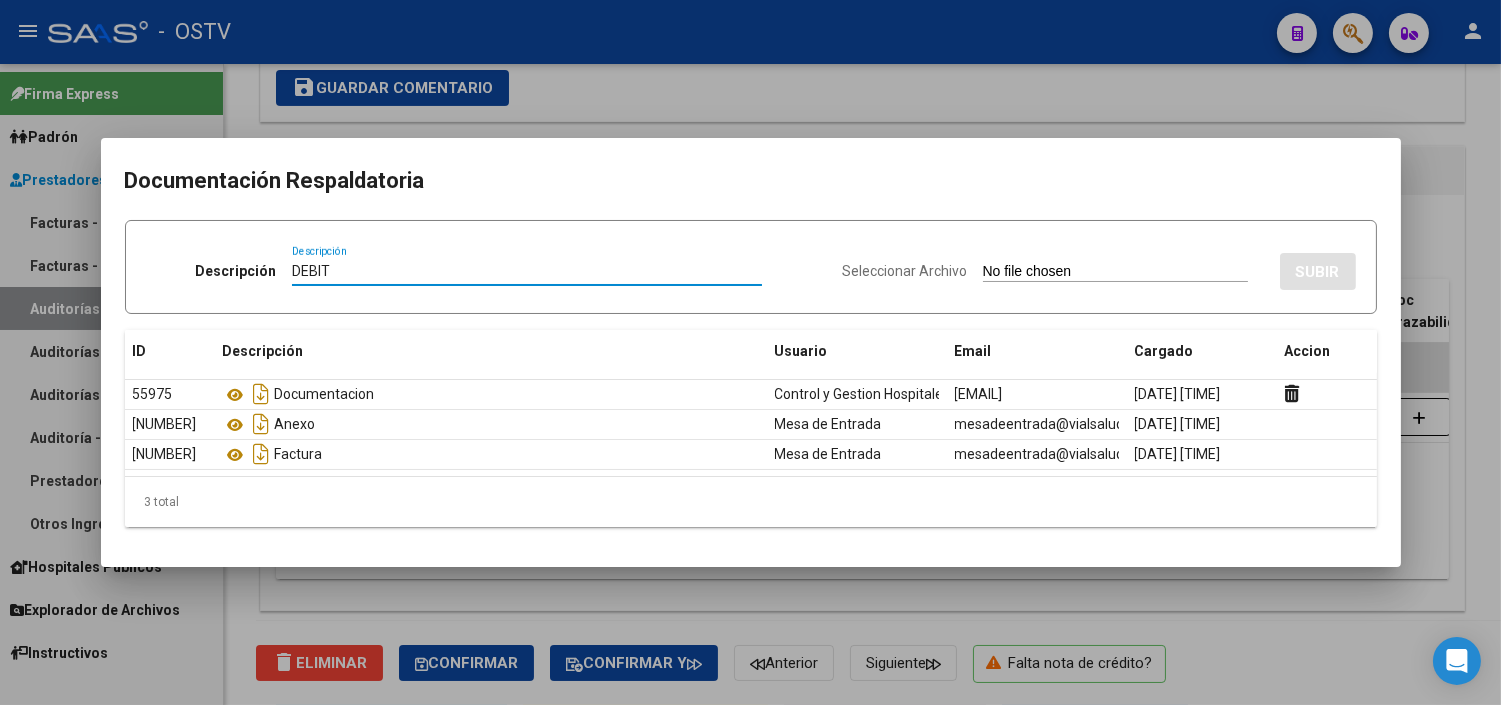 type on "DEBITO" 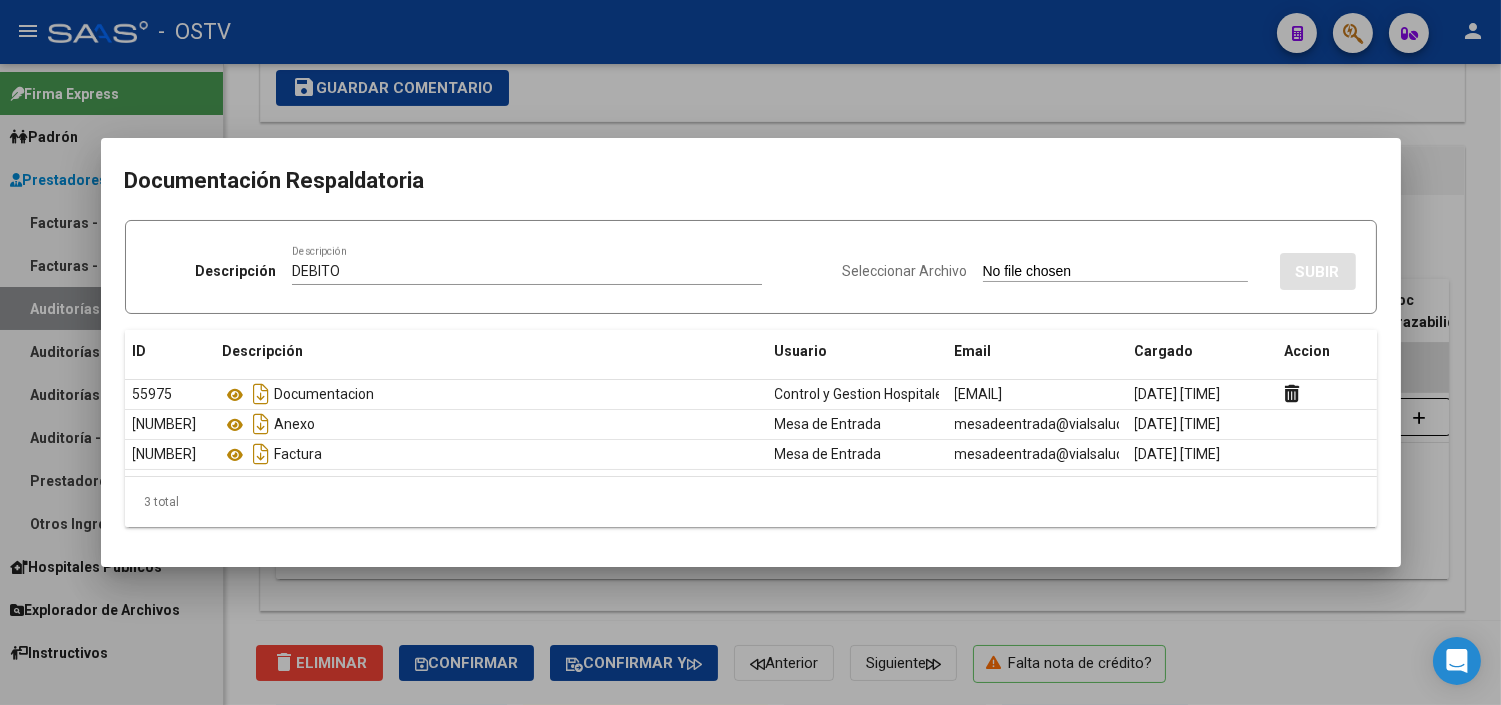 click on "Seleccionar Archivo" at bounding box center (1115, 272) 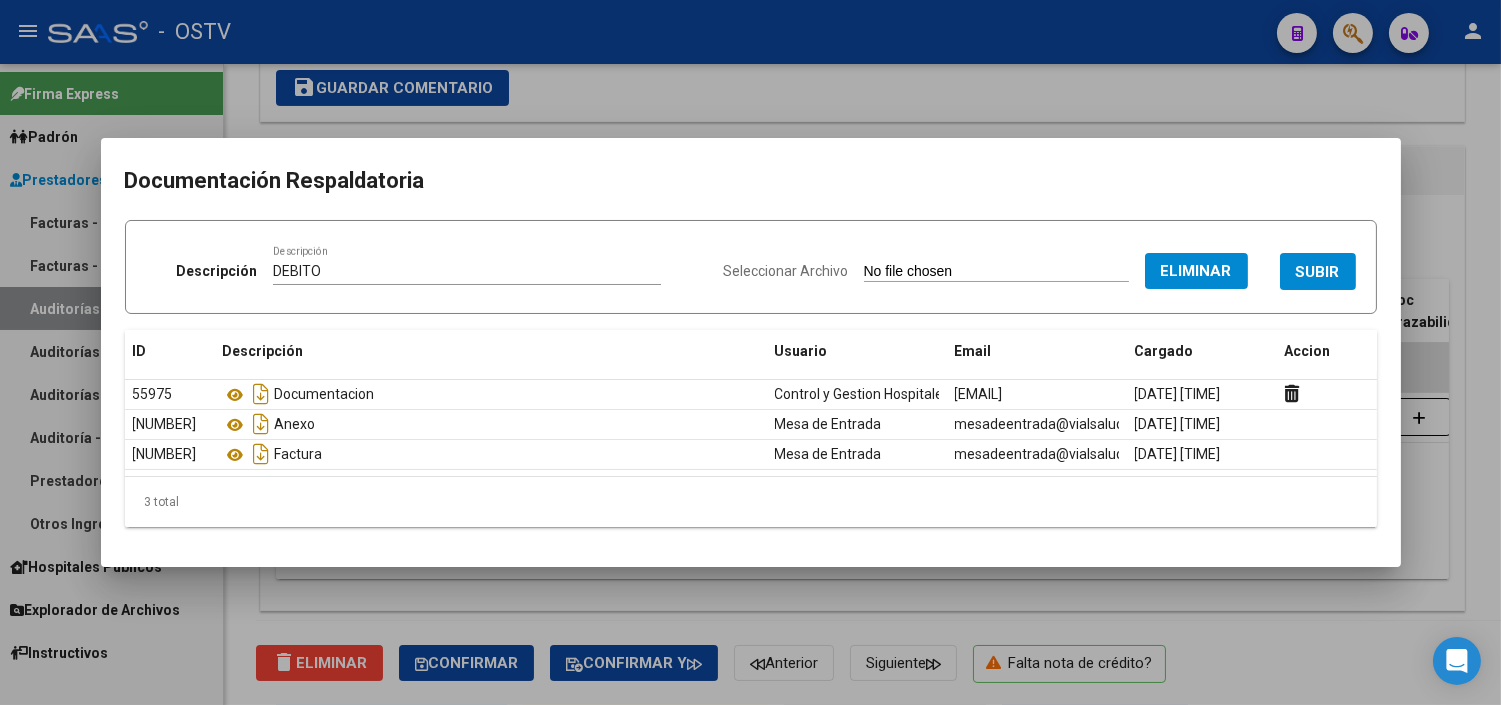 click on "SUBIR" at bounding box center [1318, 272] 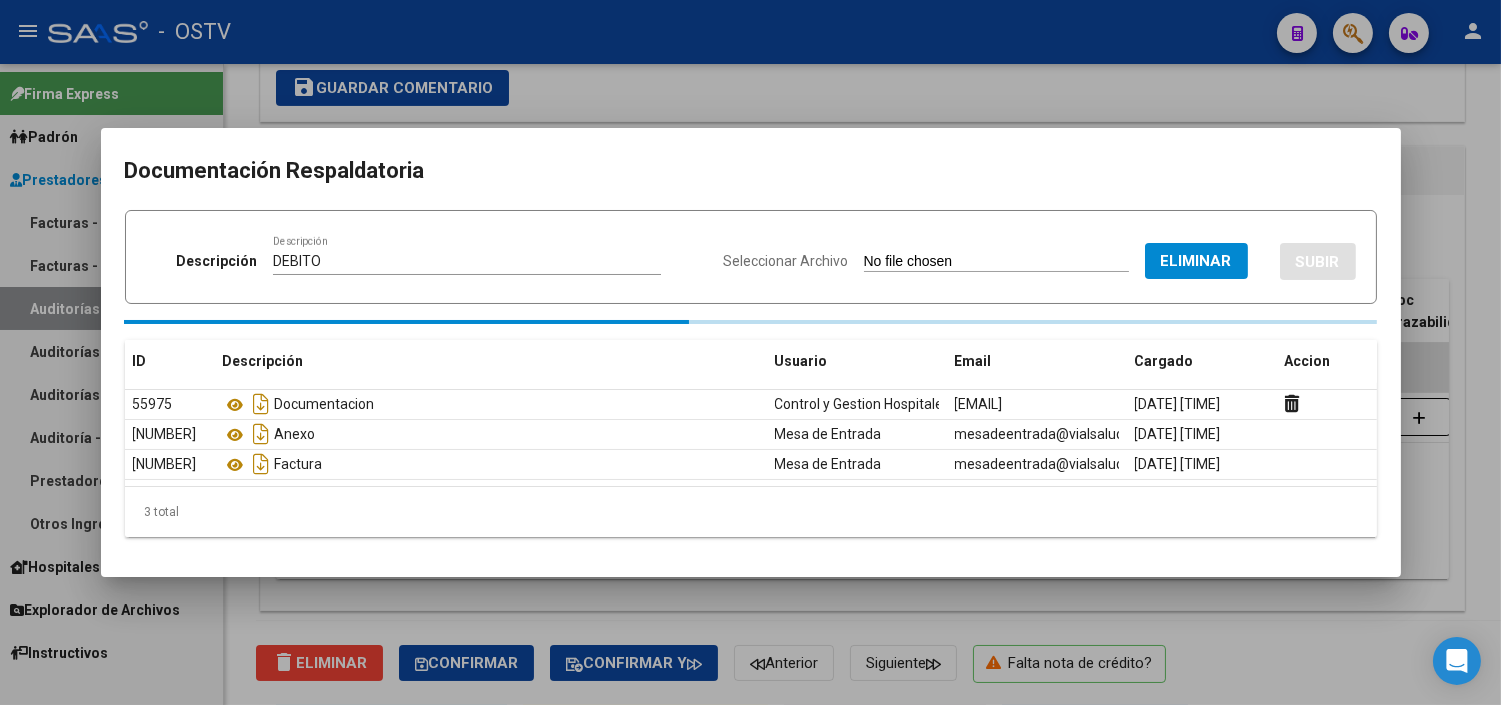 type 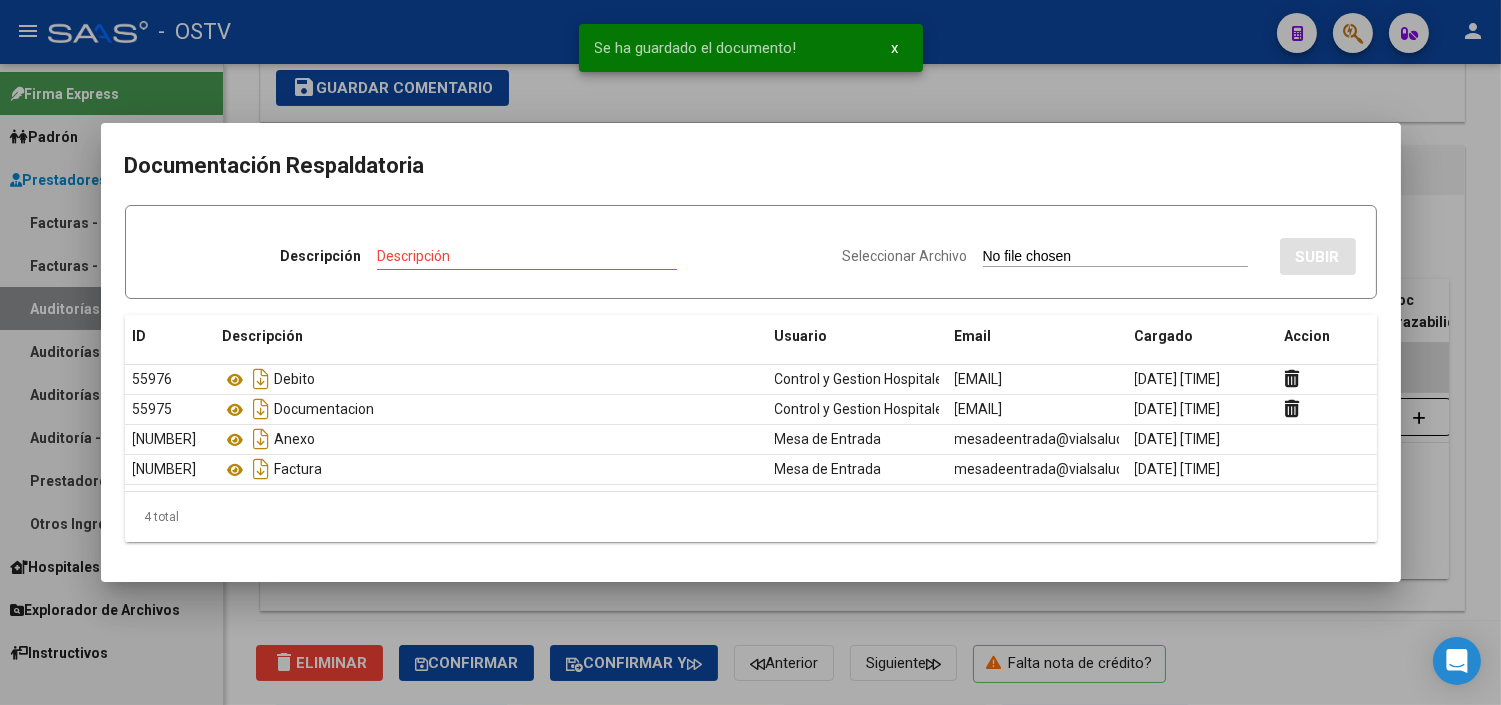 click at bounding box center [750, 352] 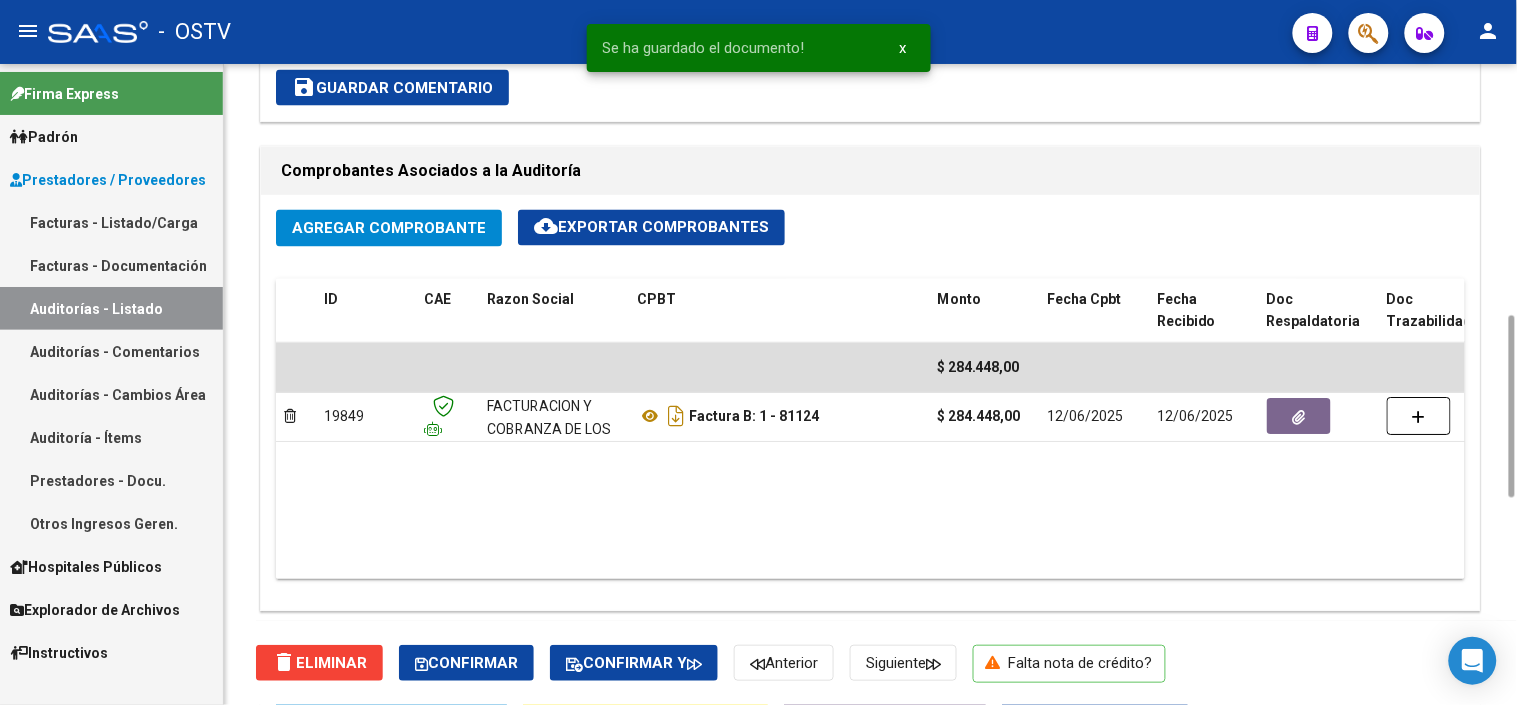 scroll, scrollTop: 1111, scrollLeft: 0, axis: vertical 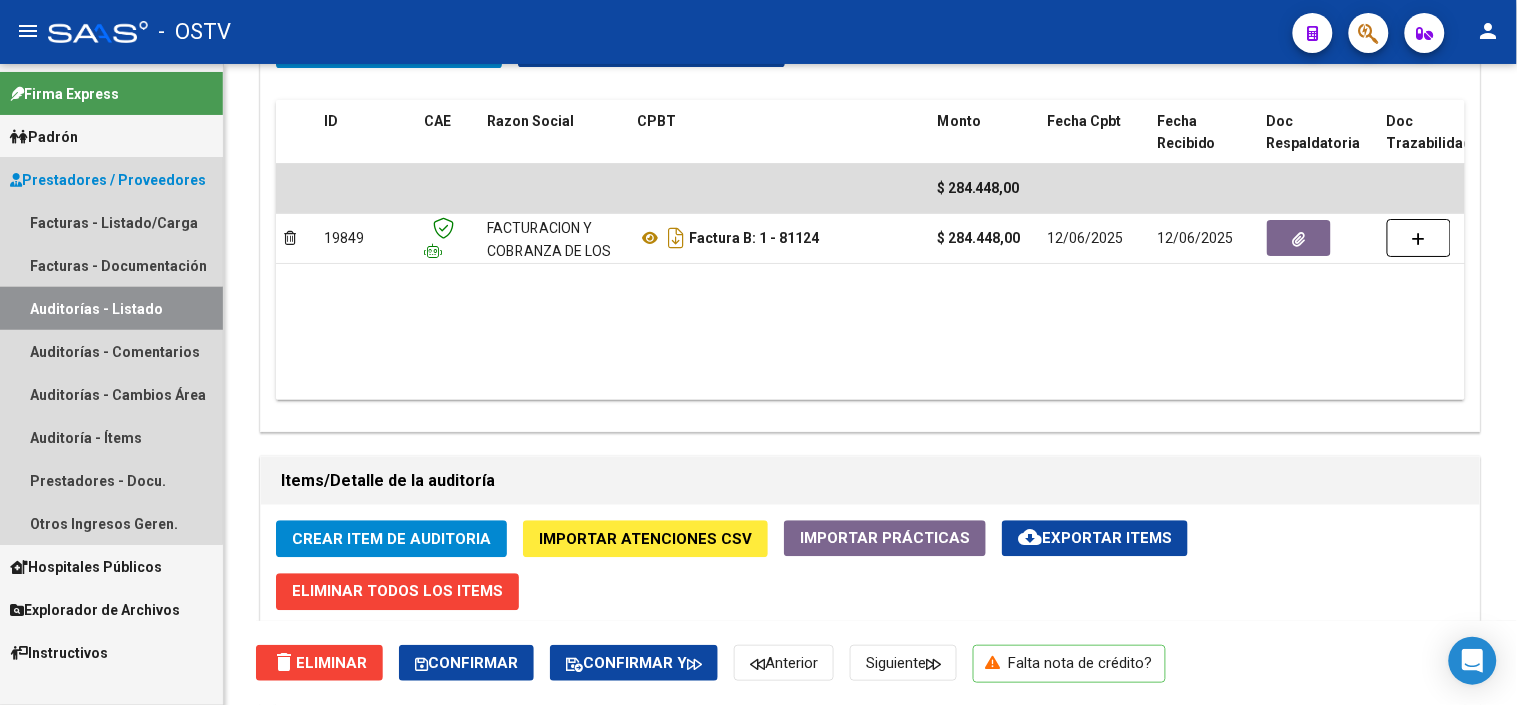 click on "Auditorías - Listado" at bounding box center (111, 308) 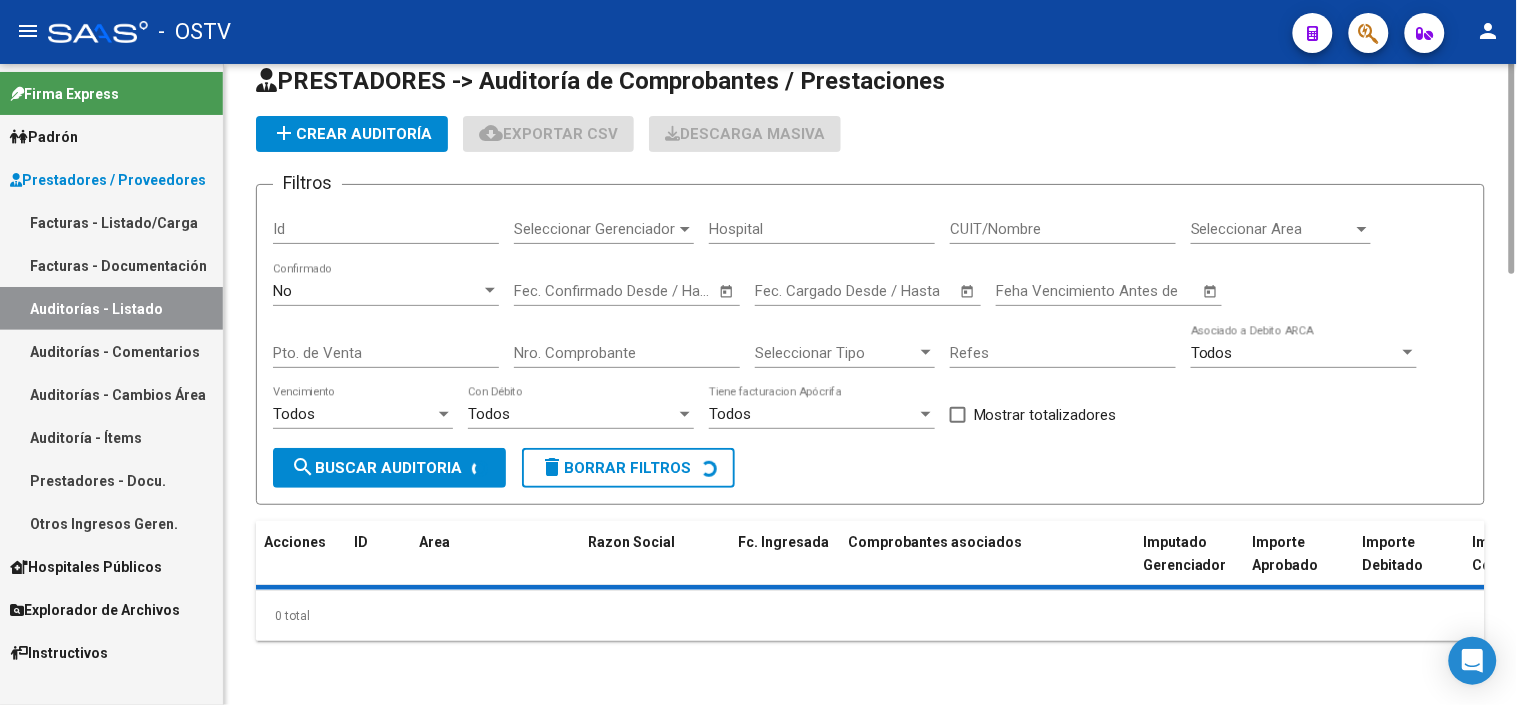 scroll, scrollTop: 0, scrollLeft: 0, axis: both 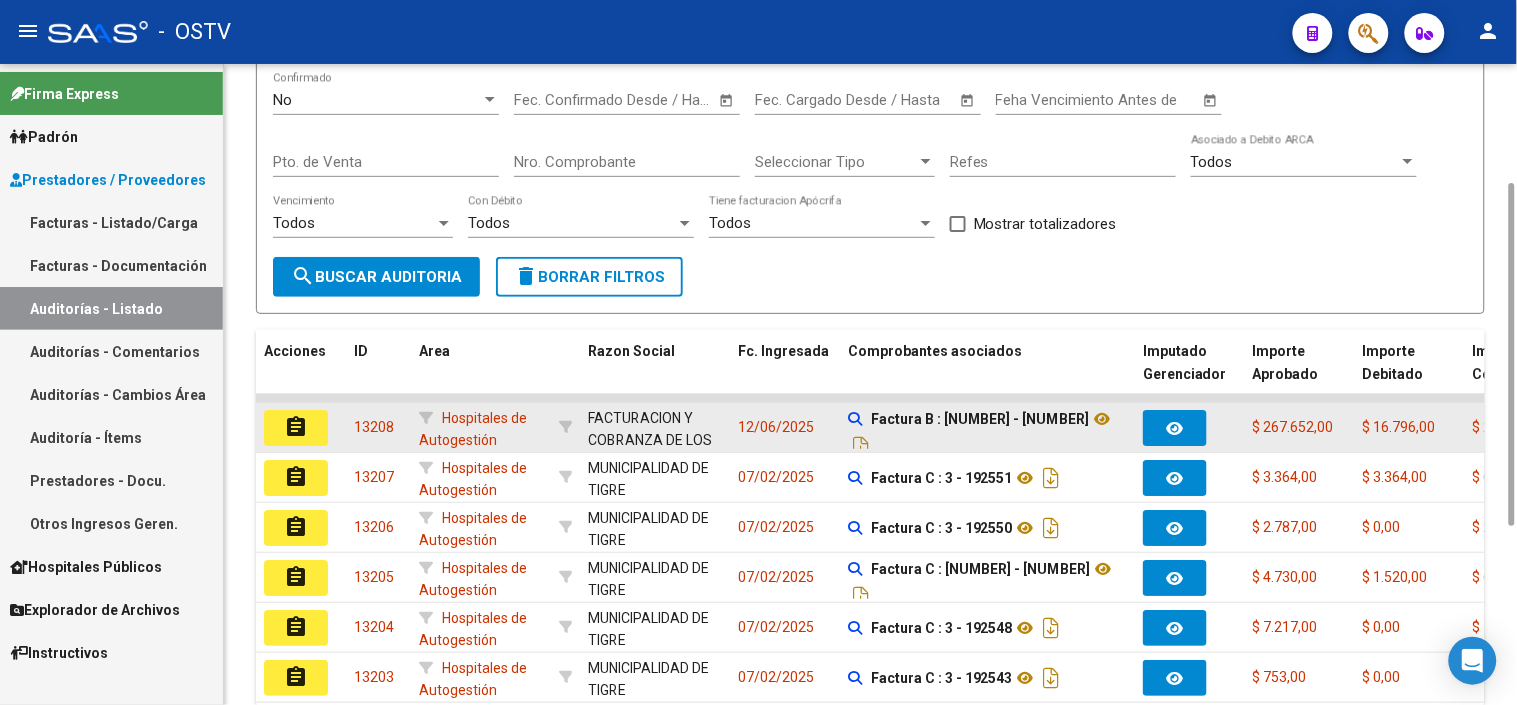 click on "assignment" 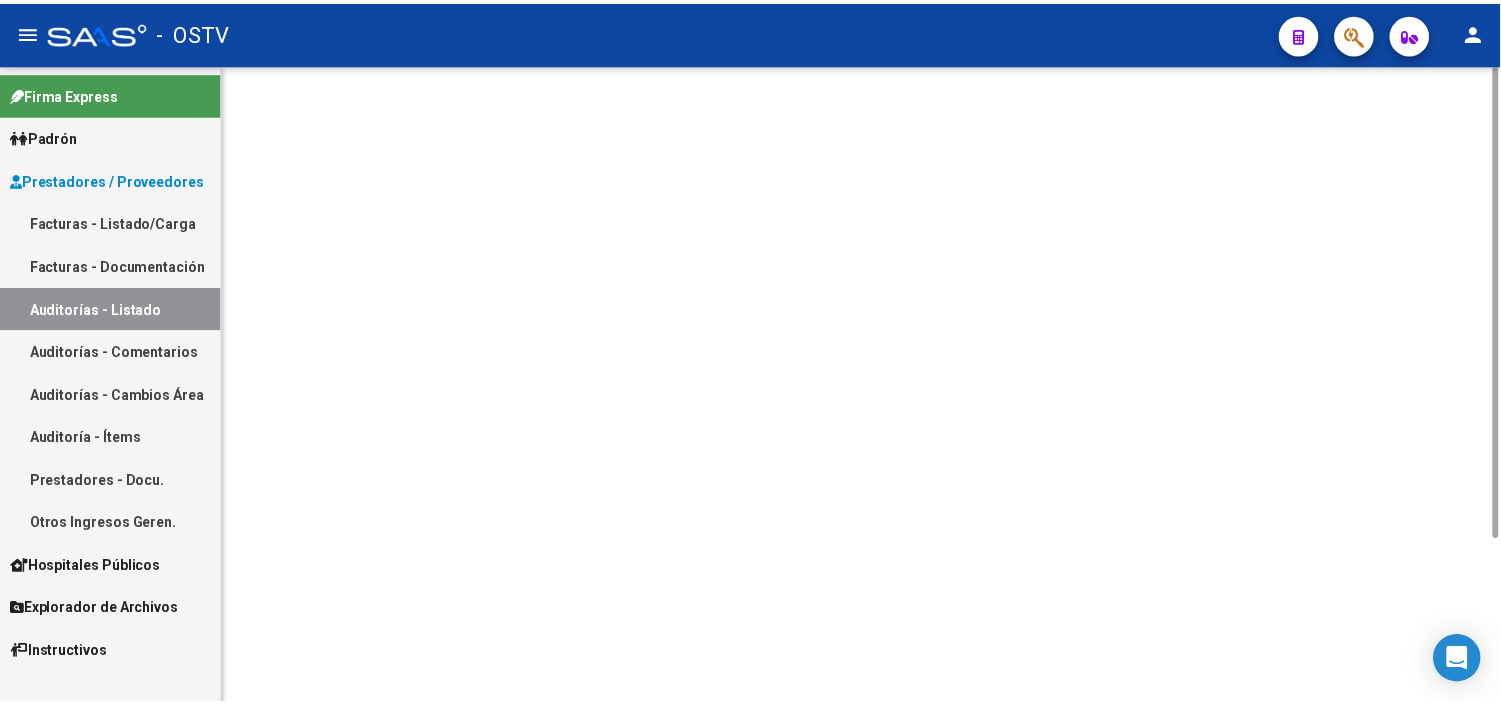scroll, scrollTop: 0, scrollLeft: 0, axis: both 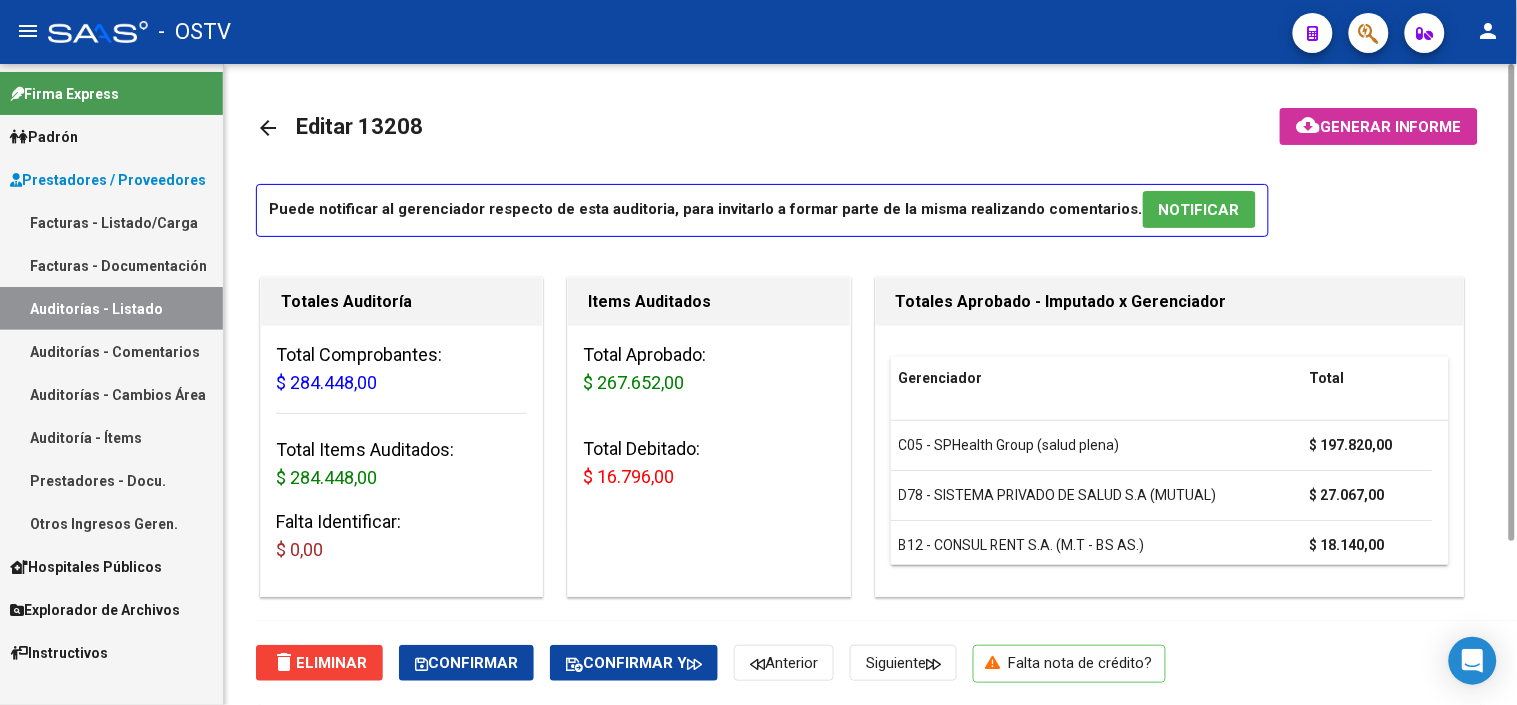 click on "NOTIFICAR" at bounding box center (1199, 210) 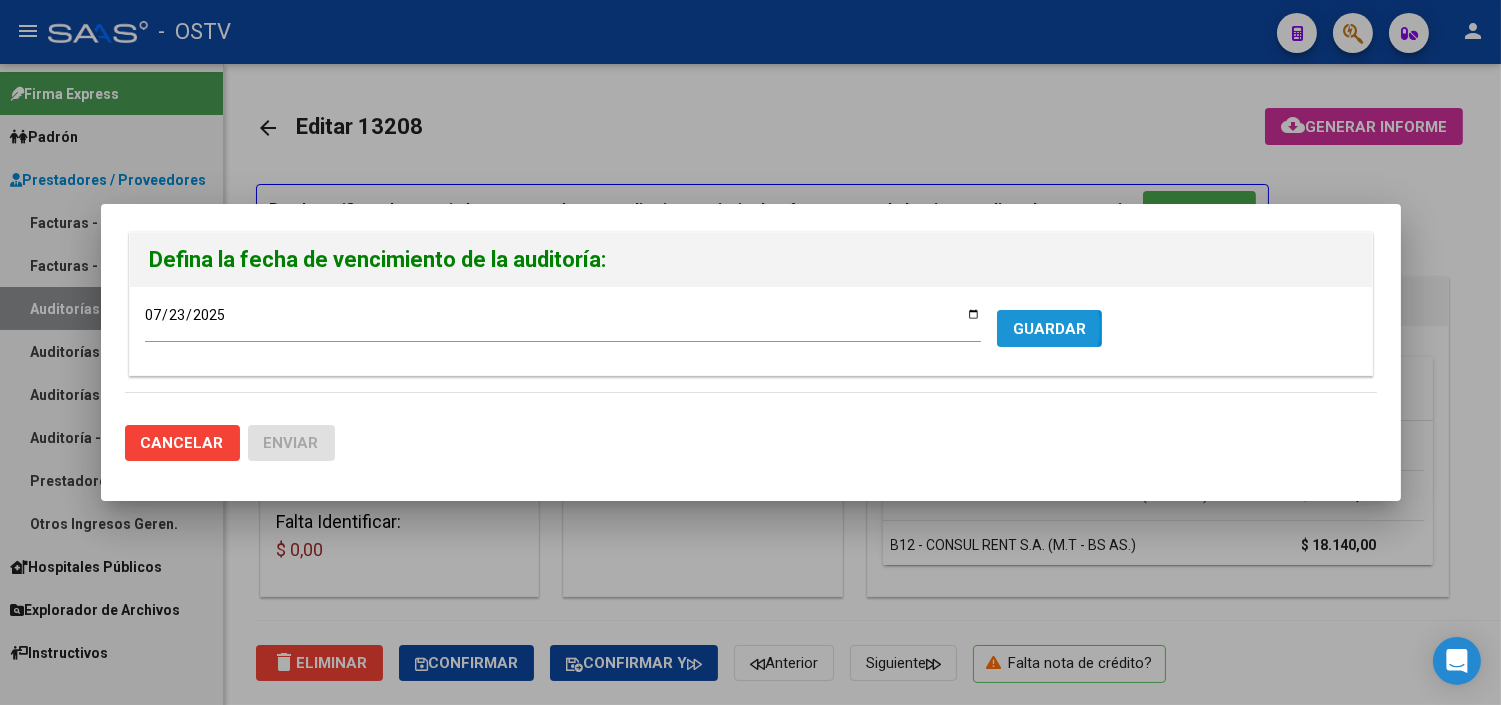 click on "GUARDAR" at bounding box center [1049, 329] 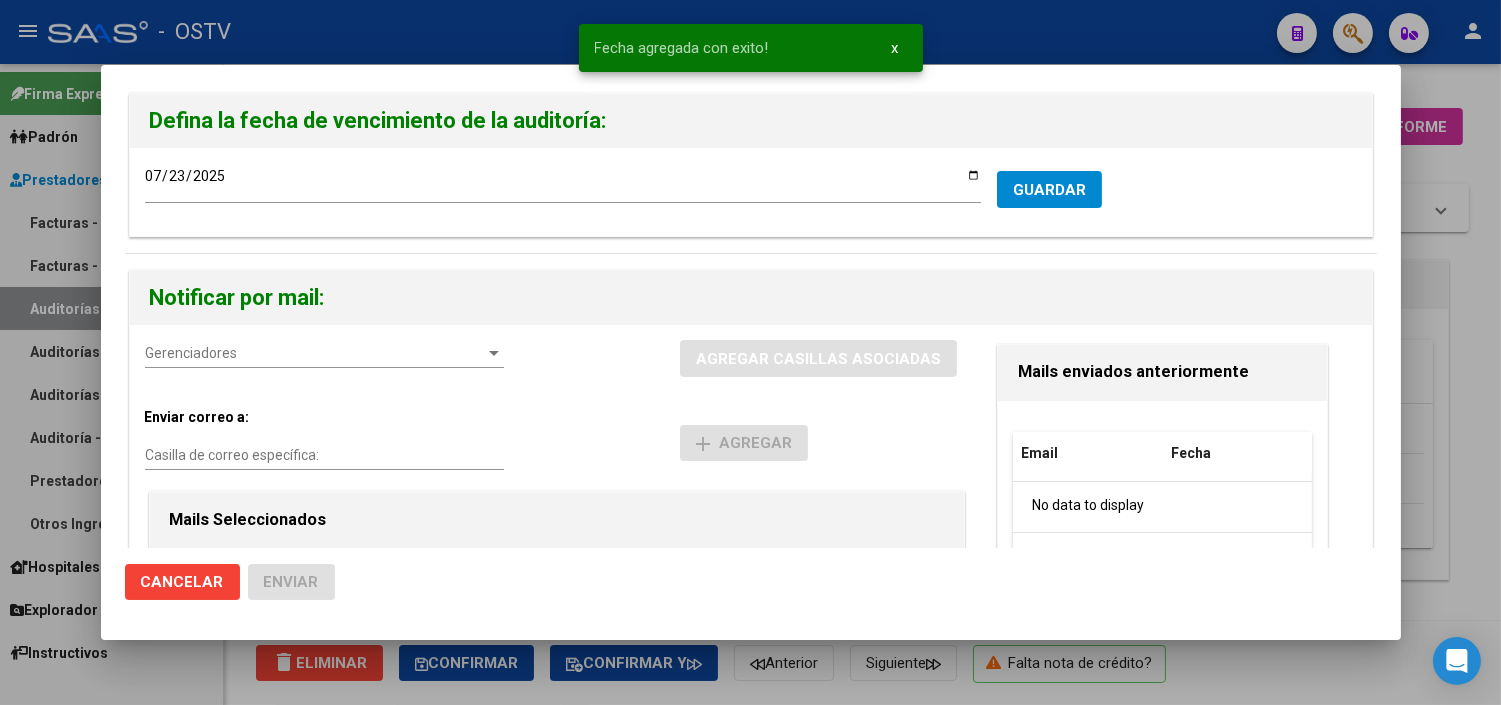 click on "Gerenciadores" at bounding box center (315, 353) 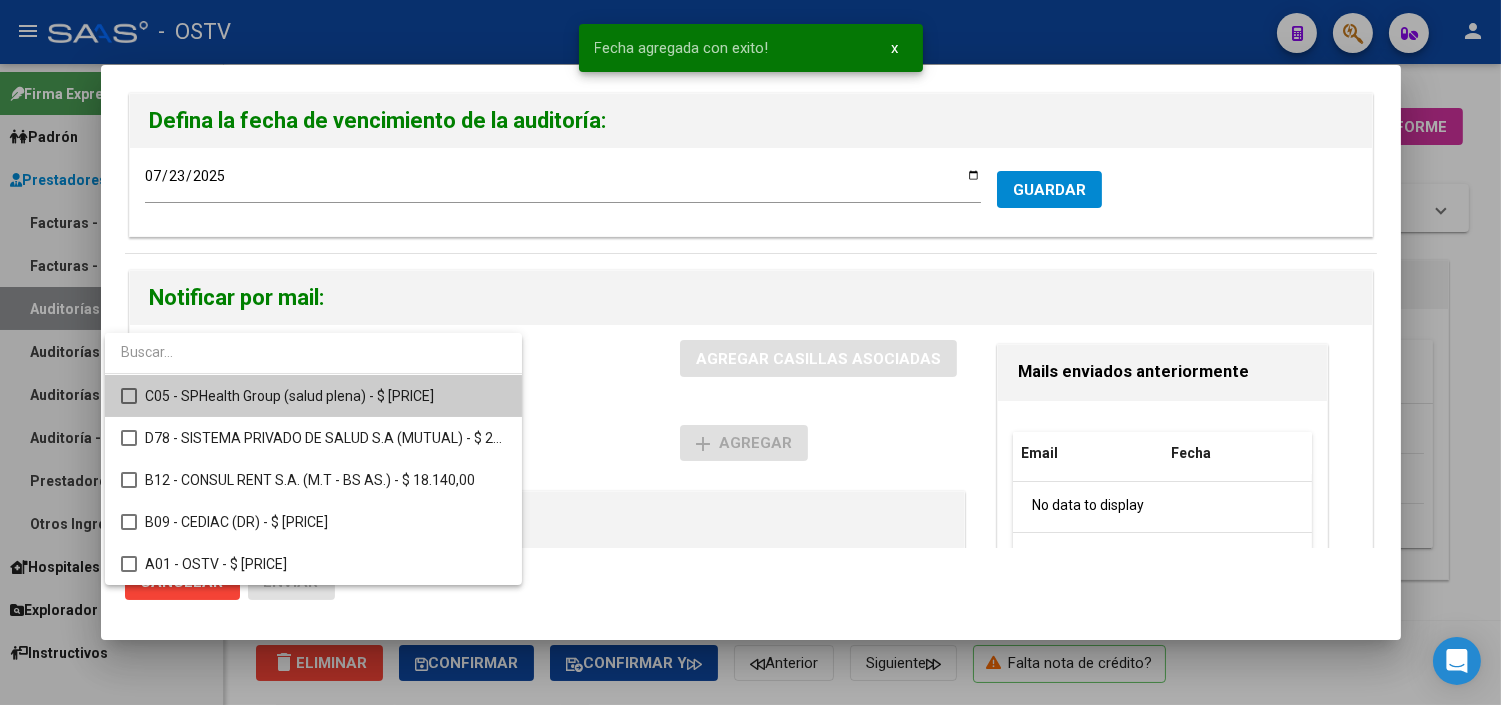 click on "C05 - SPHealth Group (salud plena) - $ [PRICE]" at bounding box center (325, 396) 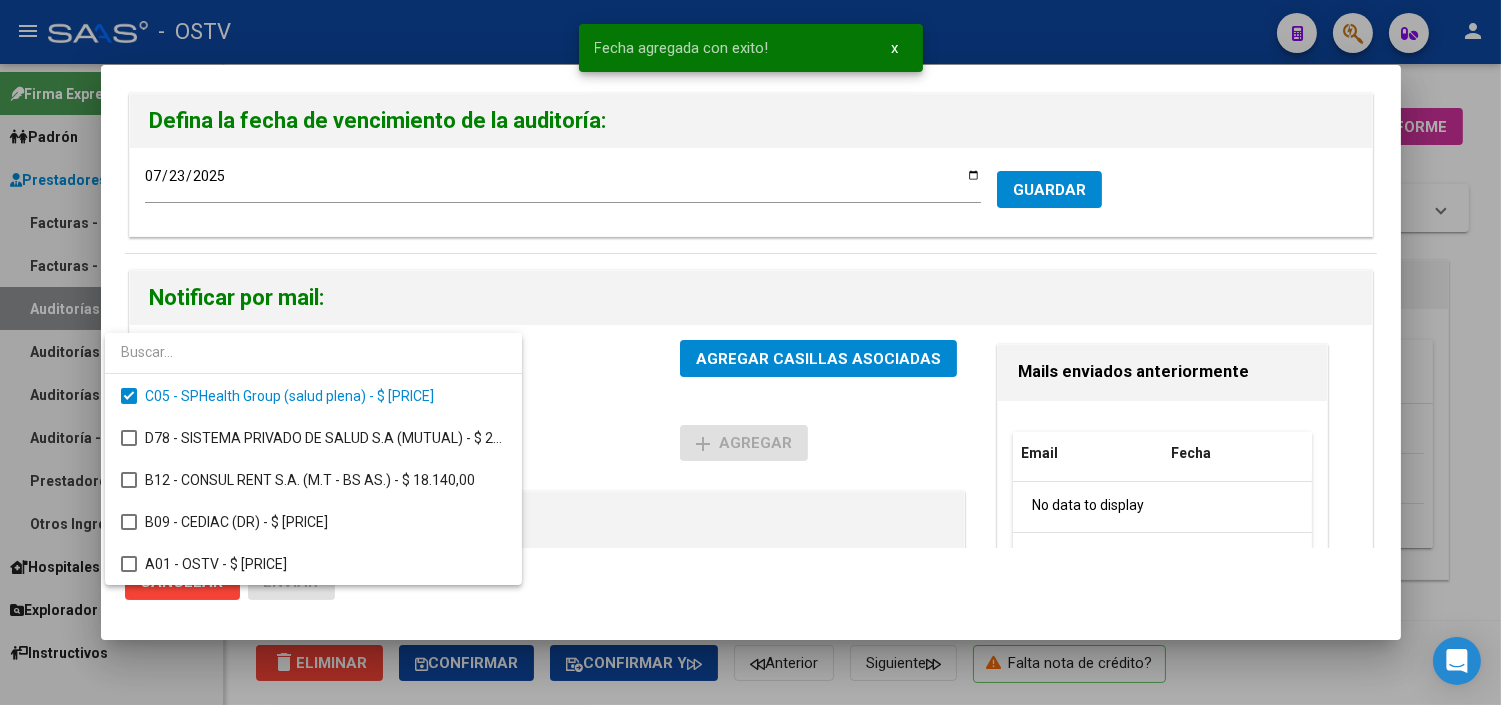 click at bounding box center [750, 352] 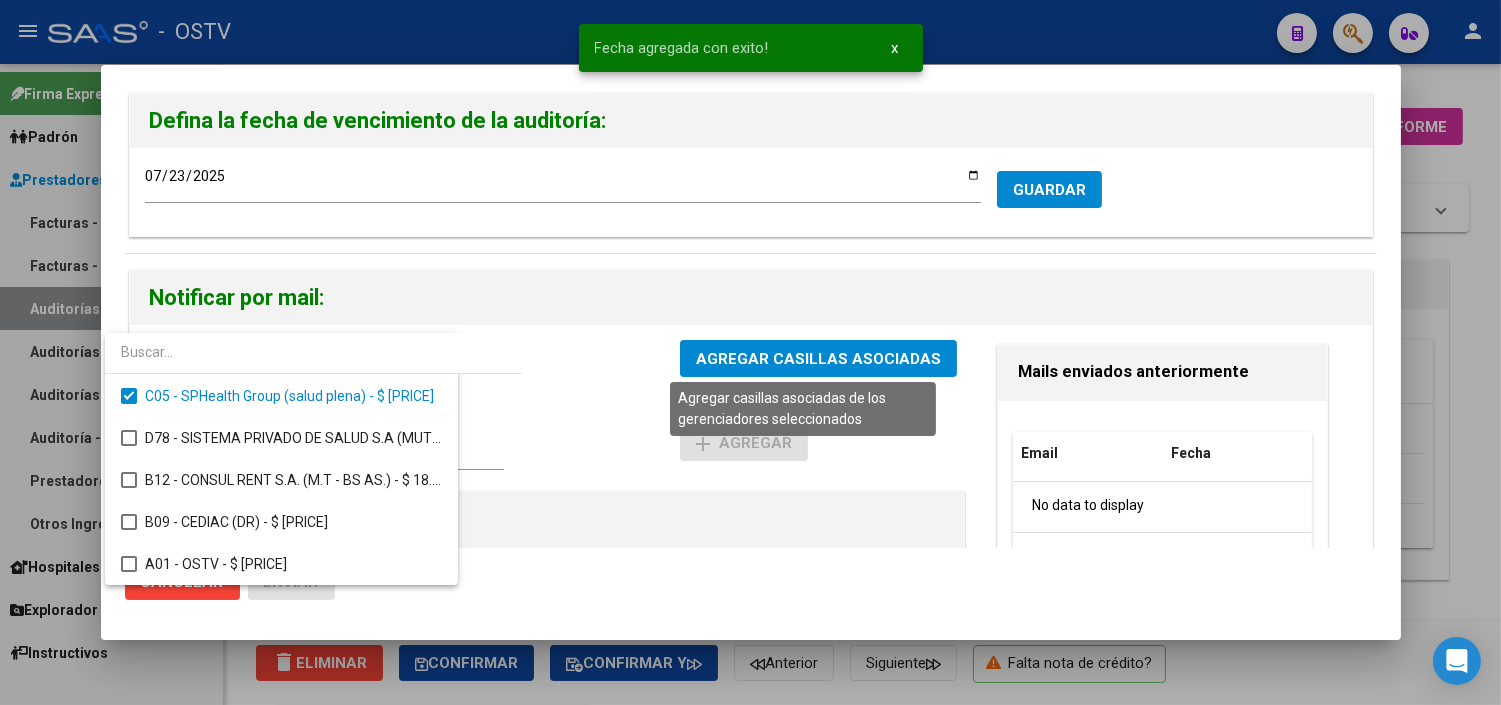 click on "AGREGAR CASILLAS ASOCIADAS" at bounding box center (818, 359) 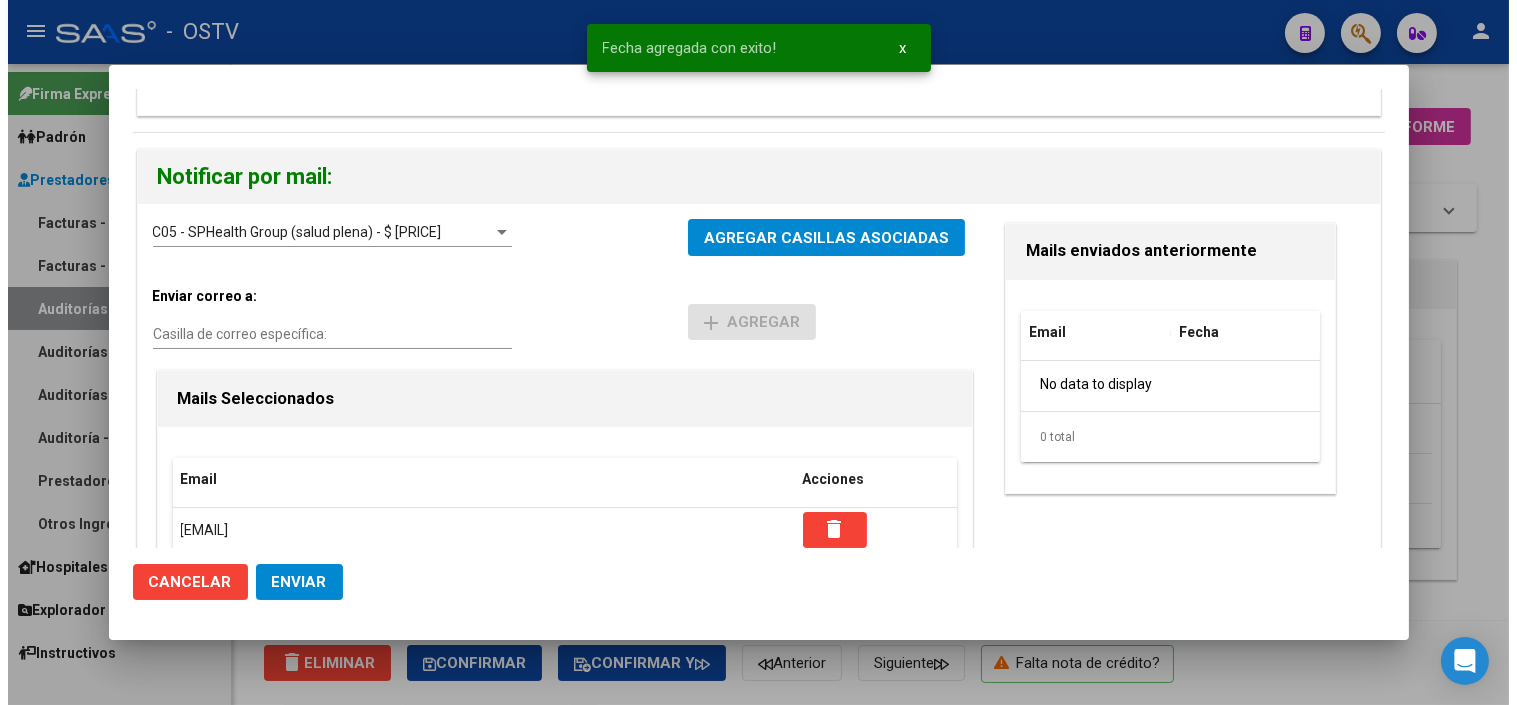 scroll, scrollTop: 240, scrollLeft: 0, axis: vertical 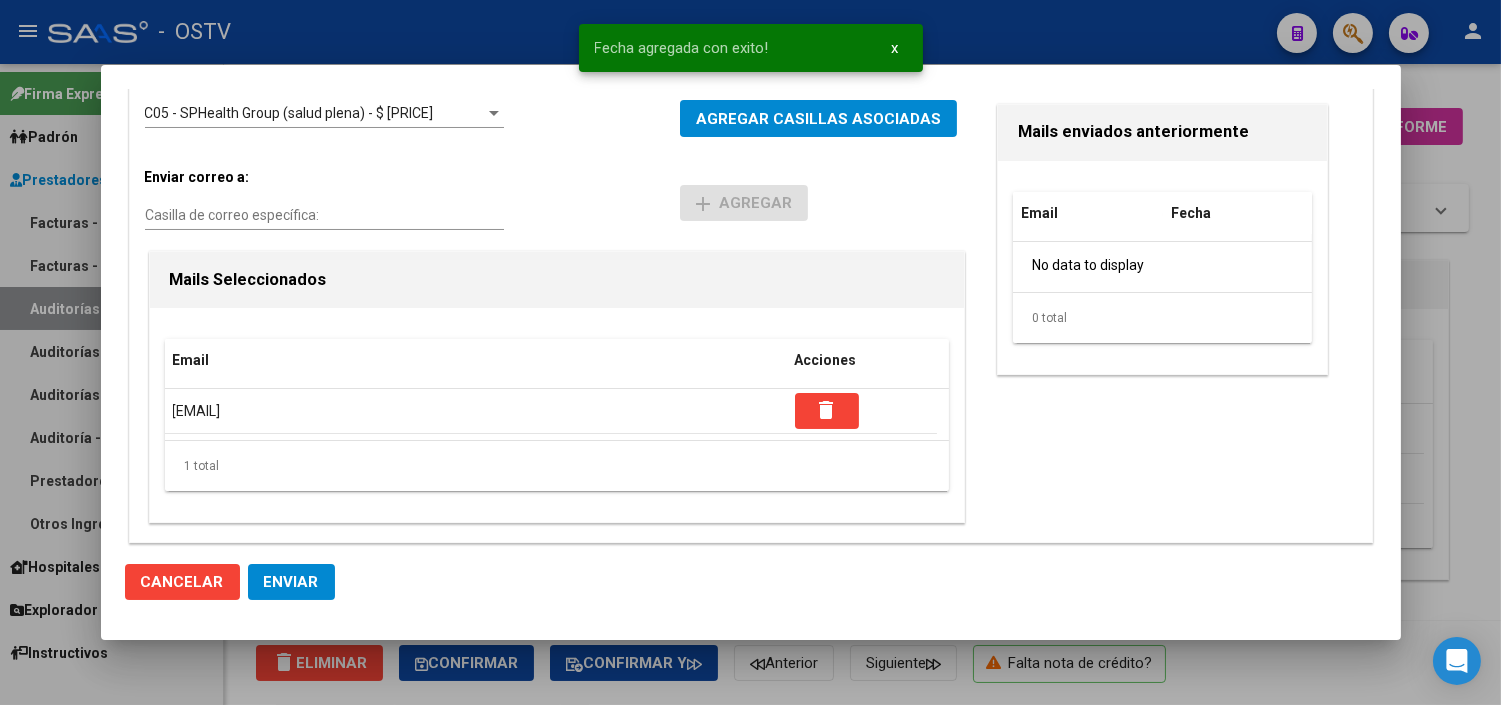click on "Cancelar Enviar" 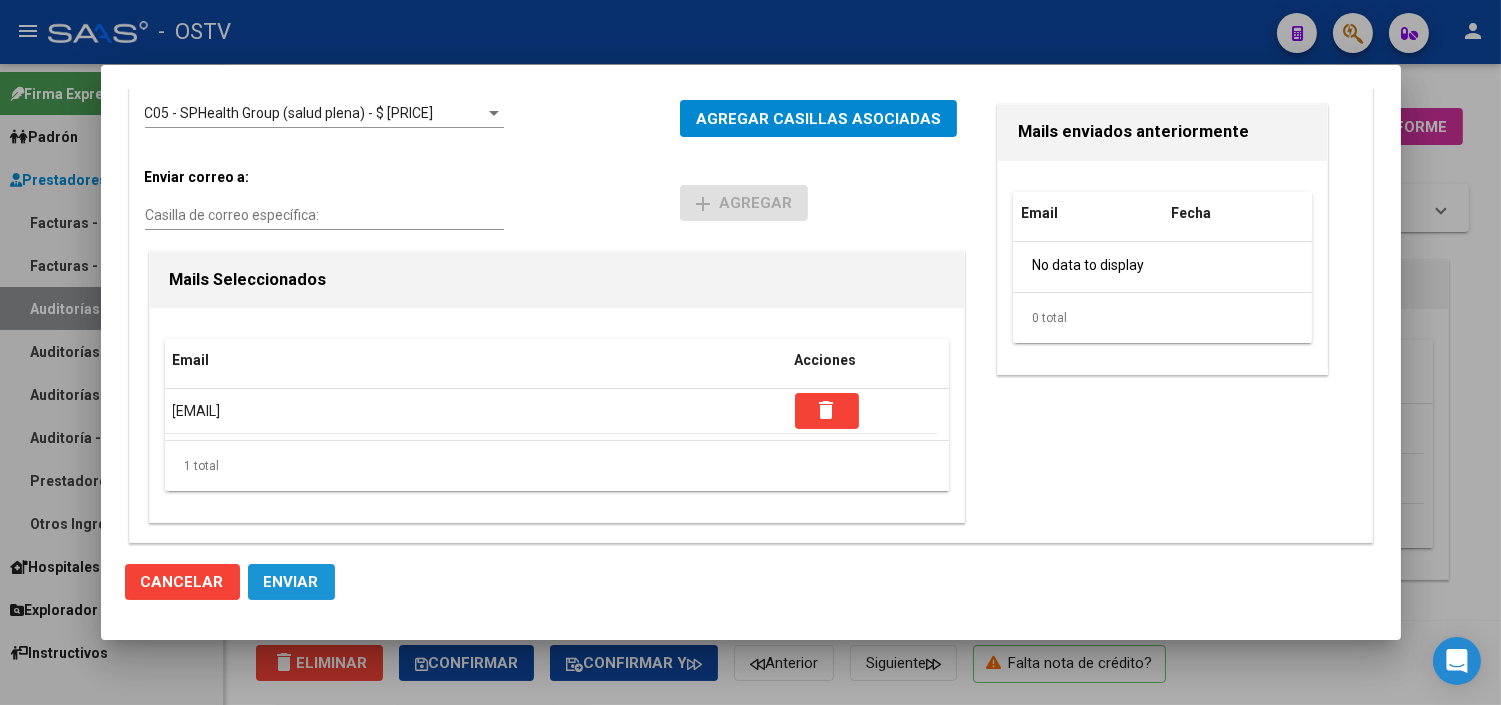 click on "Enviar" 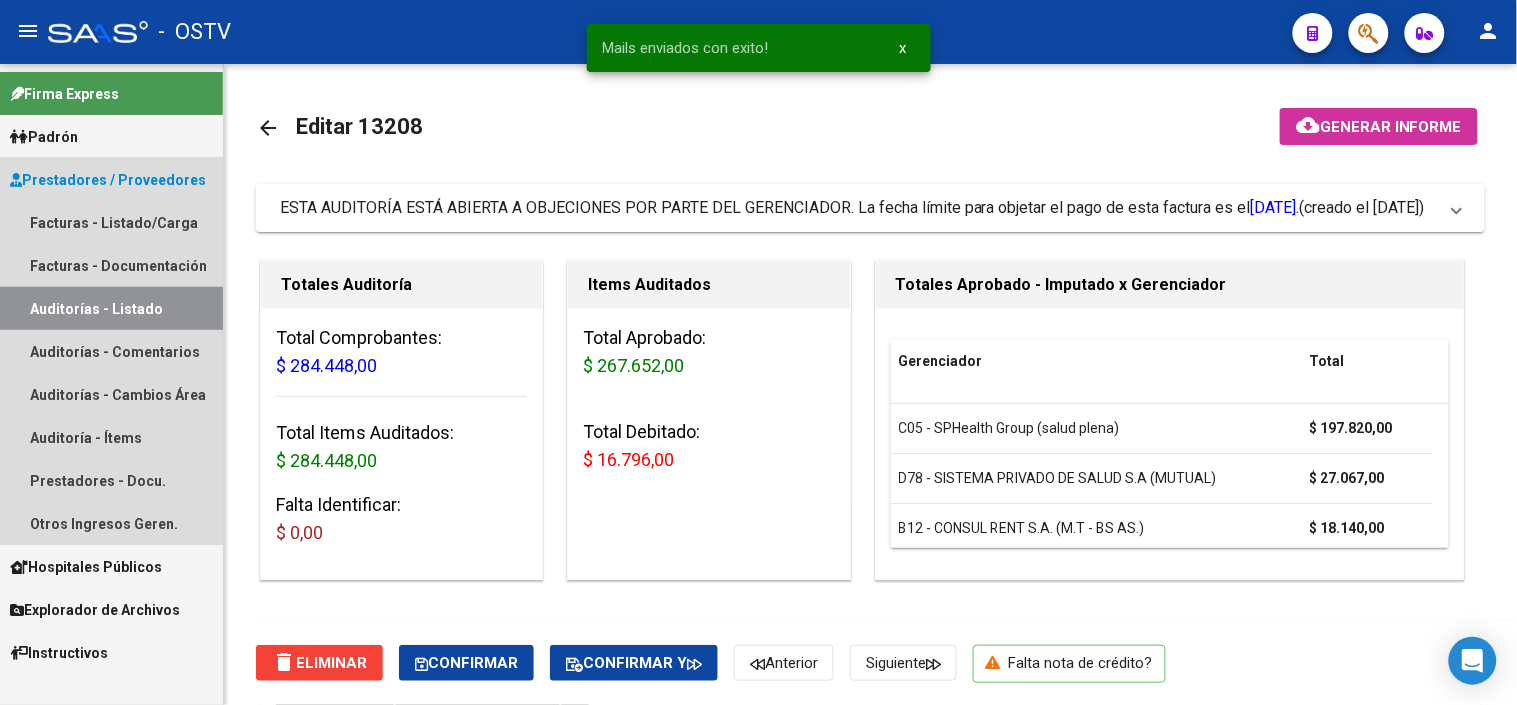 click on "Auditorías - Listado" at bounding box center [111, 308] 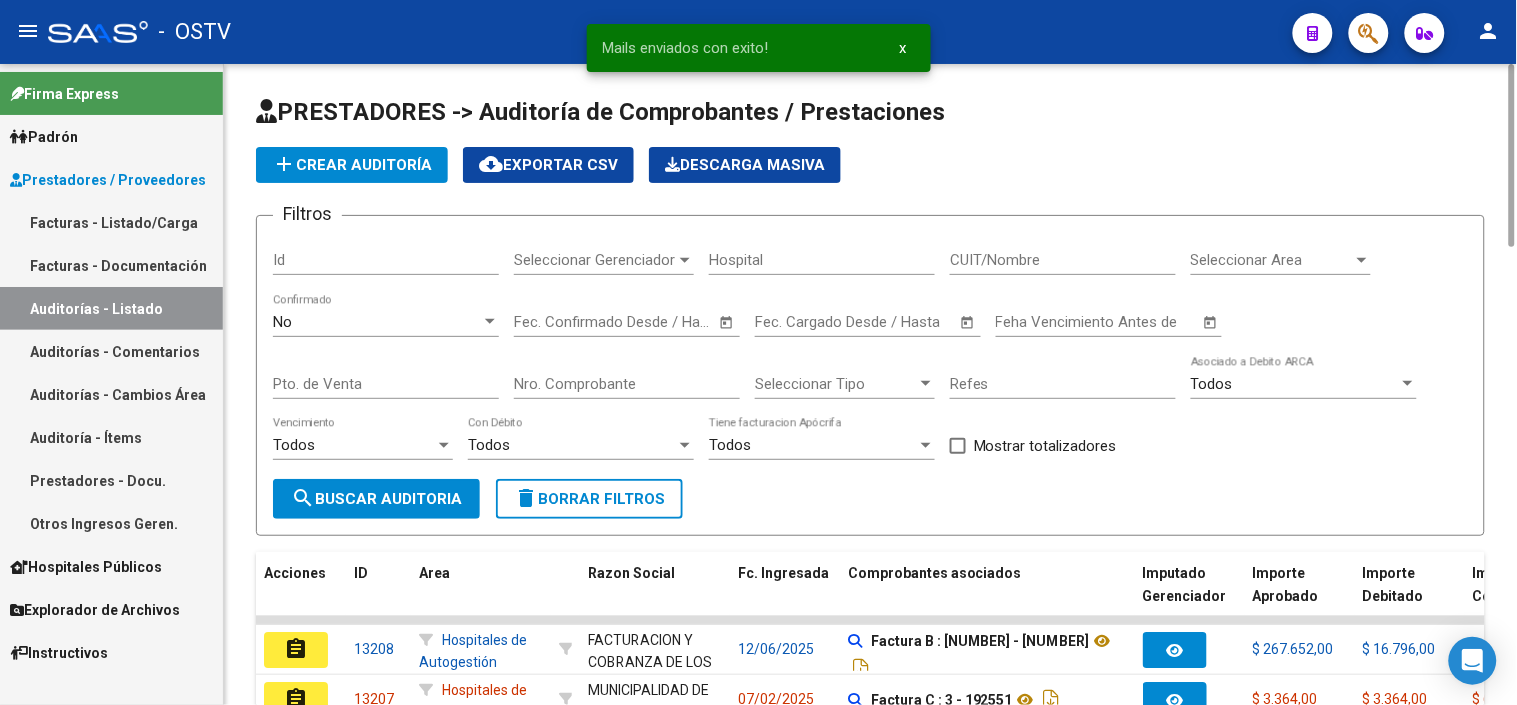 click on "add  Crear Auditoría" 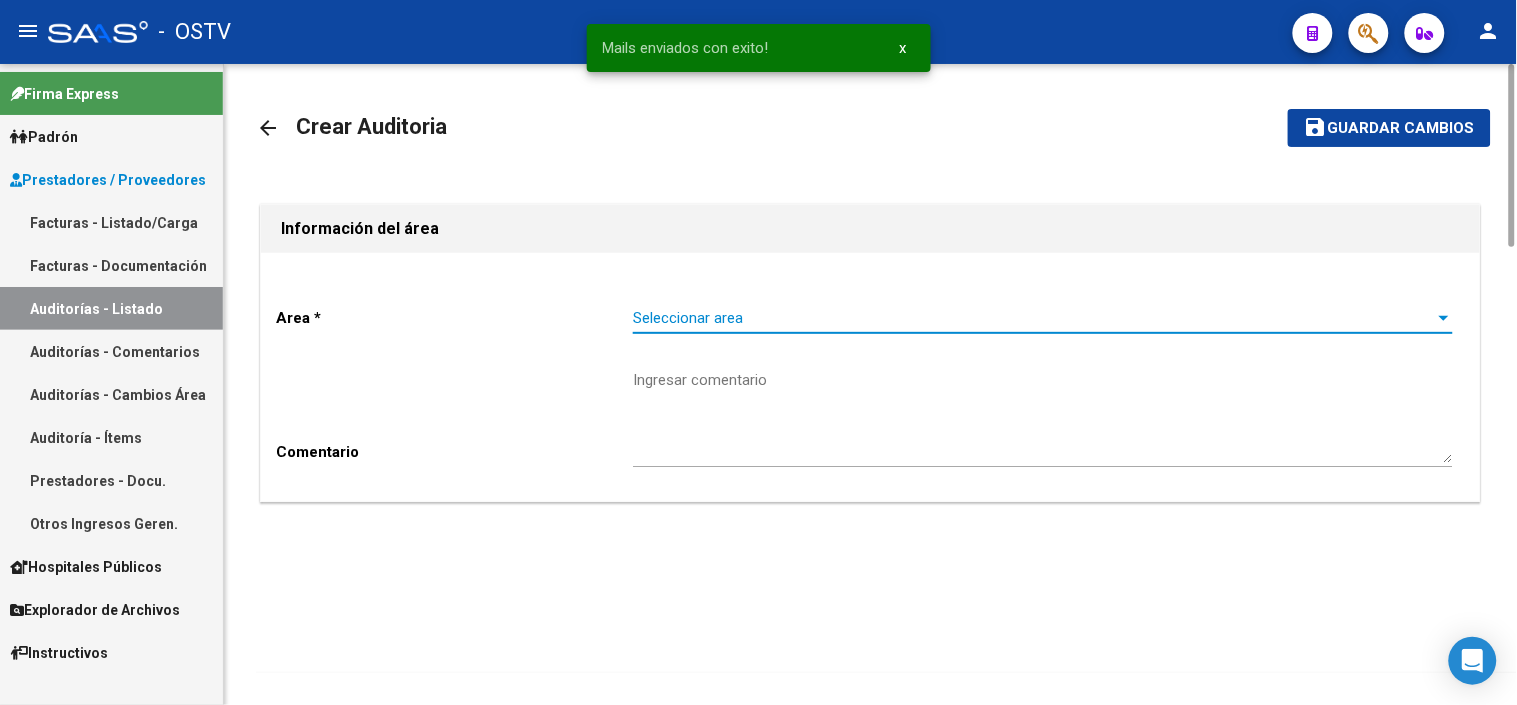 click on "Seleccionar area" at bounding box center (1034, 318) 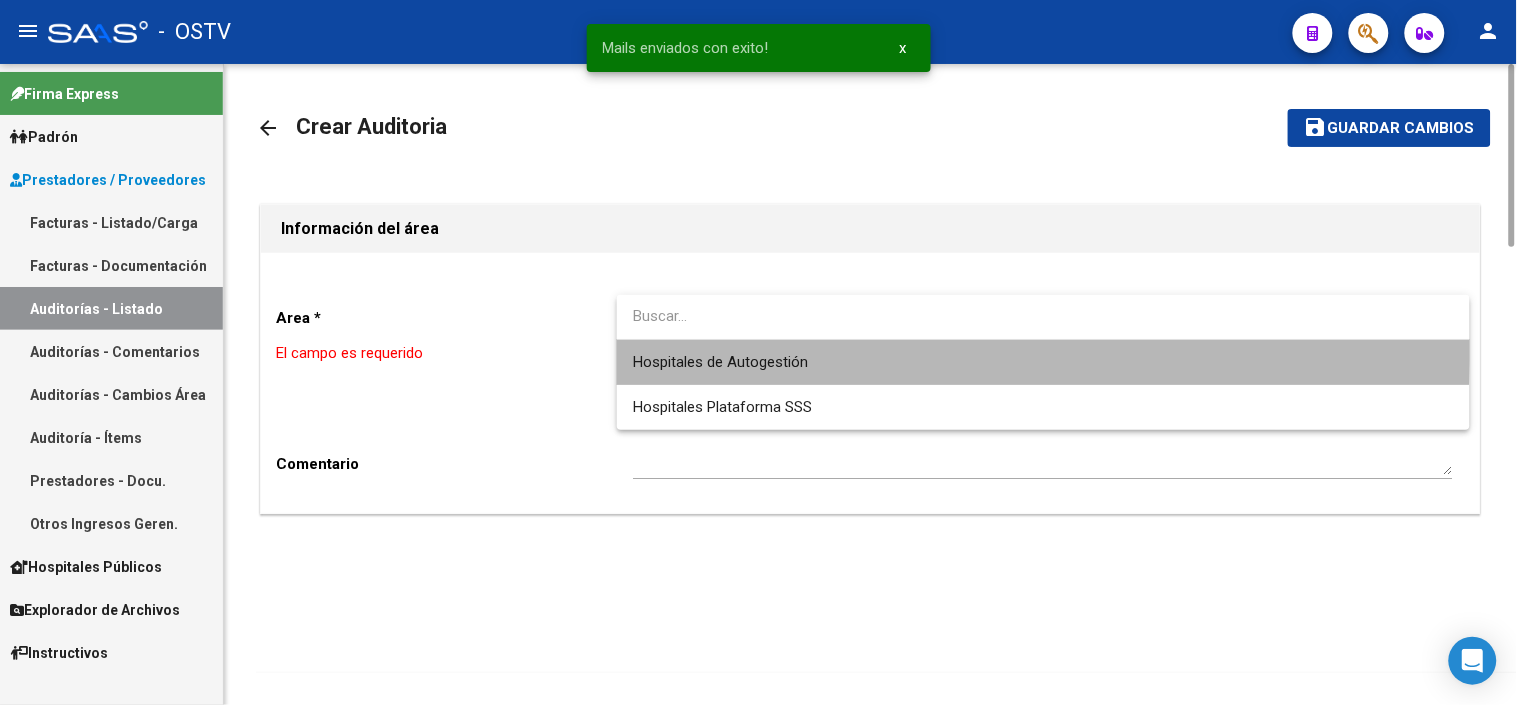 click on "Hospitales de Autogestión" at bounding box center (1043, 362) 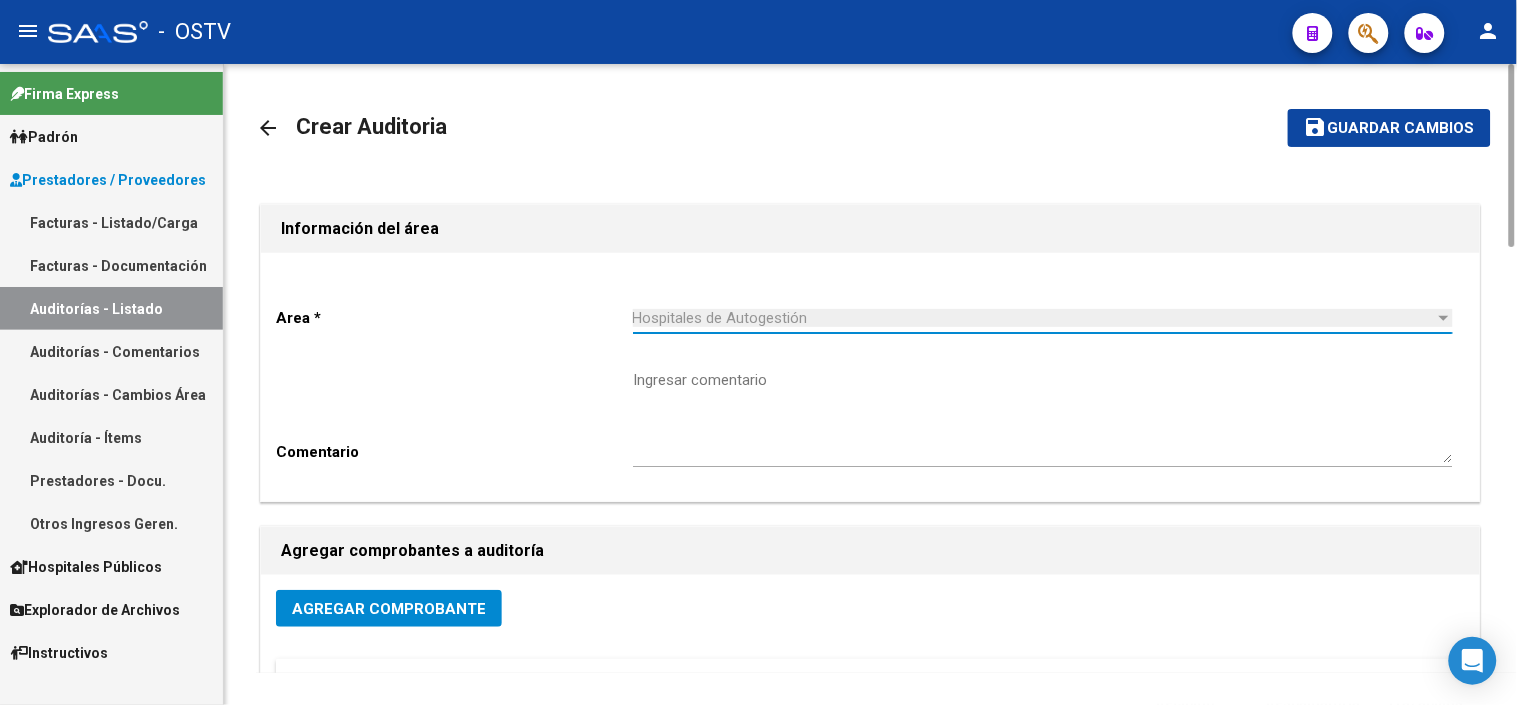 scroll, scrollTop: 428, scrollLeft: 0, axis: vertical 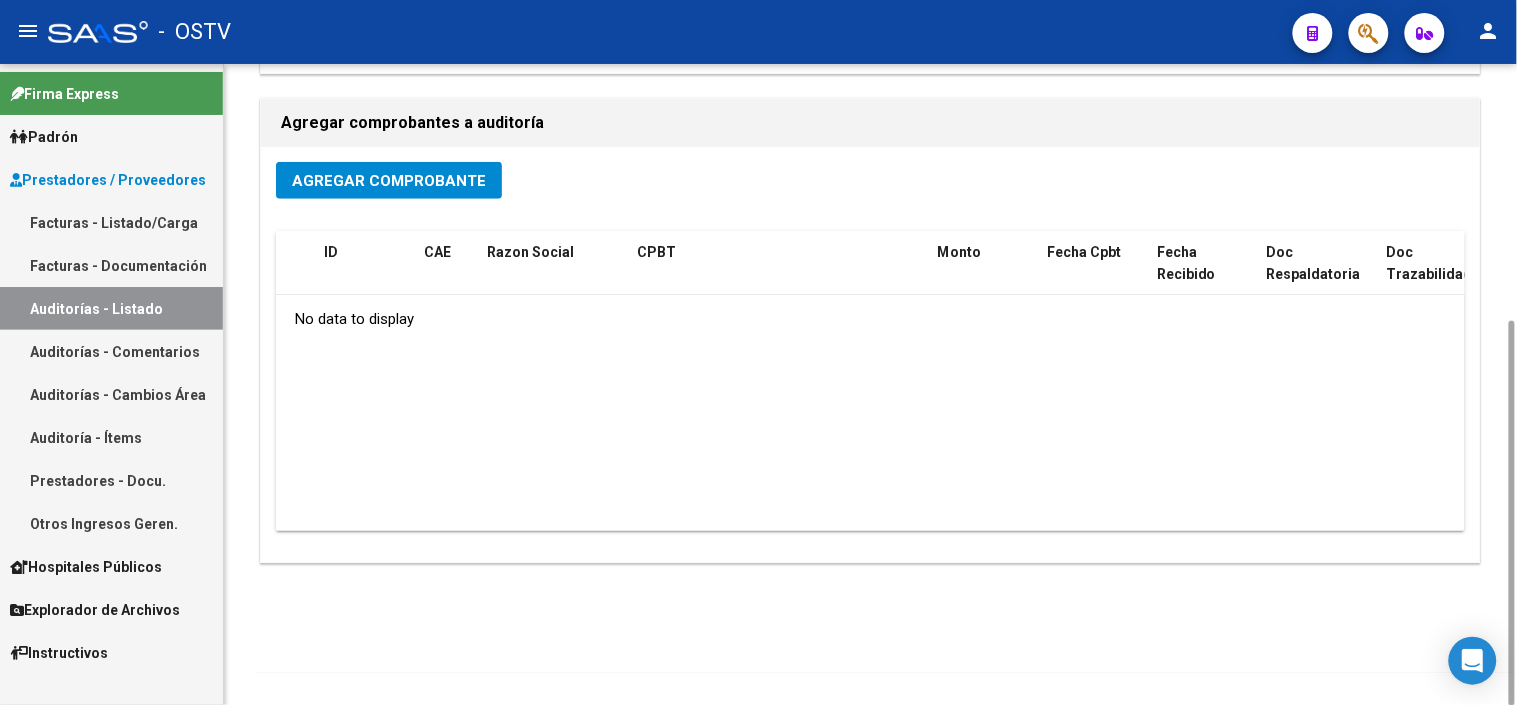 click on "Agregar Comprobante" 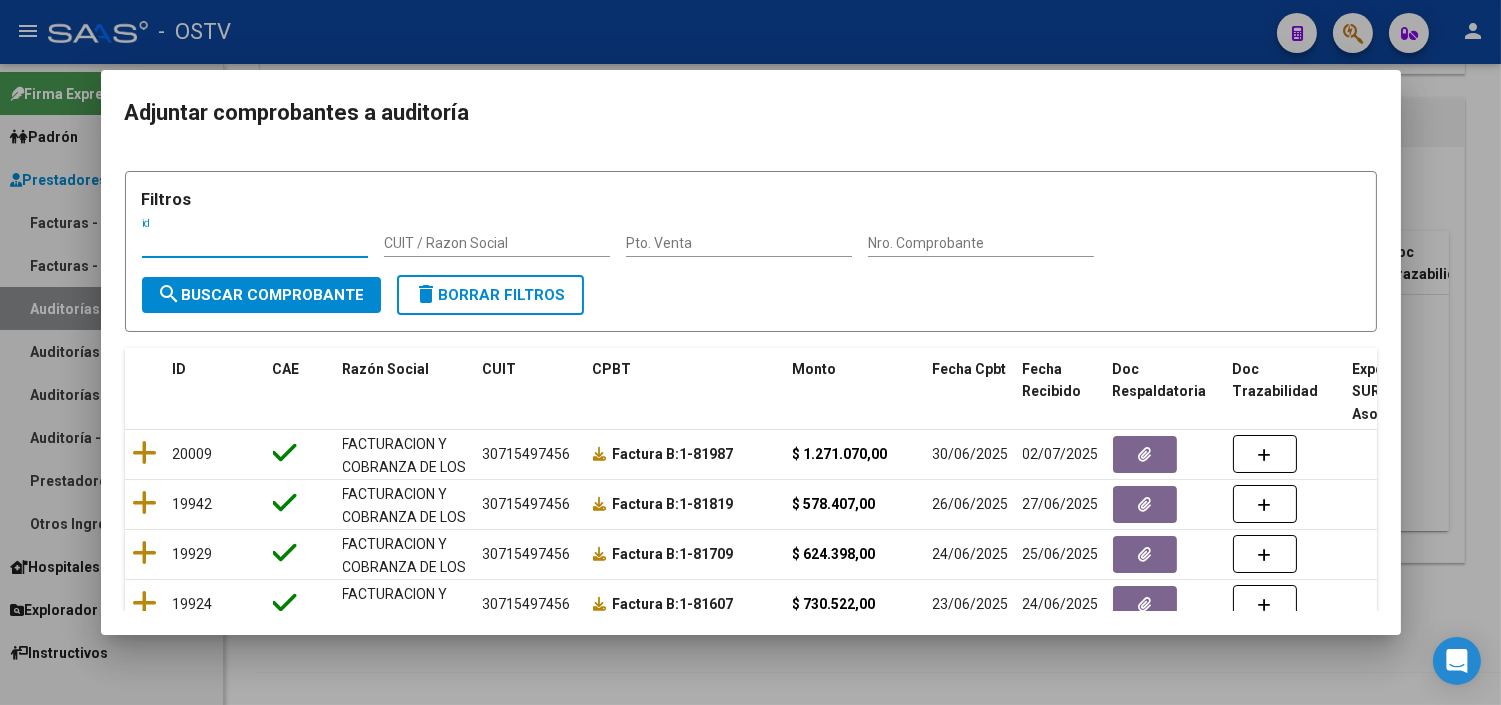 click on "Nro. Comprobante" at bounding box center [981, 243] 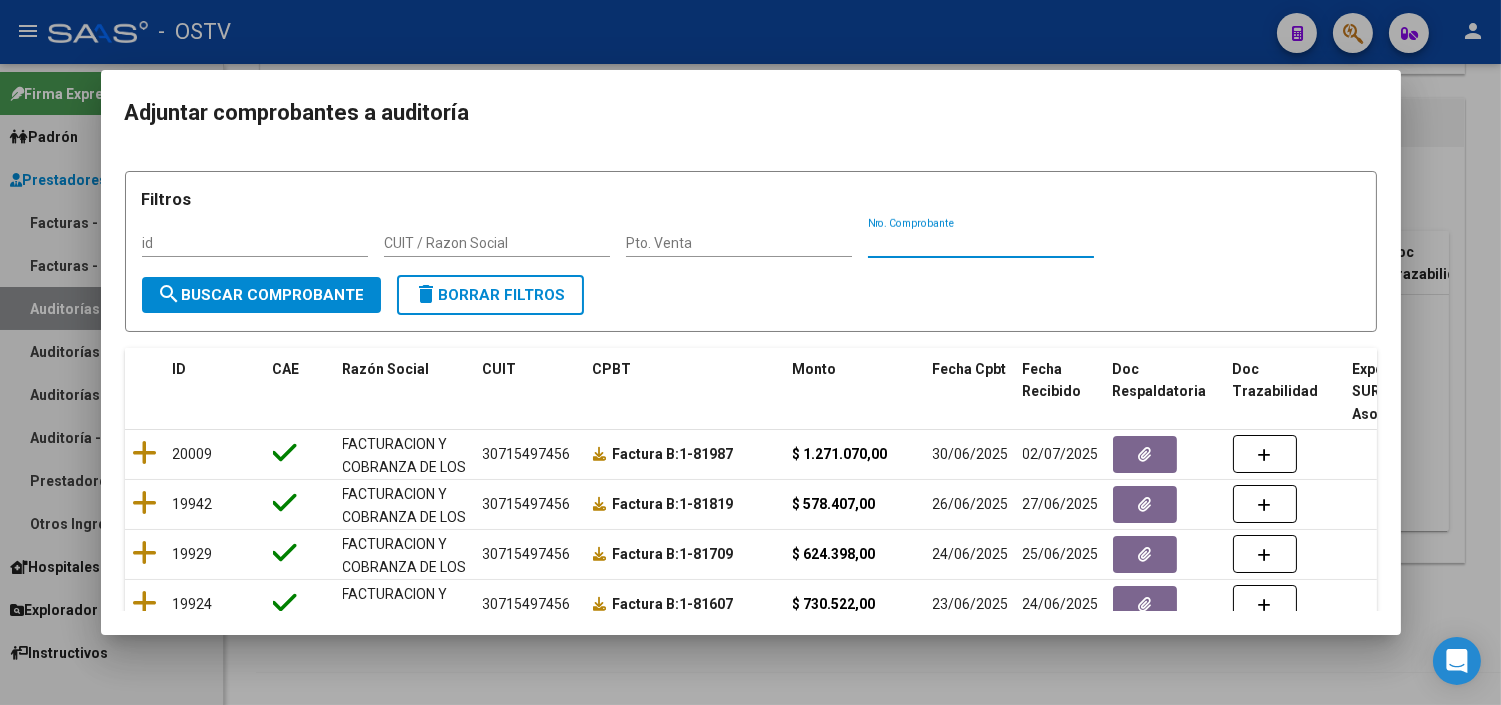 paste on "[NUMBER]" 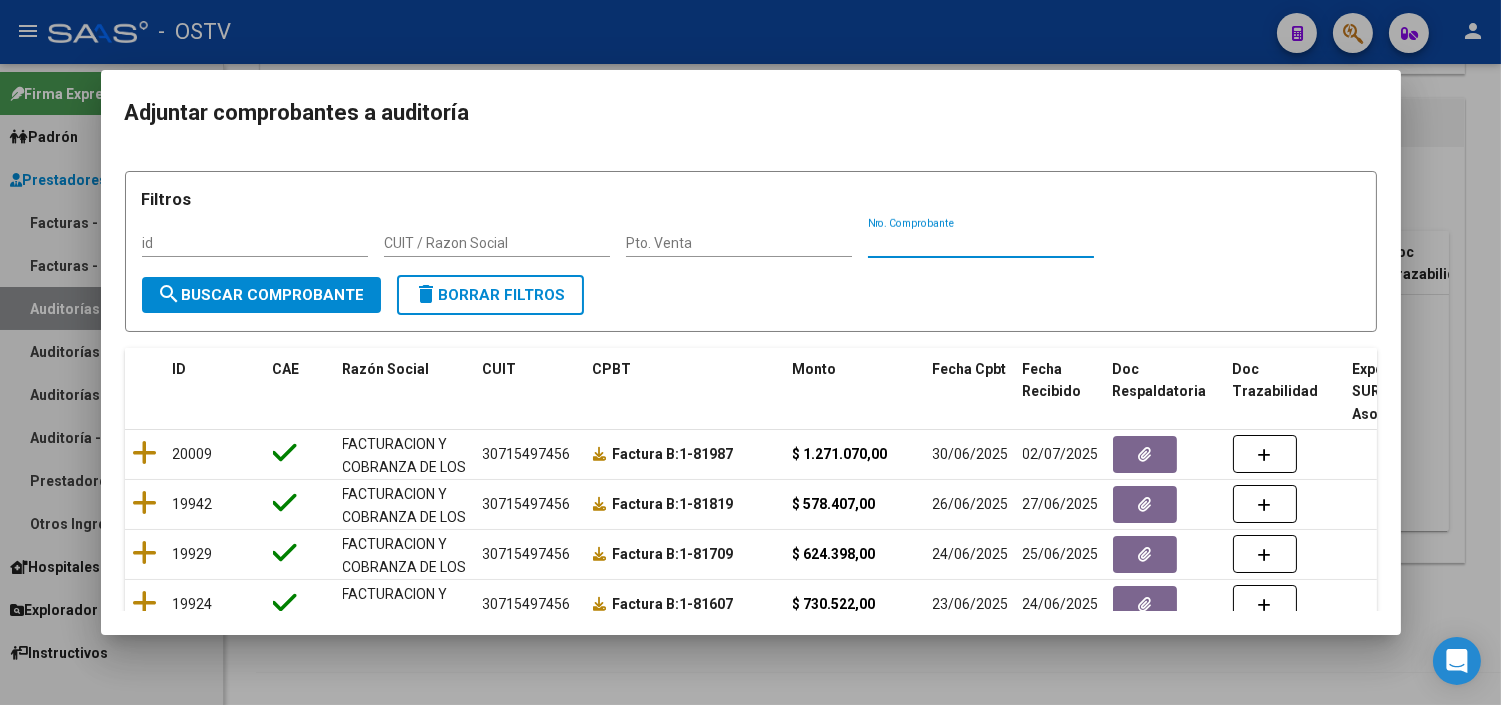 click on "[NUMBER] Nro. Comprobante" at bounding box center [981, 251] 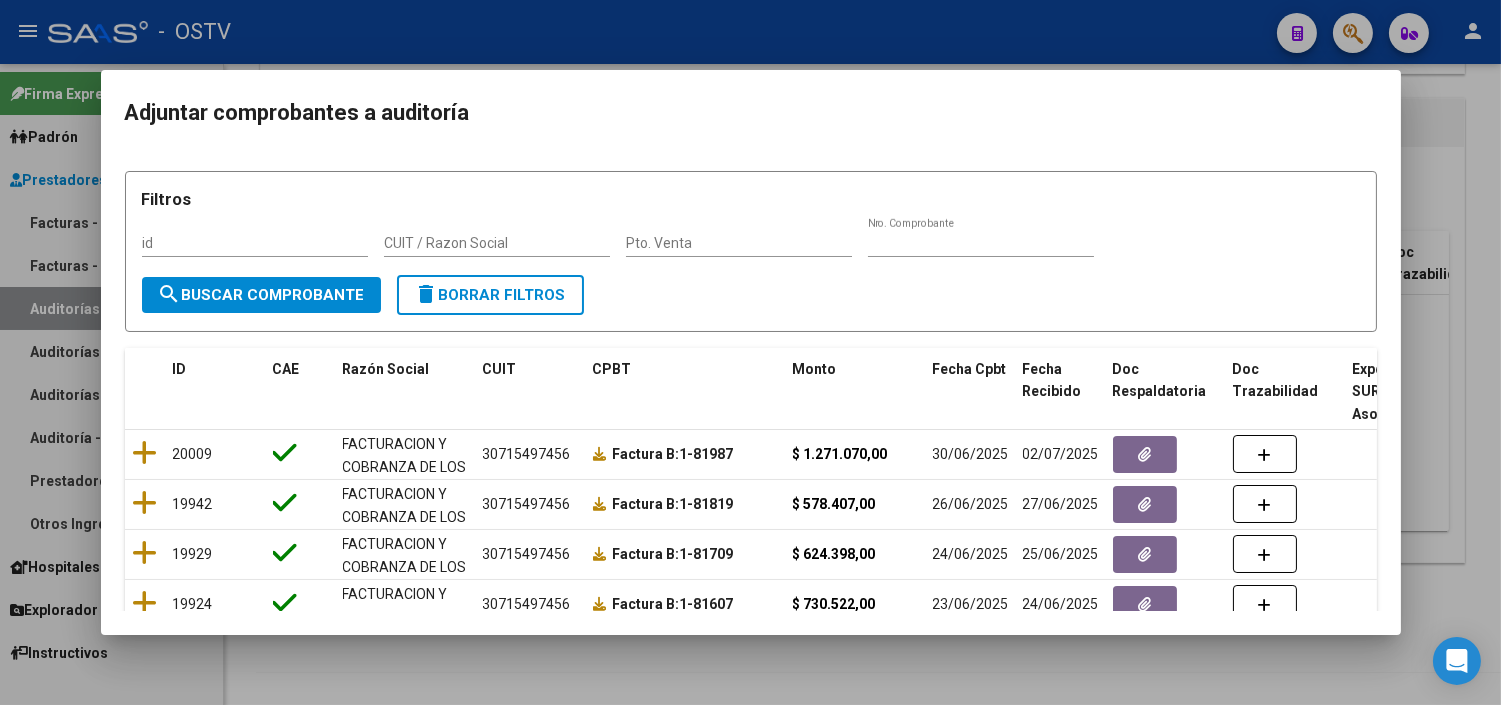 click on "[NUMBER] Nro. Comprobante" at bounding box center [981, 243] 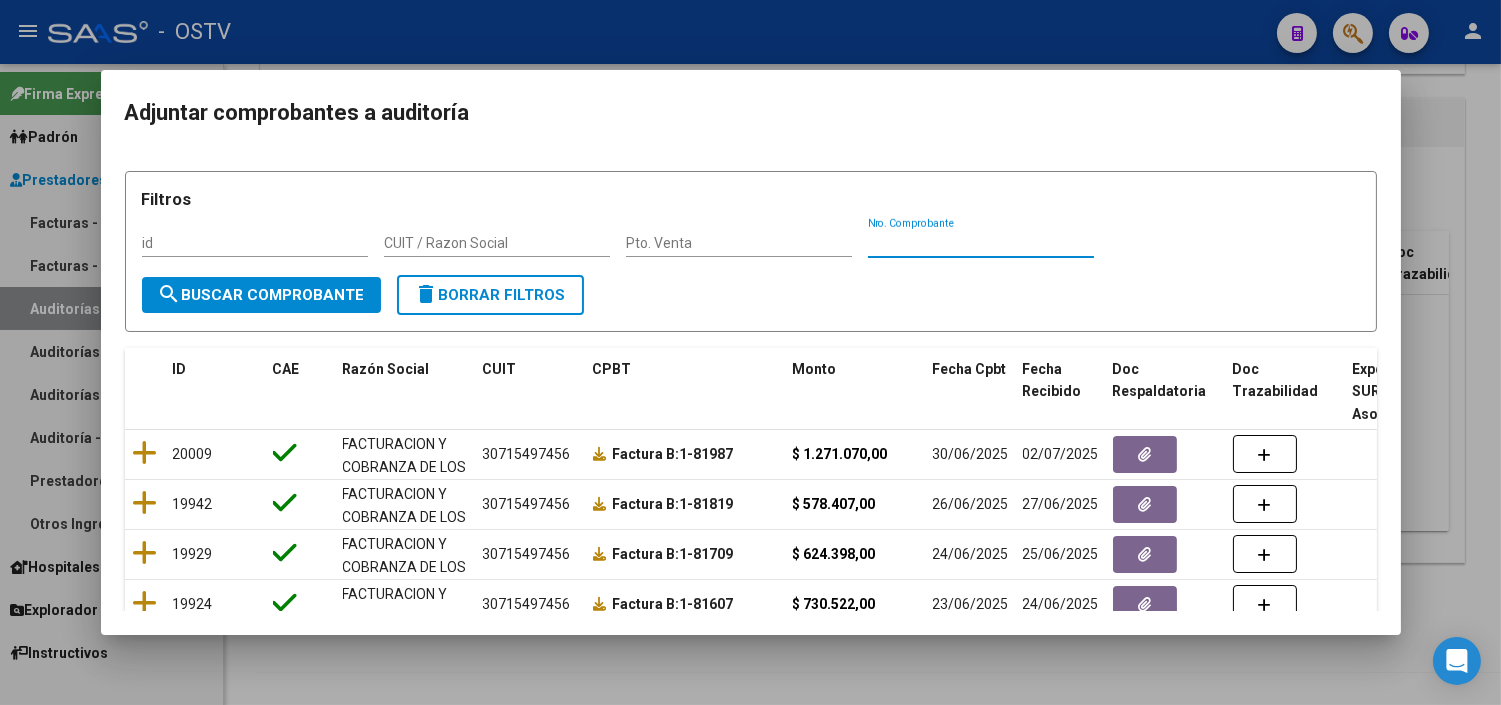 click on "[NUMBER]" at bounding box center [981, 243] 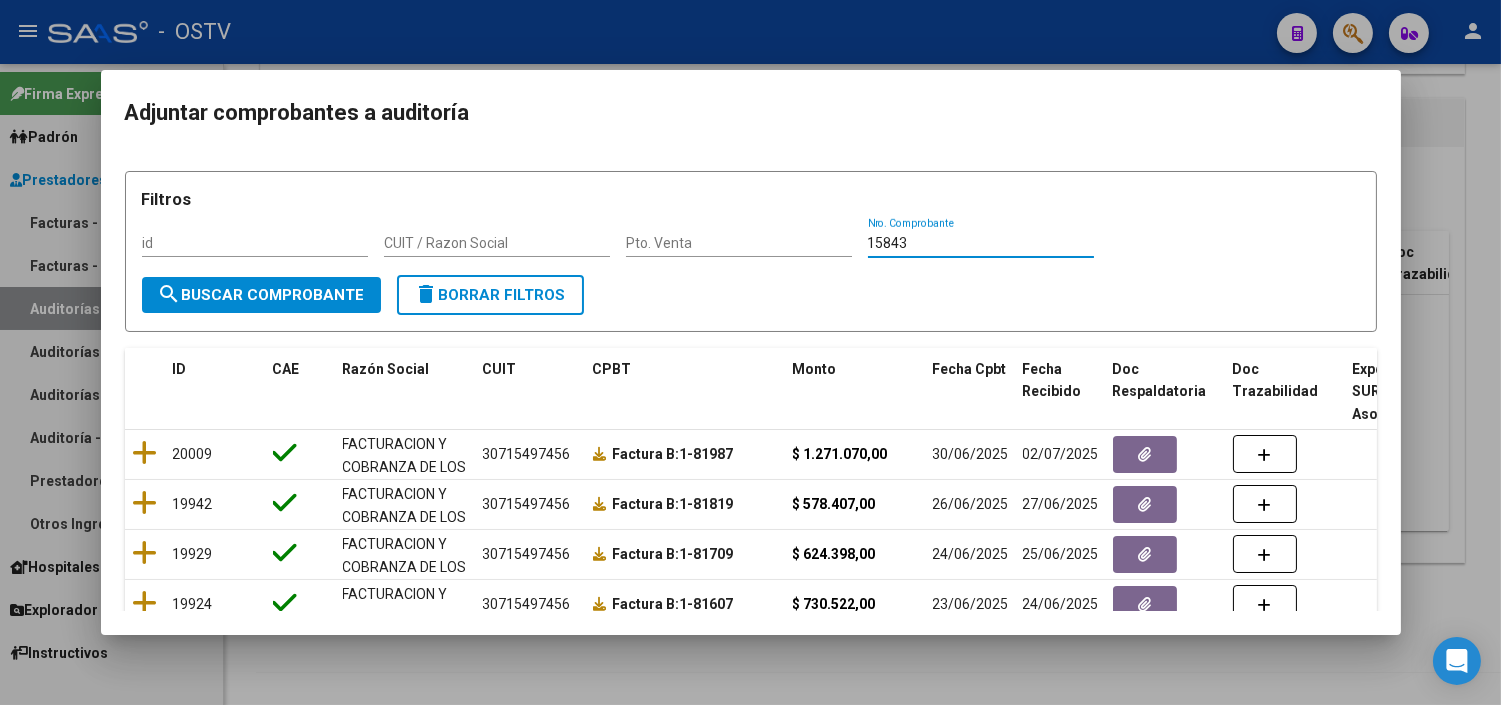 type on "15843" 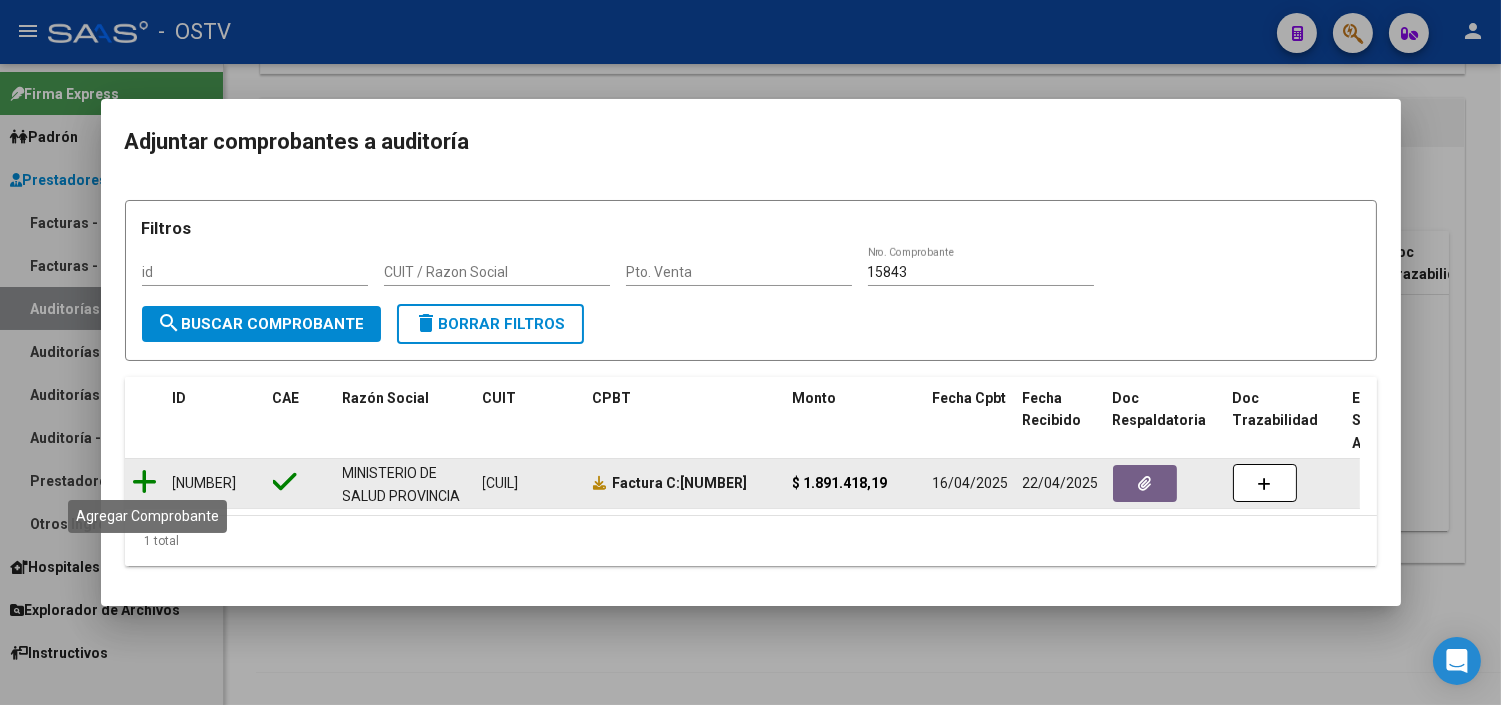click 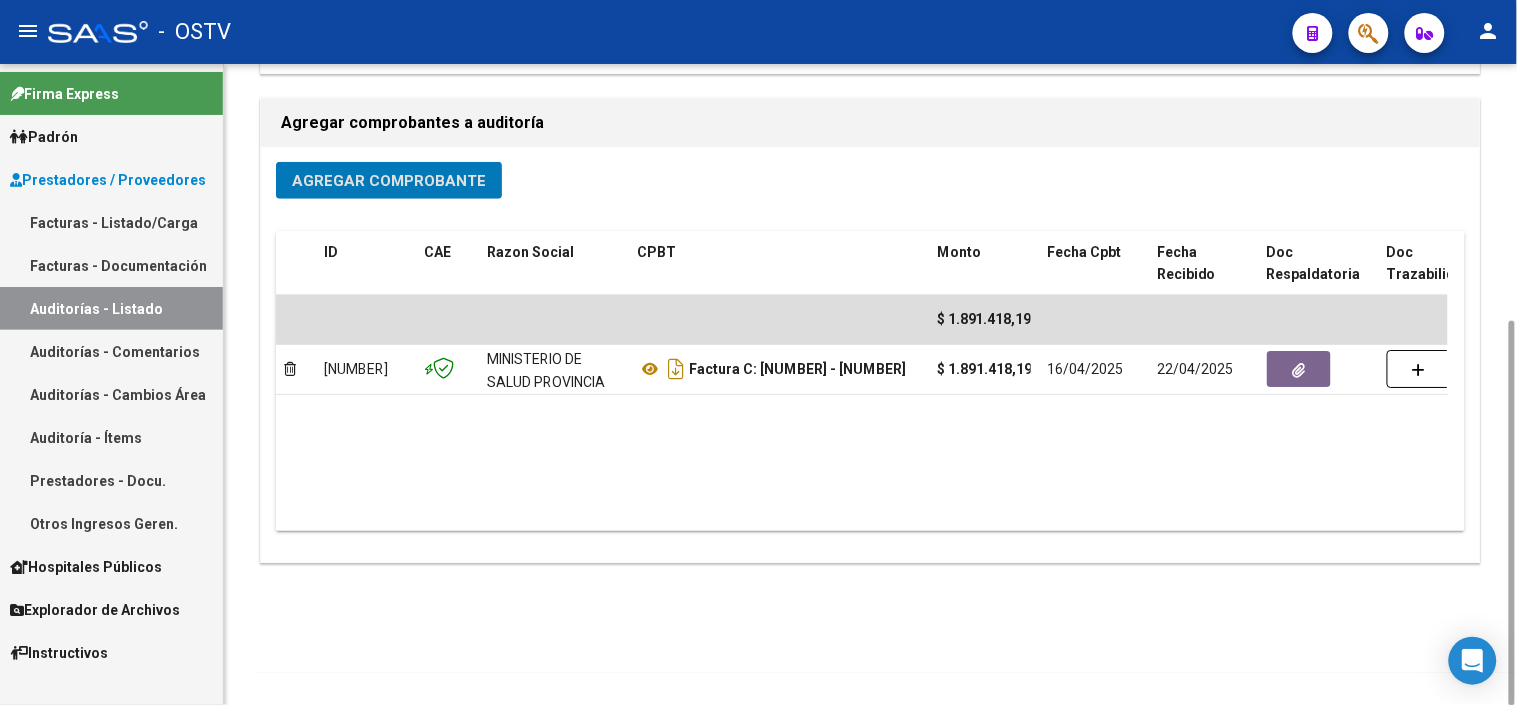 scroll, scrollTop: 0, scrollLeft: 0, axis: both 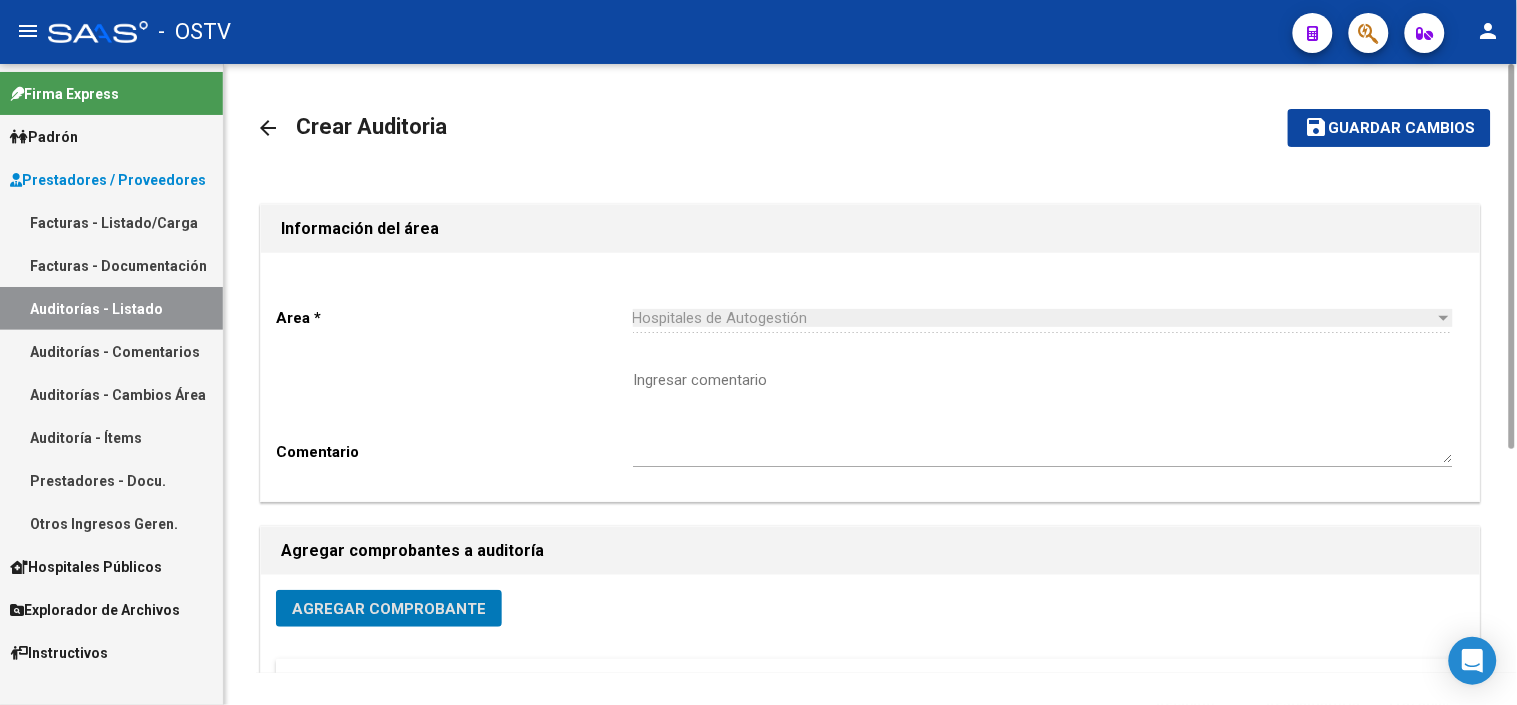click on "Guardar cambios" 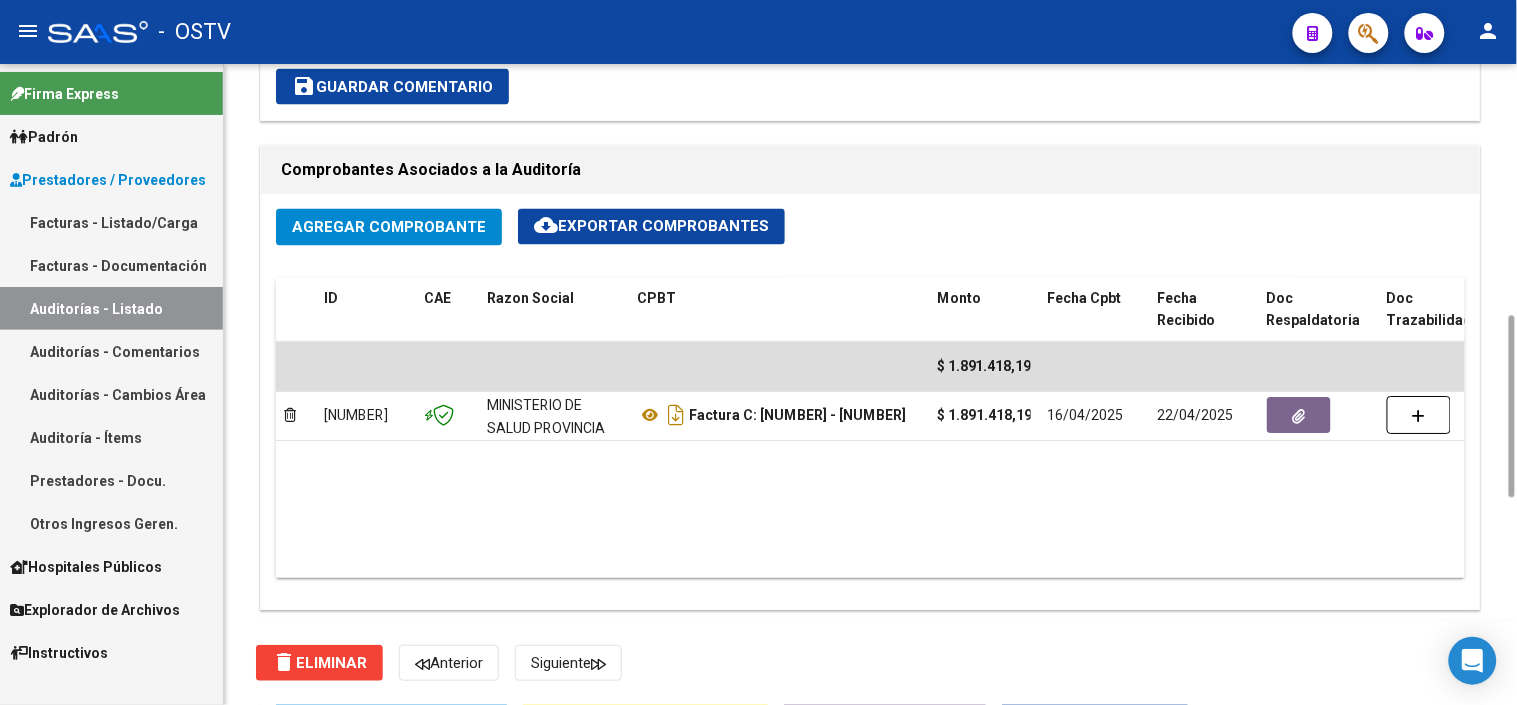 scroll, scrollTop: 1111, scrollLeft: 0, axis: vertical 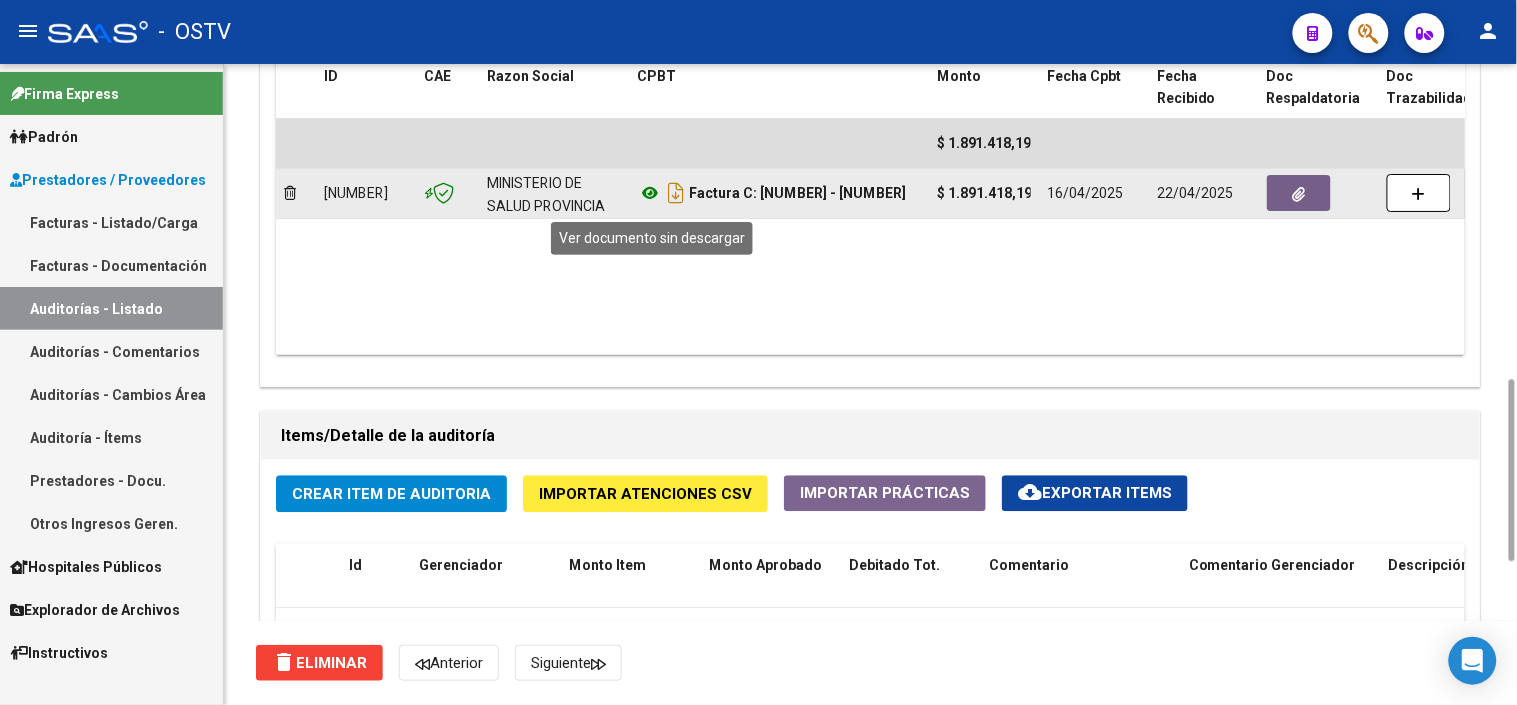 click 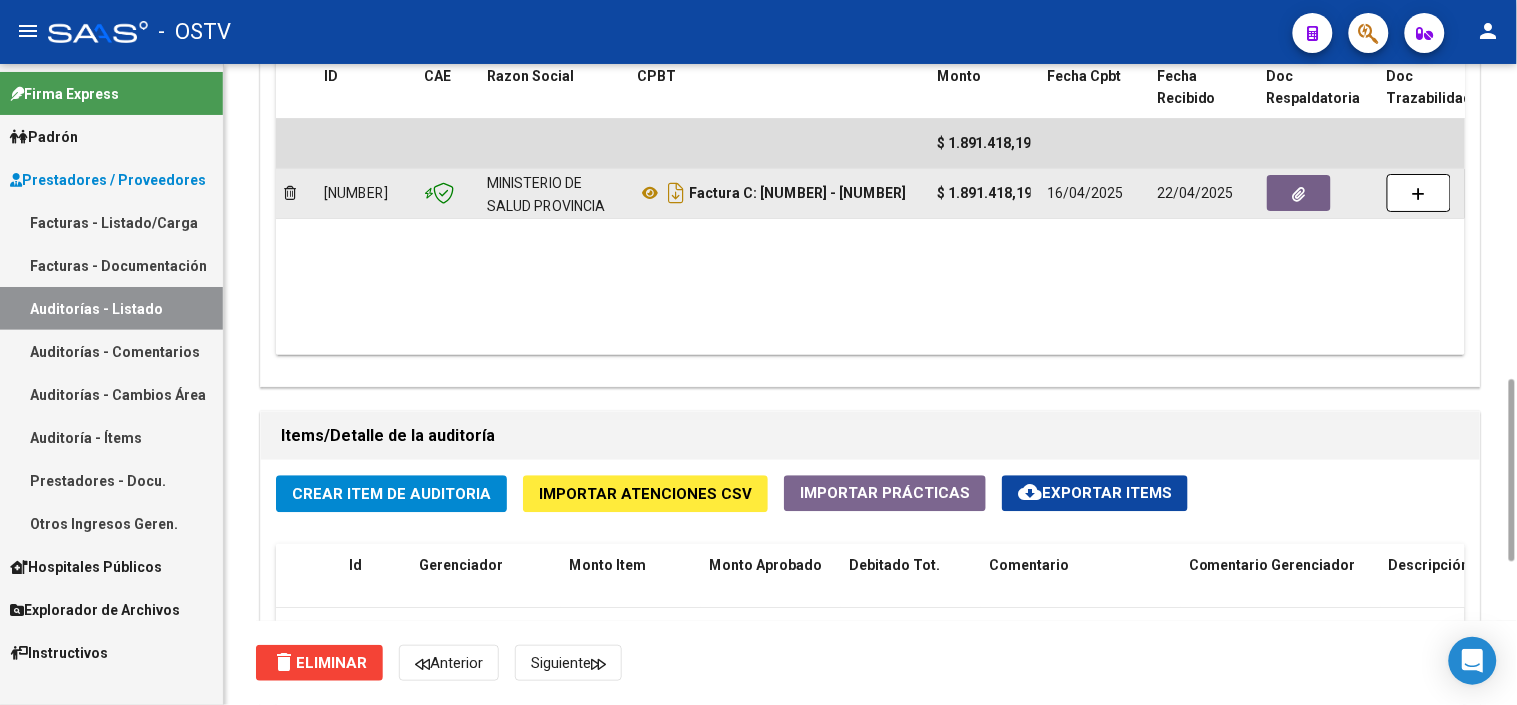 click 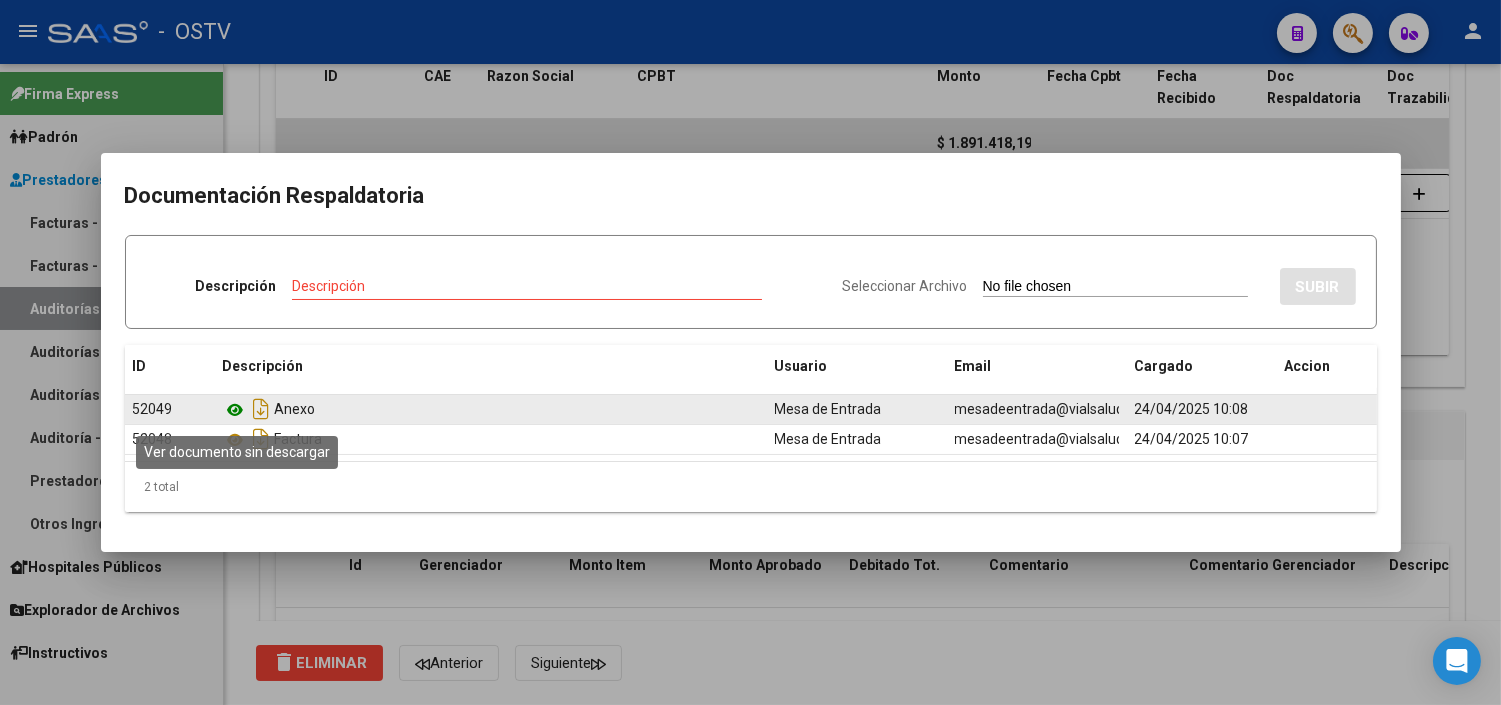 click 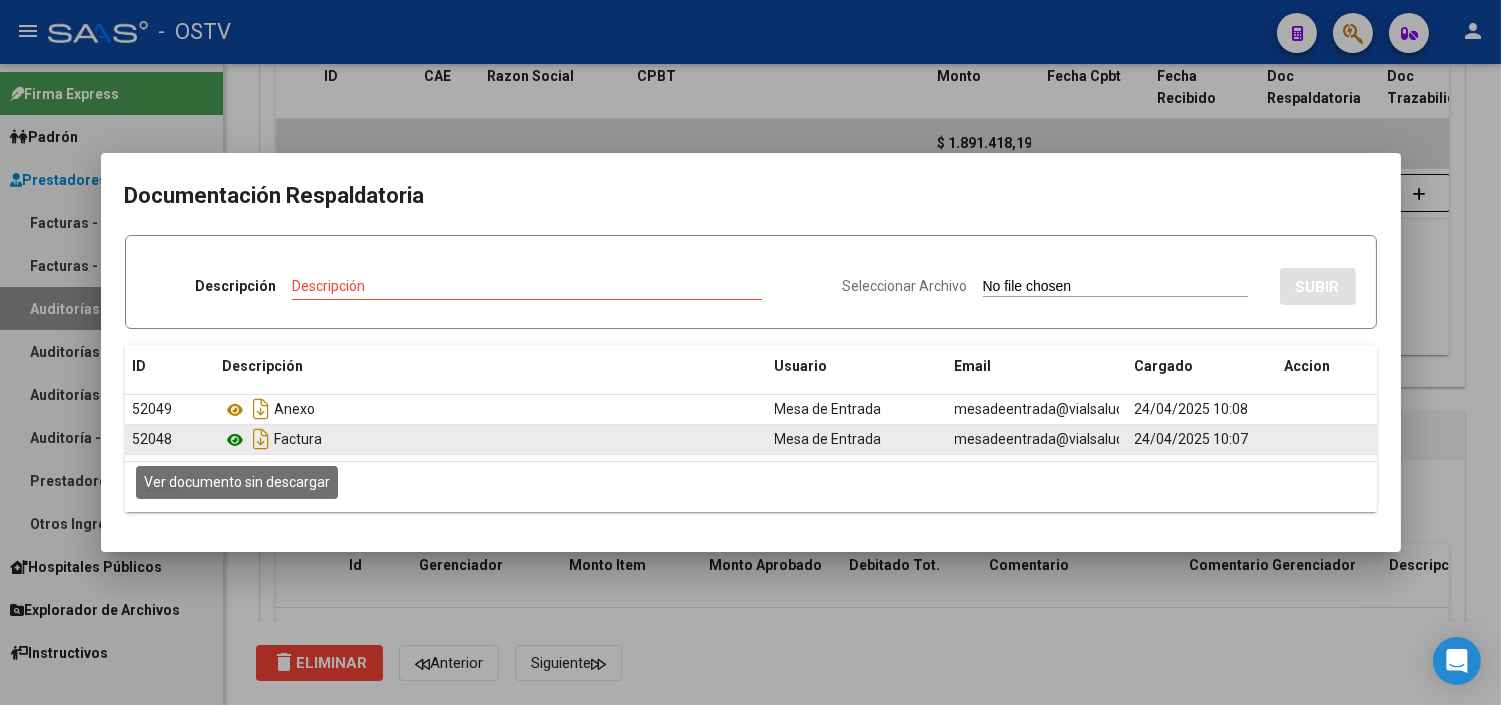 click 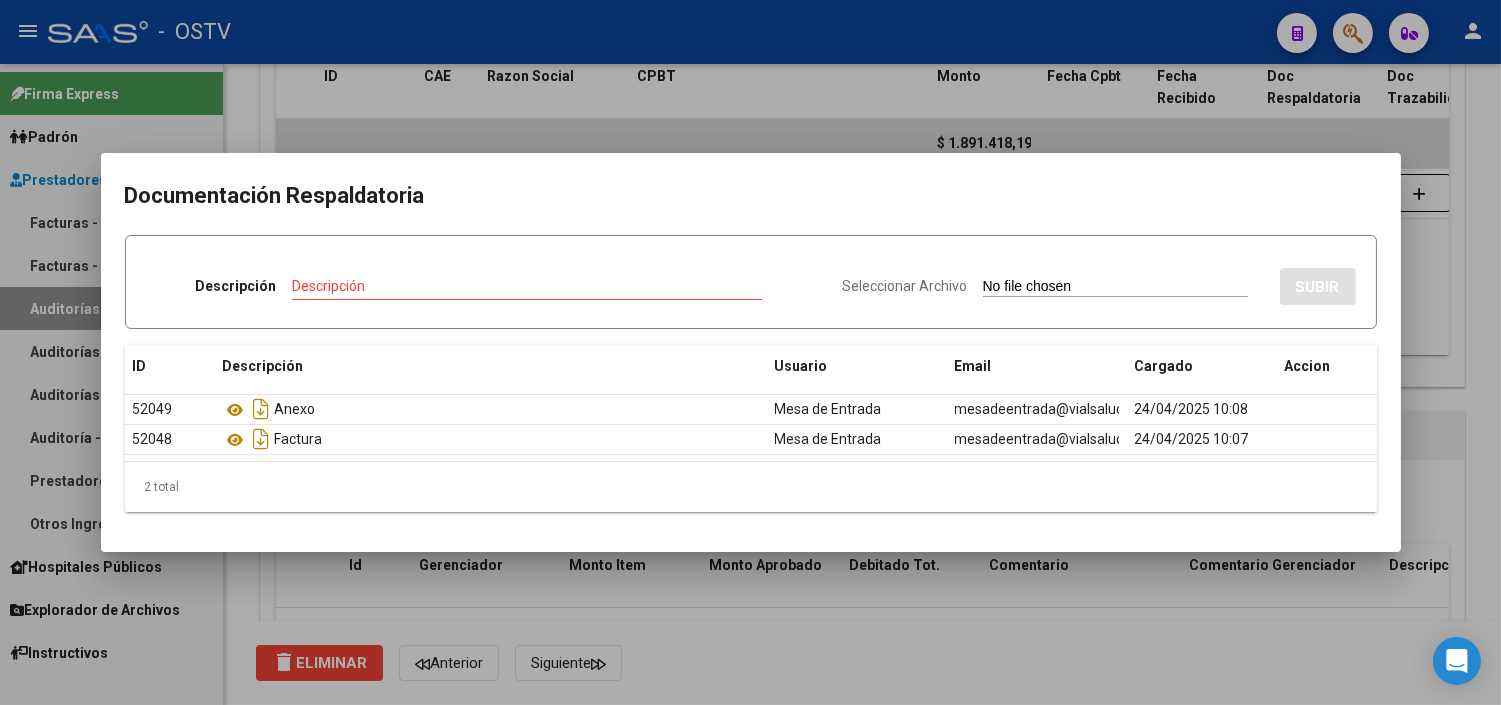 click at bounding box center [750, 352] 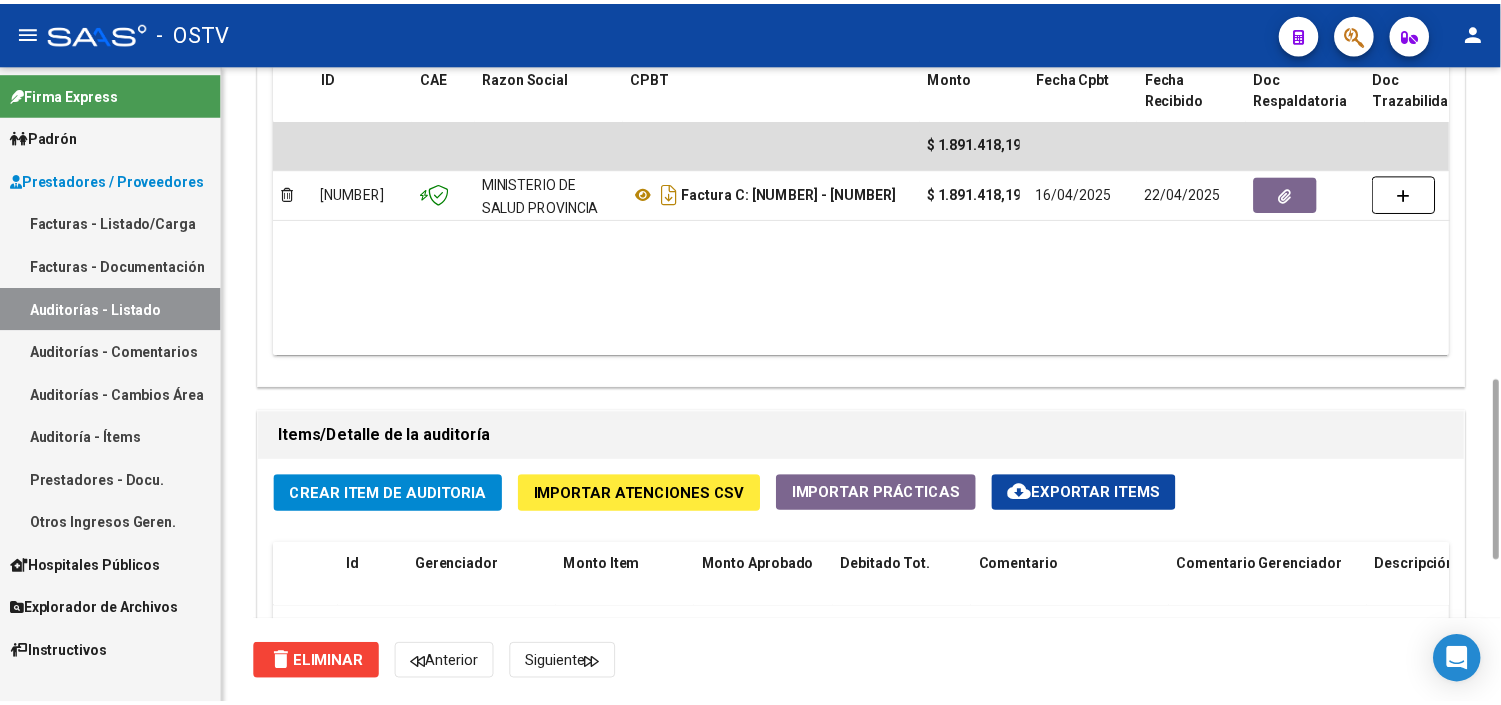 scroll, scrollTop: 1333, scrollLeft: 0, axis: vertical 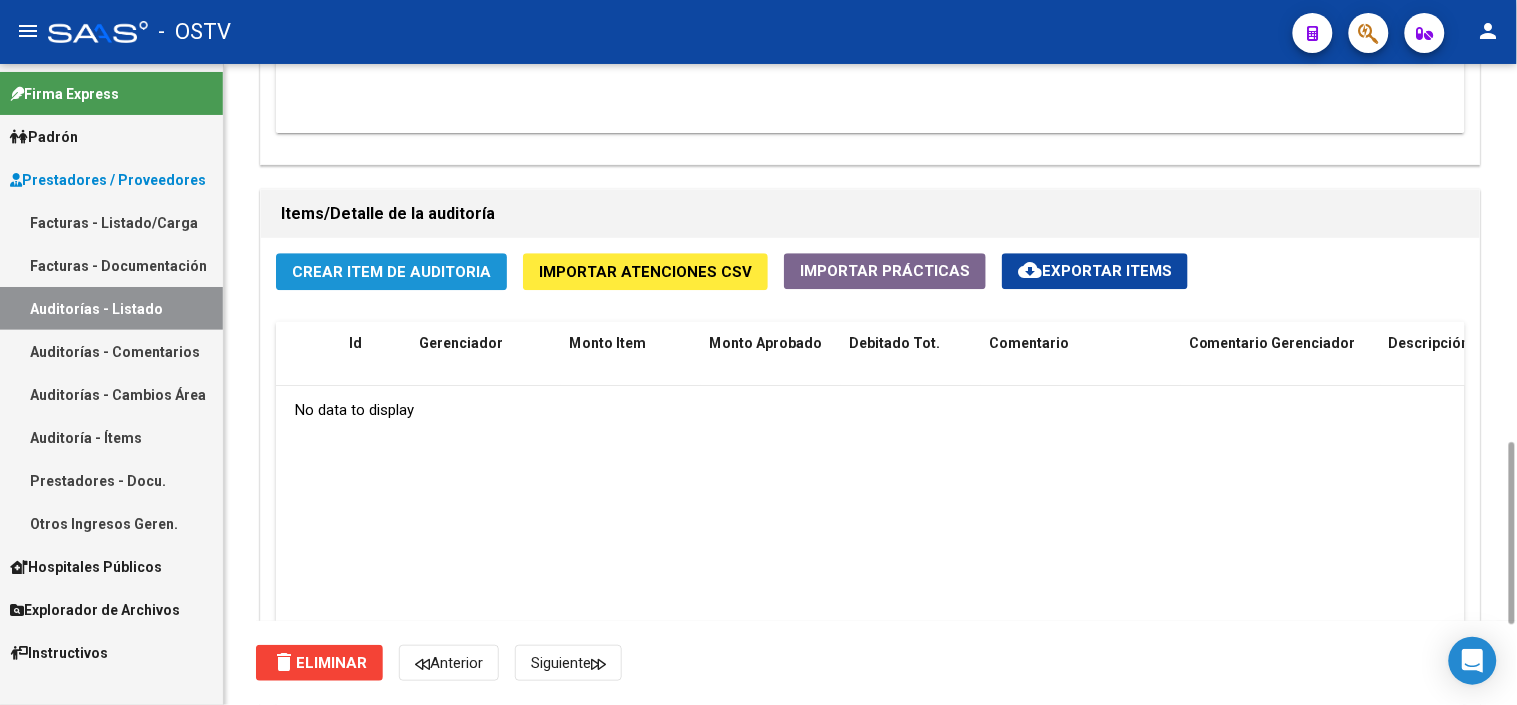 click on "Crear Item de Auditoria" 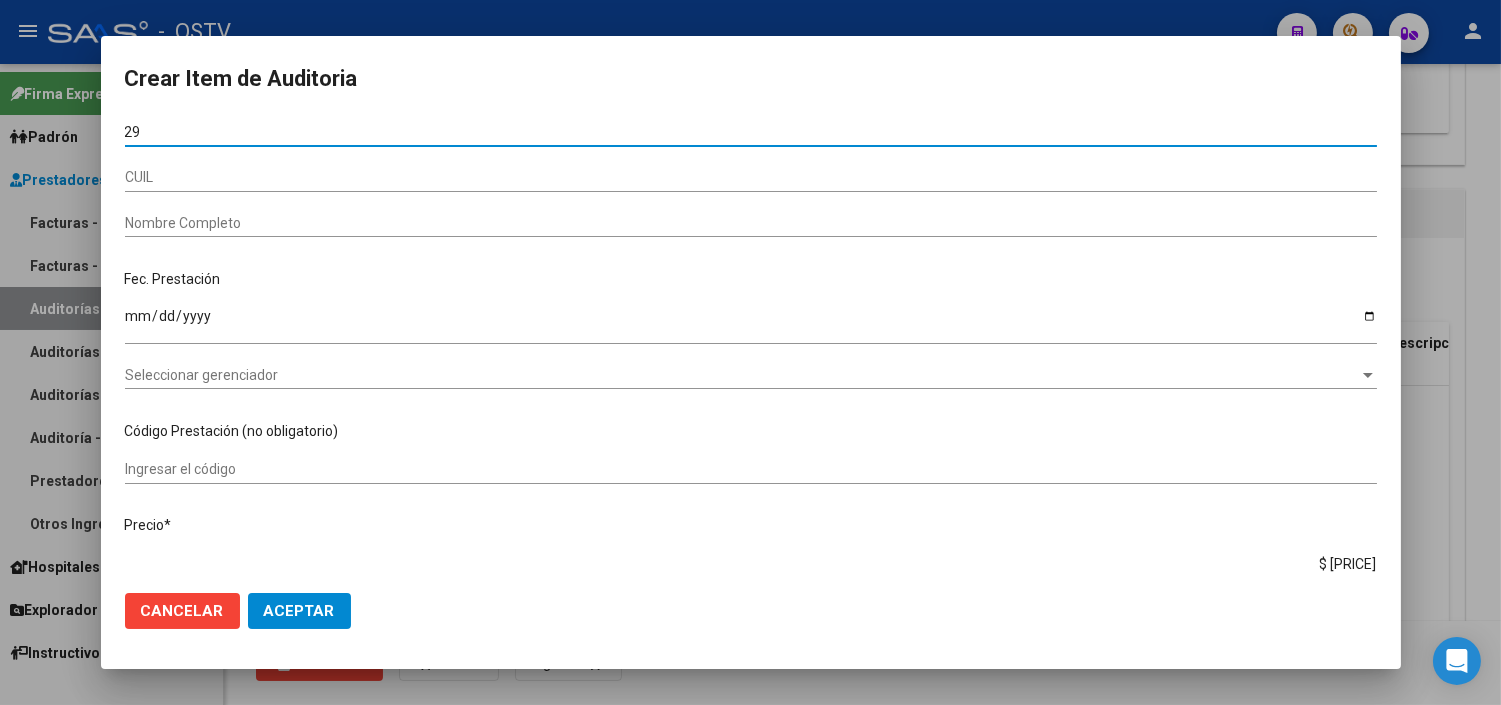 type on "2" 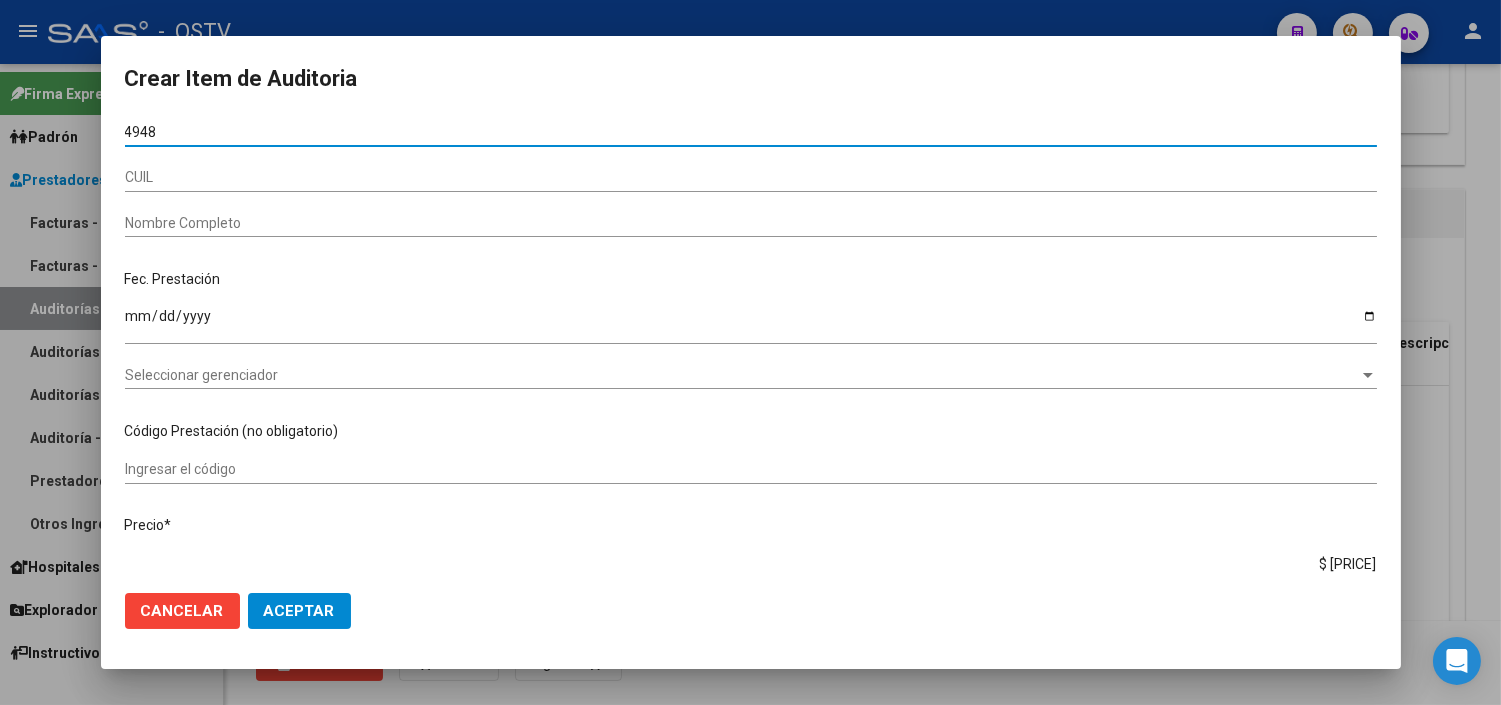 type on "[NUMBER]" 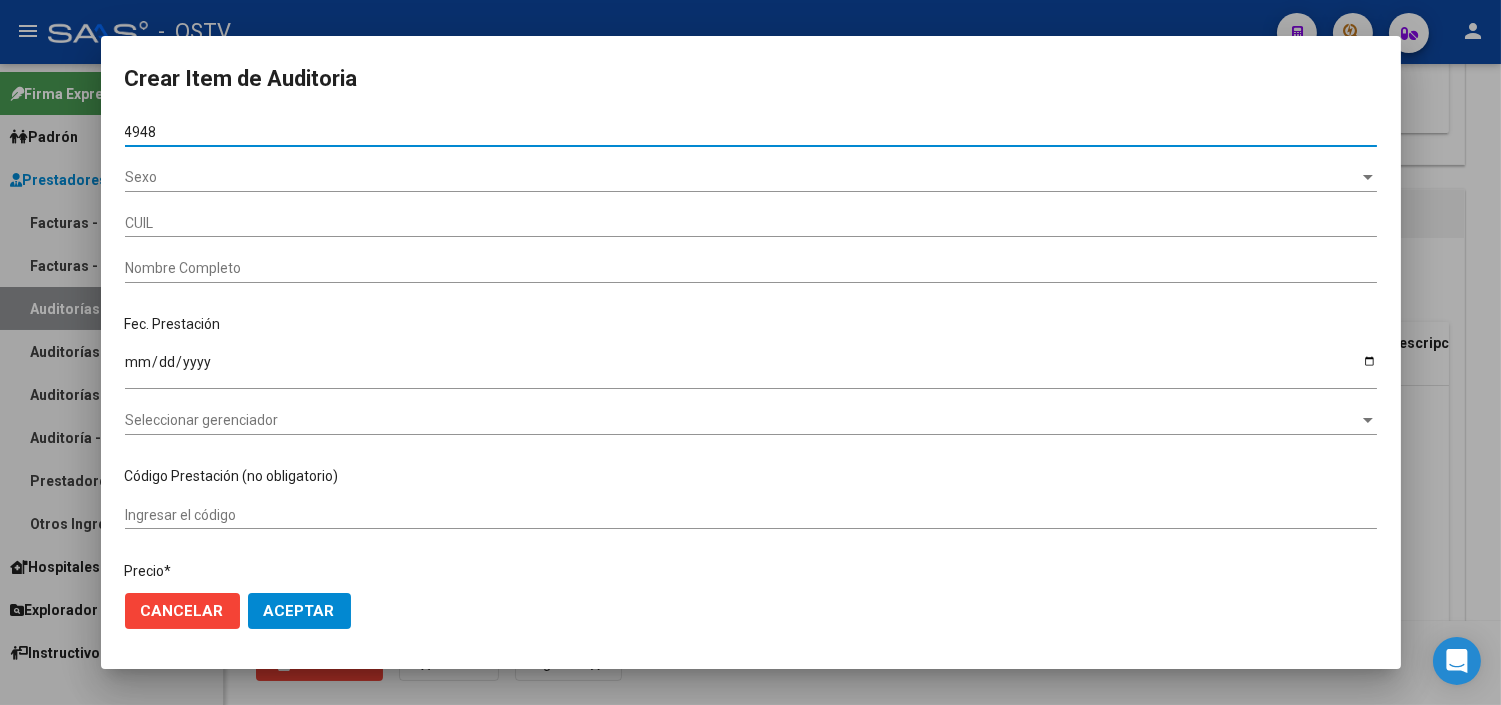 type on "[CUIL]" 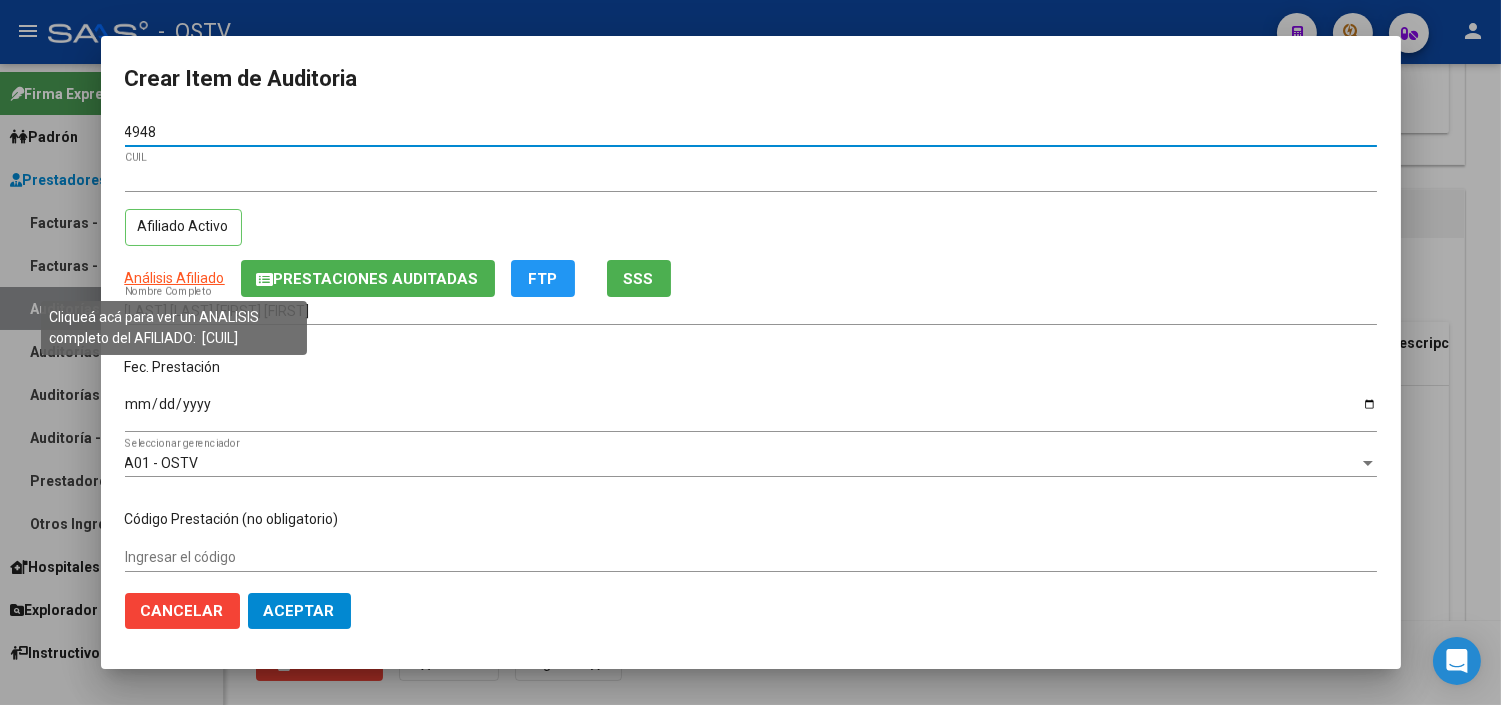type on "[NUMBER]" 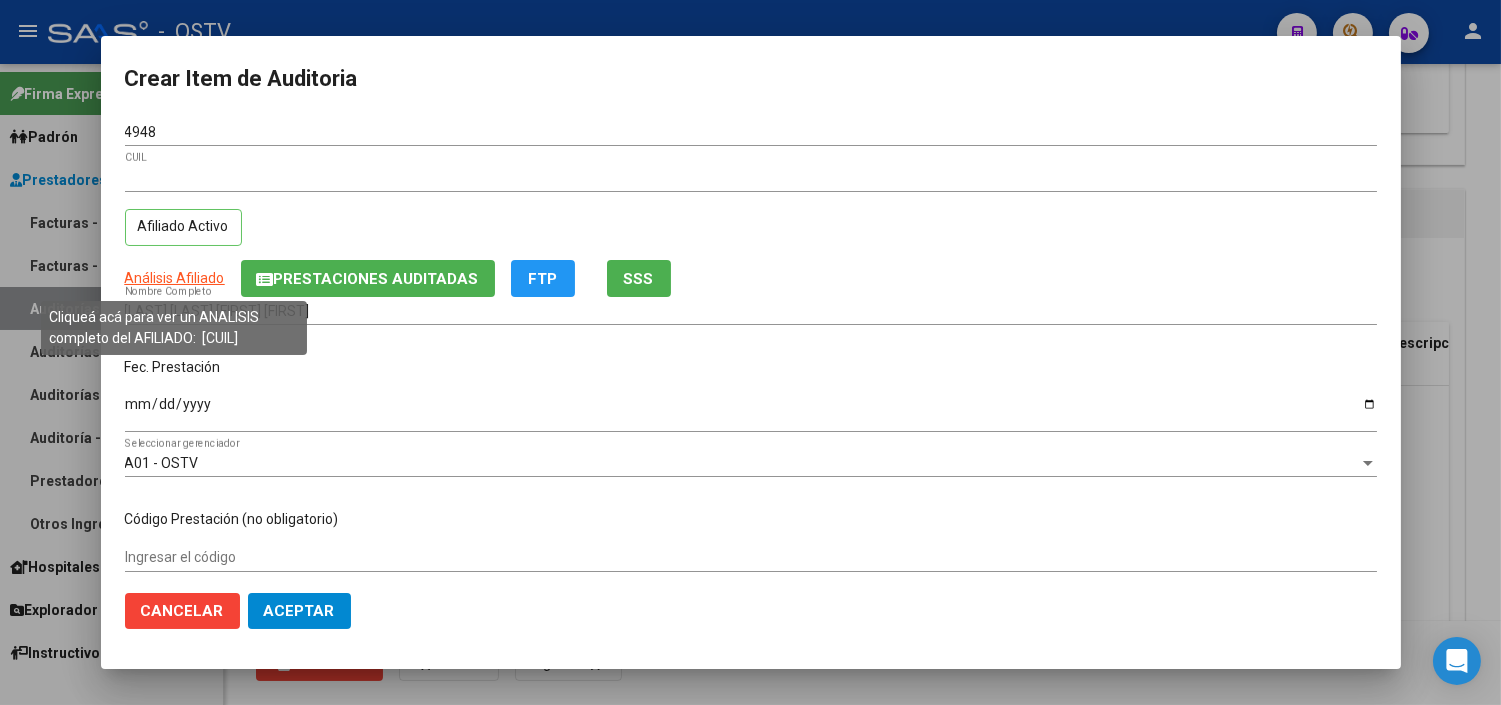 click on "Análisis Afiliado" at bounding box center (175, 278) 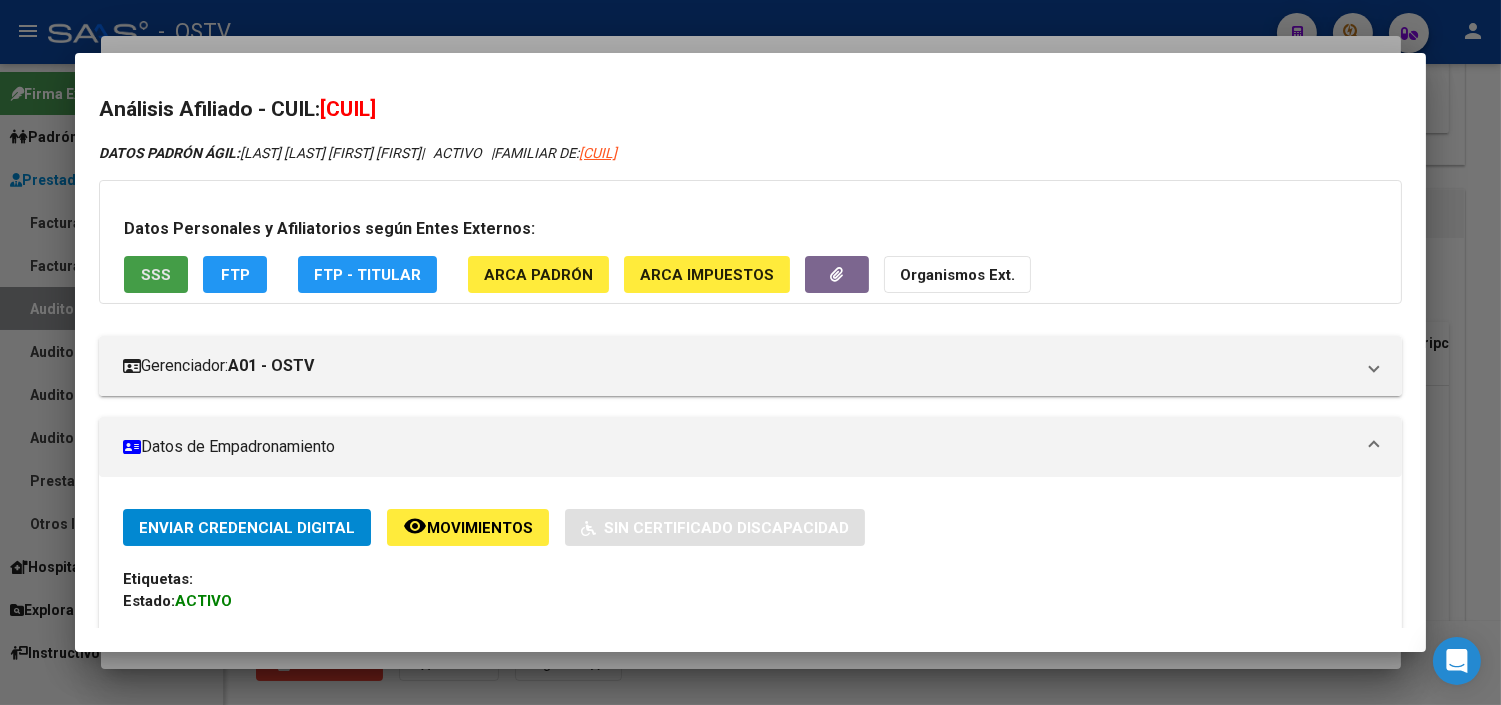 click on "SSS" at bounding box center (156, 275) 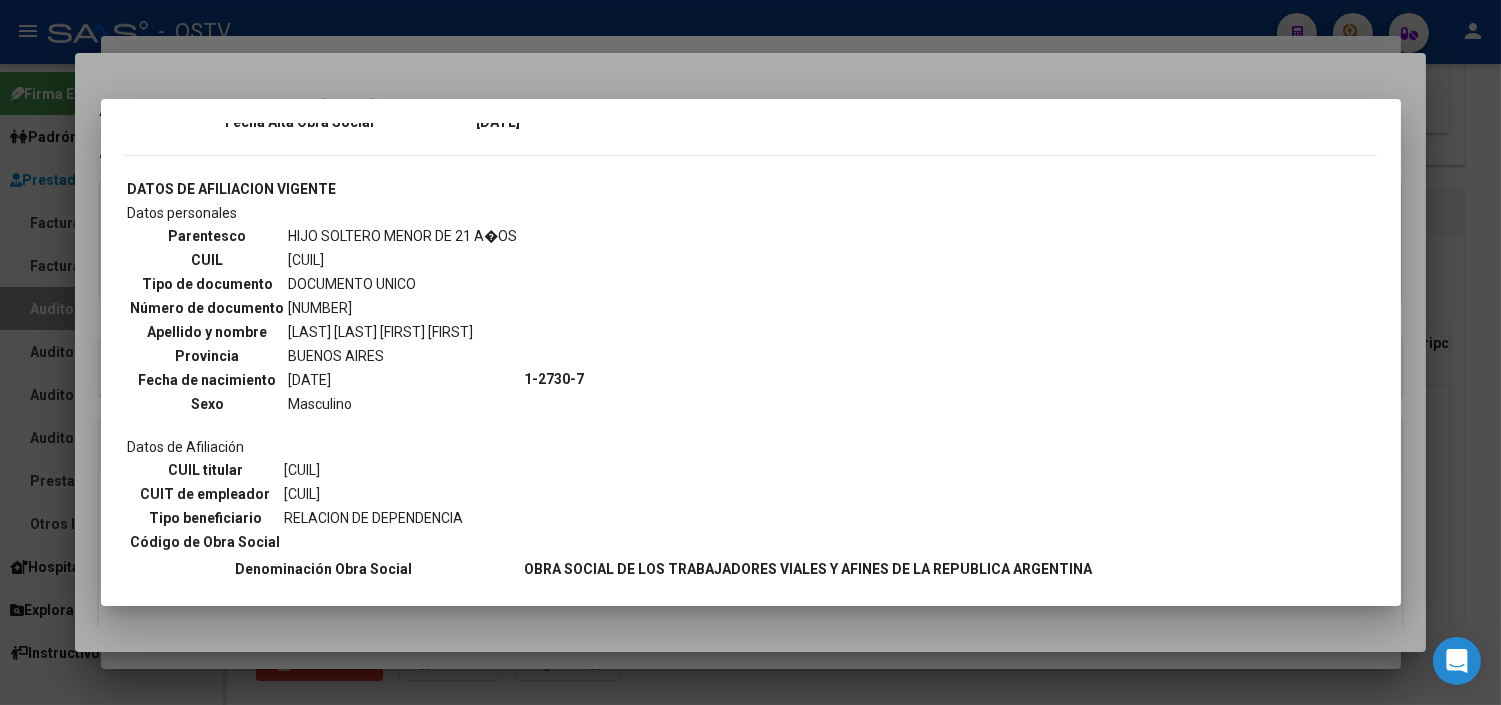 scroll, scrollTop: 1113, scrollLeft: 0, axis: vertical 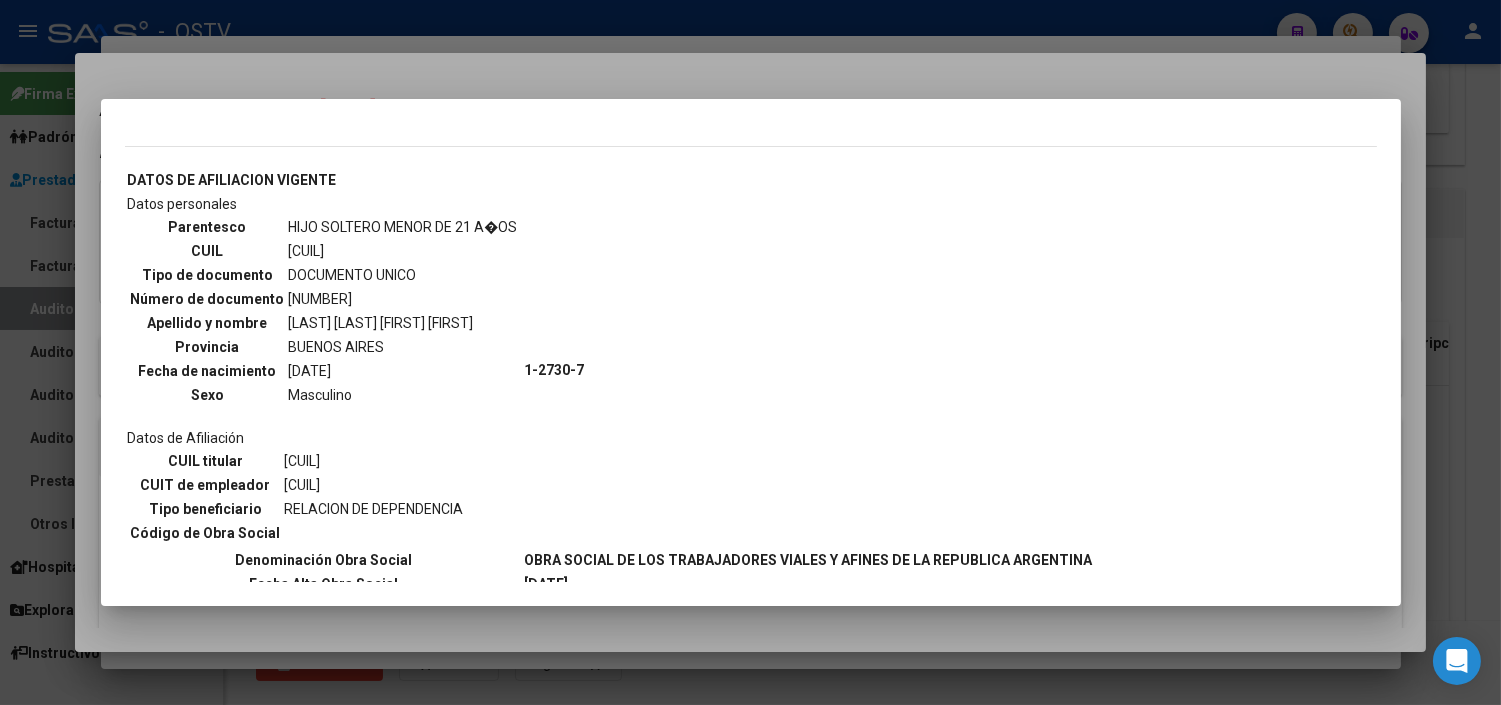 click at bounding box center (750, 352) 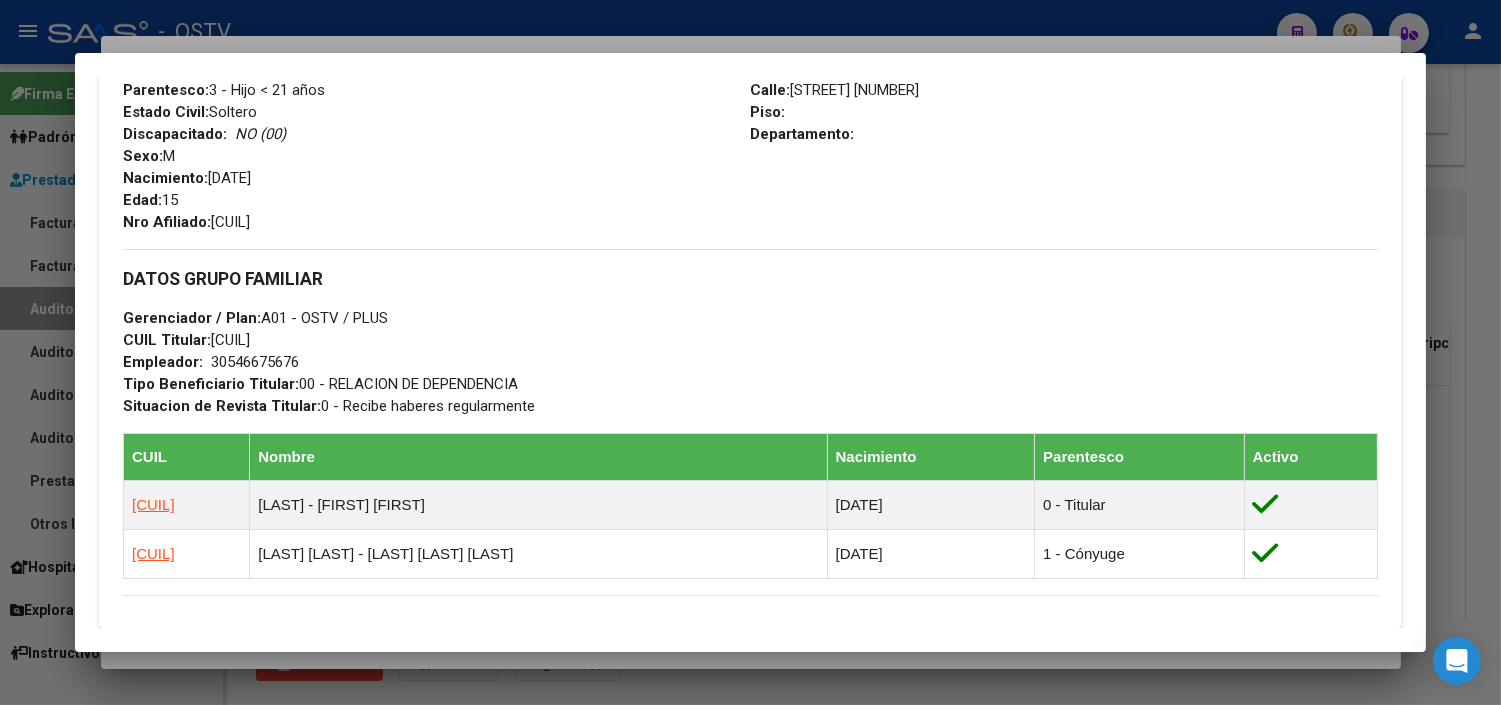 scroll, scrollTop: 1086, scrollLeft: 0, axis: vertical 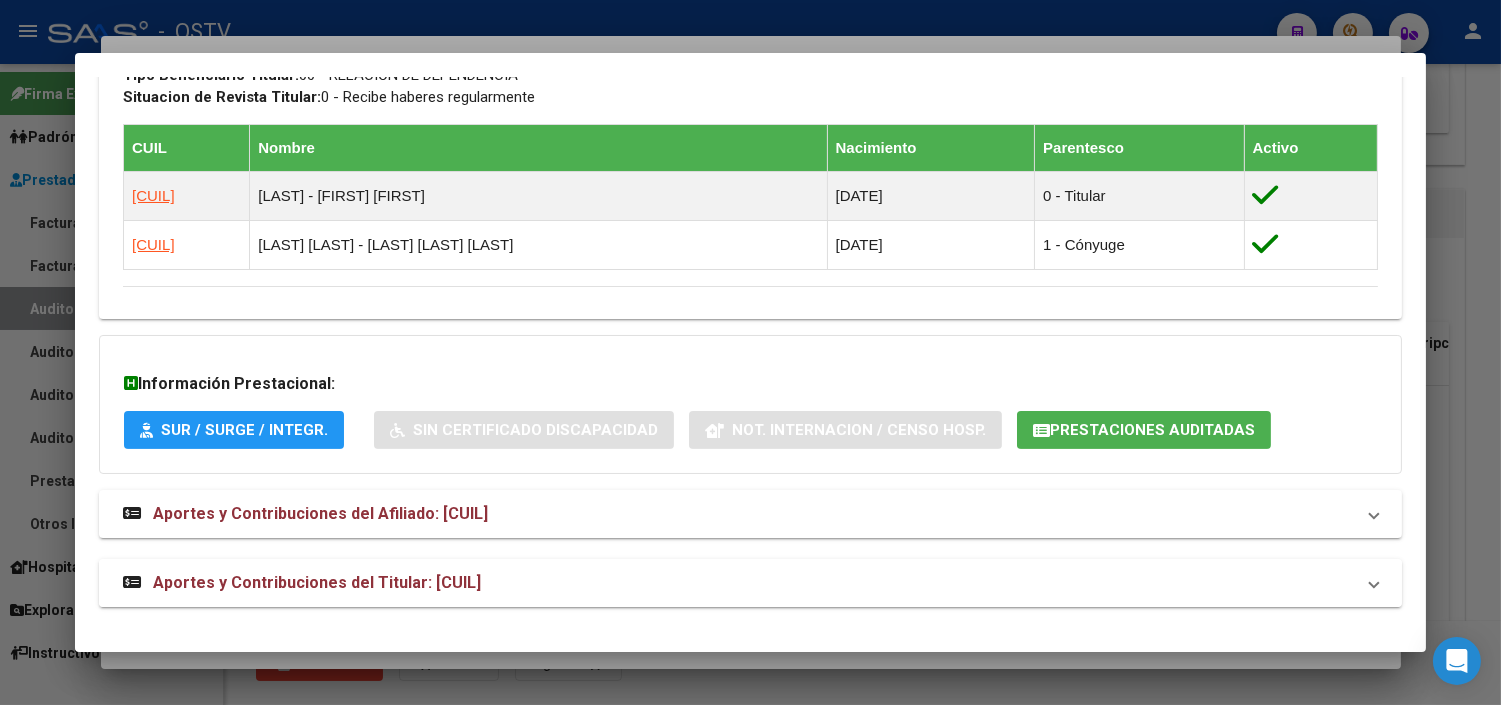 click on "Aportes y Contribuciones del Titular: [CUIL]" at bounding box center (750, 583) 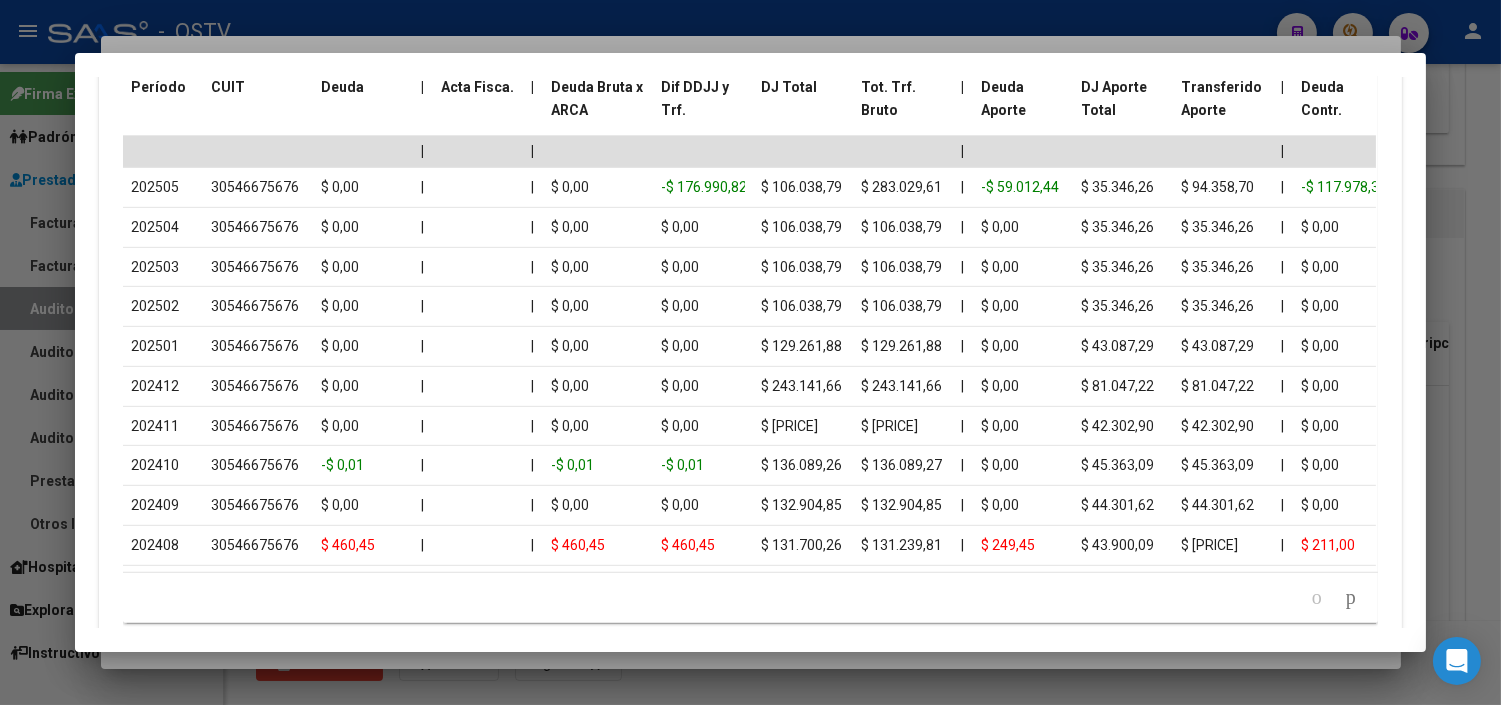 scroll, scrollTop: 1981, scrollLeft: 0, axis: vertical 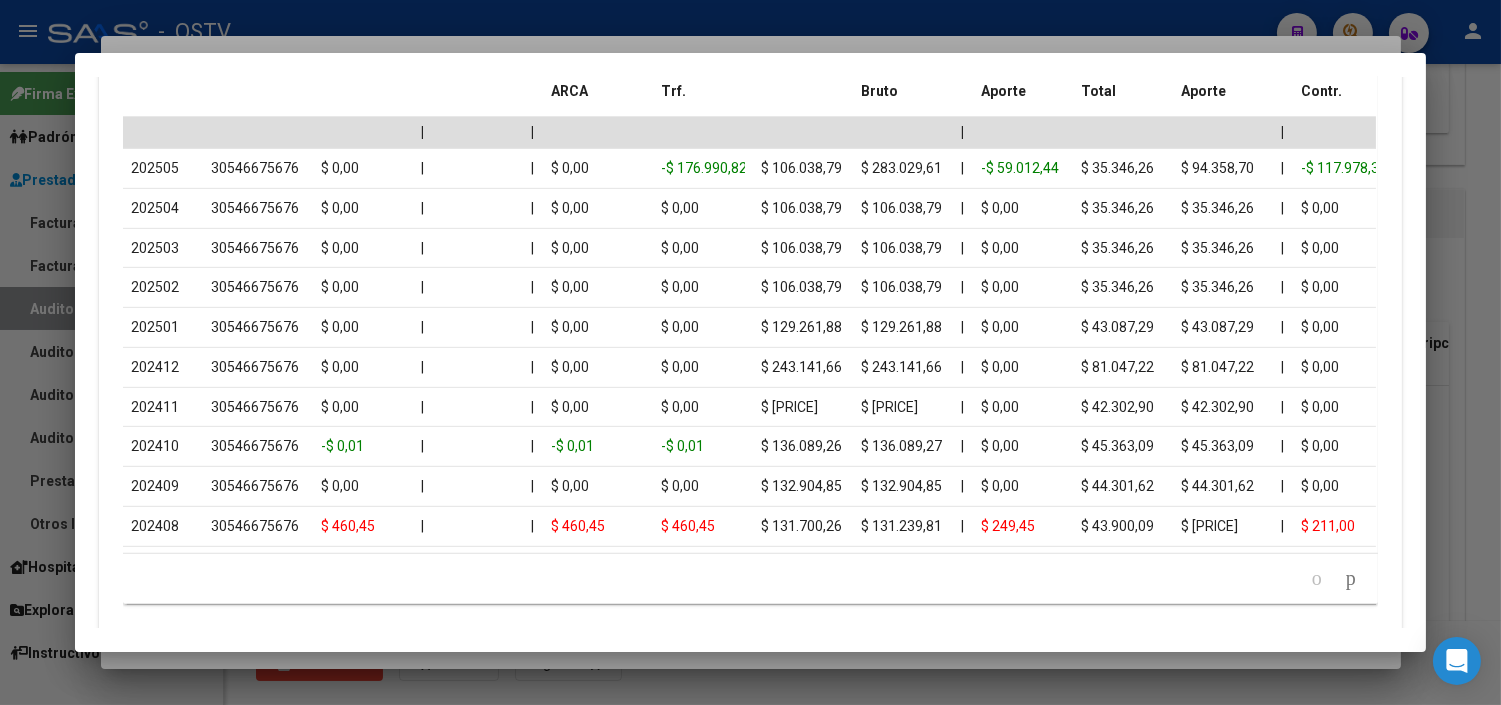 click at bounding box center (750, 352) 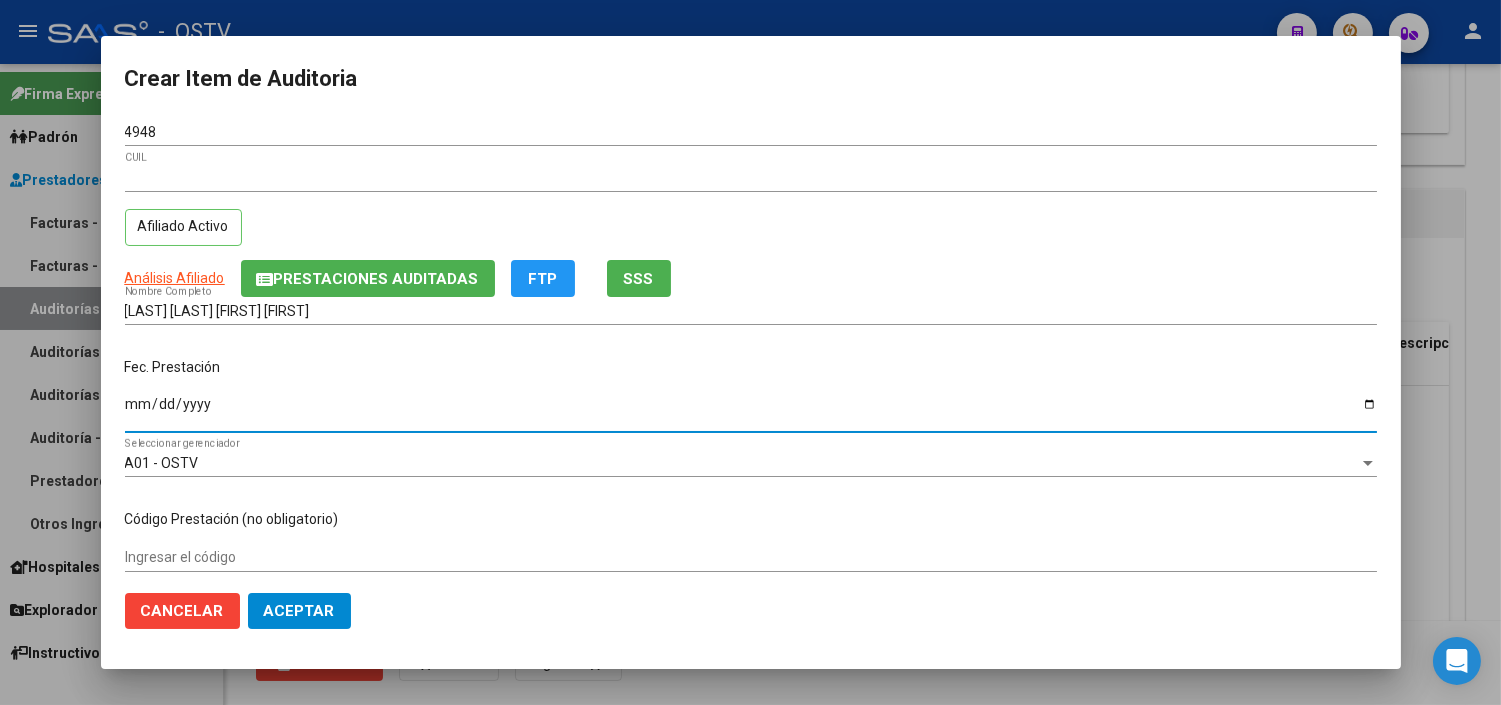 click on "Ingresar la fecha" at bounding box center (751, 411) 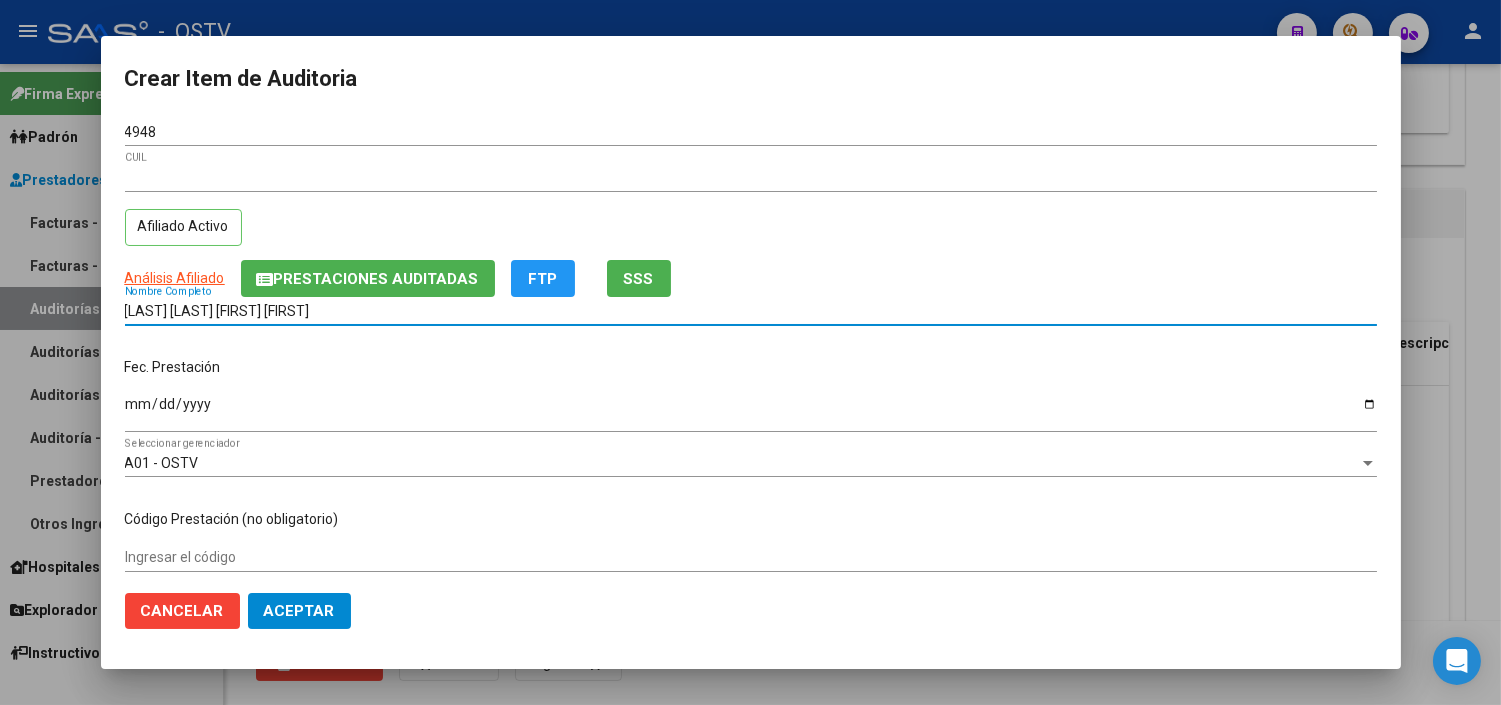 type on "0" 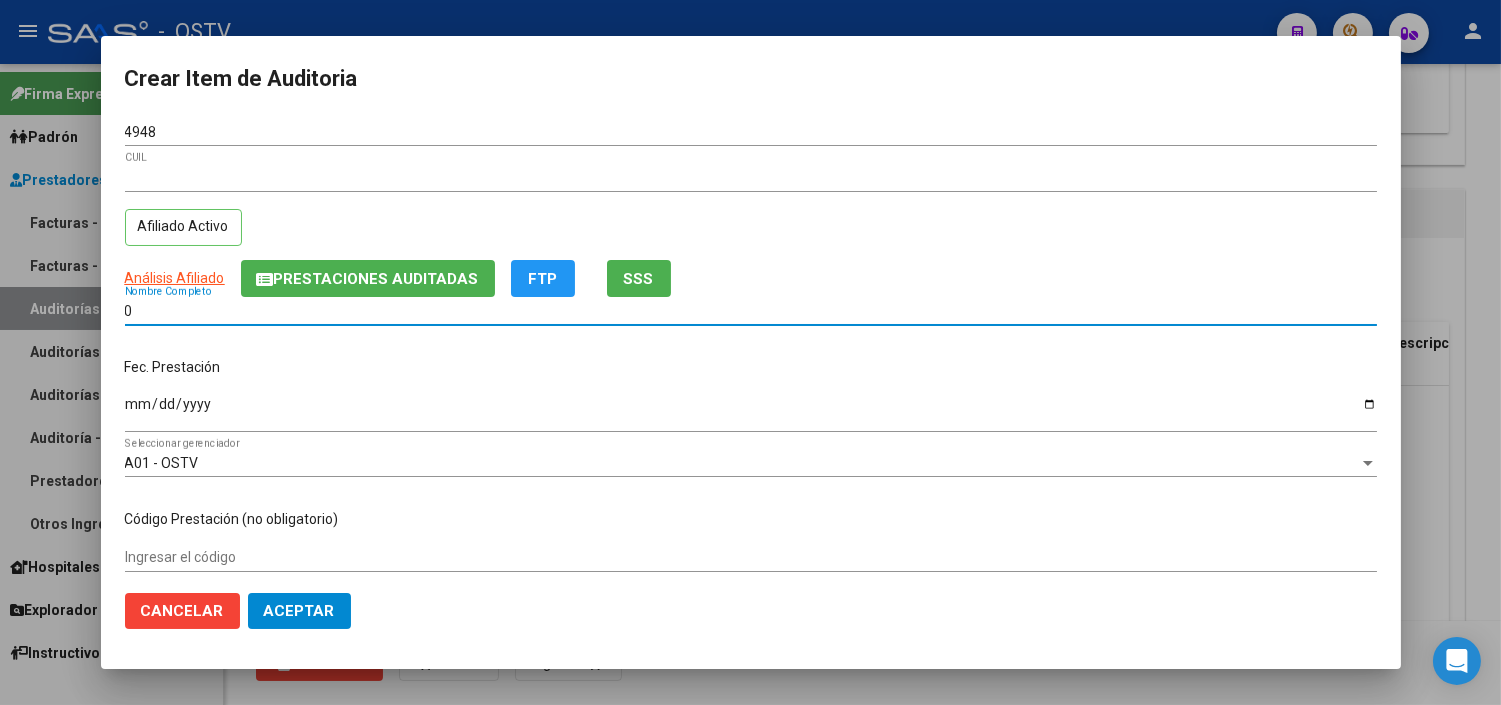 type 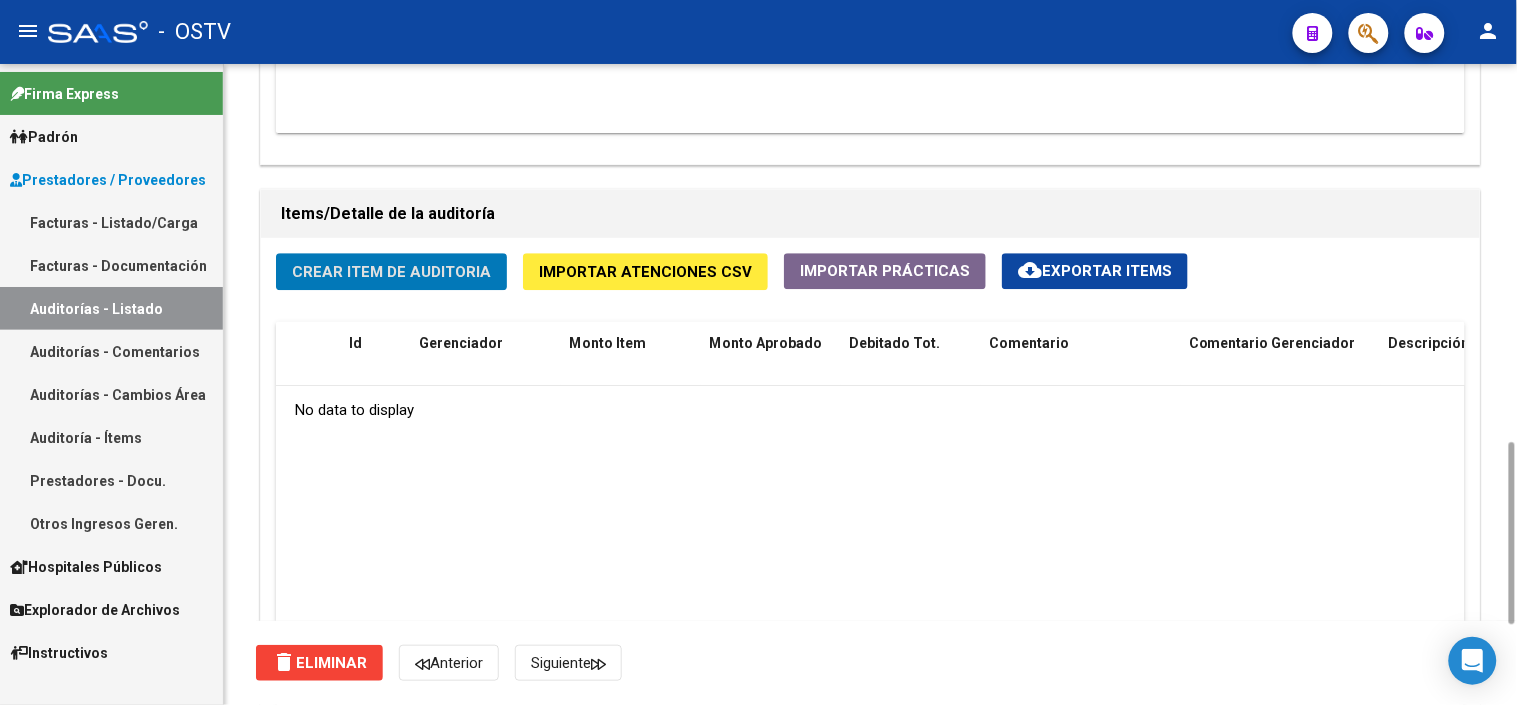 click on "Crear Item de Auditoria" 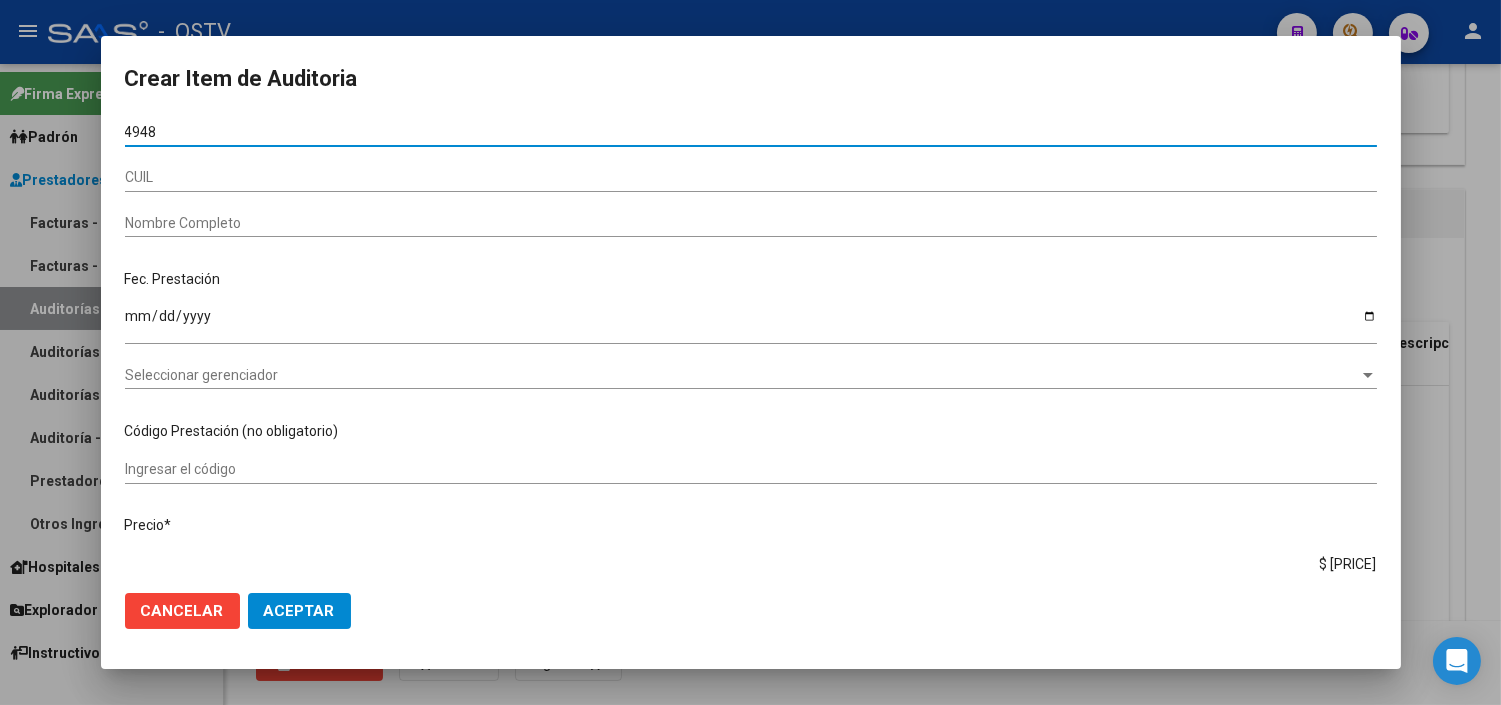 type on "[NUMBER]" 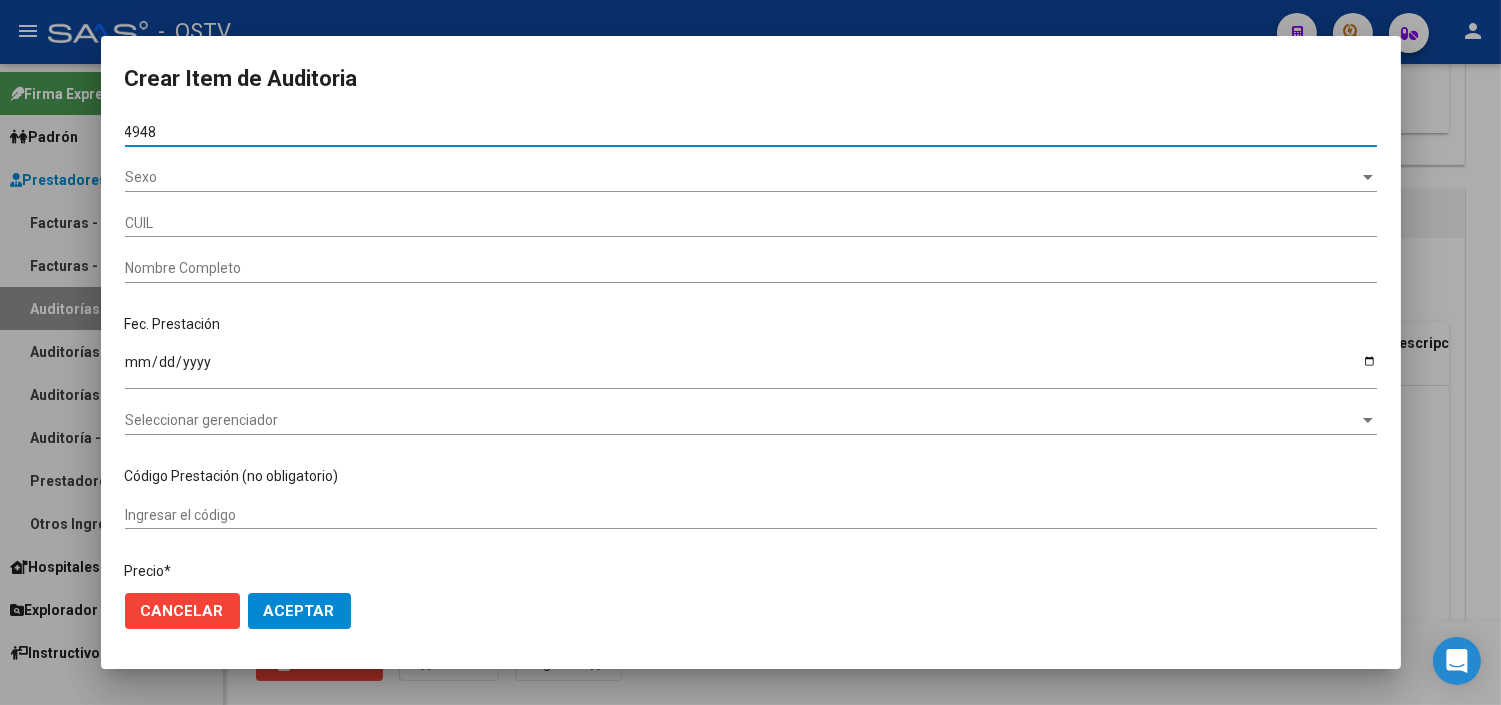 type on "[CUIL]" 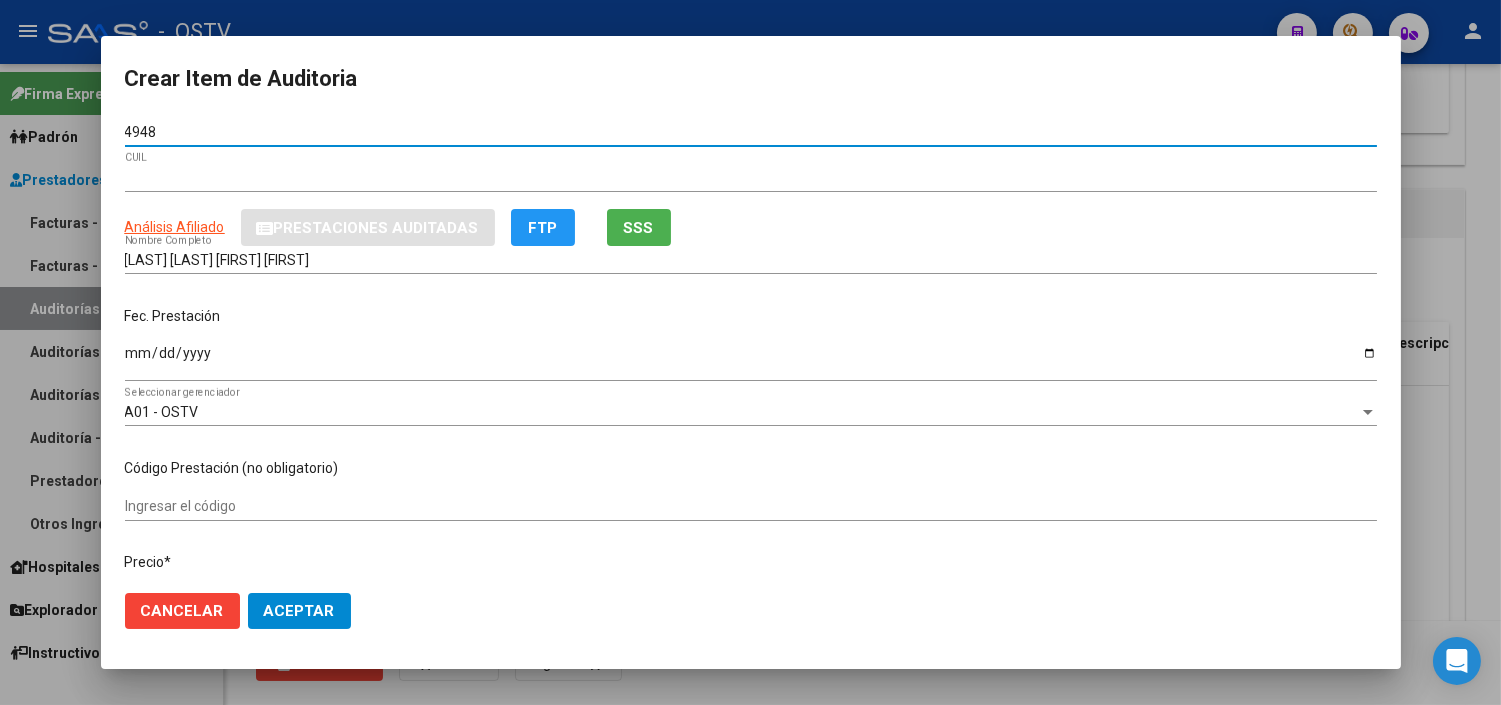 type on "[NUMBER]" 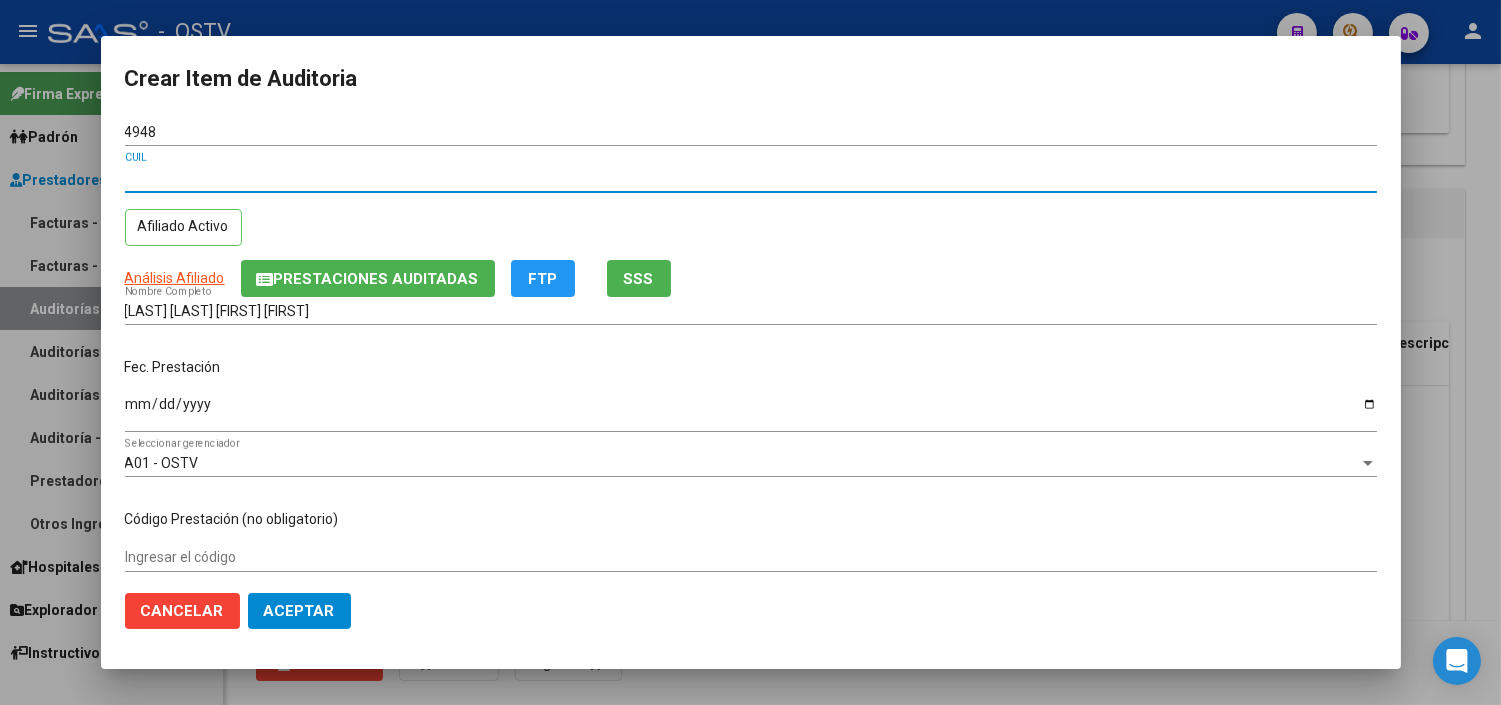 type 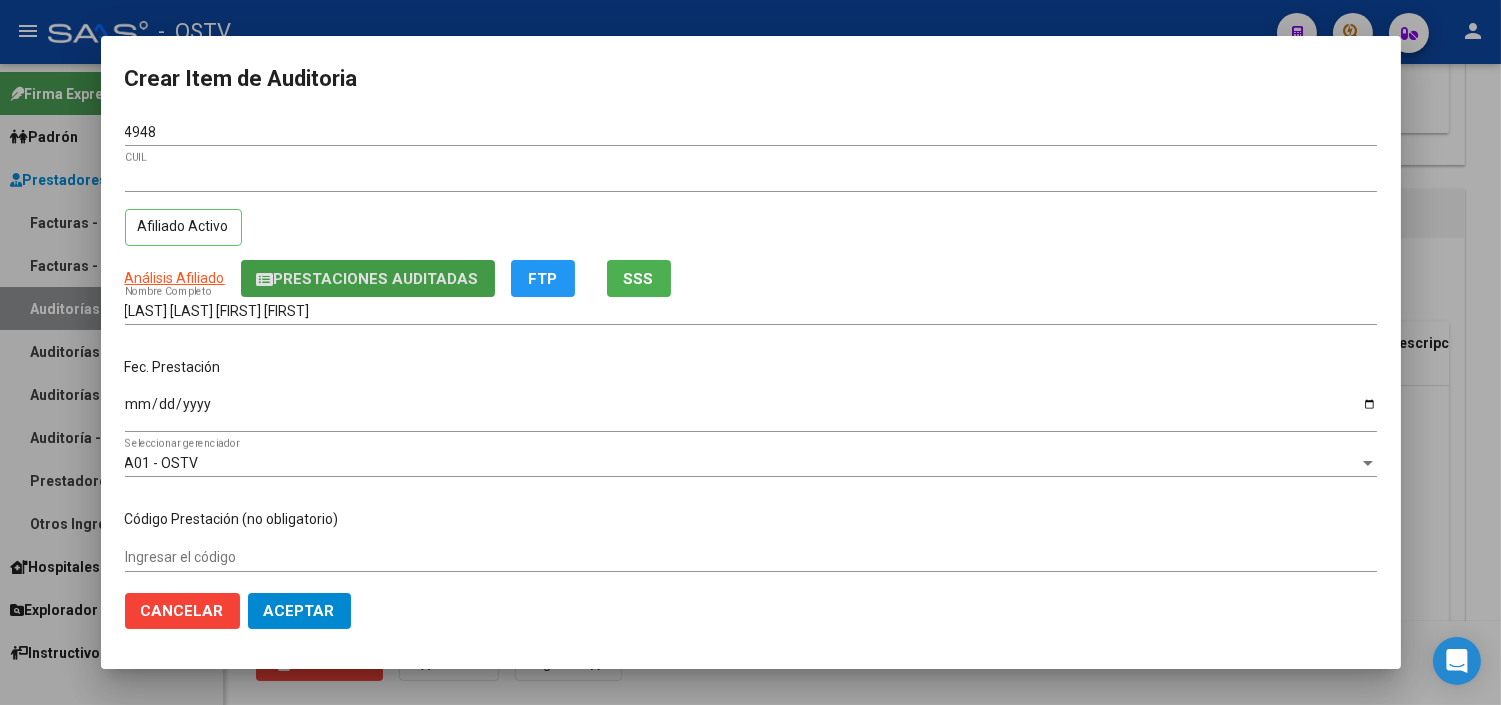 type 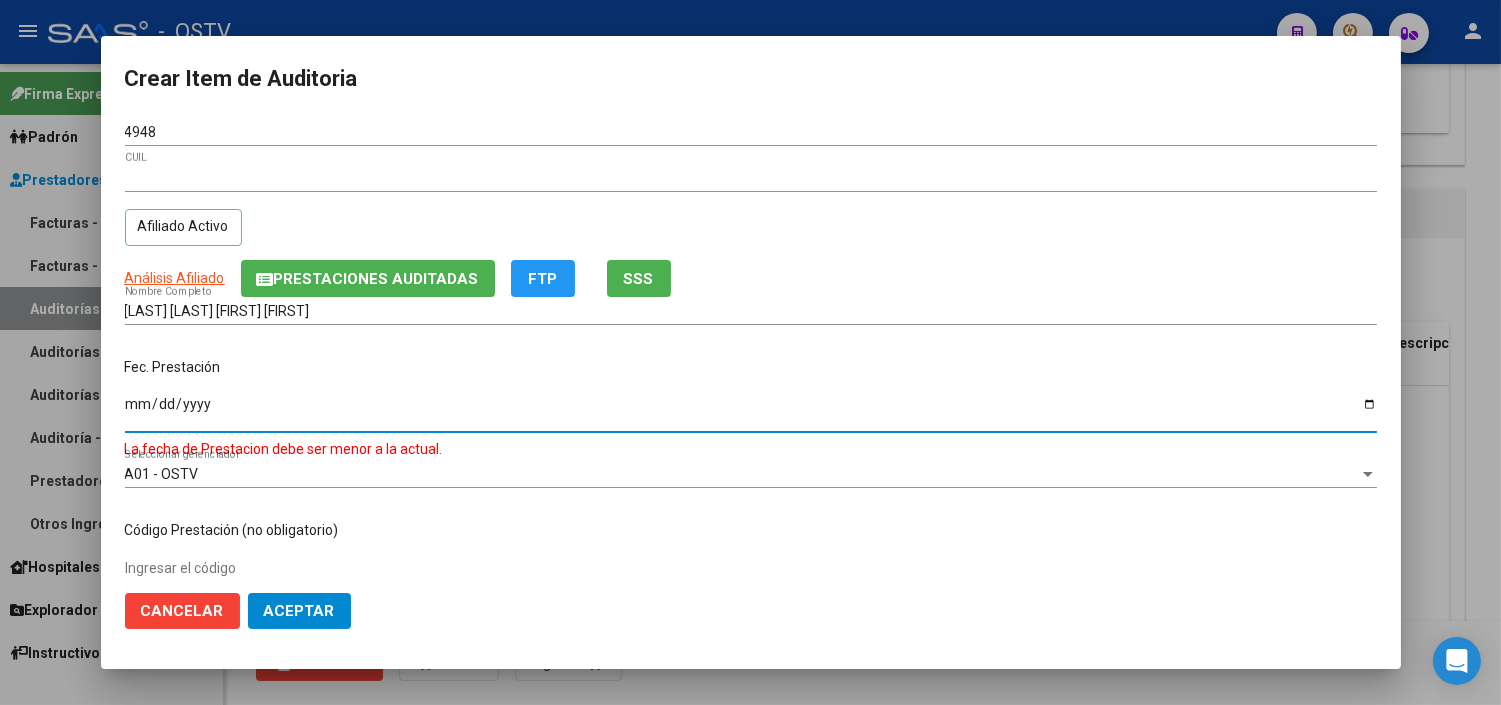 type on "2025-03-13" 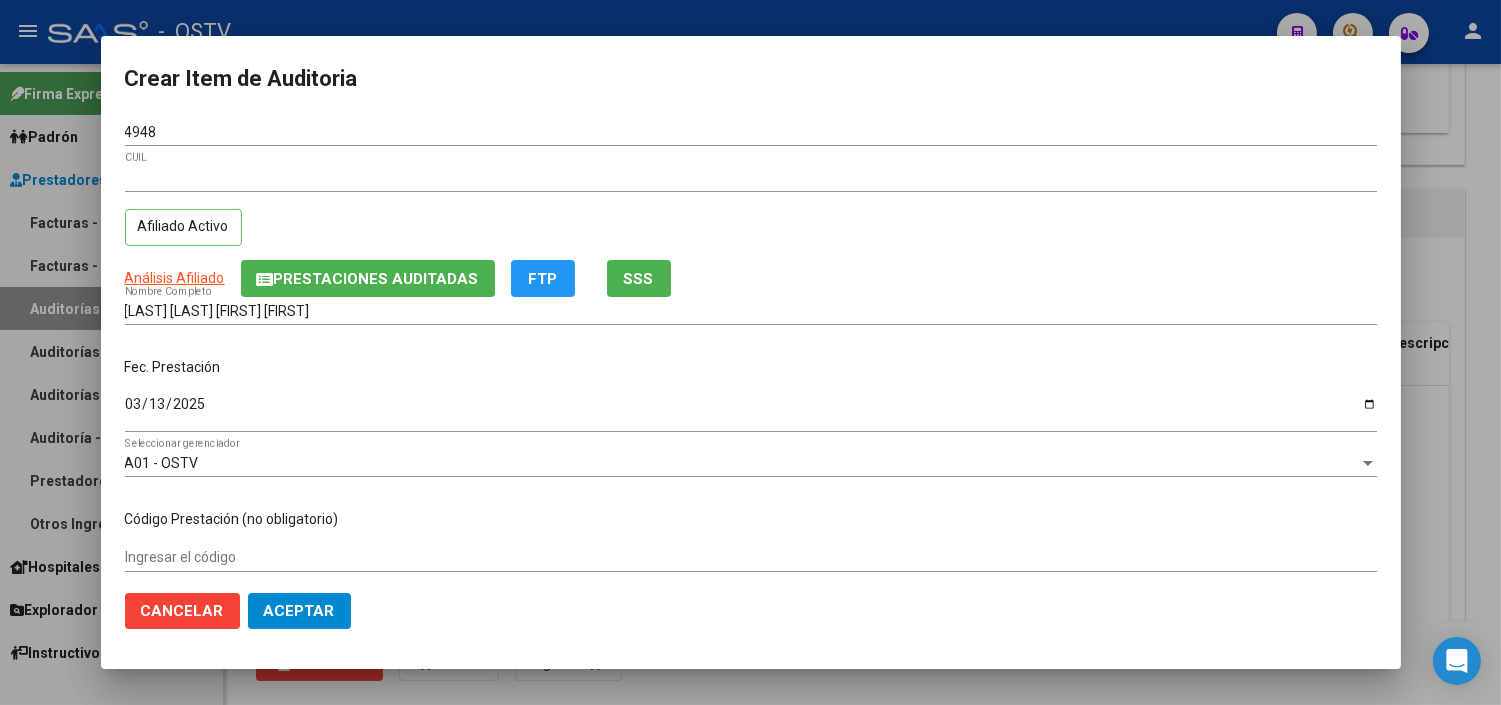scroll, scrollTop: 304, scrollLeft: 0, axis: vertical 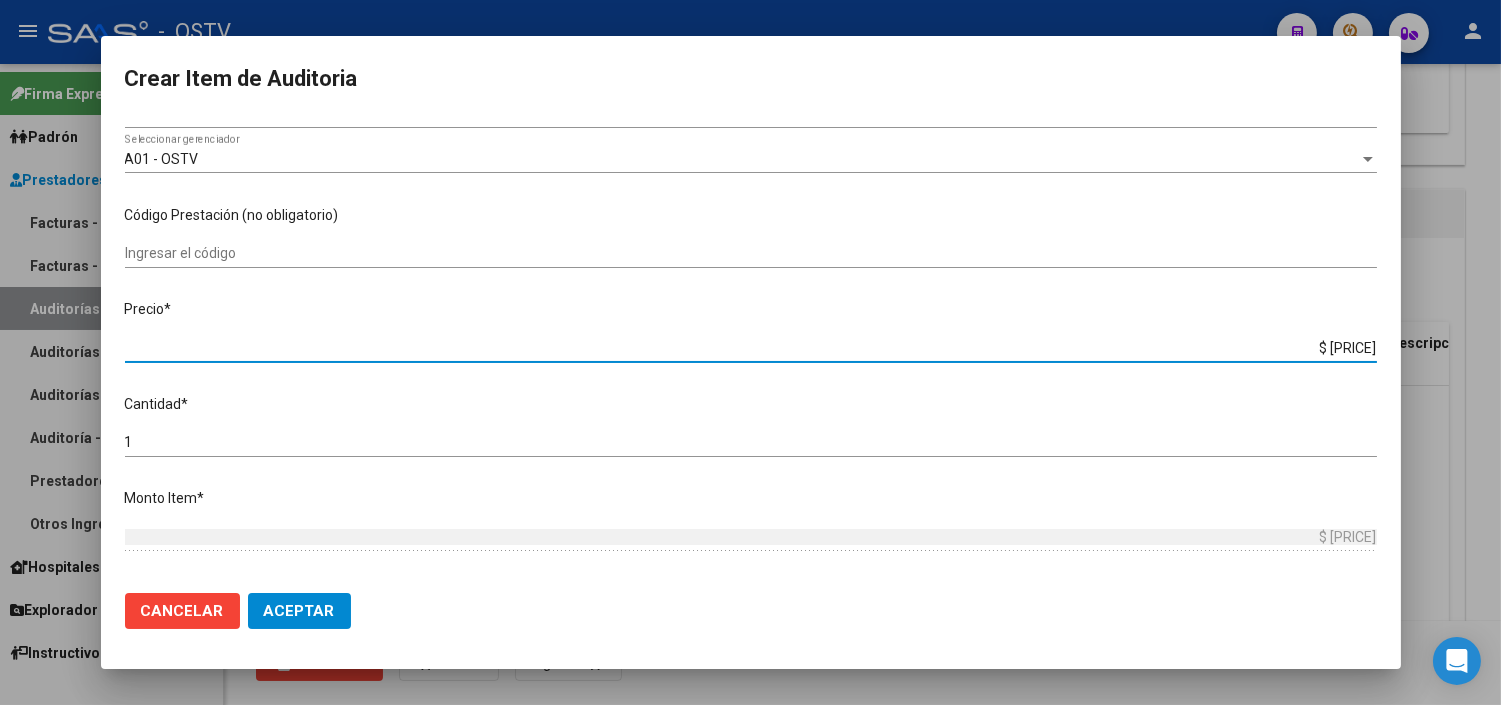 type on "$ 0,01" 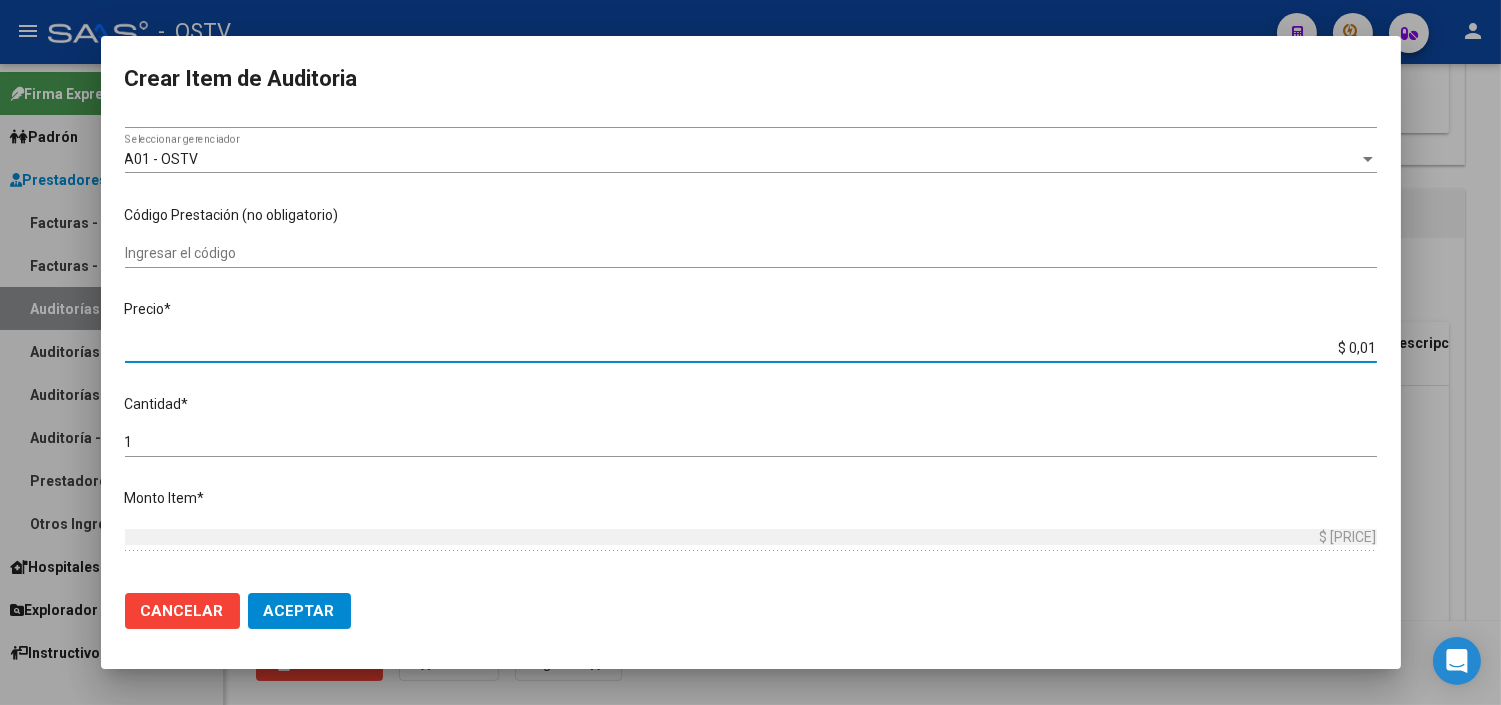 type on "$ 0,01" 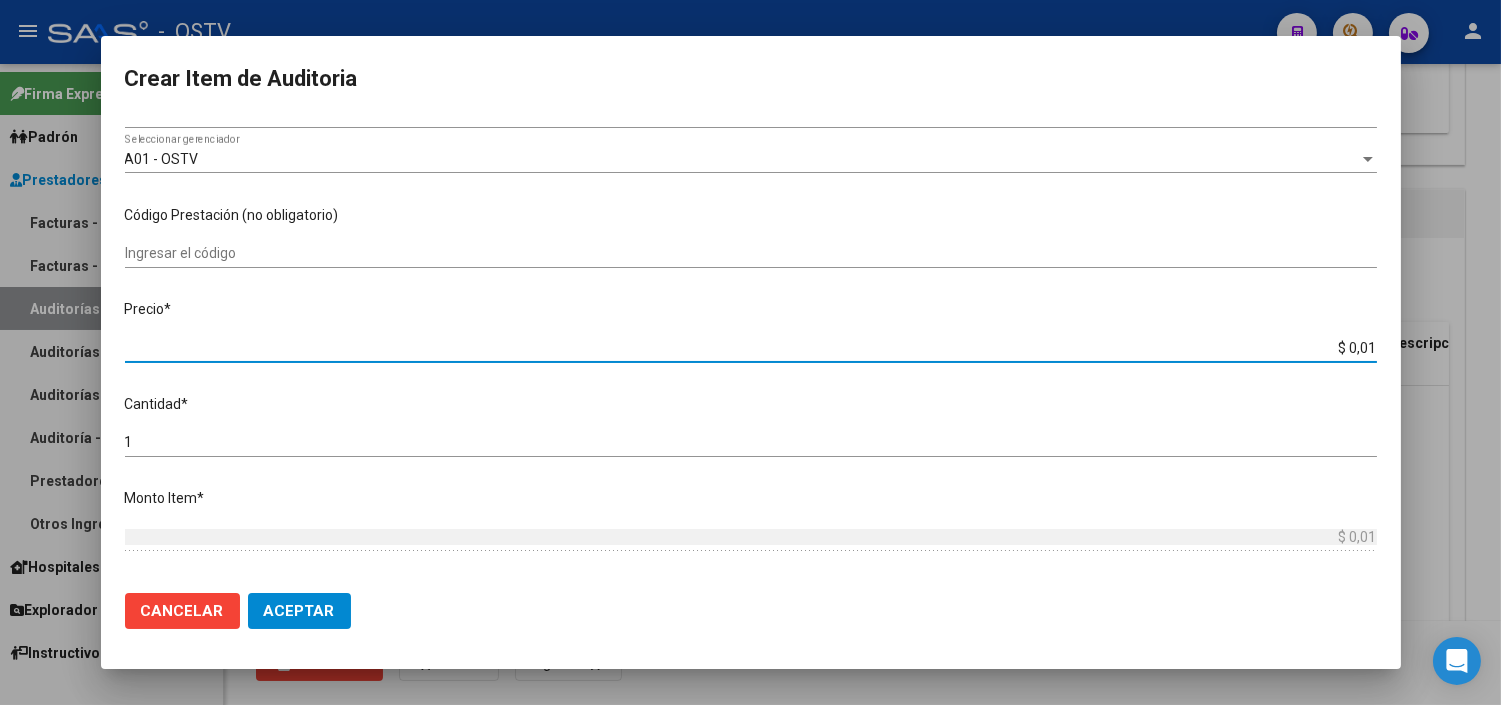 type on "$ 0,10" 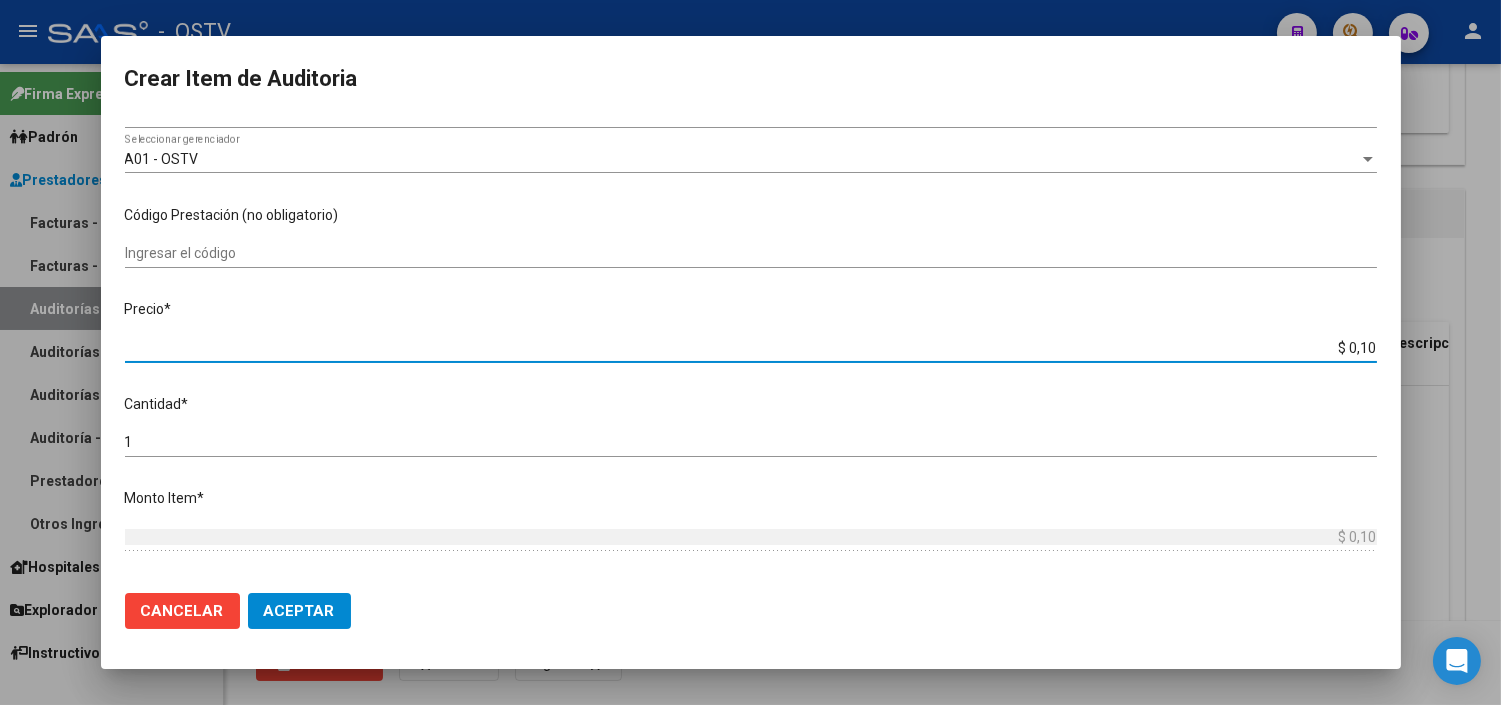 type on "$ 1,06" 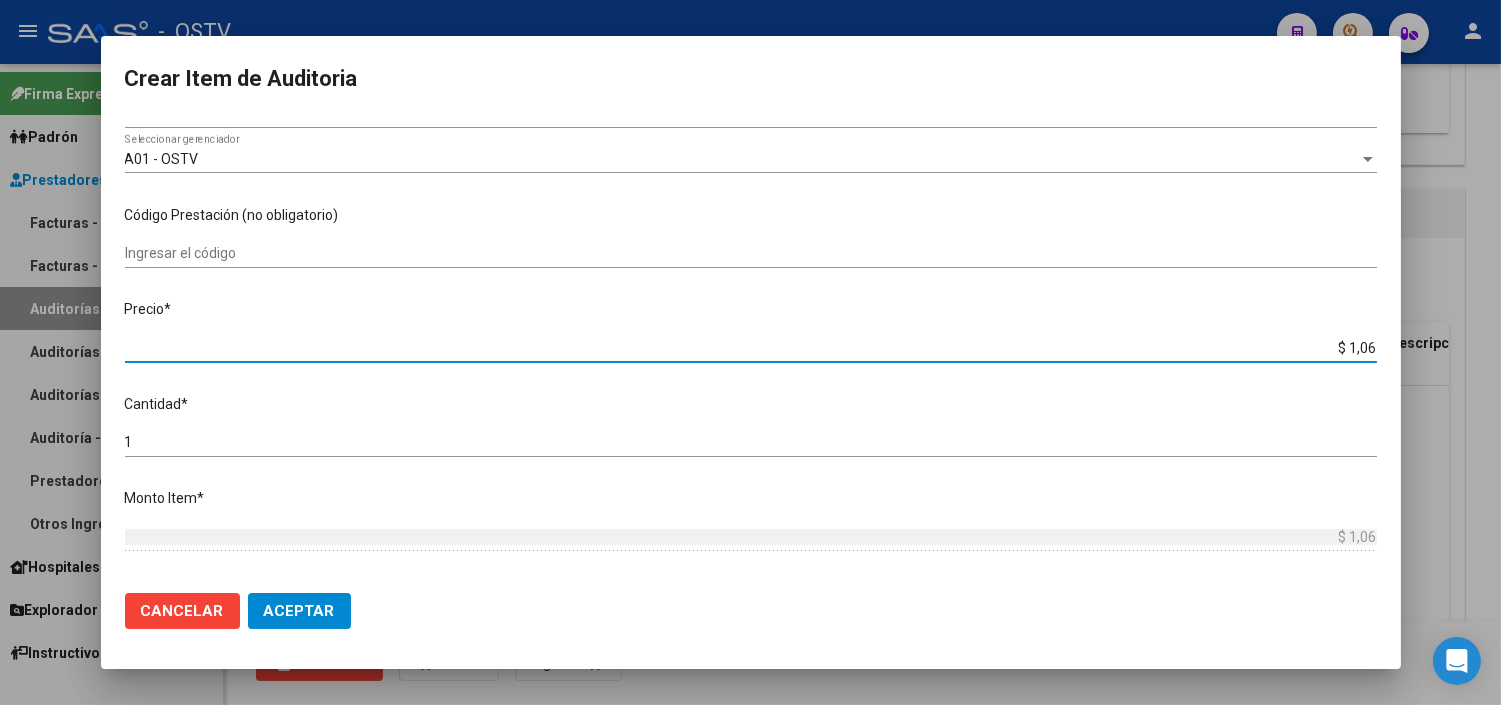 type on "$ 10,61" 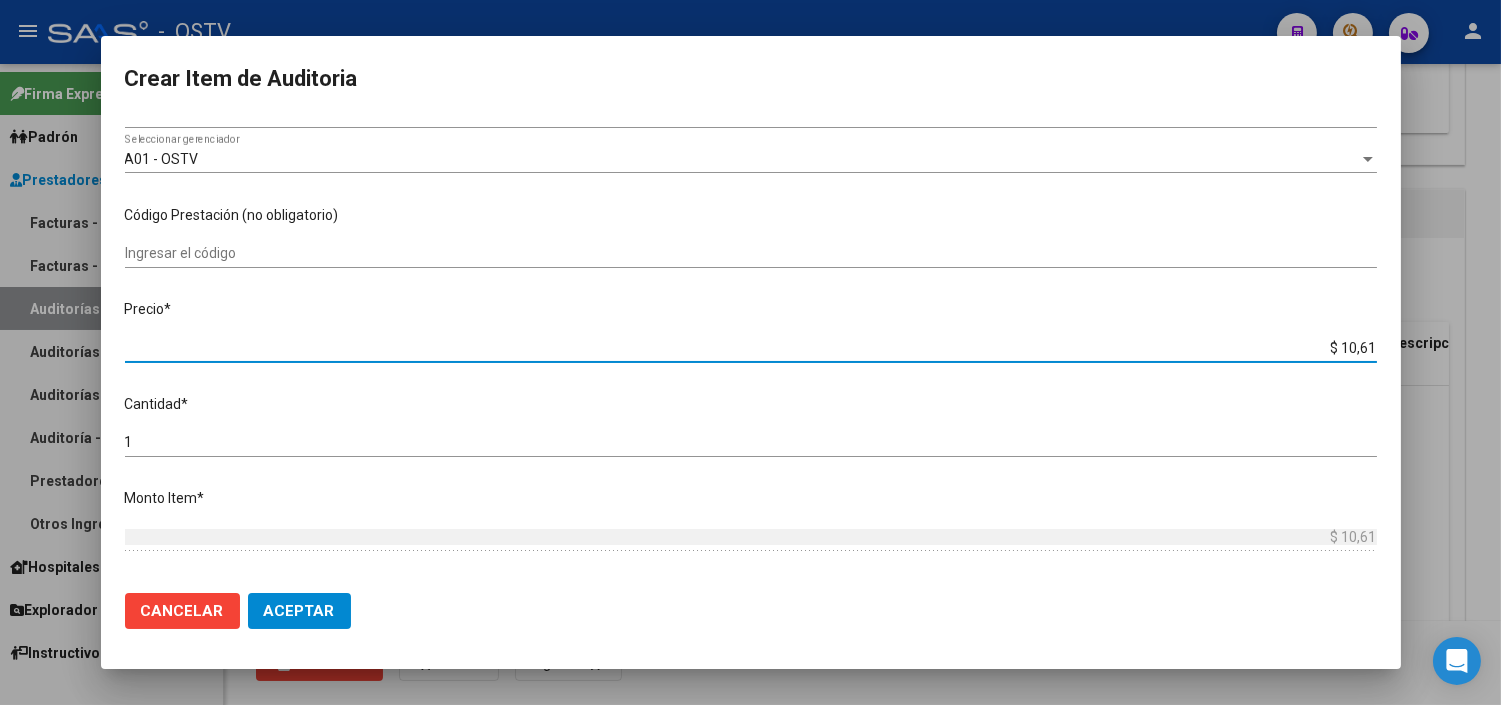type on "$ 106,14" 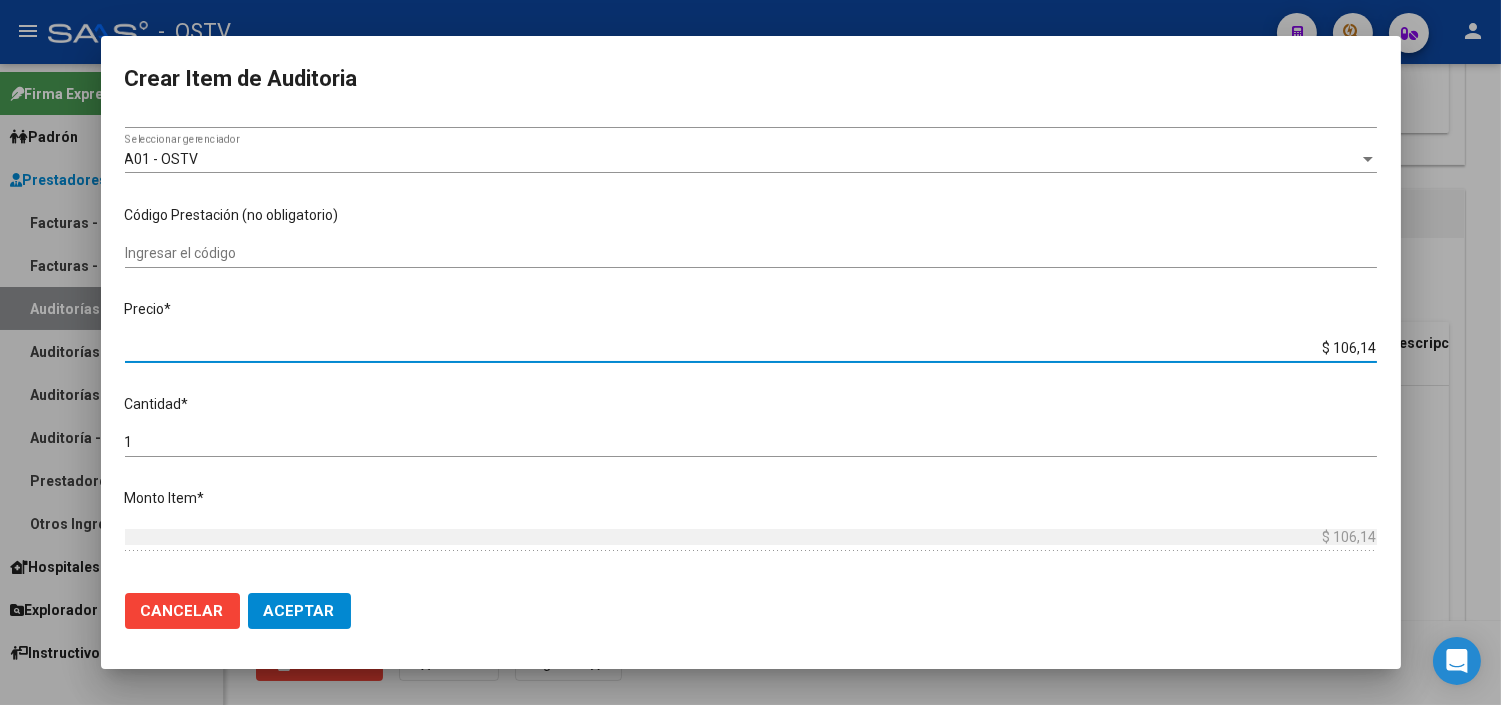 type on "$ [PRICE]" 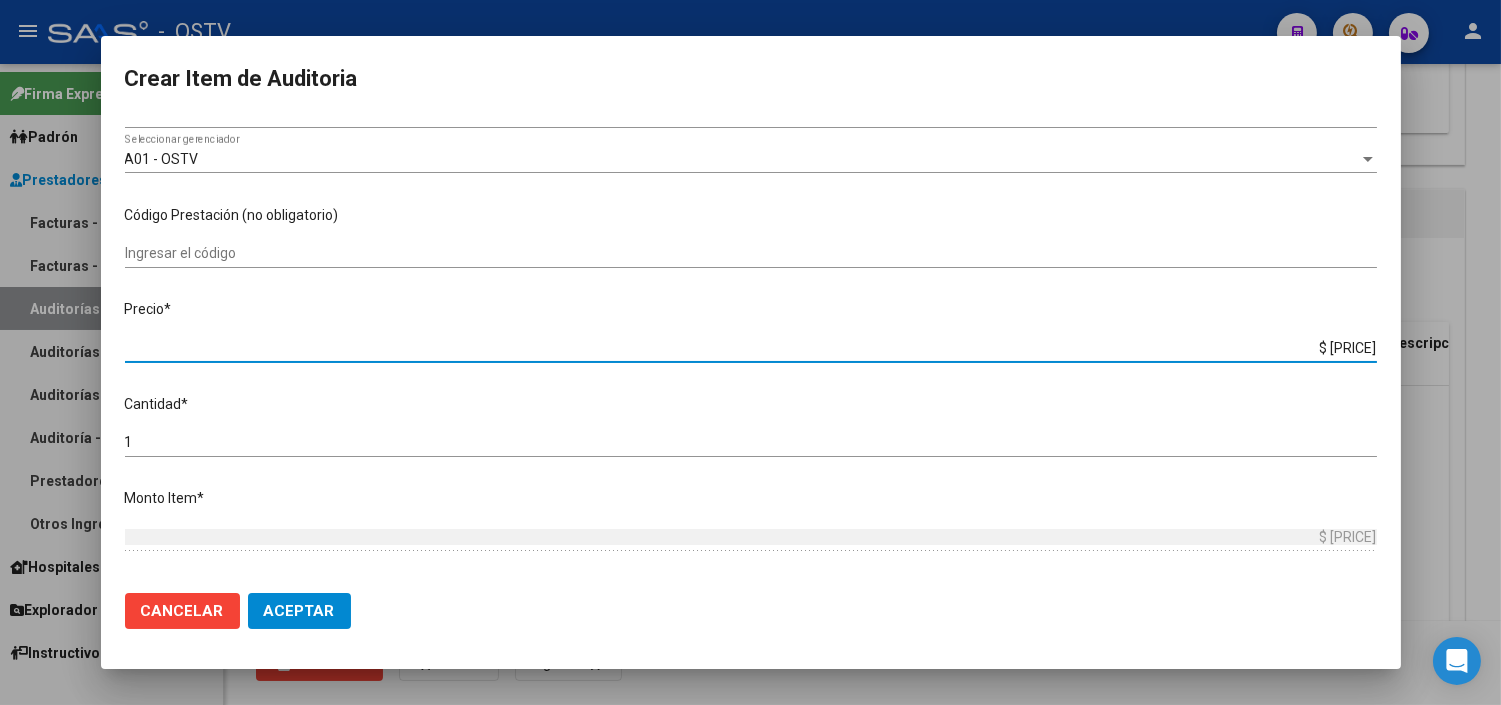 type on "$ 10.614,68" 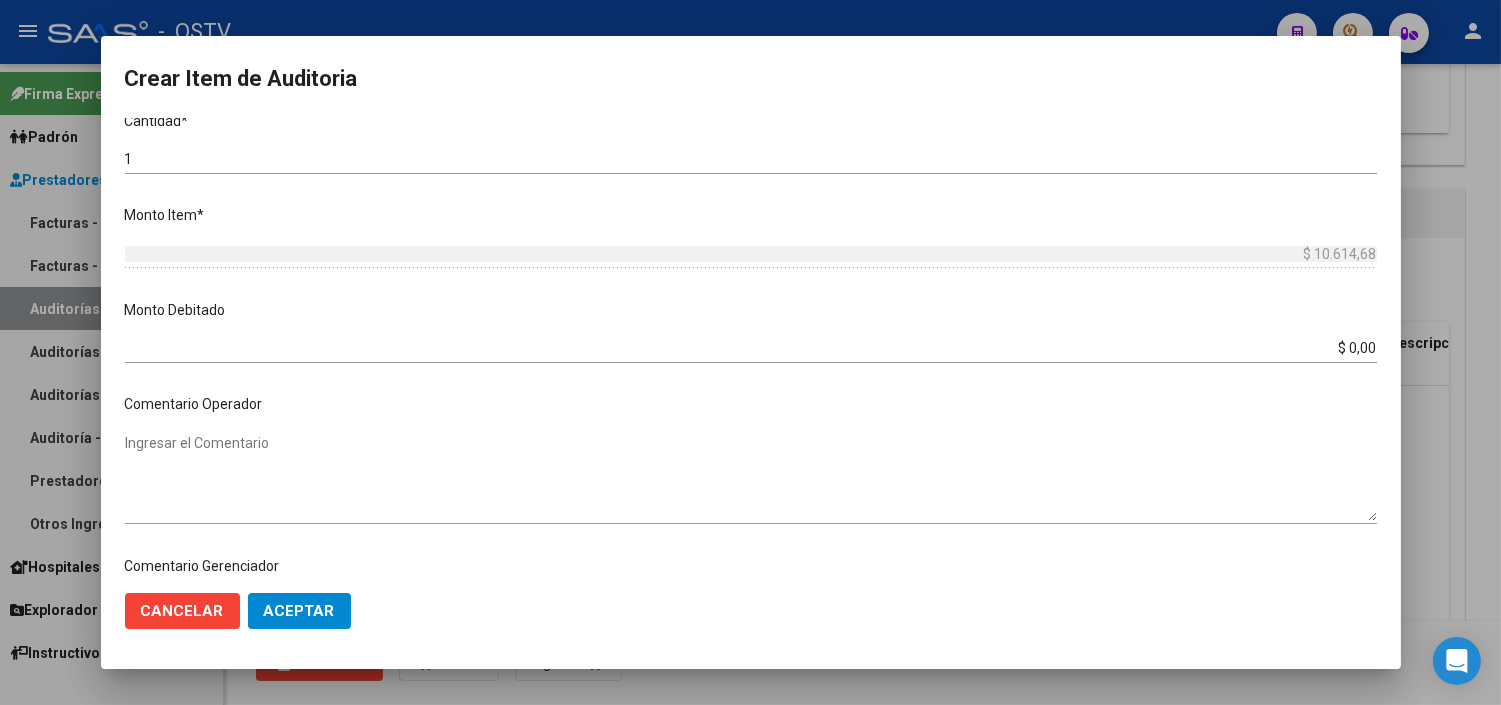 scroll, scrollTop: 1005, scrollLeft: 0, axis: vertical 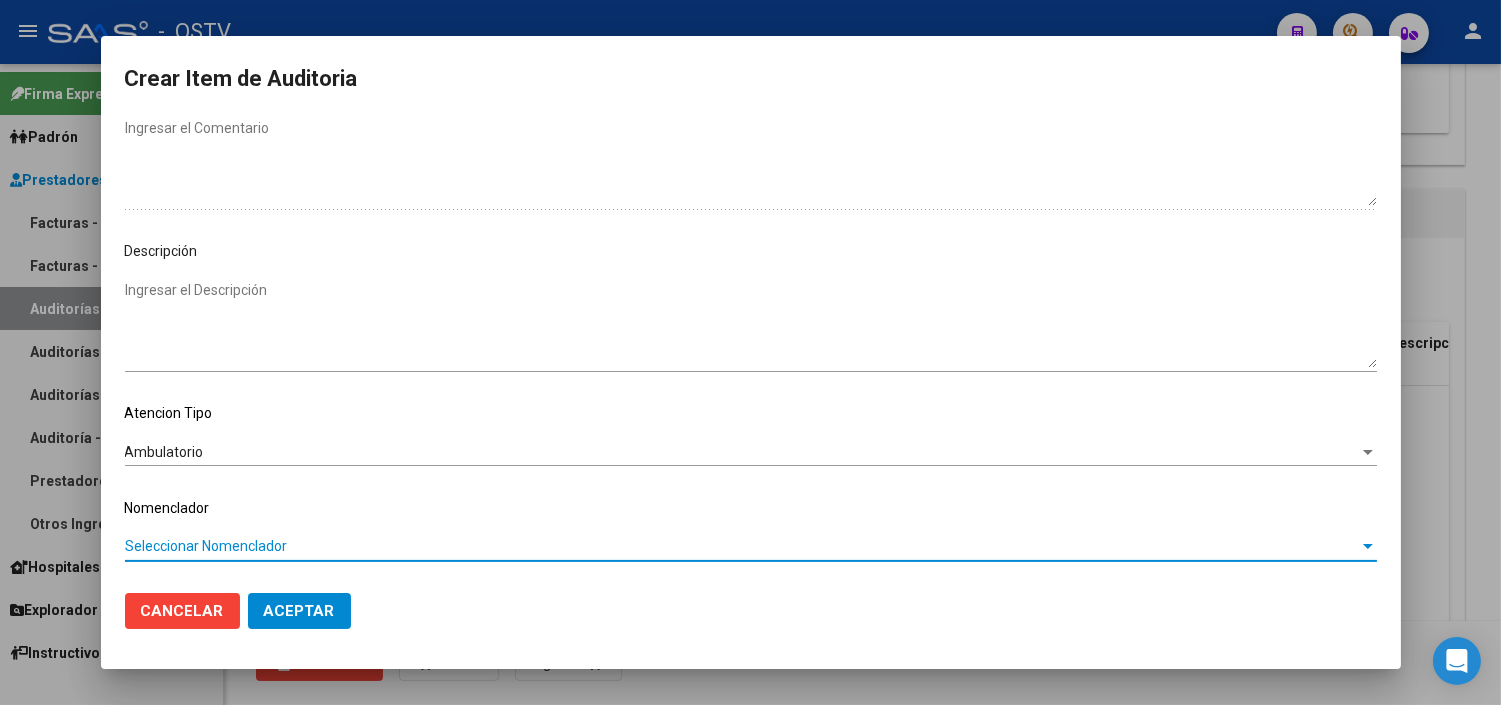 type 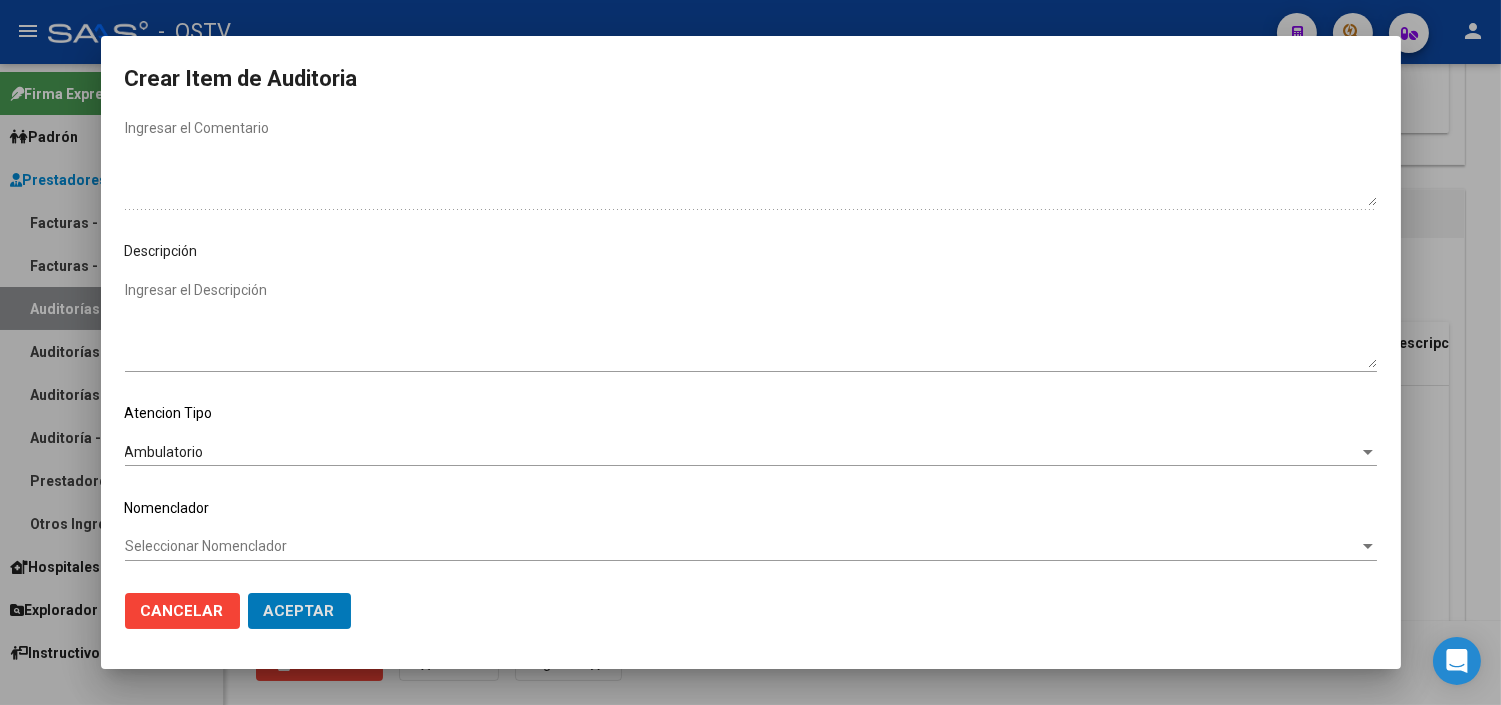 type 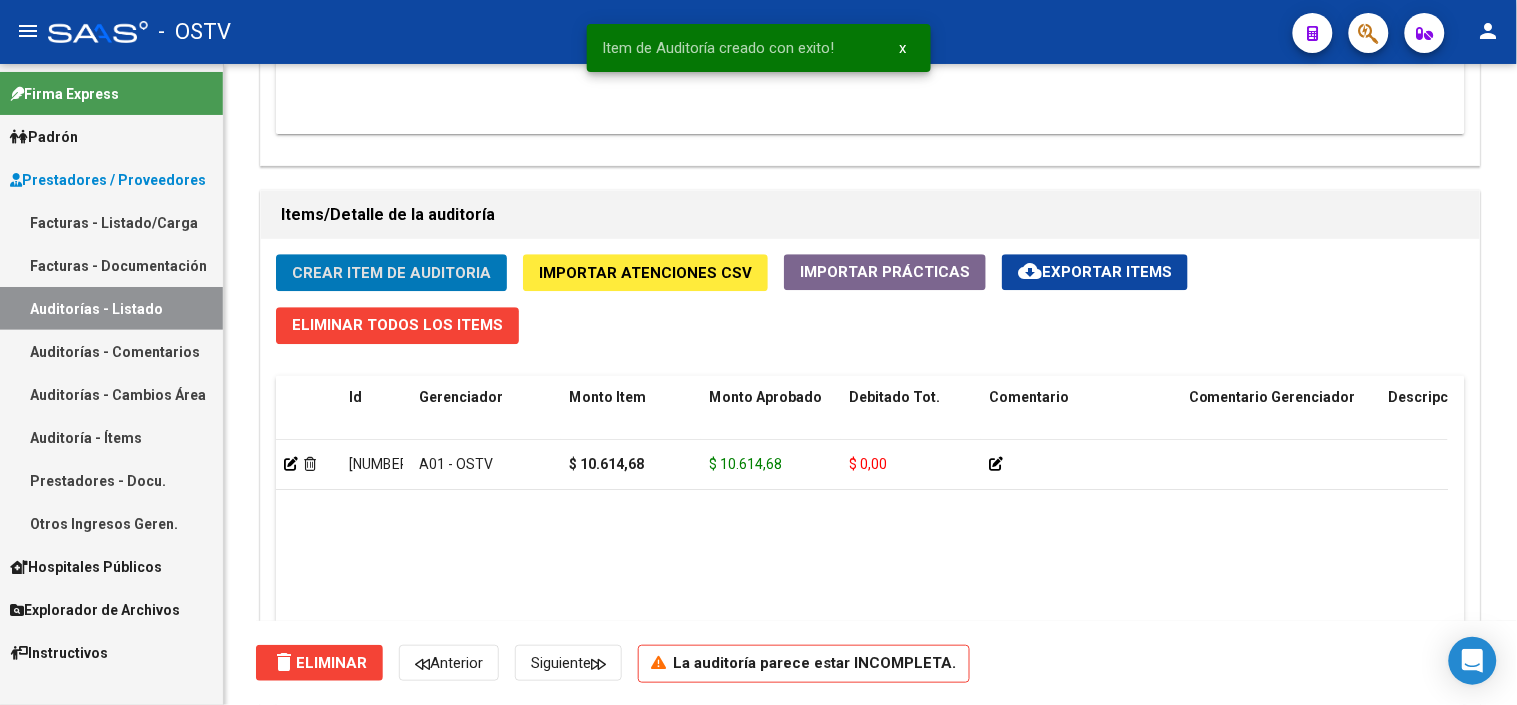scroll, scrollTop: 1555, scrollLeft: 0, axis: vertical 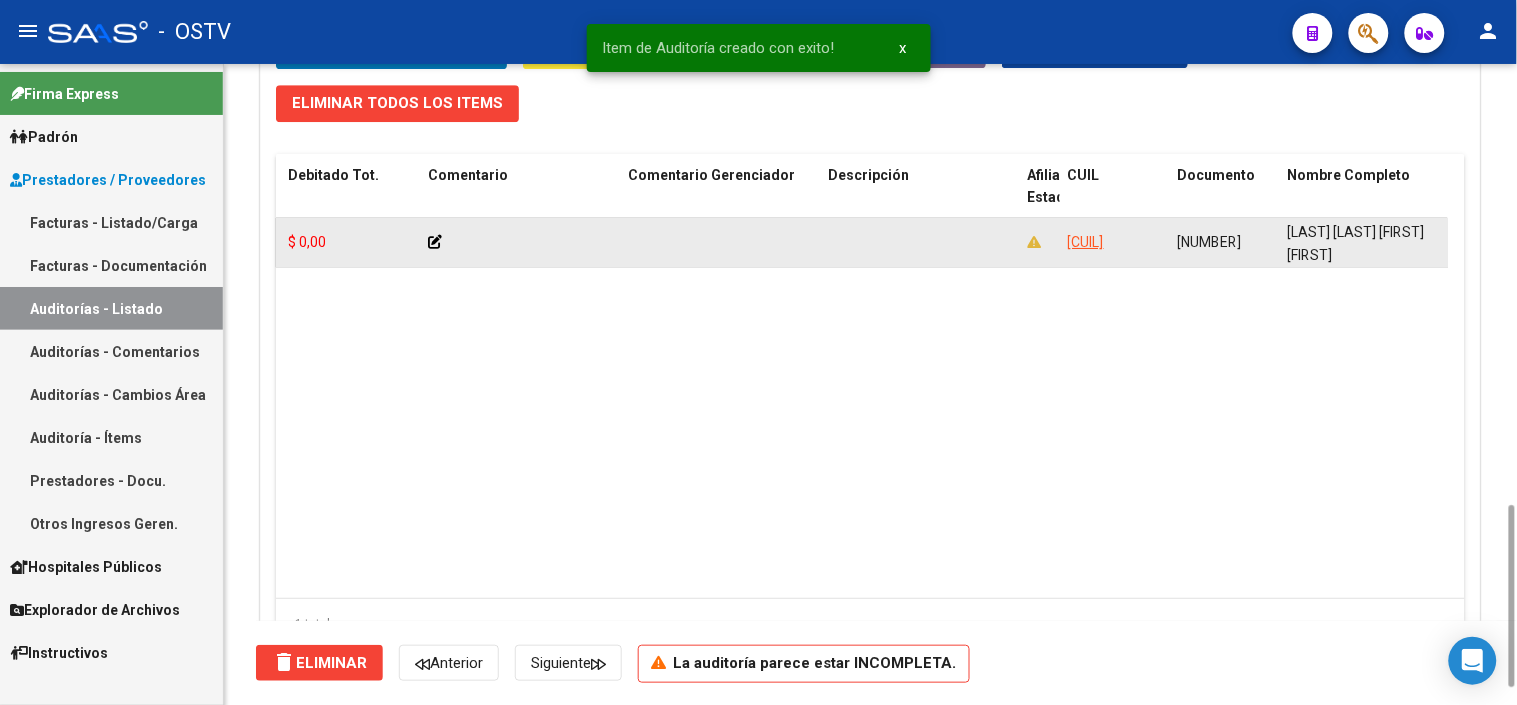 click on "[NUMBER]" 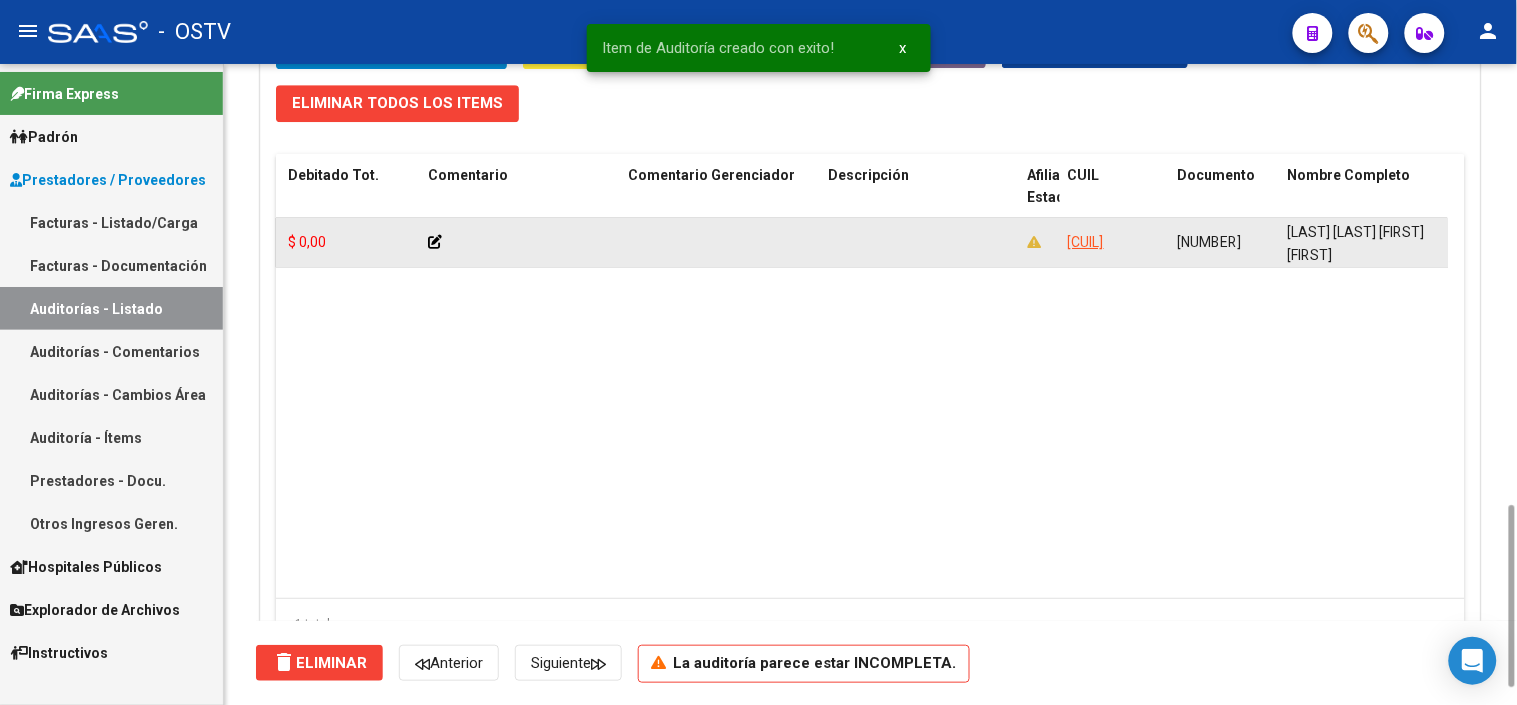 click on "[NUMBER]" 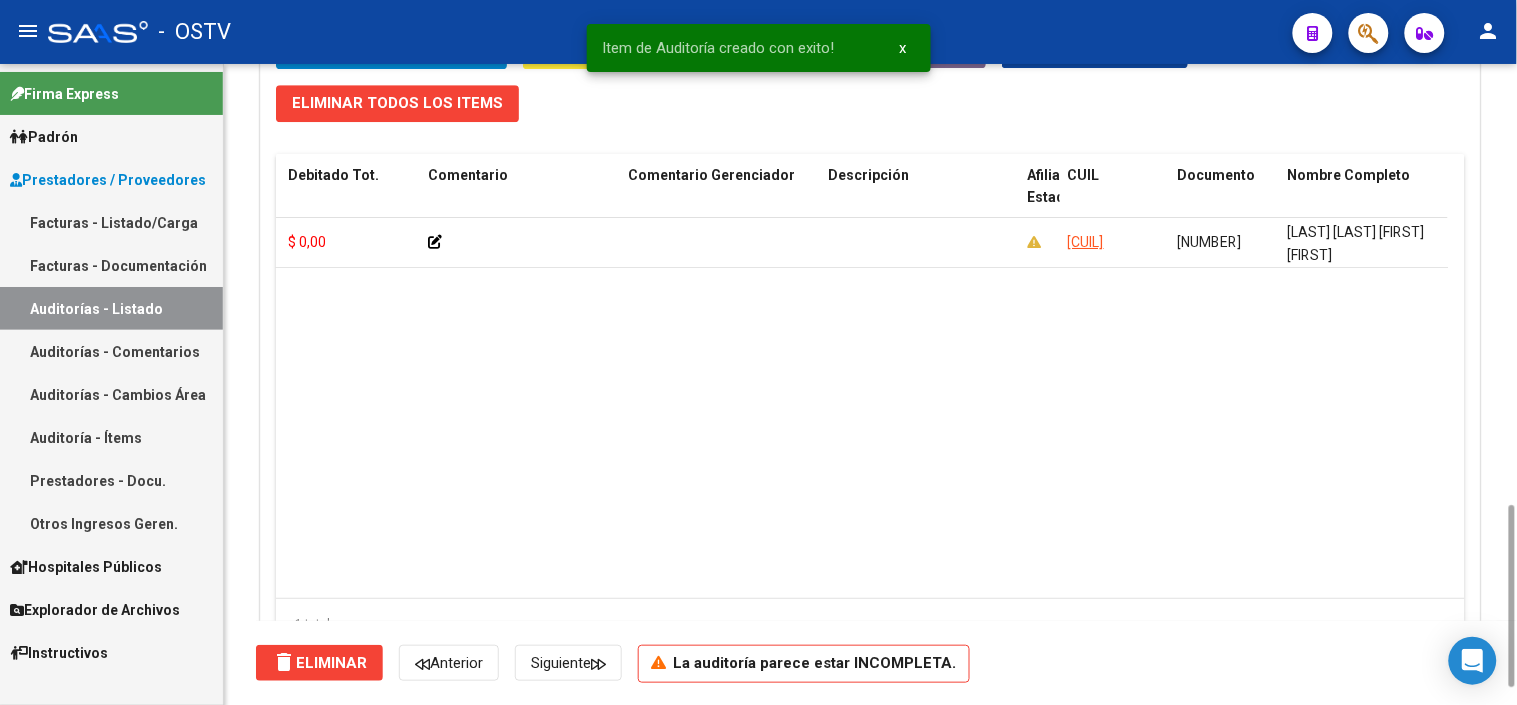 copy on "[NUMBER]" 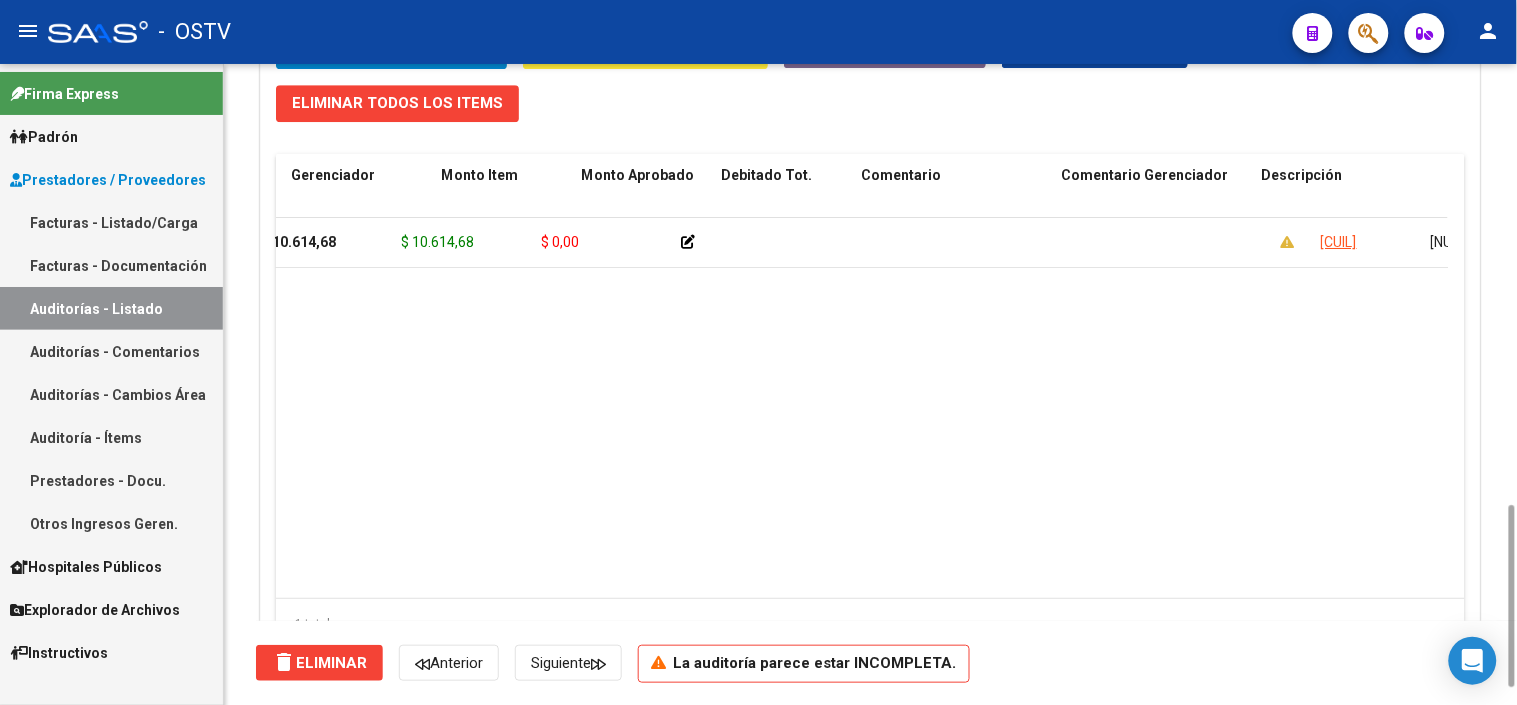 scroll, scrollTop: 0, scrollLeft: 0, axis: both 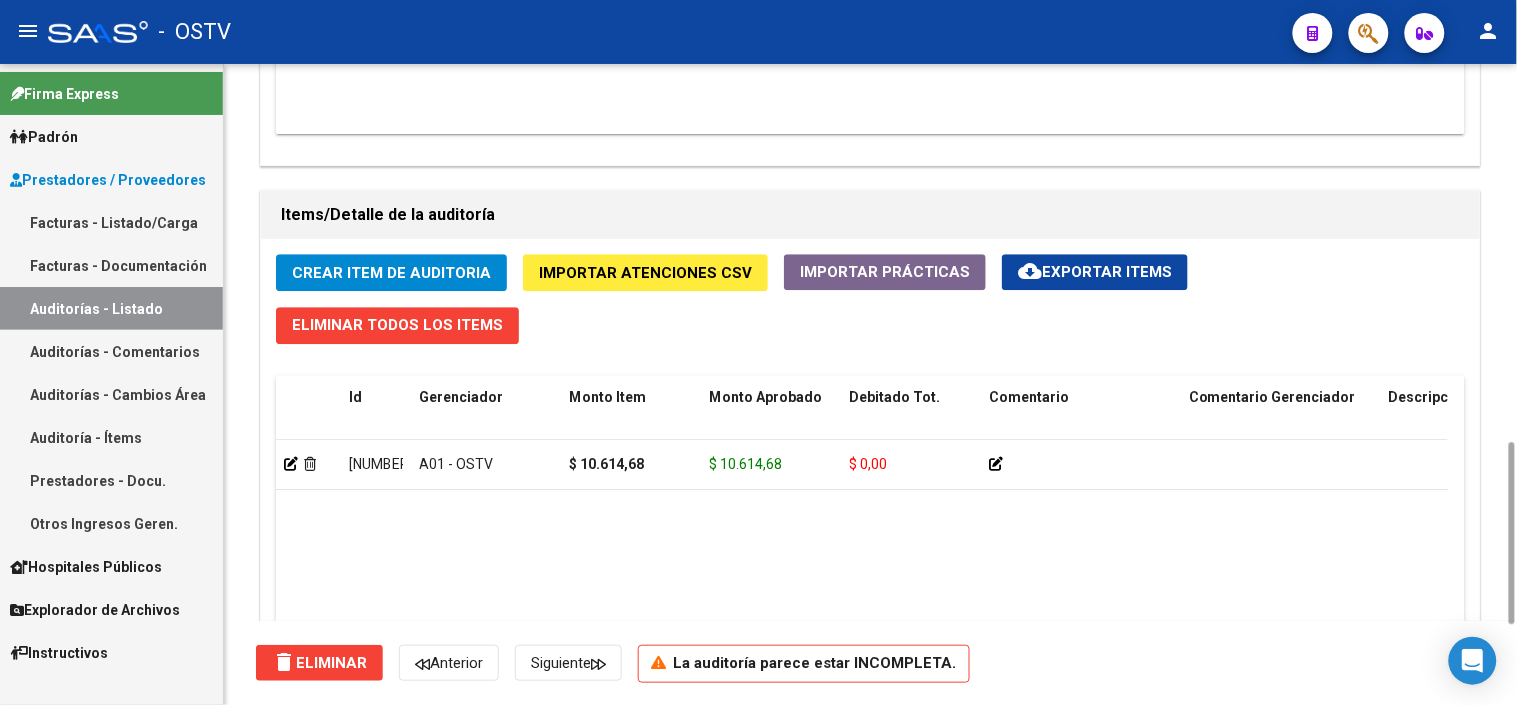 click on "Crear Item de Auditoria" 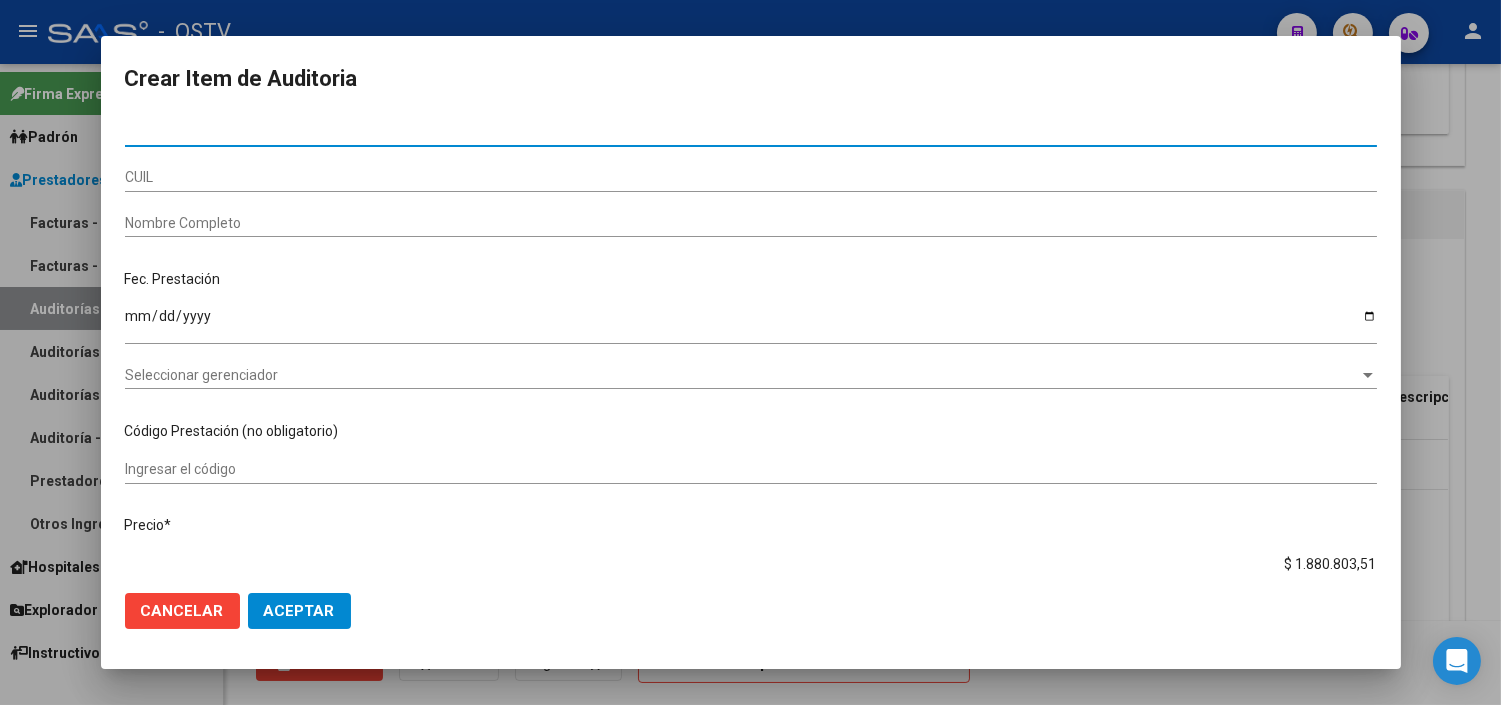 paste on "[NUMBER]" 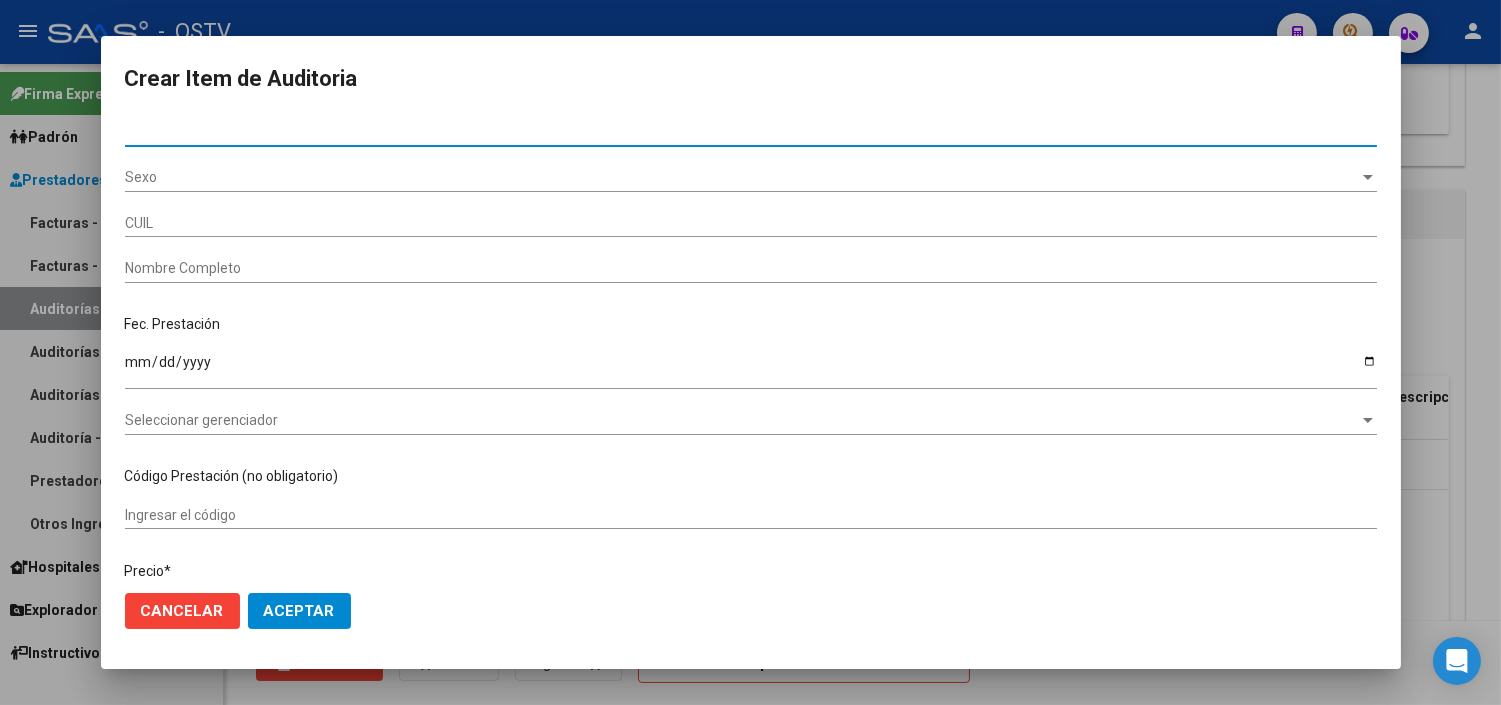 type on "[CUIL]" 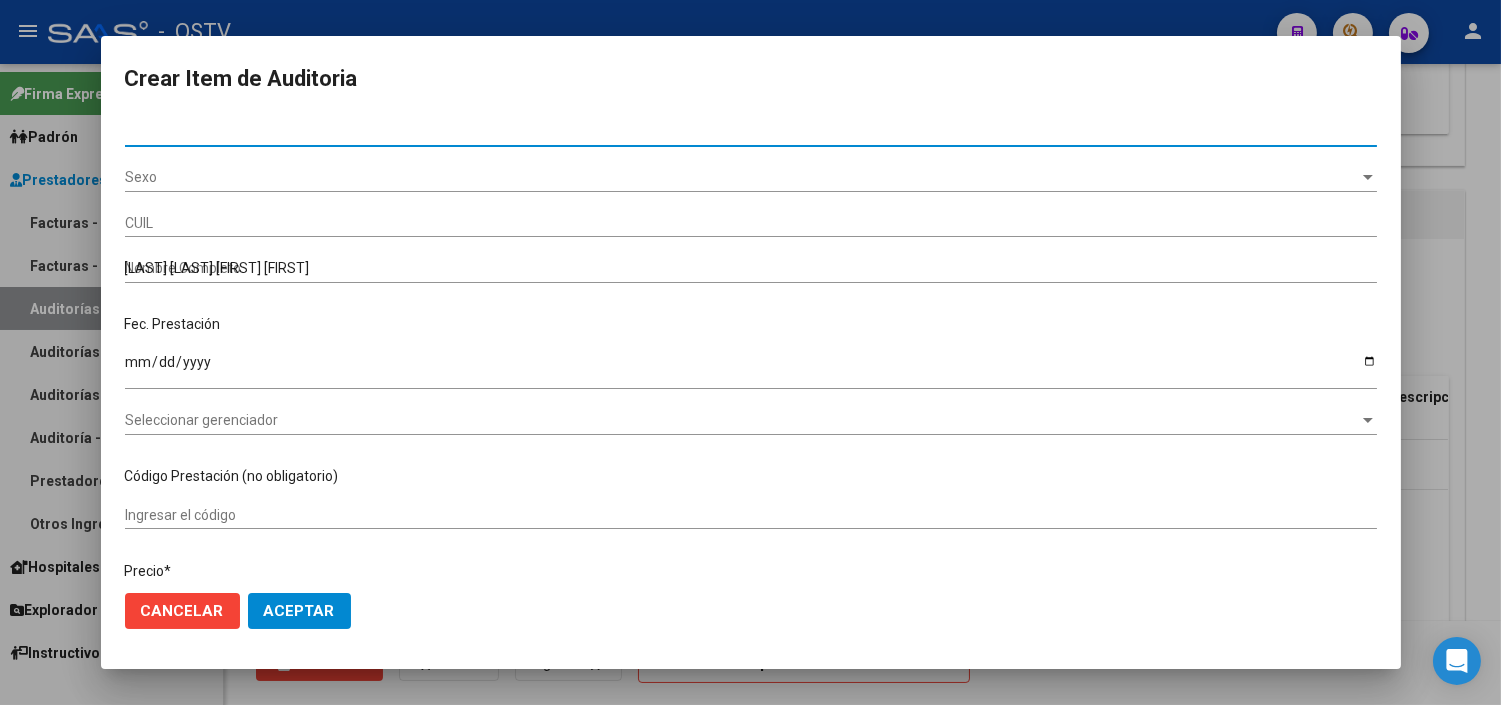 type on "[NUMBER]" 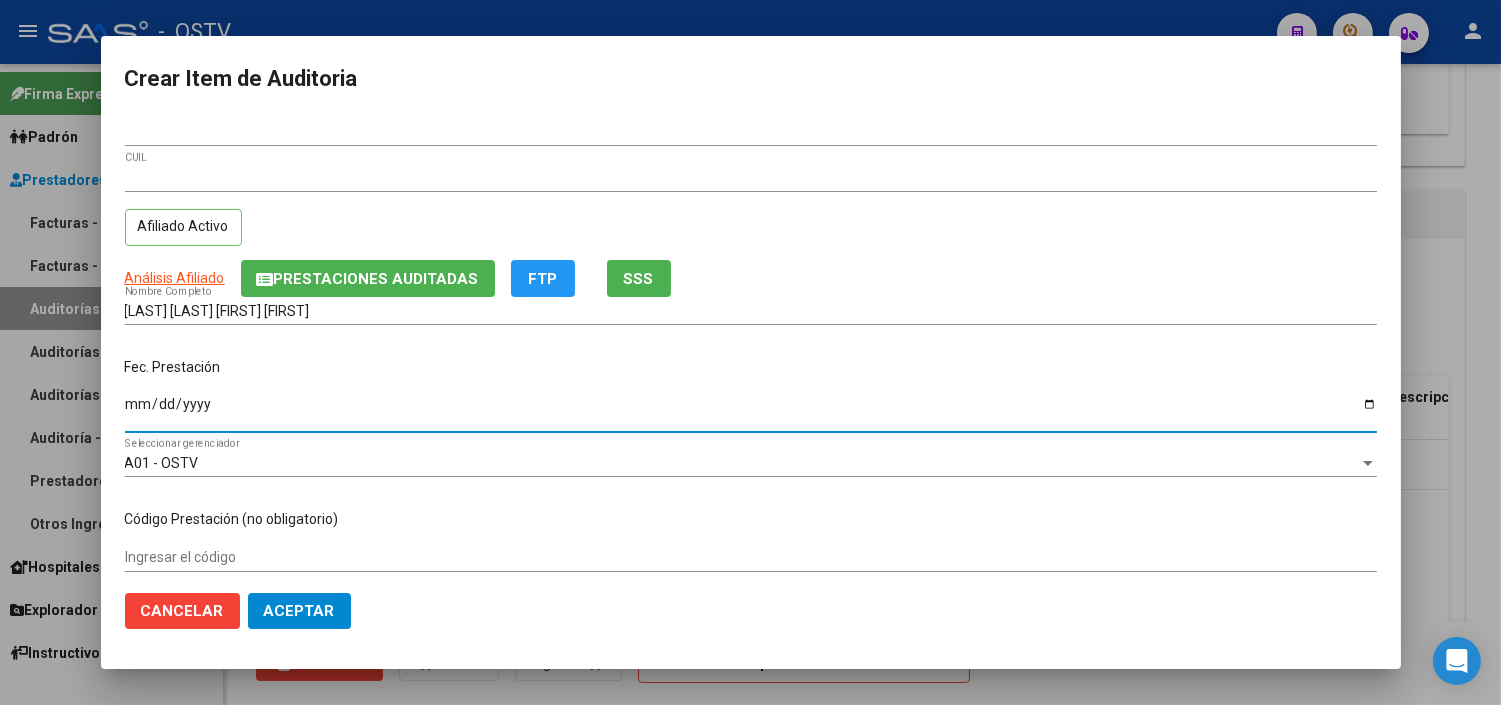 click on "Ingresar la fecha" at bounding box center [751, 411] 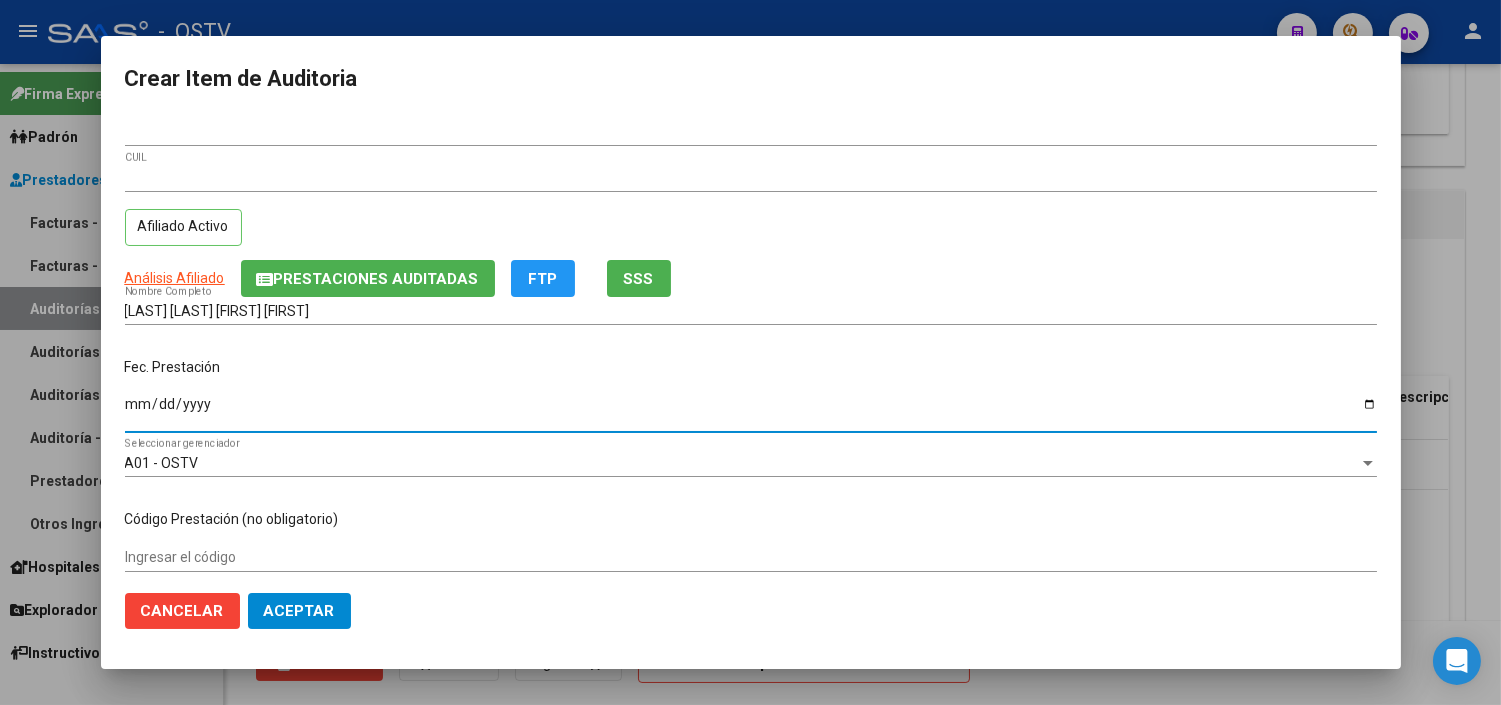 type on "[DATE]" 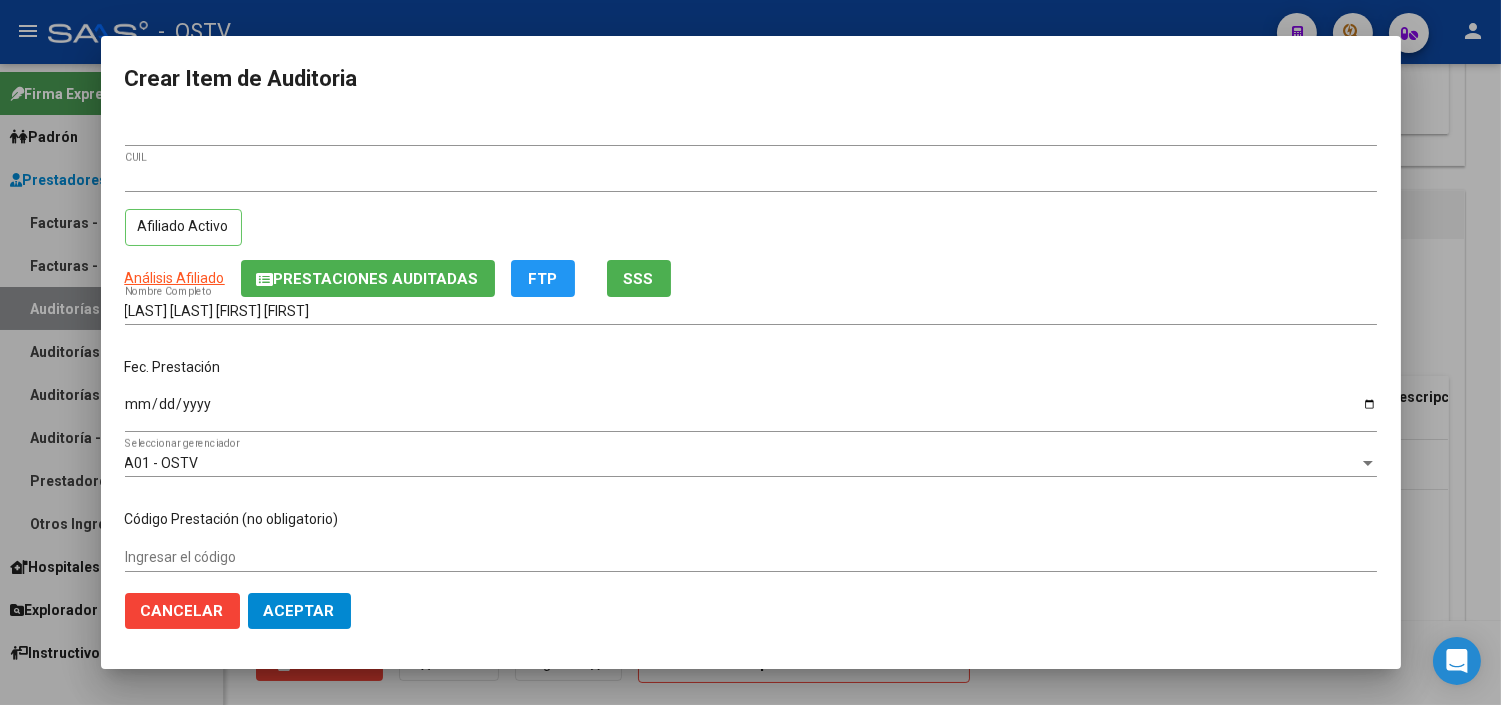 scroll, scrollTop: 304, scrollLeft: 0, axis: vertical 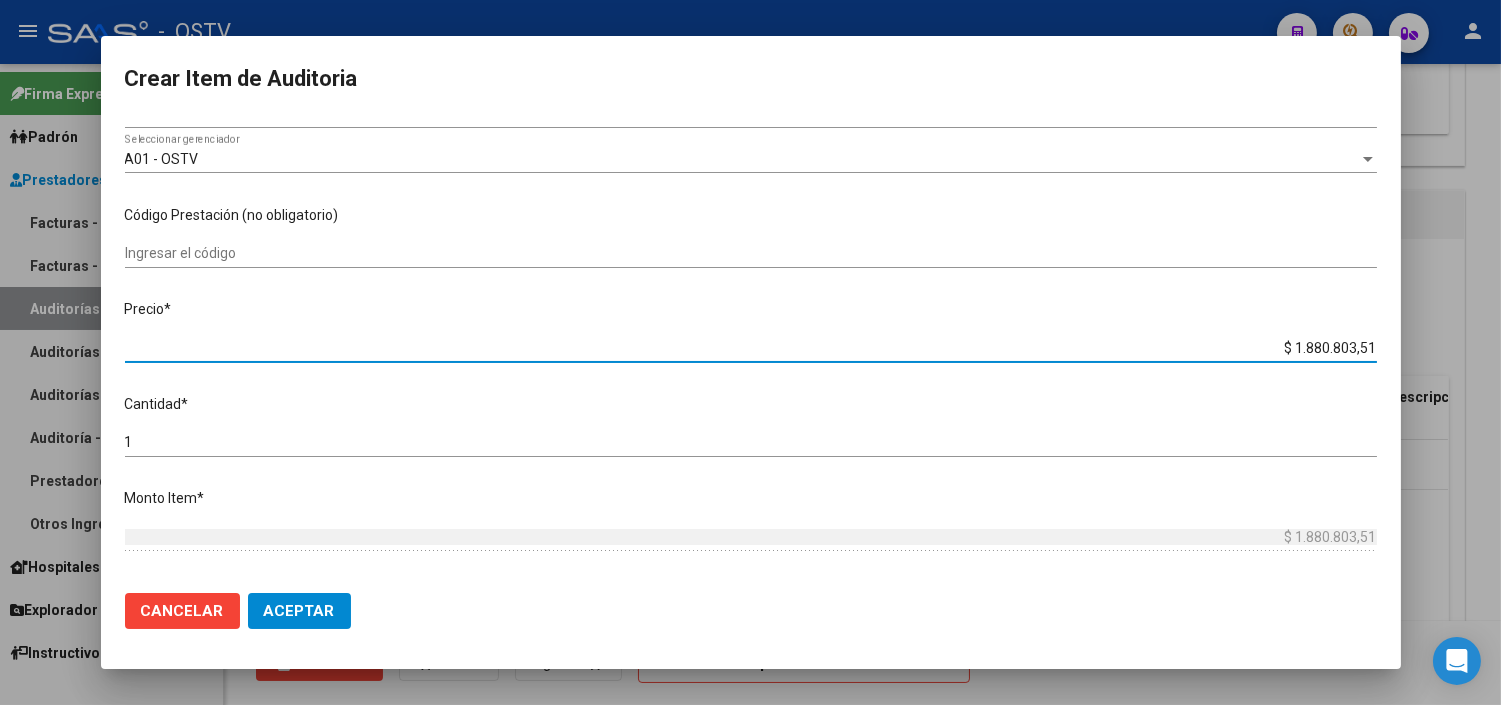 type on "$ 0,08" 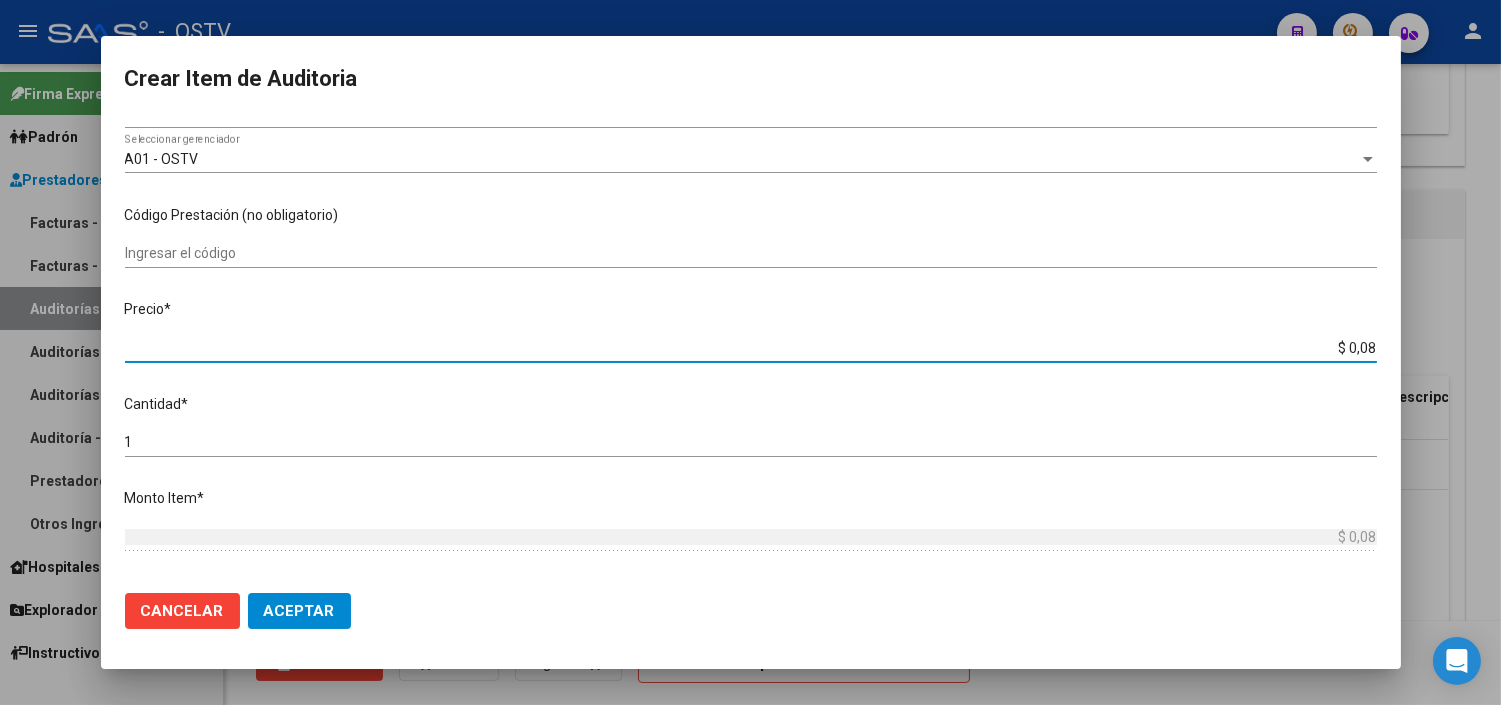 type on "$ 0,84" 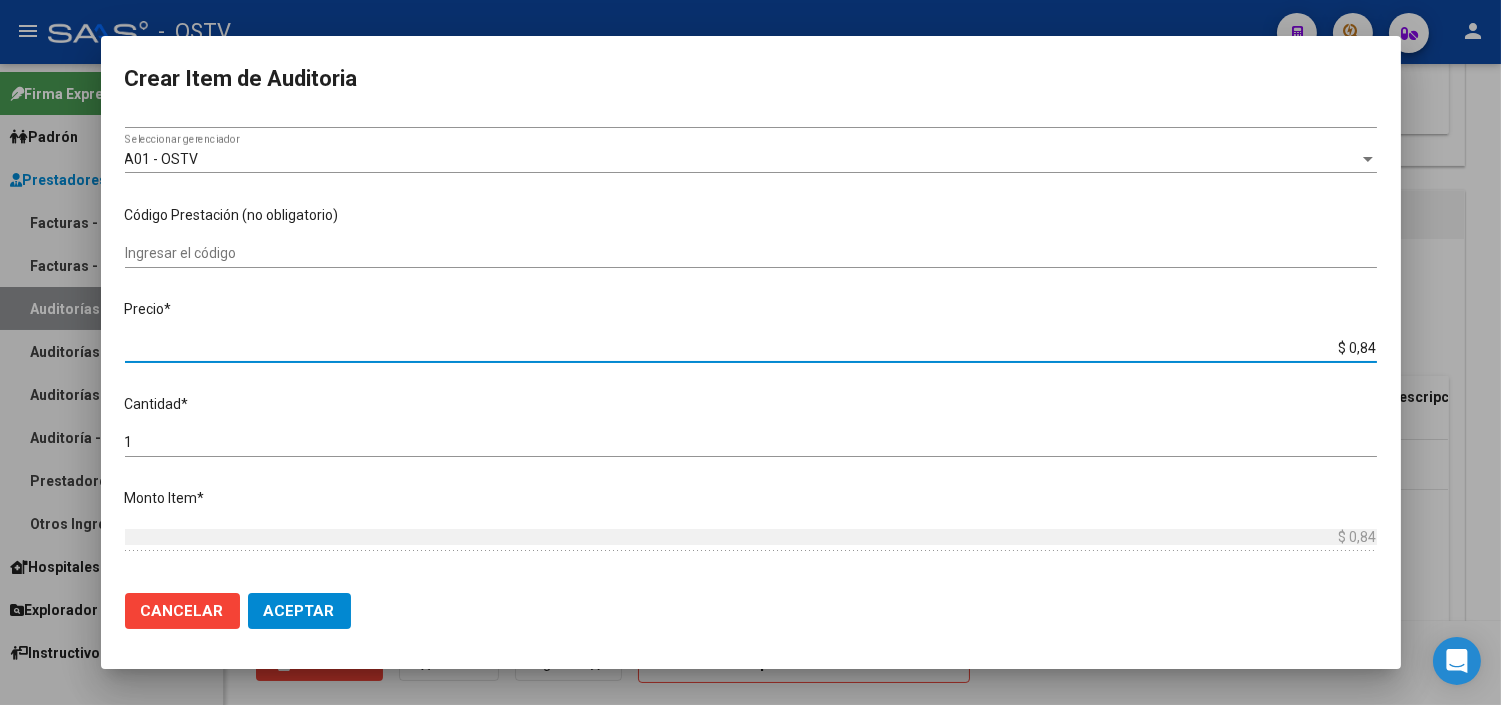type on "$ 8,40" 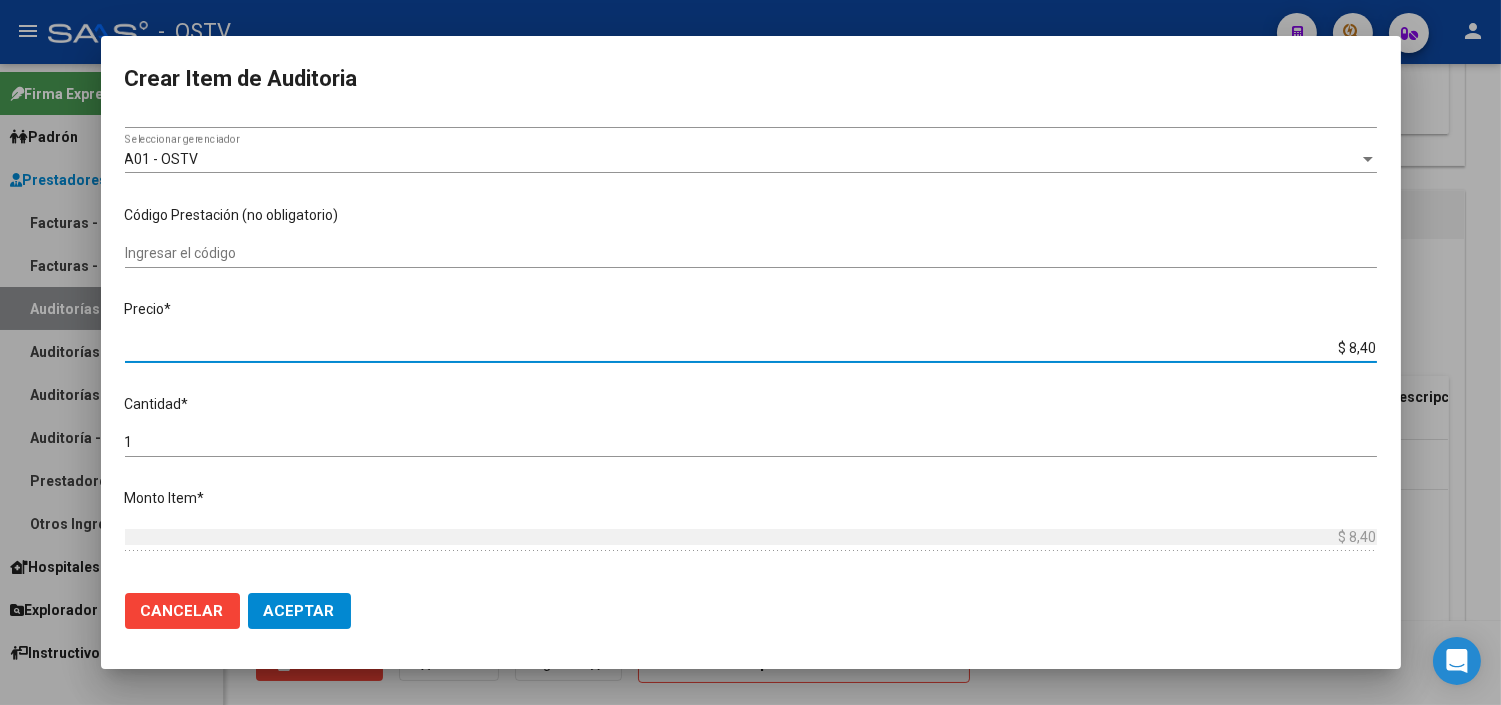 type on "$ [PRICE]" 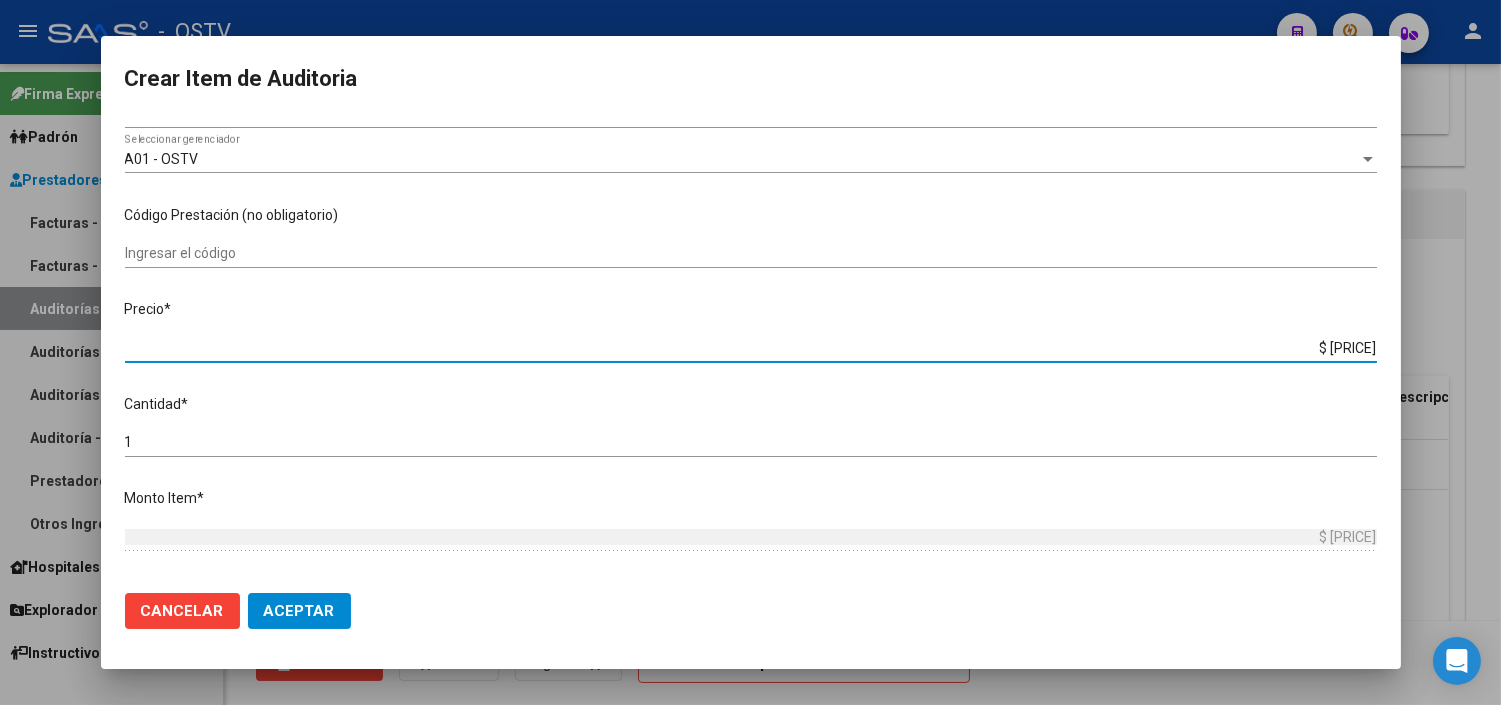 type on "$ 840,06" 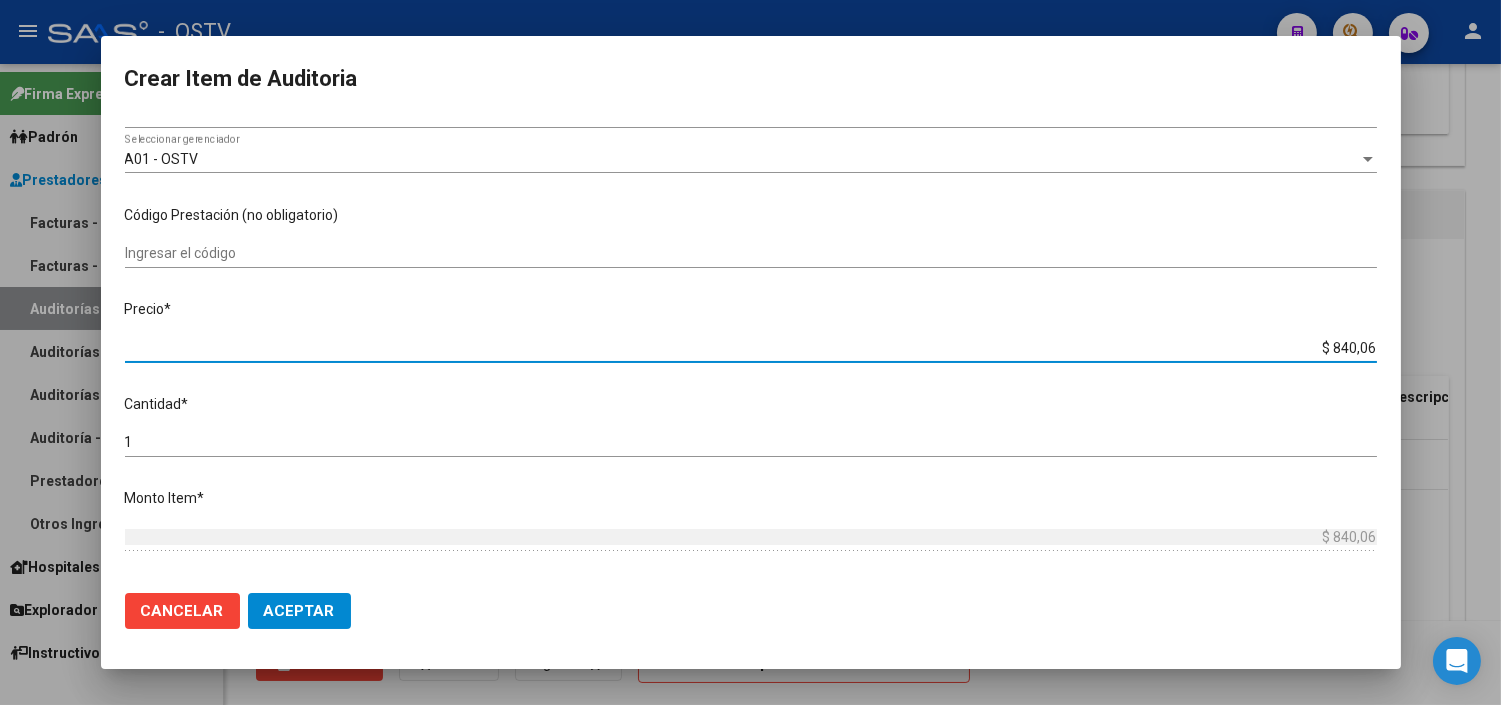 type on "$ 8.400,69" 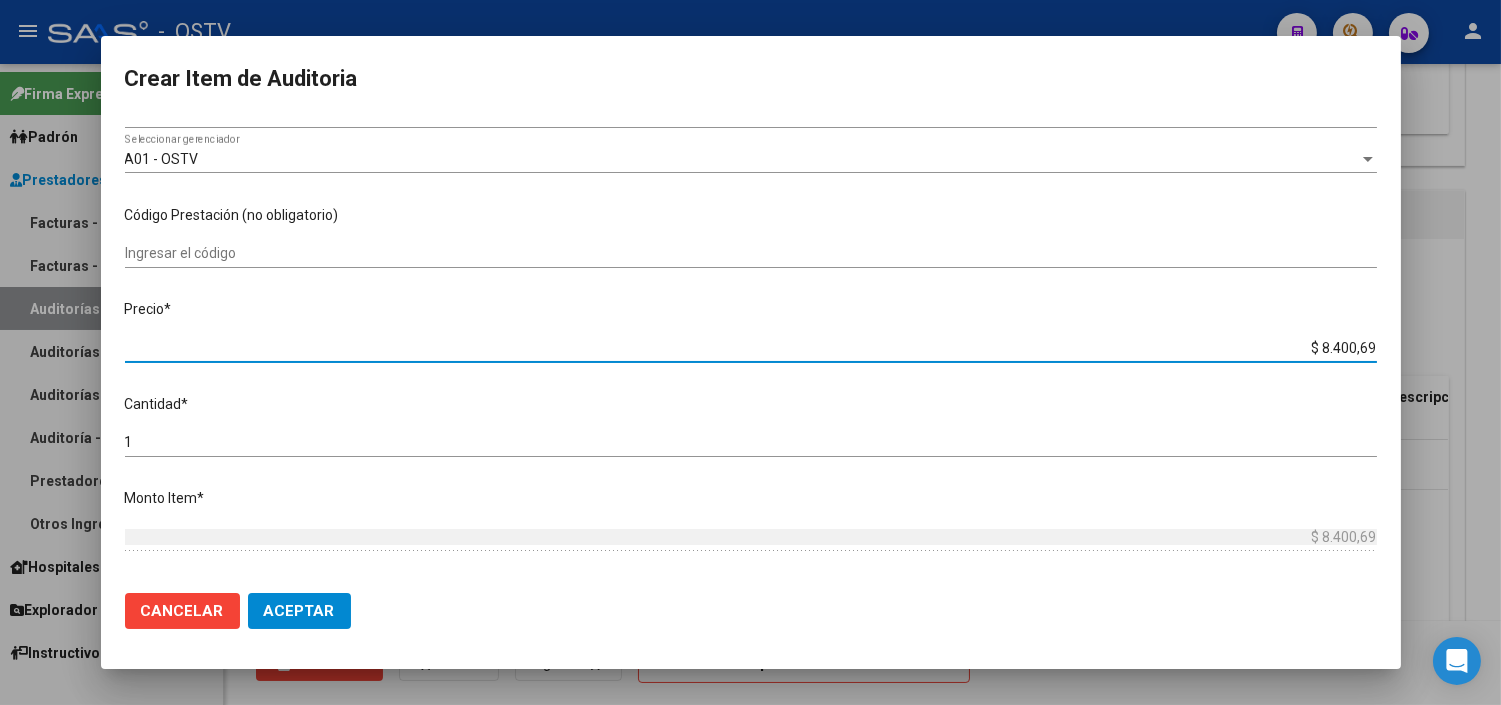 type on "$ [PRICE]" 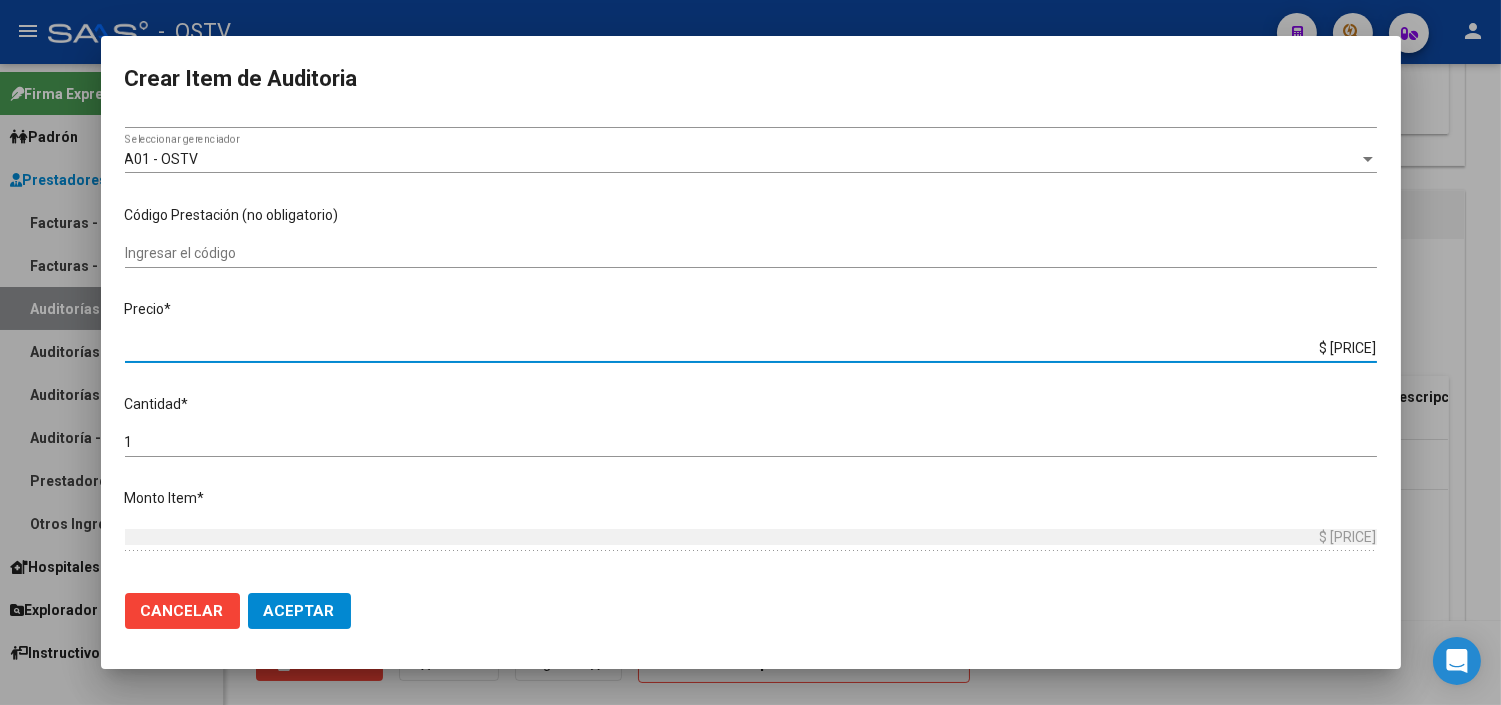 type on "$ 840.069,58" 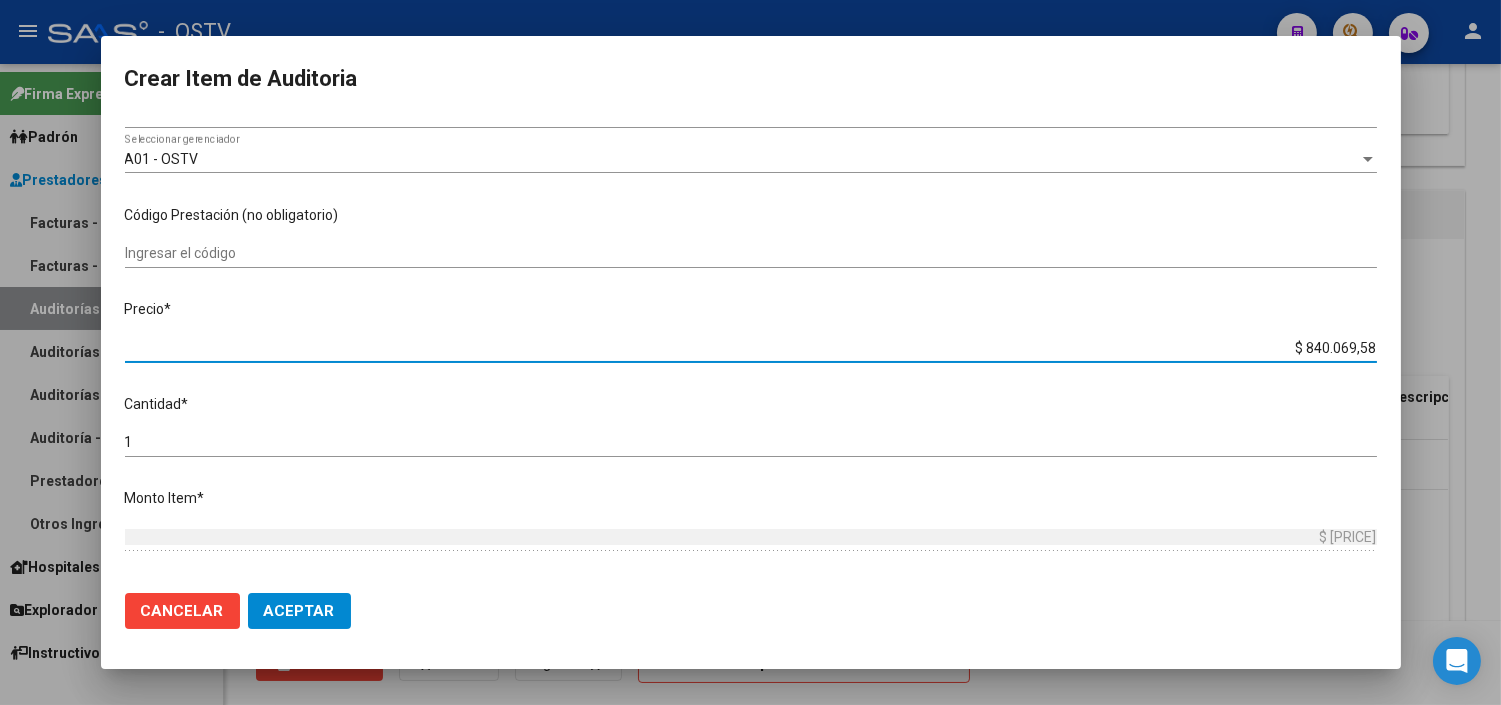type on "$ 840.069,58" 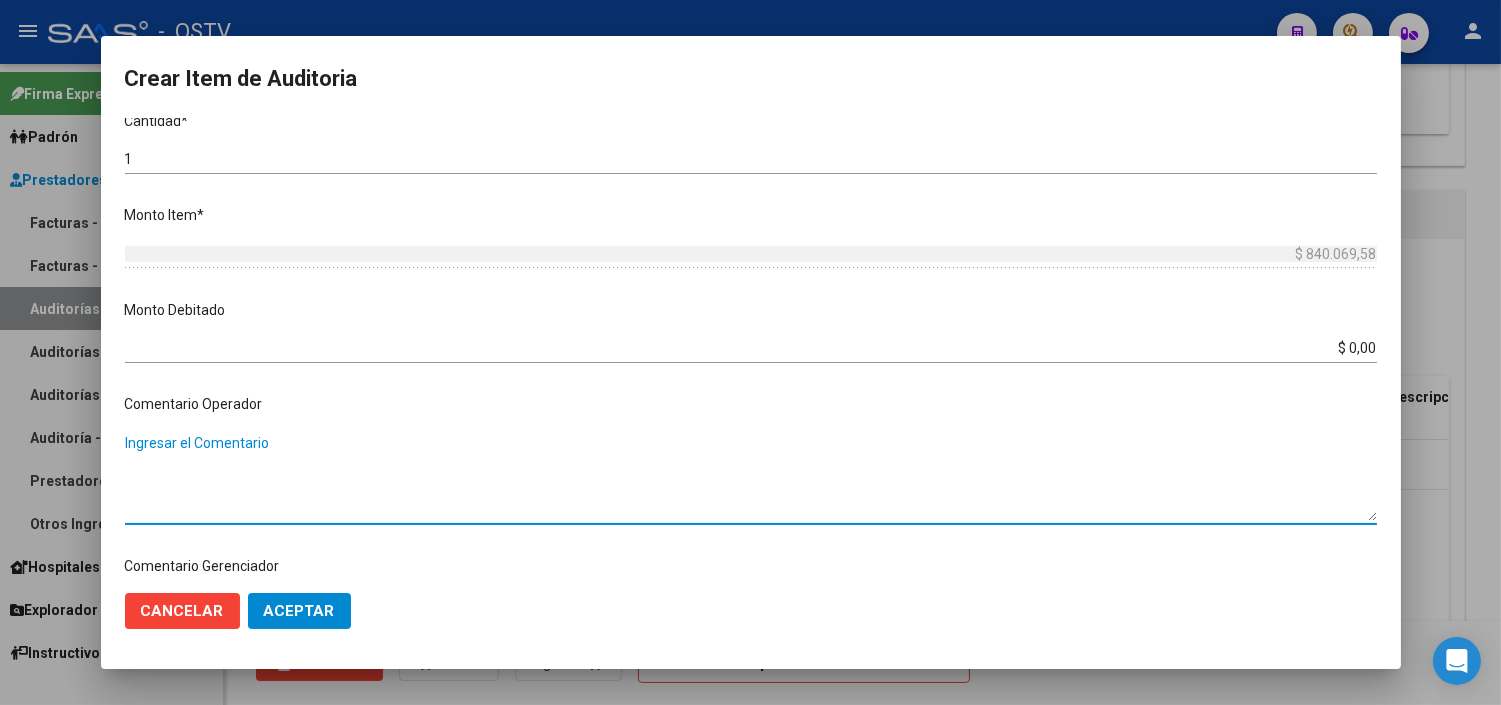 scroll, scrollTop: 1005, scrollLeft: 0, axis: vertical 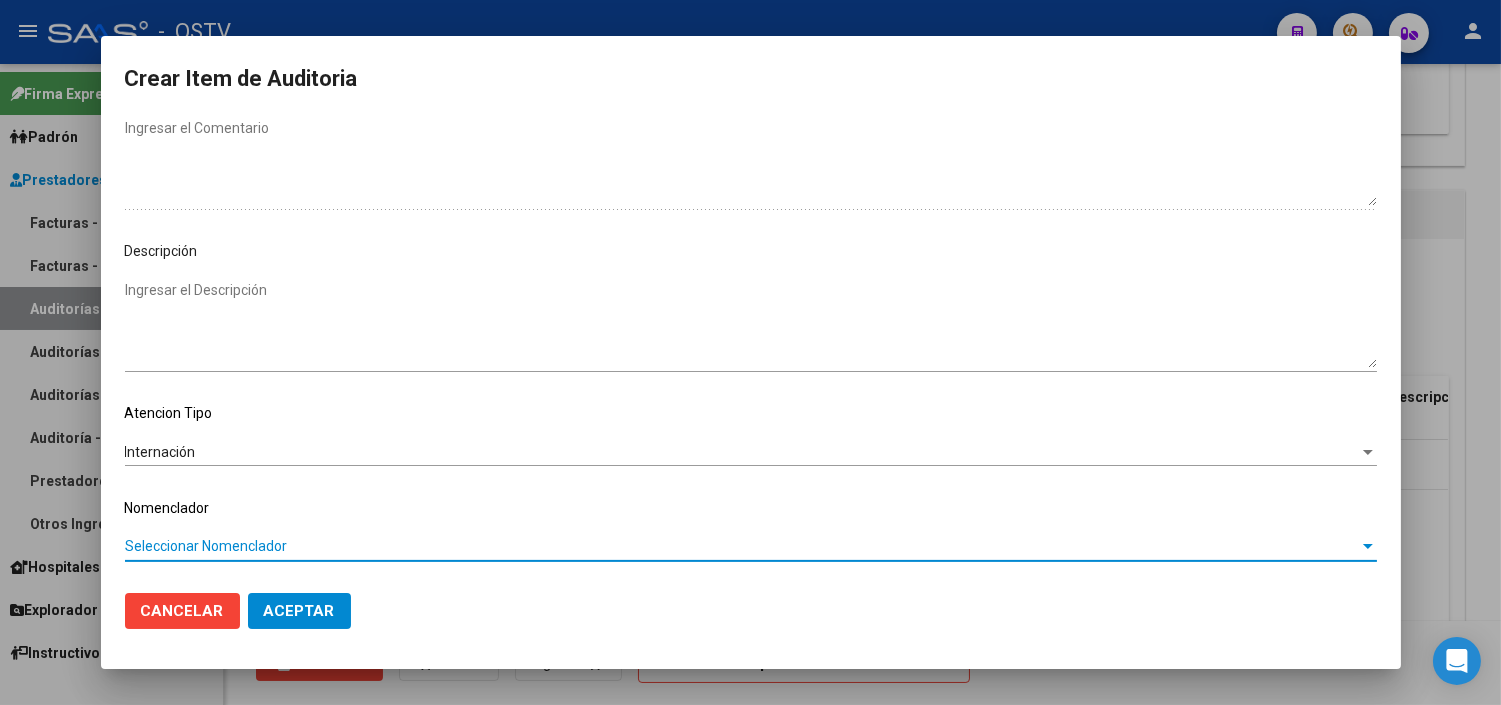 type 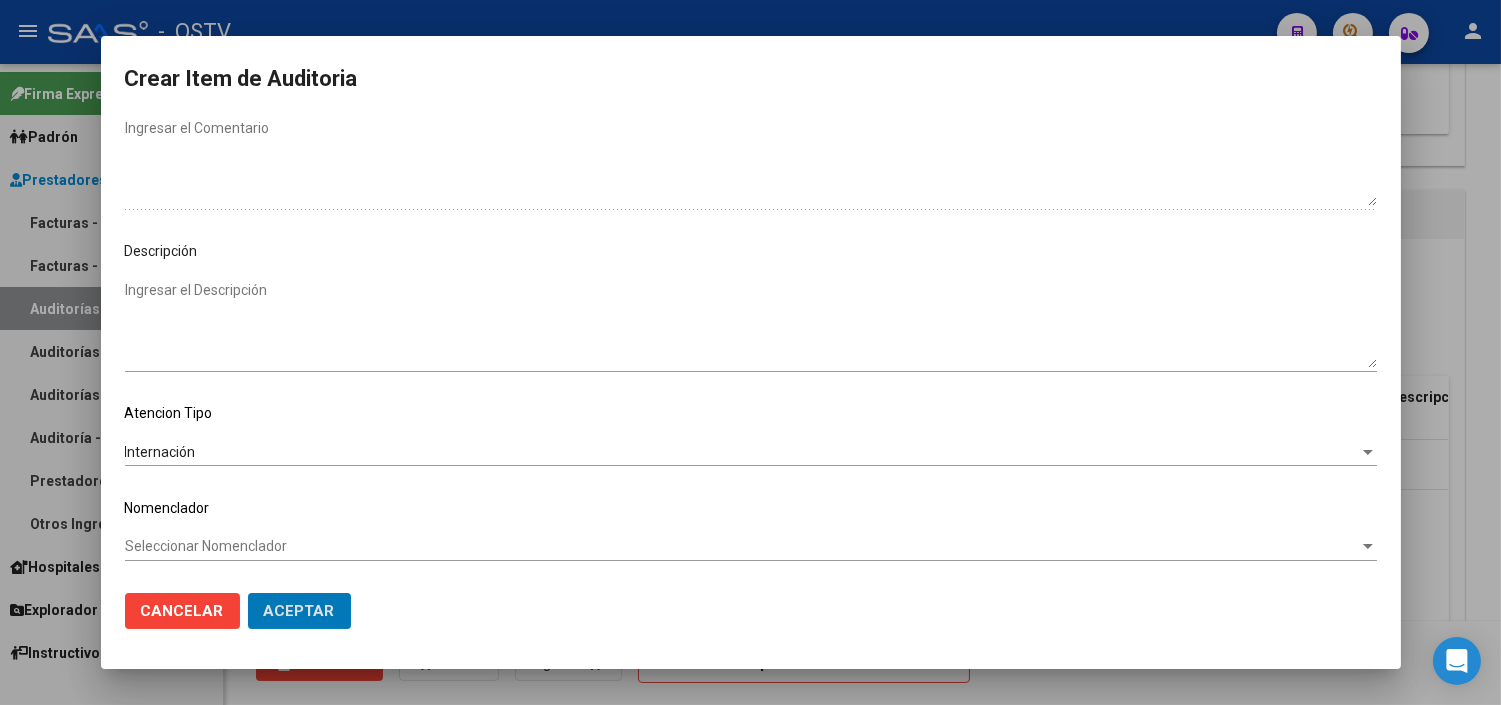 type 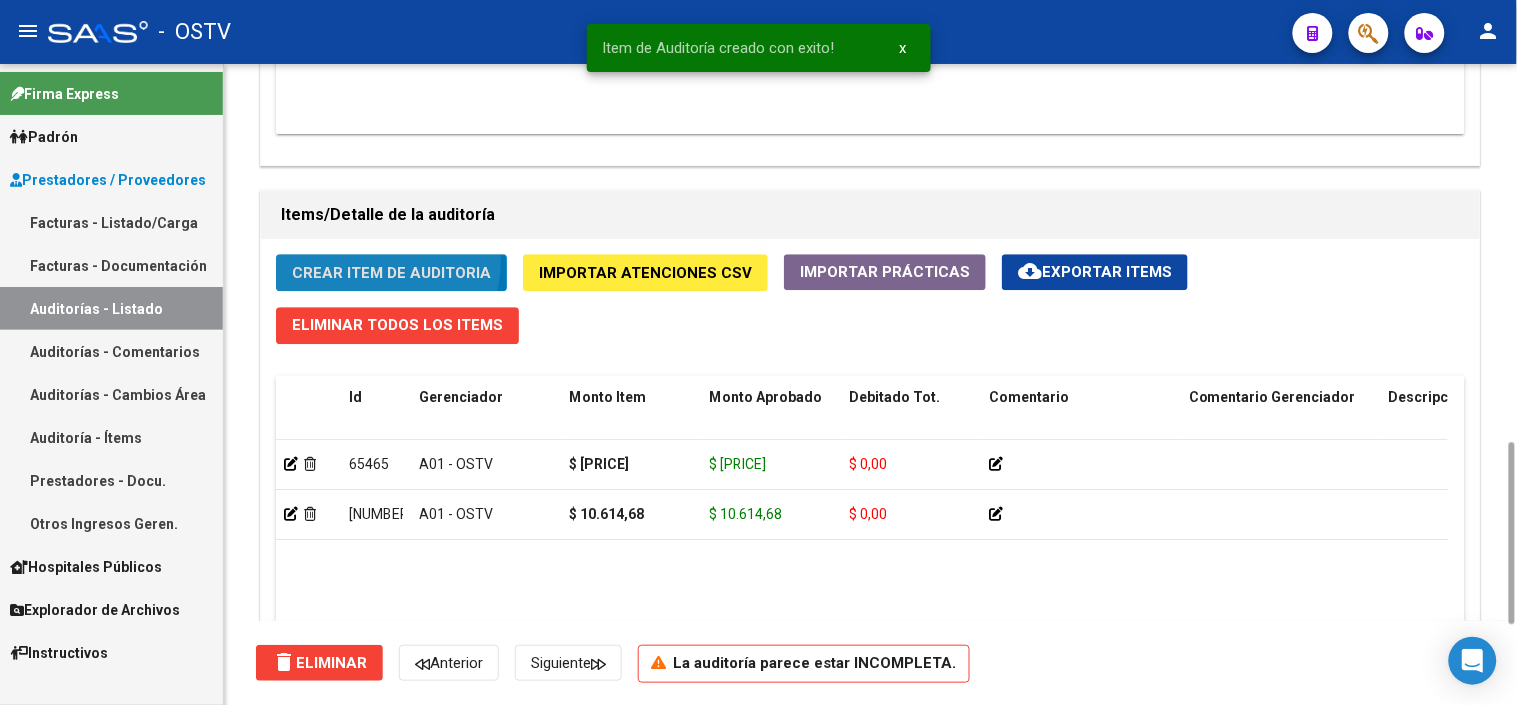 click on "Crear Item de Auditoria" 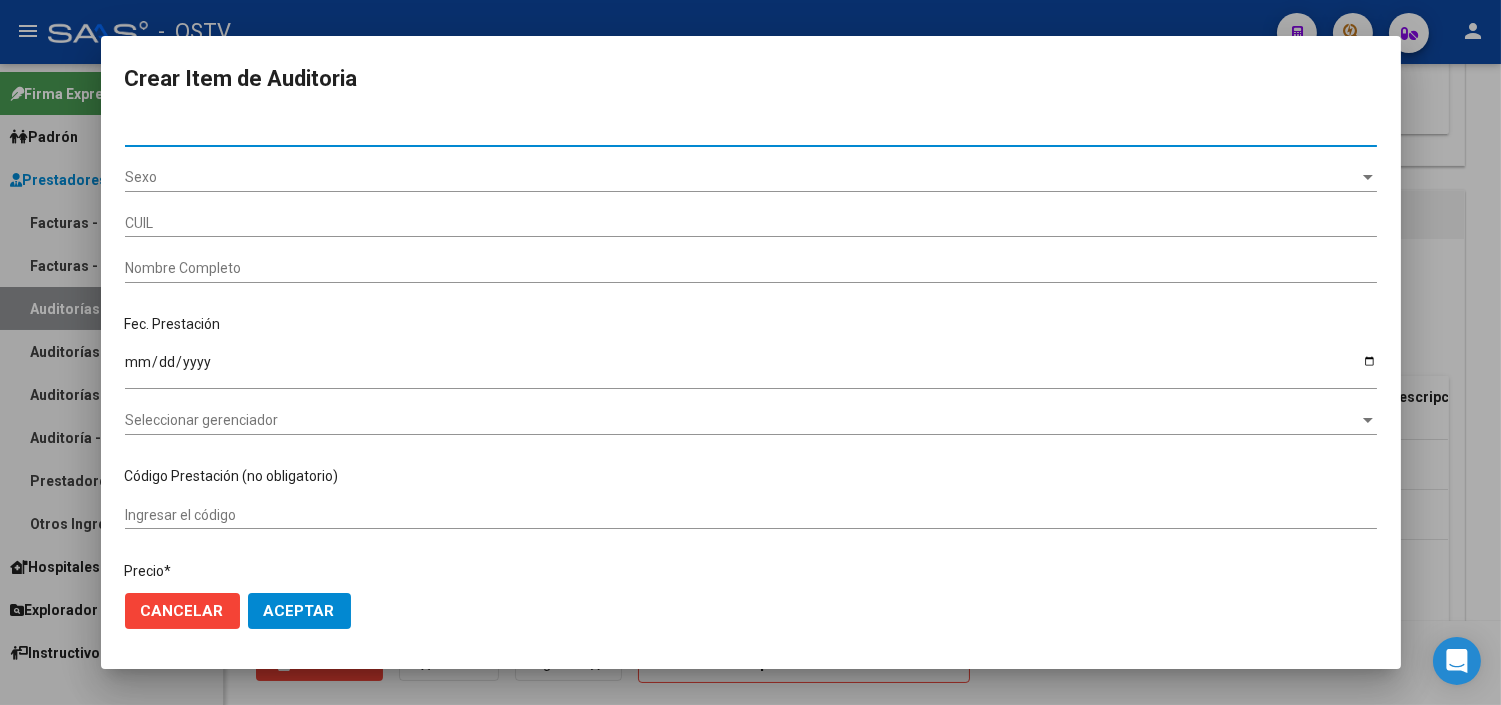 type on "[NUMBER]" 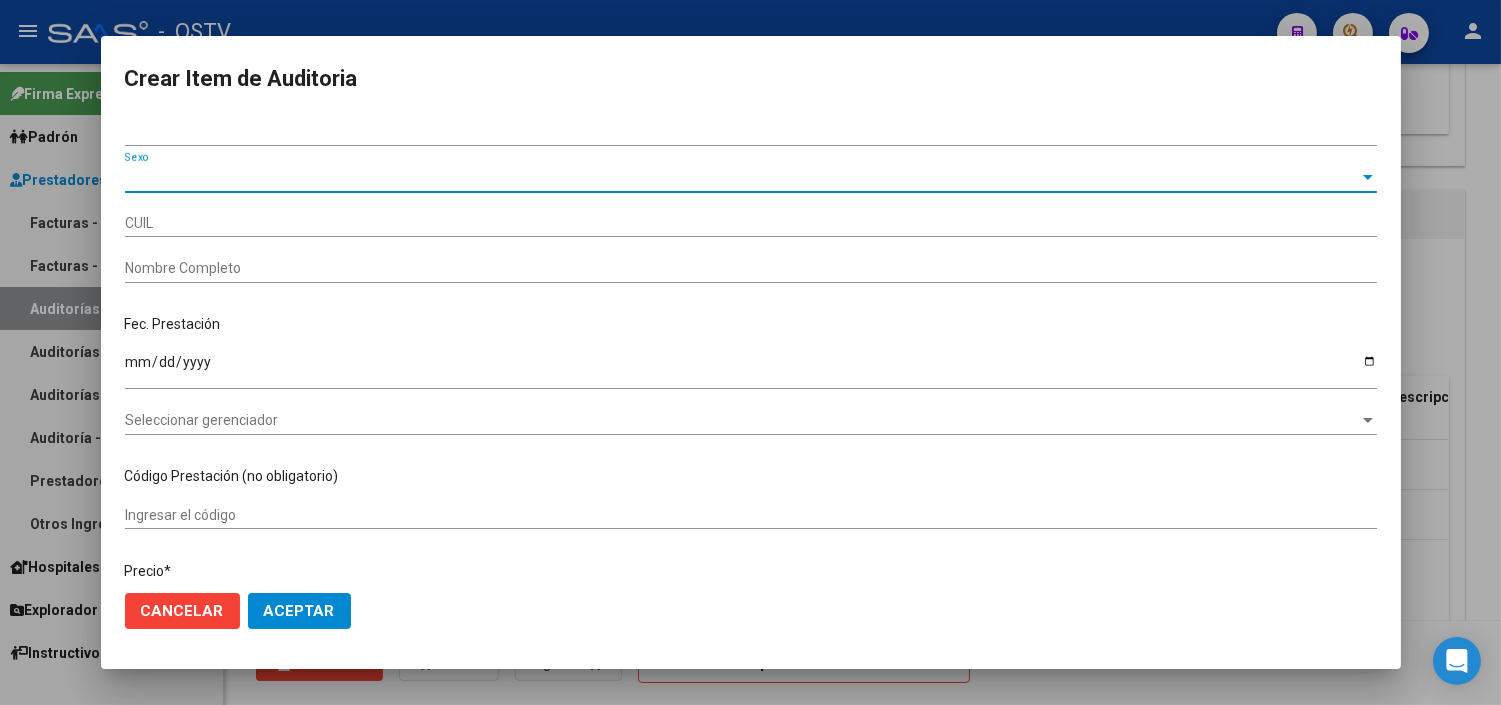 type on "[CUIL]" 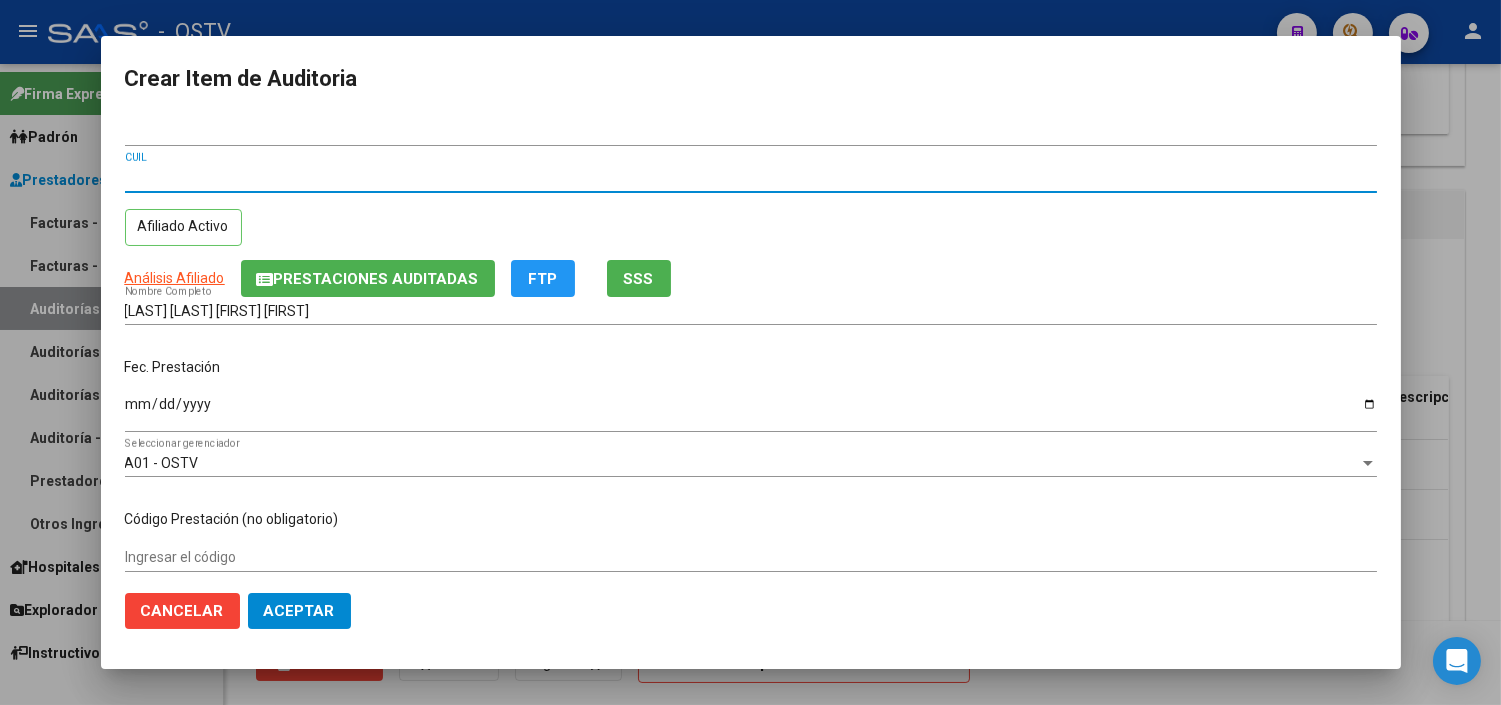 type 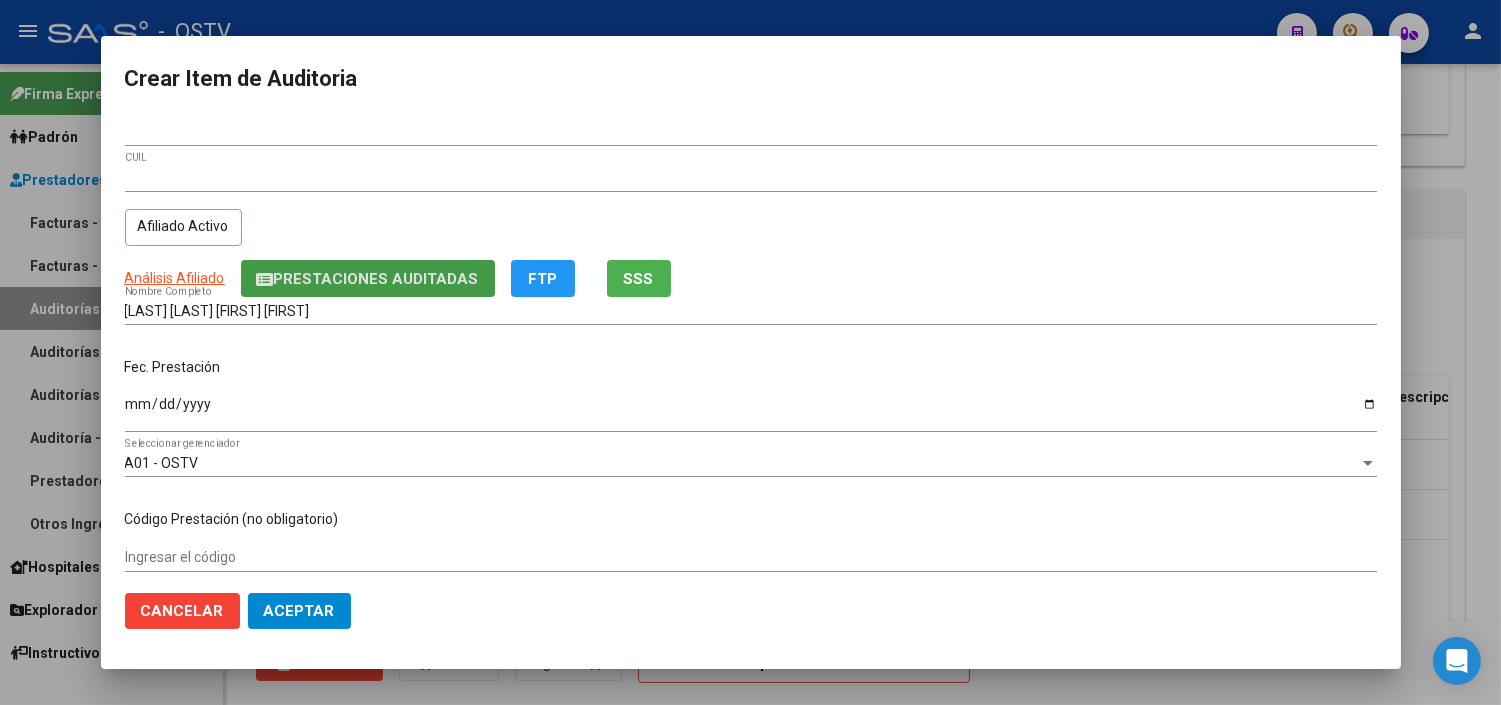 type 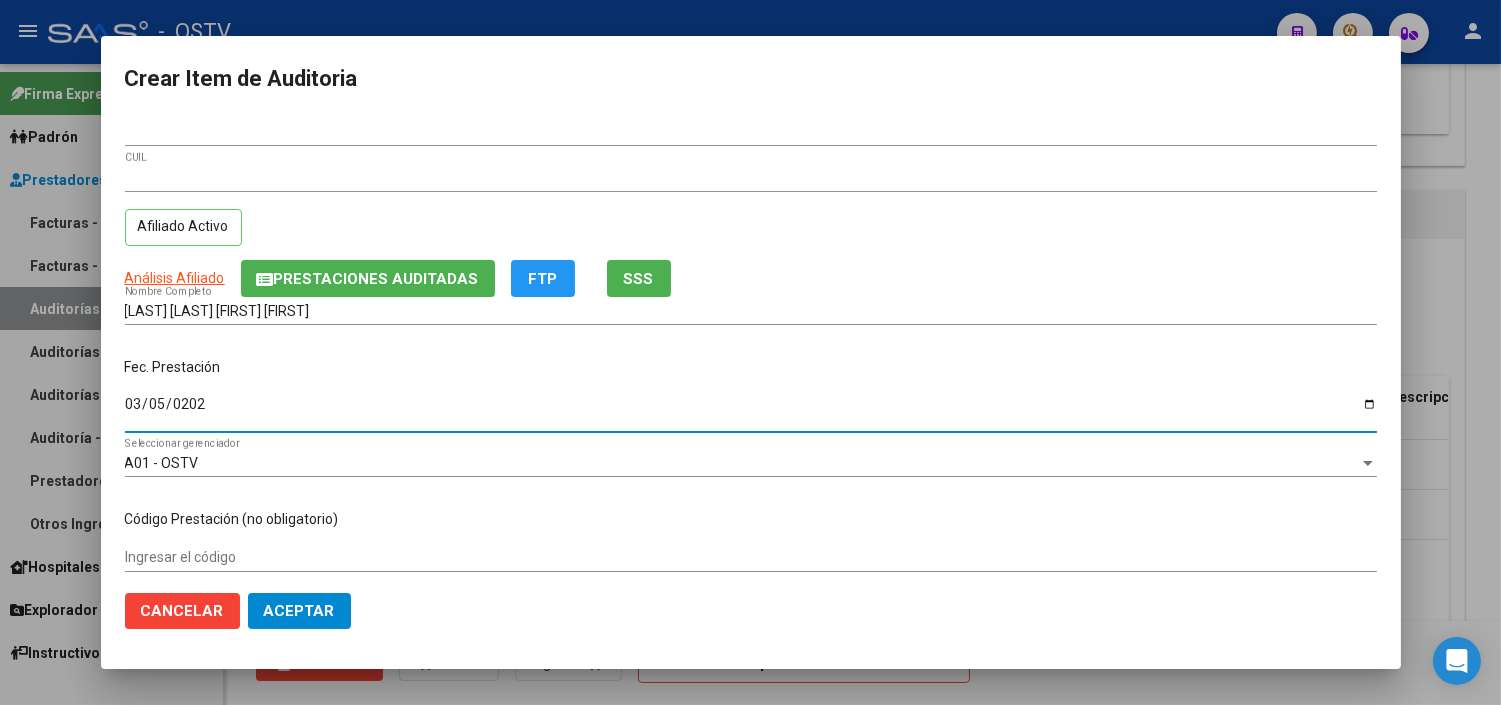 type on "[DATE]" 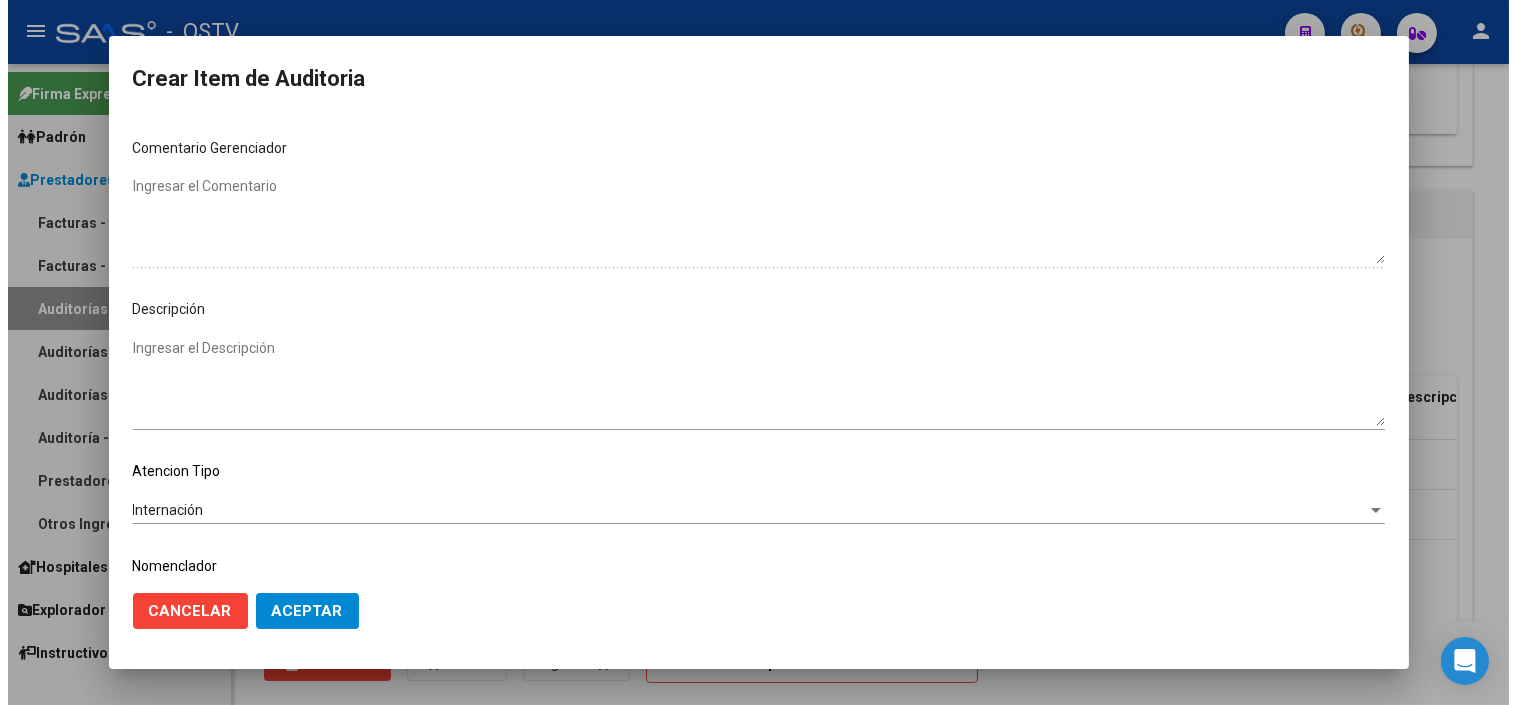 scroll, scrollTop: 1063, scrollLeft: 0, axis: vertical 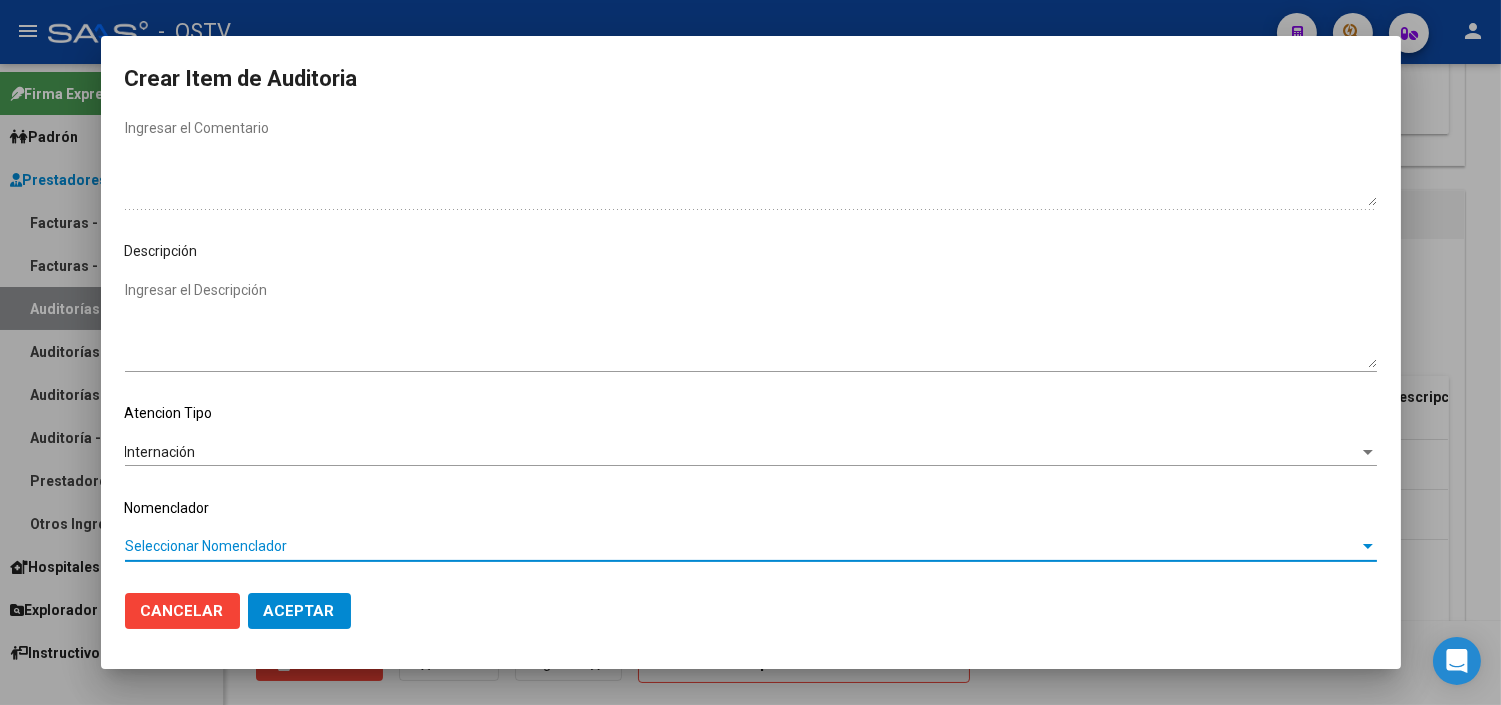 type 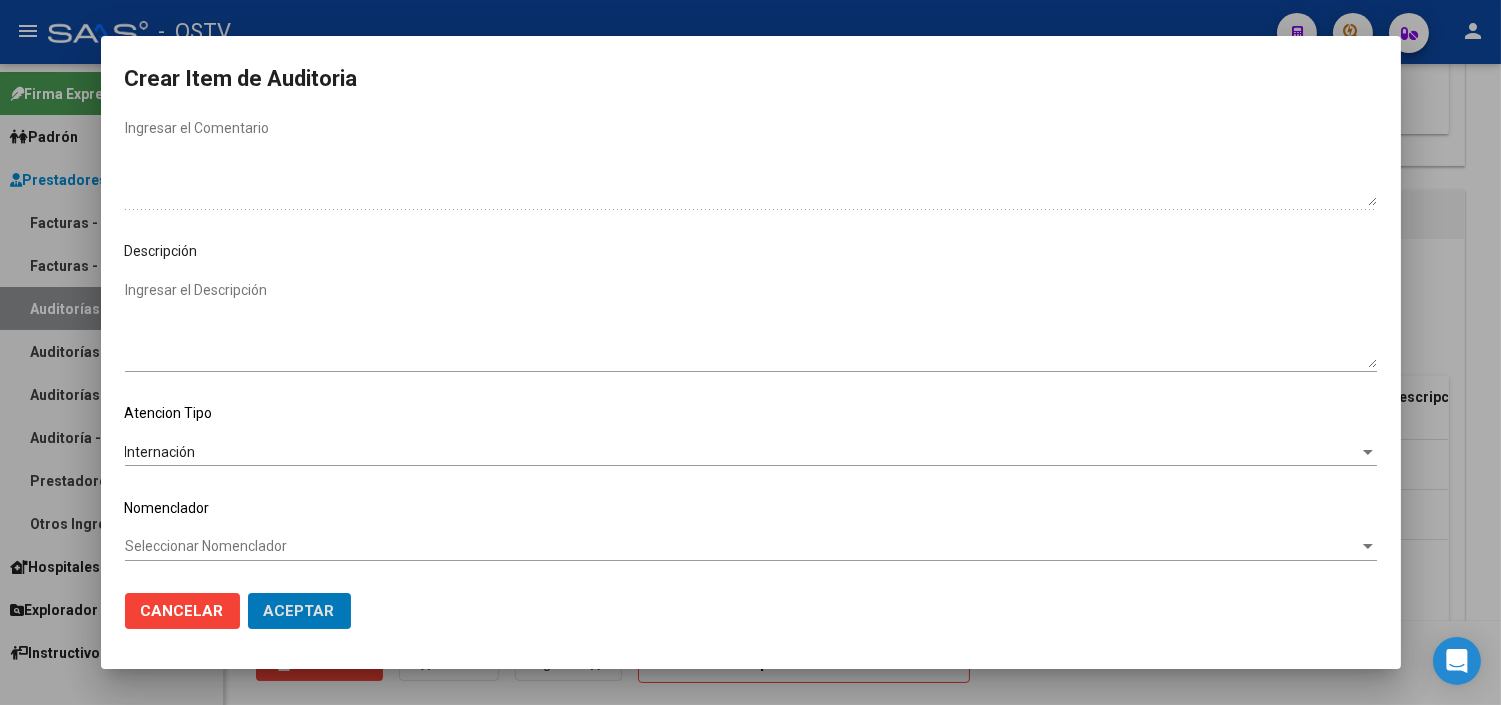 type 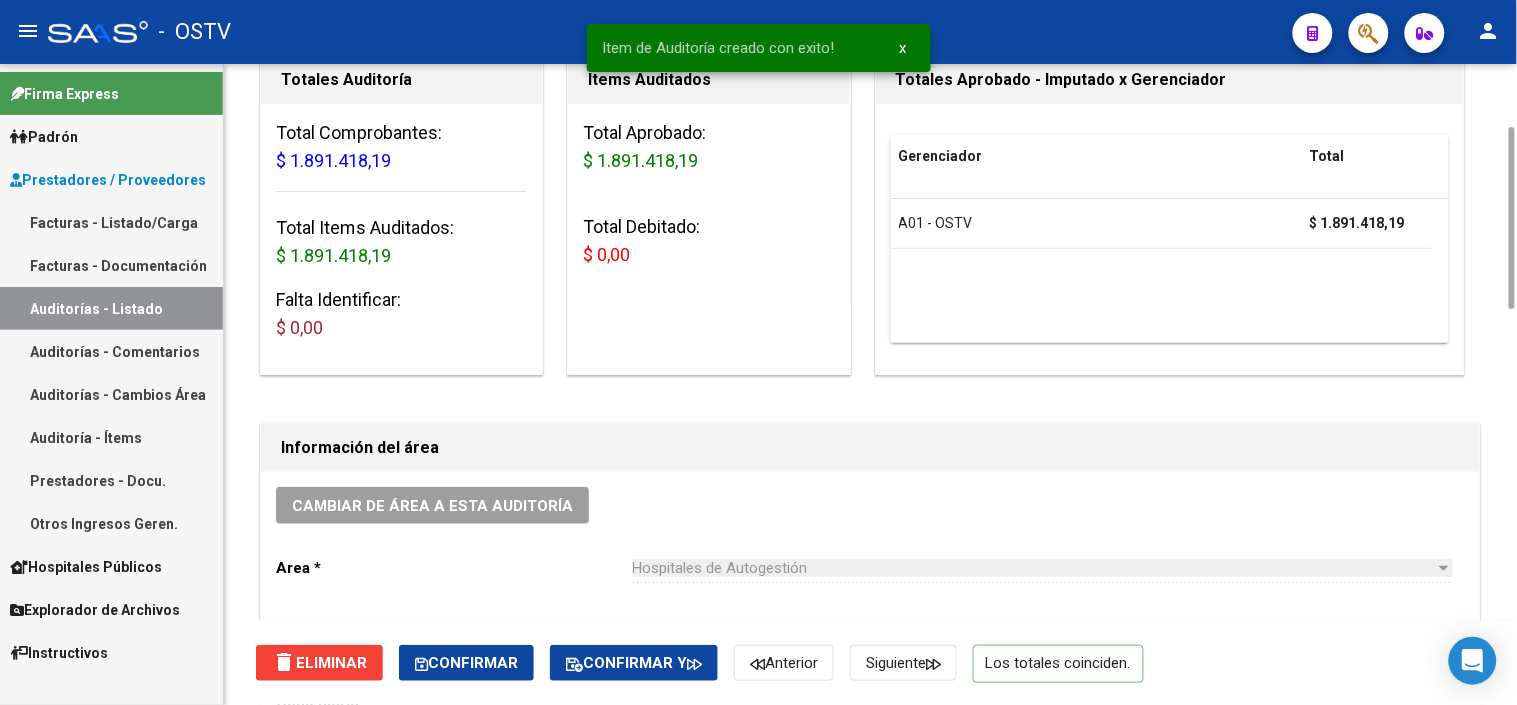 scroll, scrollTop: 0, scrollLeft: 0, axis: both 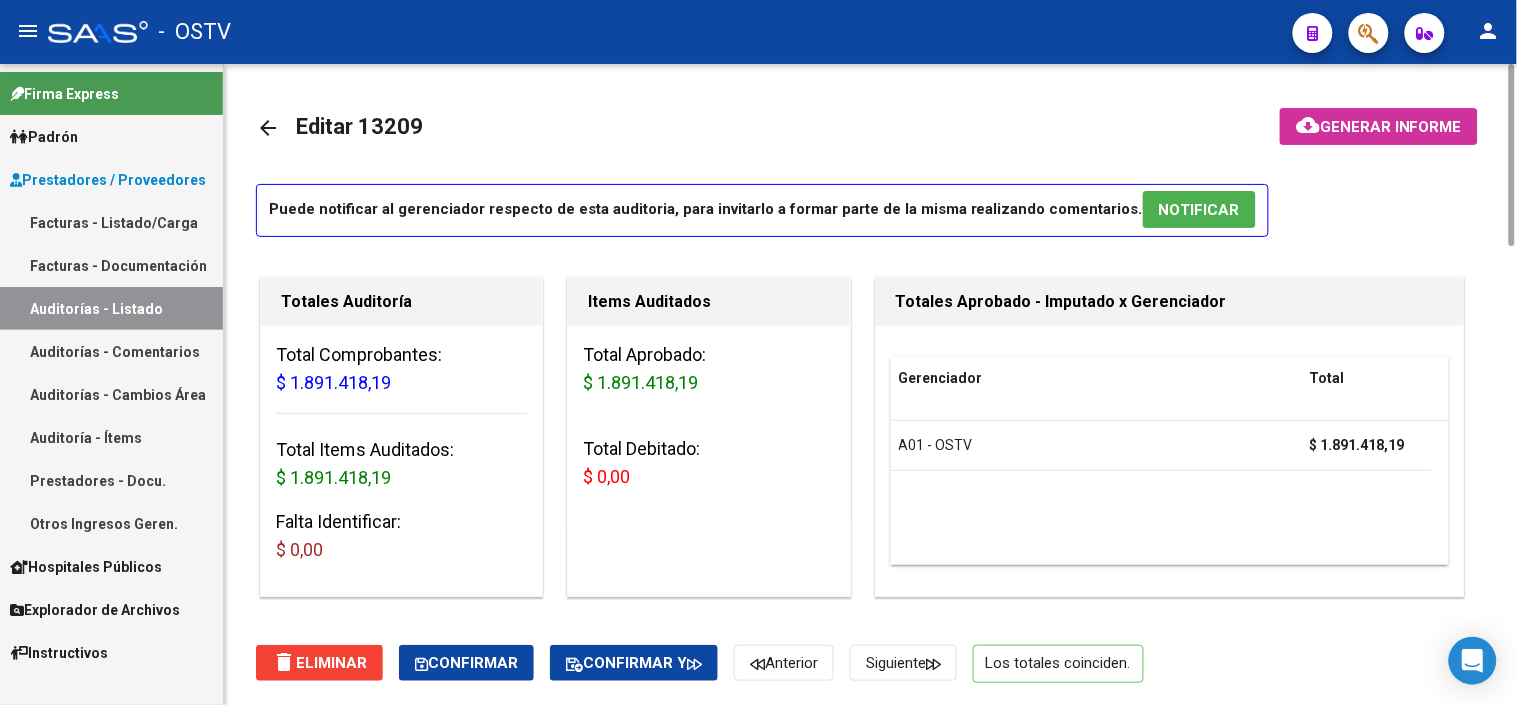 click on "NOTIFICAR" at bounding box center [1199, 209] 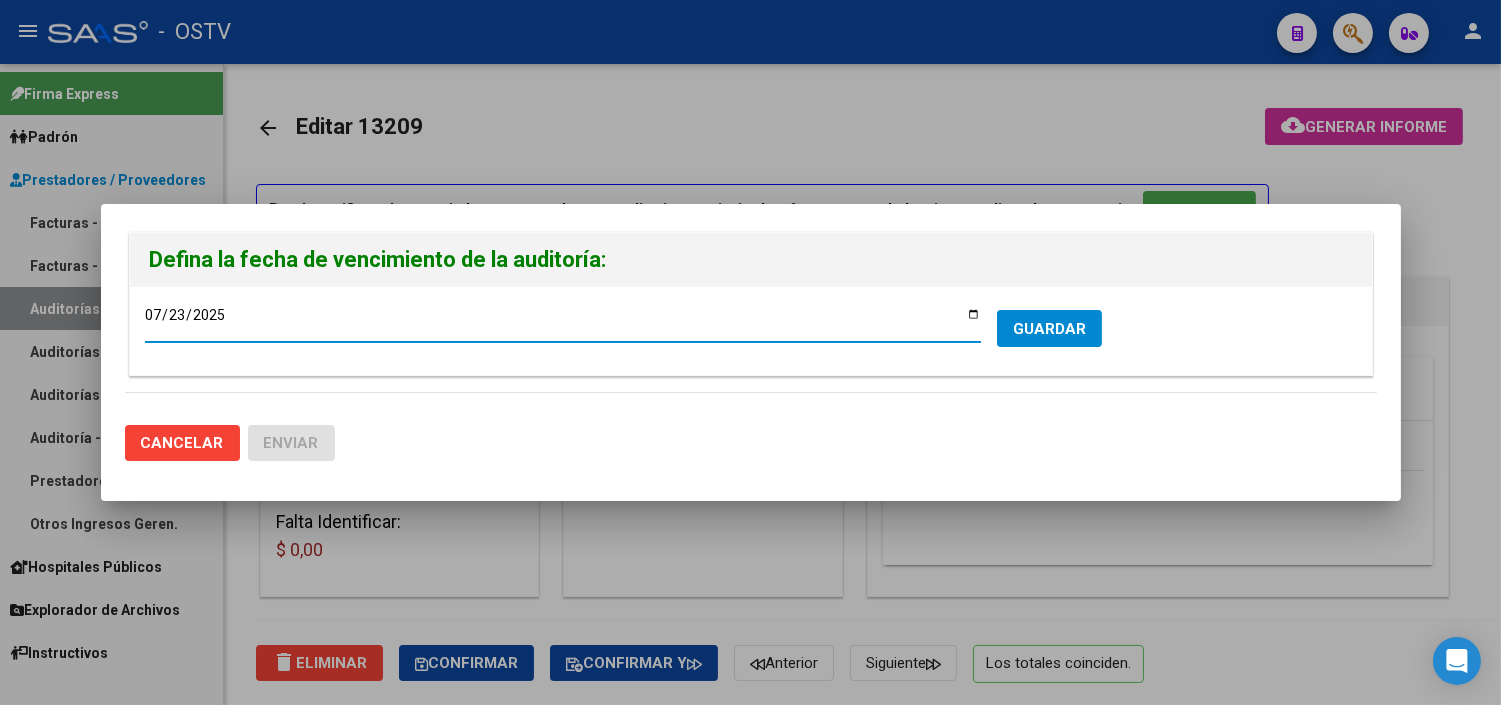 click on "GUARDAR" at bounding box center (1049, 329) 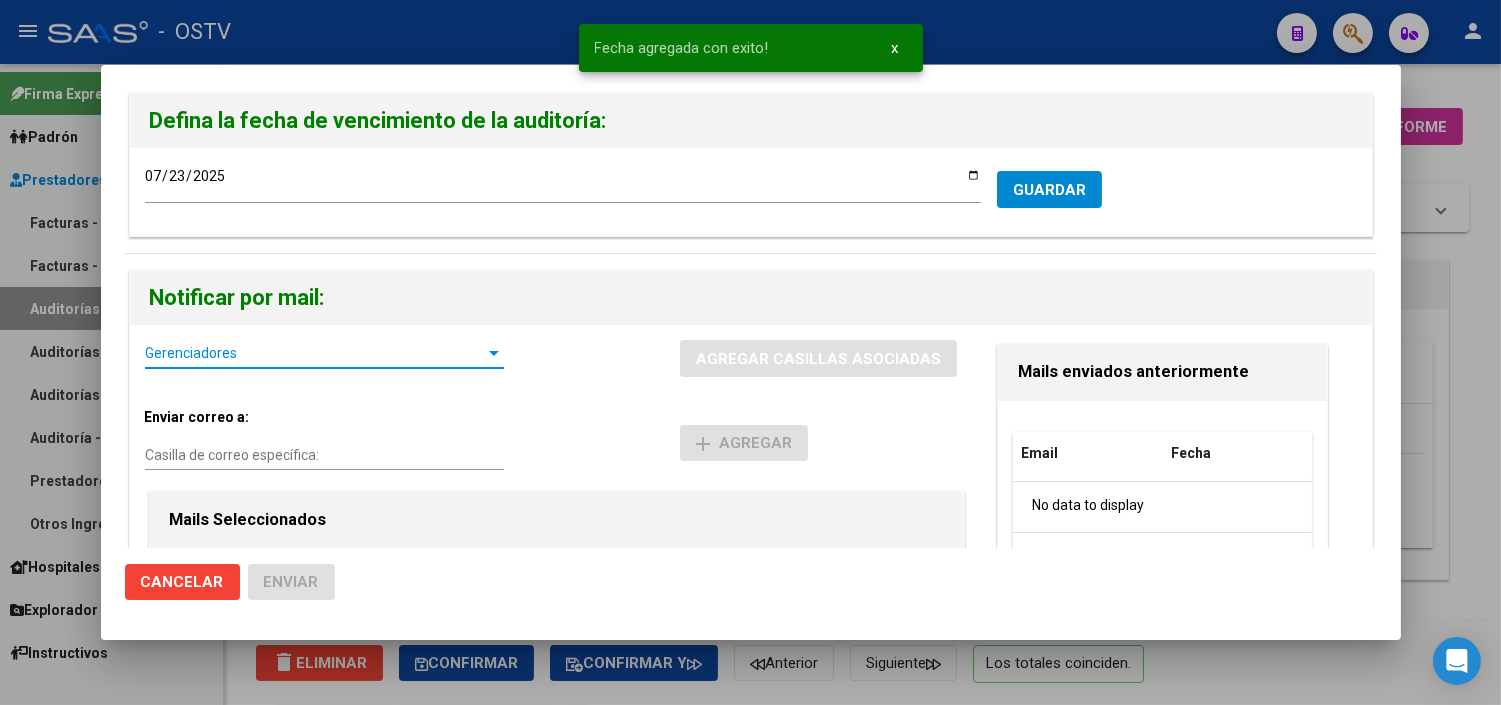click on "Gerenciadores" at bounding box center (315, 353) 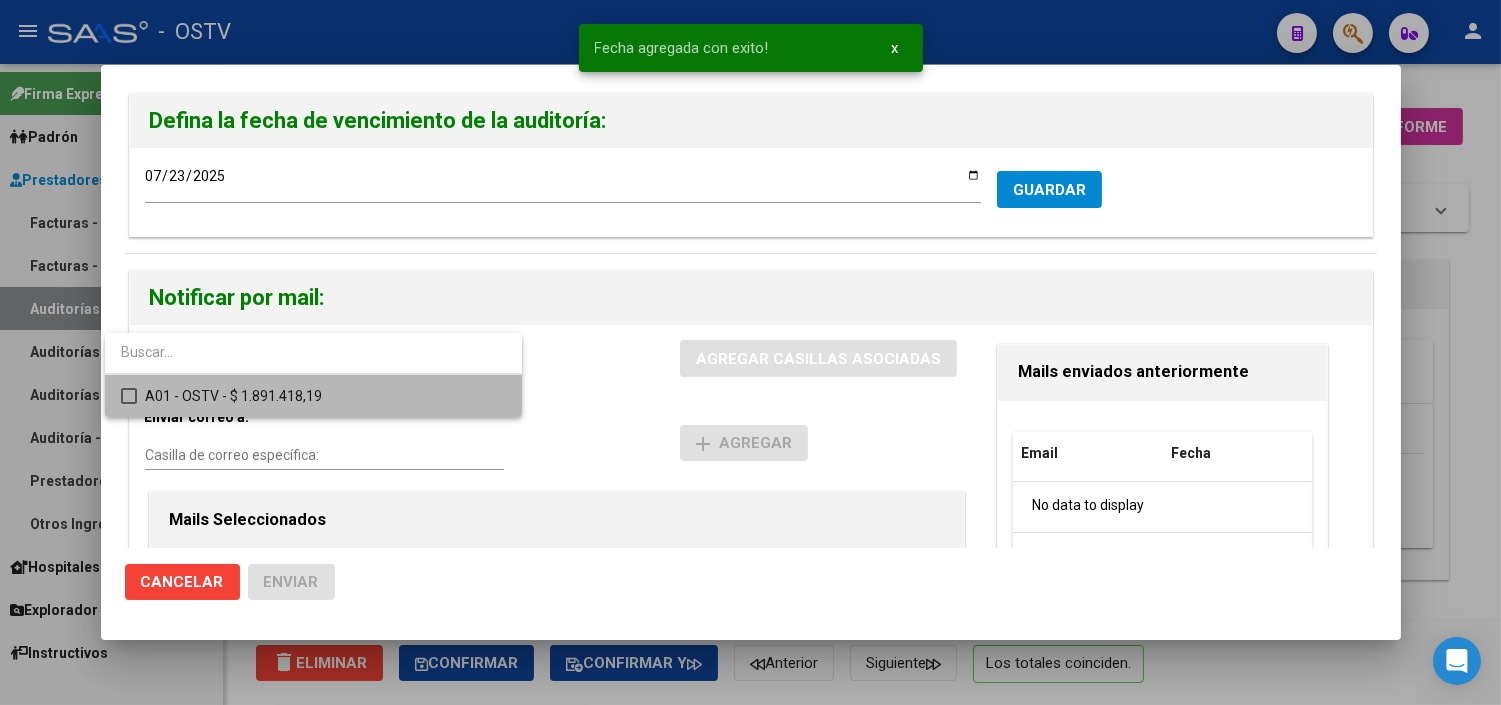 click on "A01 - OSTV - $ 1.891.418,19" at bounding box center [325, 396] 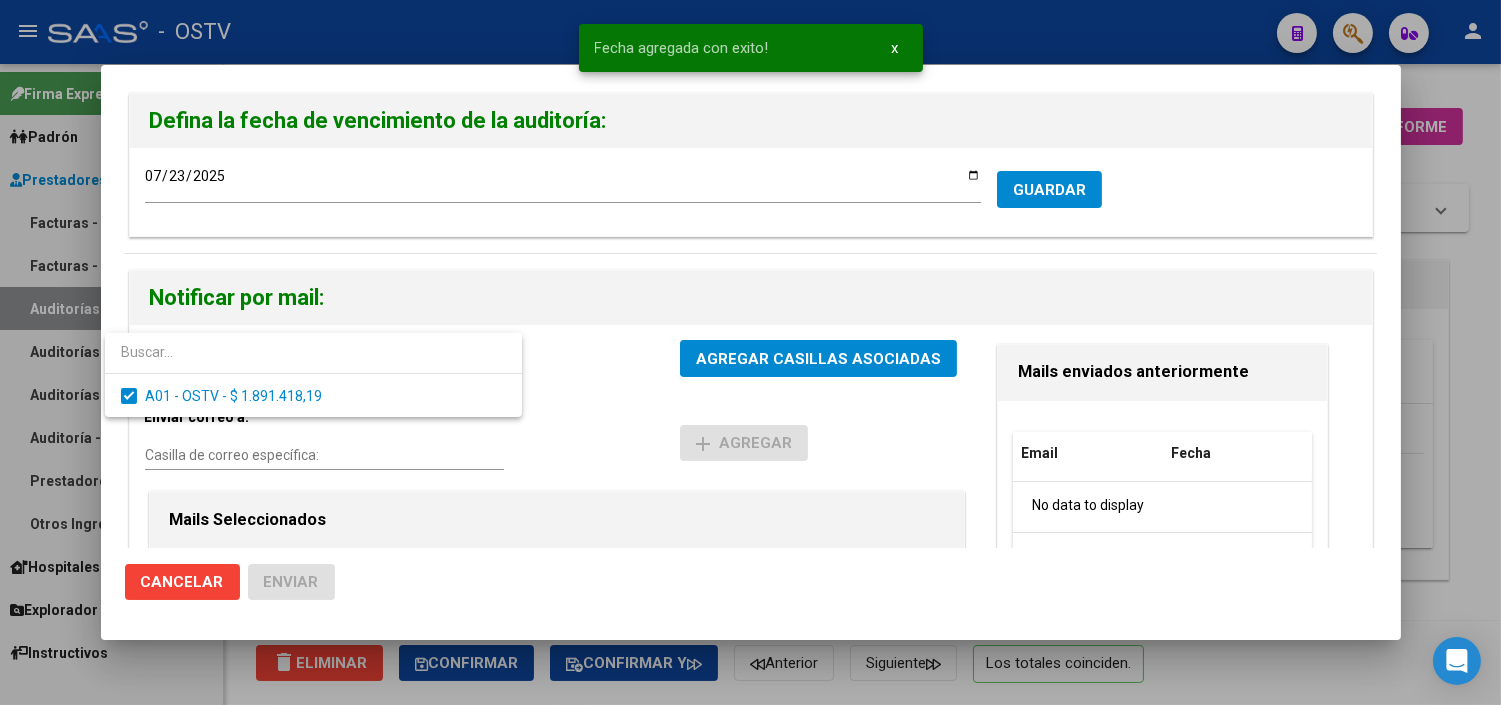 click at bounding box center [750, 352] 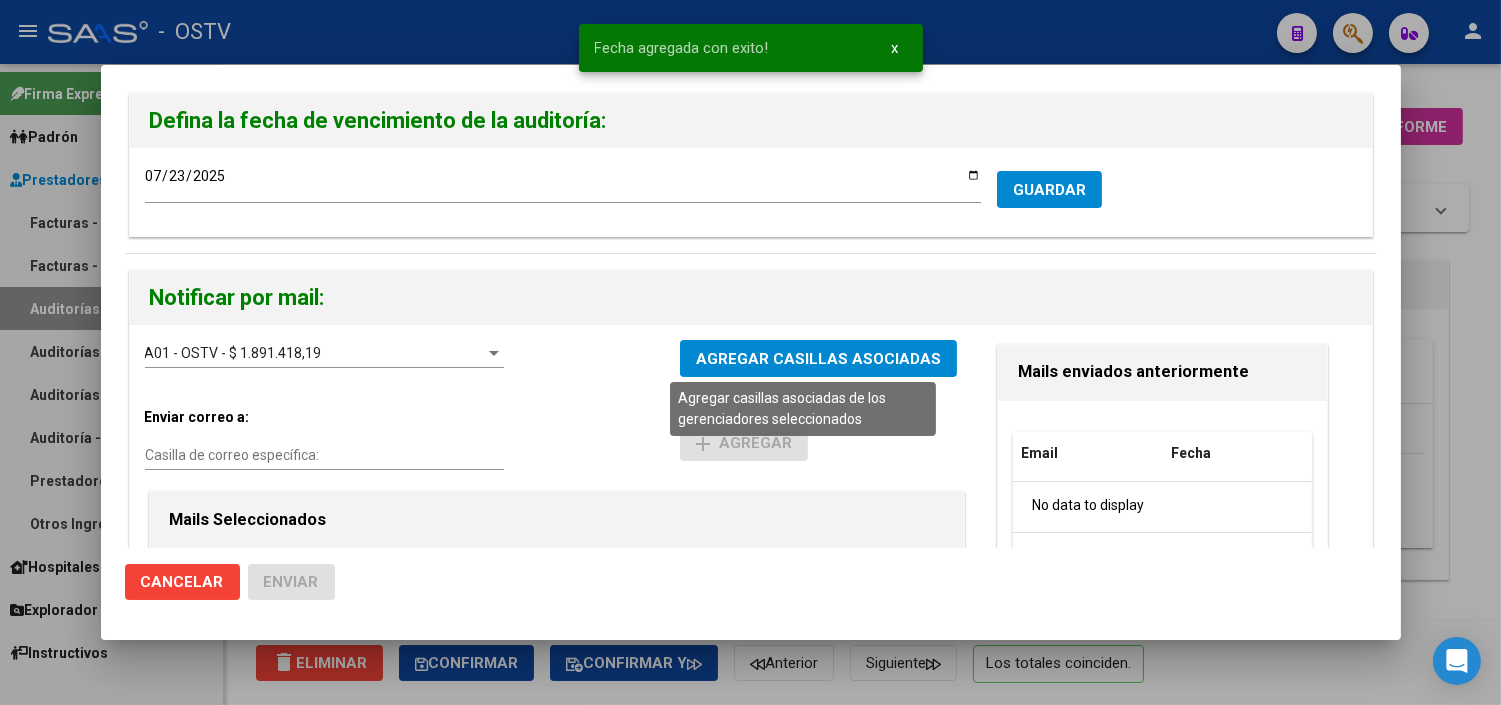 click on "AGREGAR CASILLAS ASOCIADAS" at bounding box center [818, 359] 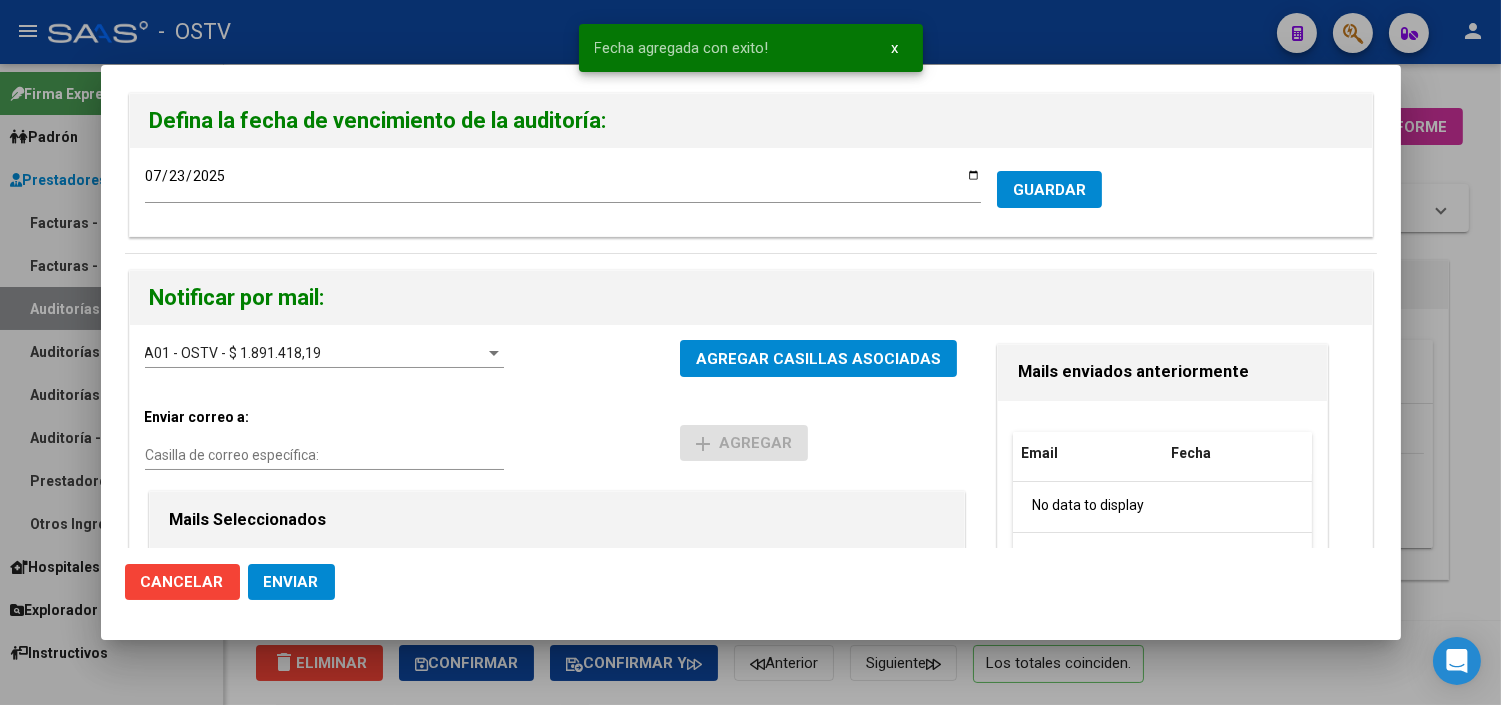 click on "Enviar" 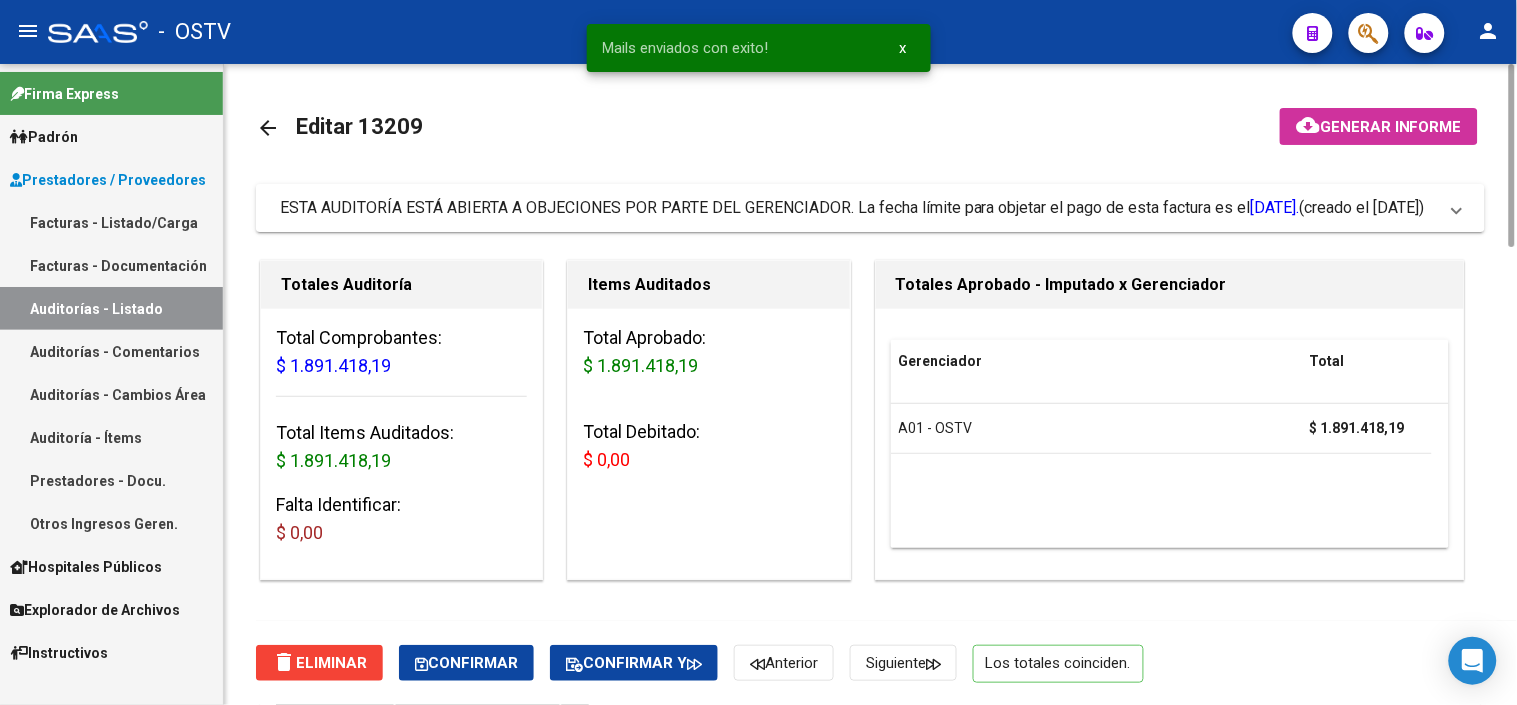 click on "delete  Eliminar   Confirmar   Confirmar y   Anterior   Siguiente   Los totales coinciden." 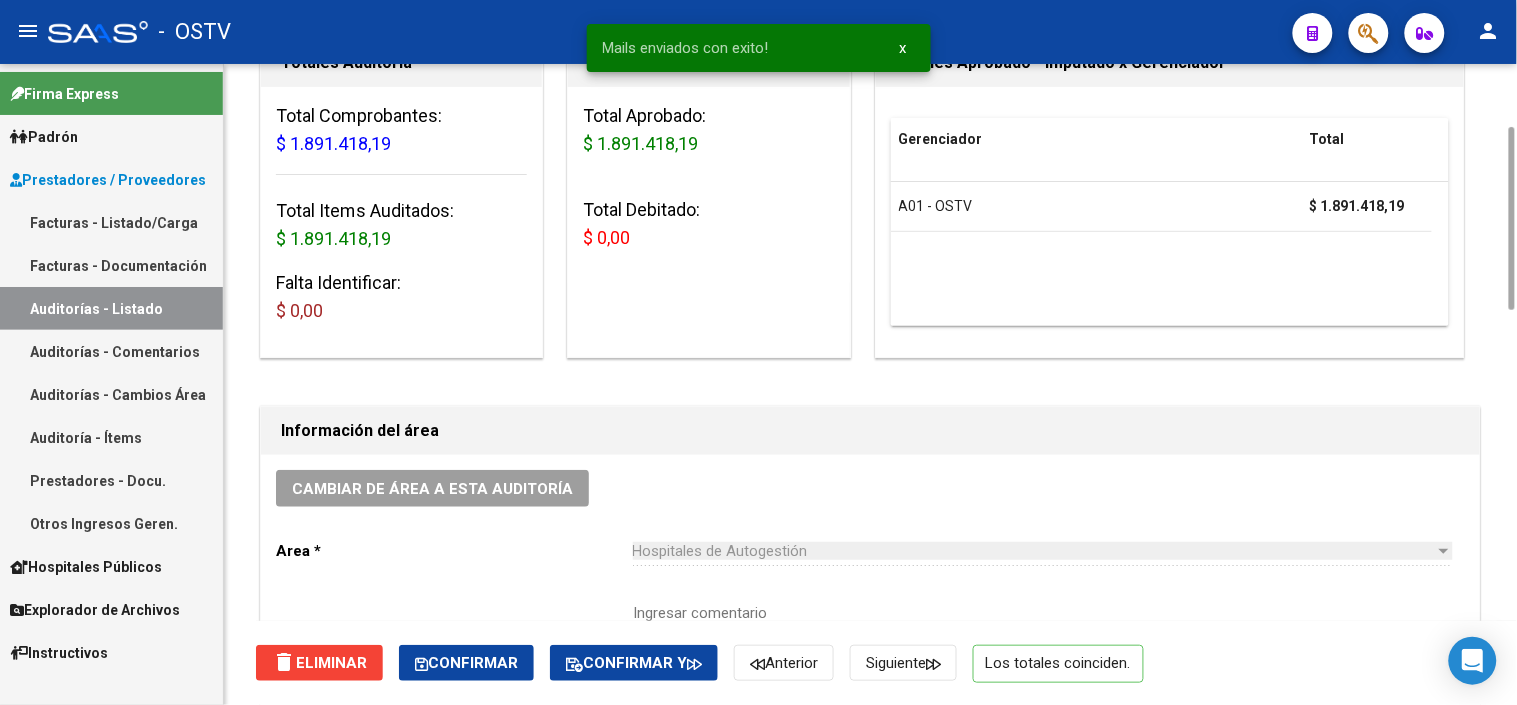 click on "Ingresar comentario" at bounding box center (1043, 649) 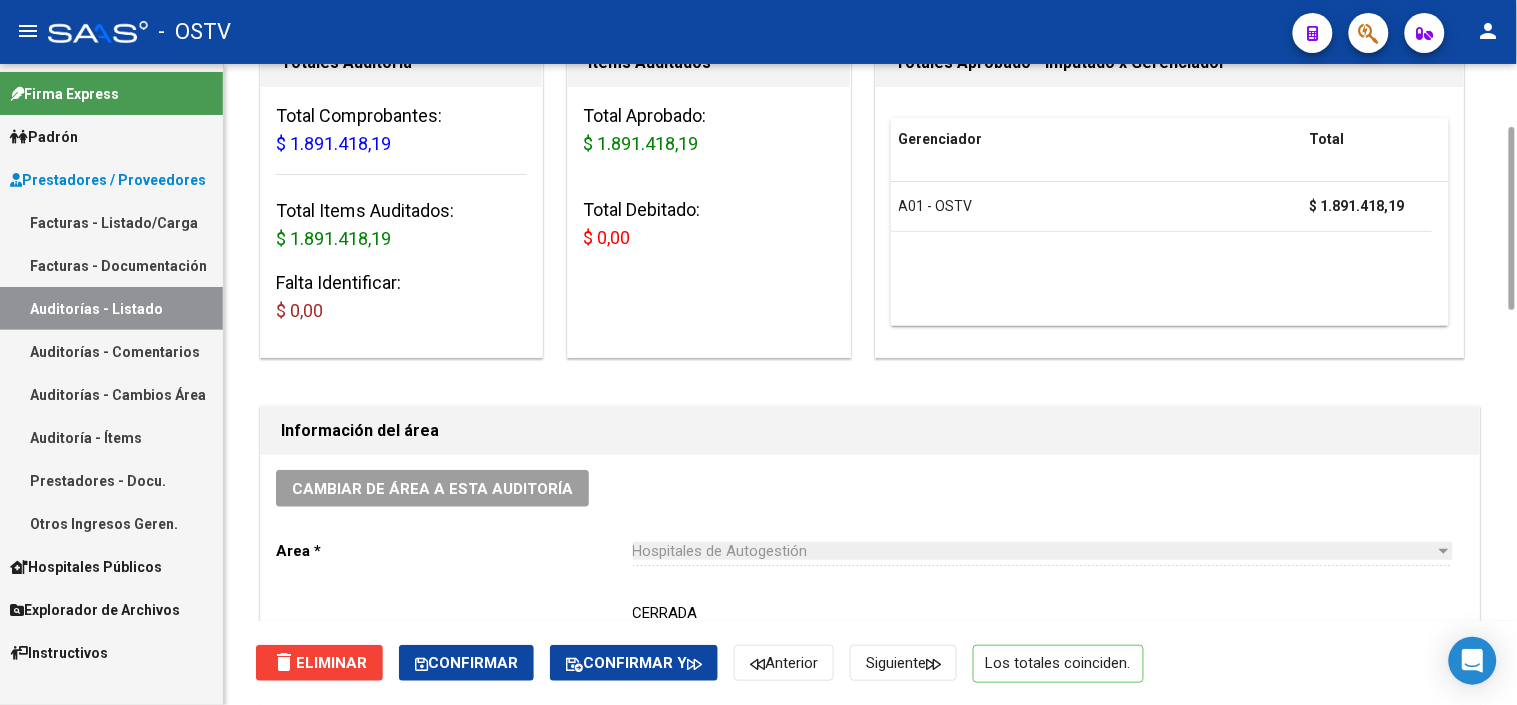 scroll, scrollTop: 666, scrollLeft: 0, axis: vertical 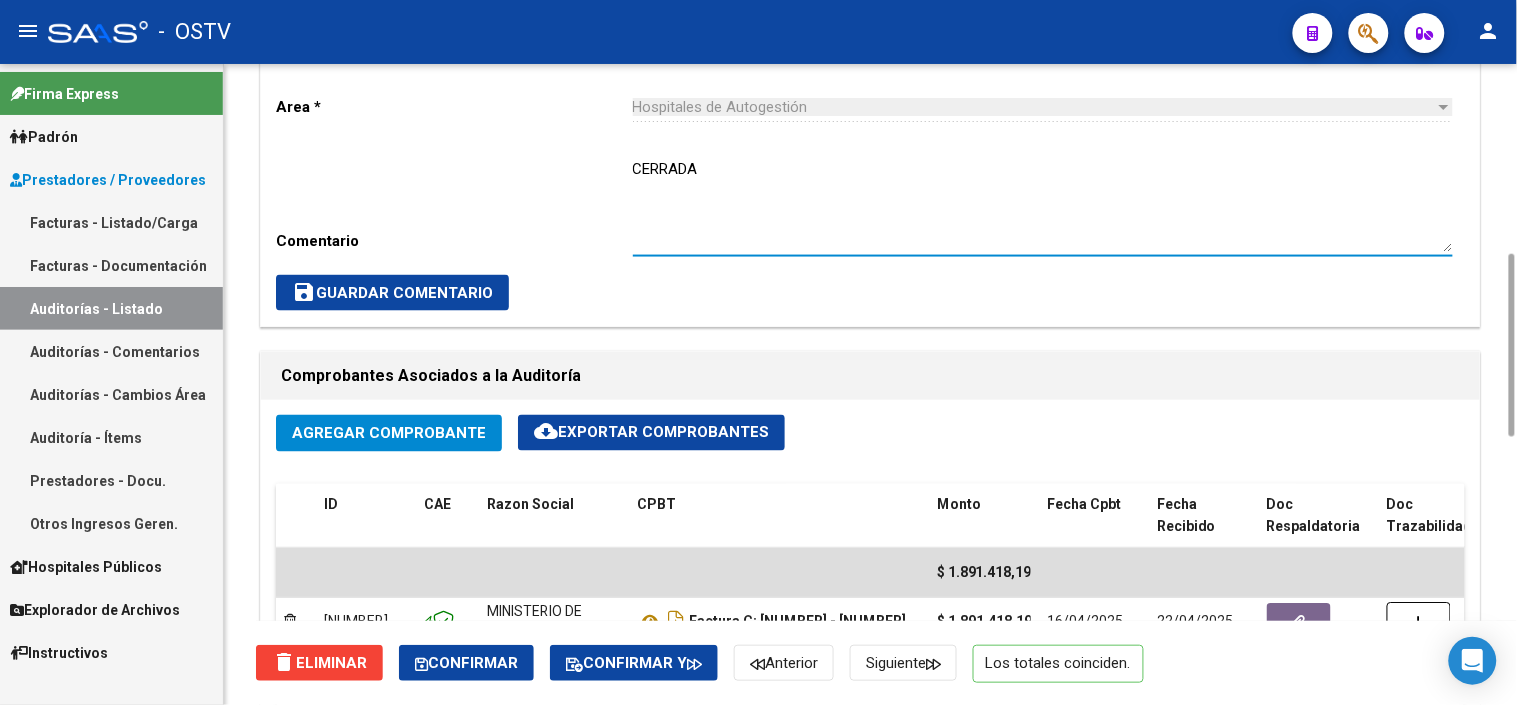 type on "CERRADA" 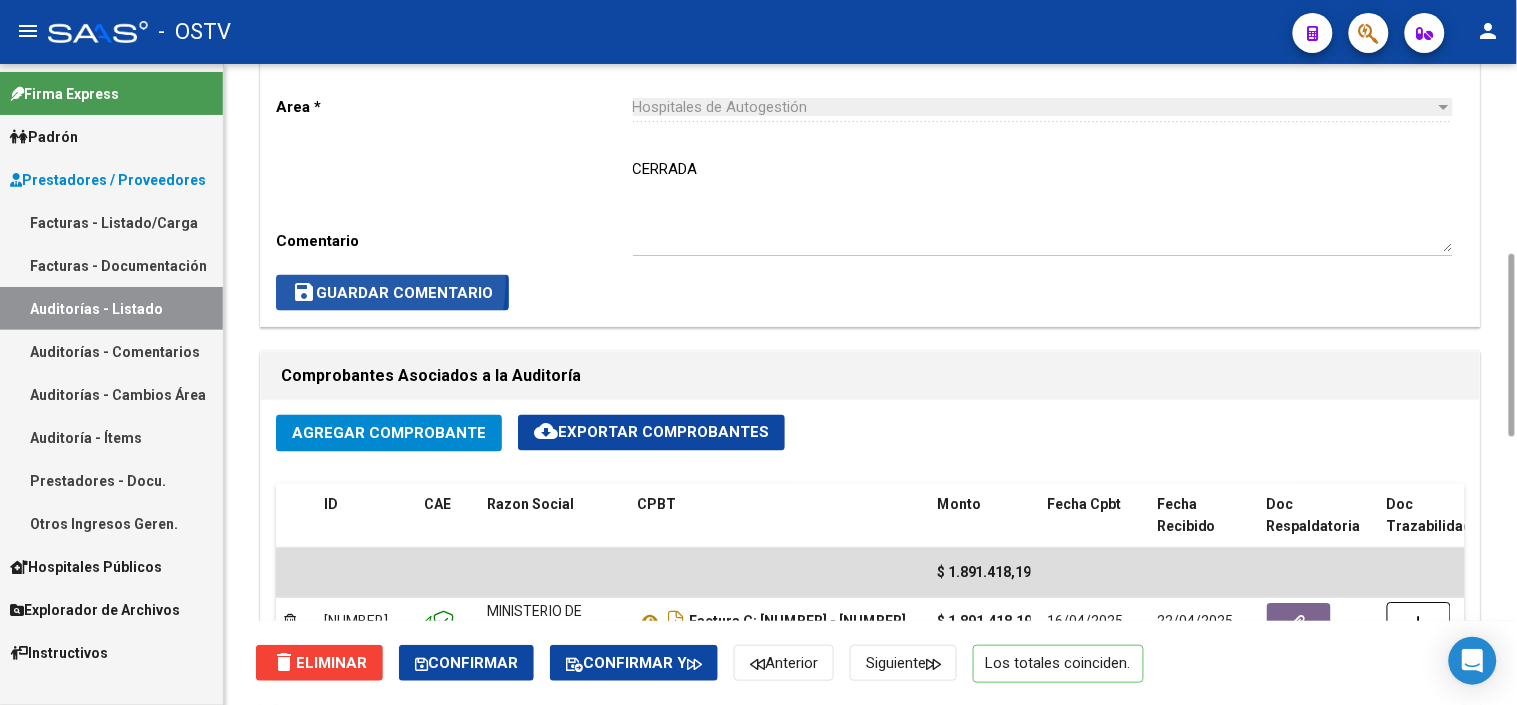 click on "save  Guardar Comentario" 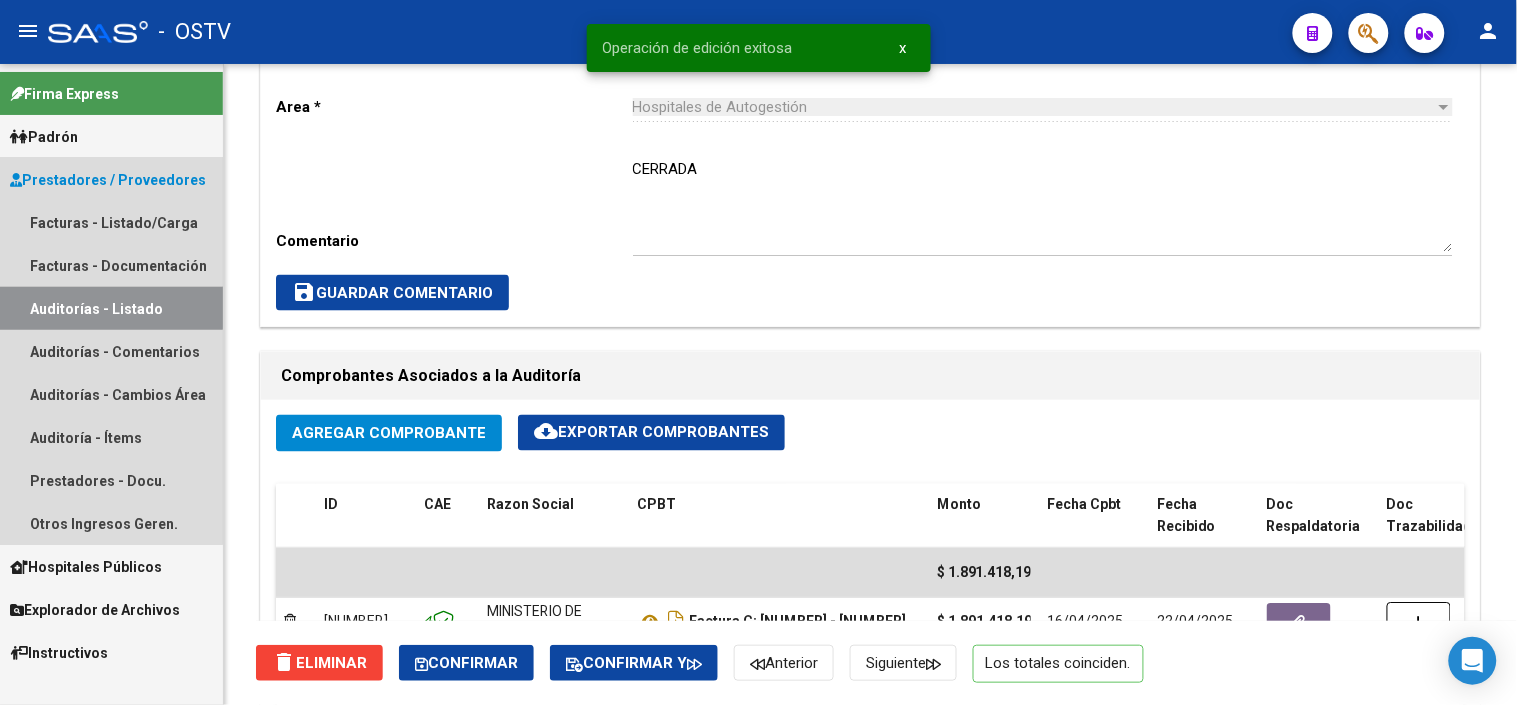 click on "Auditorías - Listado" at bounding box center [111, 308] 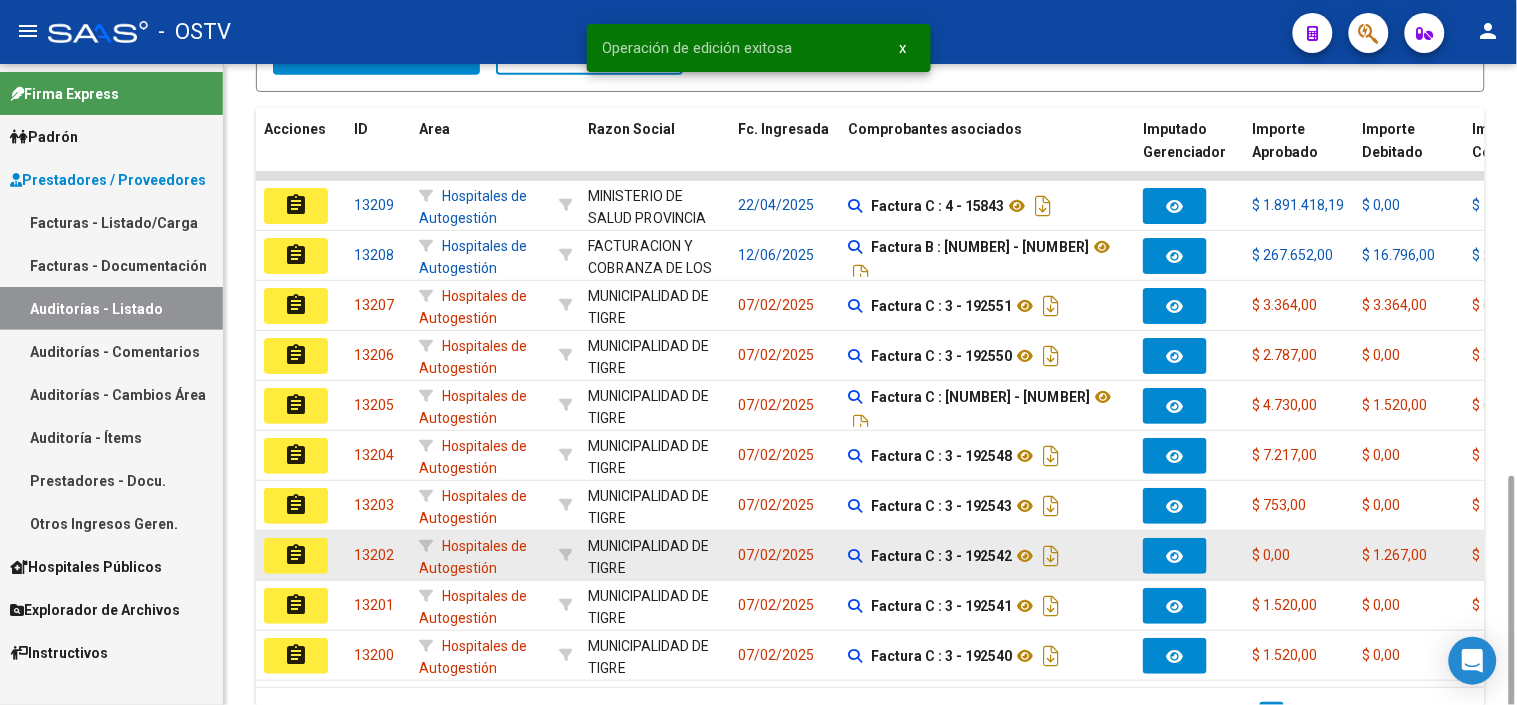 scroll, scrollTop: 557, scrollLeft: 0, axis: vertical 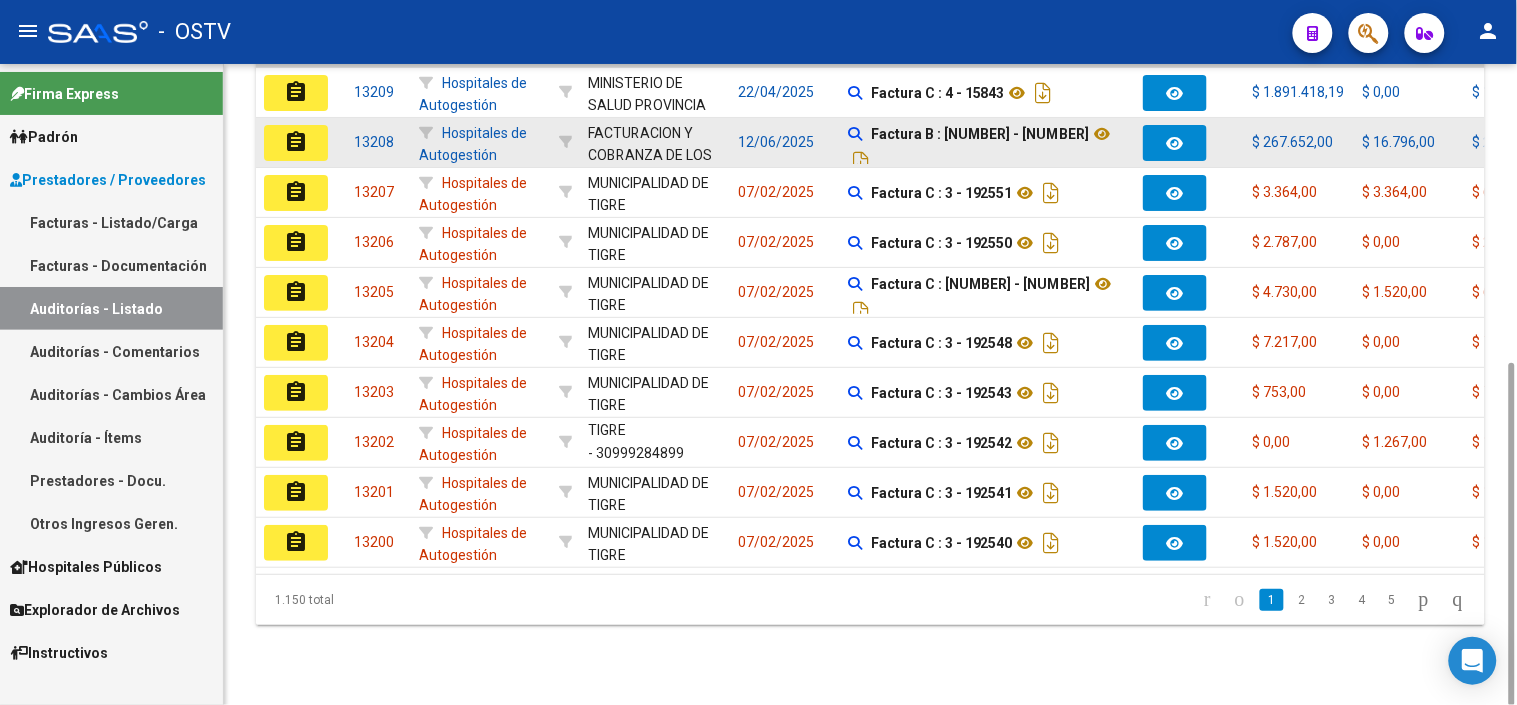 click on "assignment" 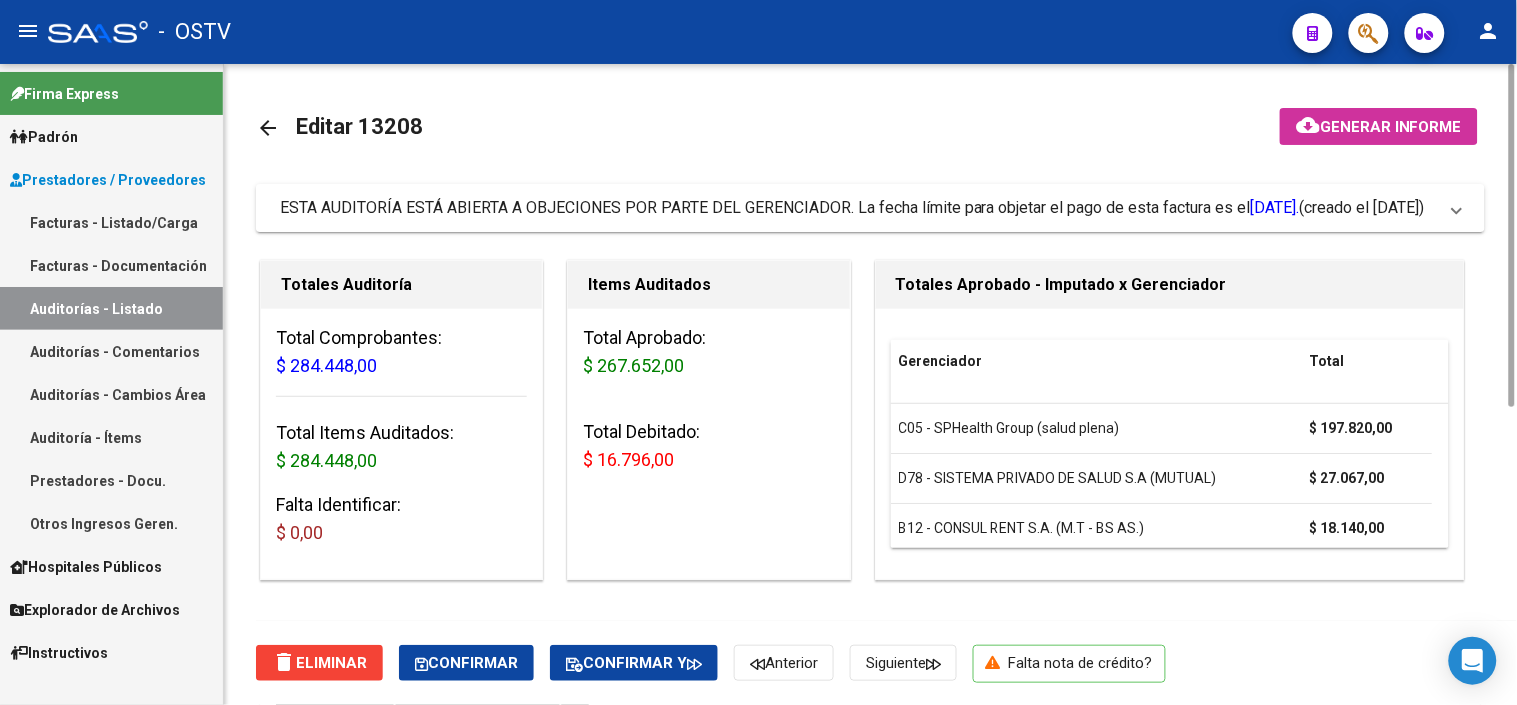 scroll, scrollTop: 444, scrollLeft: 0, axis: vertical 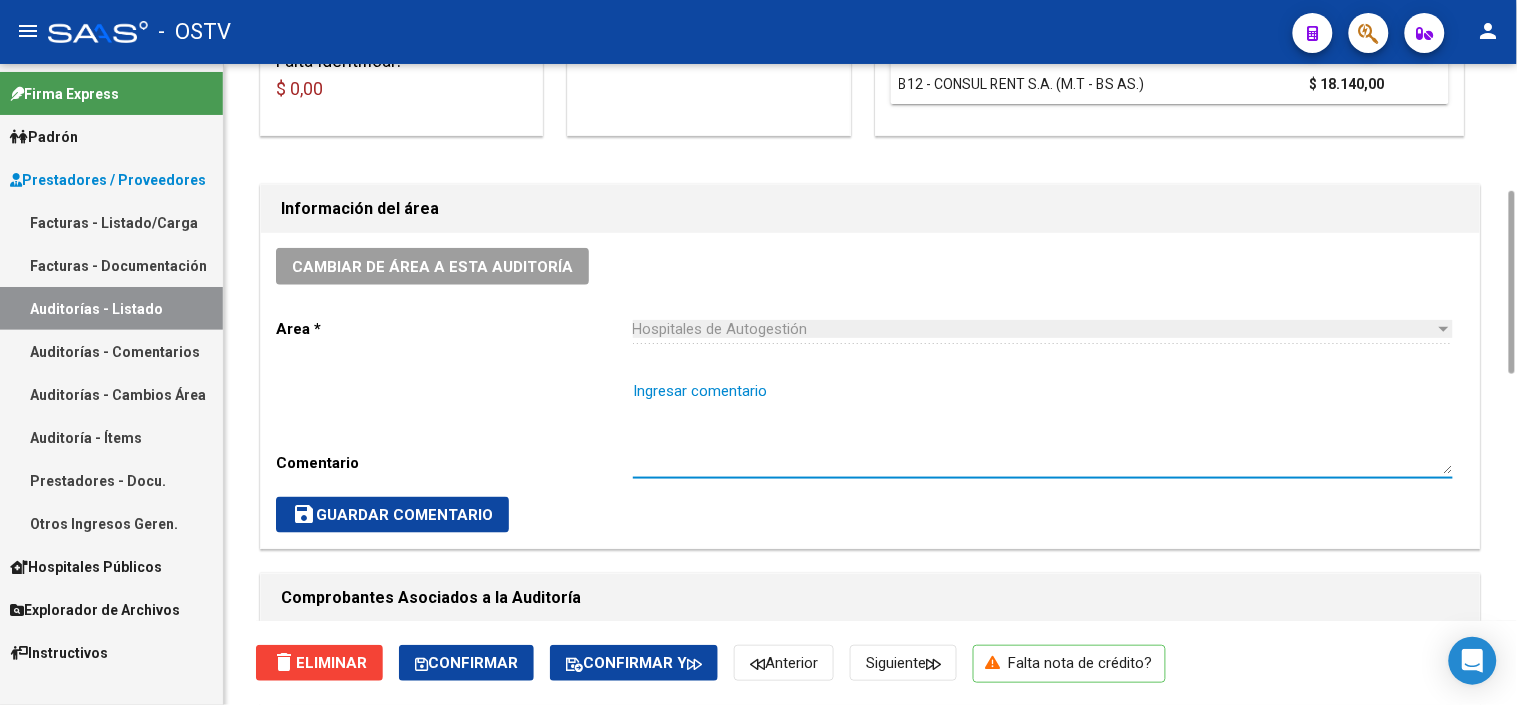 click on "Ingresar comentario" at bounding box center [1043, 427] 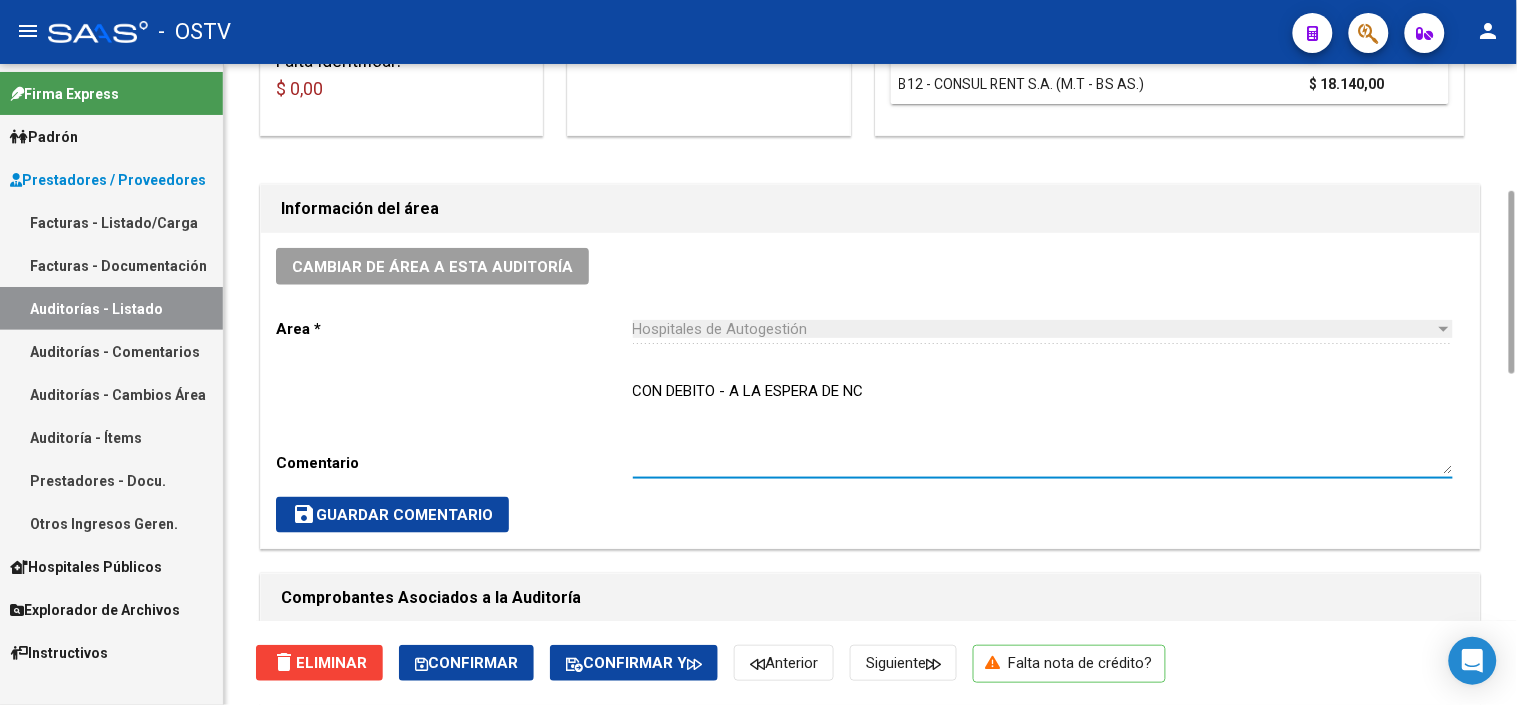type on "CON DEBITO - A LA ESPERA DE NC" 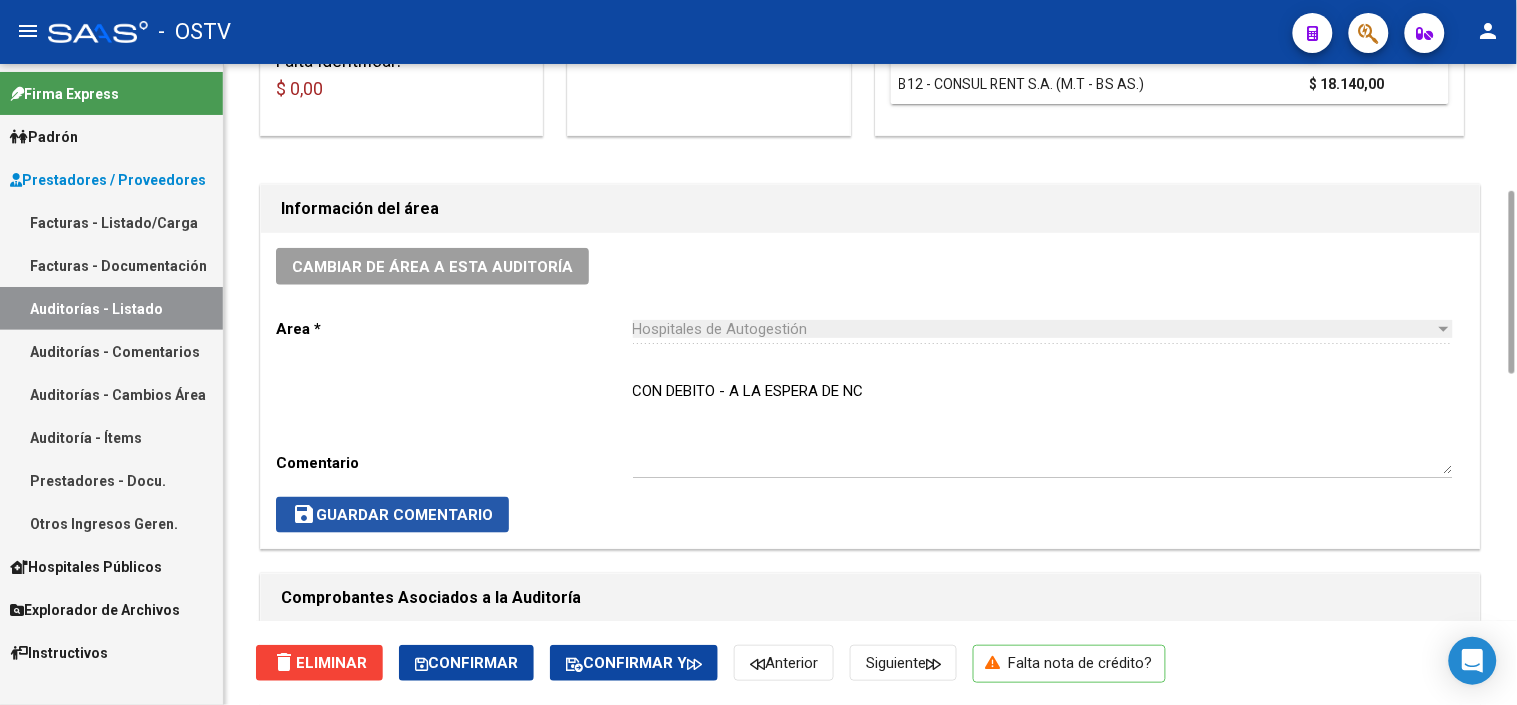 click on "save  Guardar Comentario" 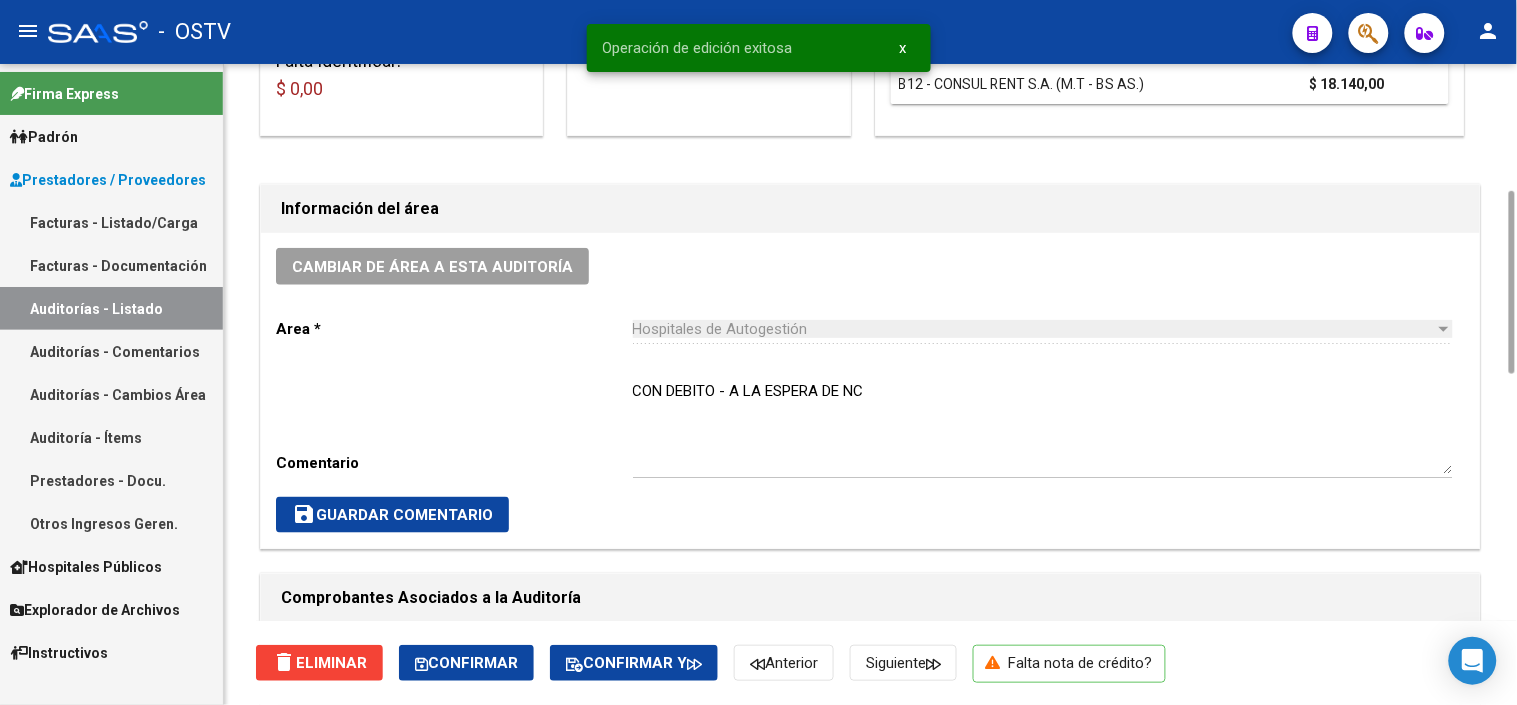 drag, startPoint x: 53, startPoint y: 291, endPoint x: 245, endPoint y: 310, distance: 192.93782 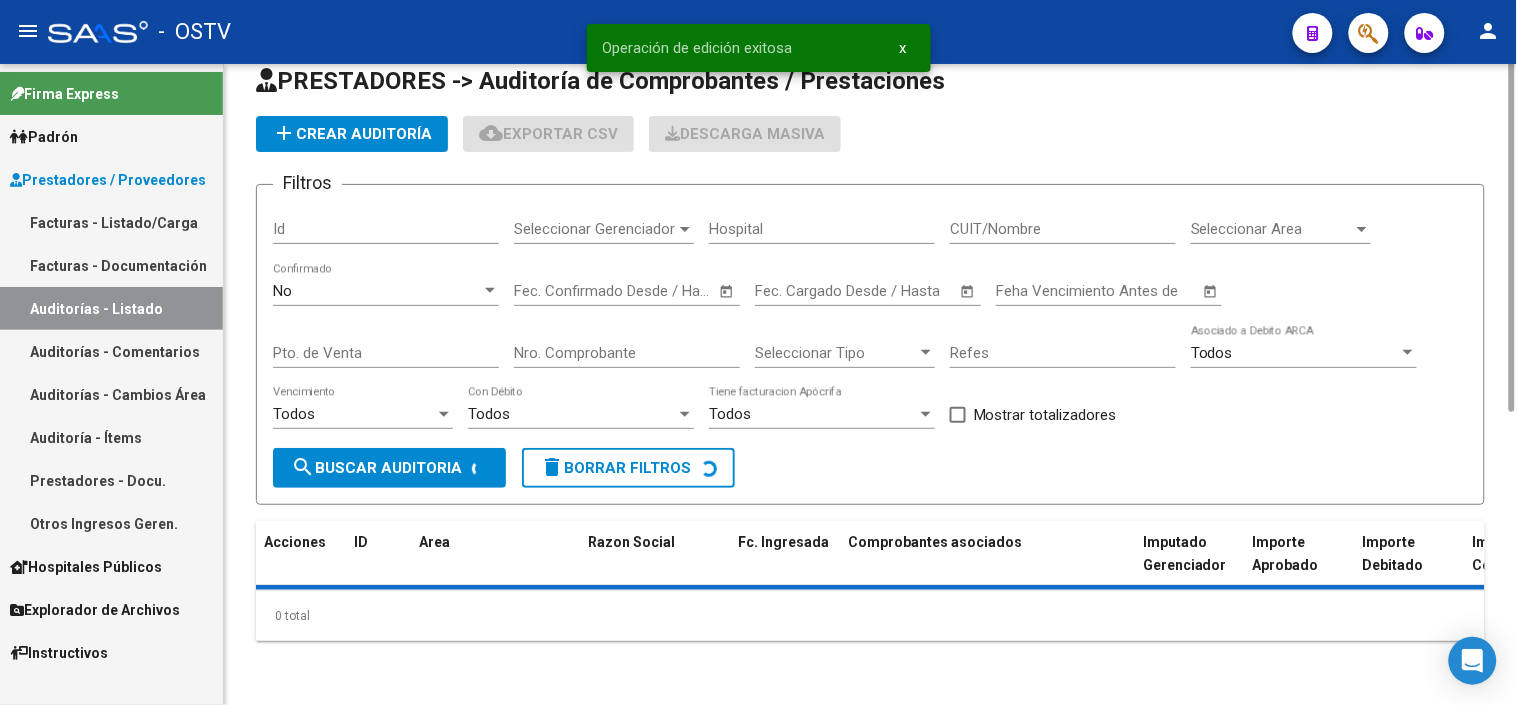 scroll, scrollTop: 0, scrollLeft: 0, axis: both 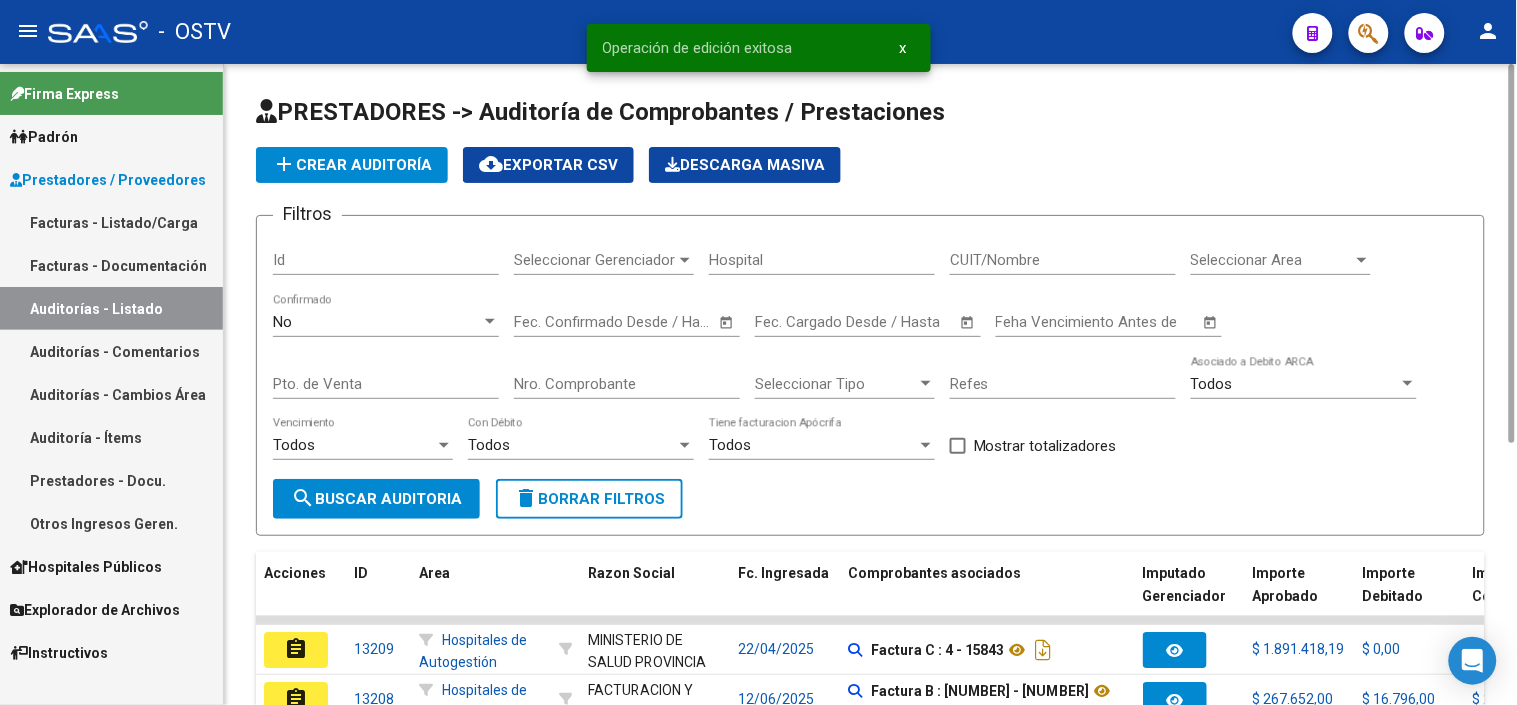click on "add  Crear Auditoría" 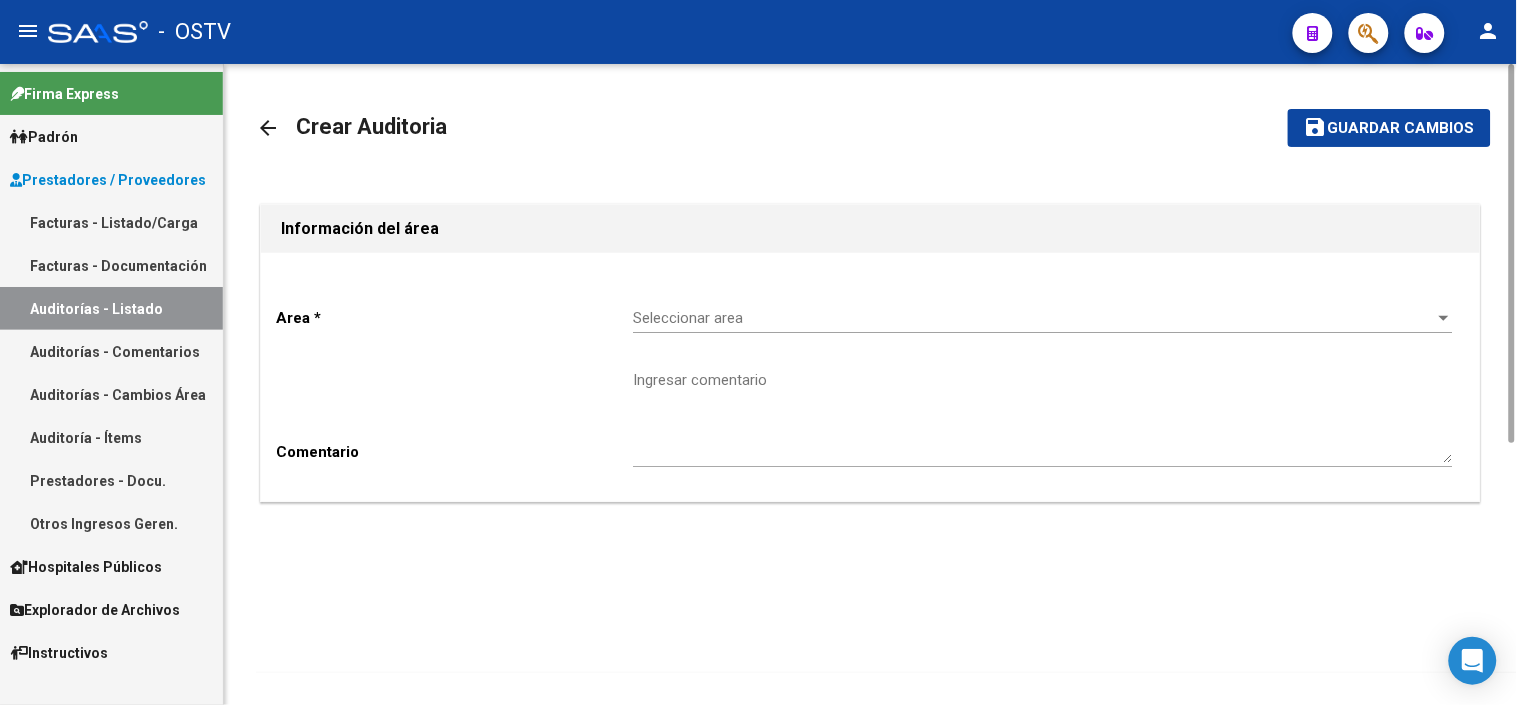 click on "Seleccionar area Seleccionar area" 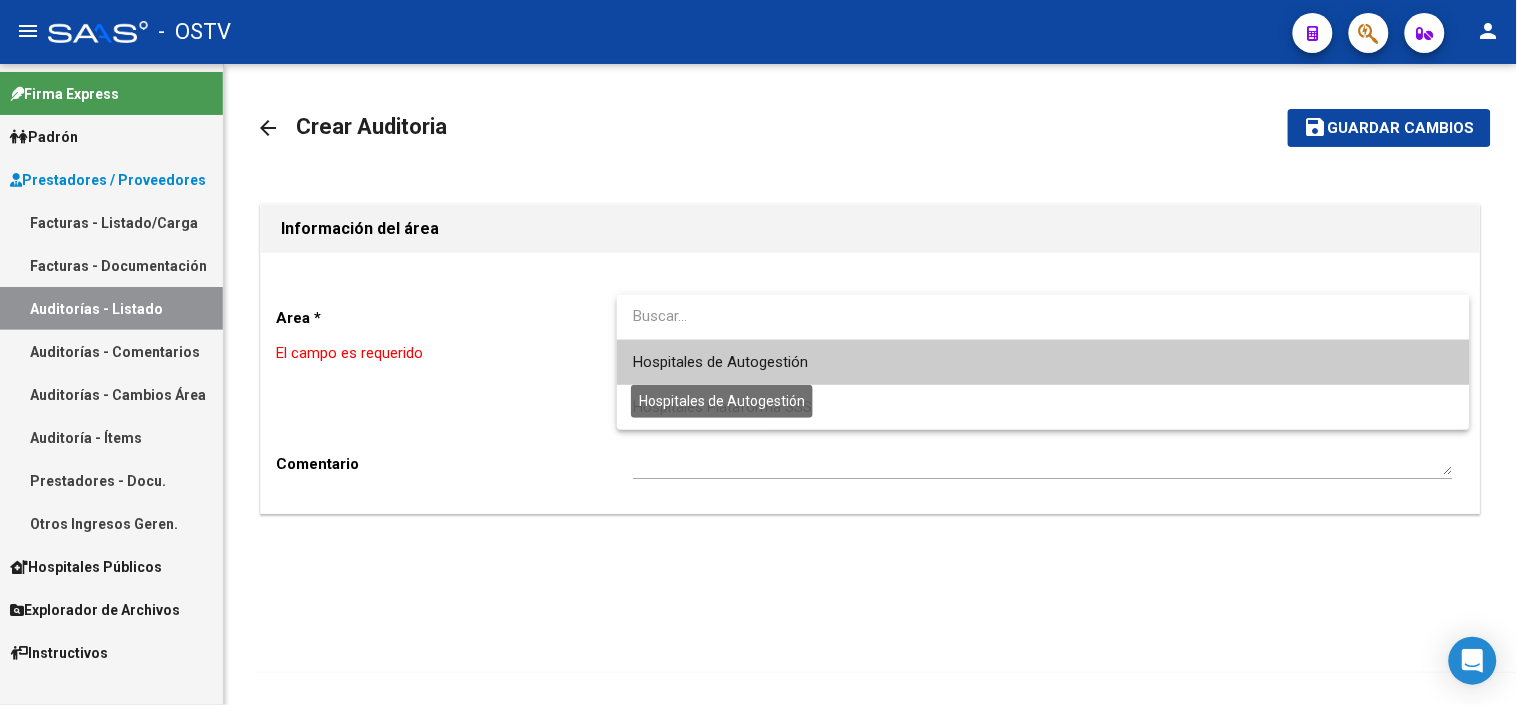 click on "Hospitales de Autogestión" at bounding box center (720, 362) 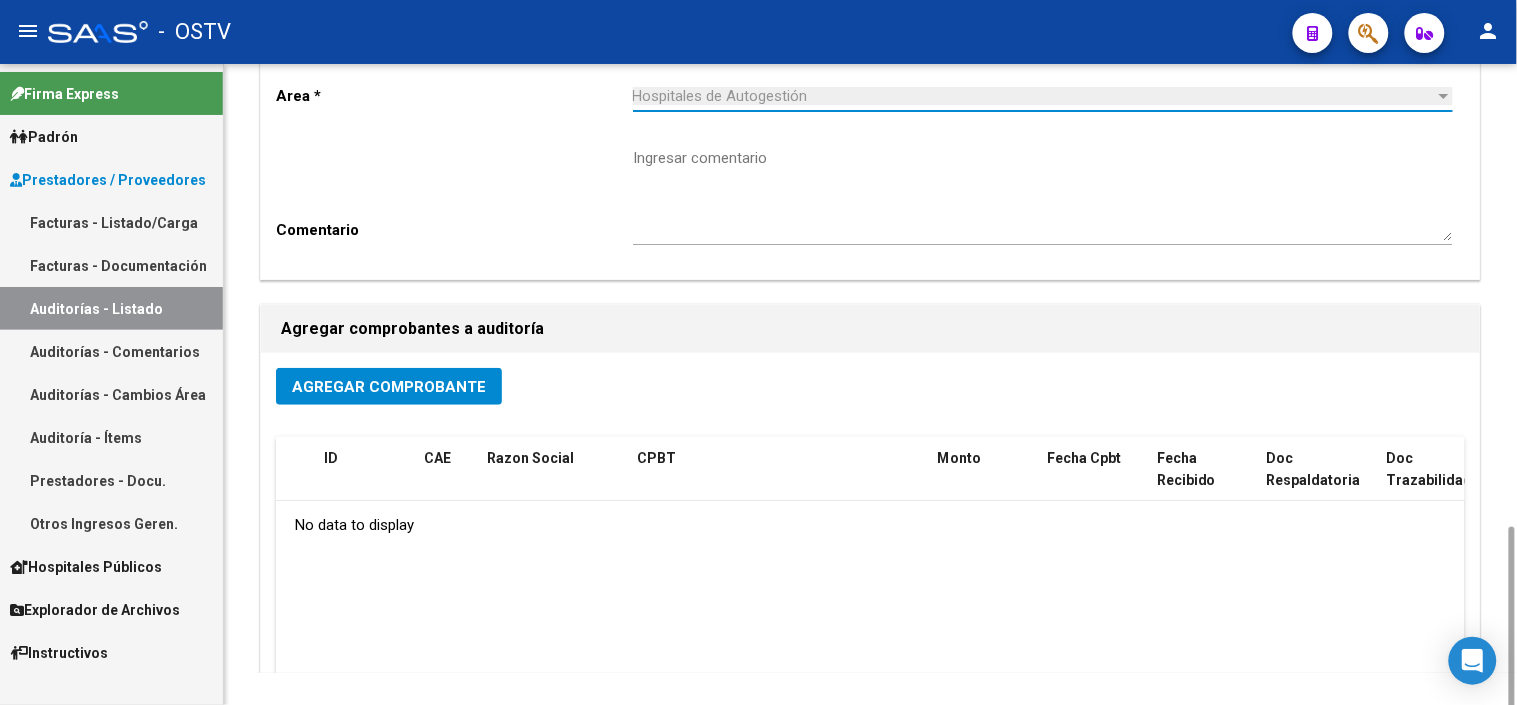 scroll, scrollTop: 428, scrollLeft: 0, axis: vertical 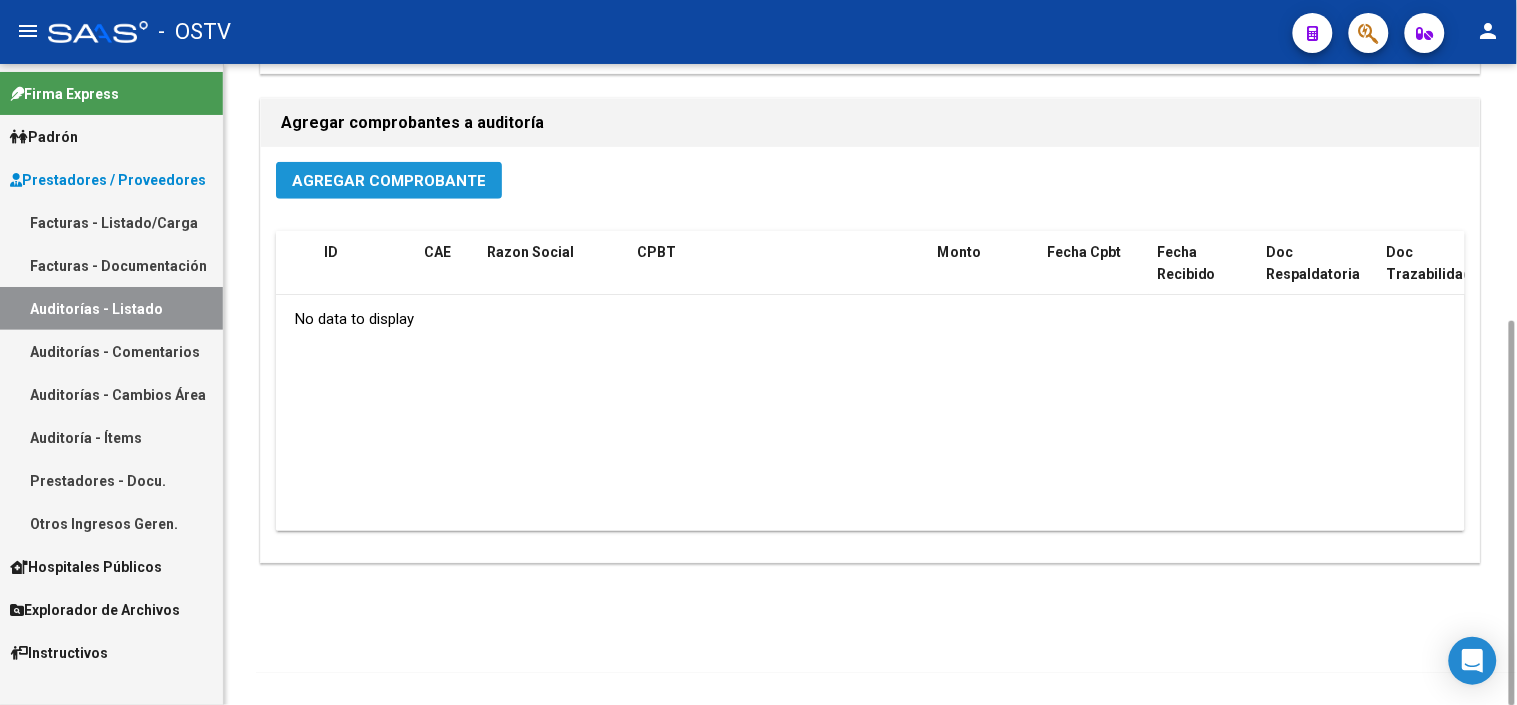click on "Agregar Comprobante" 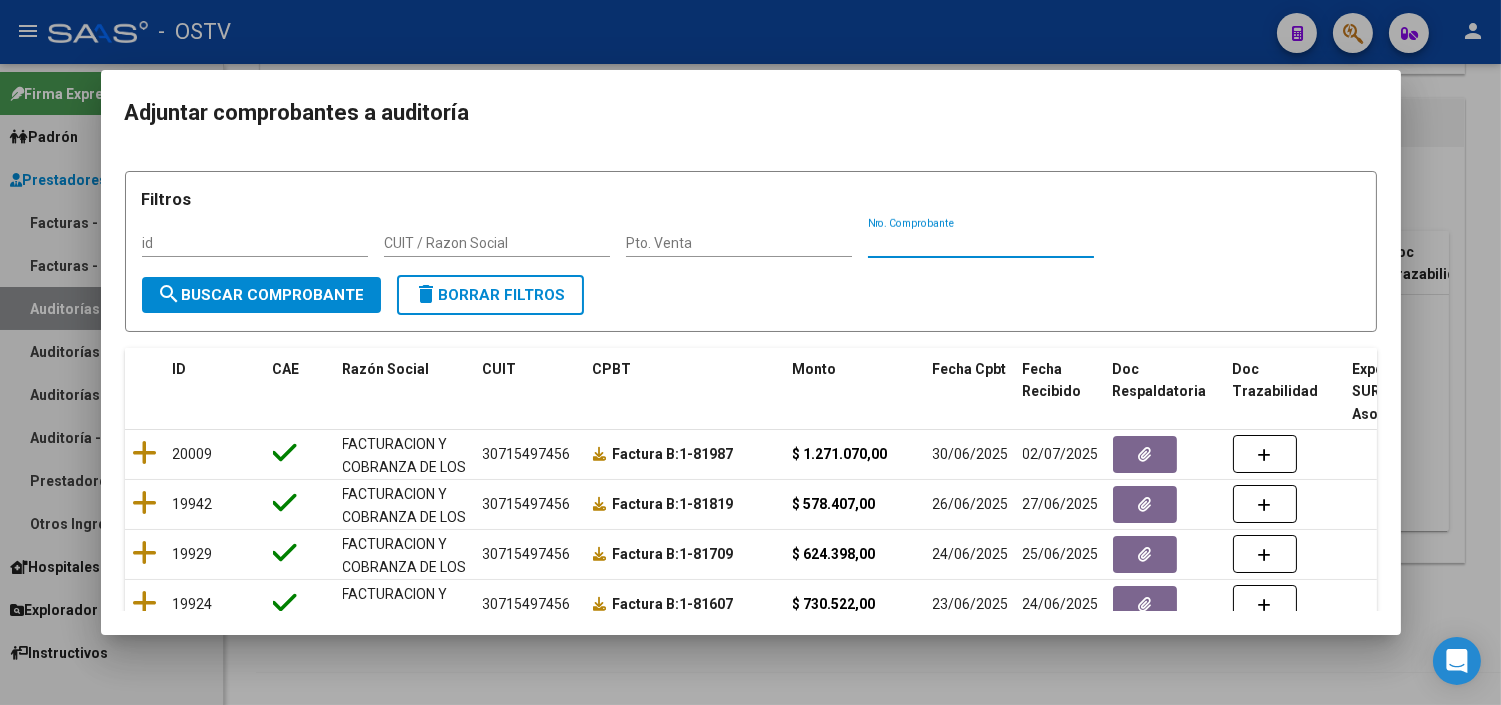 click on "Nro. Comprobante" at bounding box center (981, 243) 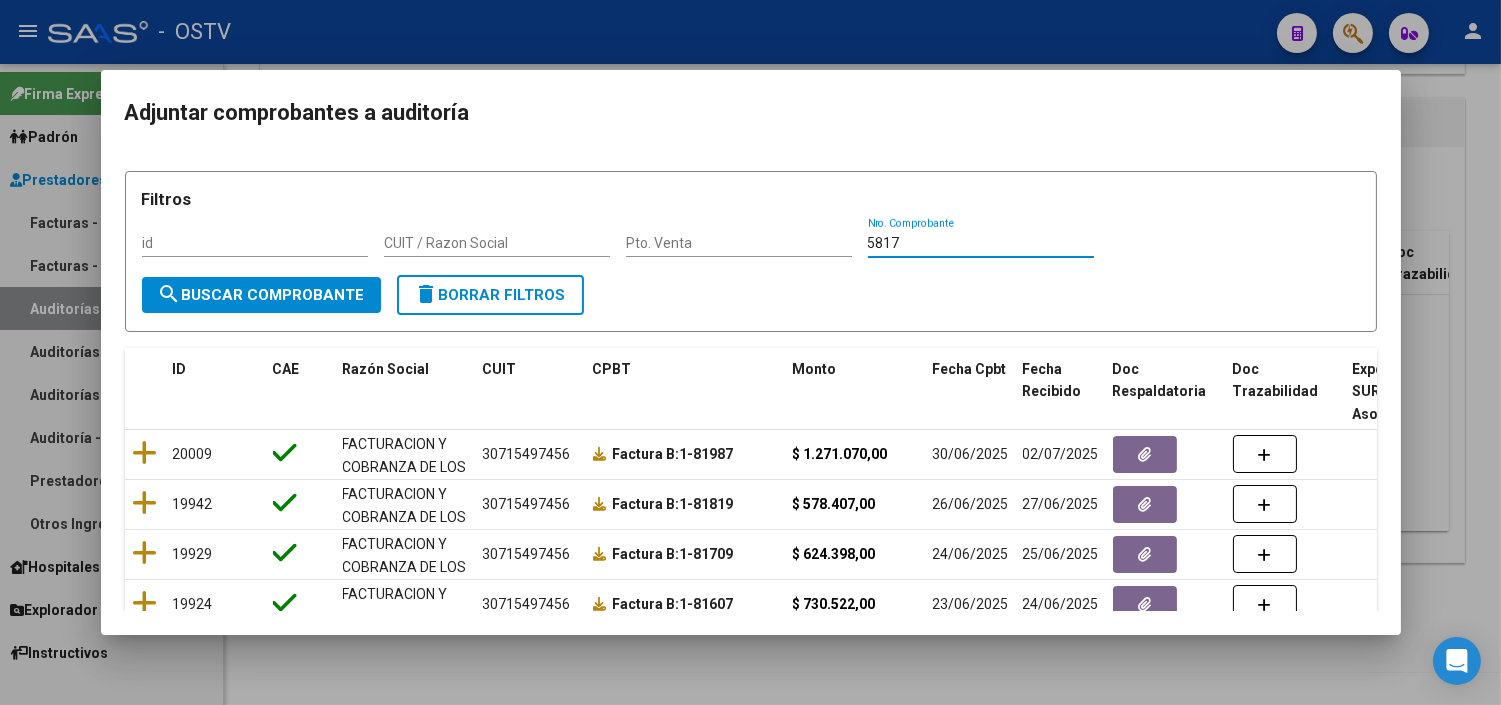 type on "5817" 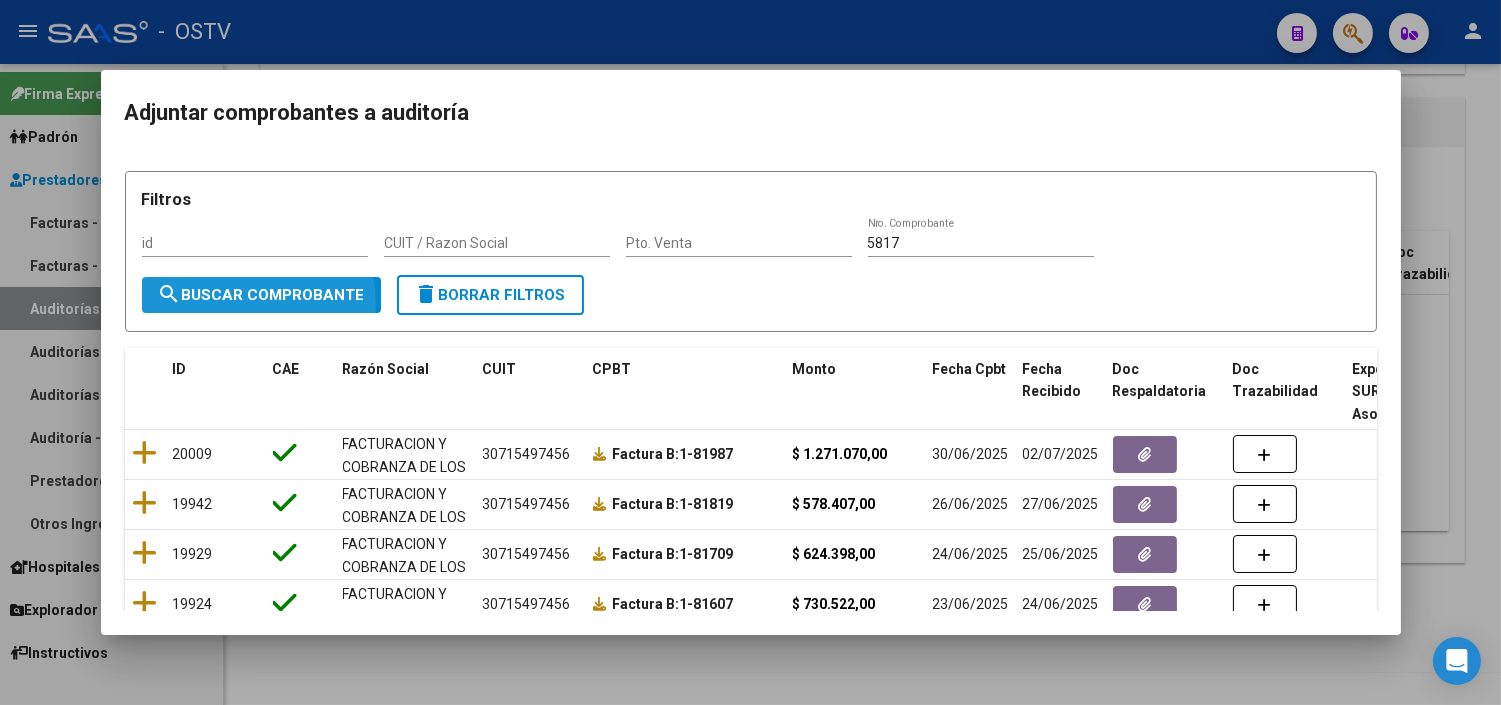 click on "search  Buscar Comprobante" at bounding box center [261, 295] 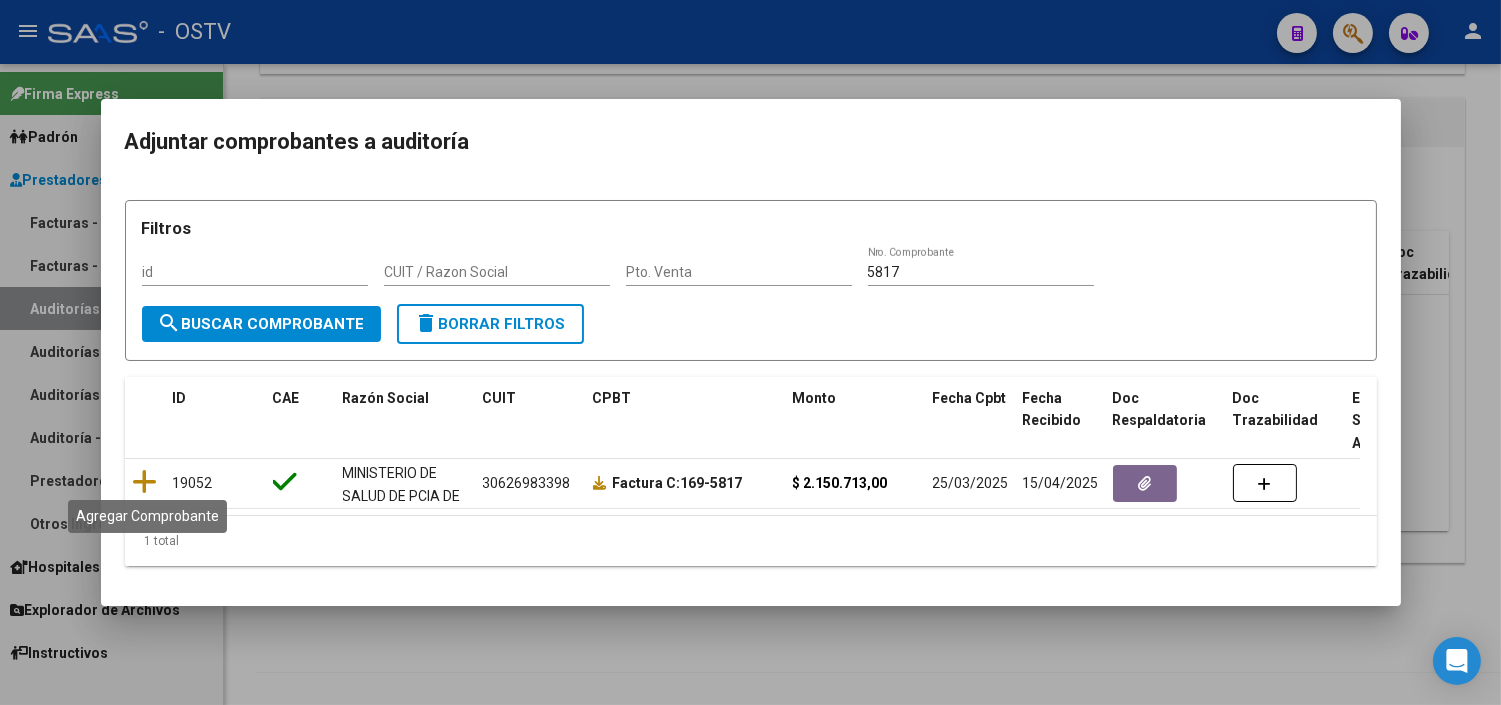 drag, startPoint x: 140, startPoint y: 472, endPoint x: 215, endPoint y: 453, distance: 77.36925 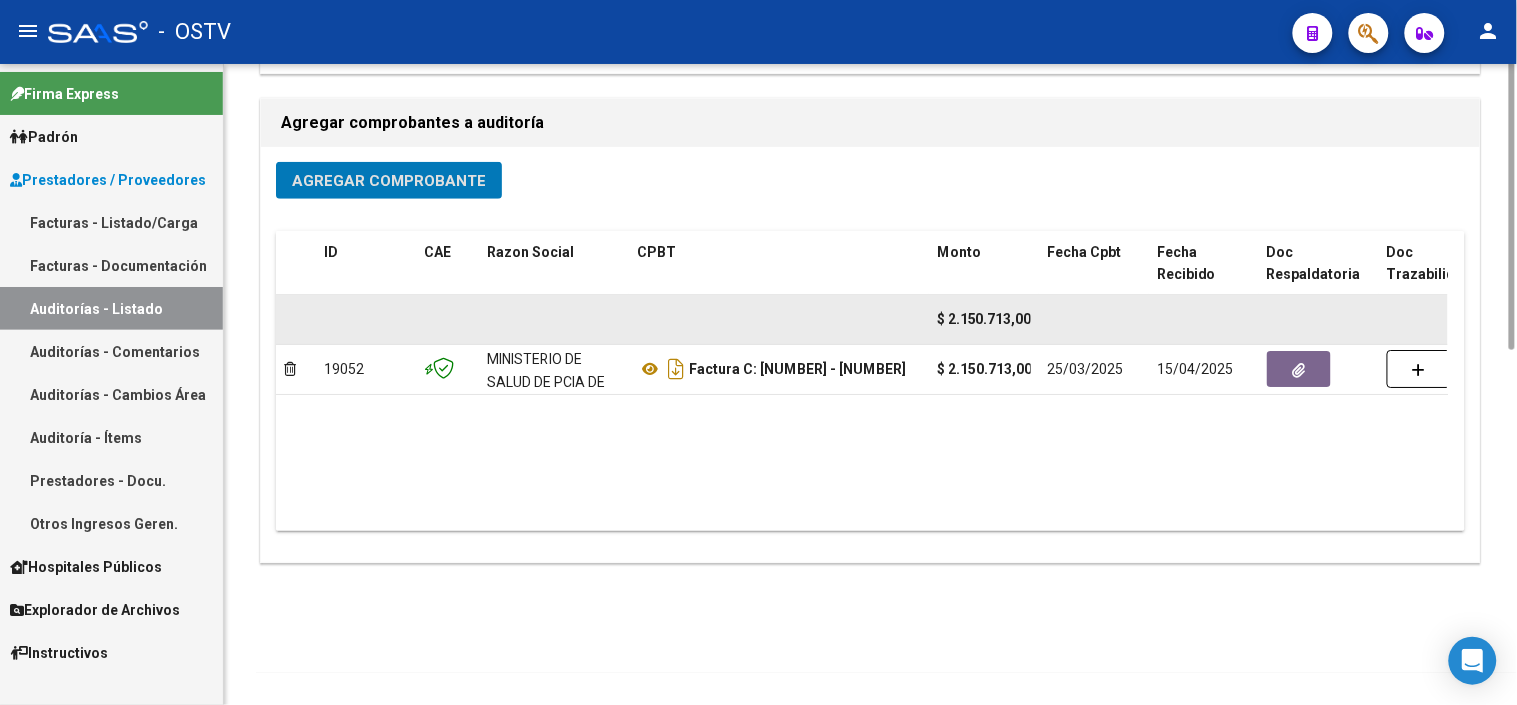 scroll, scrollTop: 0, scrollLeft: 0, axis: both 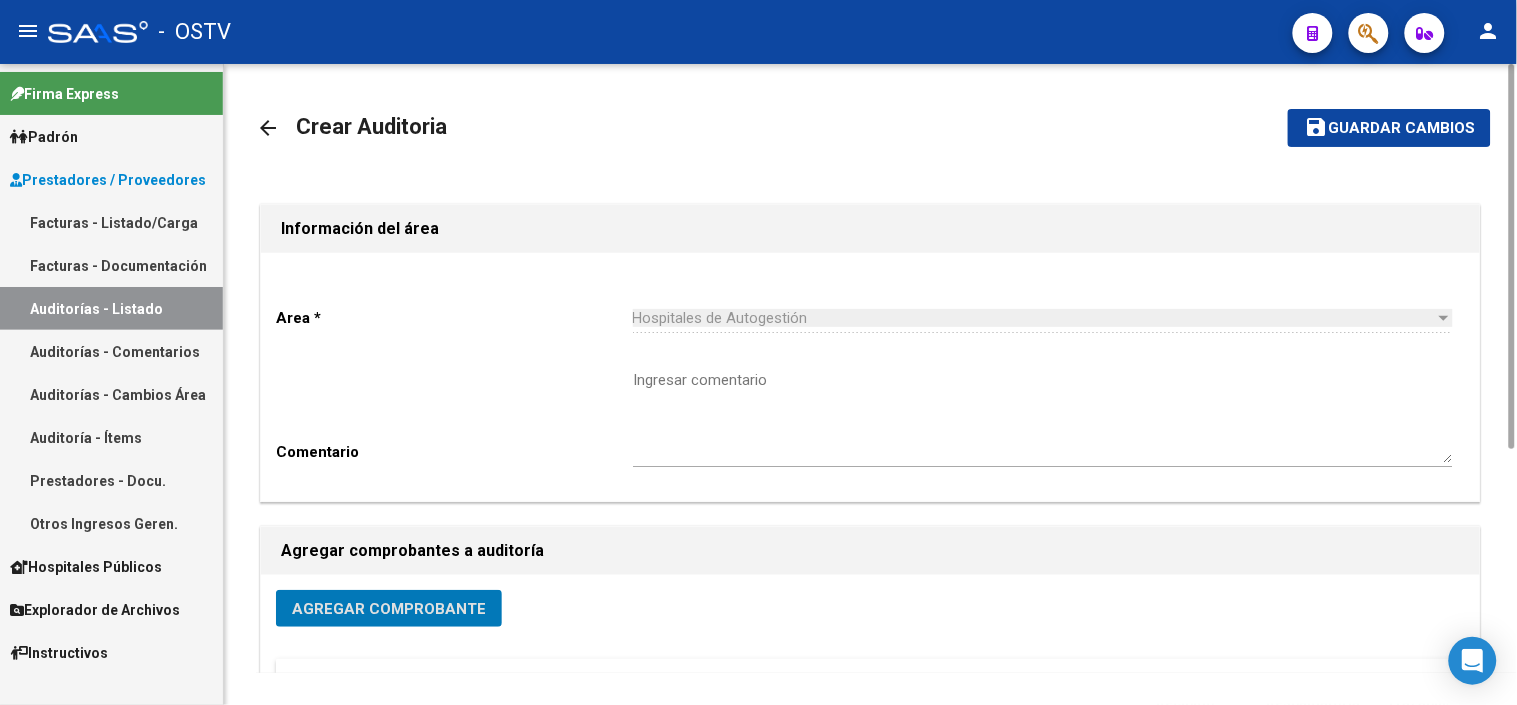 click on "save Guardar cambios" 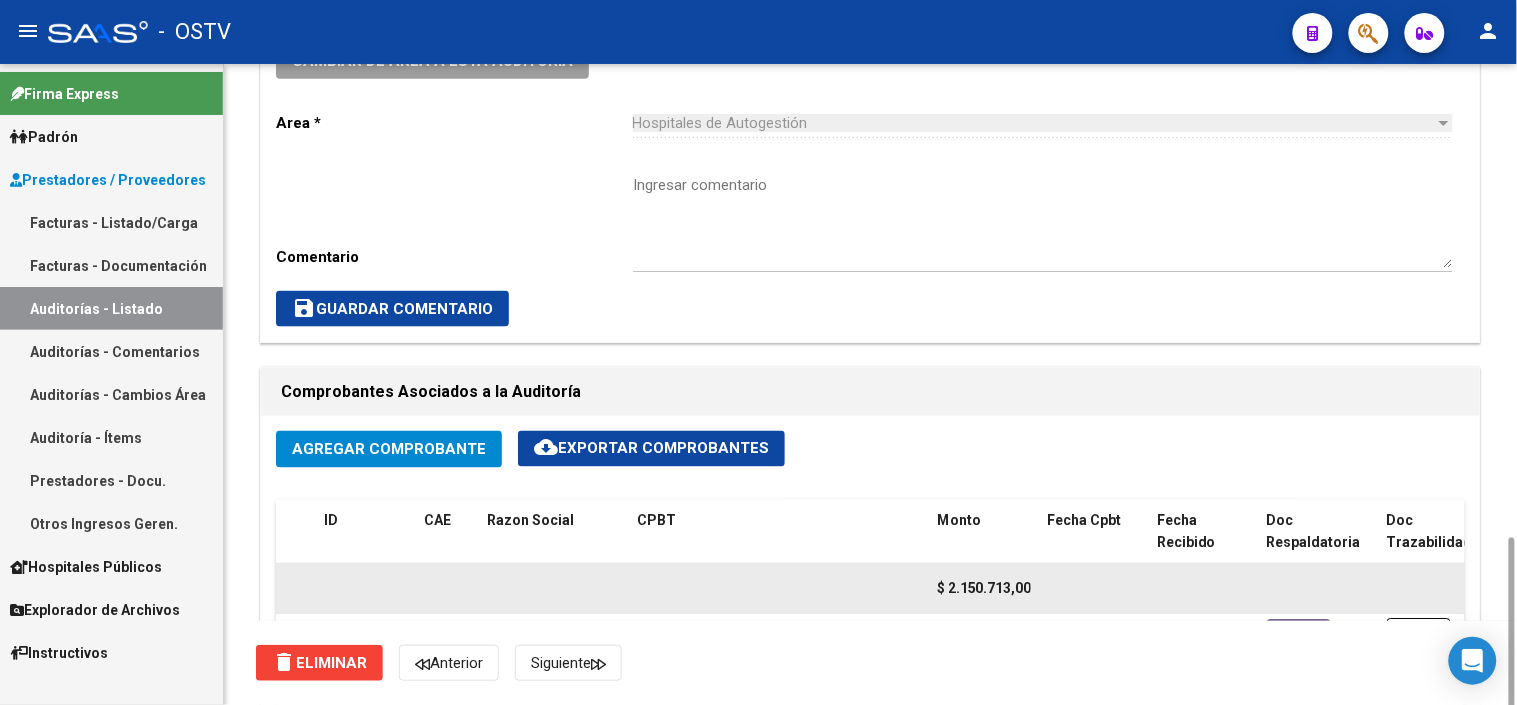 scroll, scrollTop: 888, scrollLeft: 0, axis: vertical 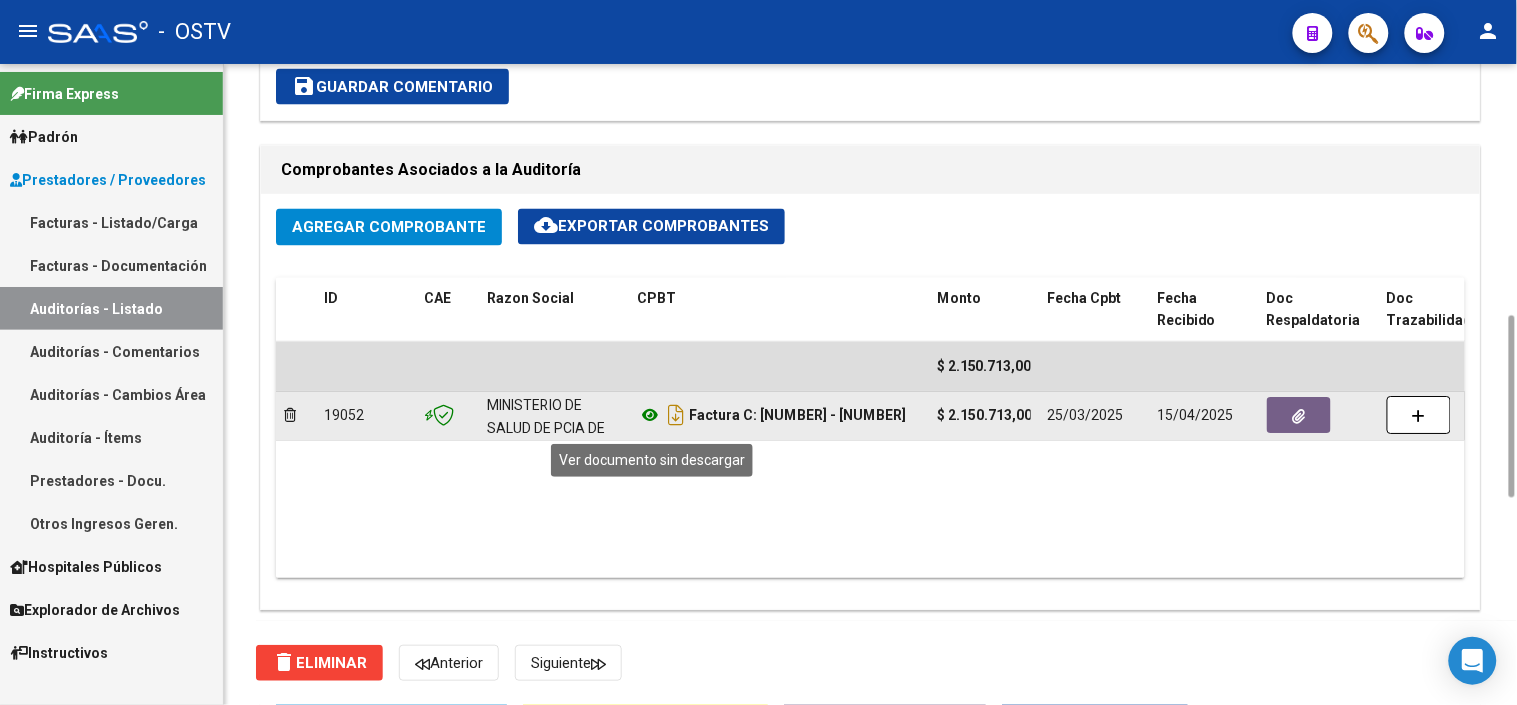 click 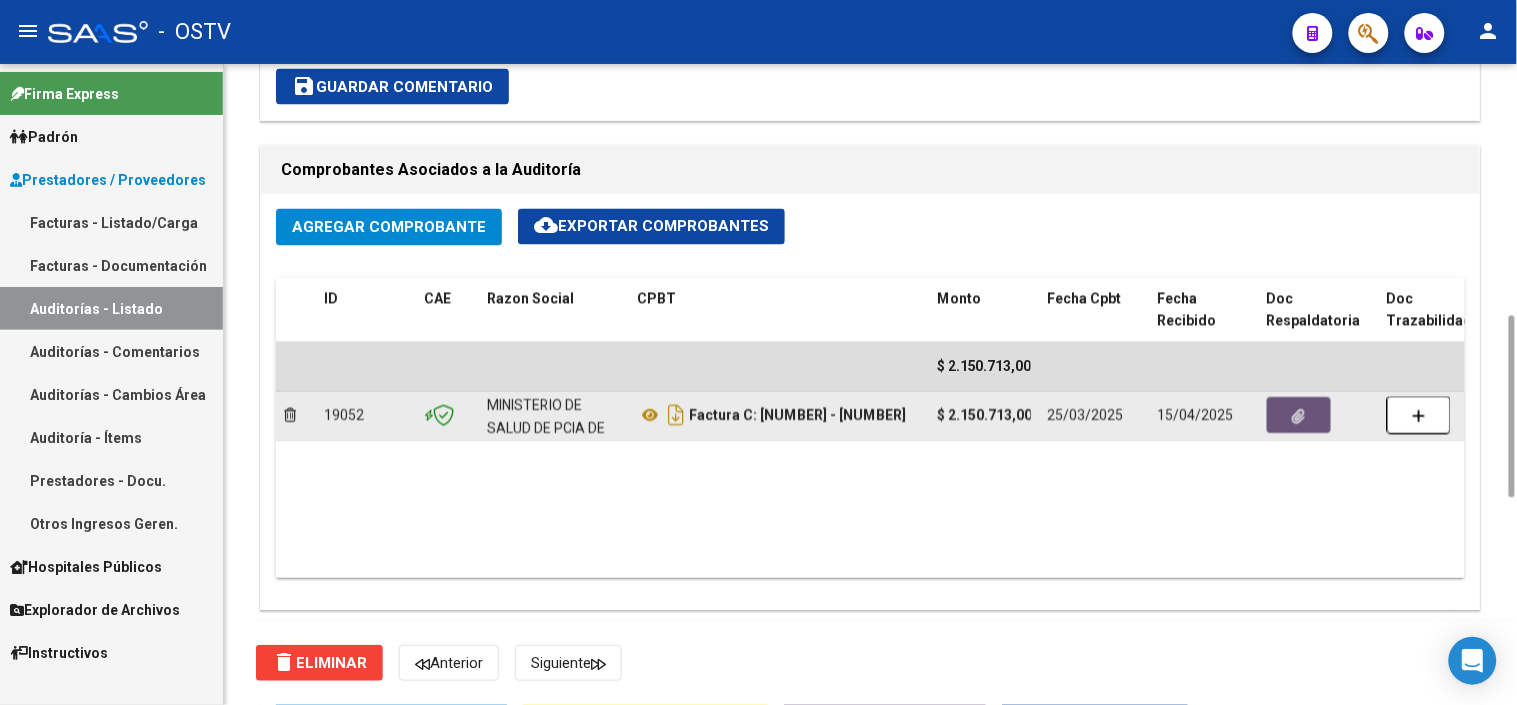 click 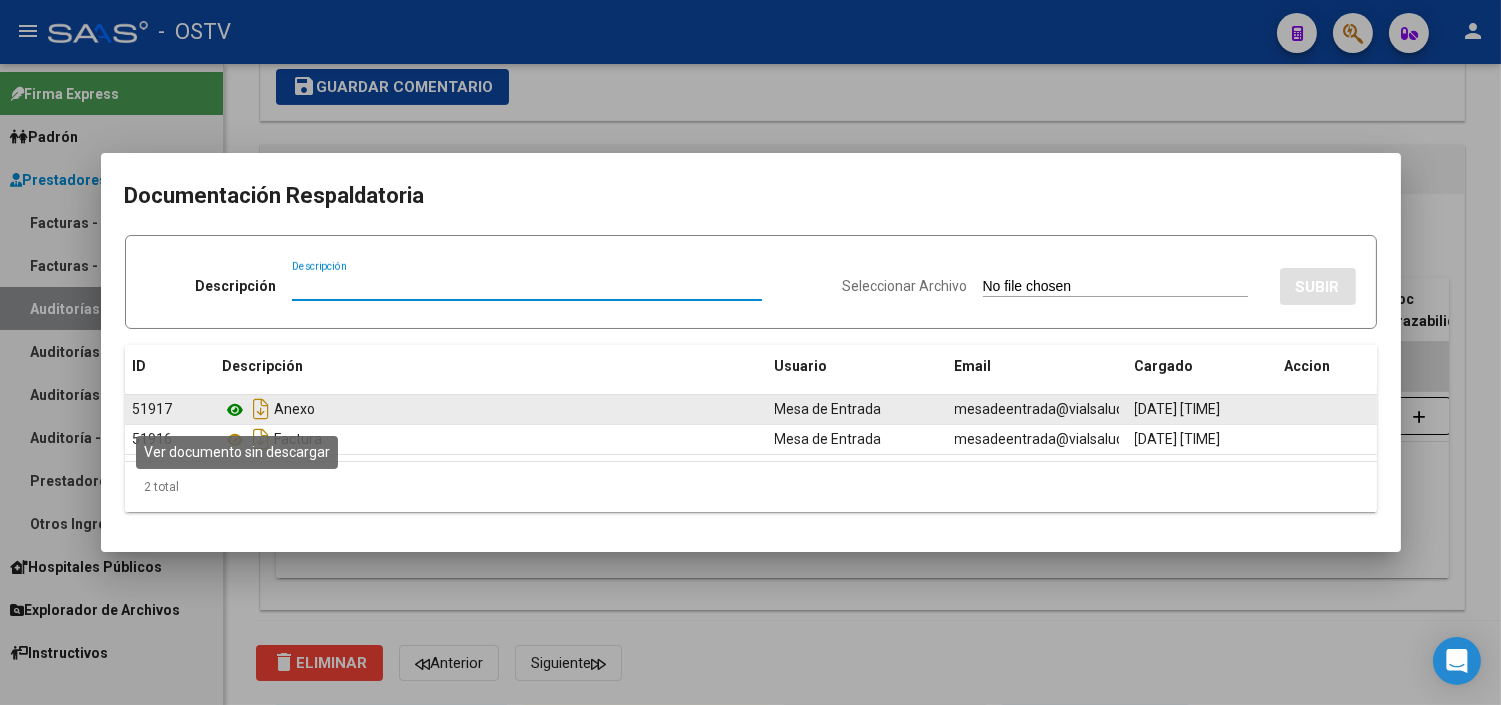 click 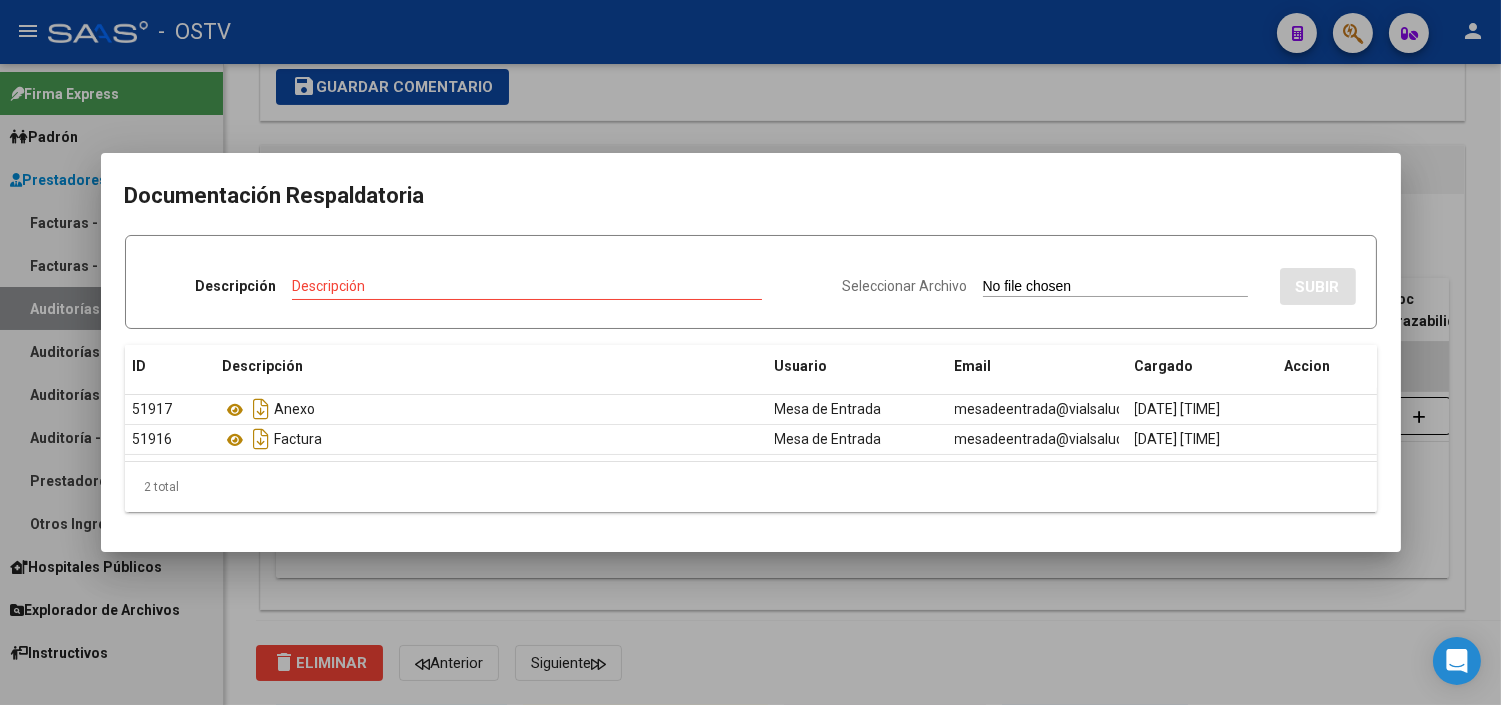click at bounding box center [750, 352] 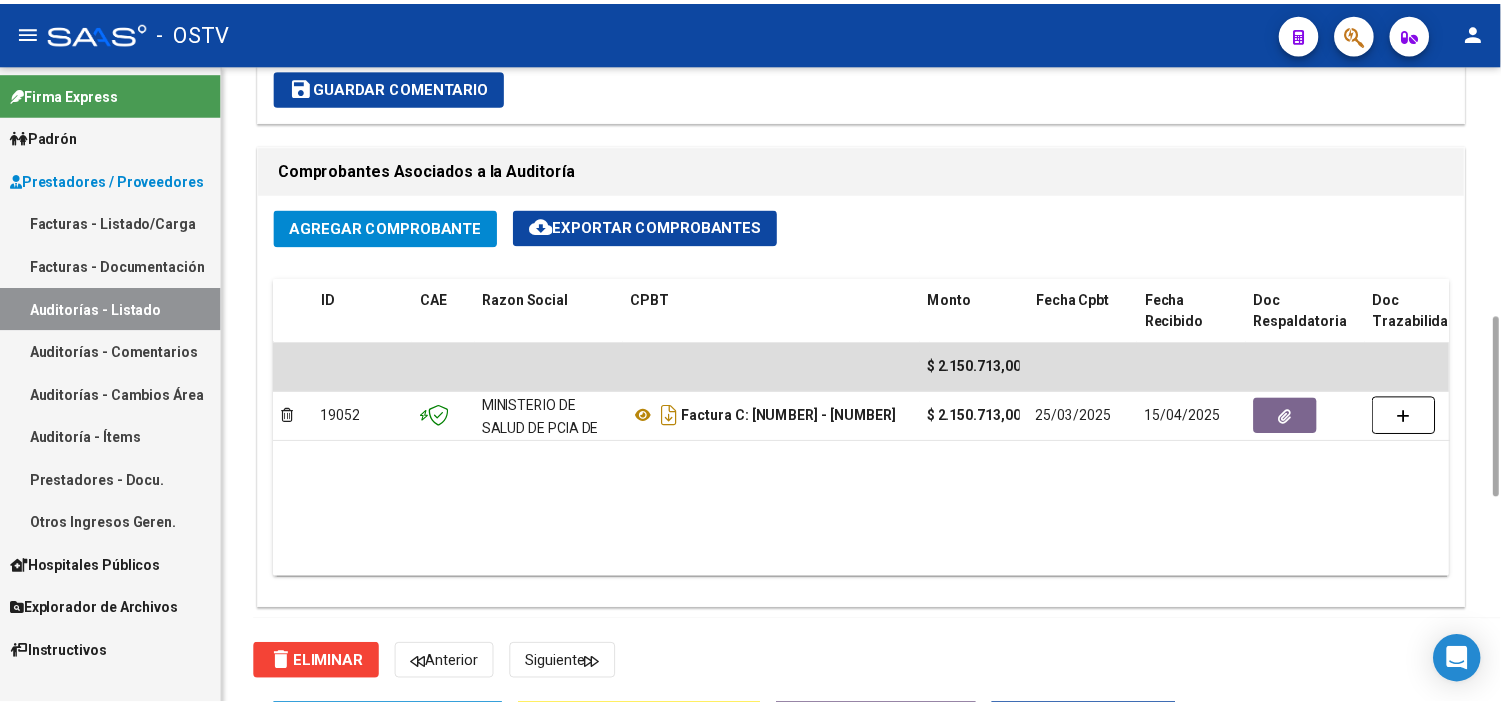 scroll, scrollTop: 1333, scrollLeft: 0, axis: vertical 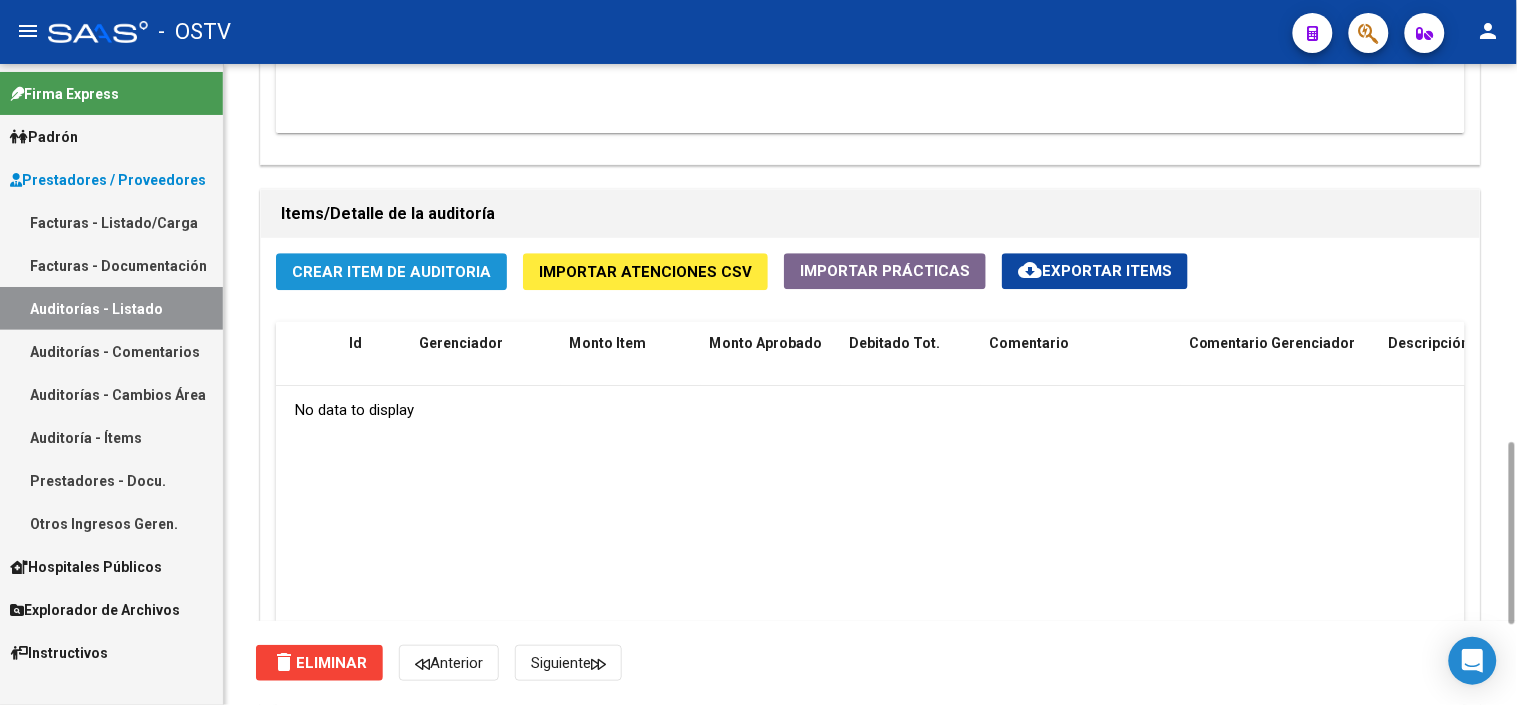 click on "Crear Item de Auditoria" 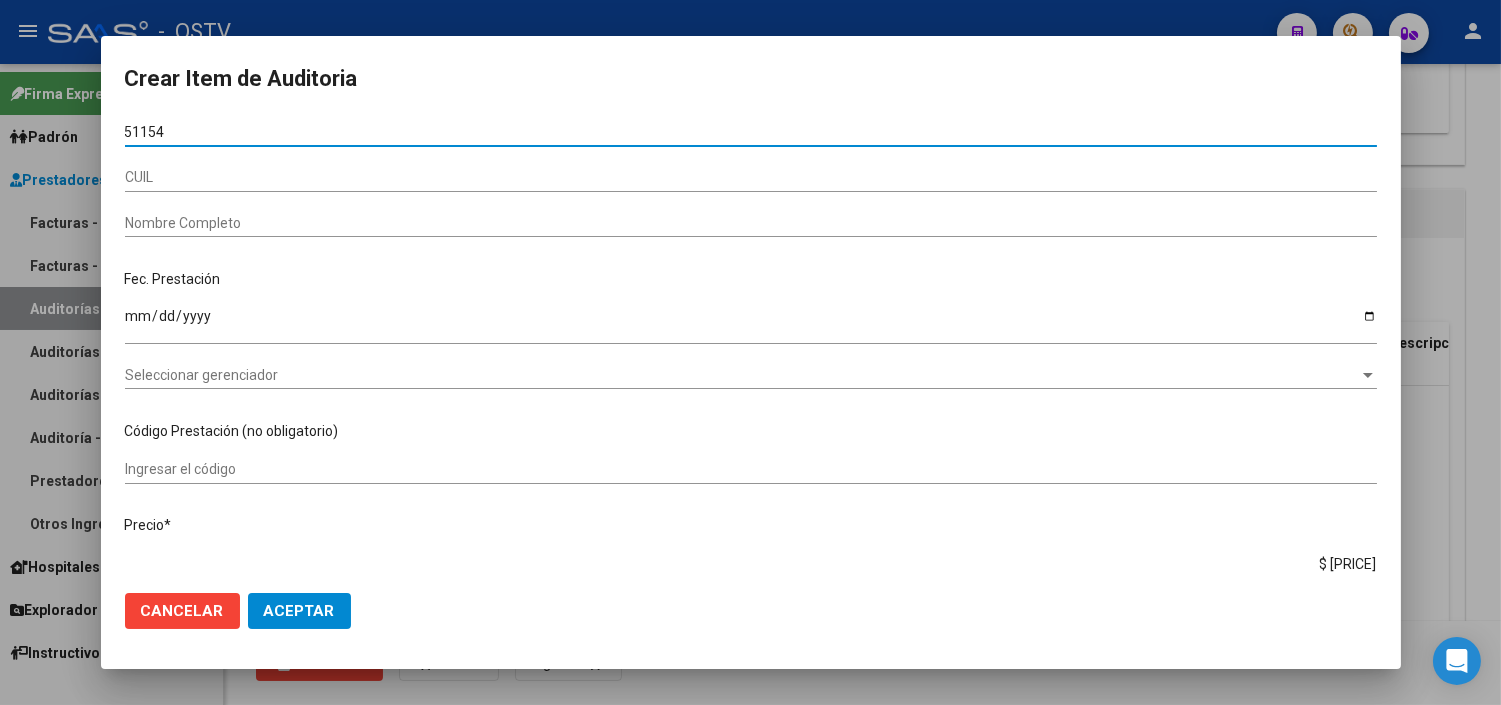 type on "[NUMBER]" 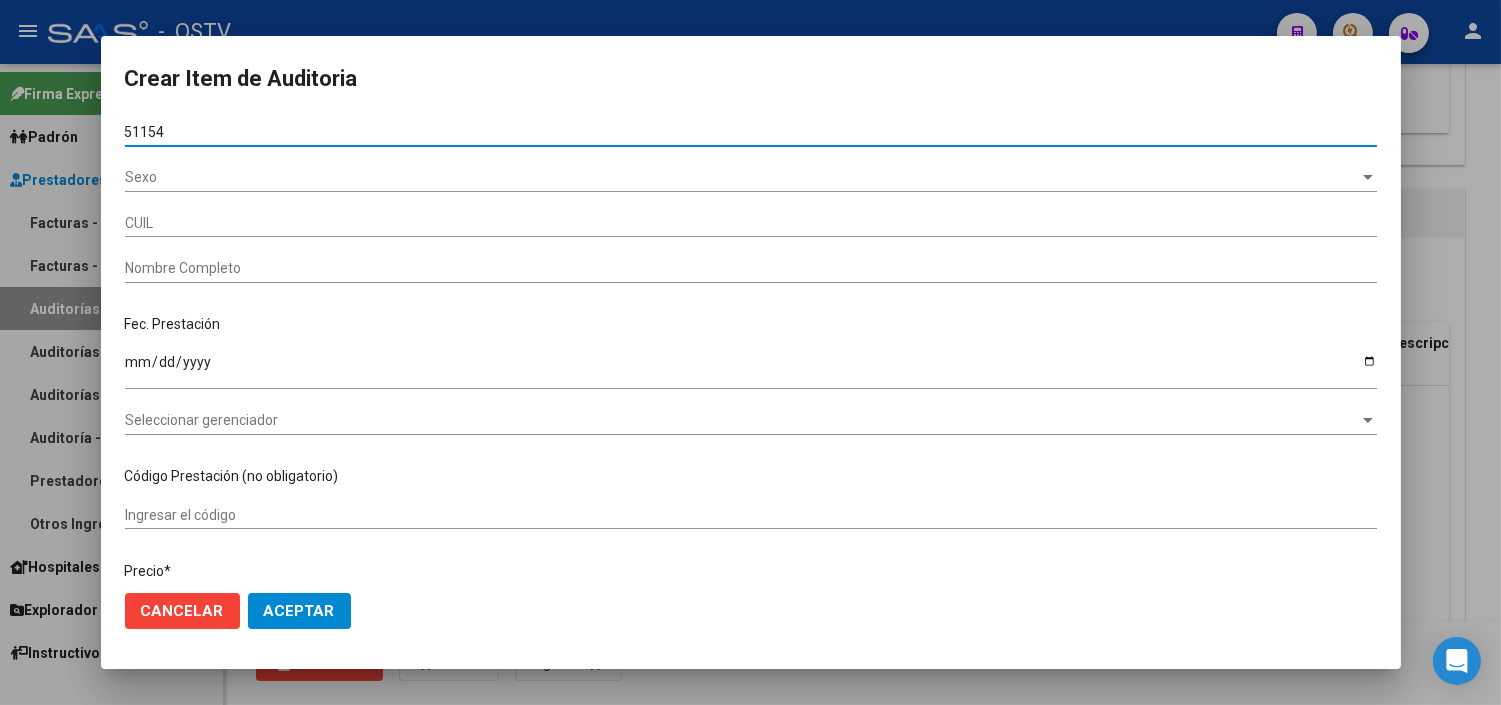 type on "[CUIL]" 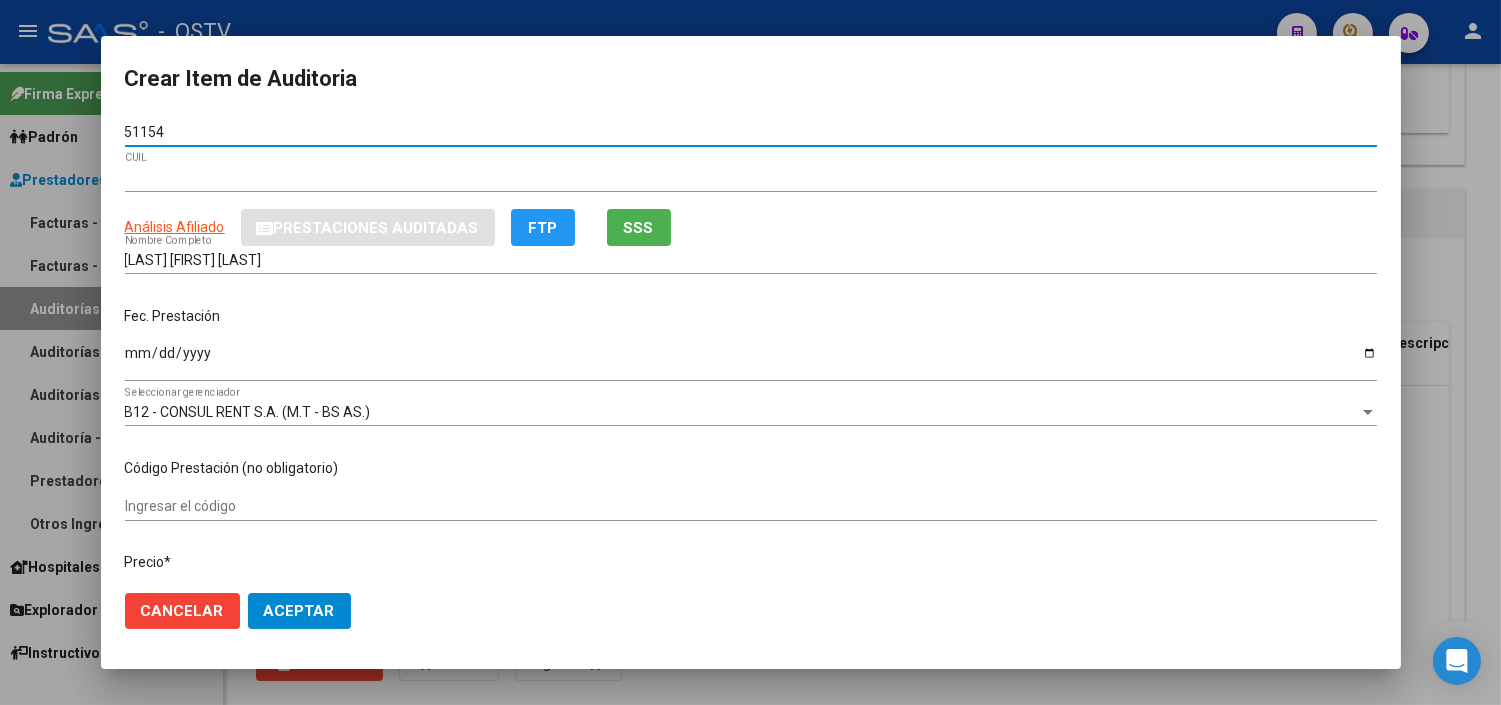 type on "[NUMBER]" 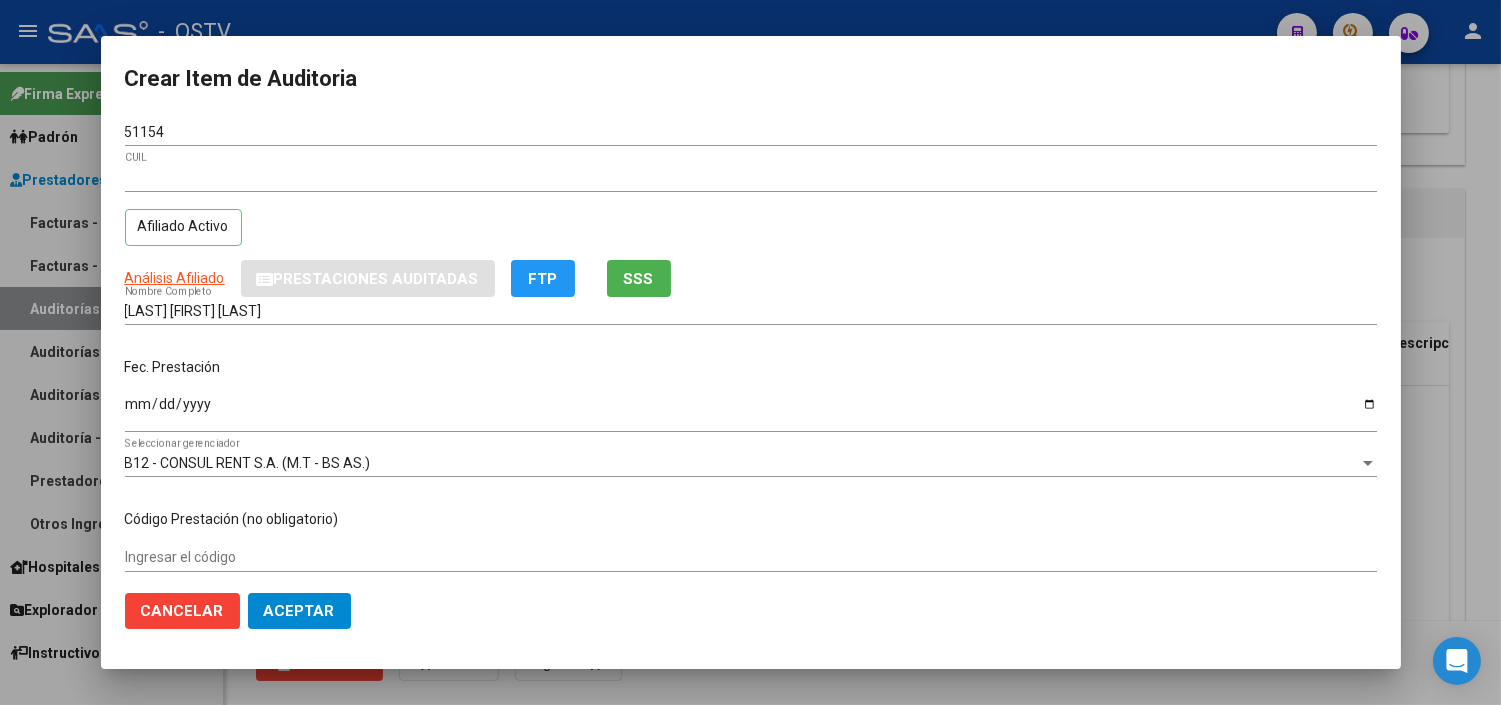 click on "Análisis Afiliado  Prestaciones Auditadas FTP SSS" at bounding box center [751, 278] 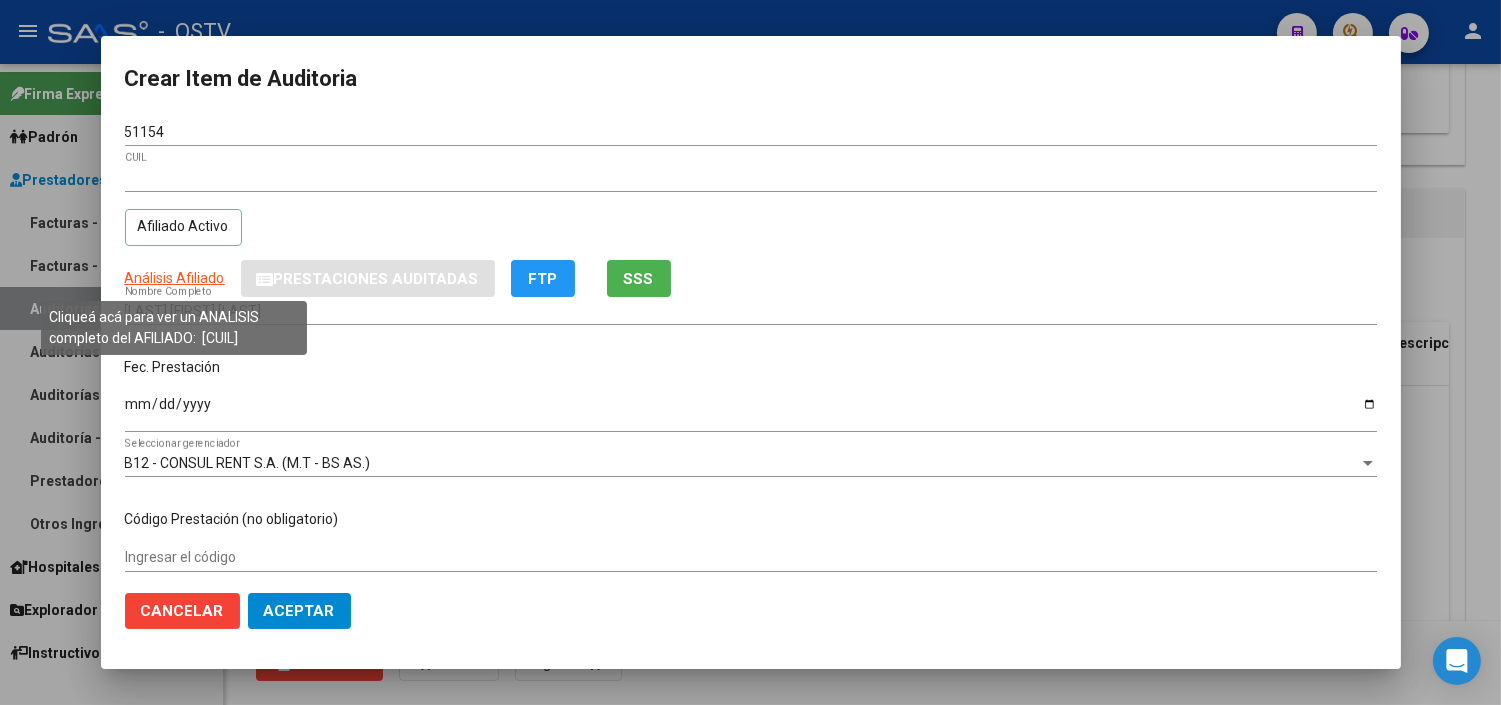 click on "Análisis Afiliado" at bounding box center (175, 278) 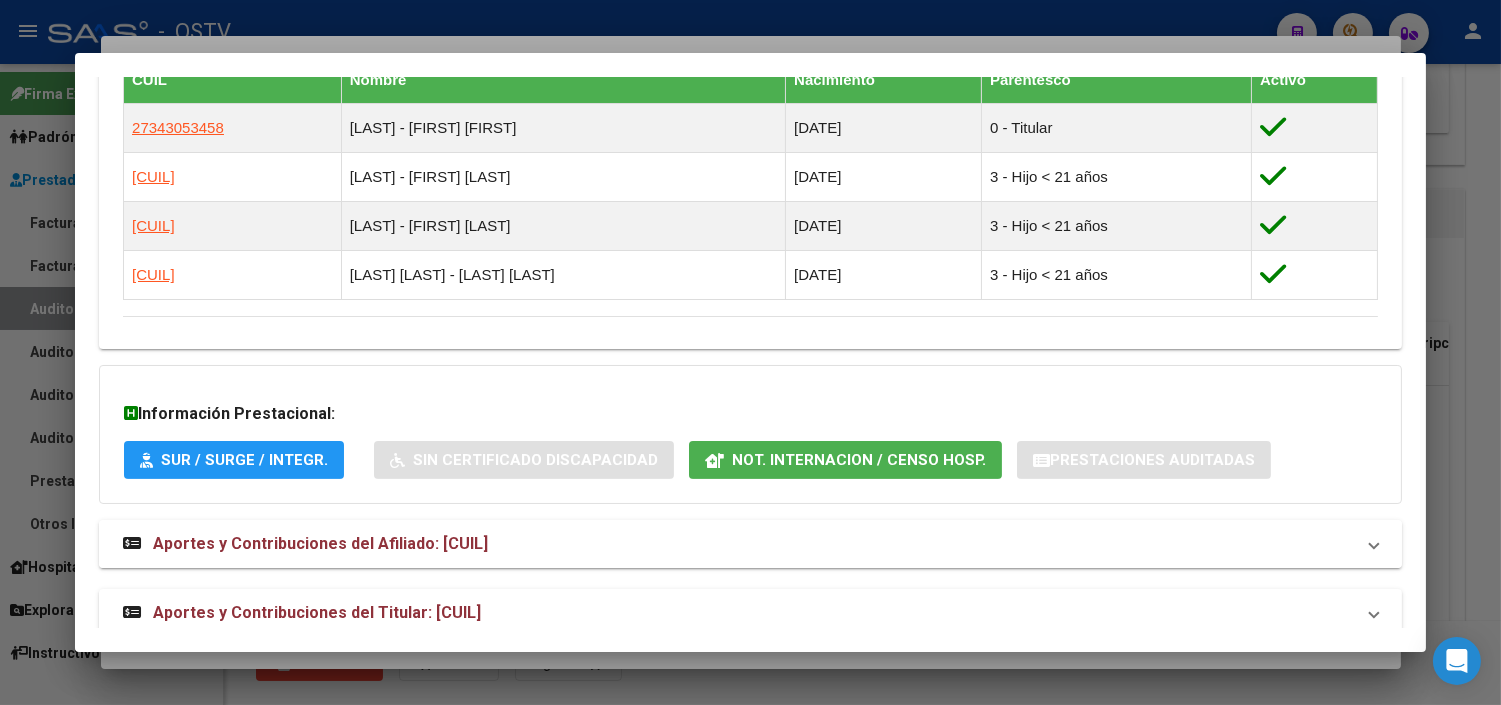scroll, scrollTop: 1206, scrollLeft: 0, axis: vertical 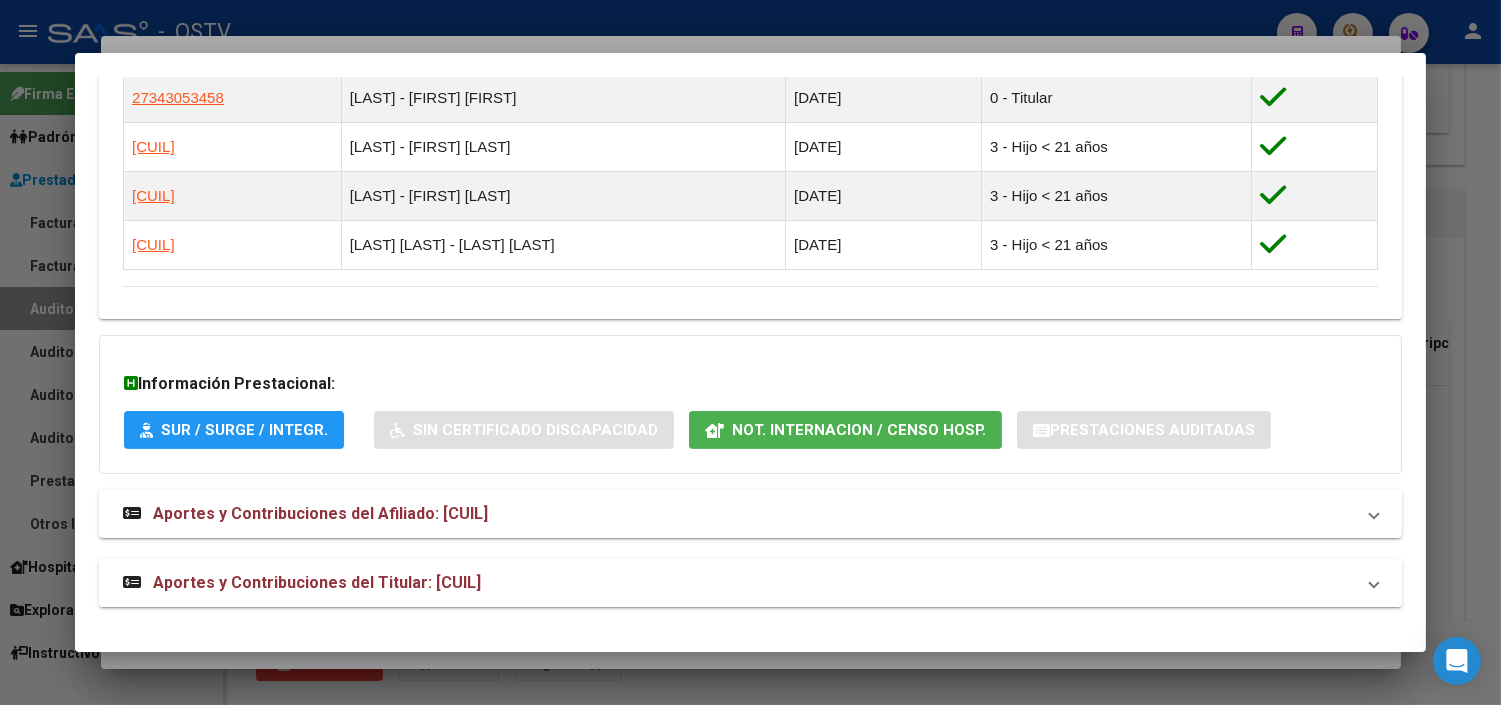 click on "Aportes y Contribuciones del Titular: [CUIL]" at bounding box center [750, 583] 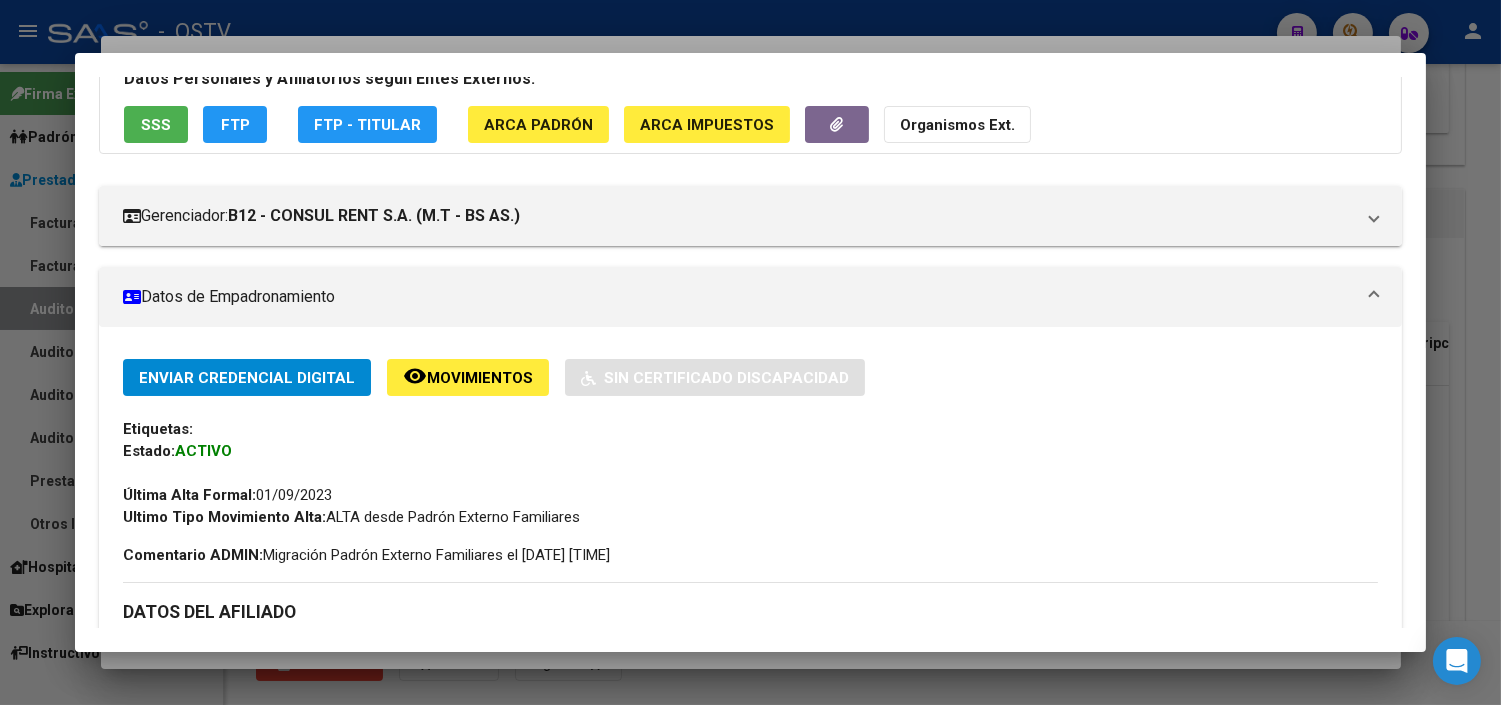 scroll, scrollTop: 0, scrollLeft: 0, axis: both 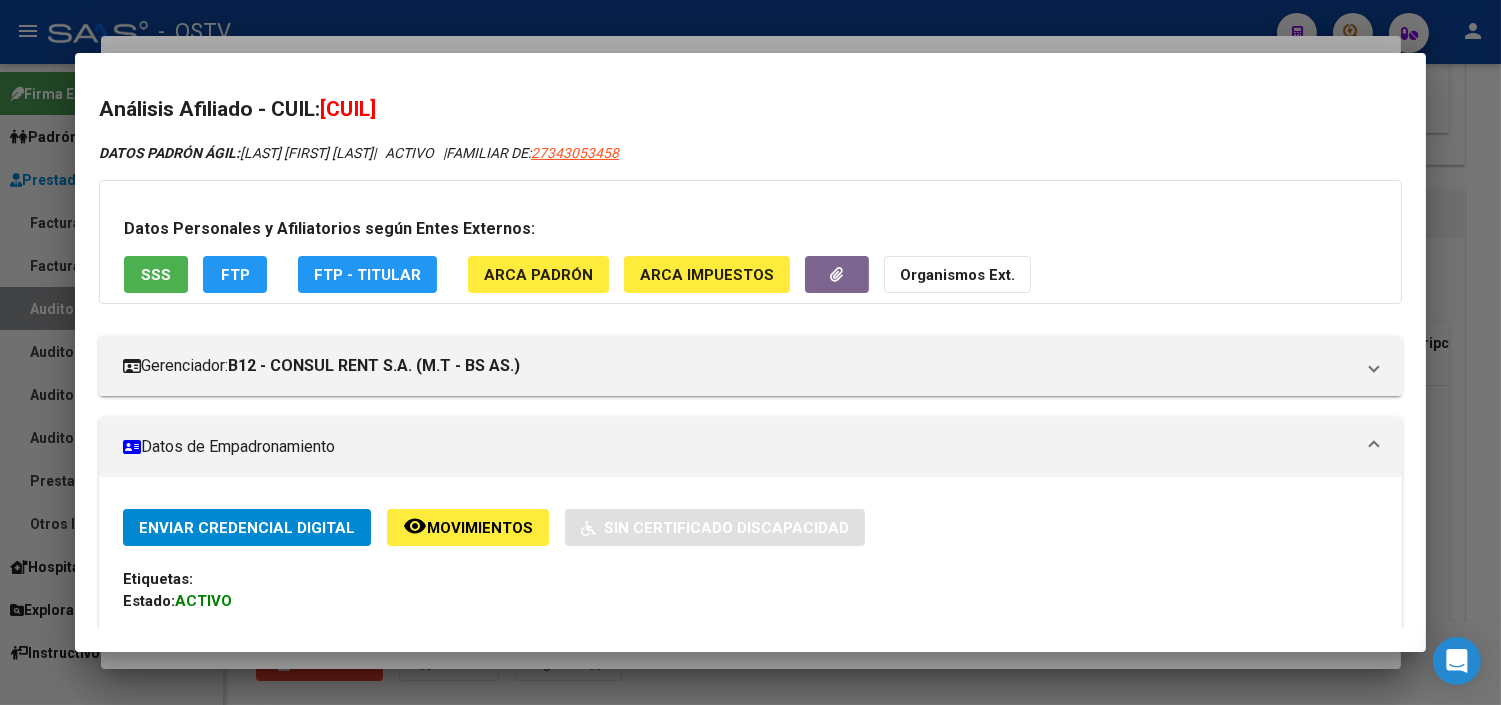 click on "SSS" at bounding box center [156, 274] 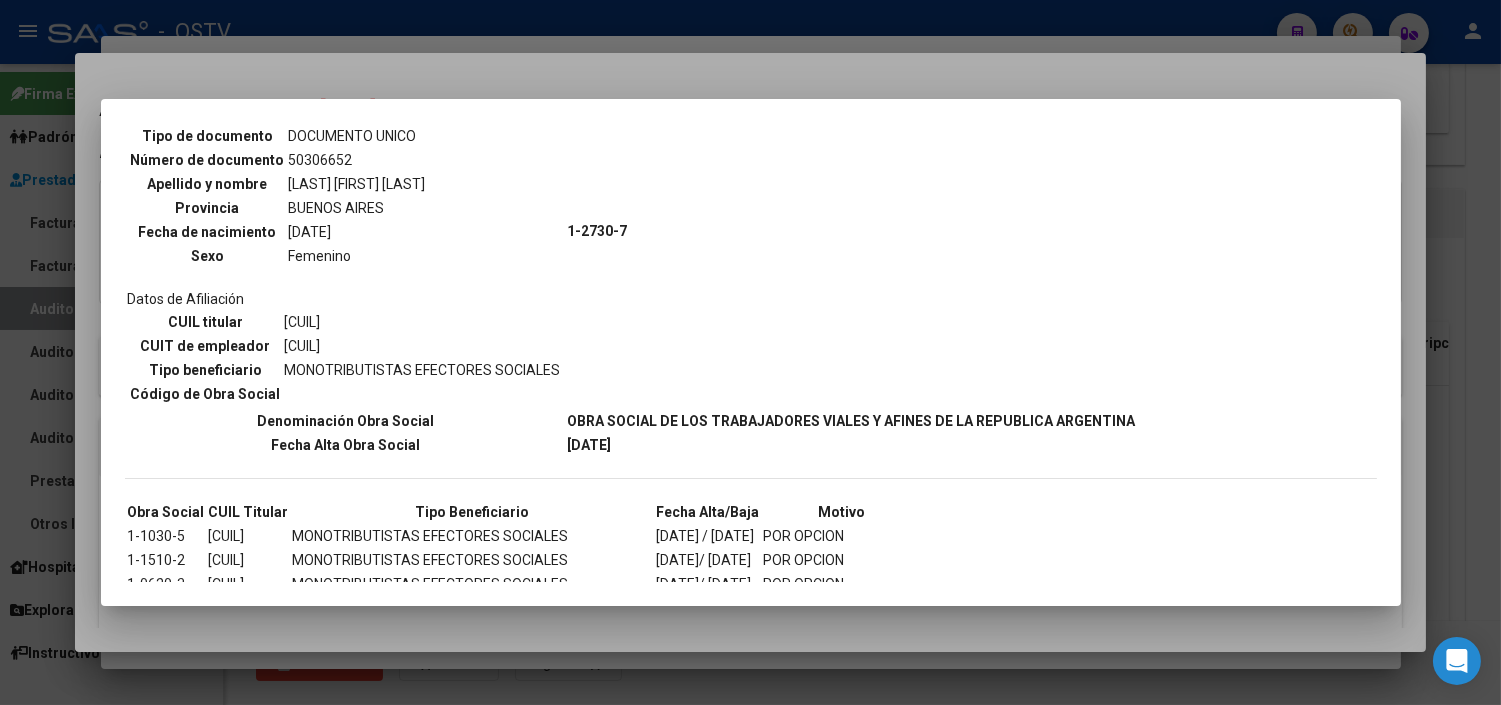 scroll, scrollTop: 2090, scrollLeft: 0, axis: vertical 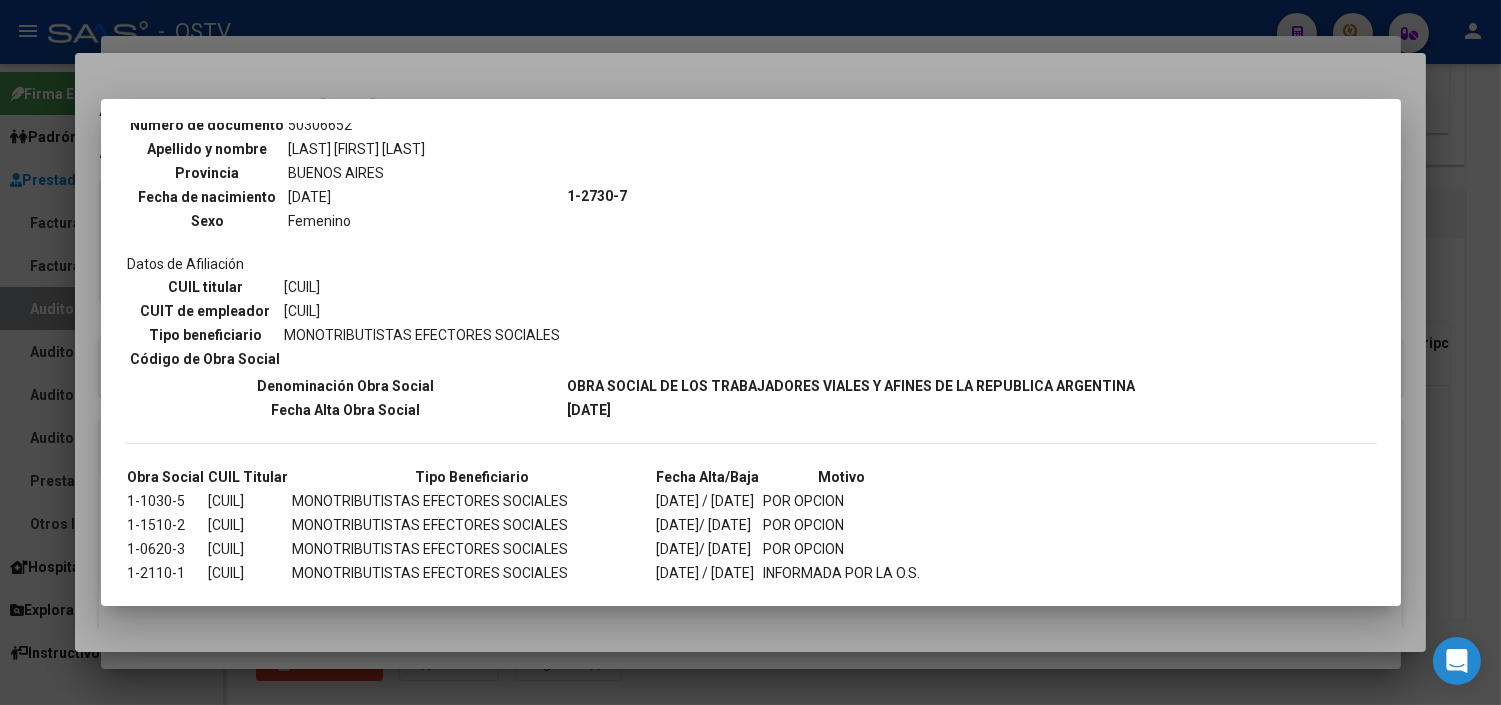 click at bounding box center (750, 352) 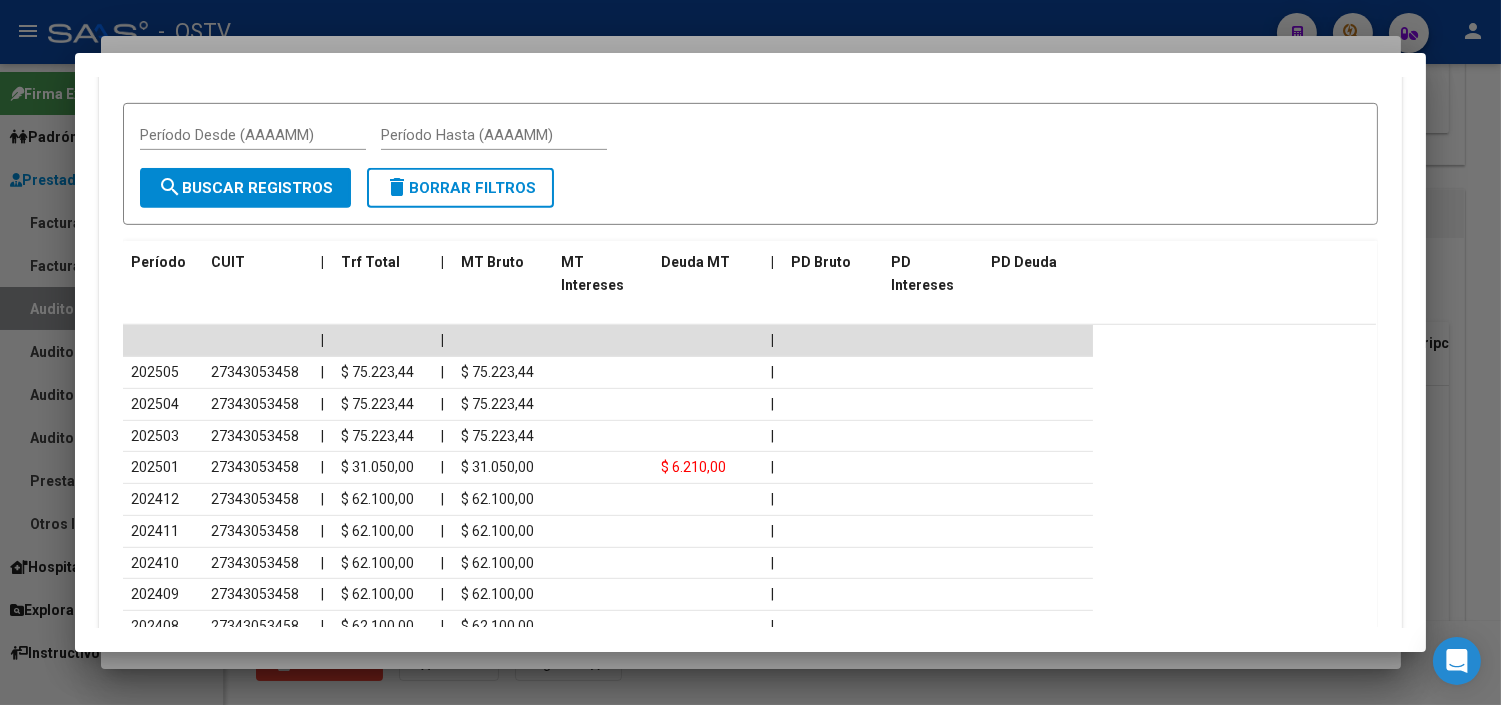 scroll, scrollTop: 2080, scrollLeft: 0, axis: vertical 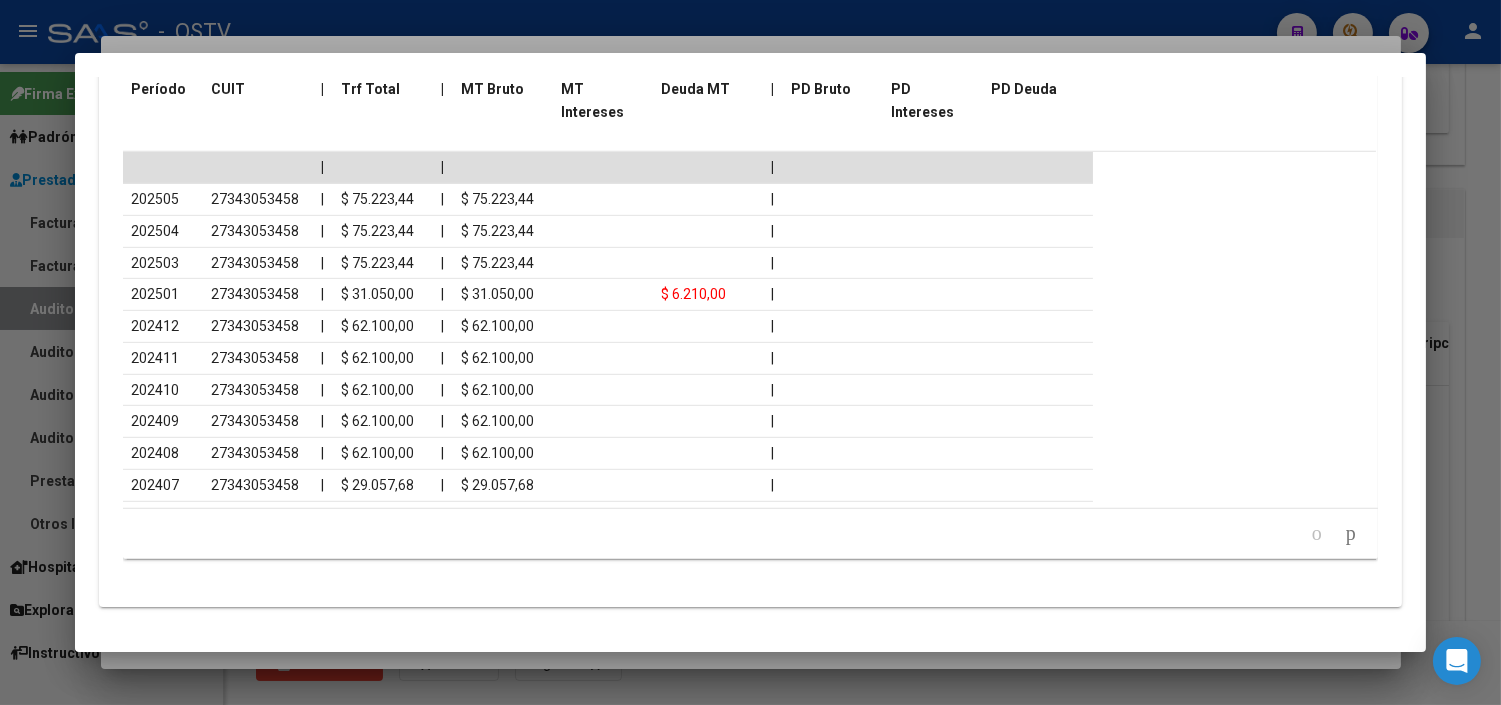 click at bounding box center (750, 352) 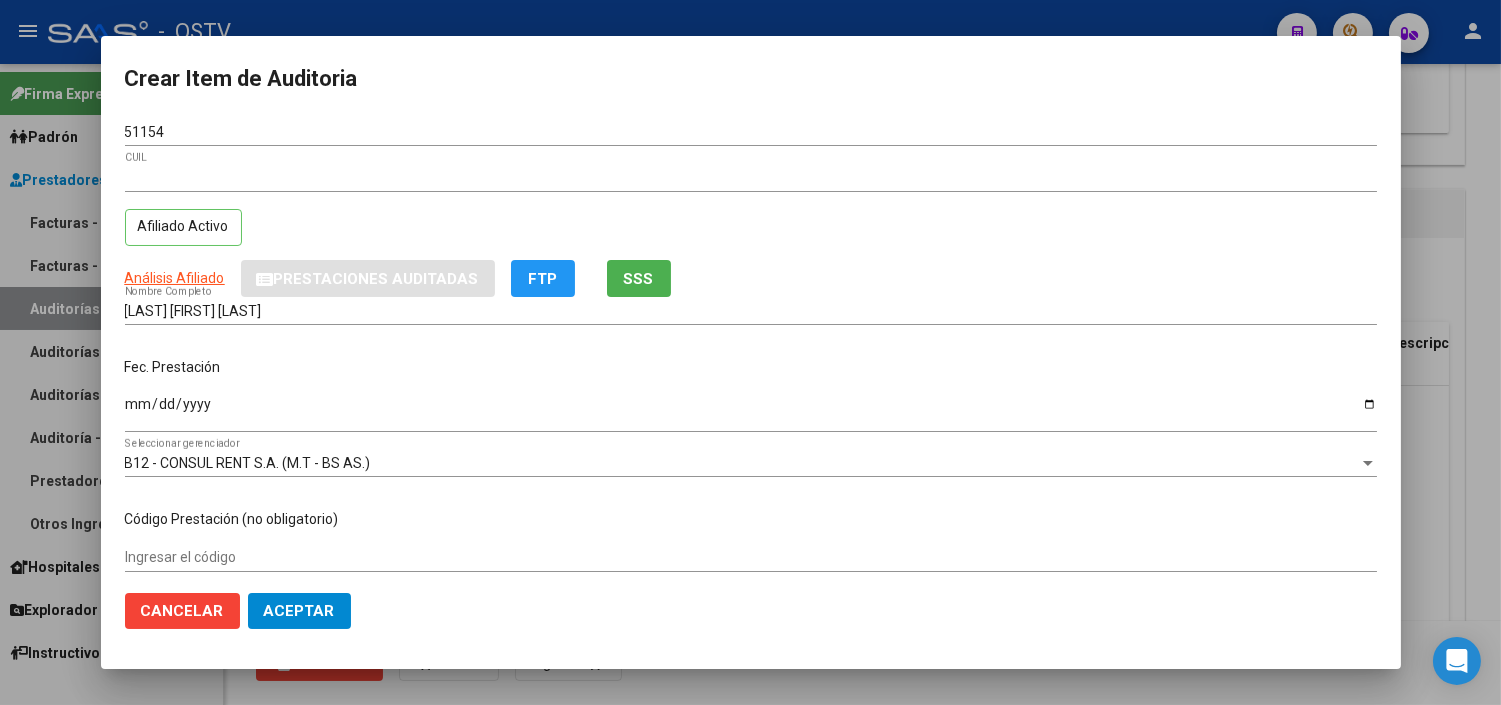 click on "Ingresar la fecha" at bounding box center (751, 411) 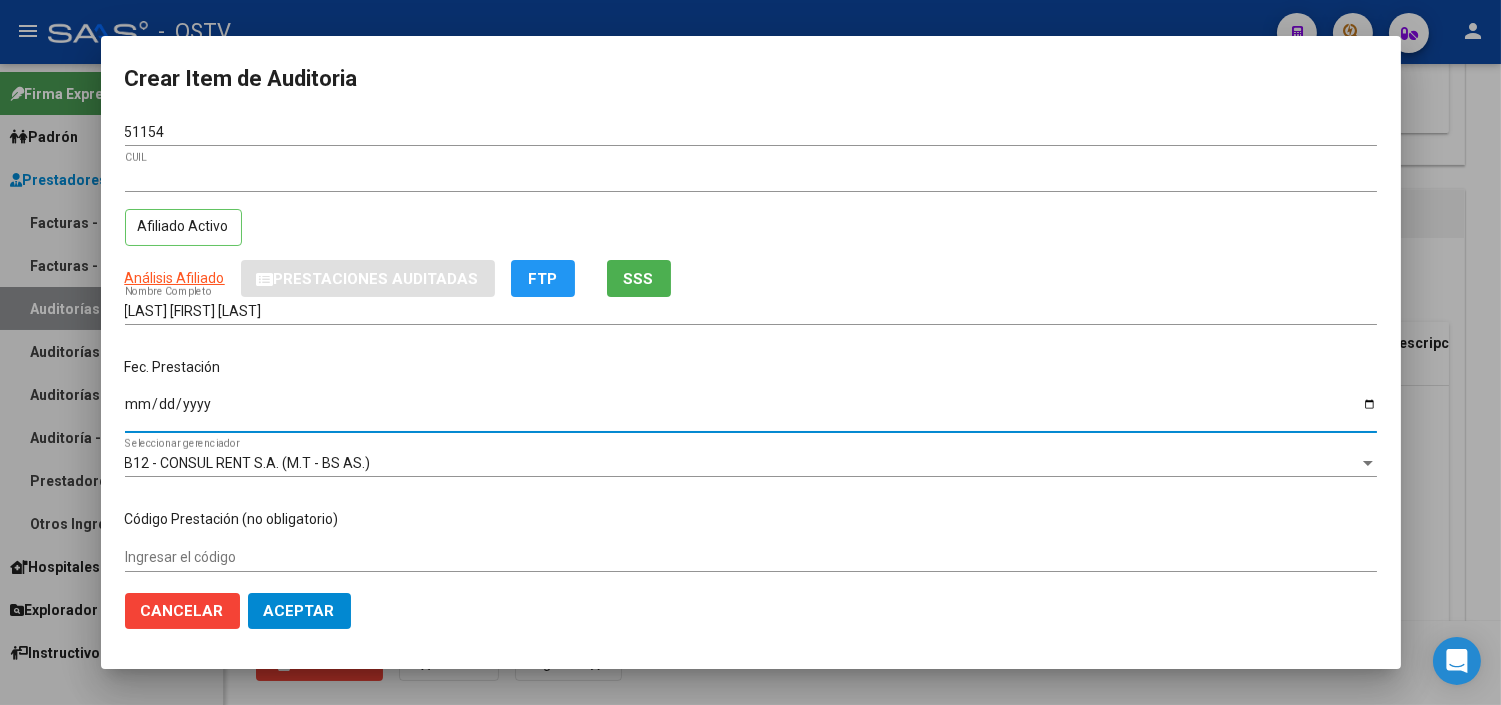 type on "[DATE]" 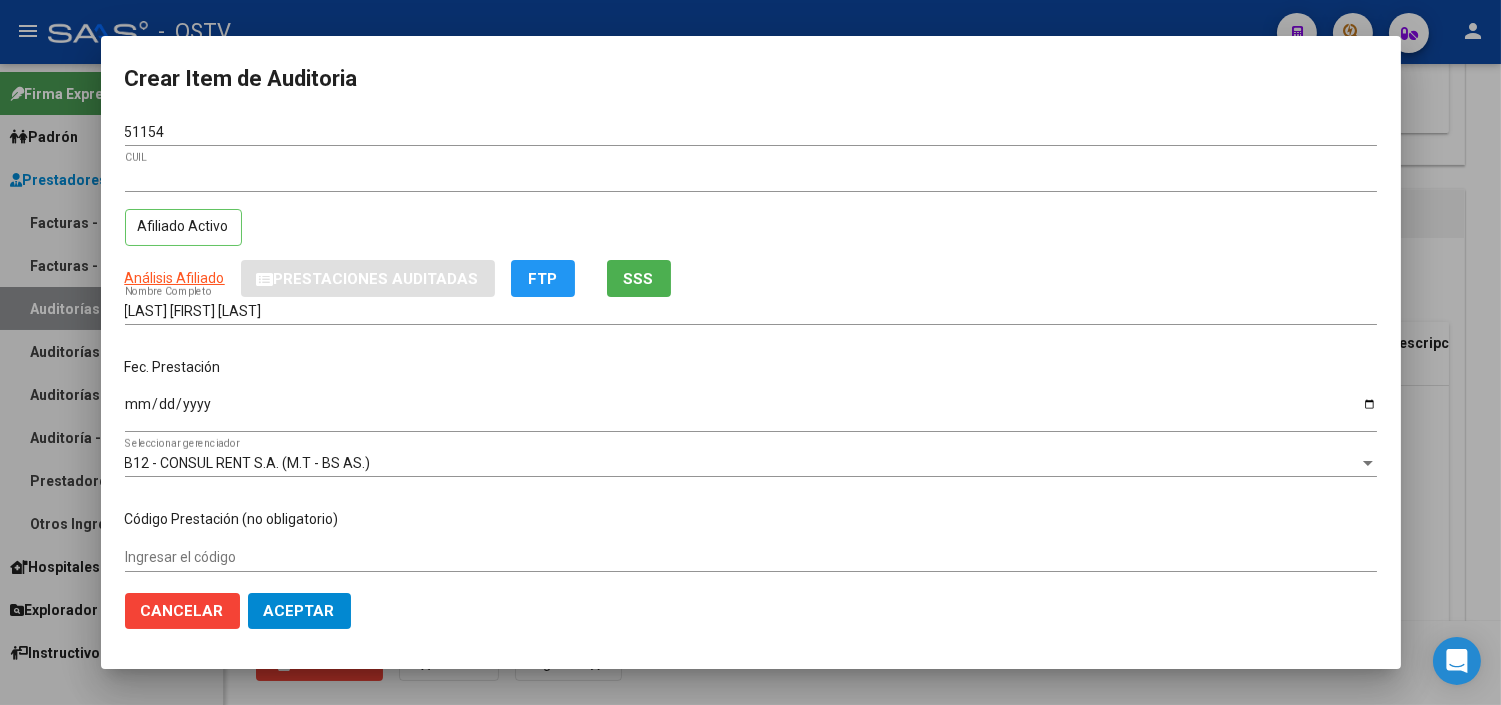 scroll, scrollTop: 304, scrollLeft: 0, axis: vertical 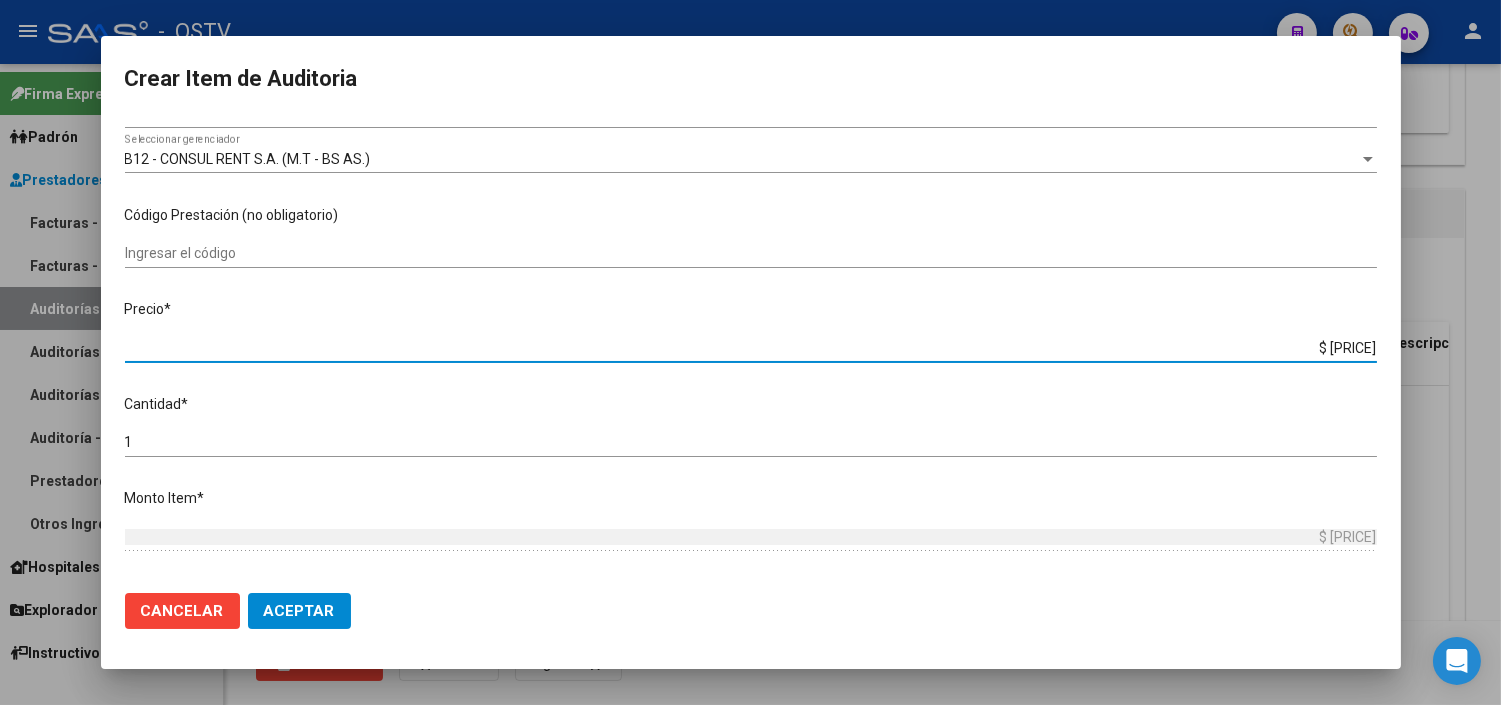 type on "$ 0,01" 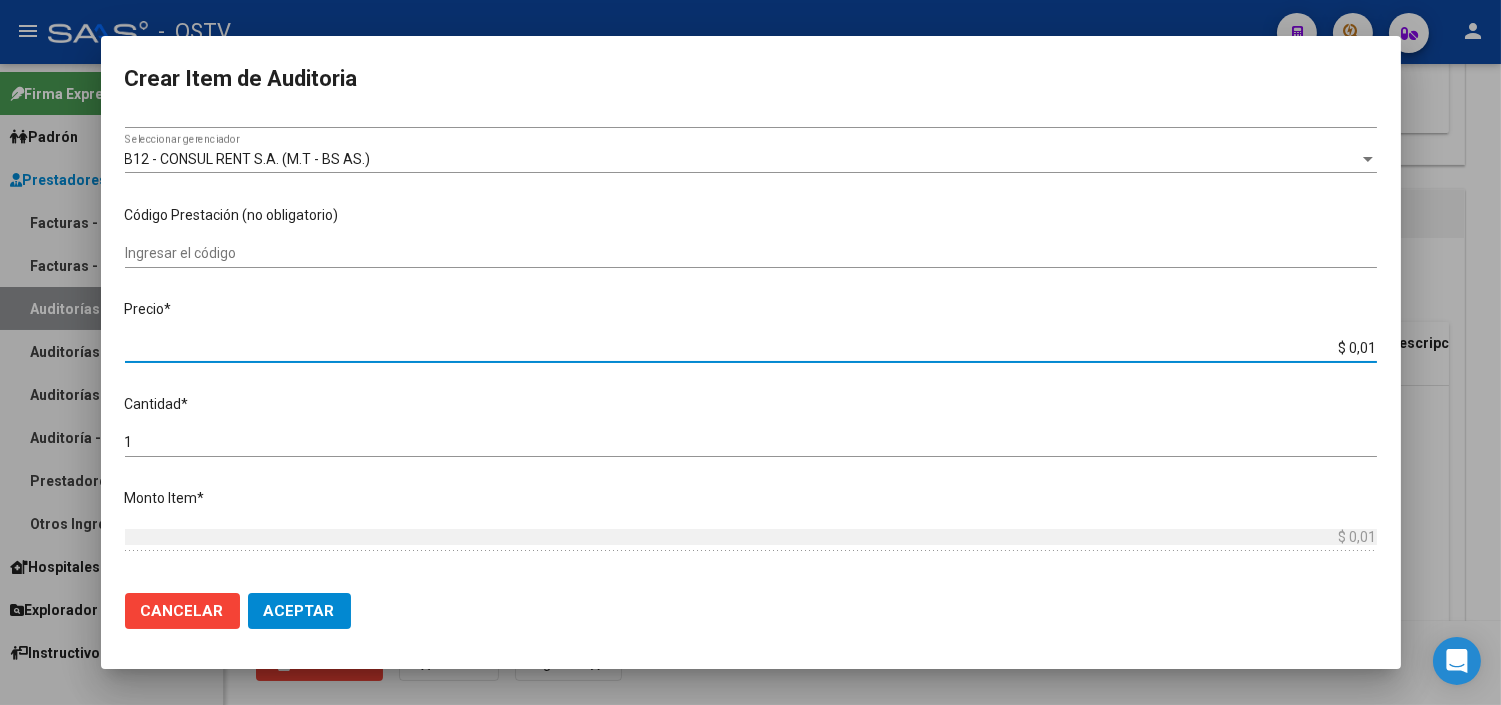 type on "$ 0,17" 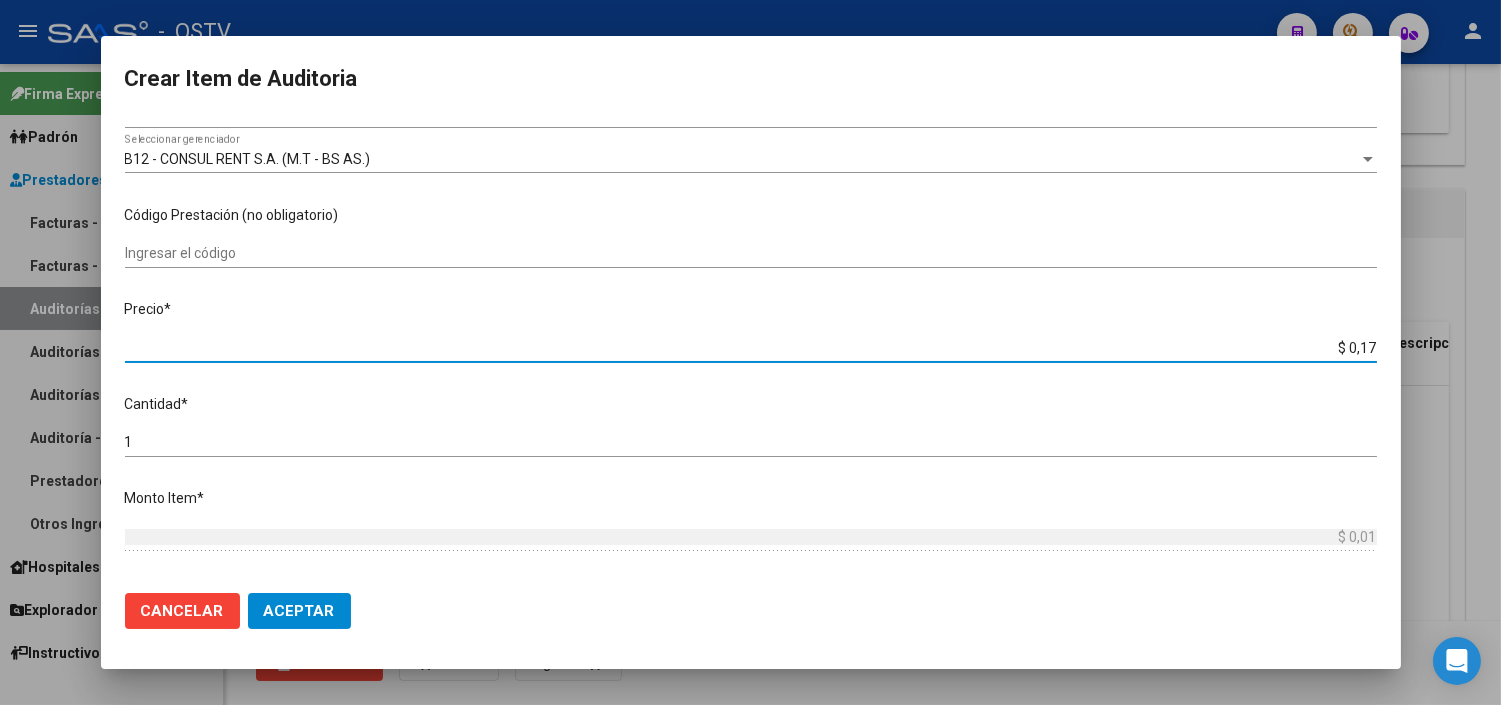 type on "$ 0,17" 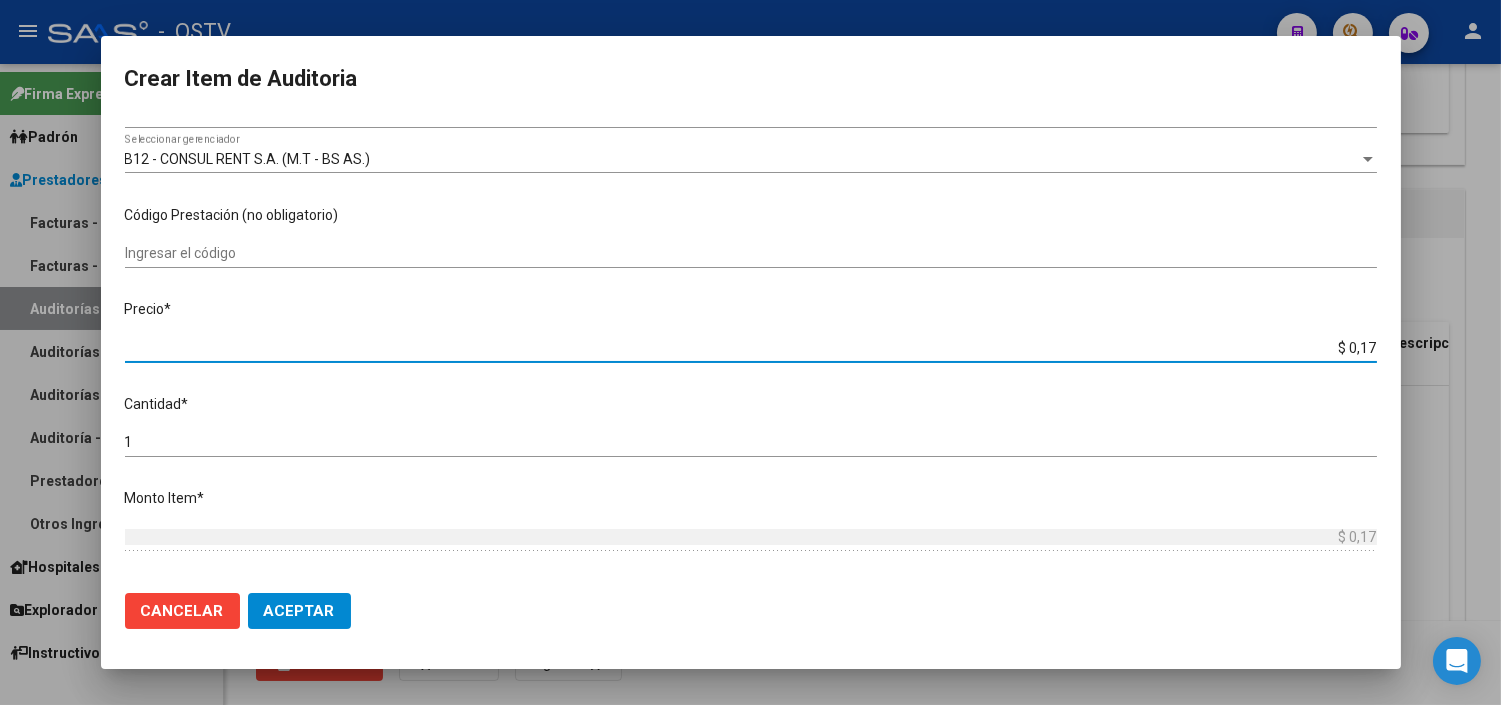 type on "$ 1,77" 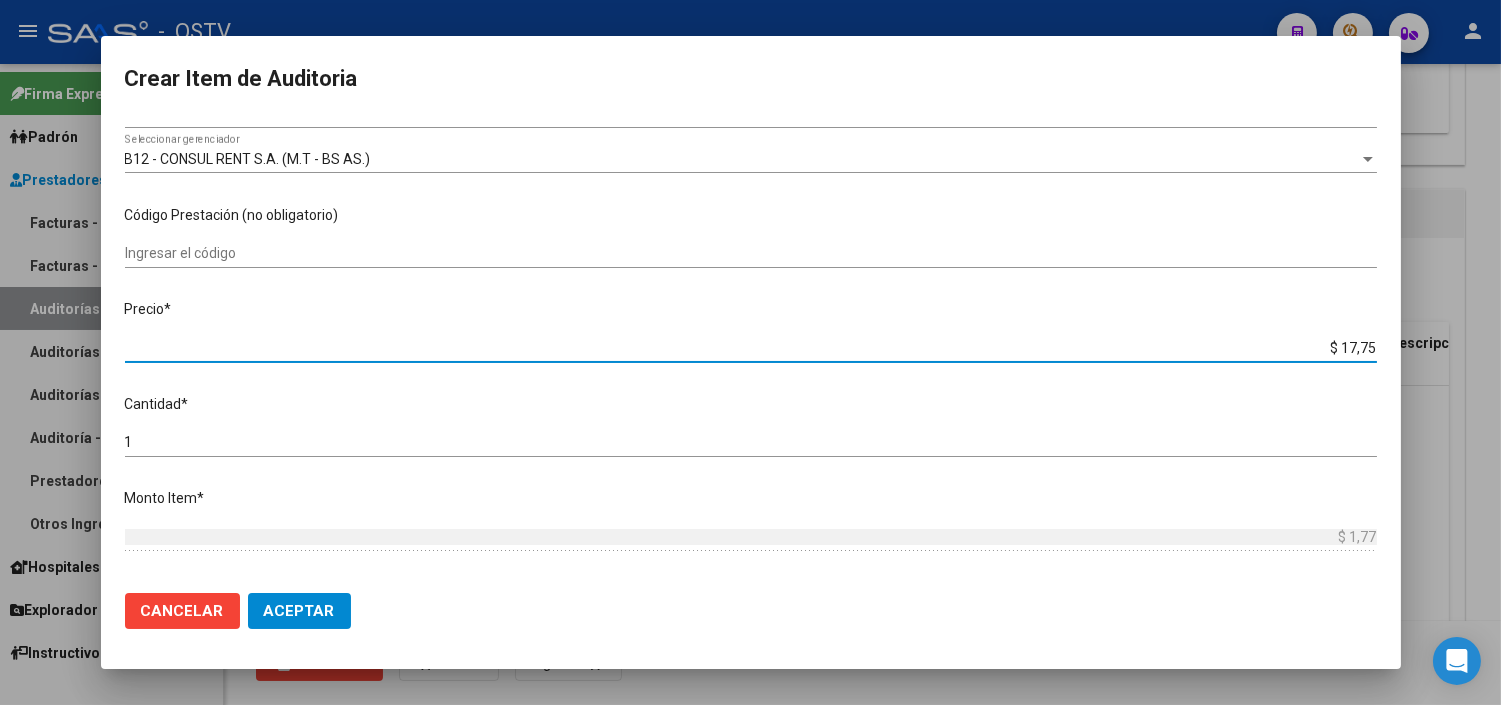 type on "$ 177,58" 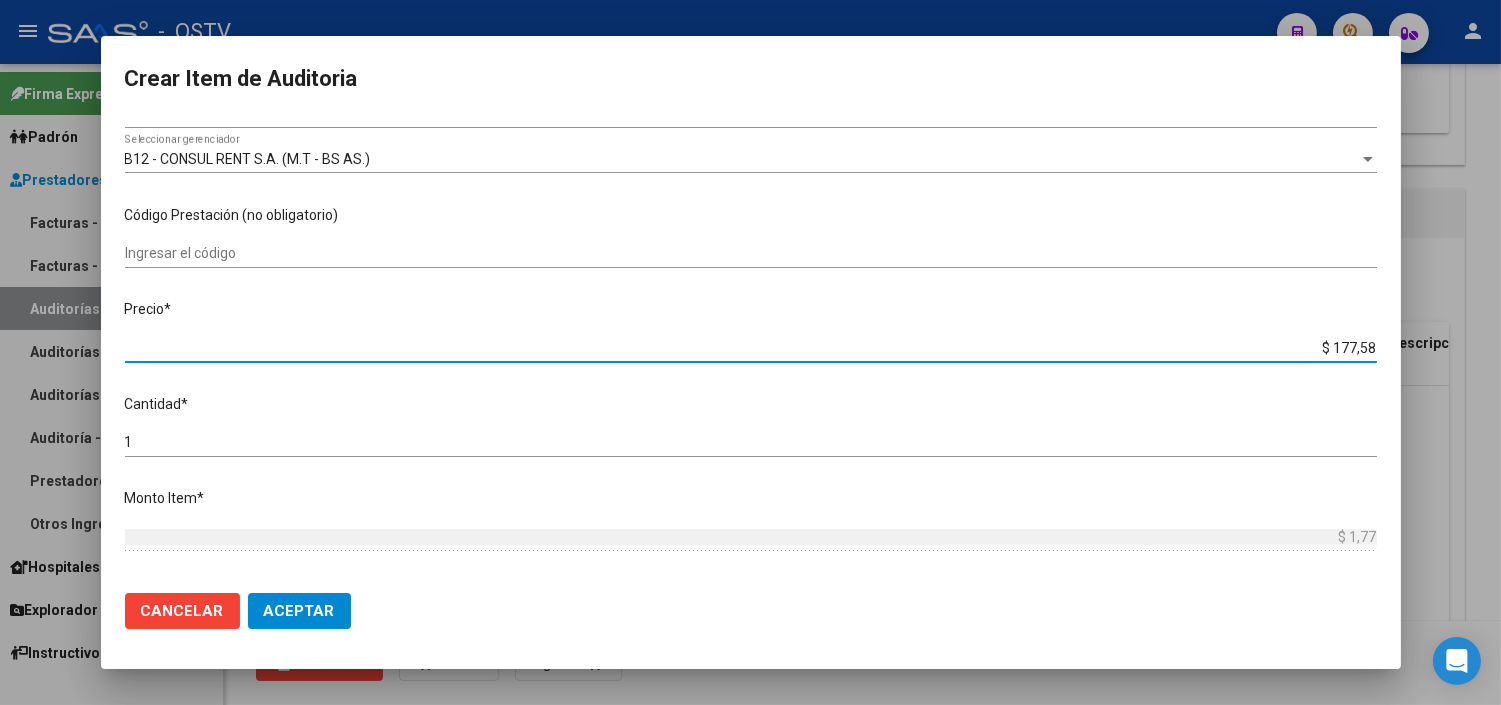 type on "$ 177,58" 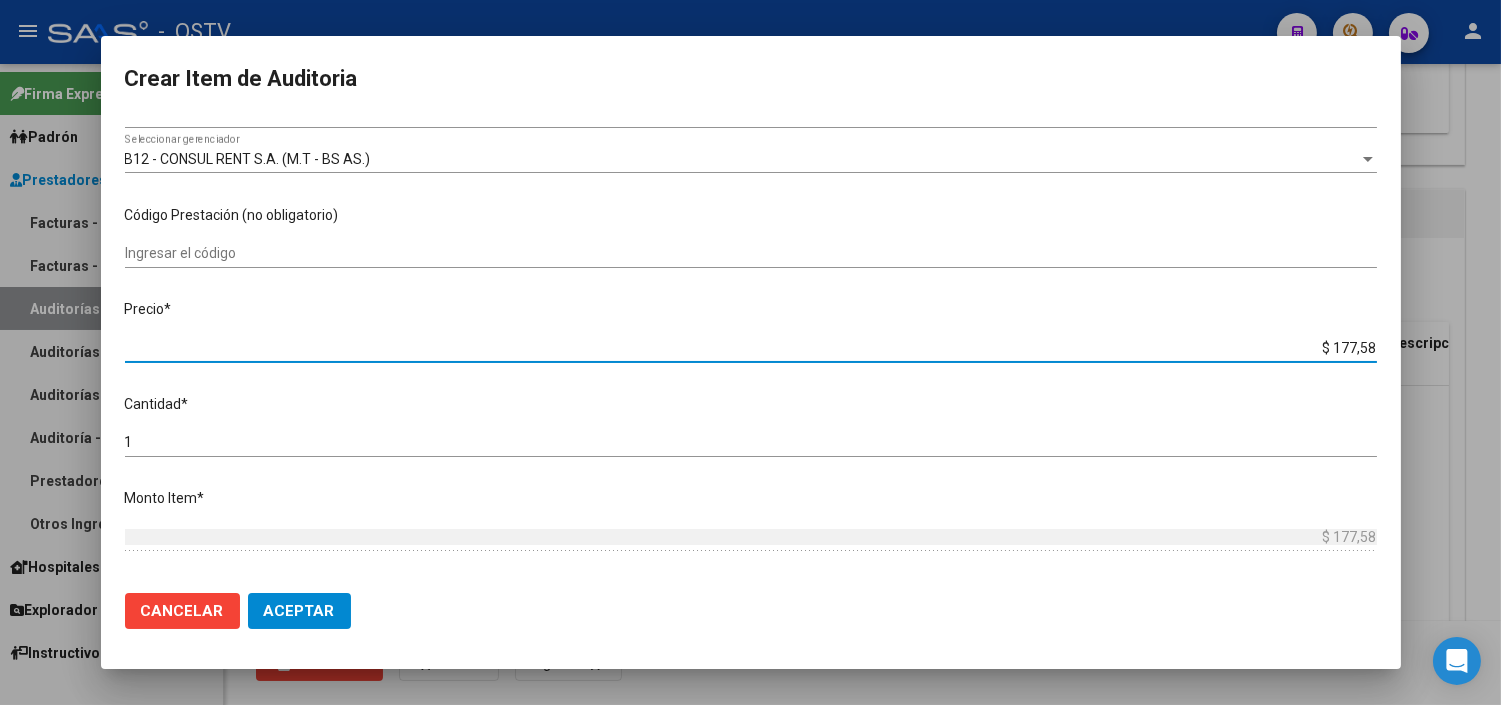 type on "$ 1.775,81" 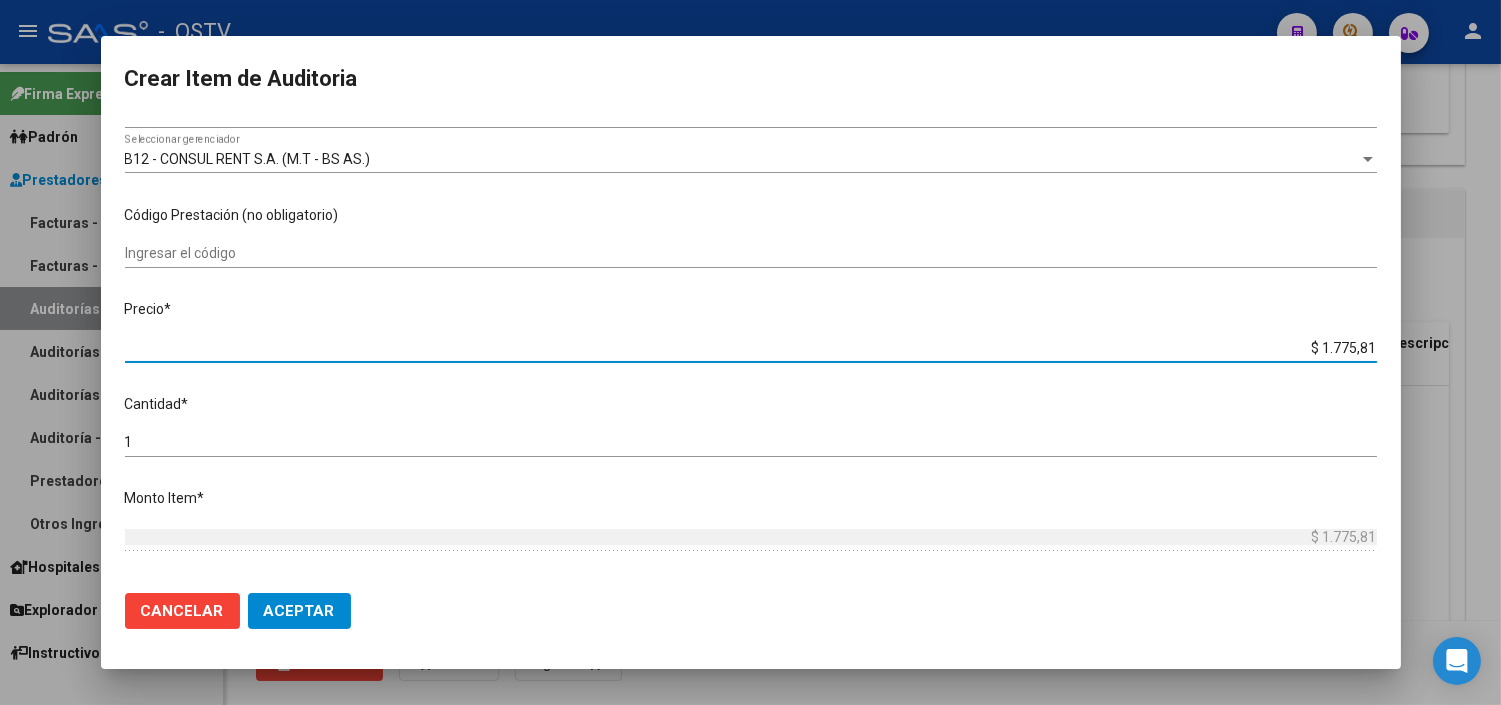 type on "$ [PRICE]" 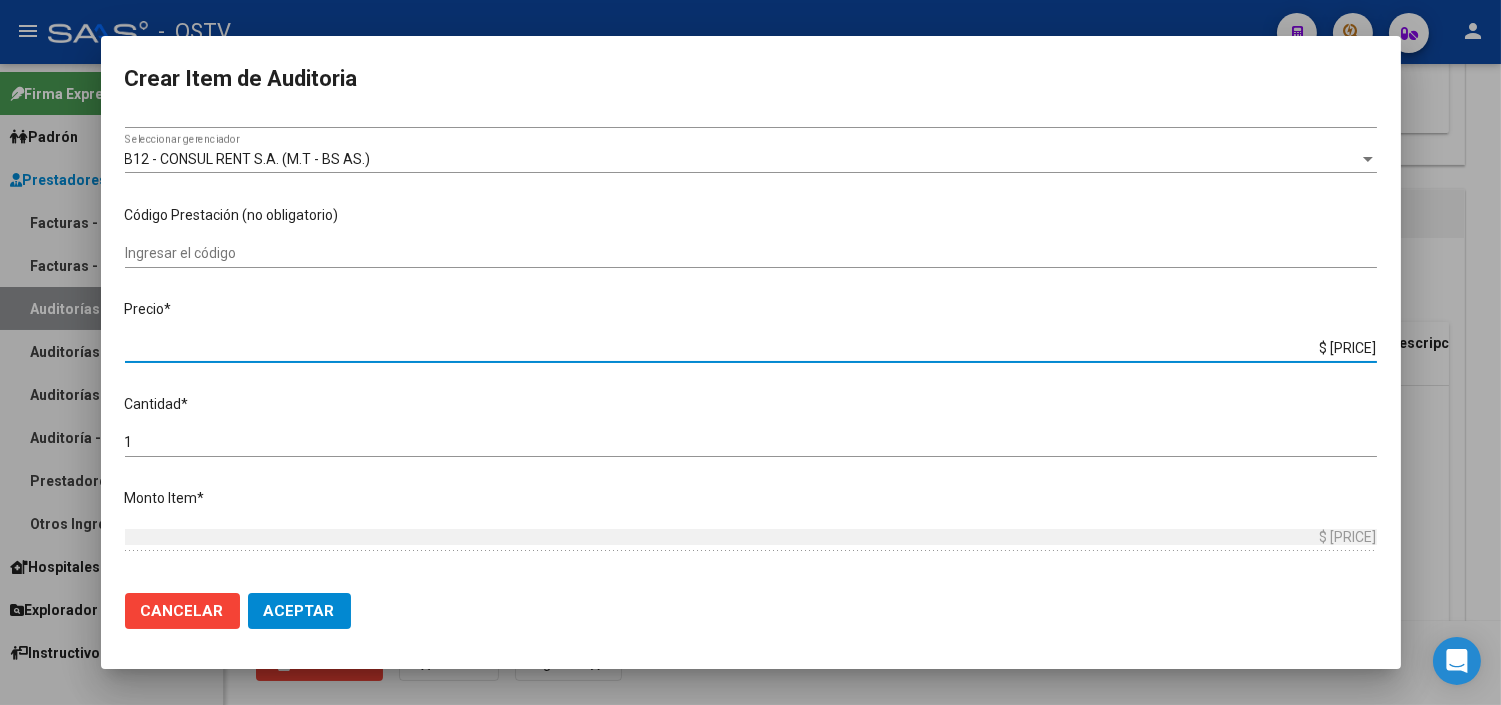 type on "$ 1.775,81" 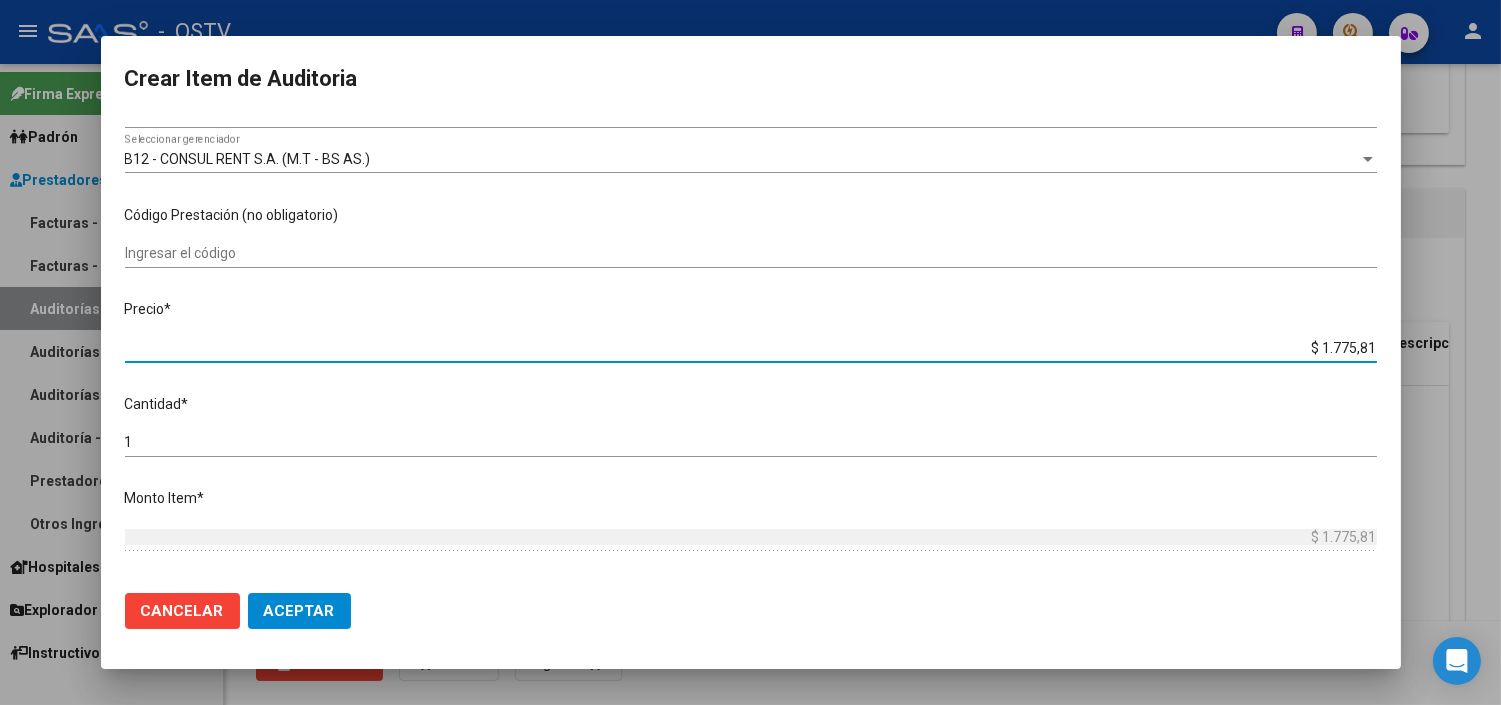type on "$ 177,58" 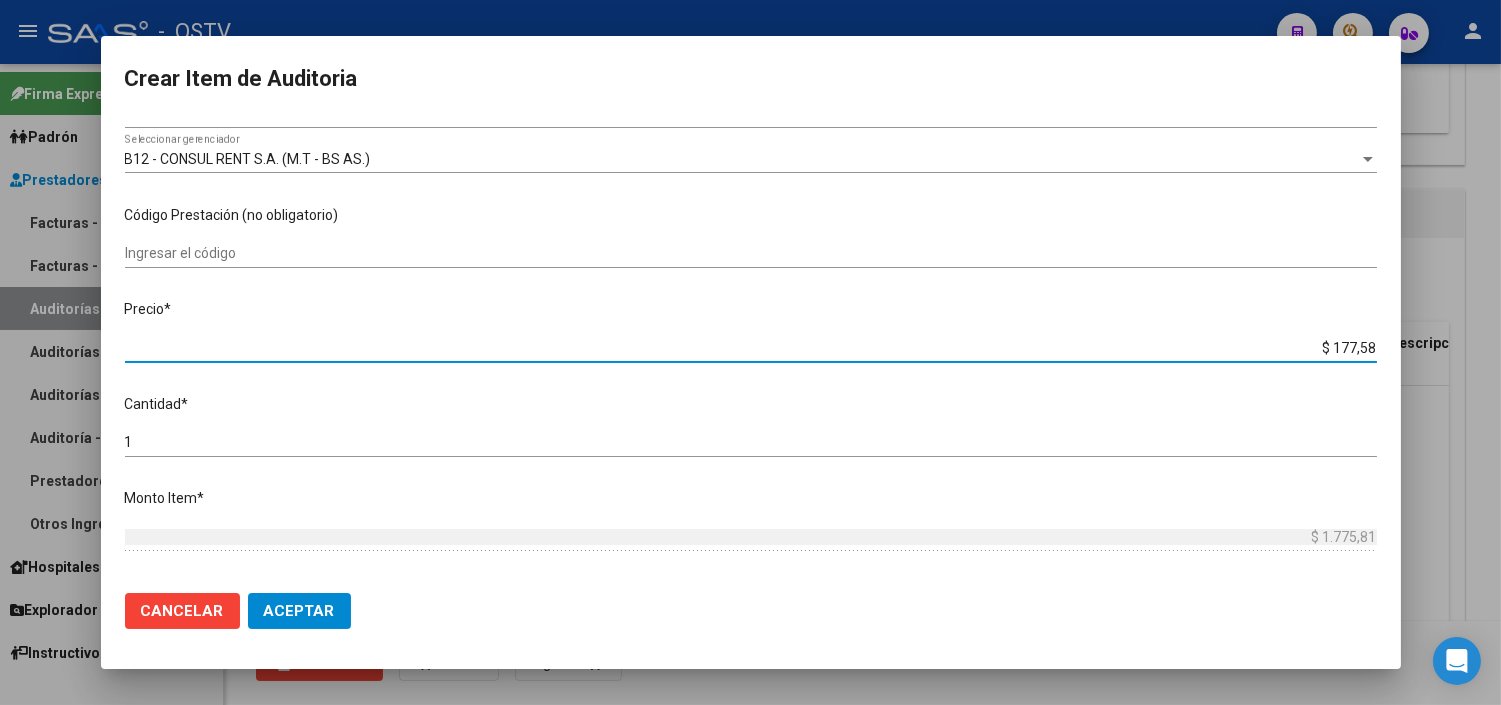 type on "$ 177,58" 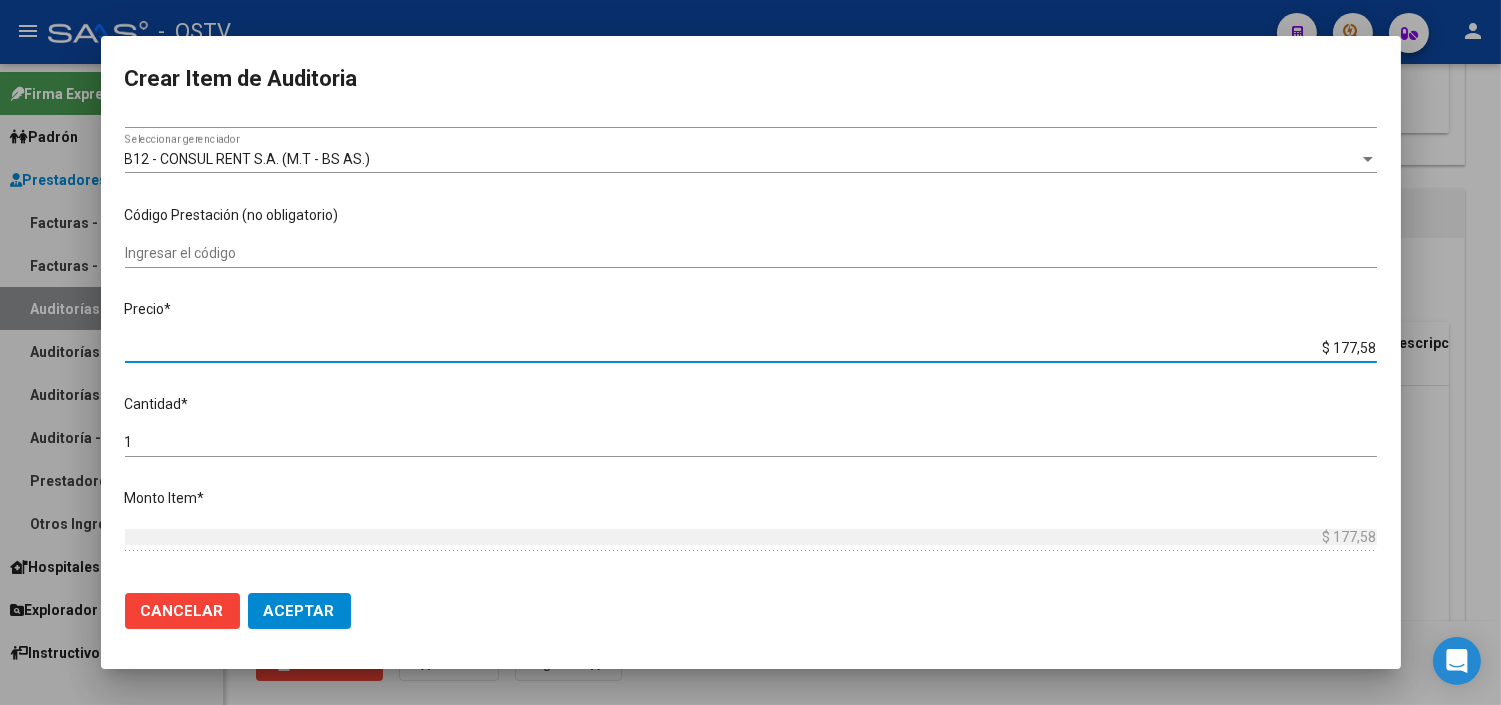 type on "$ 17,75" 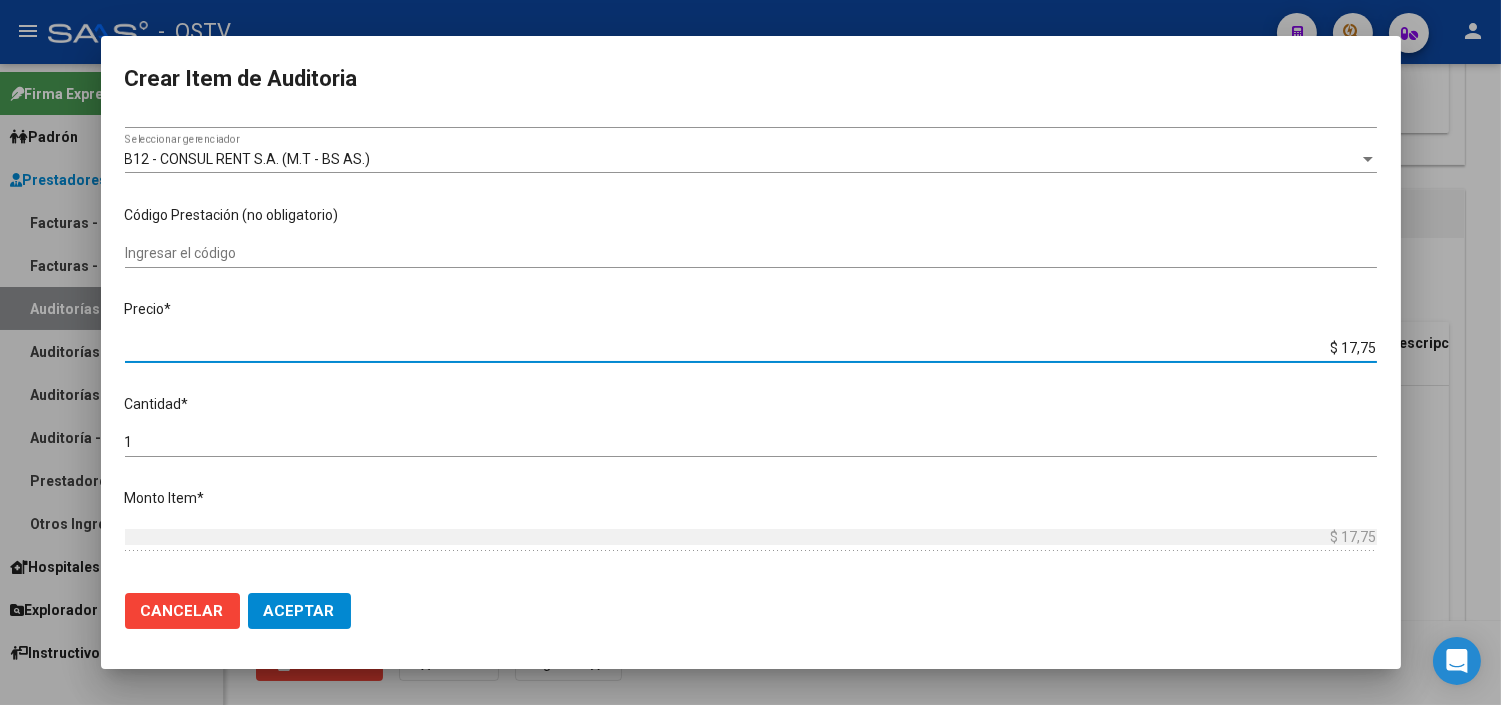 type on "$ 177,51" 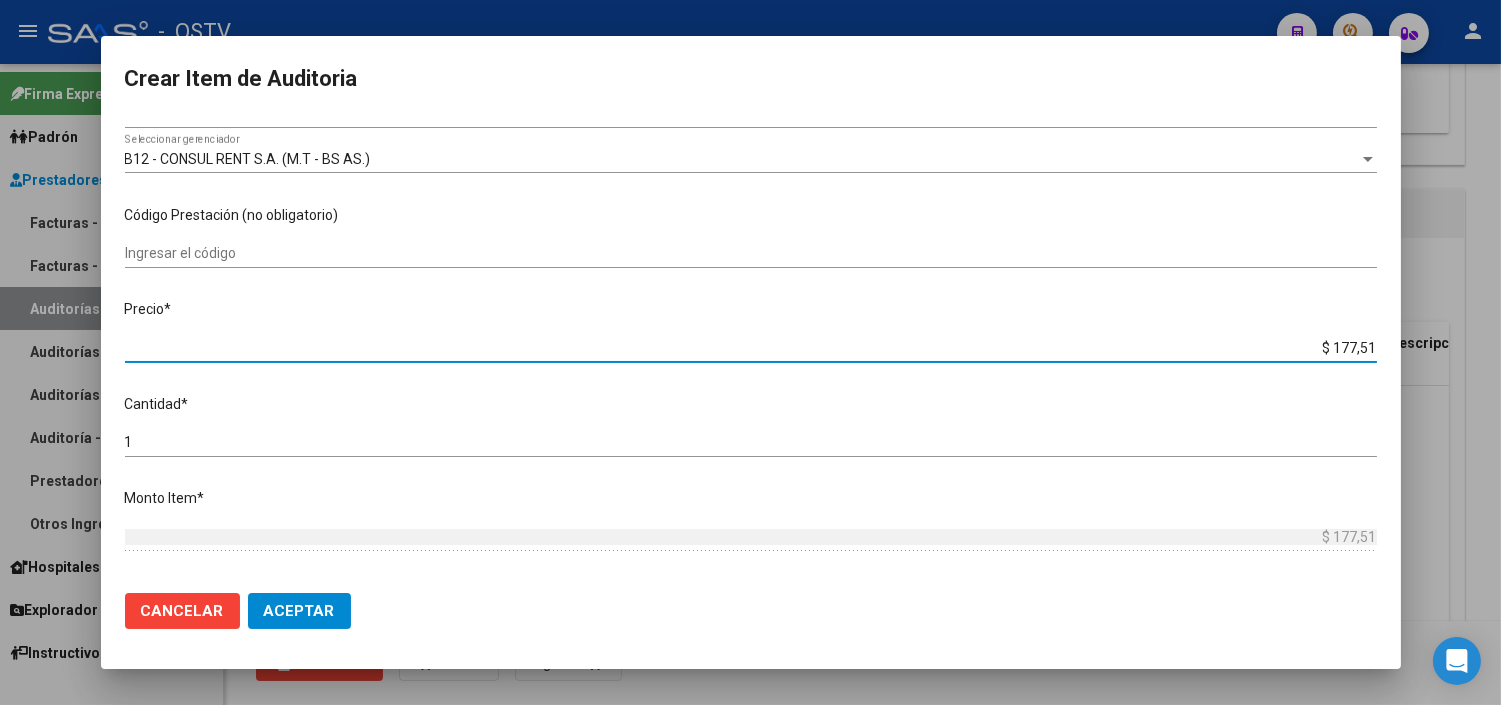 type on "$ 1.775,10" 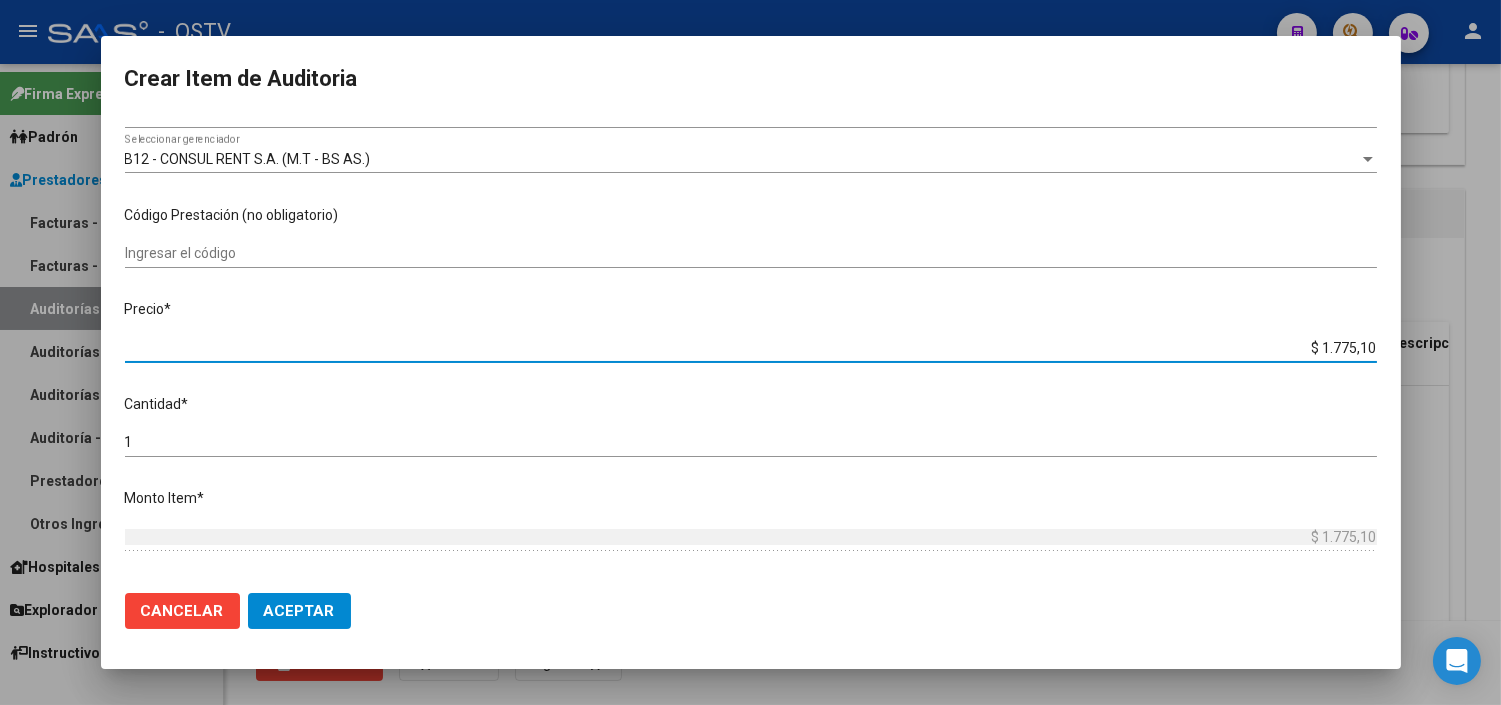 type on "$ 17.751,00" 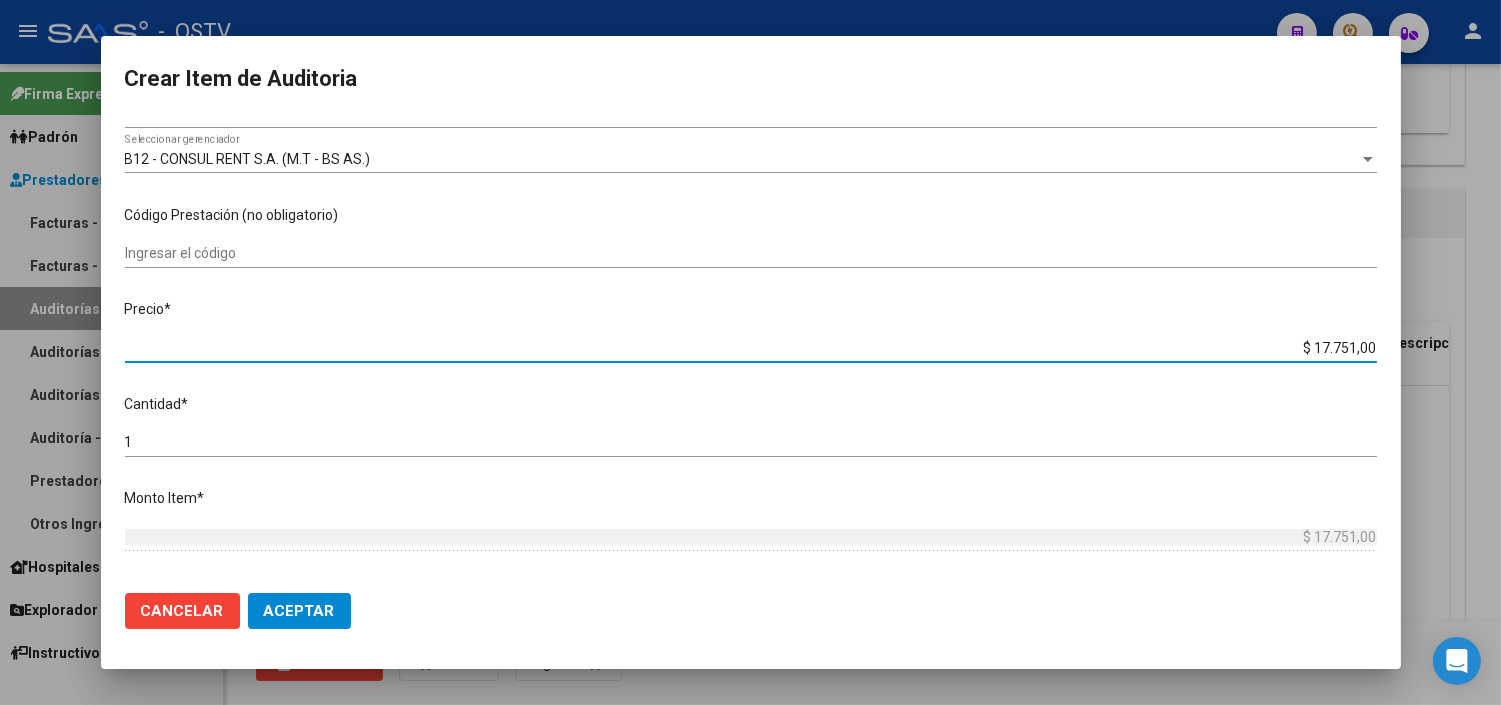 type on "$ 177.510,00" 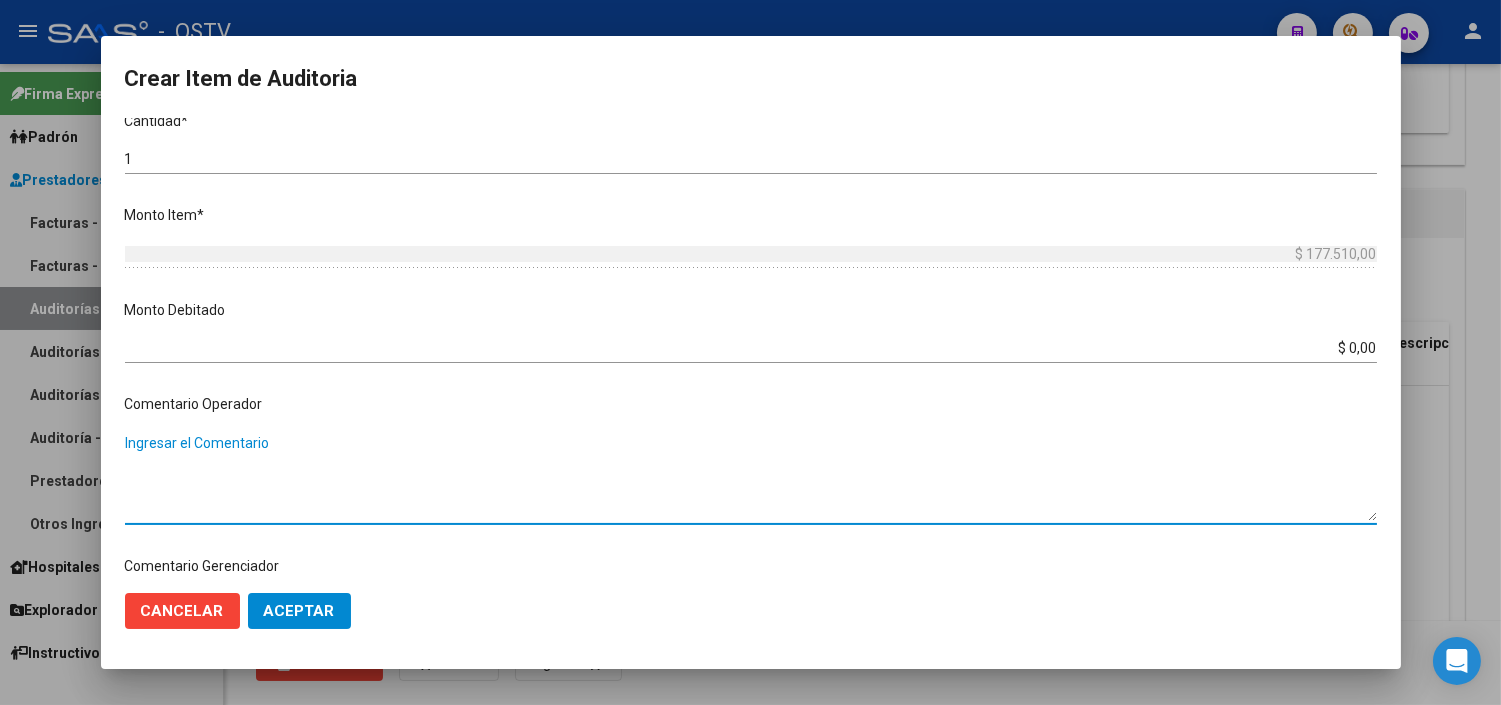 scroll, scrollTop: 1005, scrollLeft: 0, axis: vertical 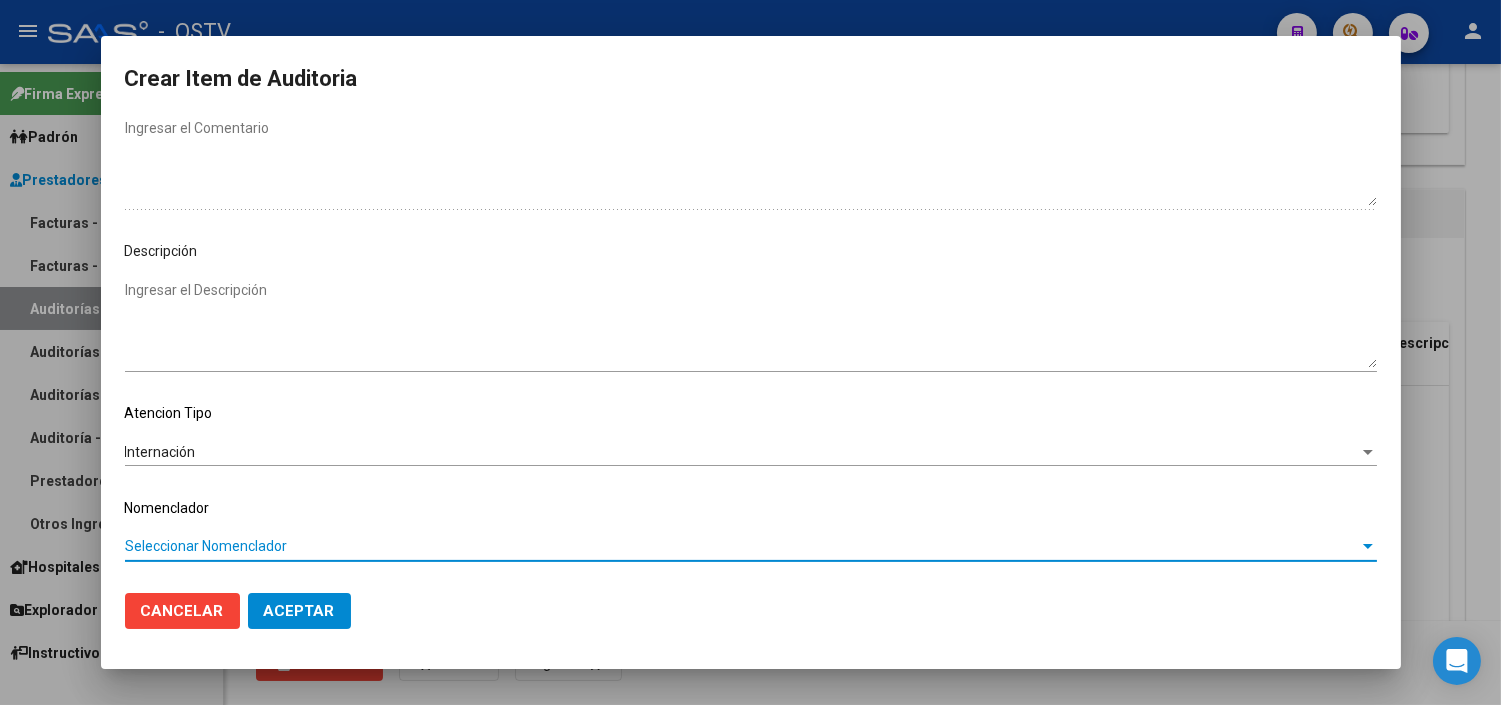 type 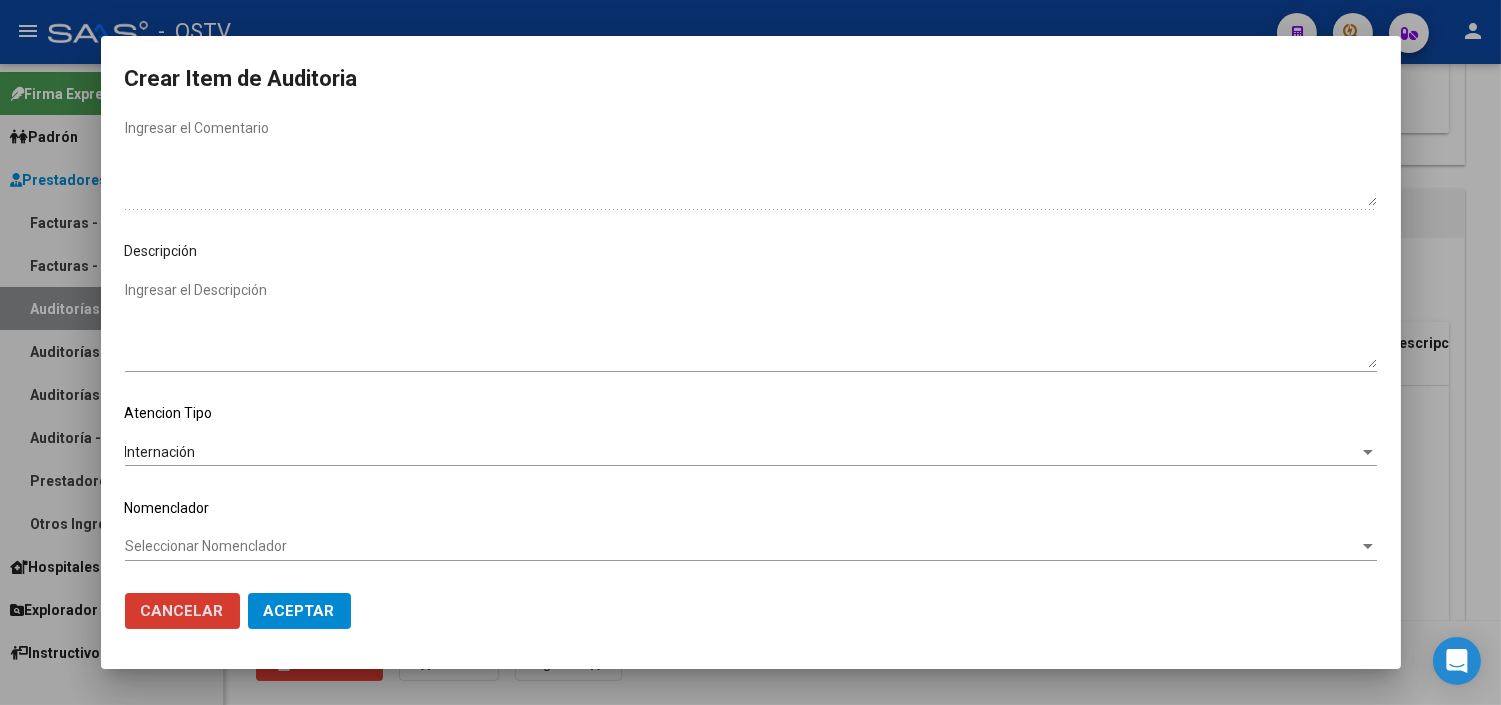 type 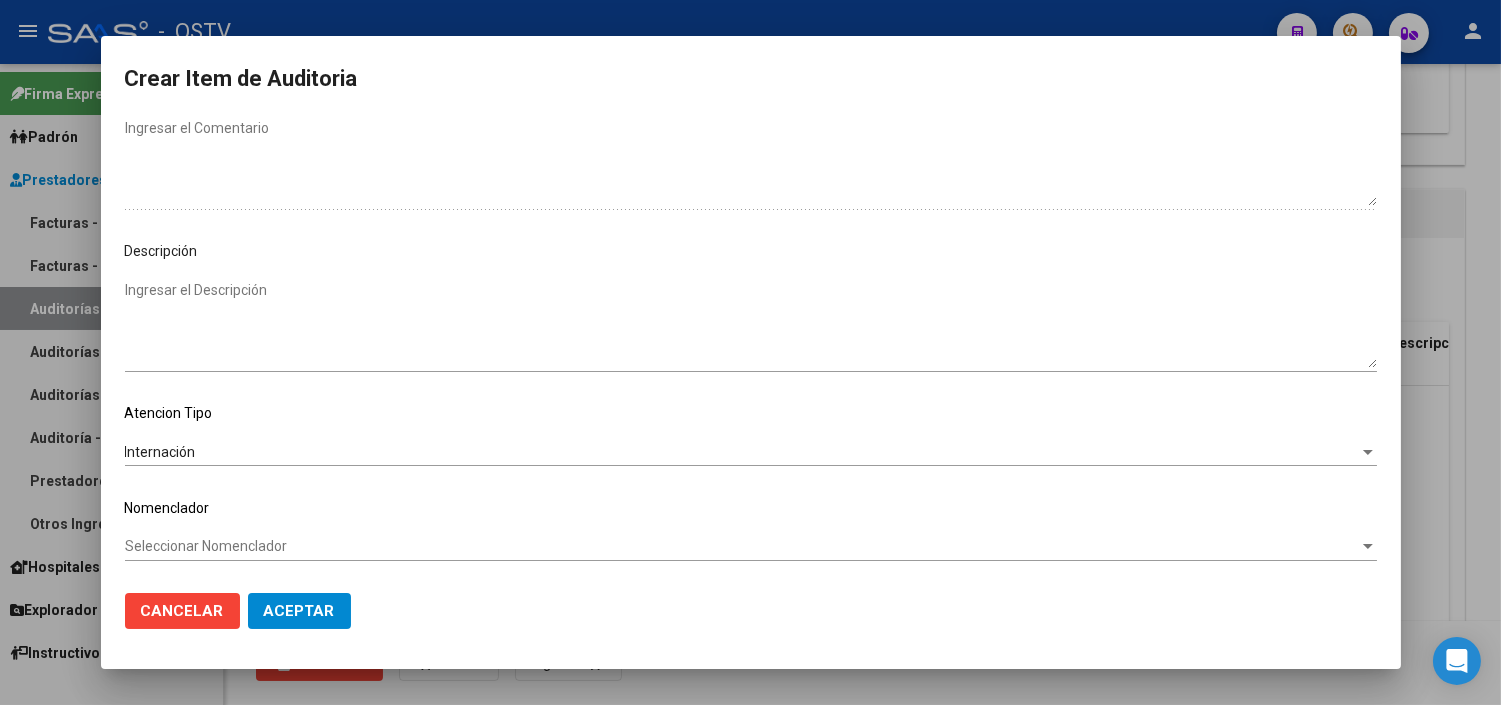 scroll, scrollTop: 0, scrollLeft: 0, axis: both 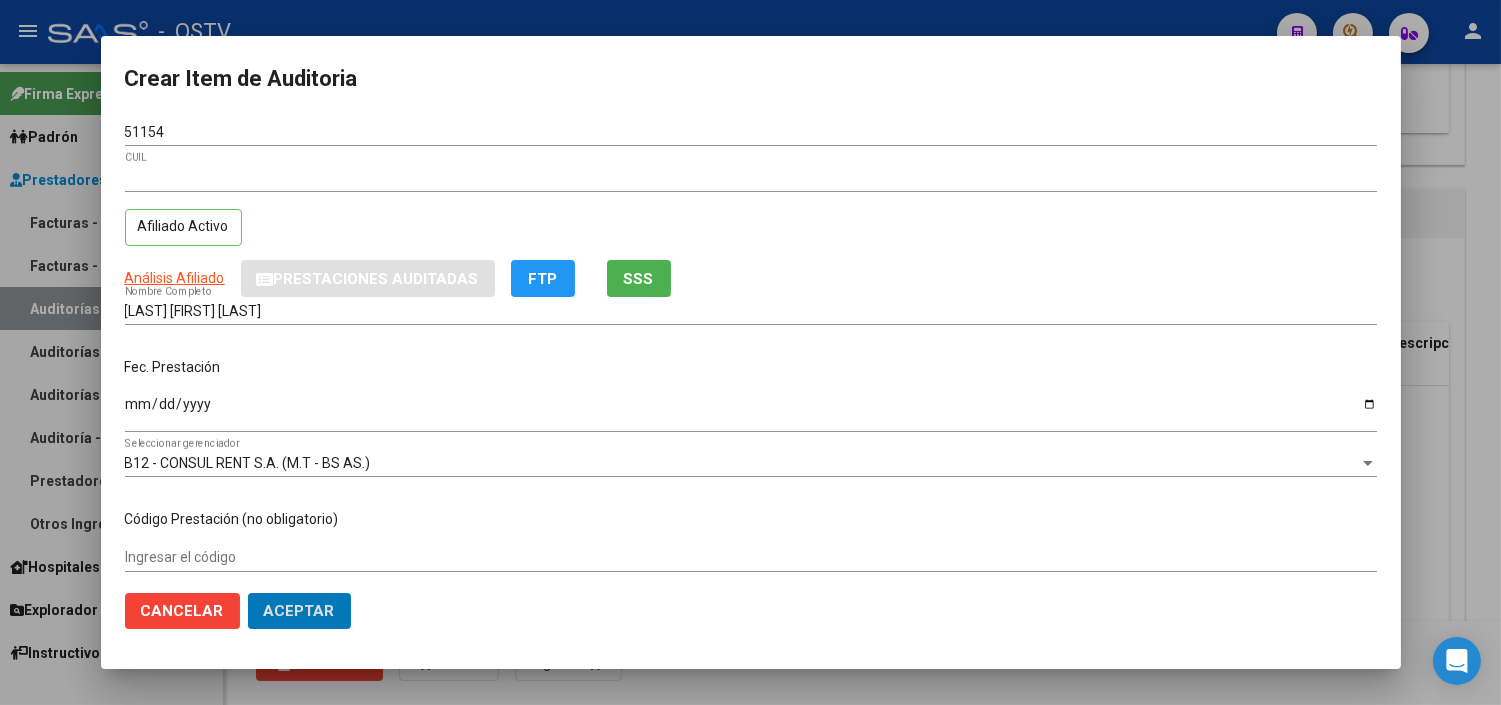 click on "Aceptar" 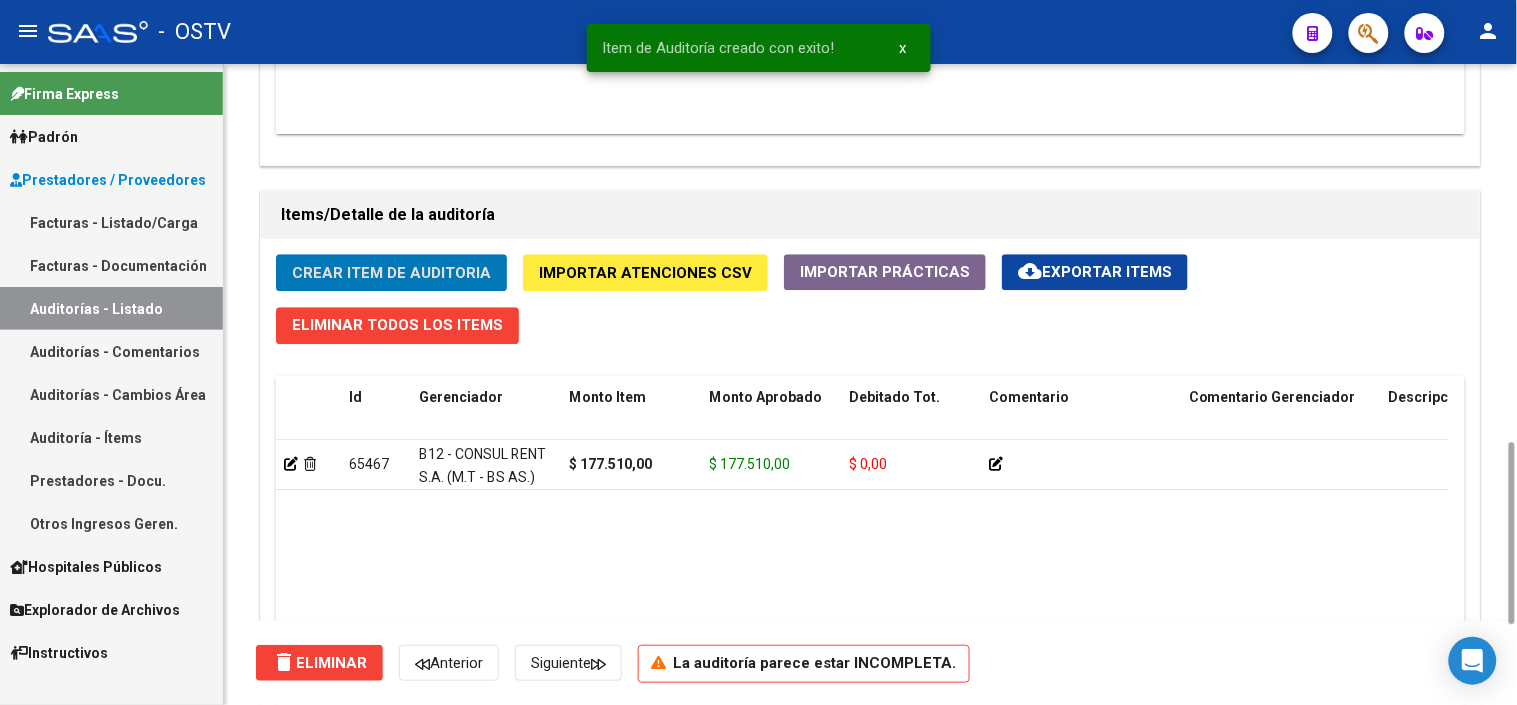 click on "Crear Item de Auditoria" 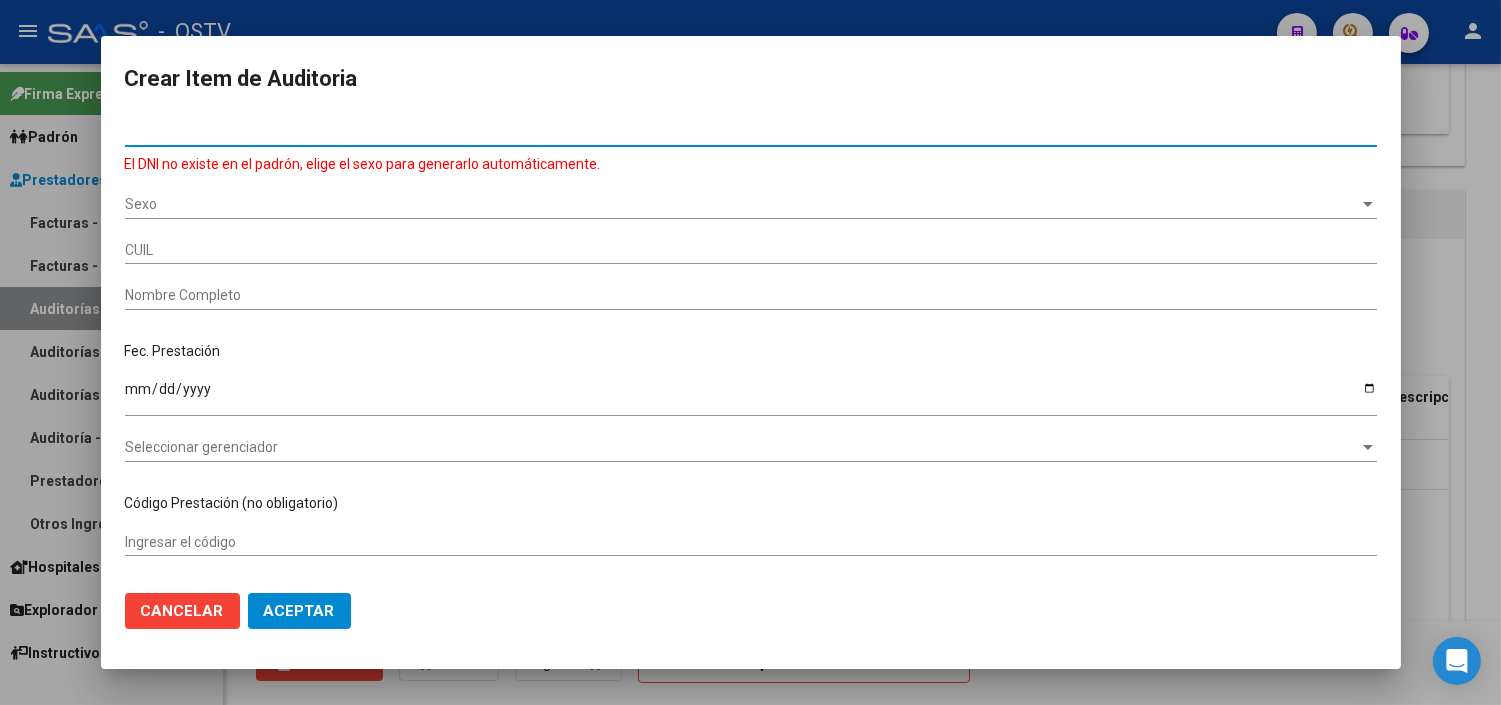 type on "[DOCUMENT]" 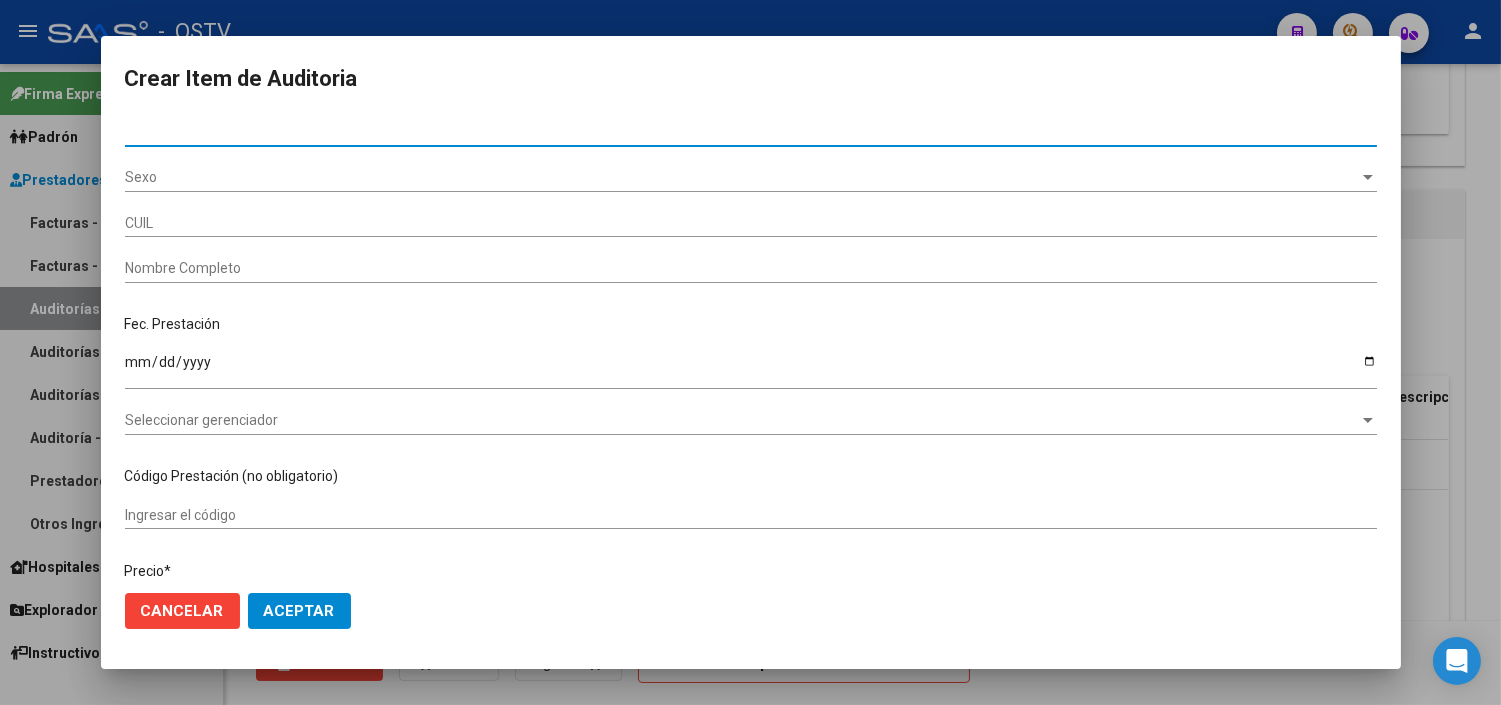 type on "[CUIL]" 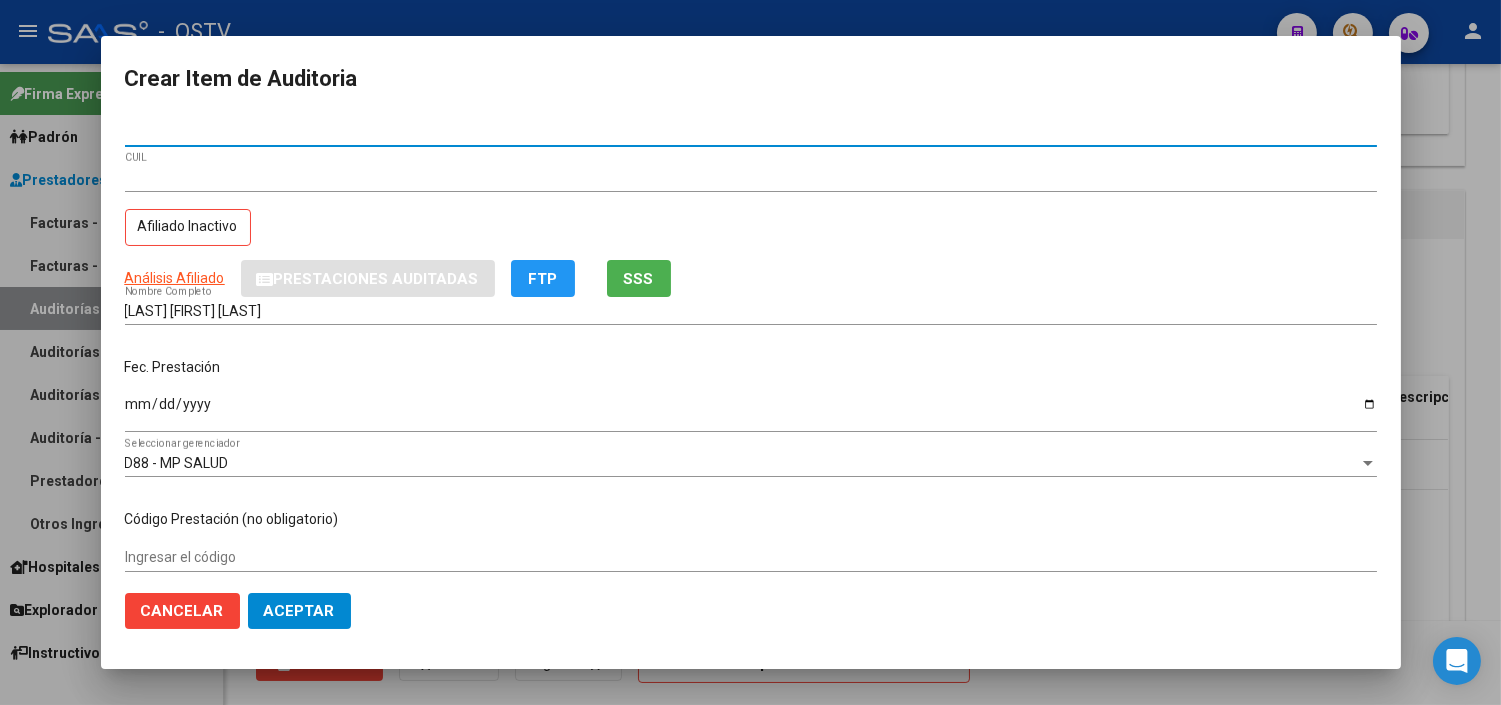 type on "[DOCUMENT]" 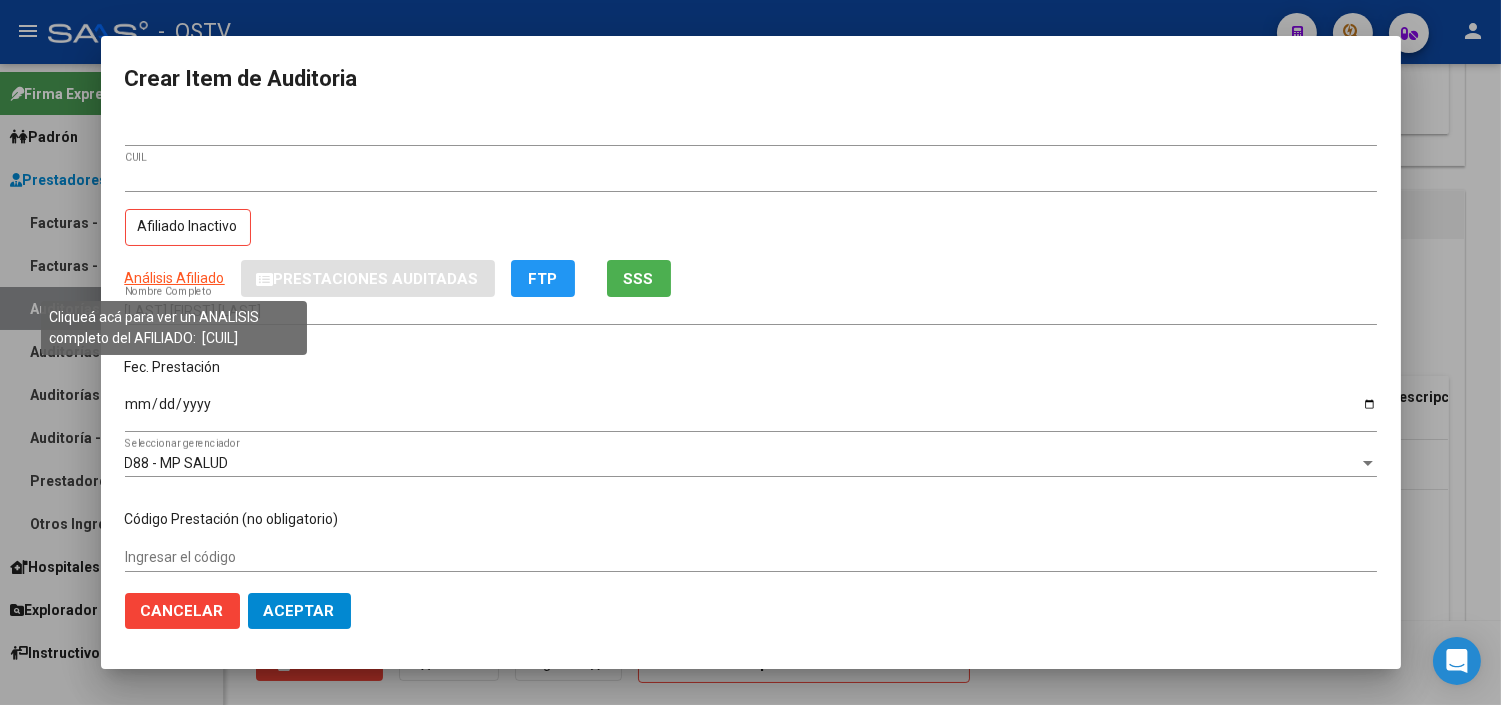 click on "Análisis Afiliado" at bounding box center [175, 278] 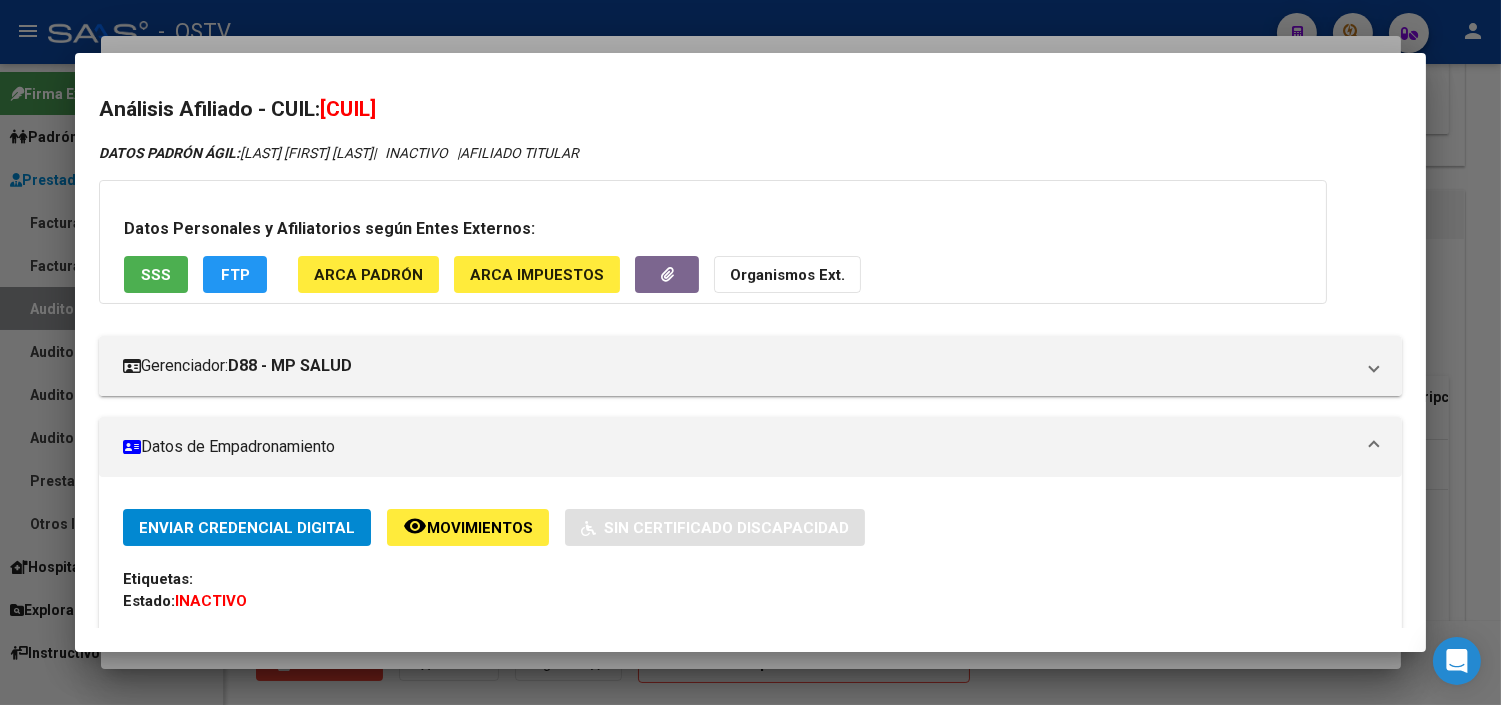 click on "SSS" at bounding box center (156, 275) 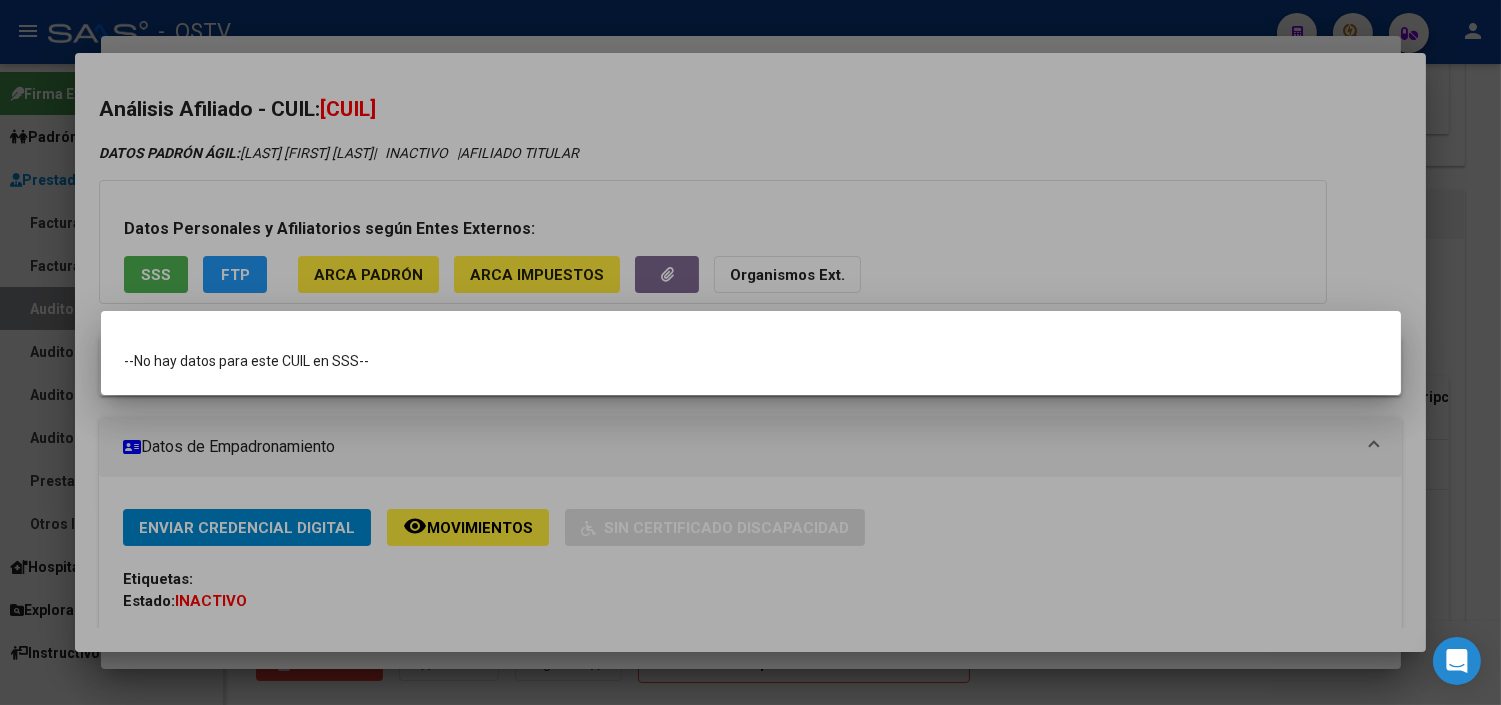 click at bounding box center [750, 352] 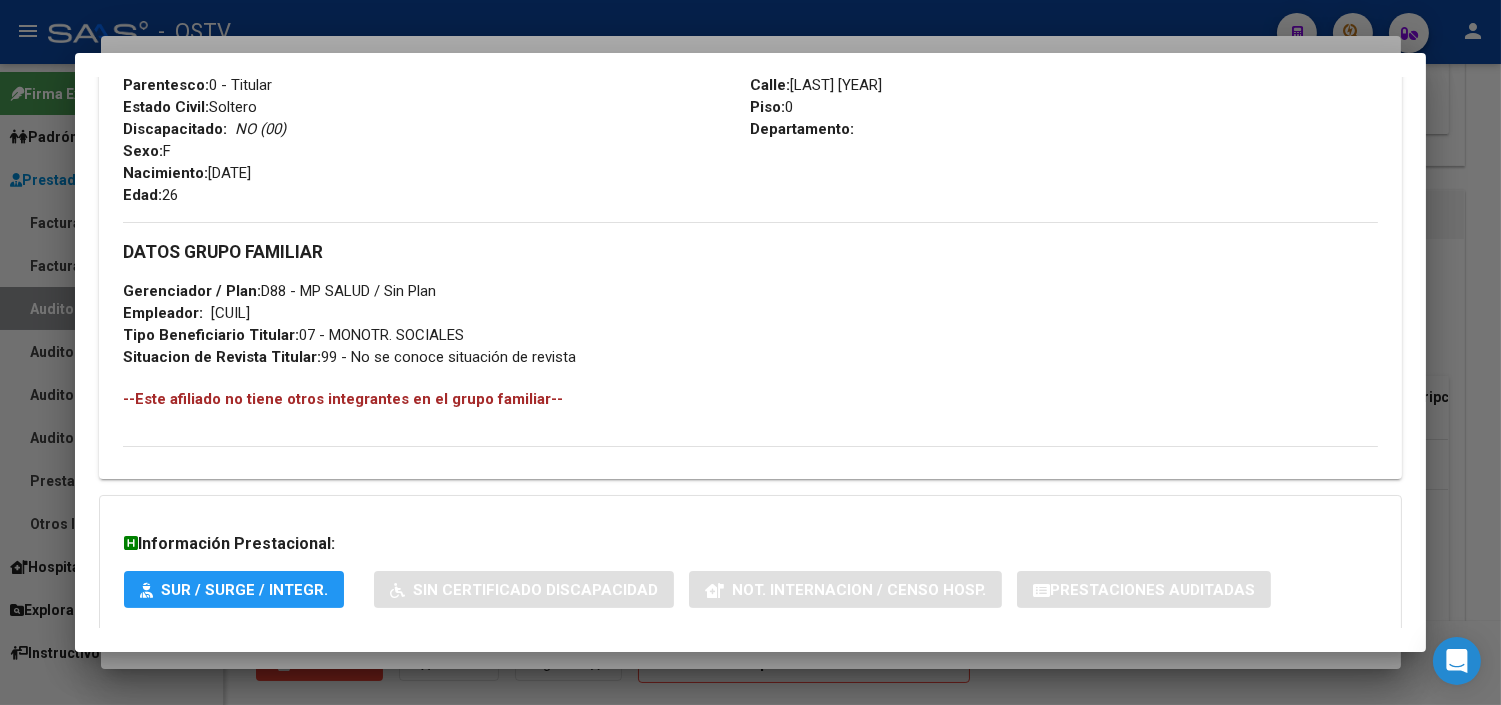 scroll, scrollTop: 960, scrollLeft: 0, axis: vertical 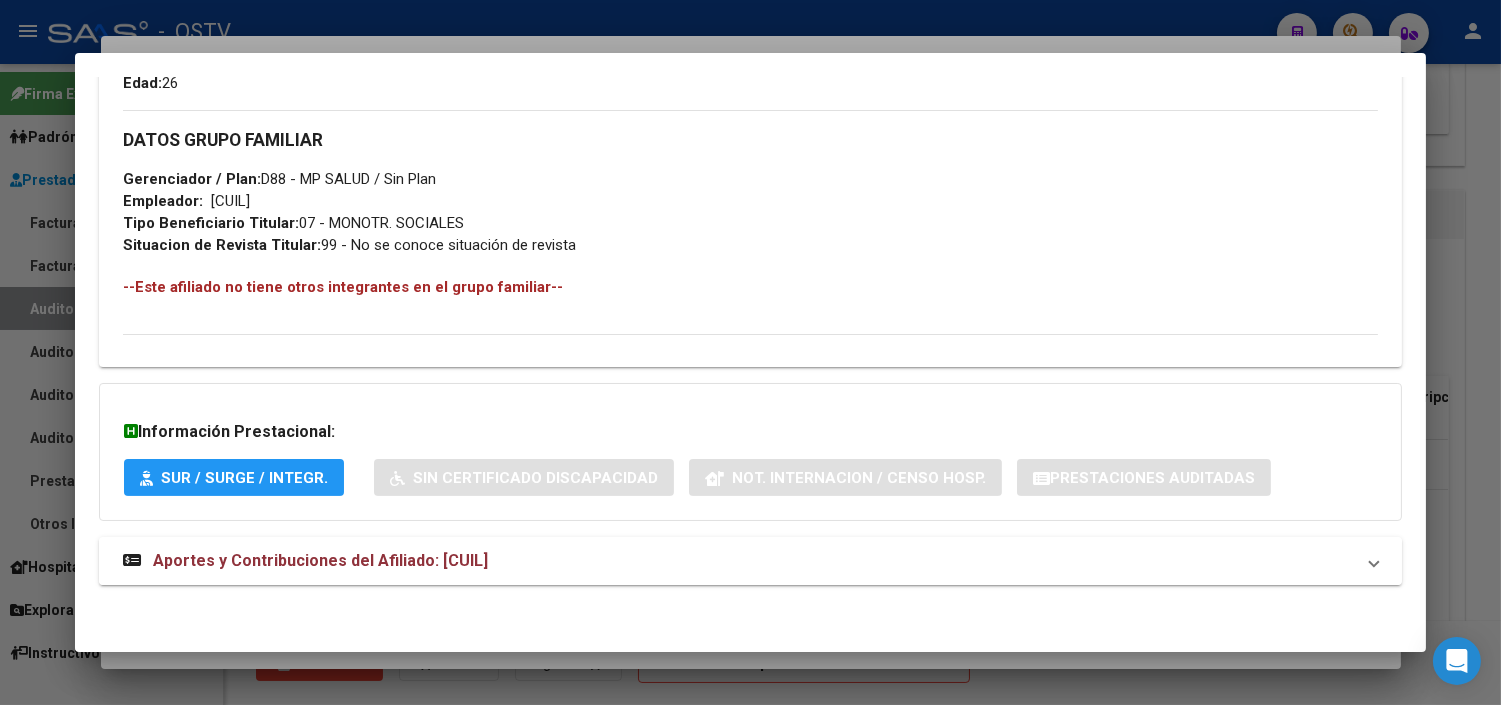 click on "Aportes y Contribuciones del Afiliado: [CUIL]" at bounding box center (320, 560) 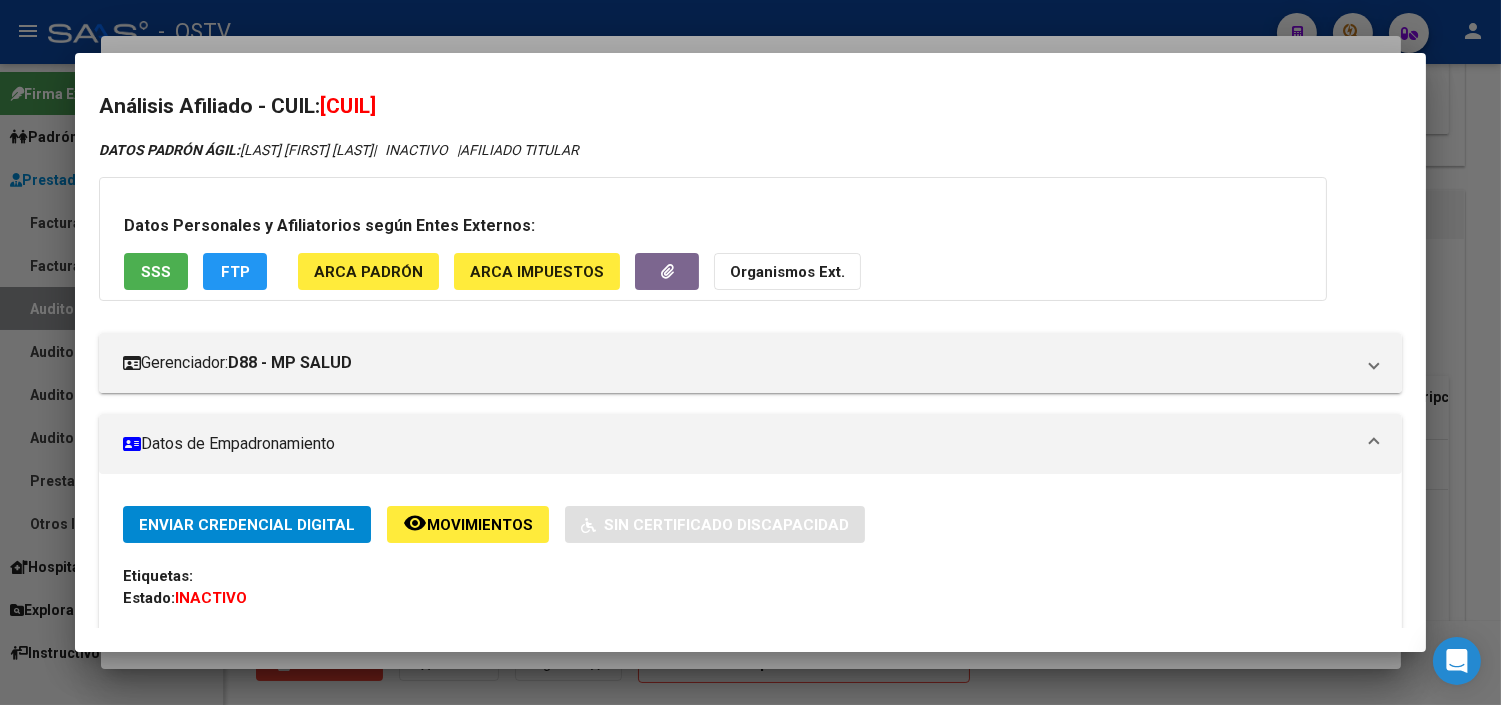 scroll, scrollTop: 0, scrollLeft: 0, axis: both 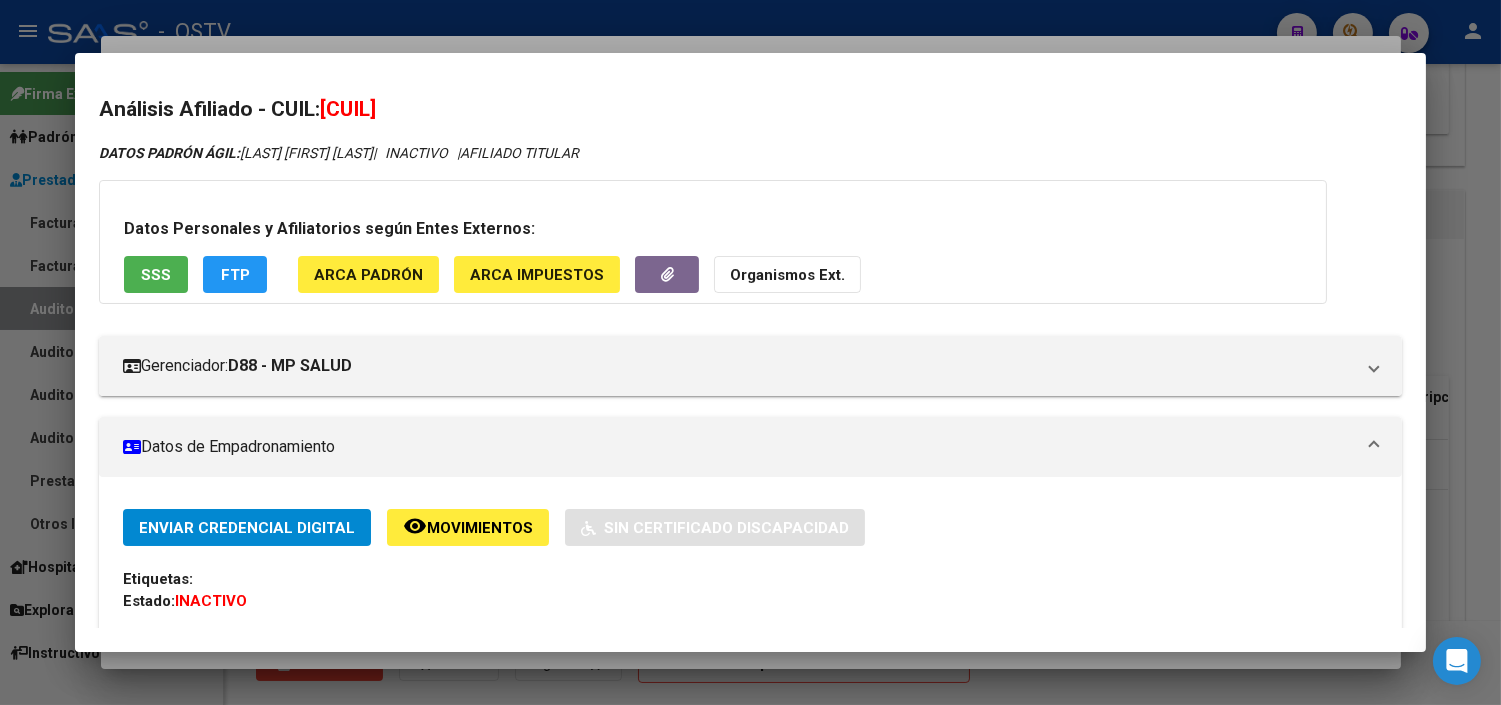 click on "FTP" 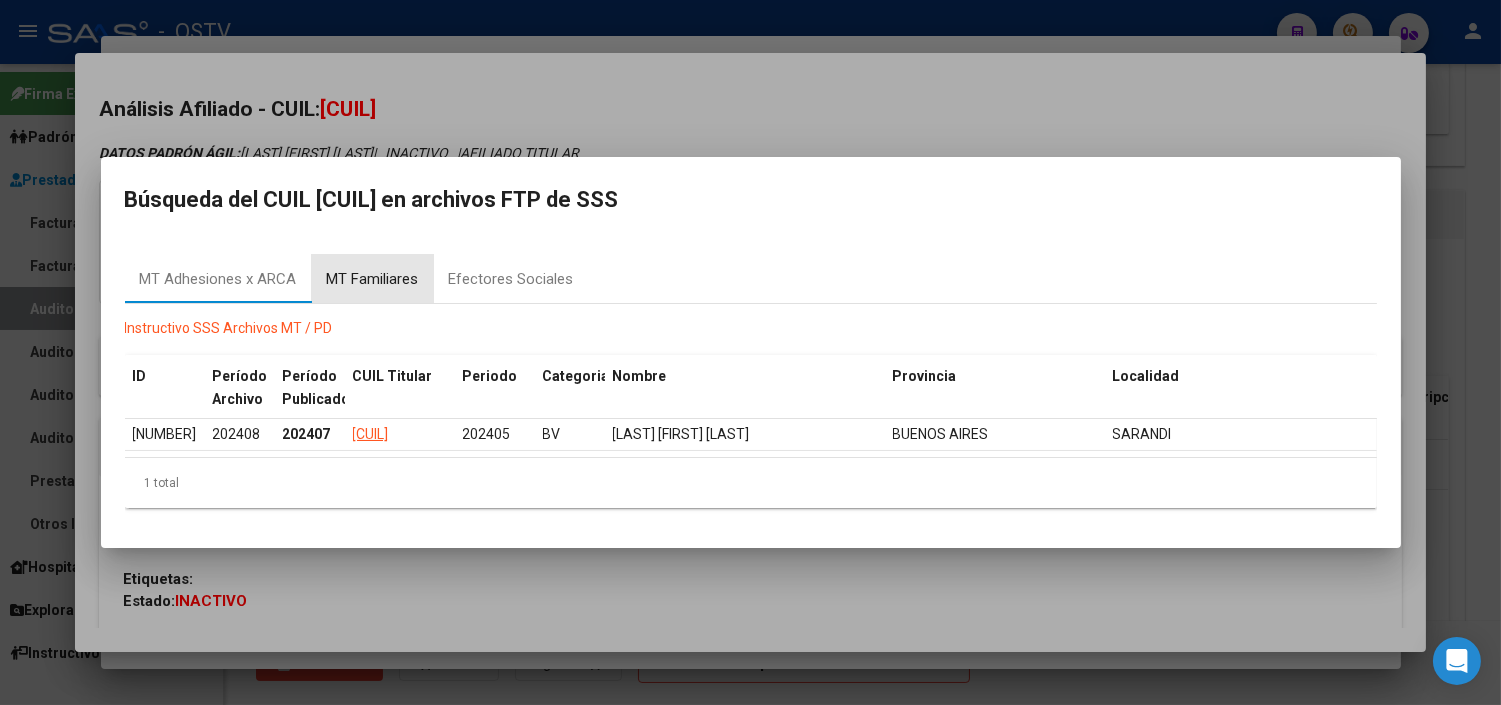 click on "MT Familiares" at bounding box center [373, 279] 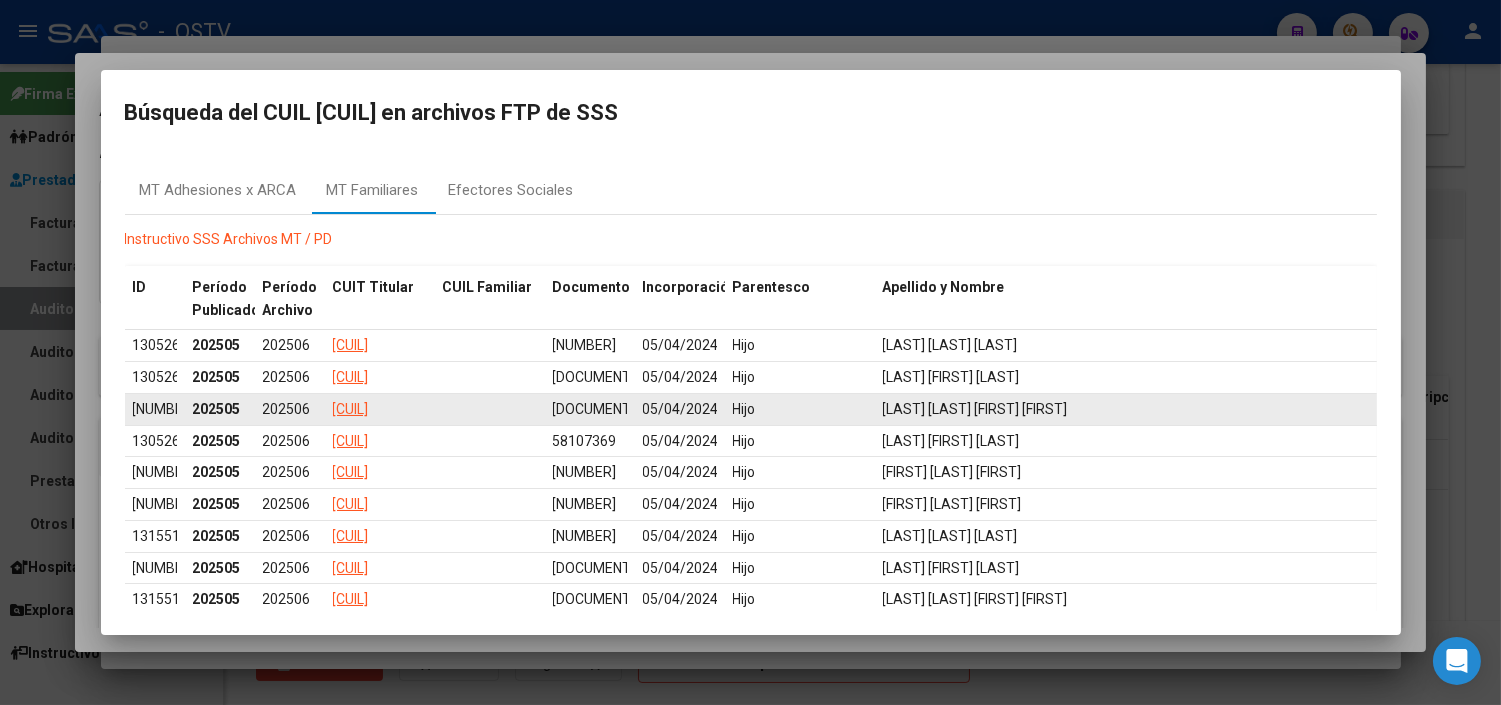 scroll, scrollTop: 0, scrollLeft: 0, axis: both 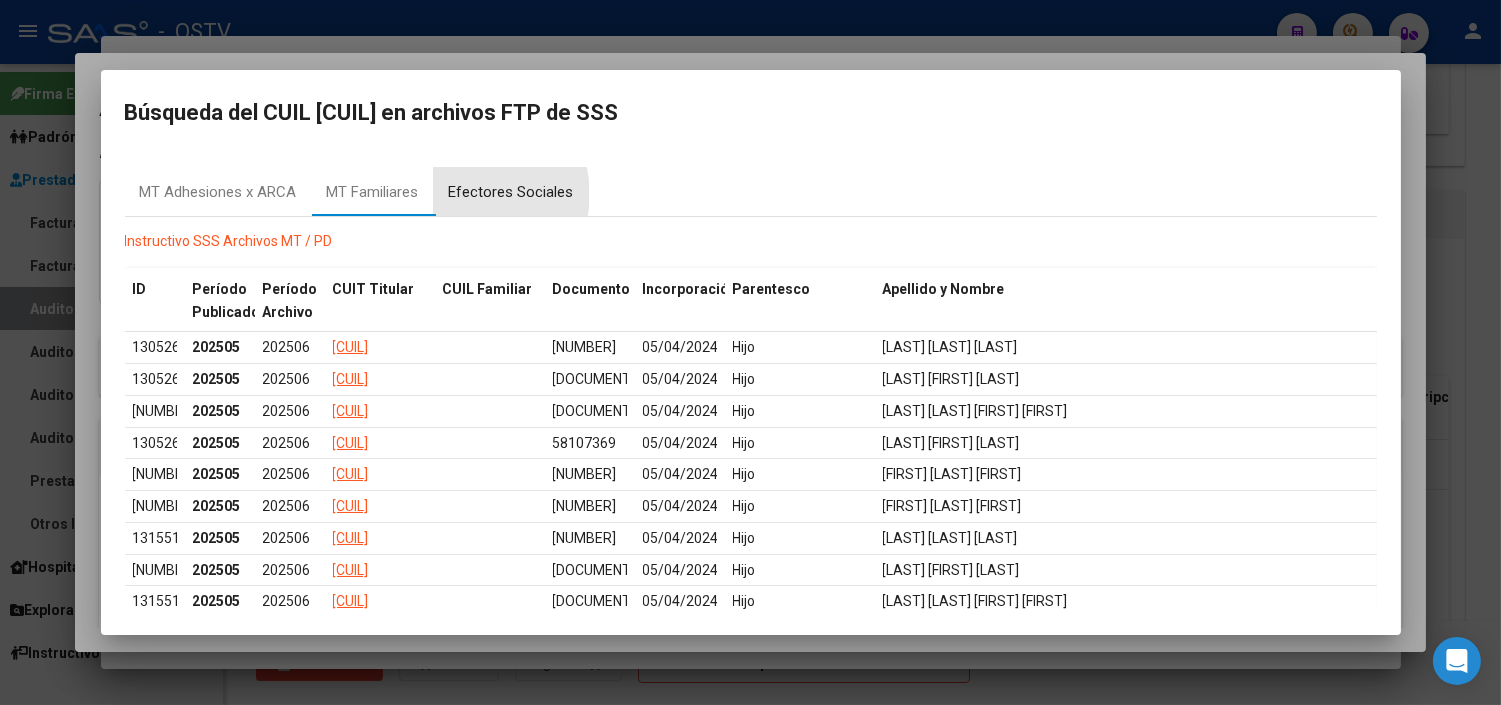 click on "Efectores Sociales" at bounding box center [511, 192] 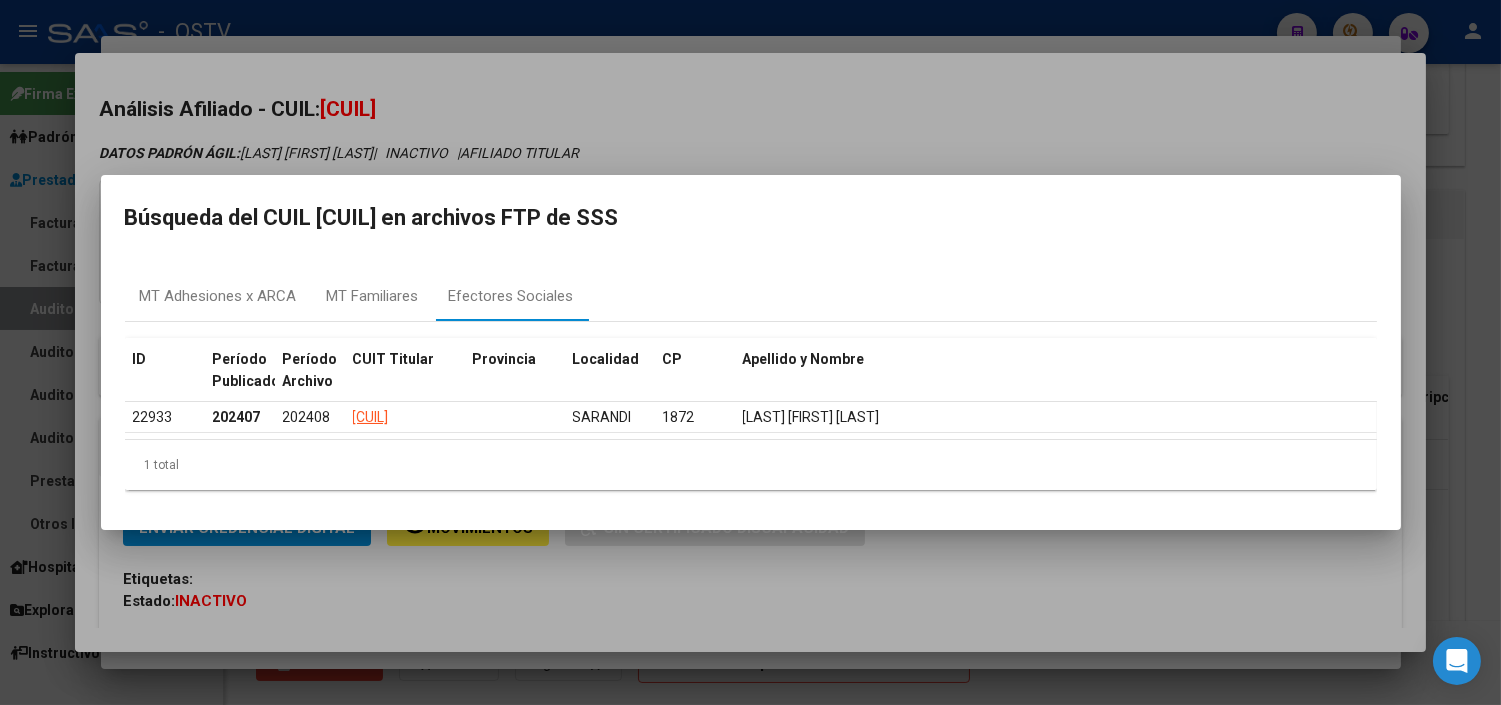 click at bounding box center [750, 352] 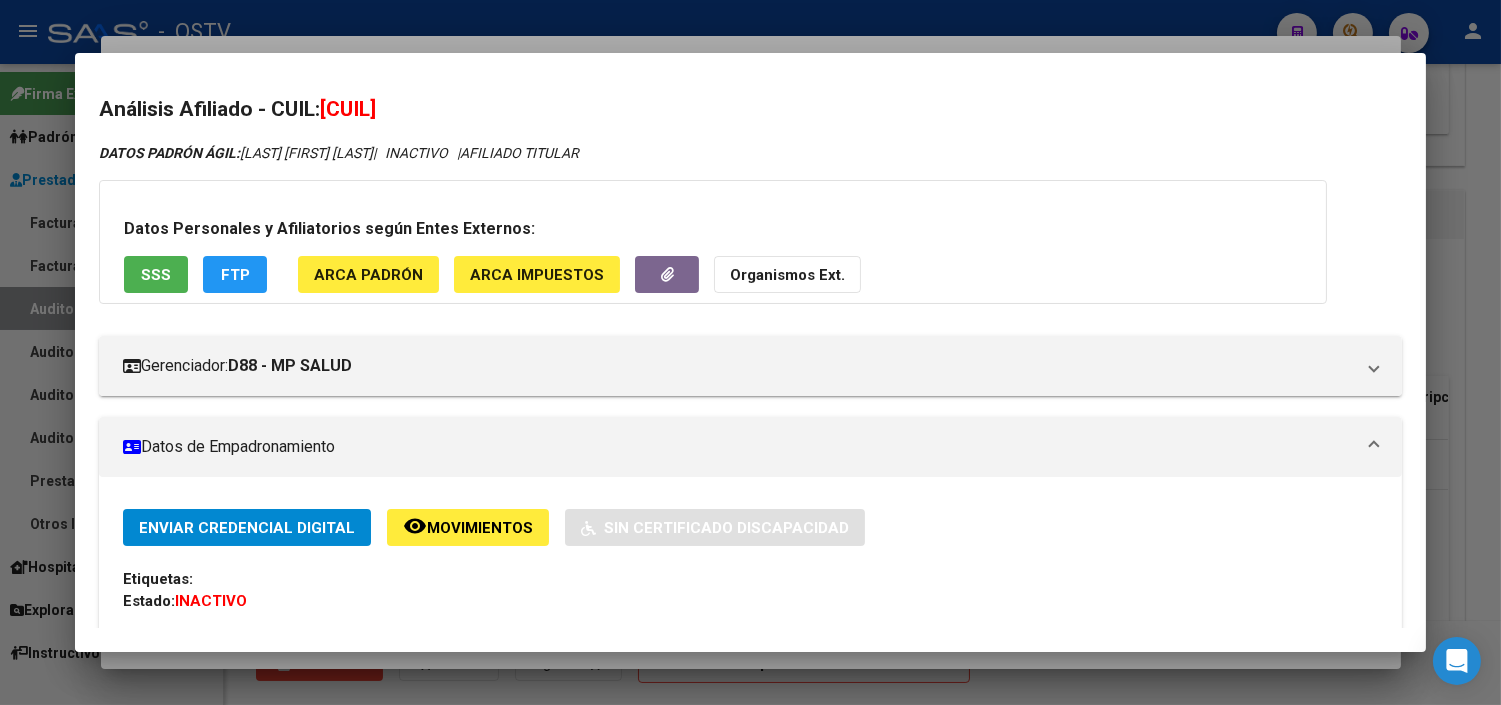 drag, startPoint x: 343, startPoint y: 106, endPoint x: 443, endPoint y: 110, distance: 100.07997 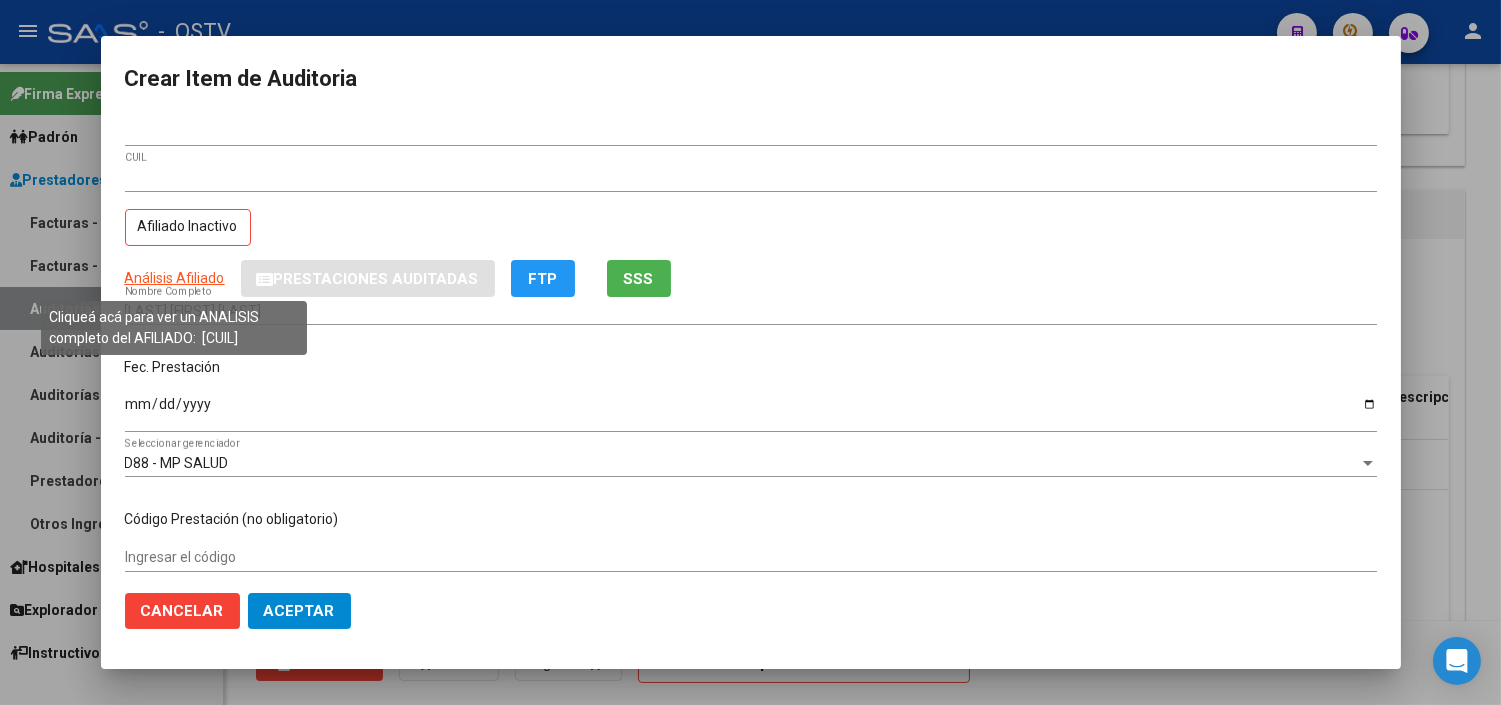click on "Análisis Afiliado" at bounding box center (175, 278) 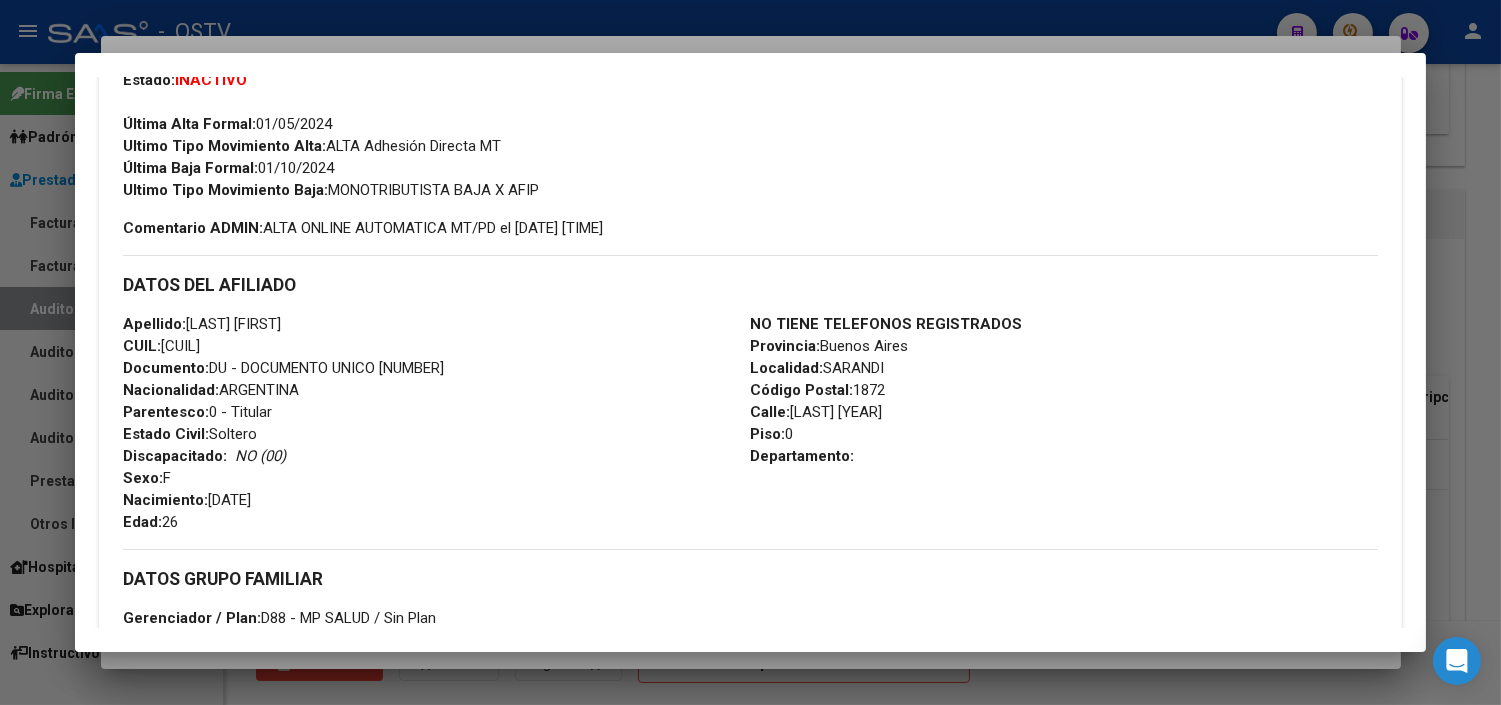 scroll, scrollTop: 555, scrollLeft: 0, axis: vertical 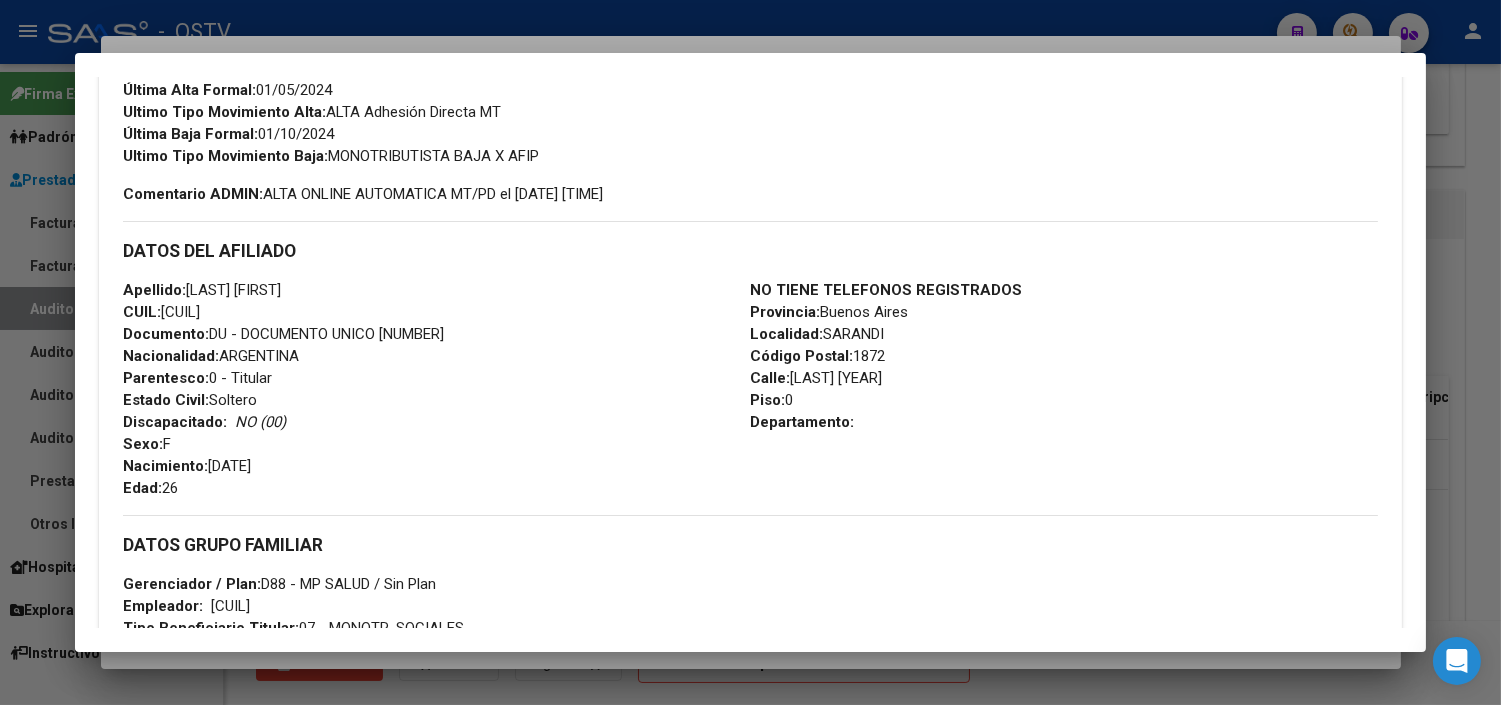 click at bounding box center (750, 352) 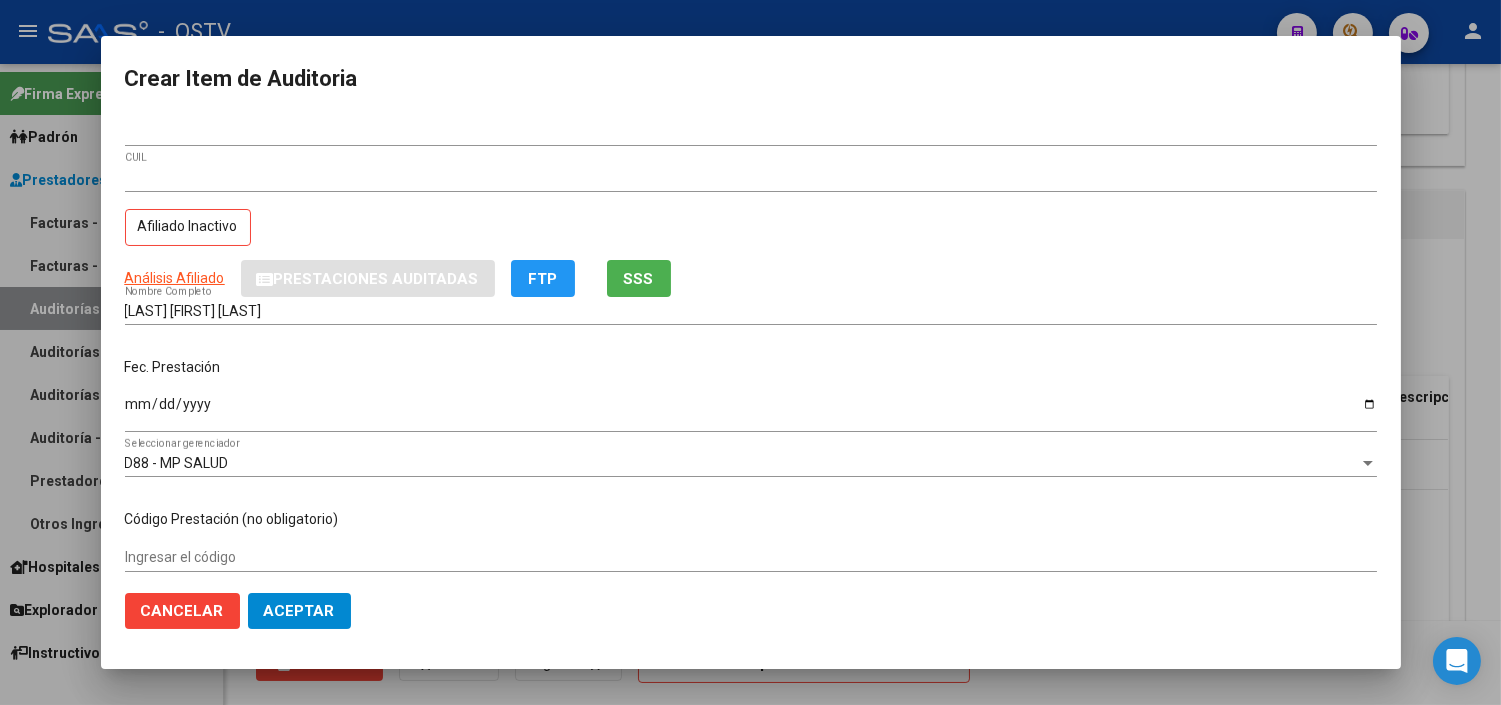 click on "Ingresar la fecha" at bounding box center [751, 411] 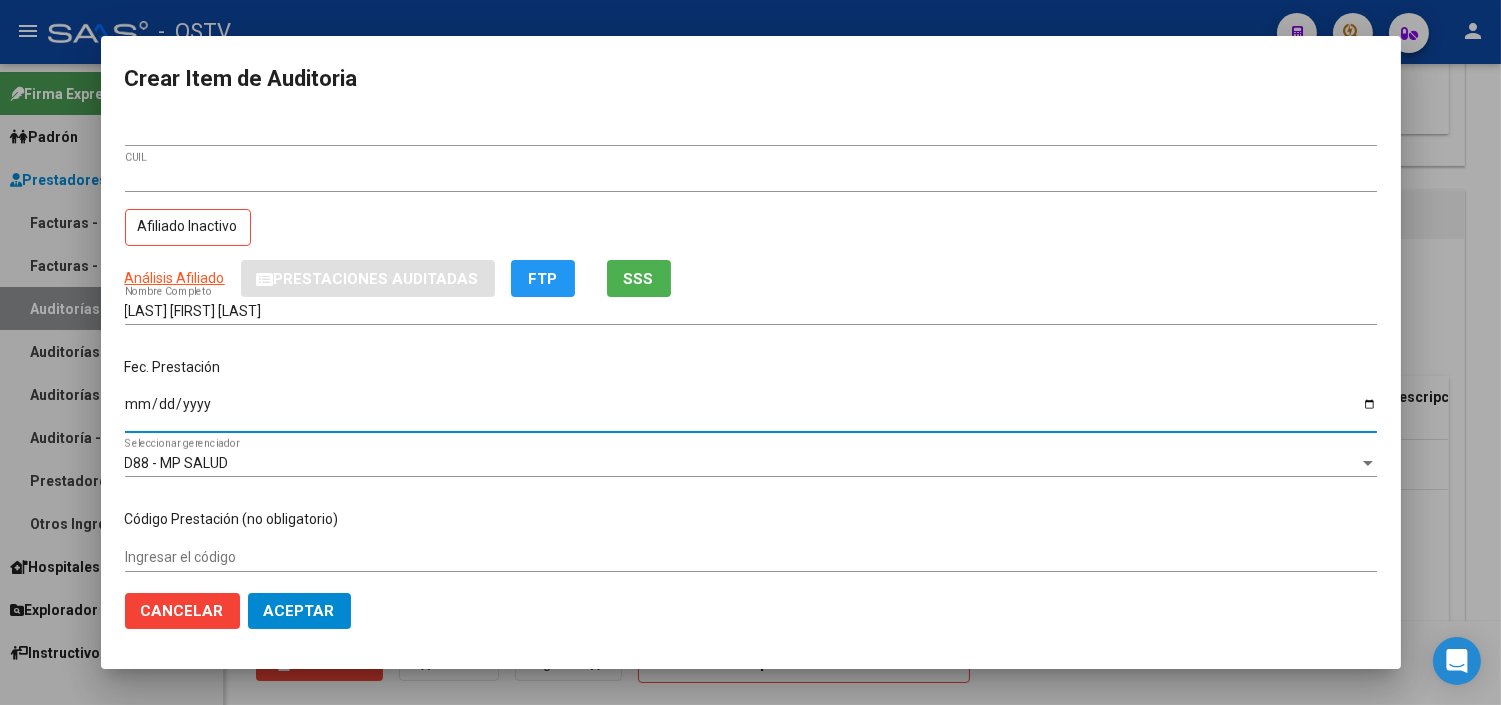 type on "[DATE]" 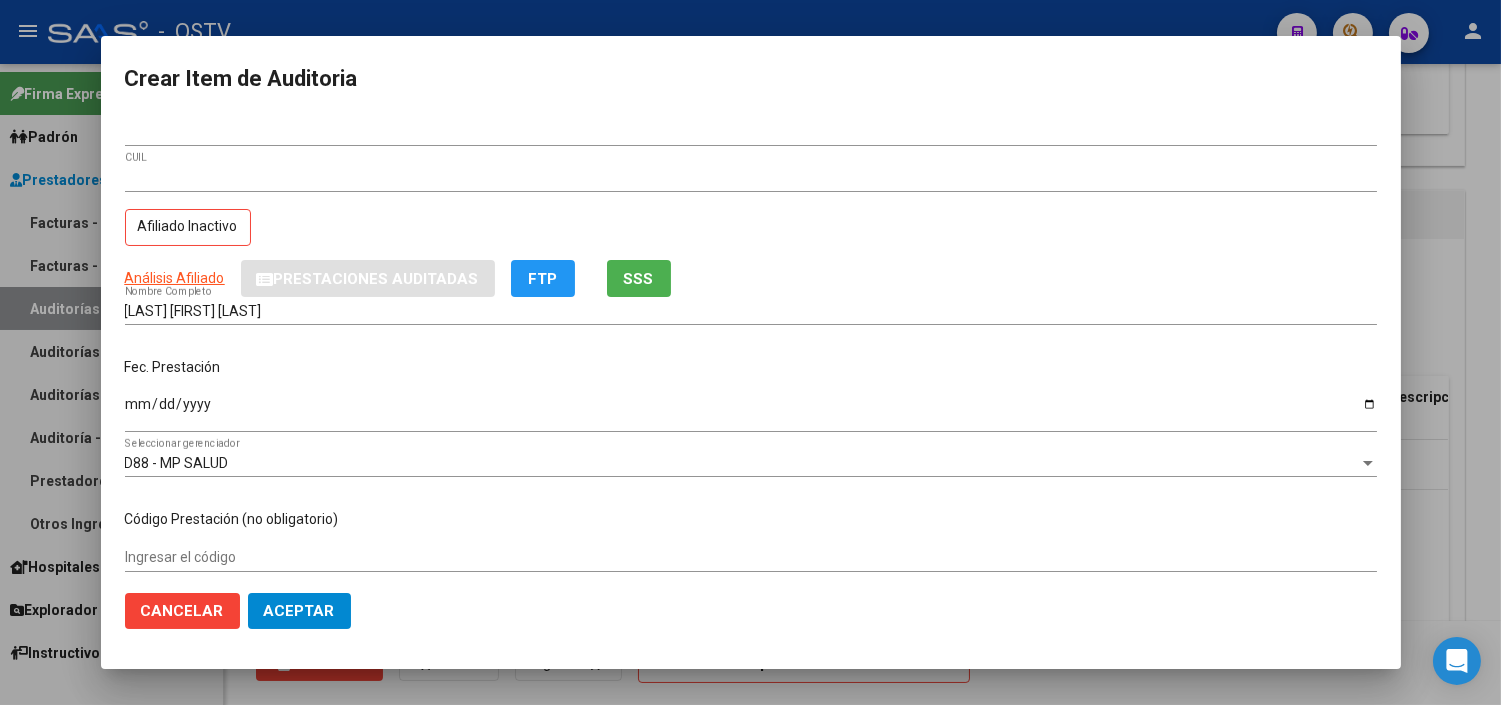 scroll, scrollTop: 304, scrollLeft: 0, axis: vertical 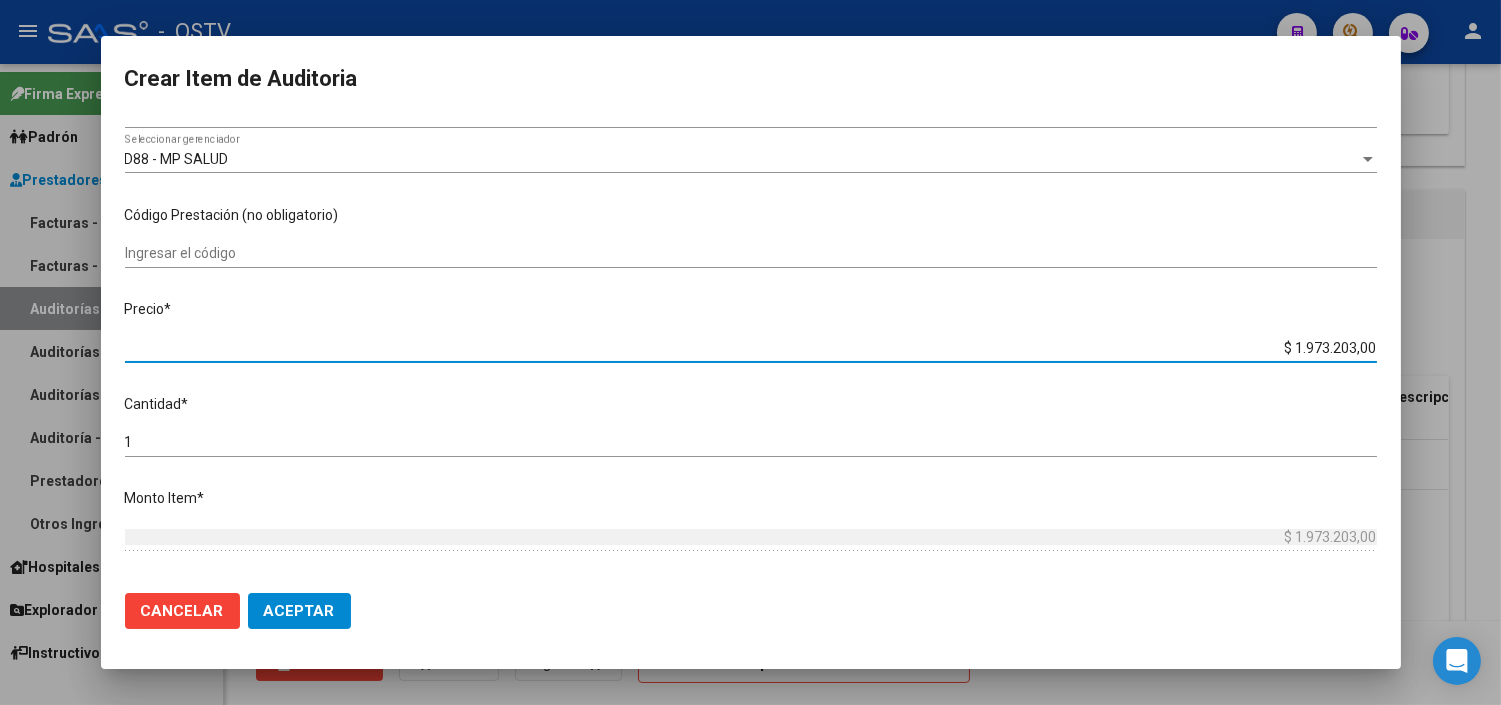 type on "$ 0,06" 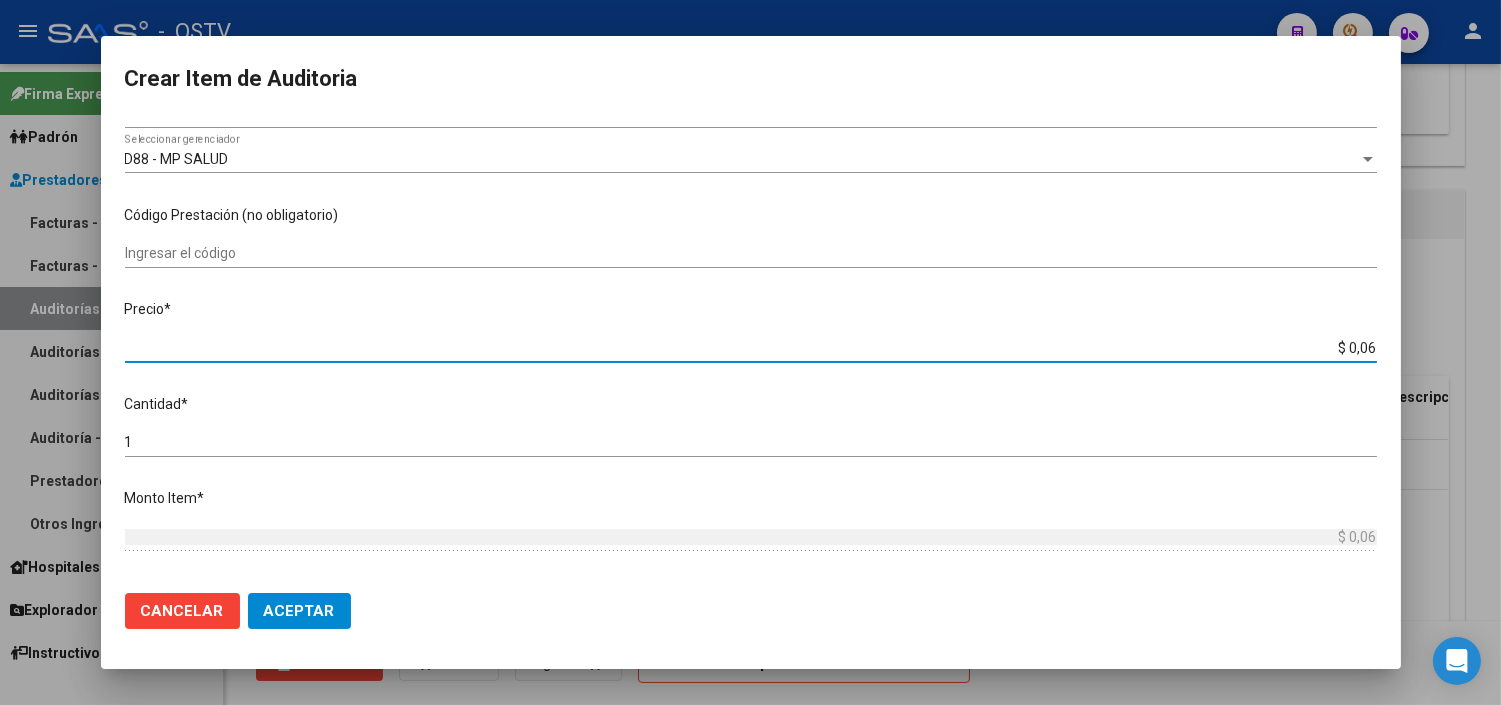 type on "$ 0,64" 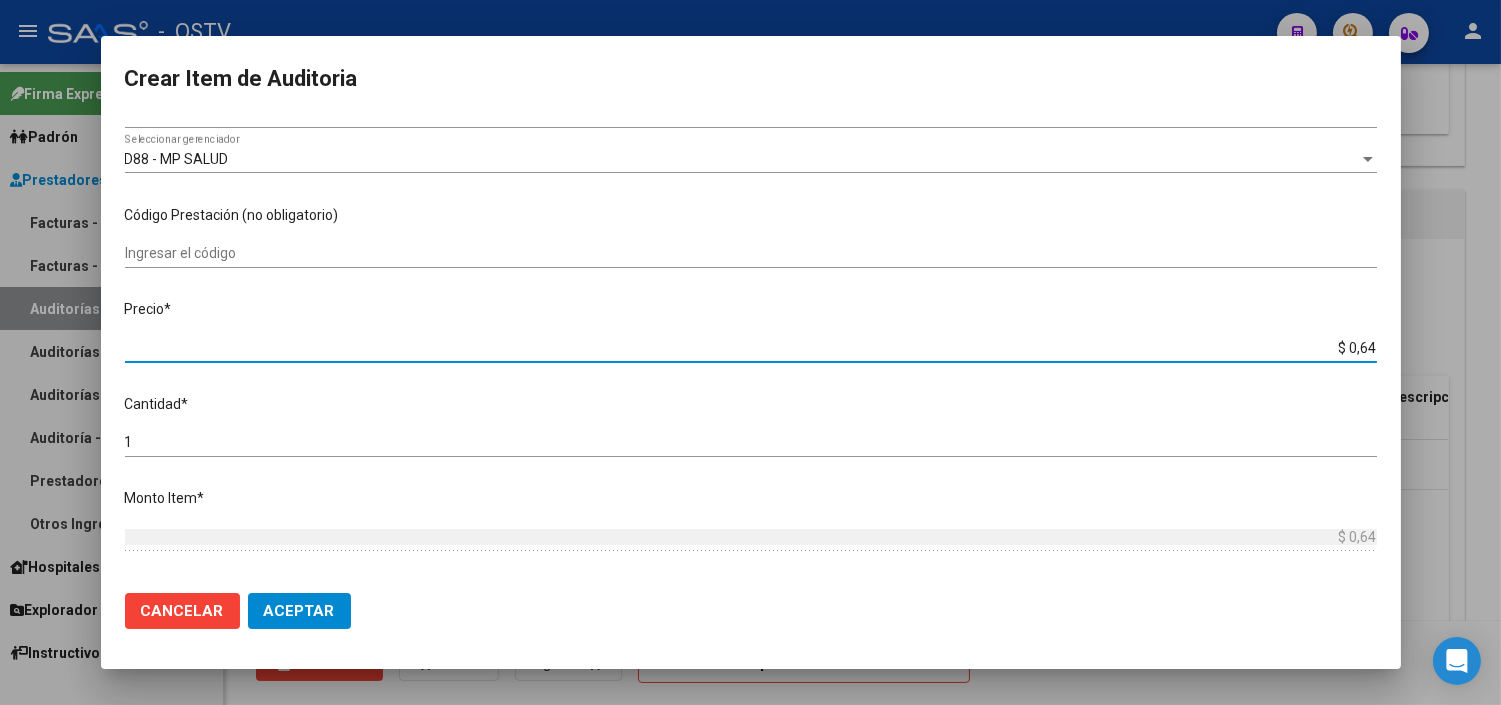 type on "$ 6,43" 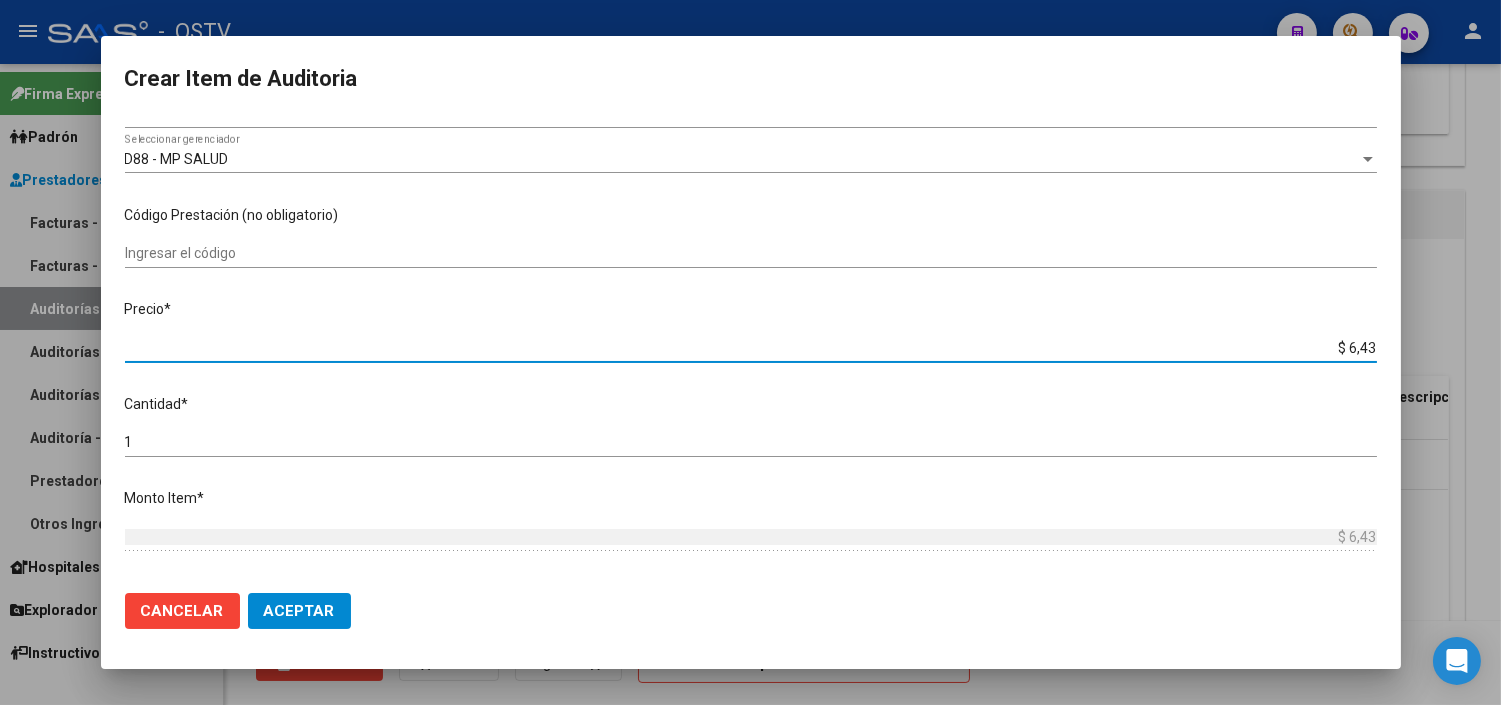 type on "$ 64,38" 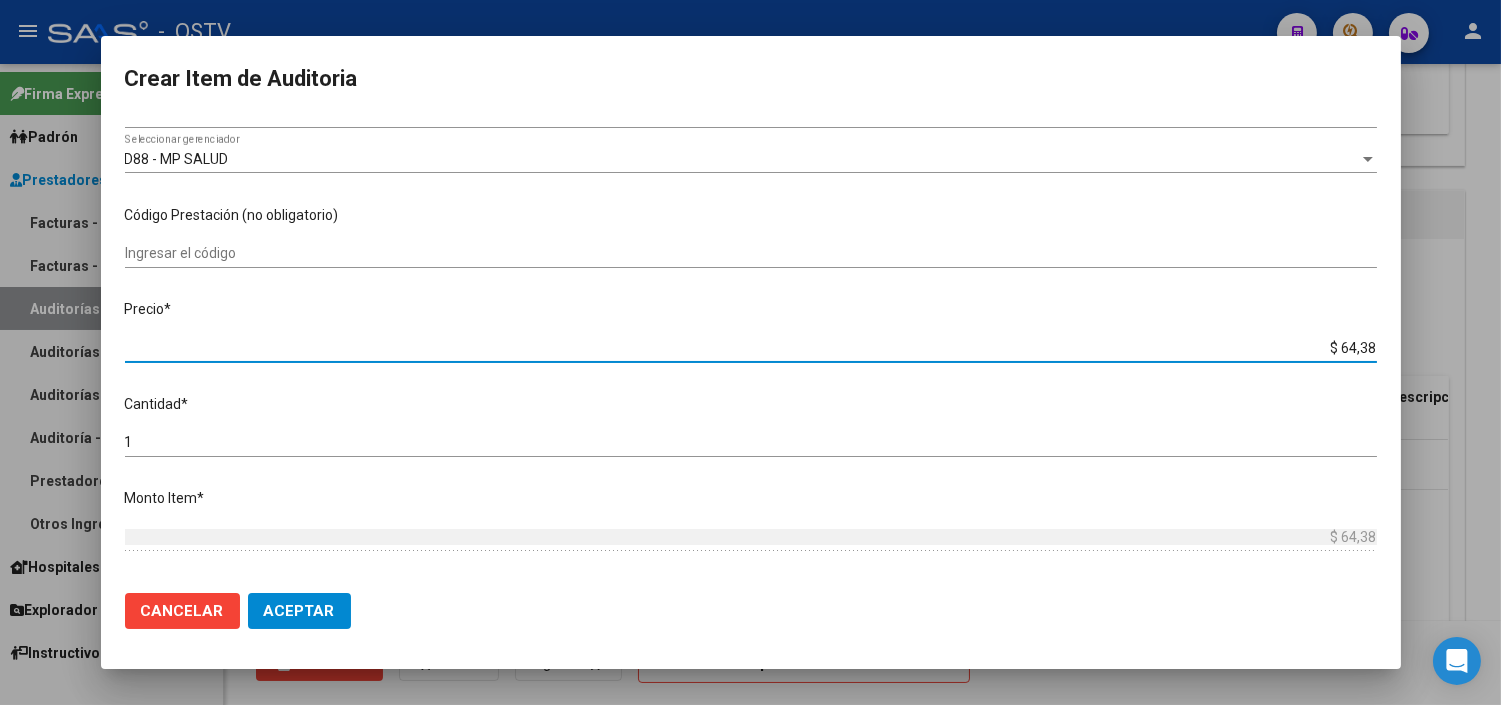 type on "$ 643,86" 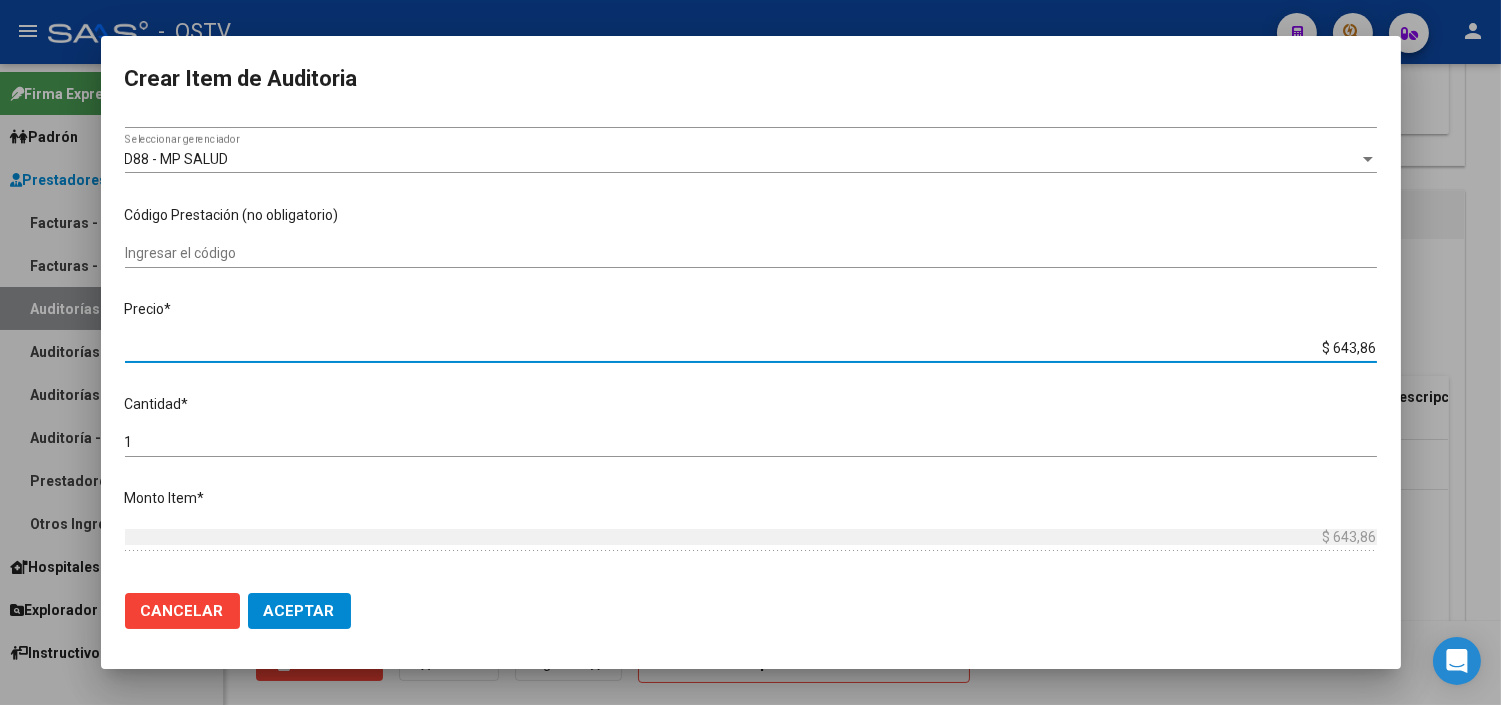 type on "$ 6.438,68" 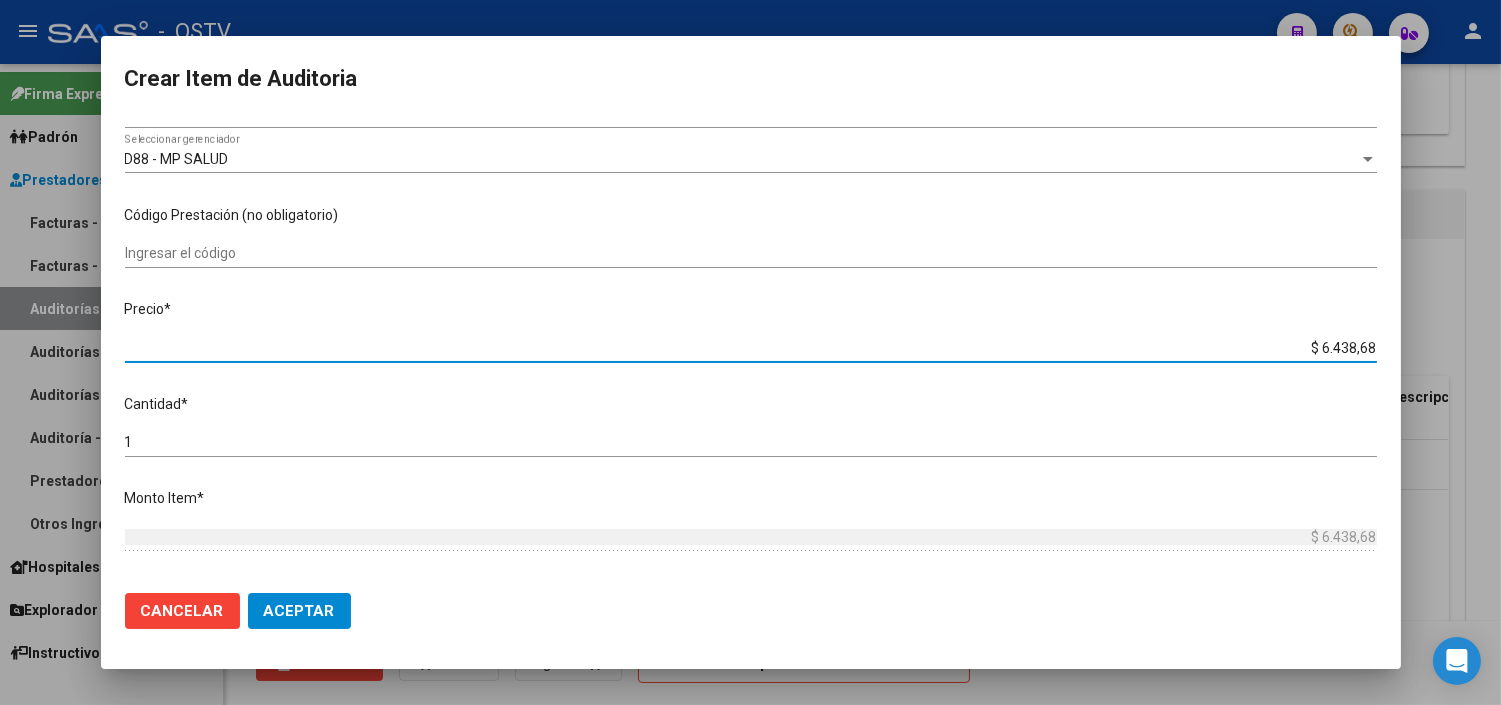 type on "$ 643,86" 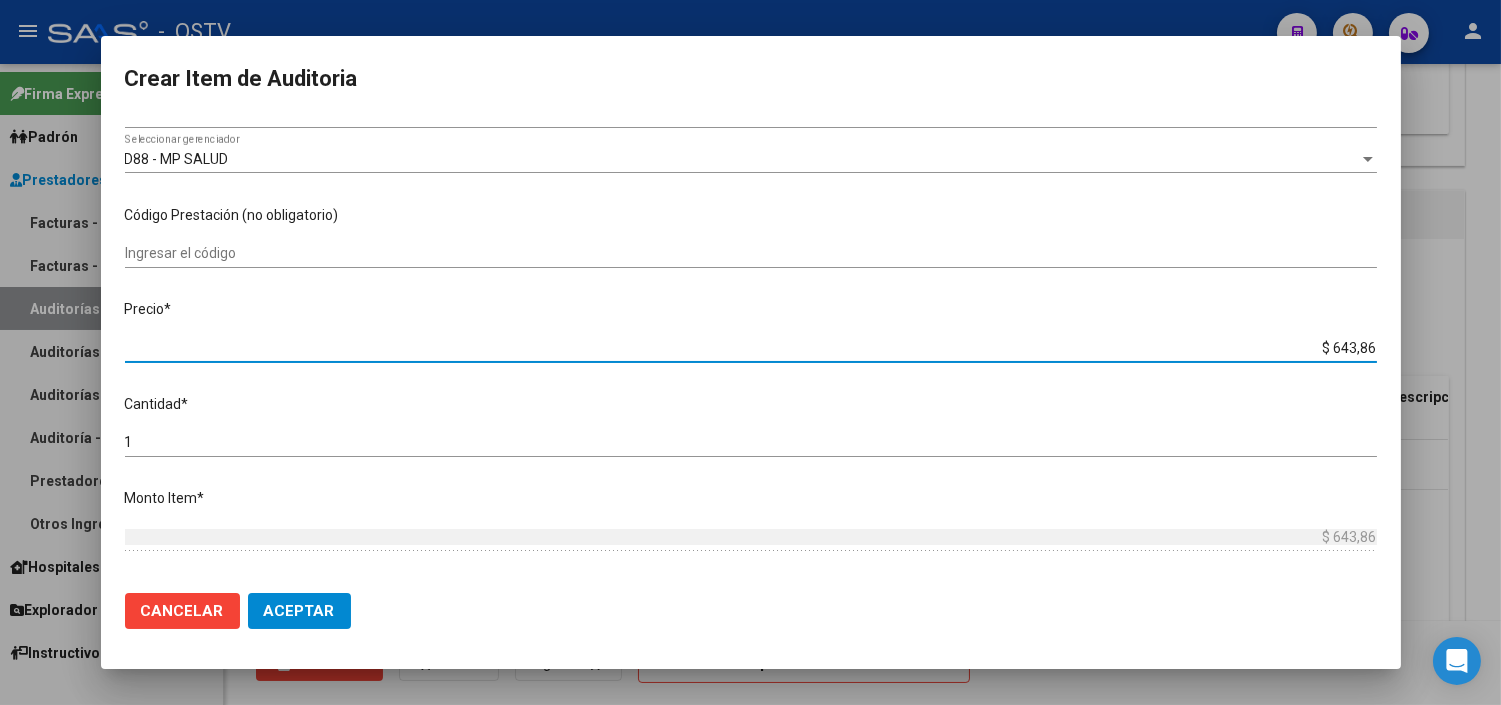 type on "$ 64,38" 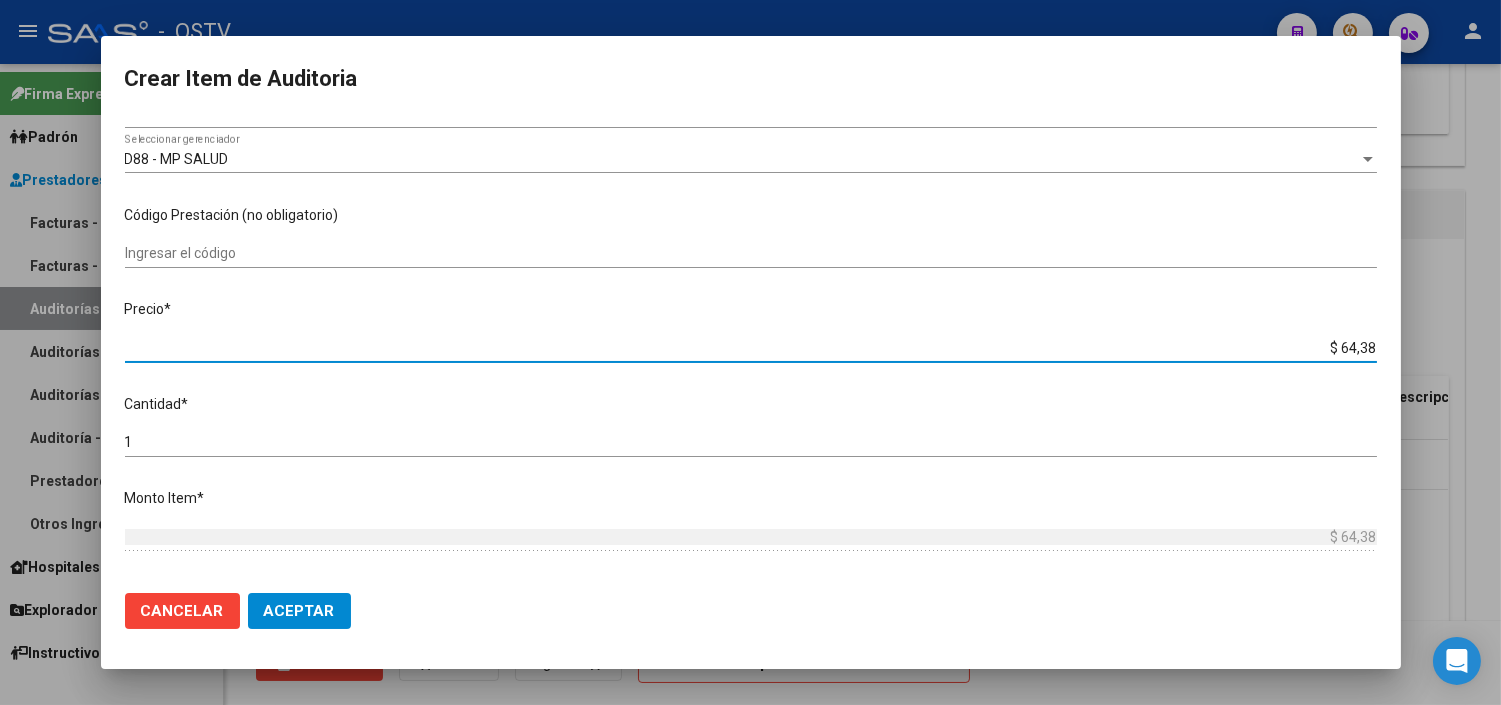 type on "$ 6,43" 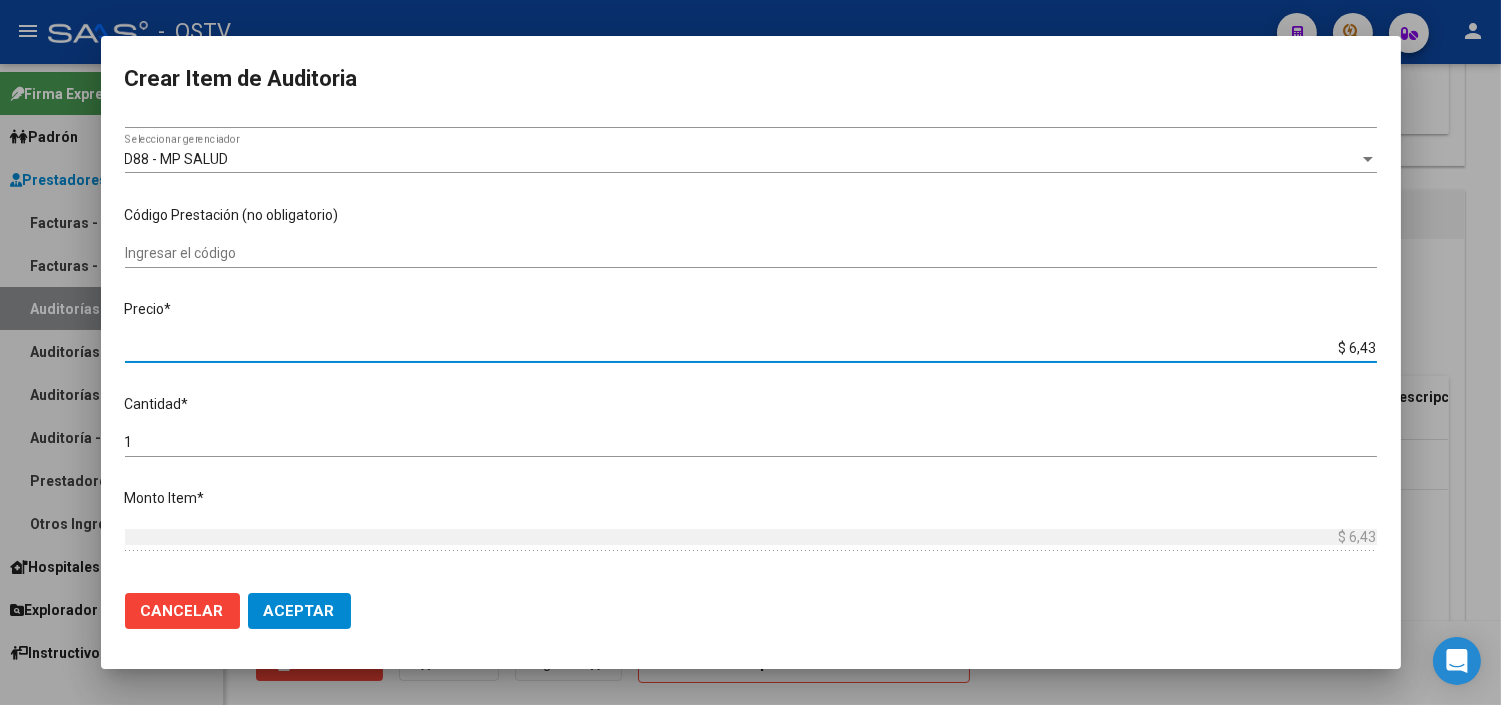type on "$ [PRICE]" 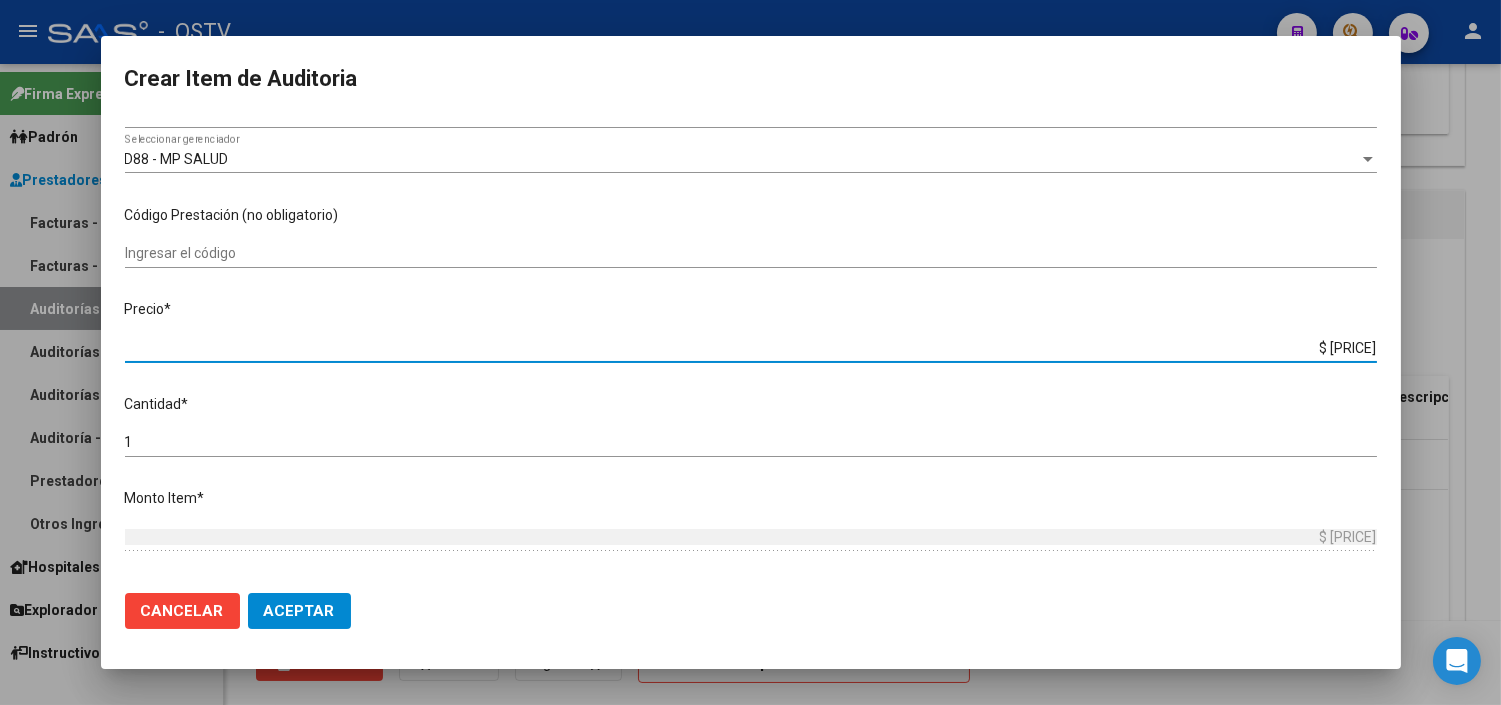 type on "$ 643,68" 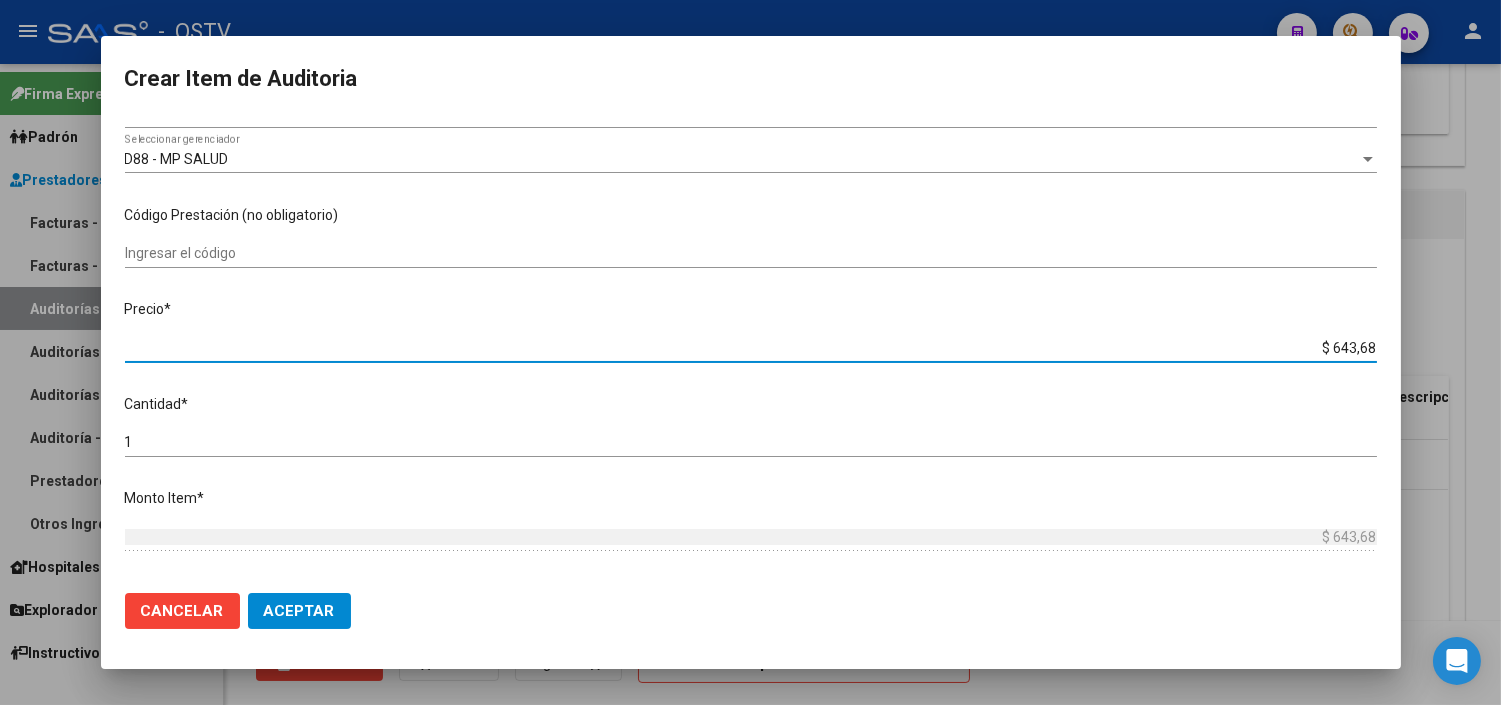 type on "$ 6.436,86" 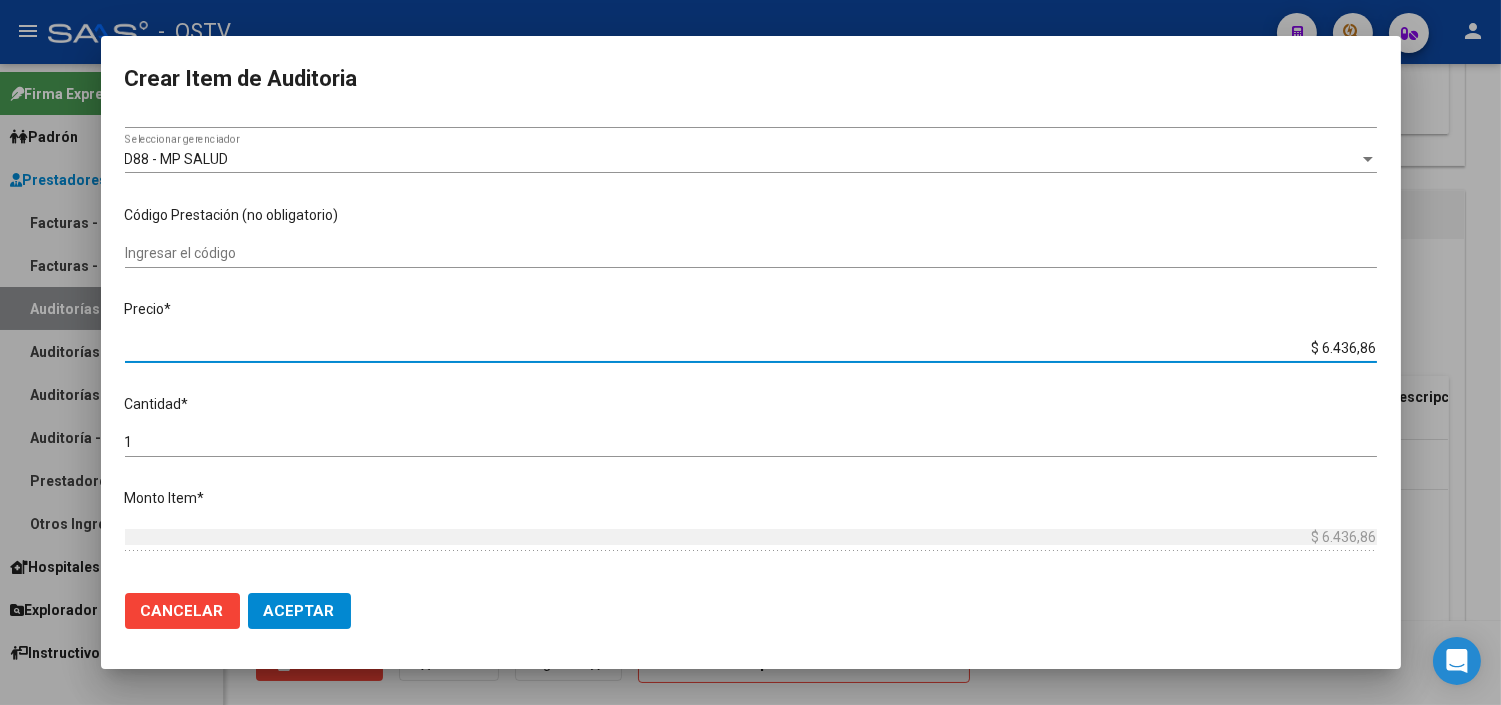 type on "$ 64.368,60" 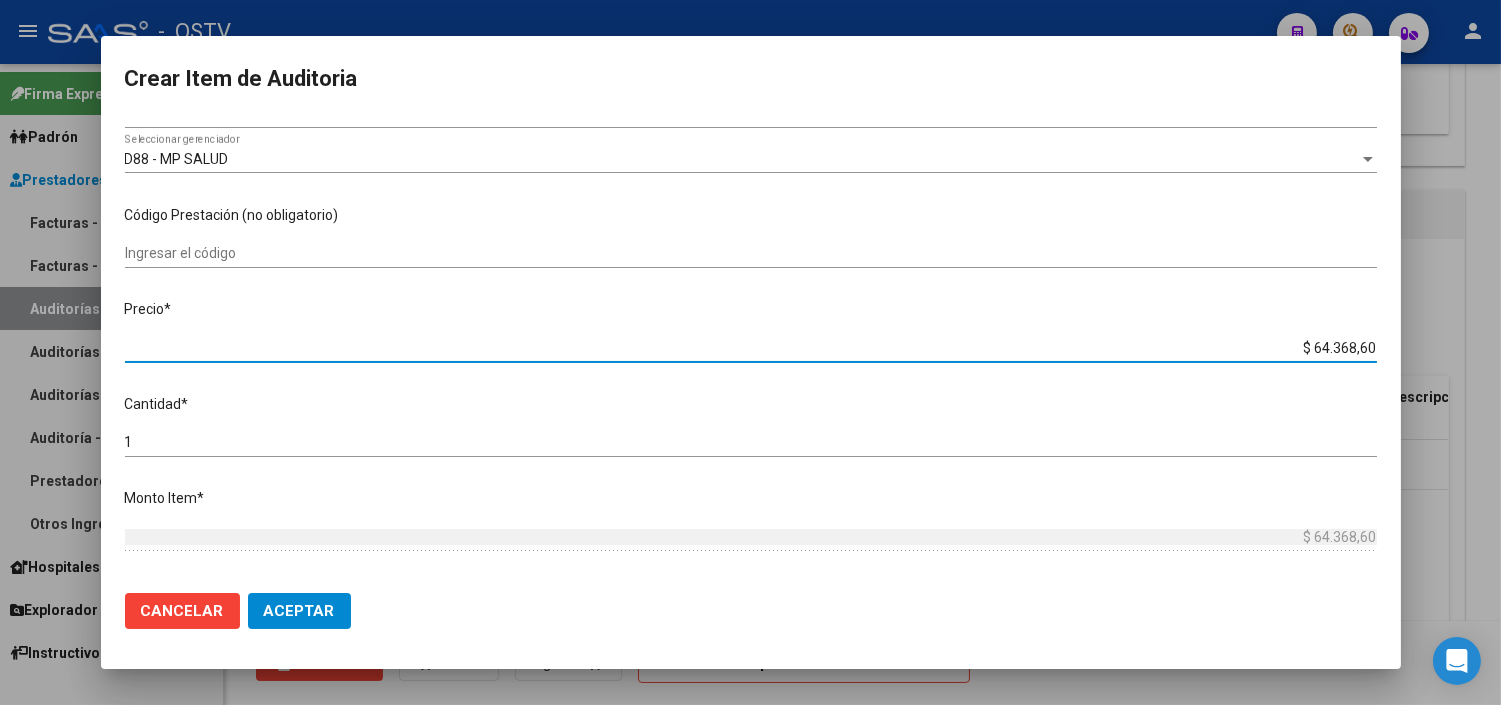 type on "$ 643.686,00" 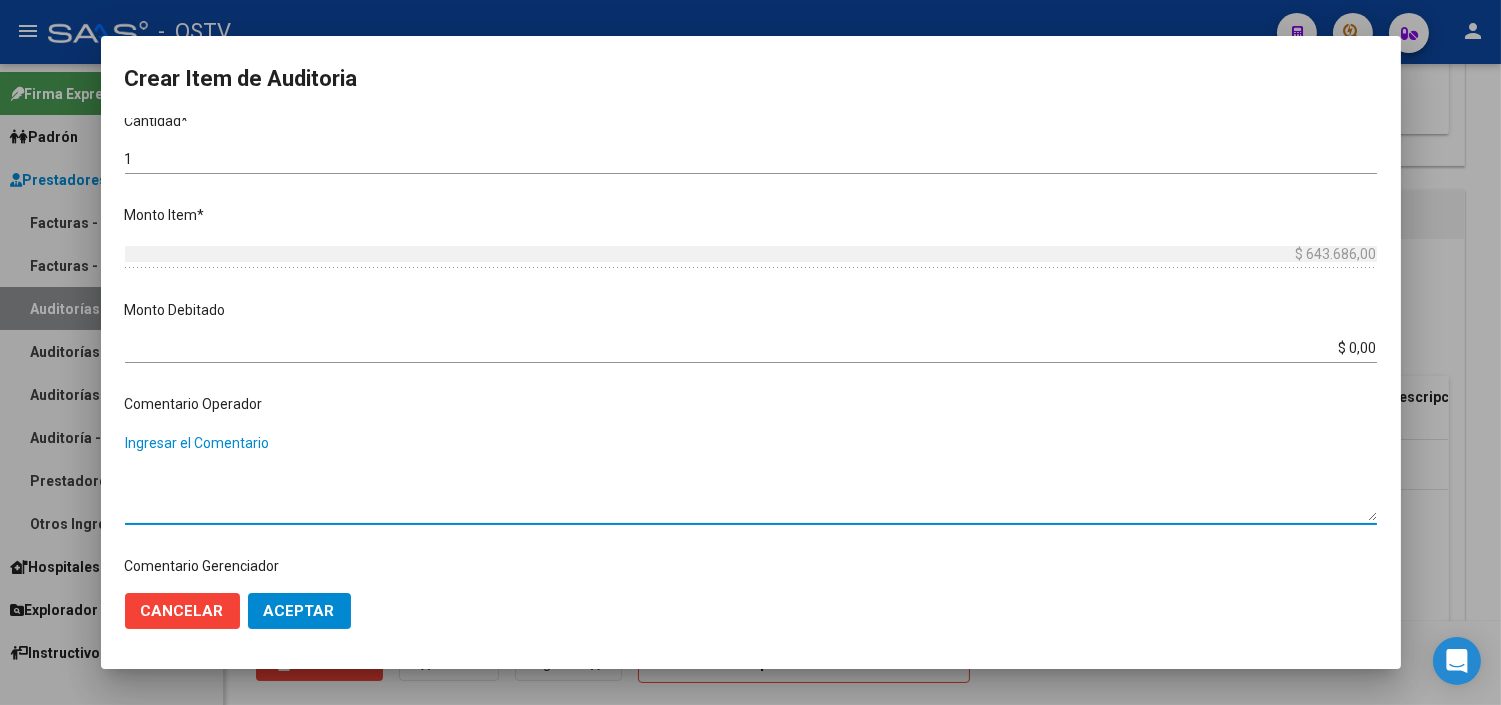 scroll, scrollTop: 1005, scrollLeft: 0, axis: vertical 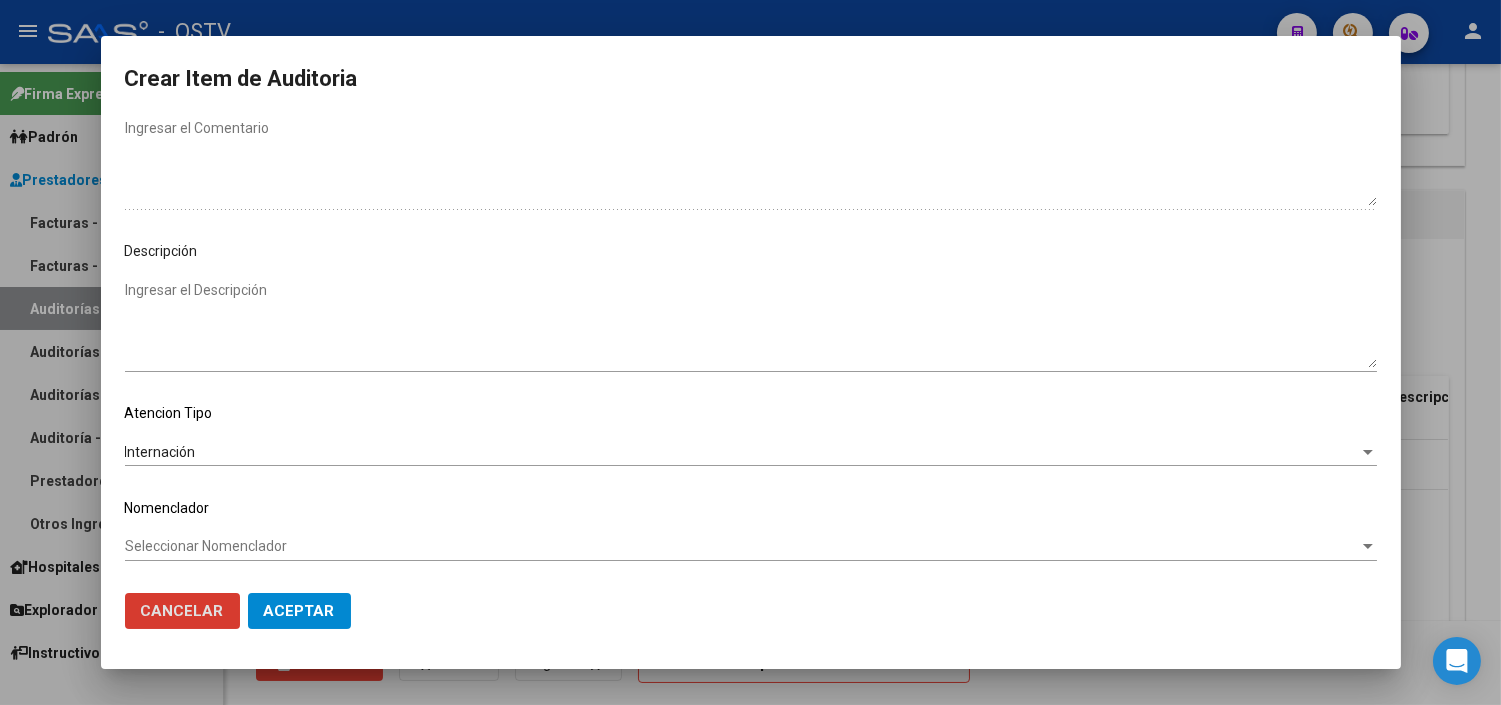 type 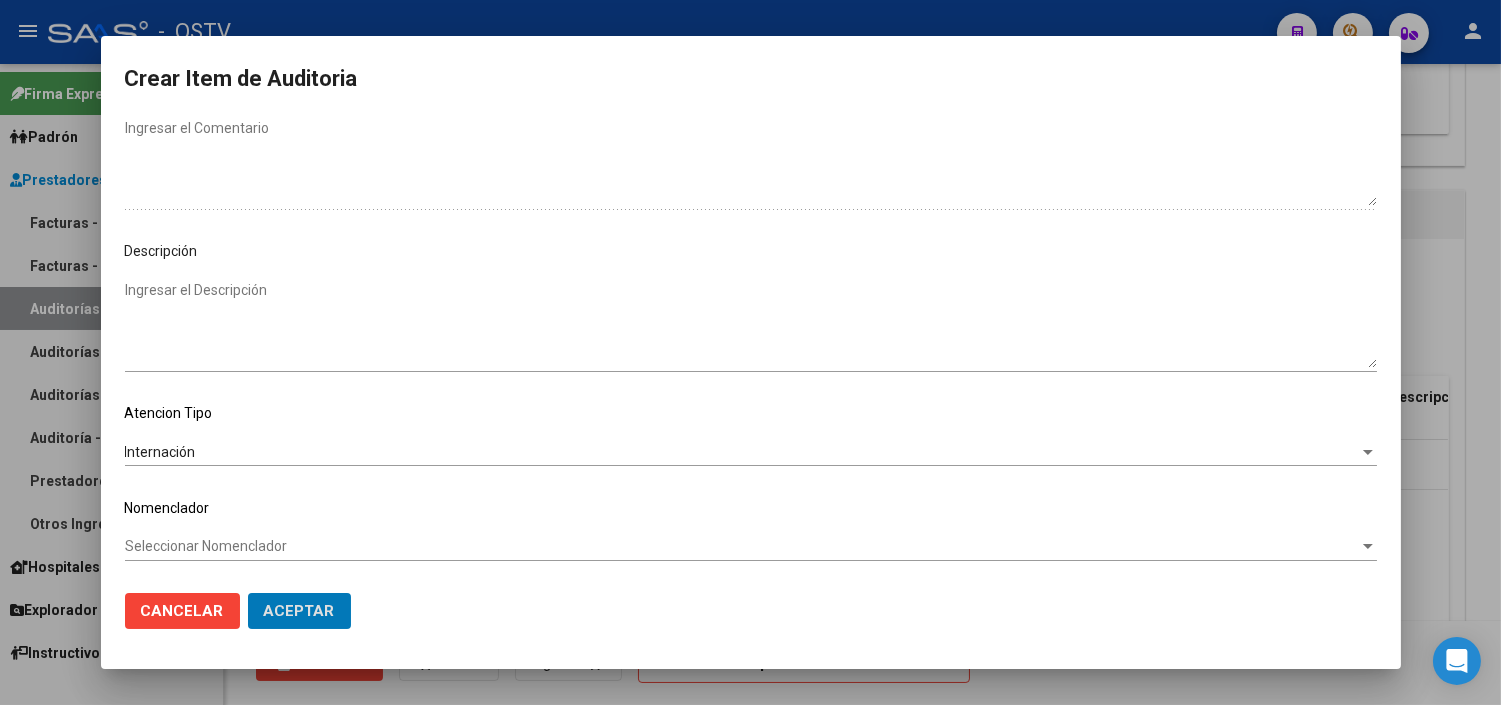 click on "Aceptar" 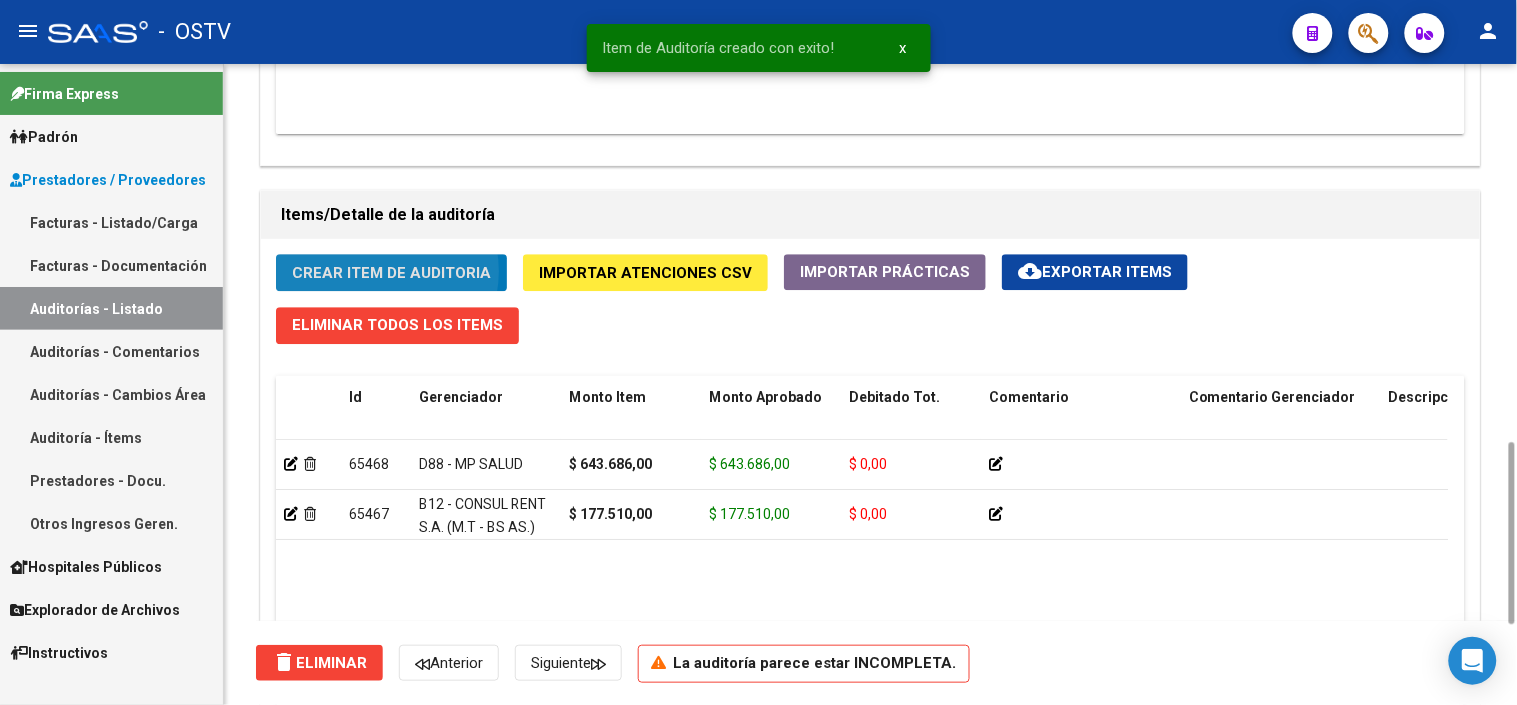 click on "Crear Item de Auditoria" 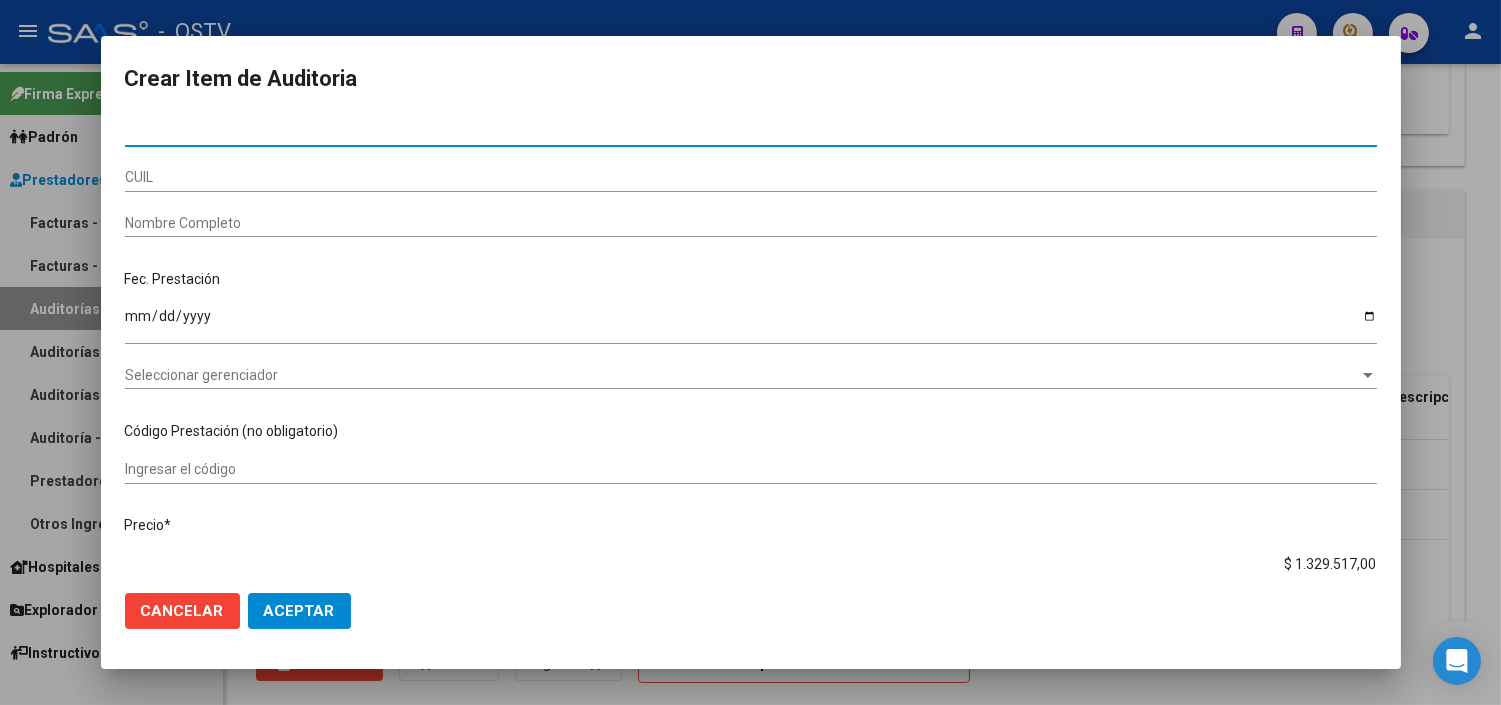 type on "[NUMBER]" 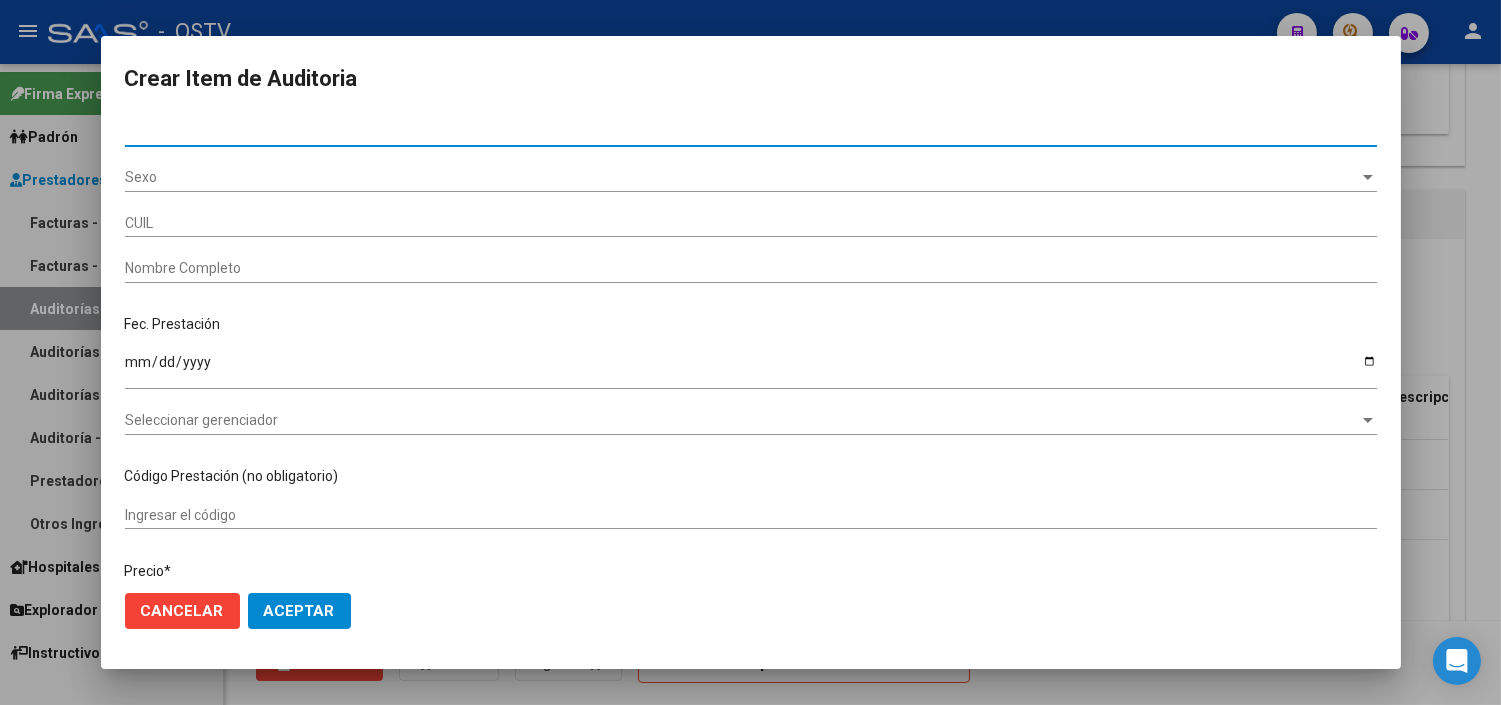type on "[CUIL]" 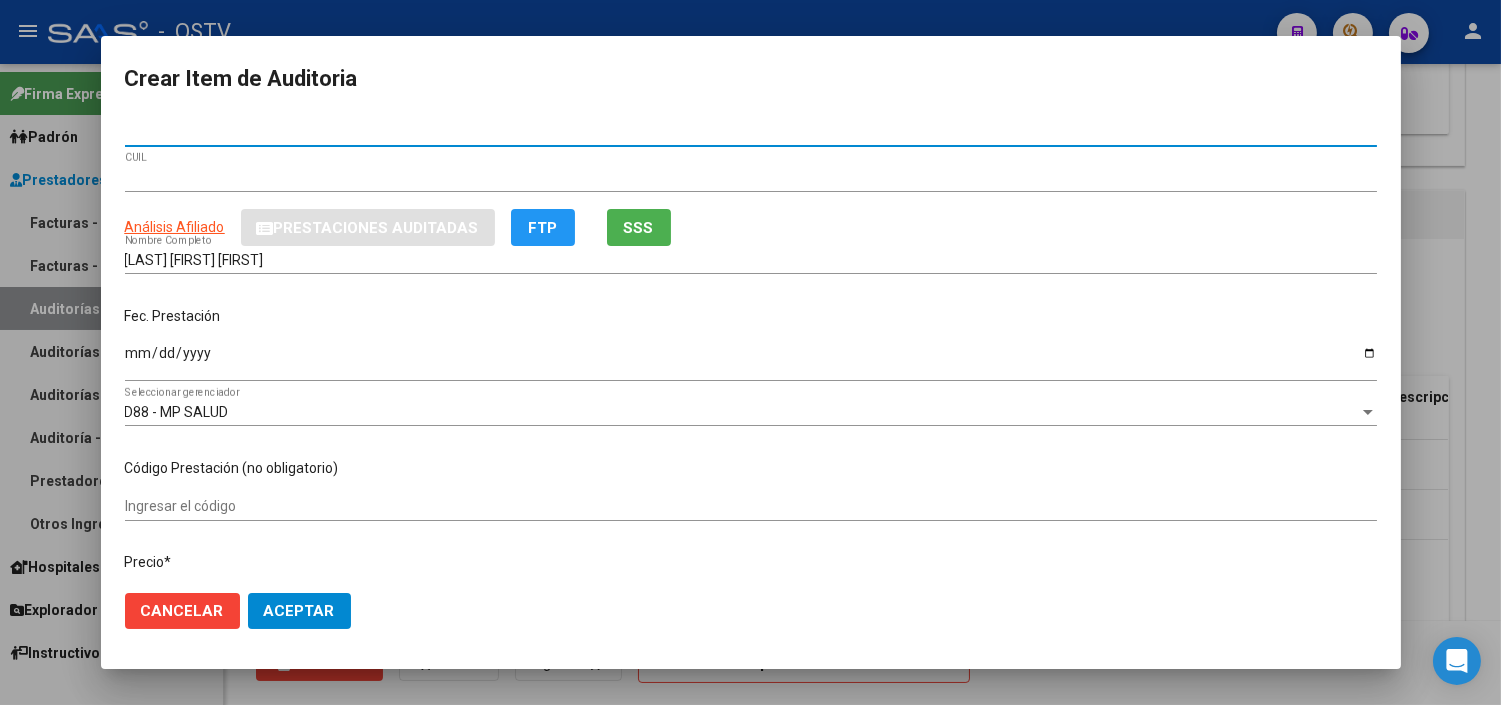 type on "[NUMBER]" 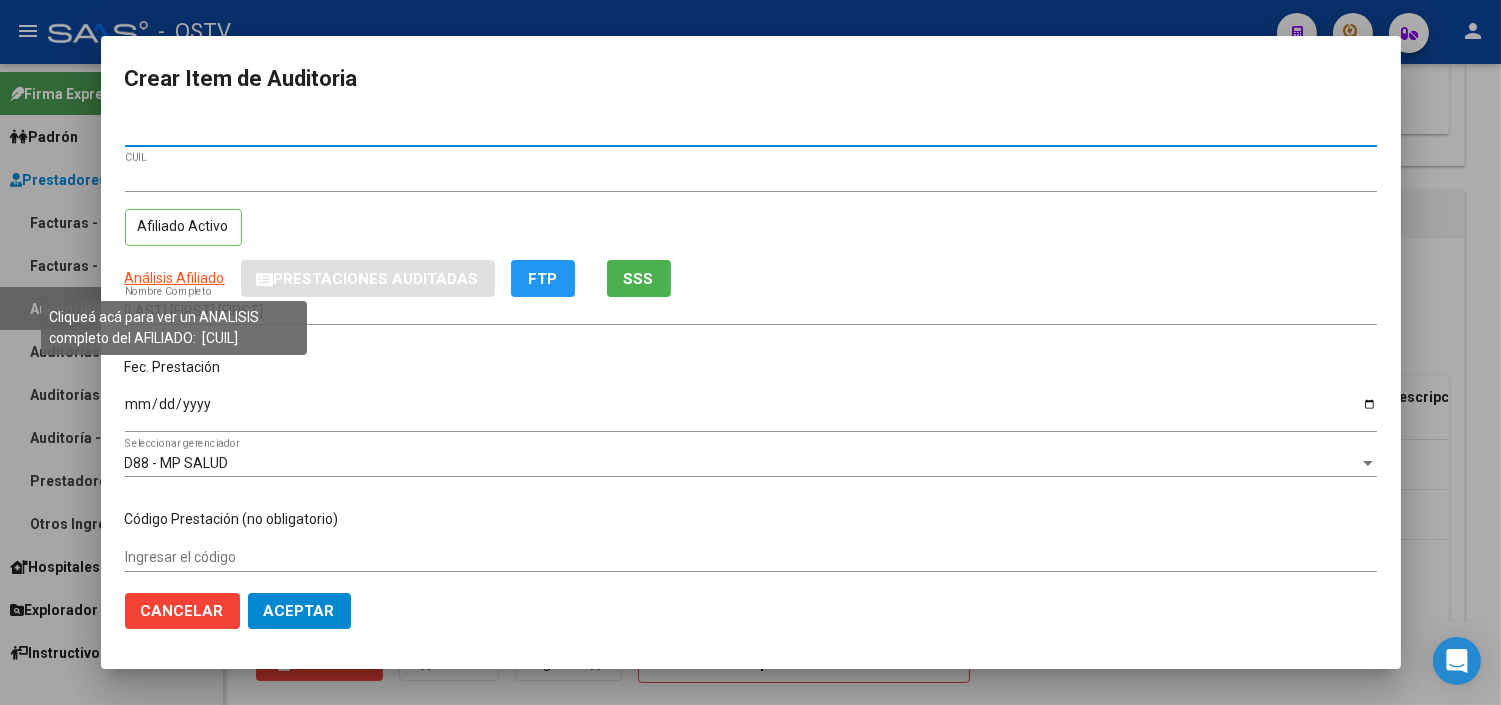 click on "Análisis Afiliado" at bounding box center (175, 278) 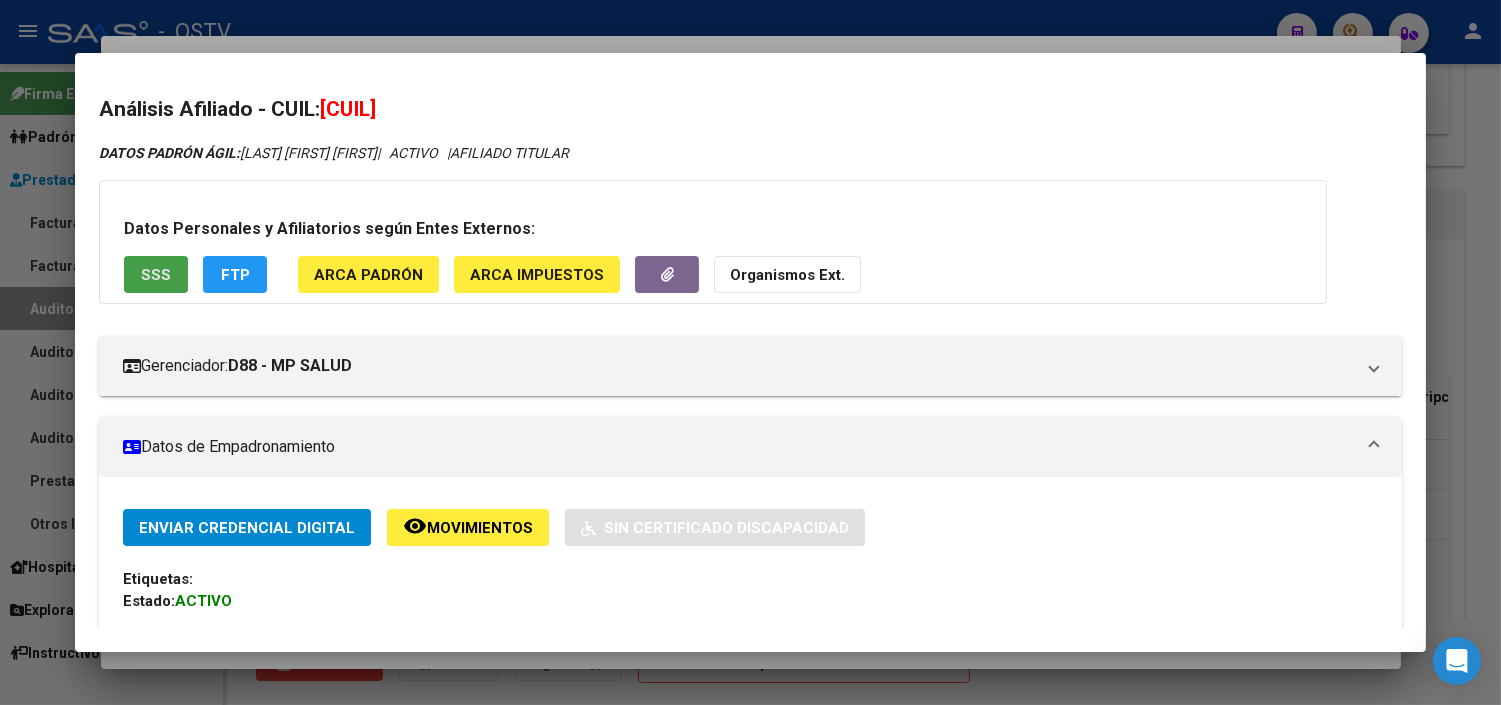 click on "SSS" at bounding box center (156, 274) 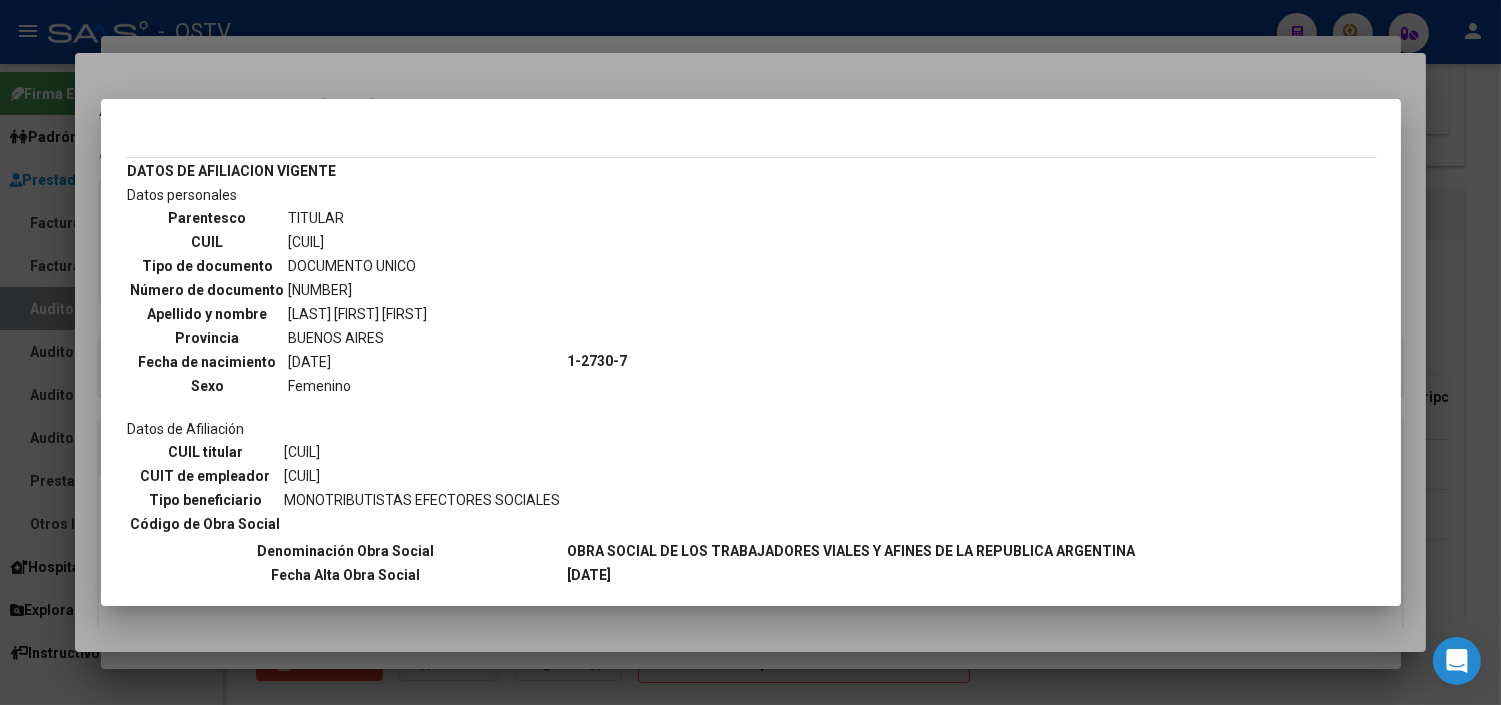 scroll, scrollTop: 71, scrollLeft: 0, axis: vertical 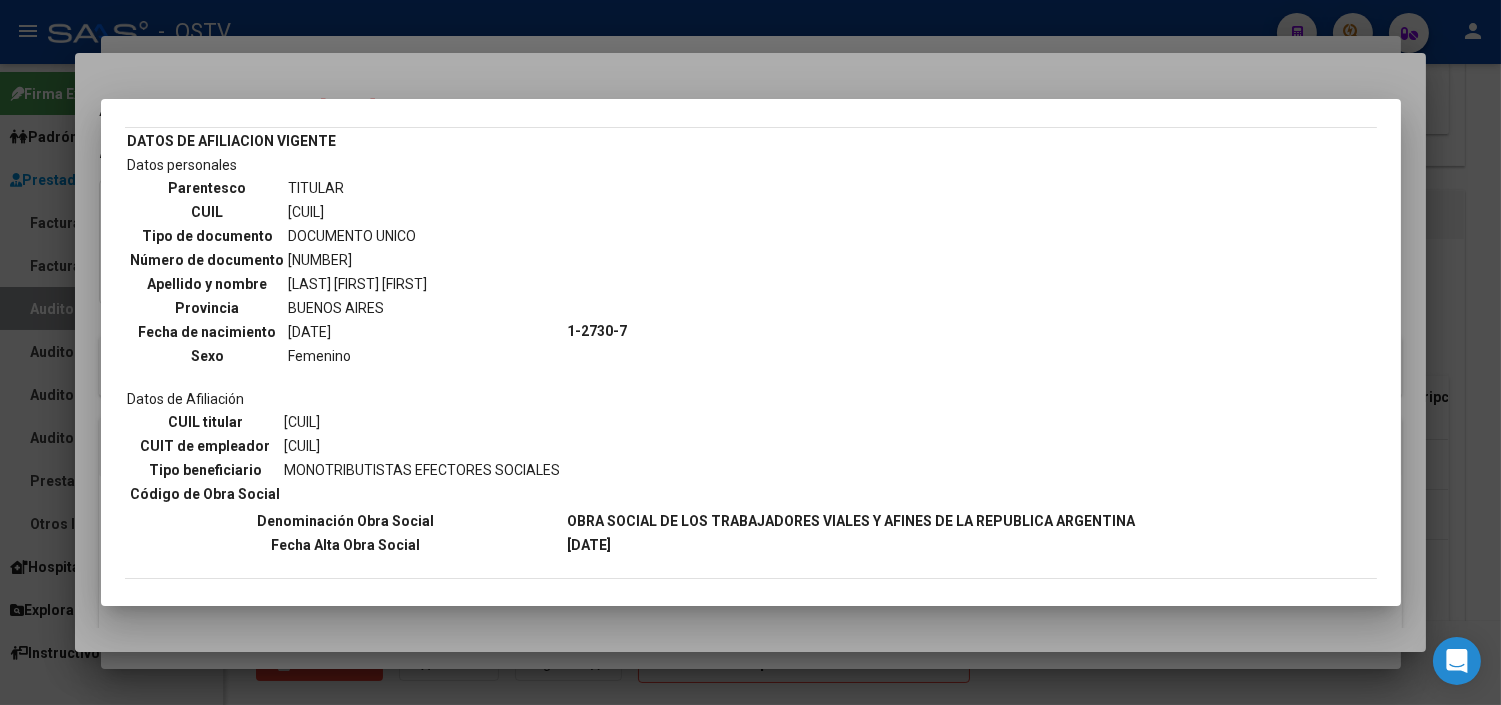 click at bounding box center (750, 352) 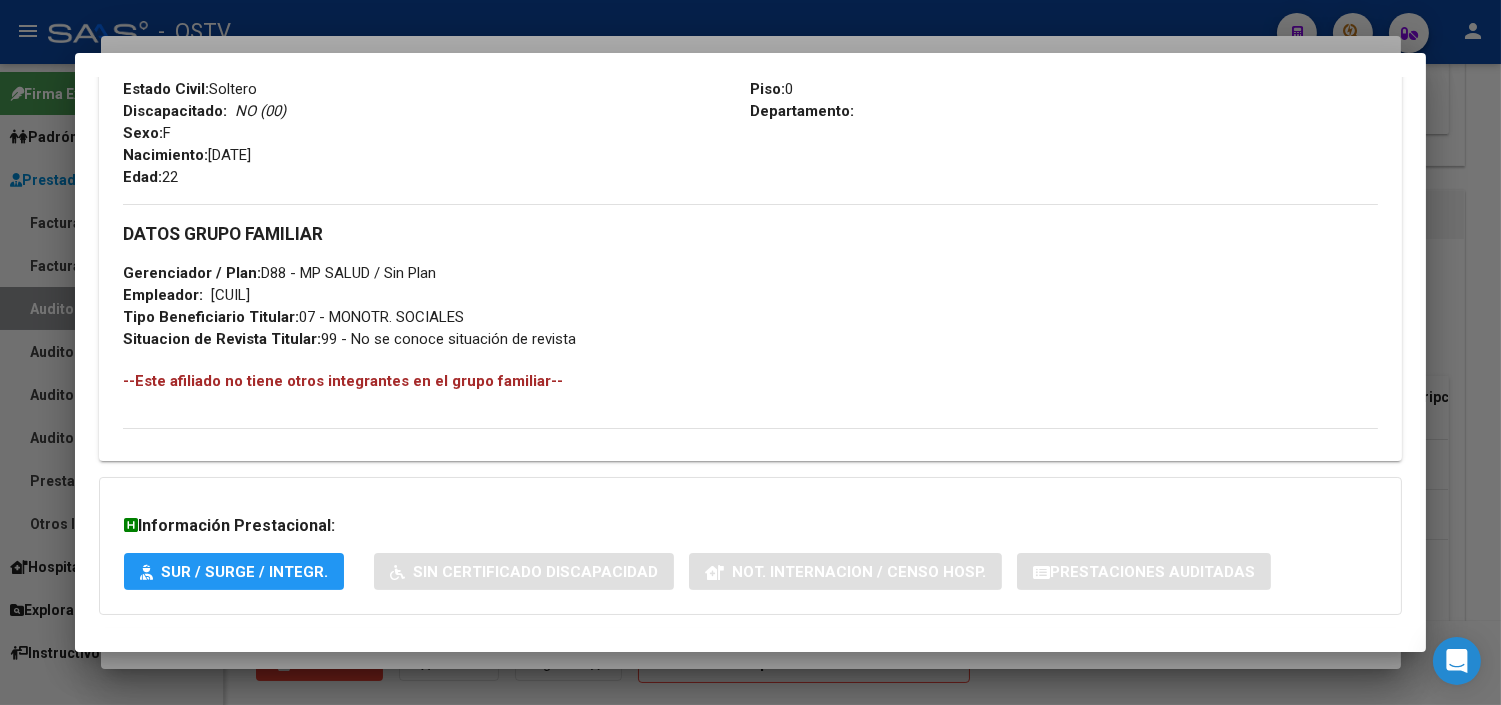 scroll, scrollTop: 937, scrollLeft: 0, axis: vertical 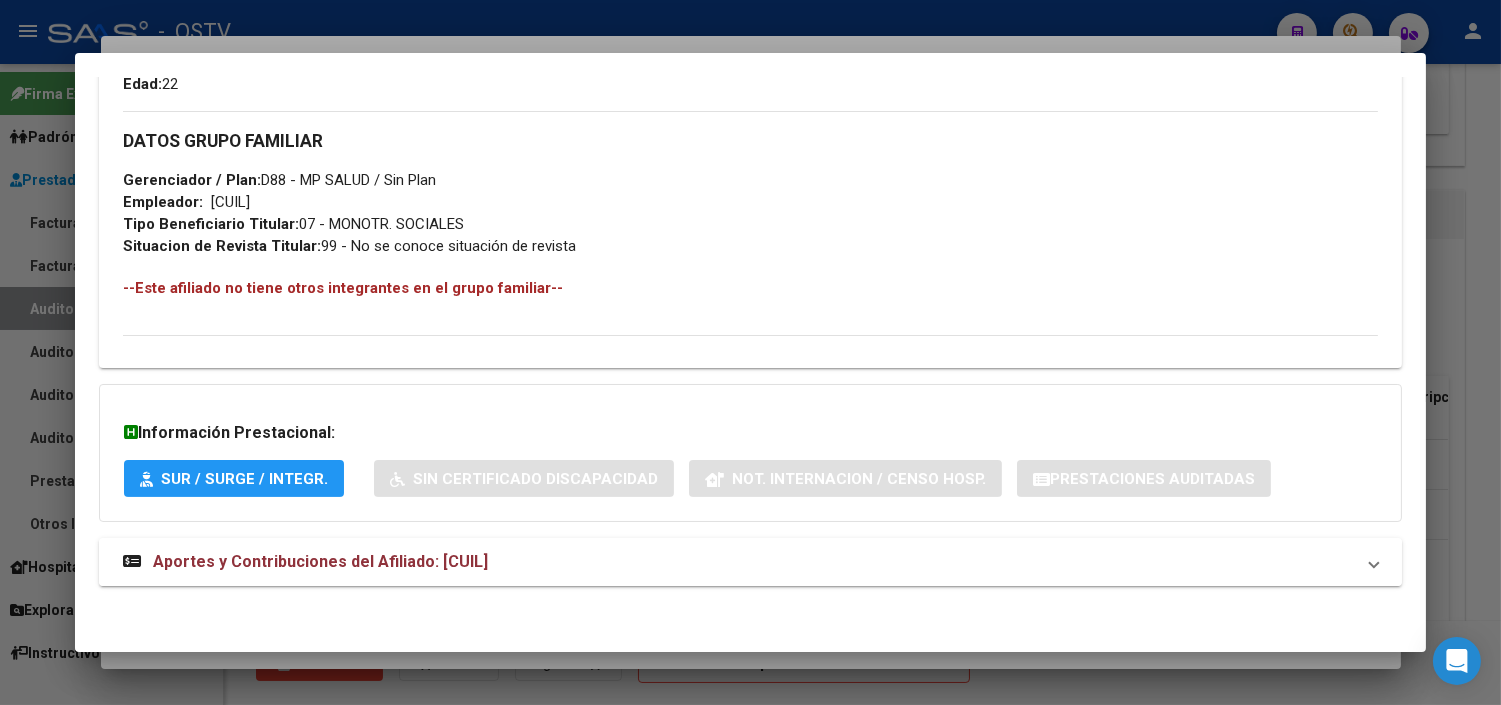 click on "Aportes y Contribuciones del Afiliado: [CUIL]" at bounding box center (750, 562) 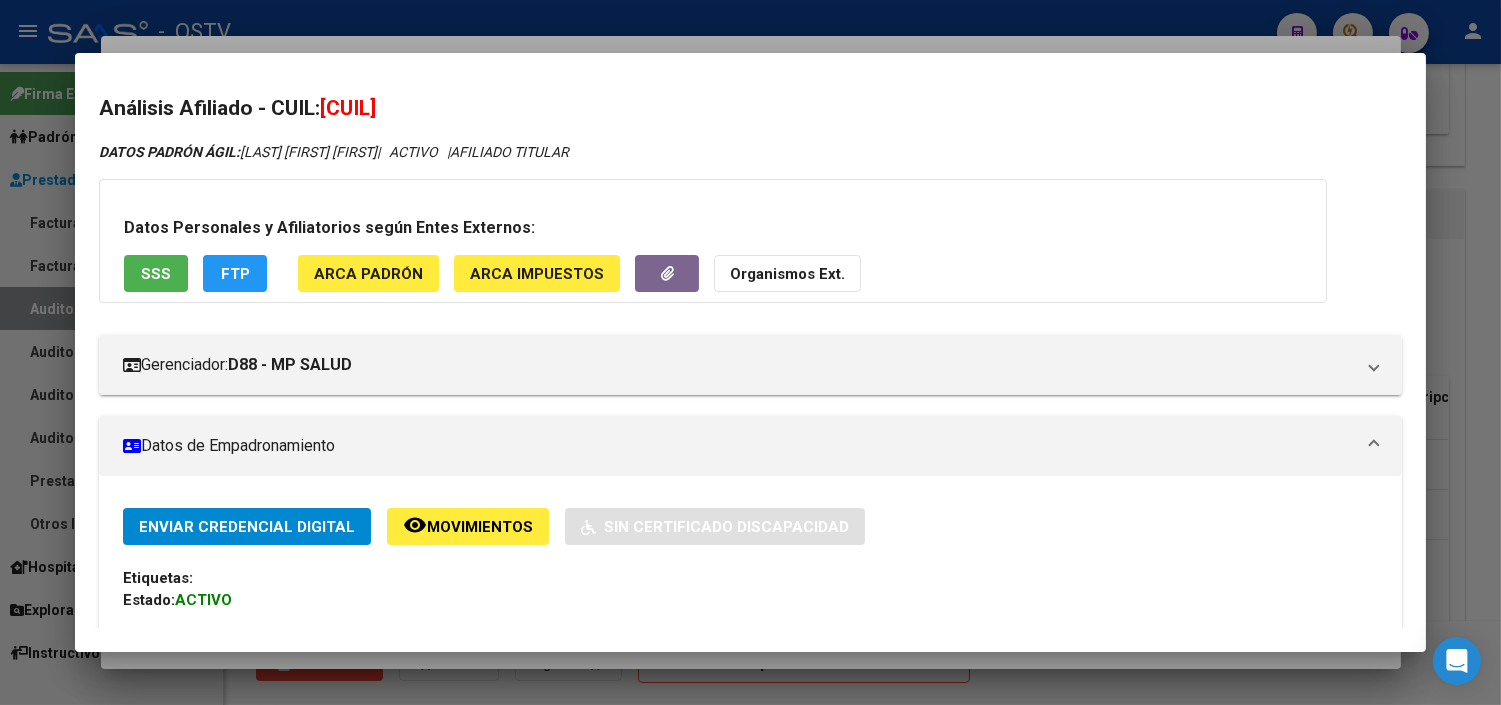 scroll, scrollTop: 0, scrollLeft: 0, axis: both 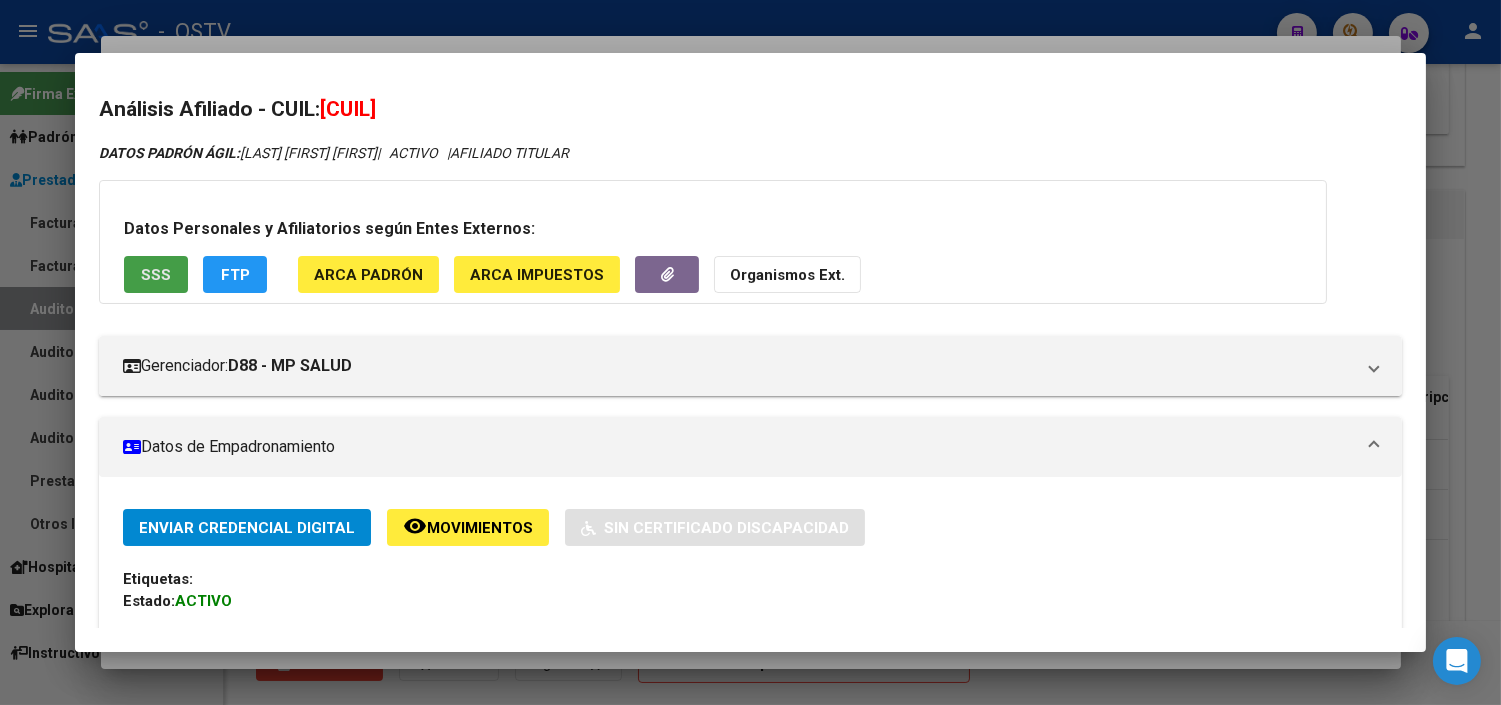 click on "SSS" at bounding box center (156, 275) 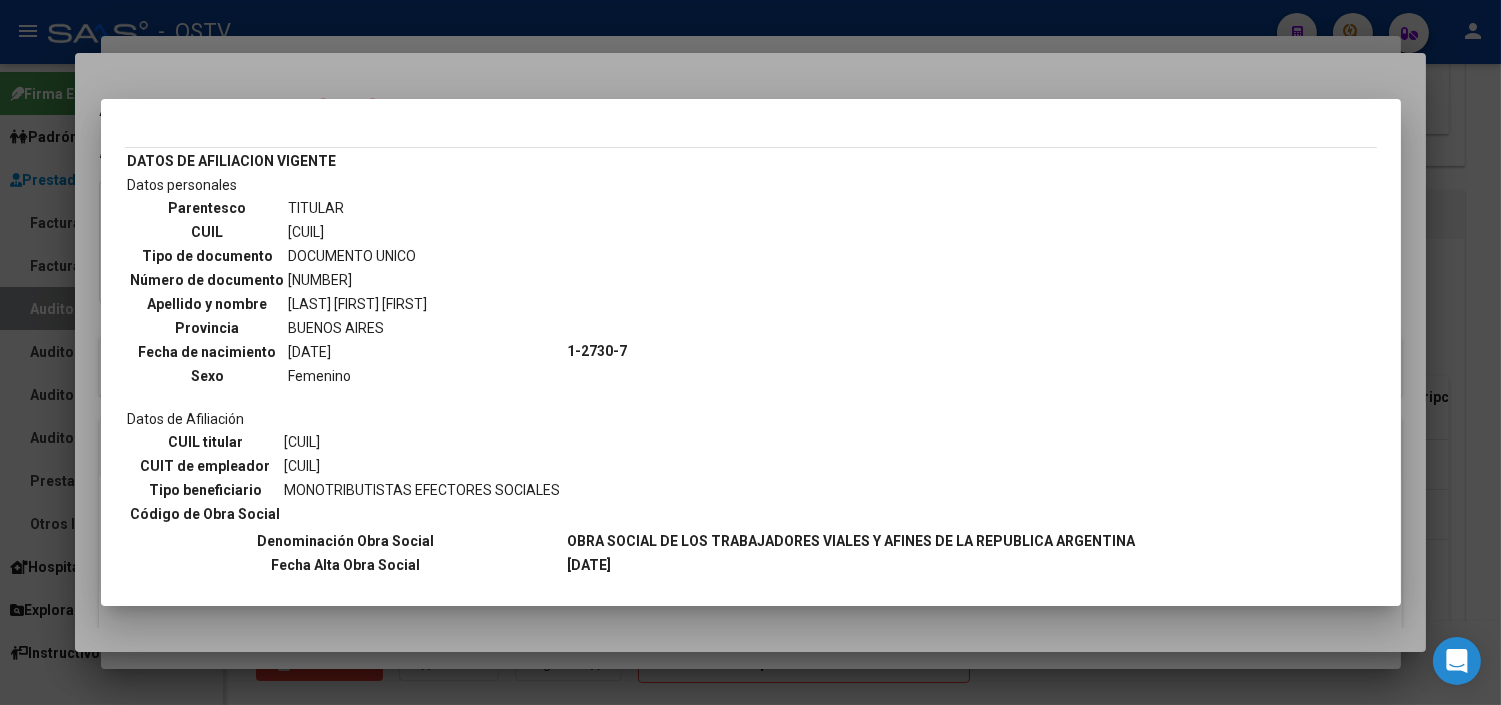 scroll, scrollTop: 71, scrollLeft: 0, axis: vertical 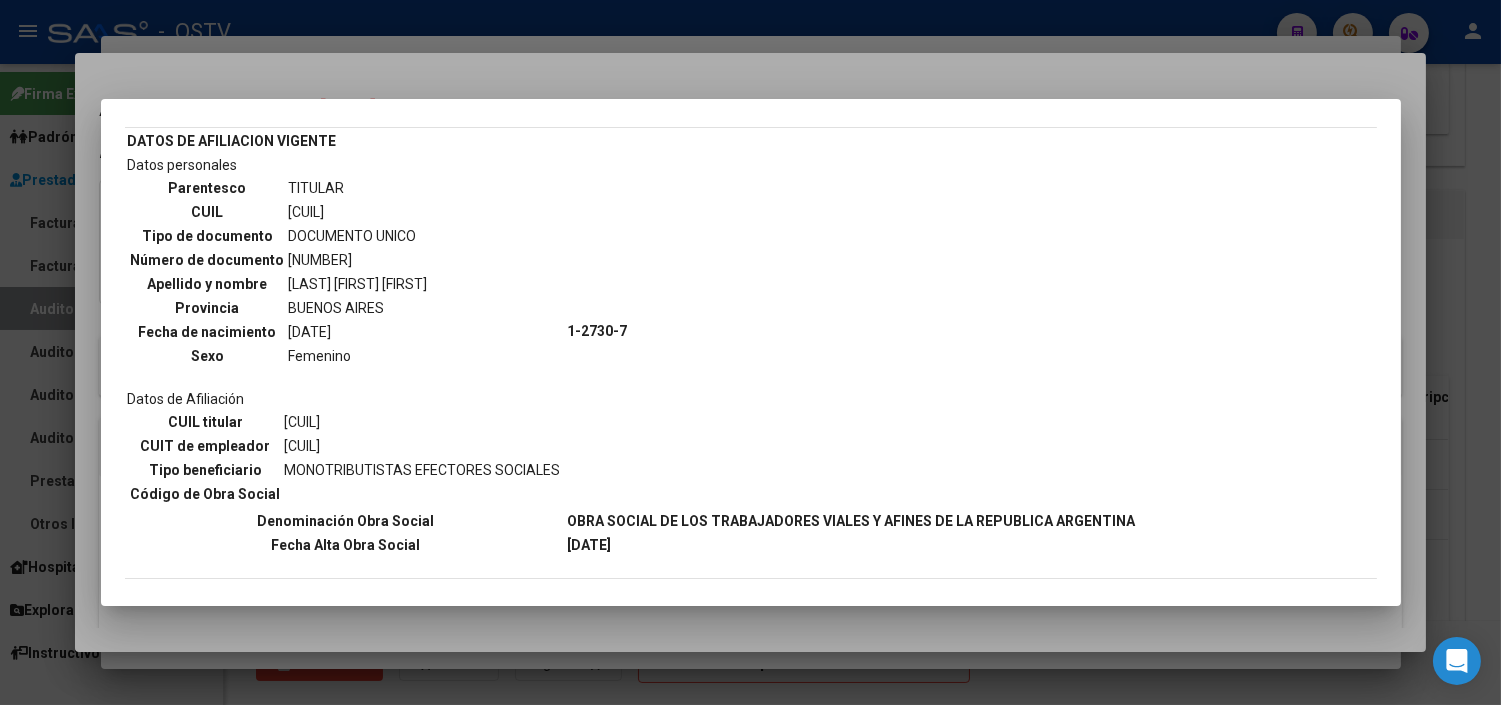 click at bounding box center [750, 352] 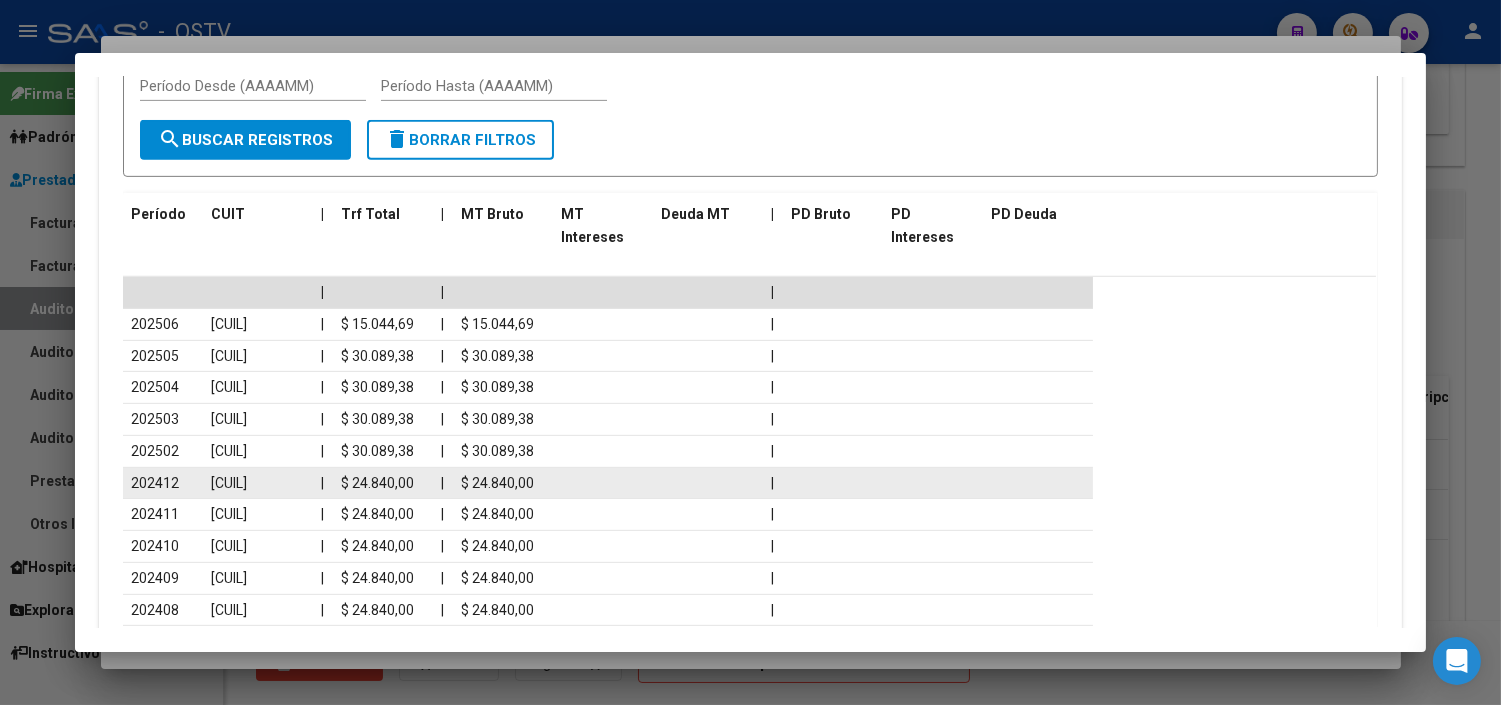 scroll, scrollTop: 1812, scrollLeft: 0, axis: vertical 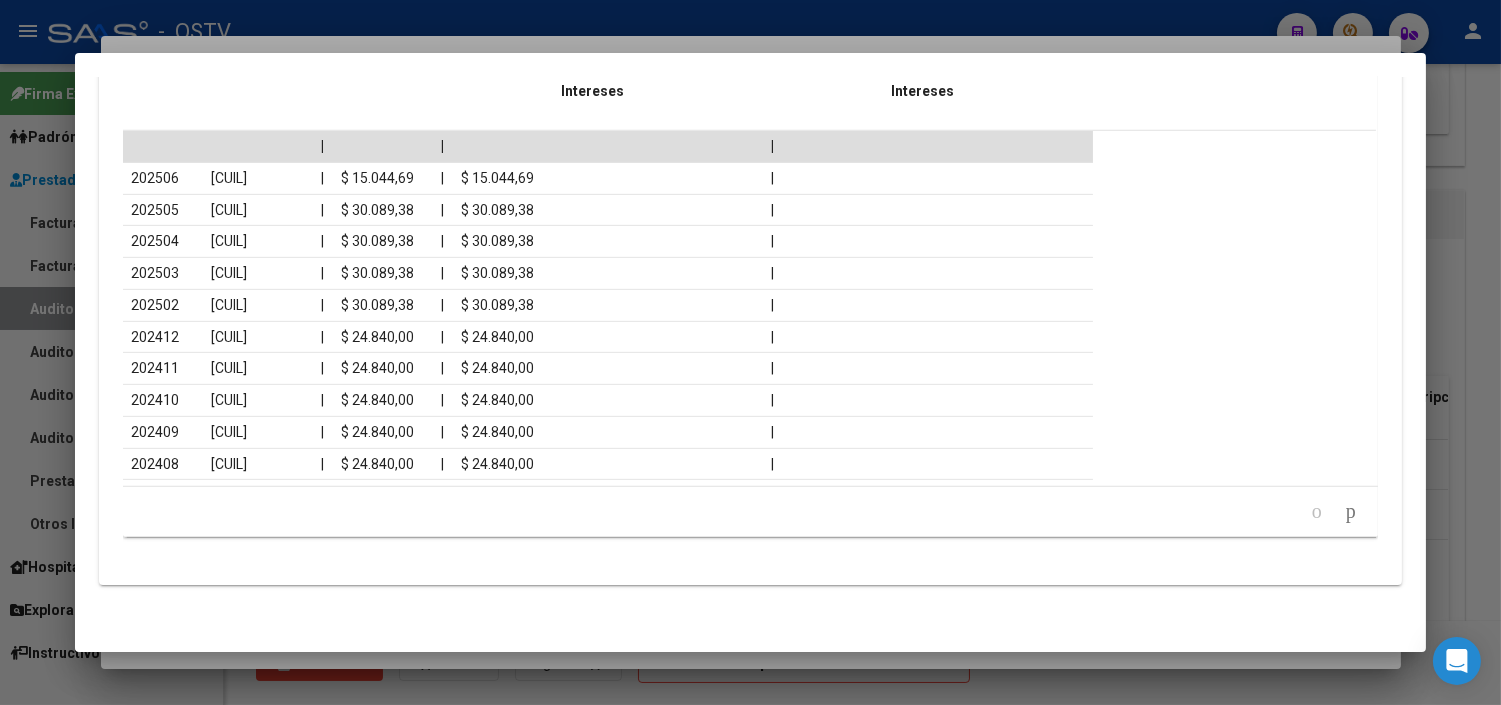click at bounding box center (750, 352) 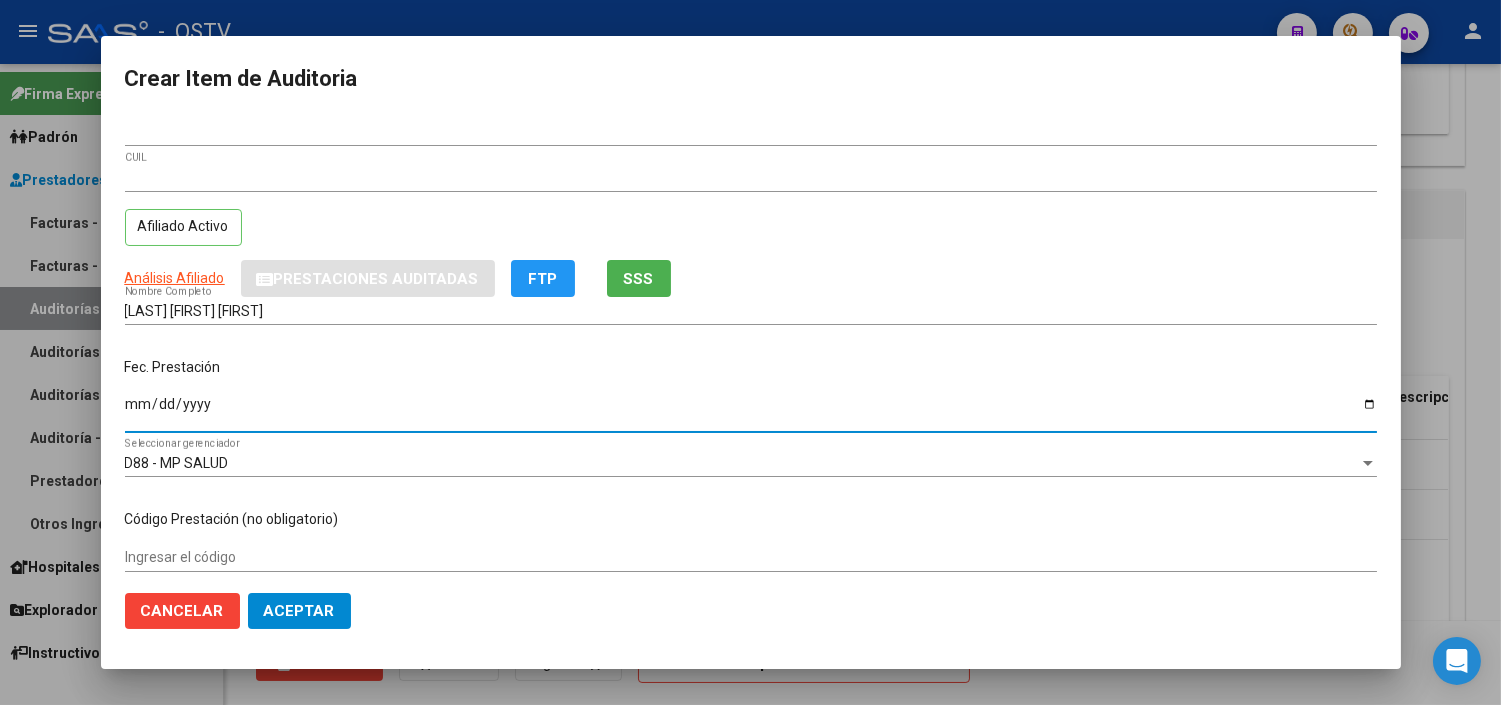 click on "Ingresar la fecha" at bounding box center (751, 411) 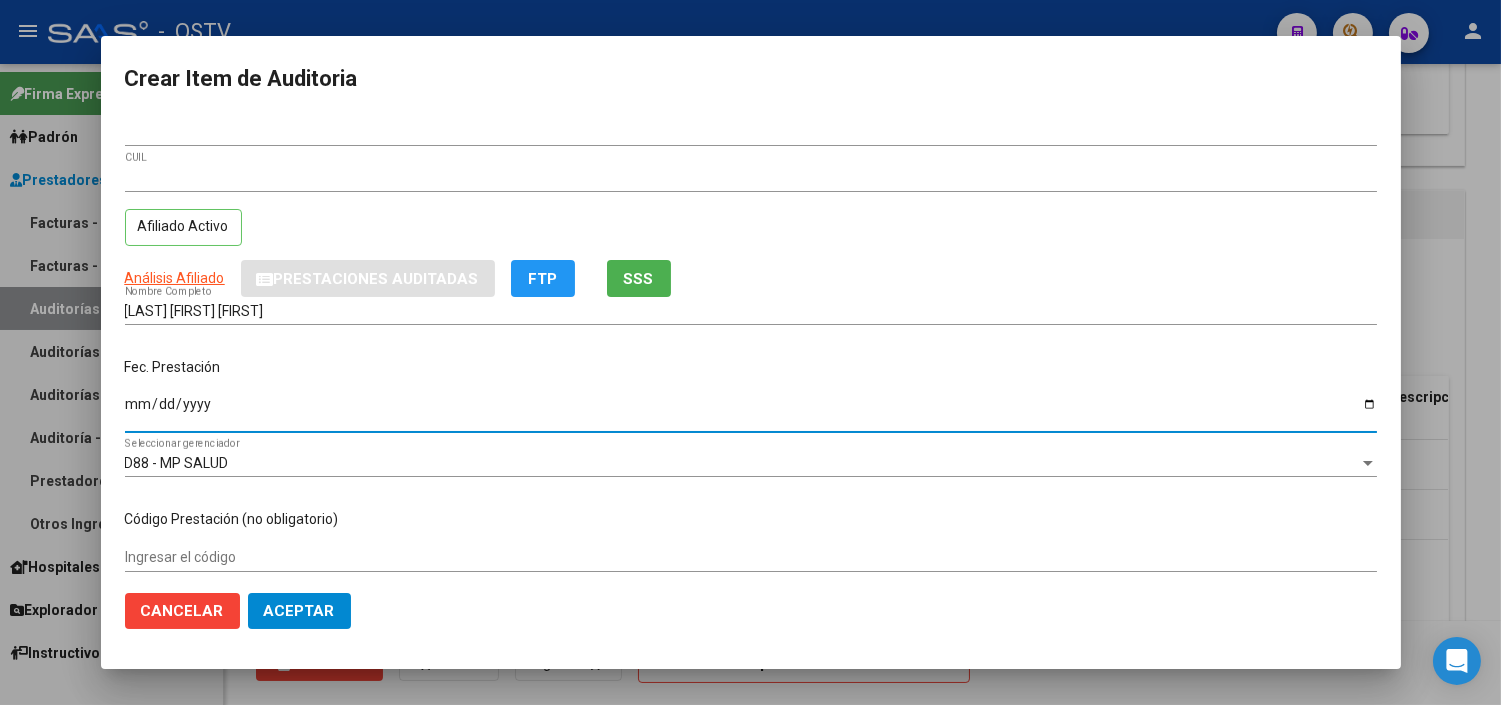 type on "[DATE]" 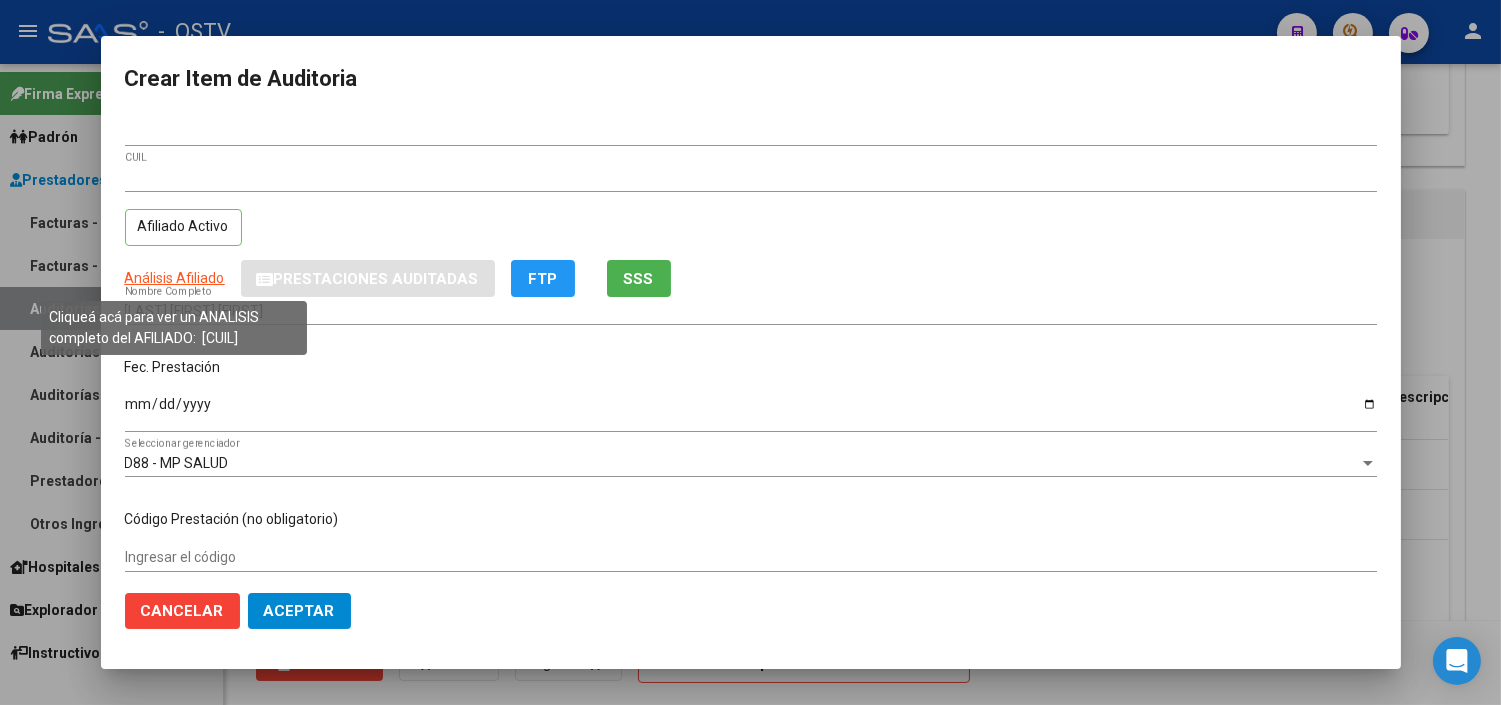click on "Análisis Afiliado" at bounding box center (175, 278) 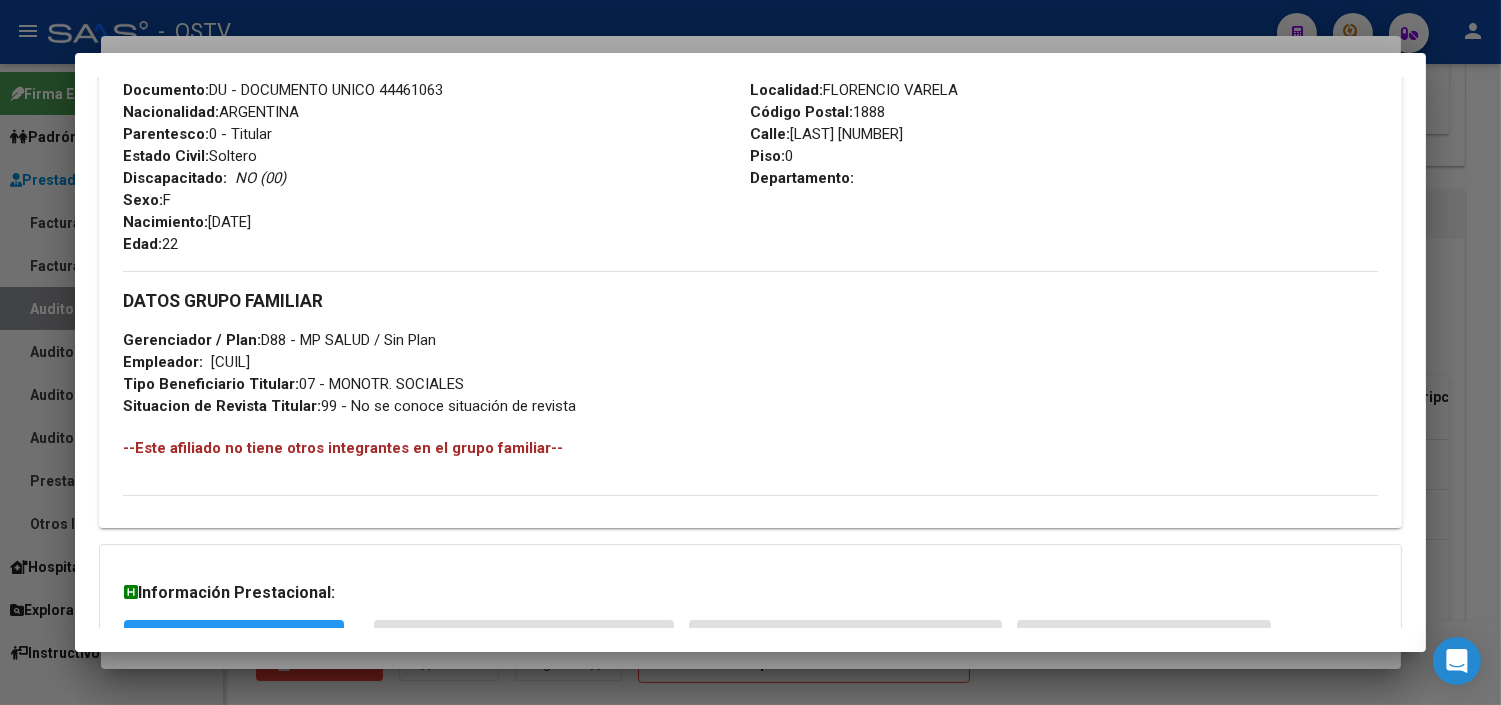 scroll, scrollTop: 937, scrollLeft: 0, axis: vertical 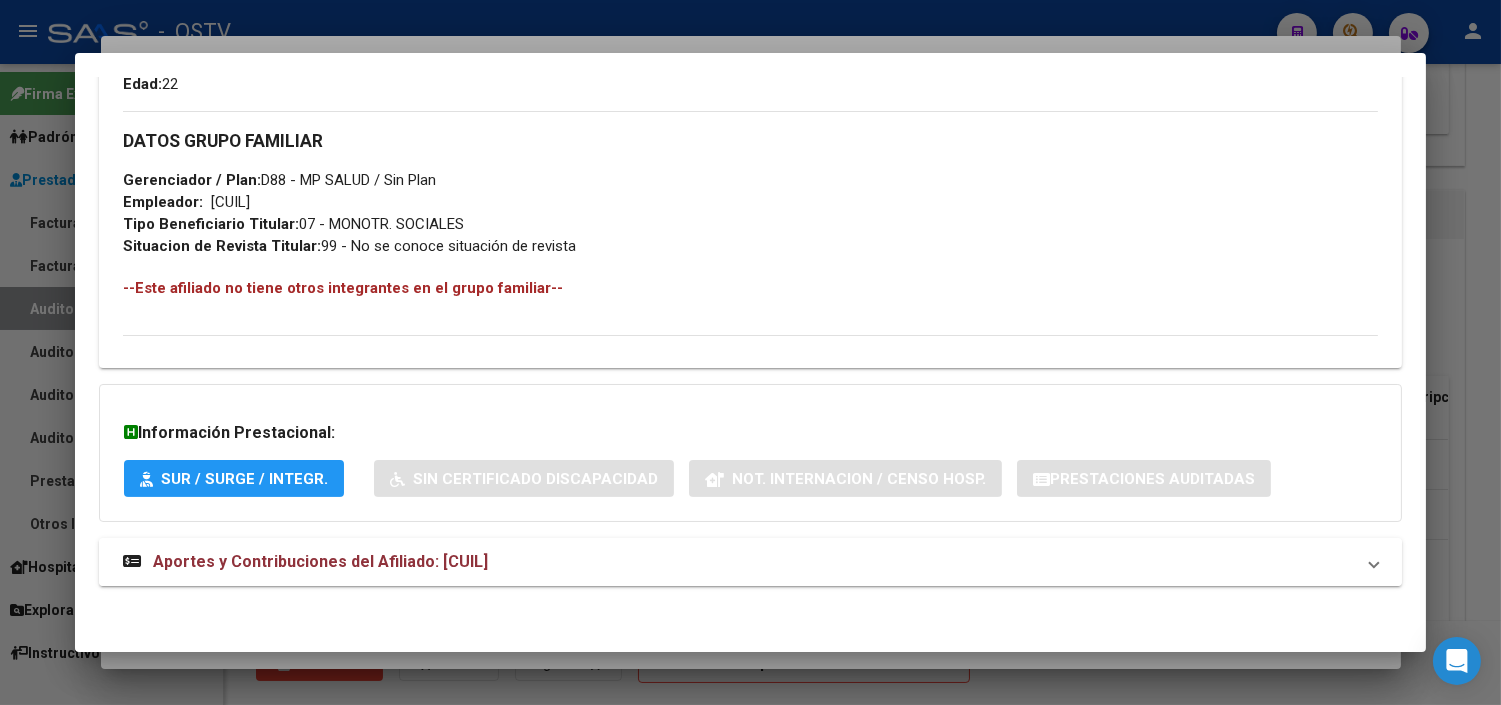 click on "Aportes y Contribuciones del Afiliado: [CUIL]" at bounding box center [320, 561] 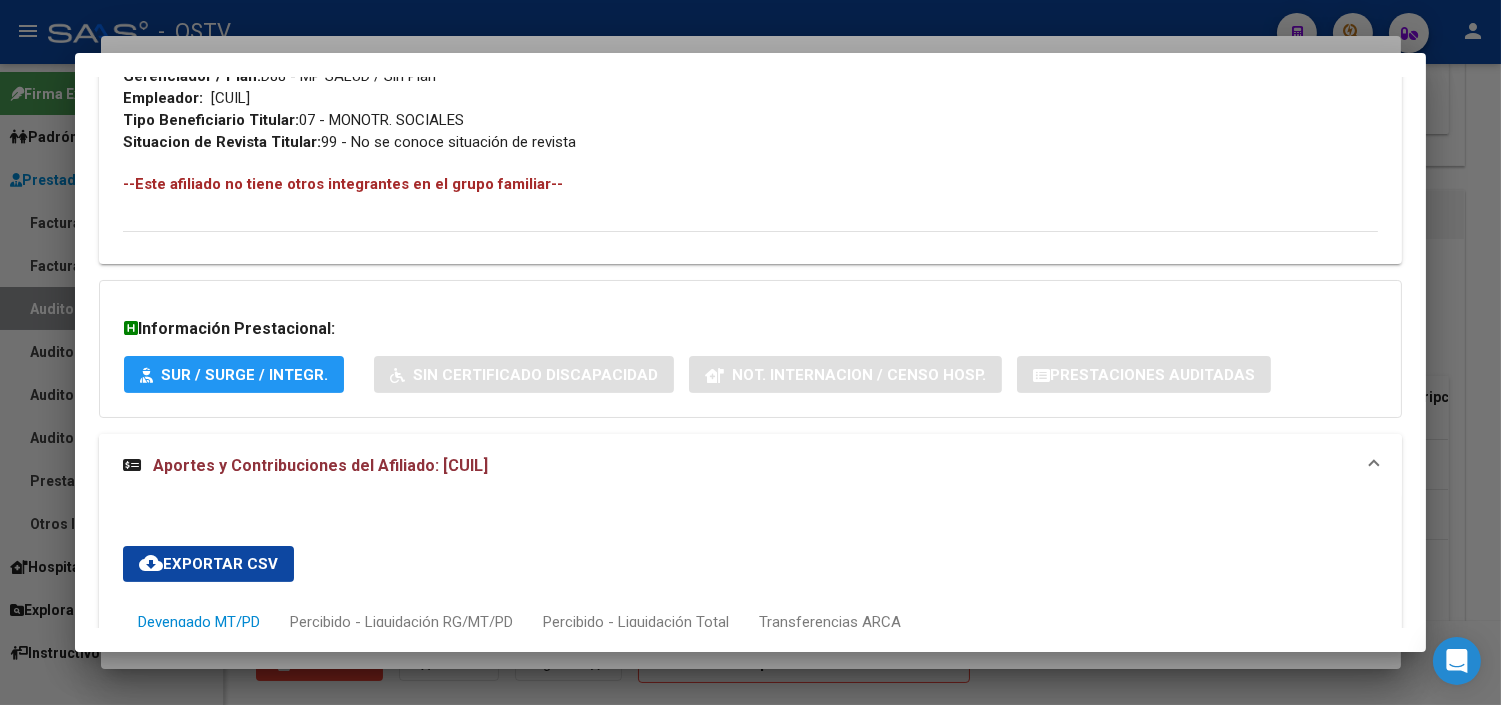 scroll, scrollTop: 1812, scrollLeft: 0, axis: vertical 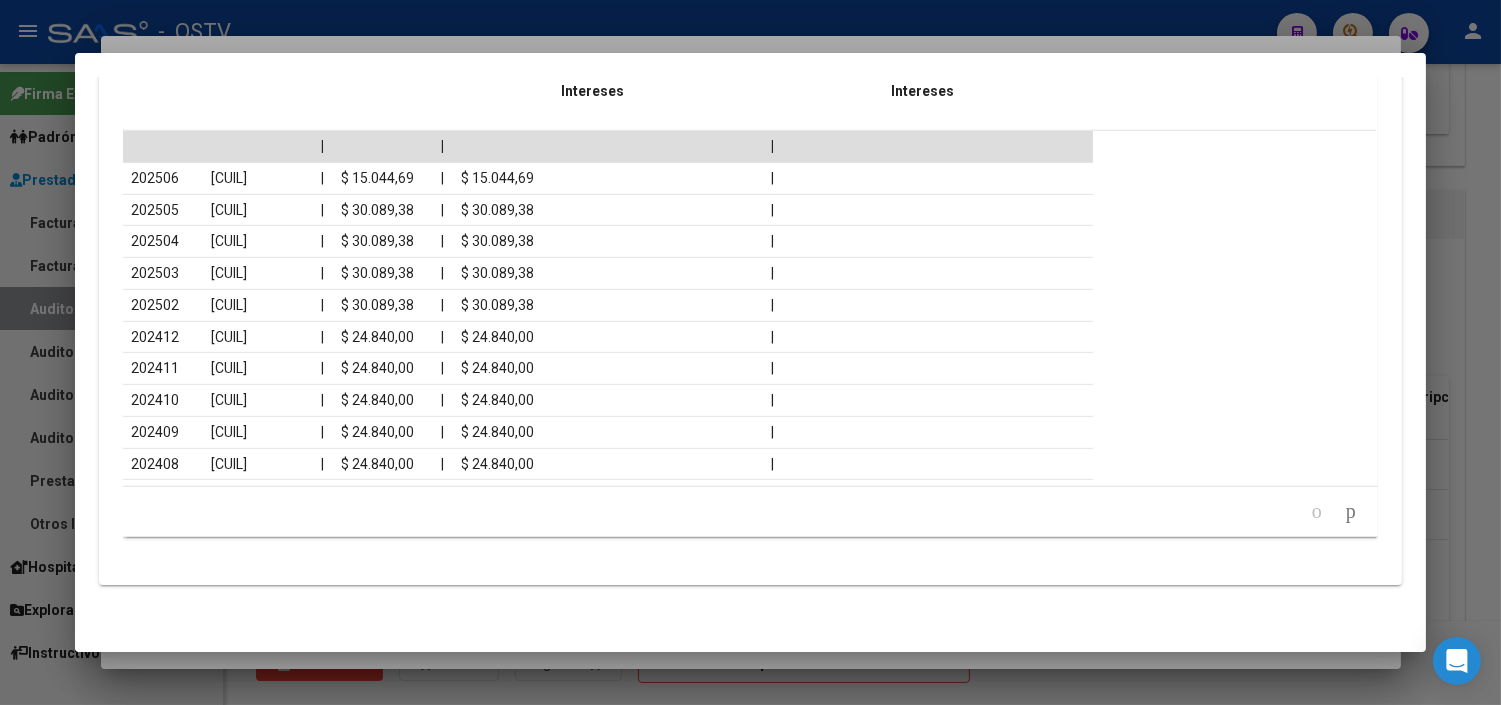 click at bounding box center (750, 352) 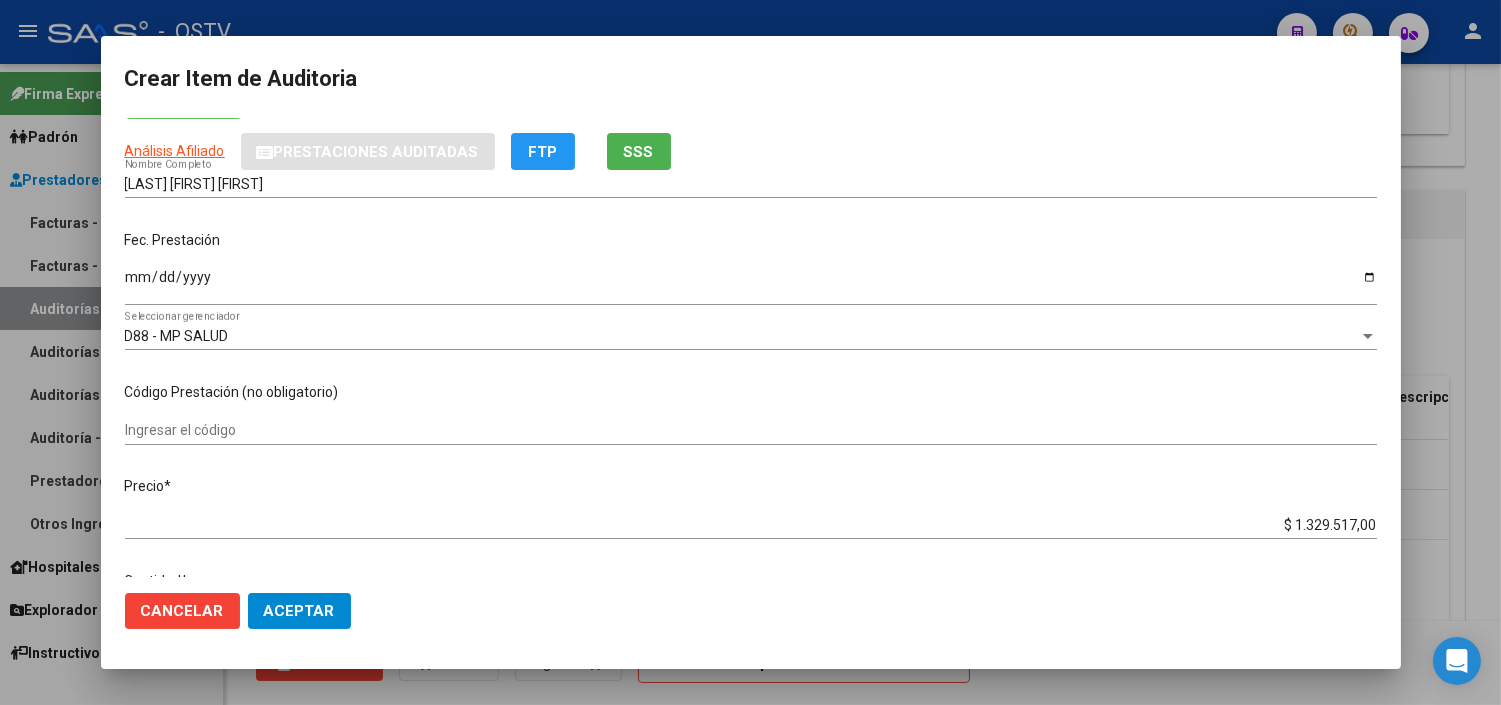 scroll, scrollTop: 111, scrollLeft: 0, axis: vertical 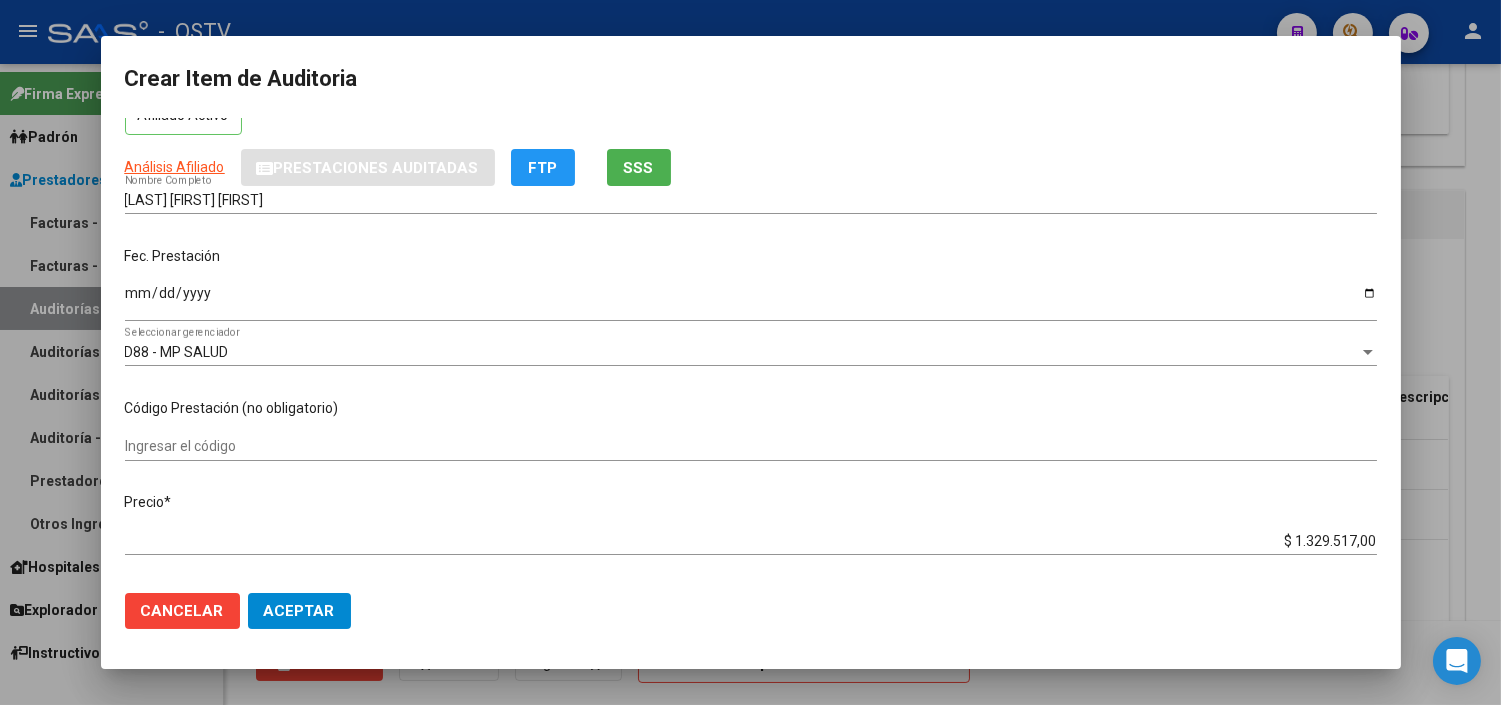 click on "Ingresar el código" at bounding box center (751, 446) 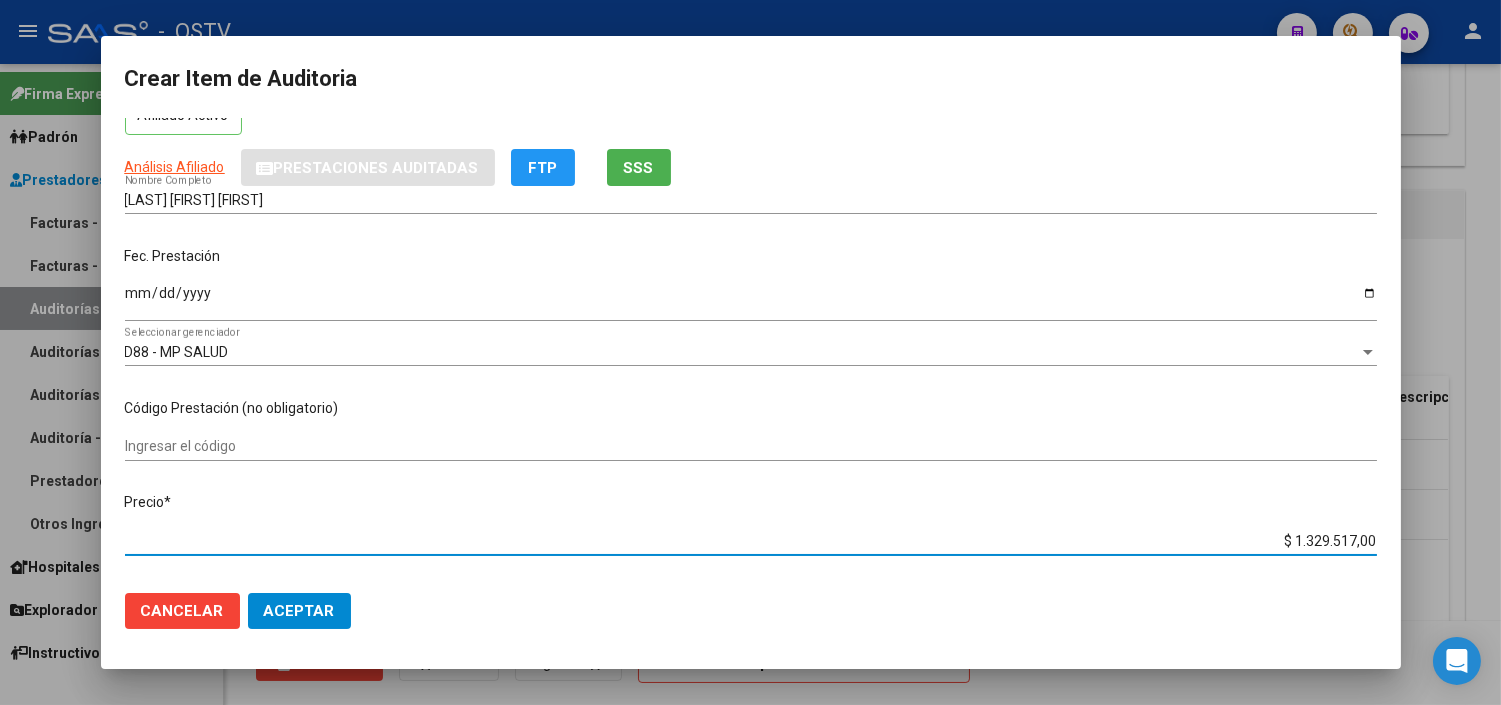 type on "$ 0,06" 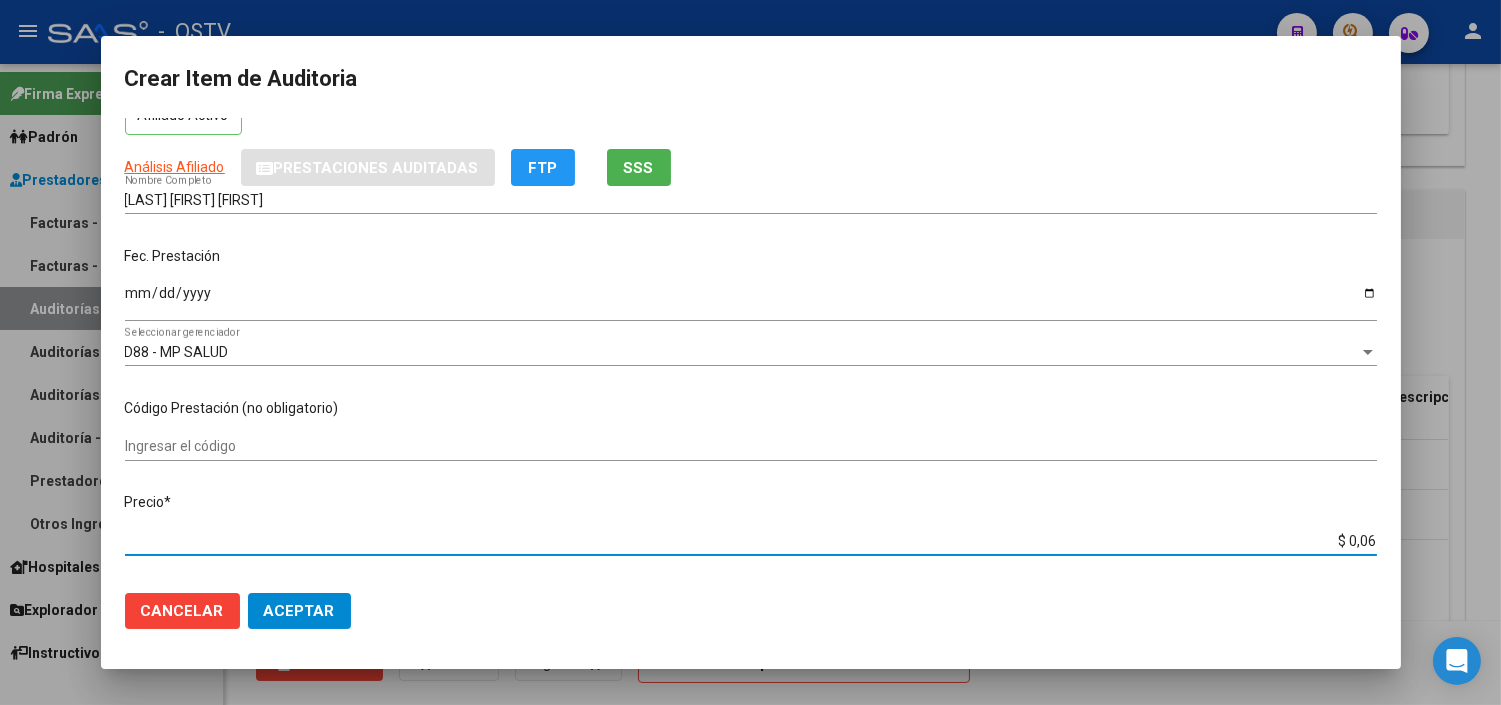 type on "$ 0,64" 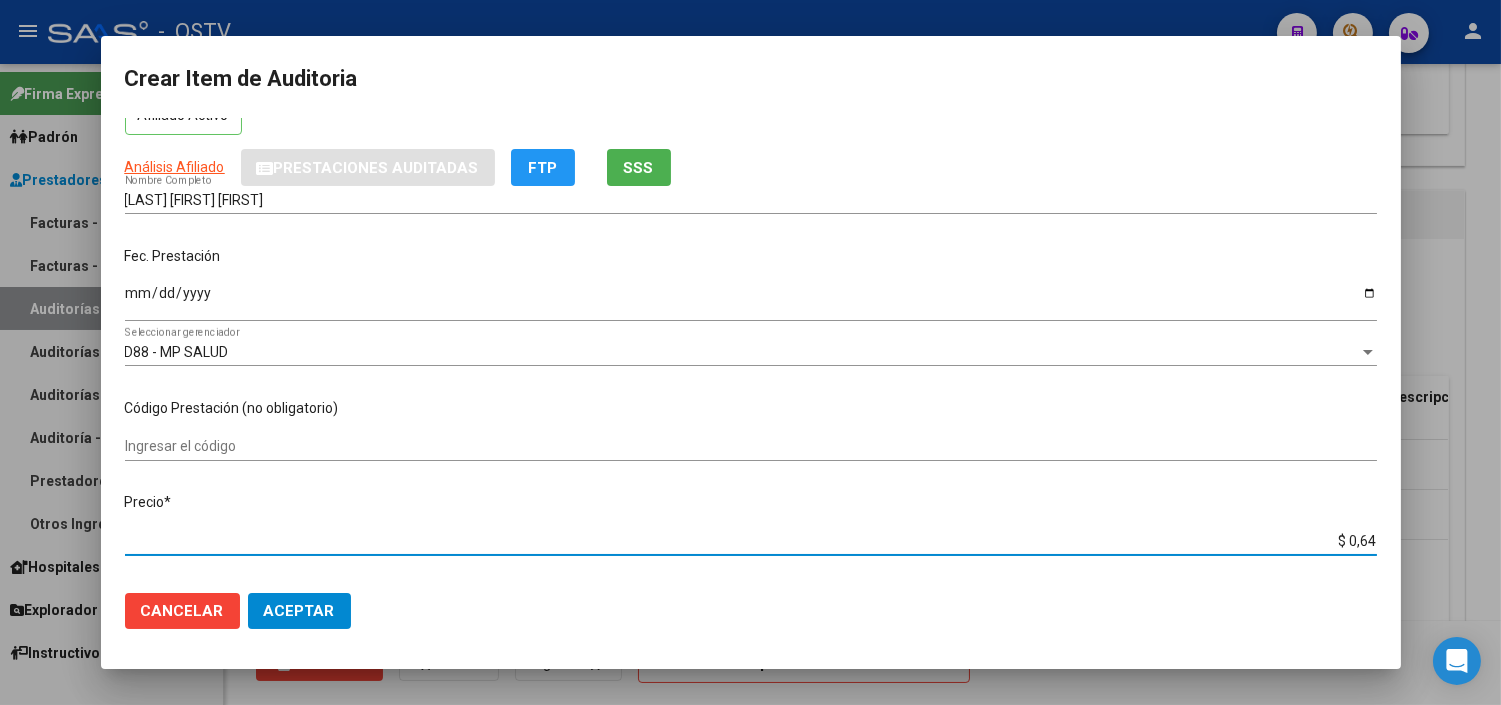 type on "$ 6,43" 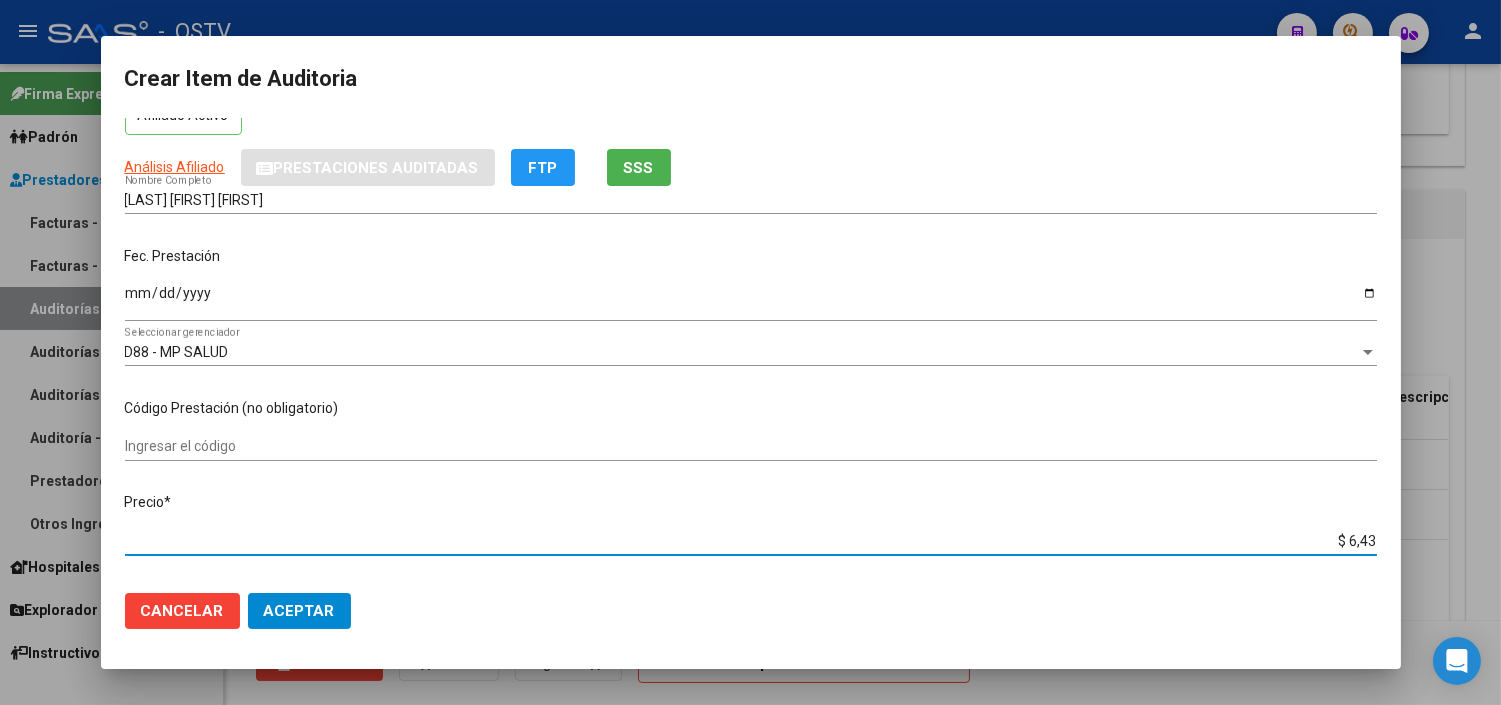 type on "$ [PRICE]" 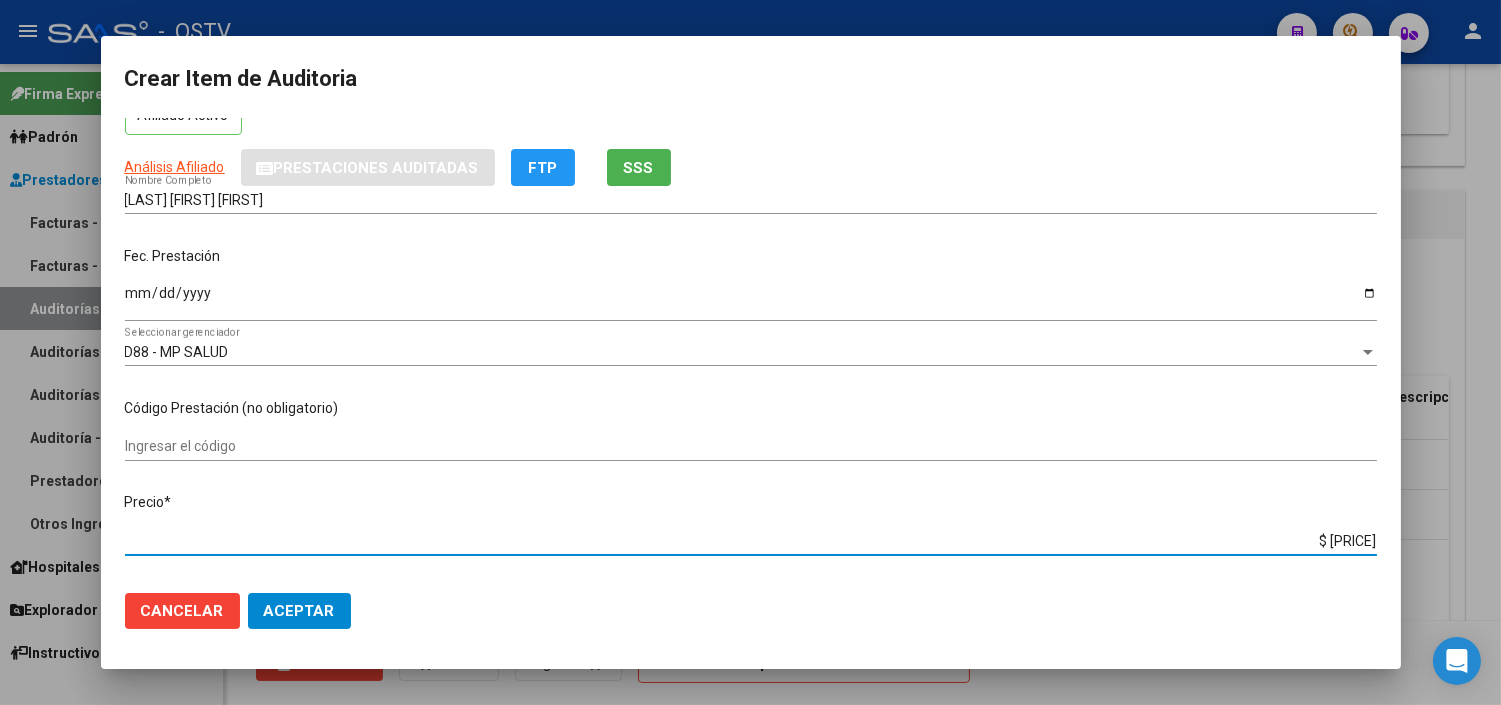 type on "$ [PRICE]" 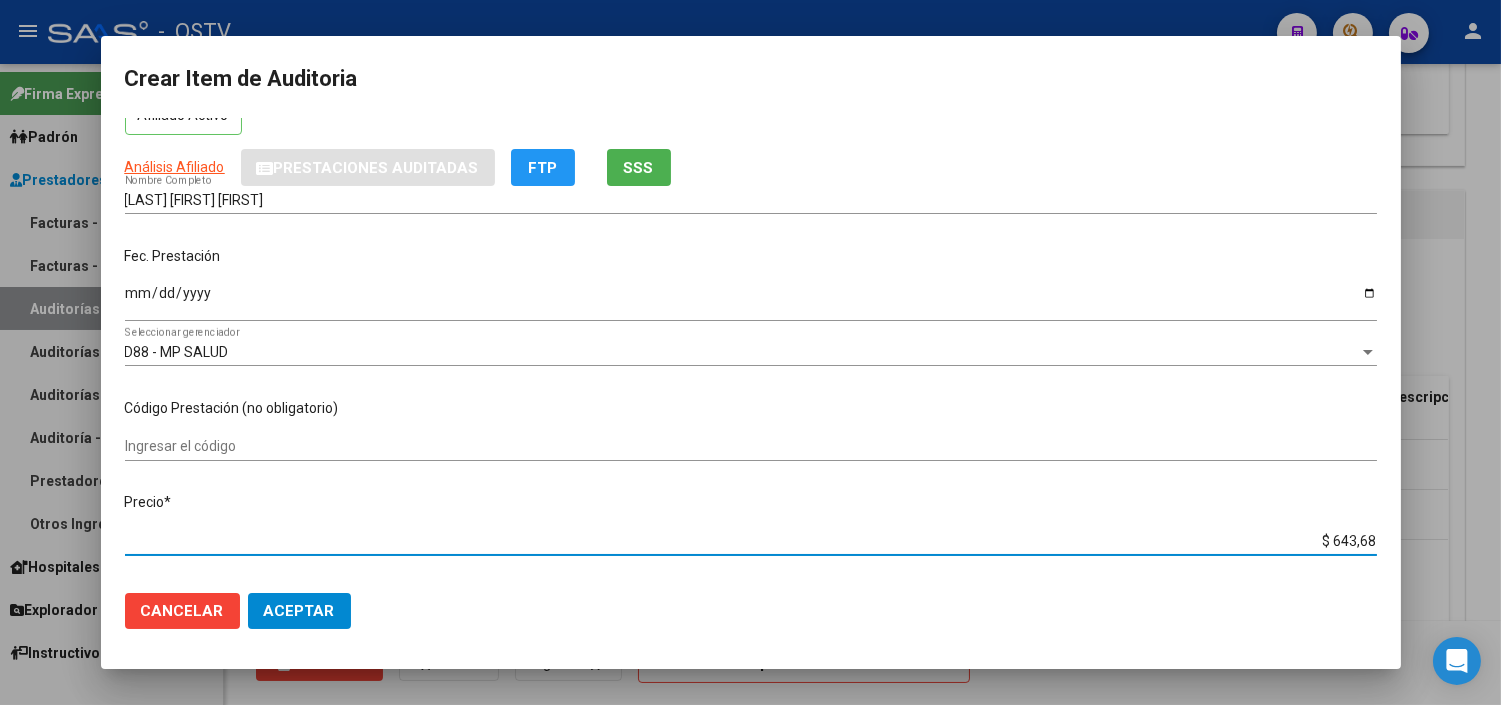 type on "$ 6.436,86" 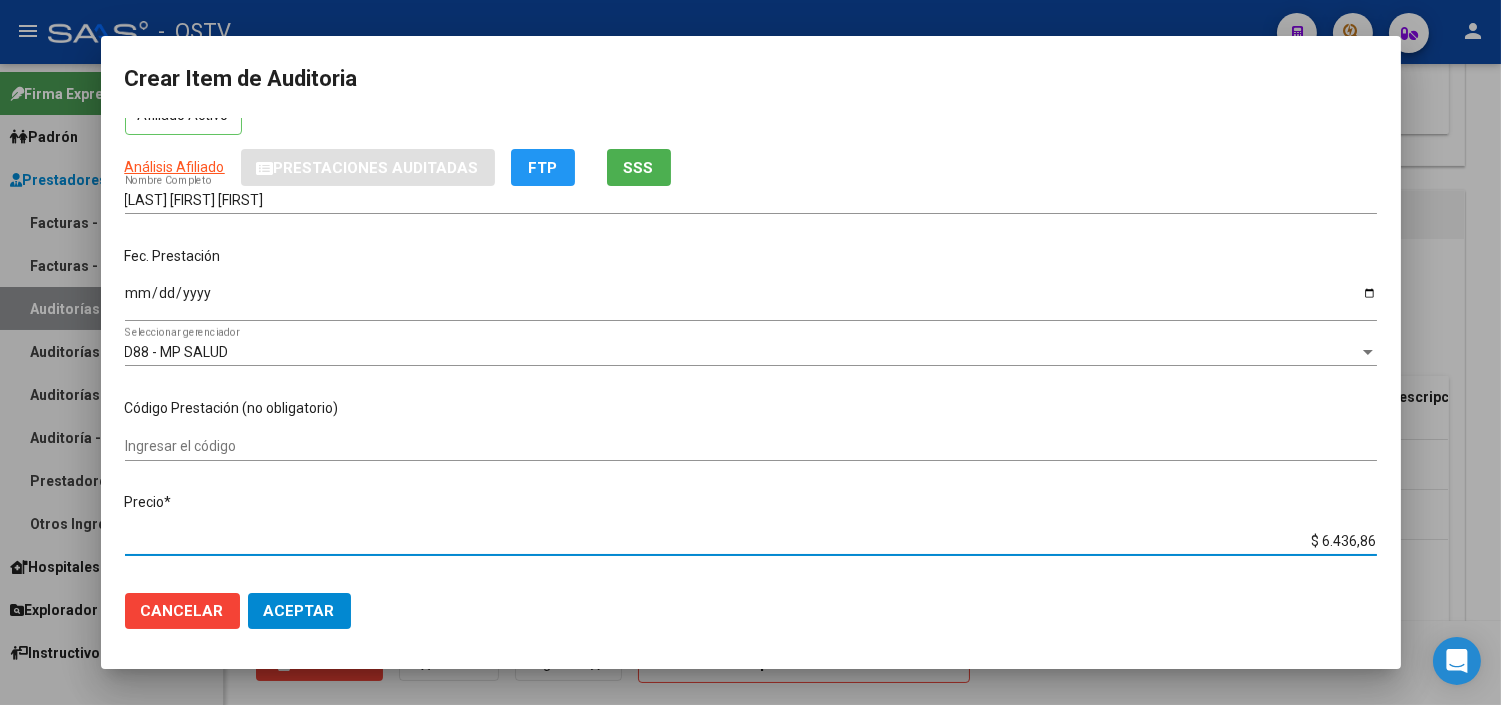 type on "$ 64.368,60" 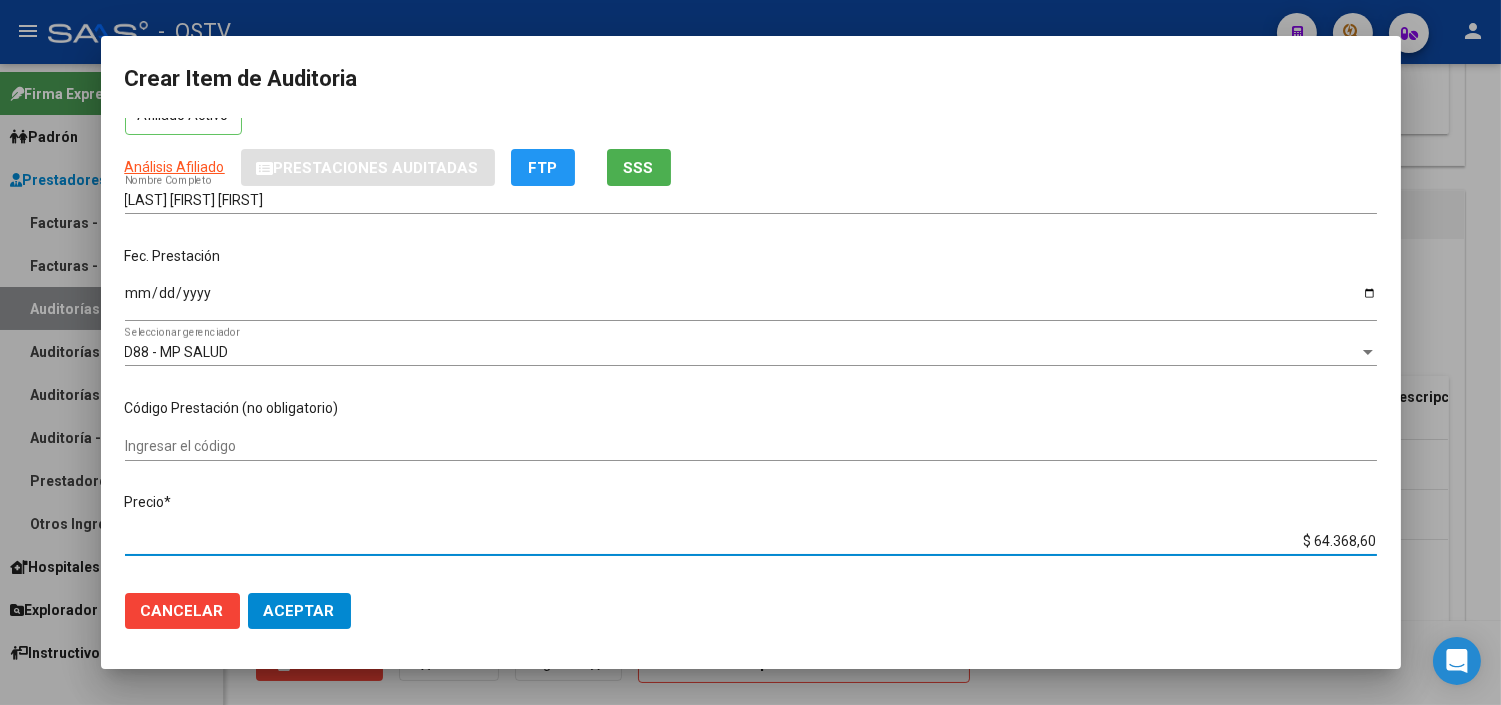 type on "$ 643.686,00" 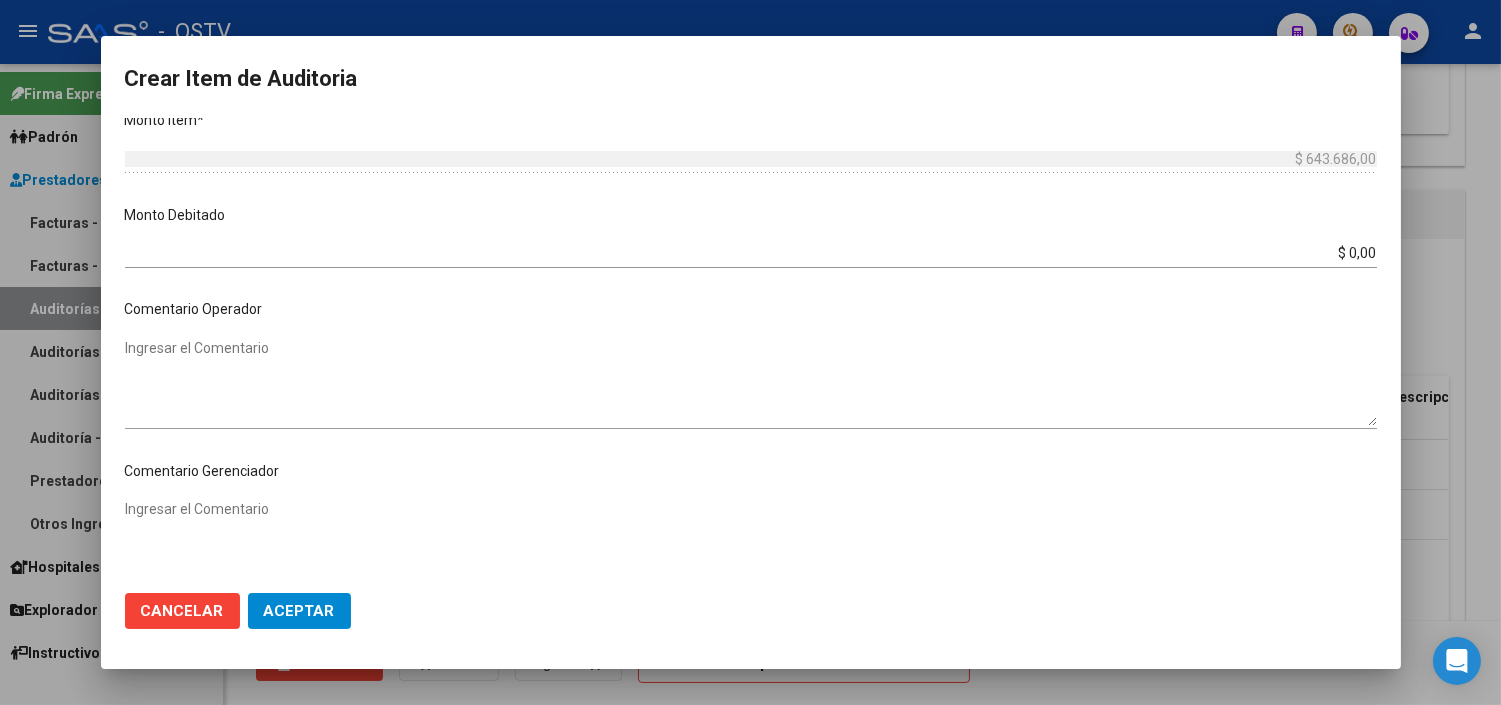 scroll, scrollTop: 1005, scrollLeft: 0, axis: vertical 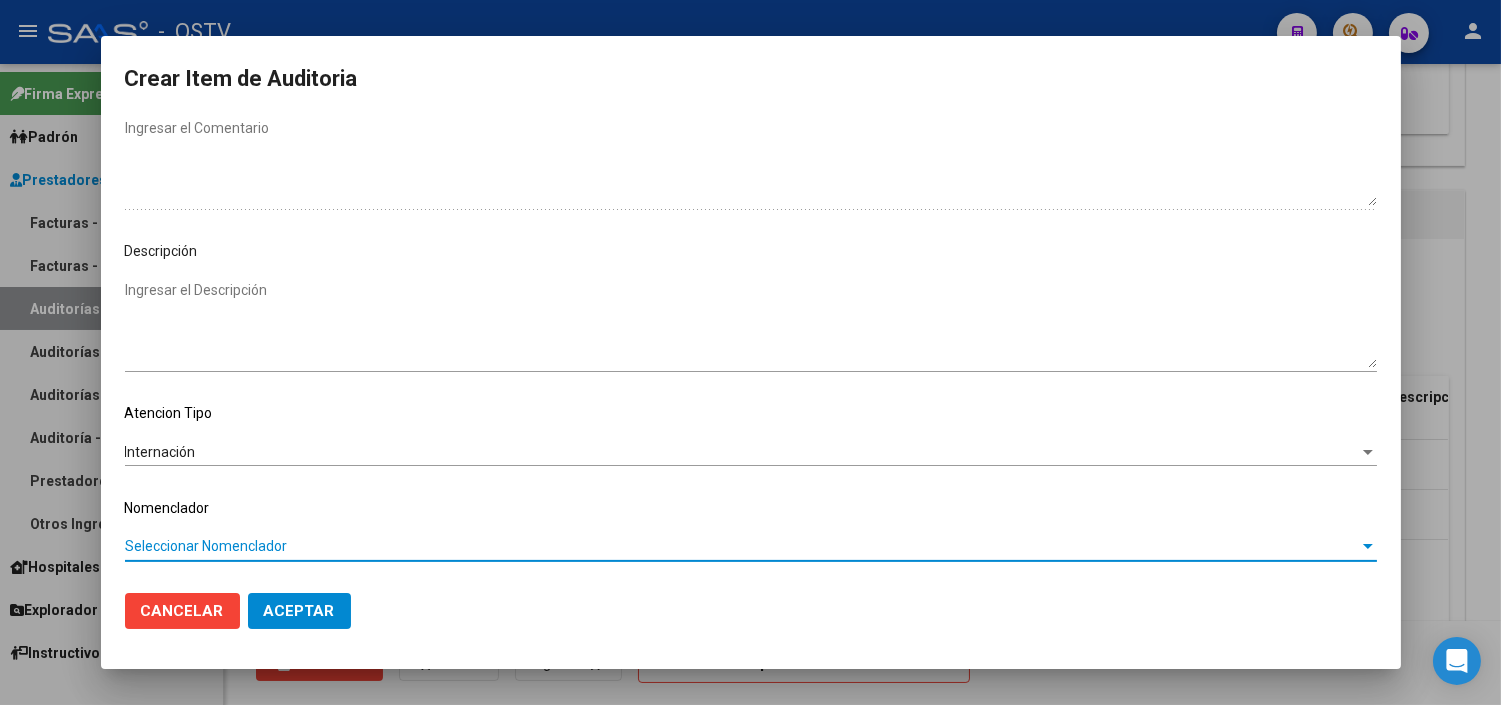 type 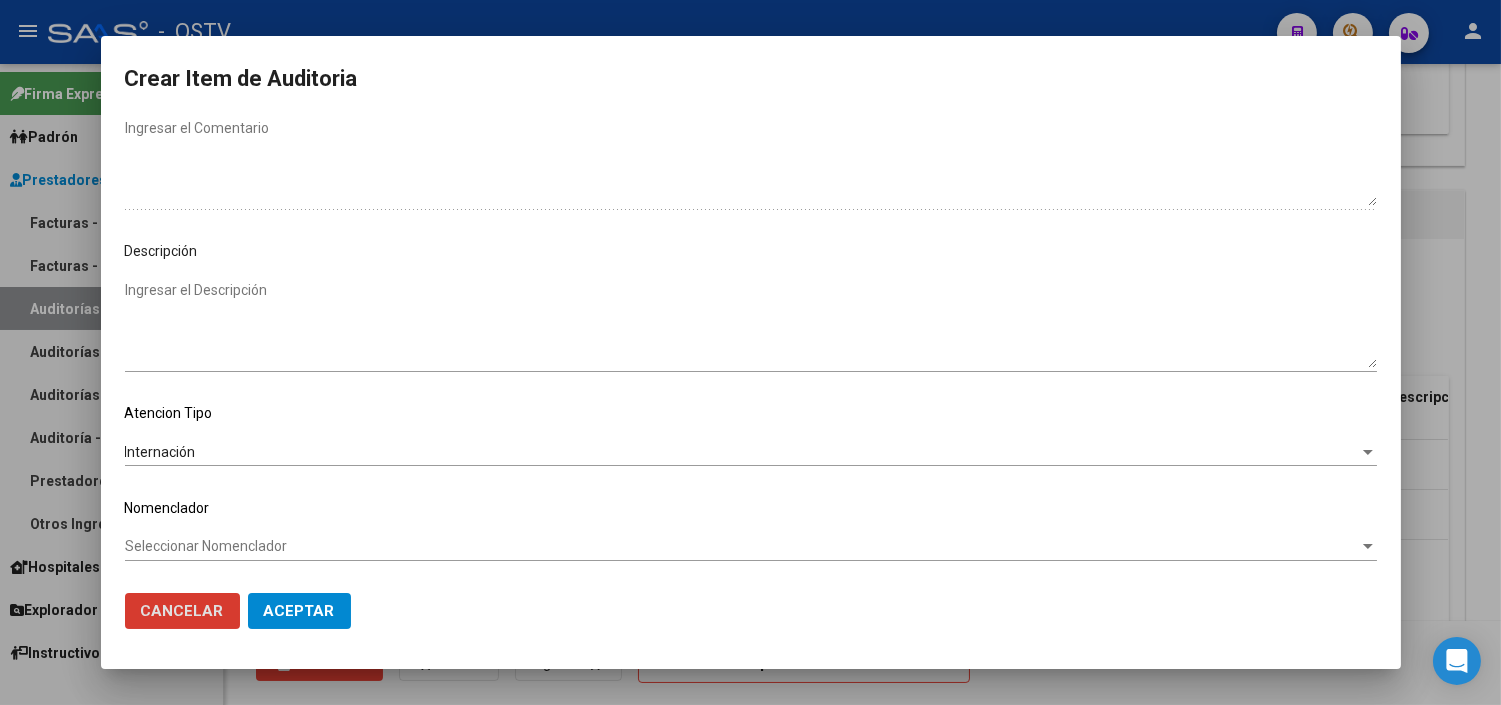 type 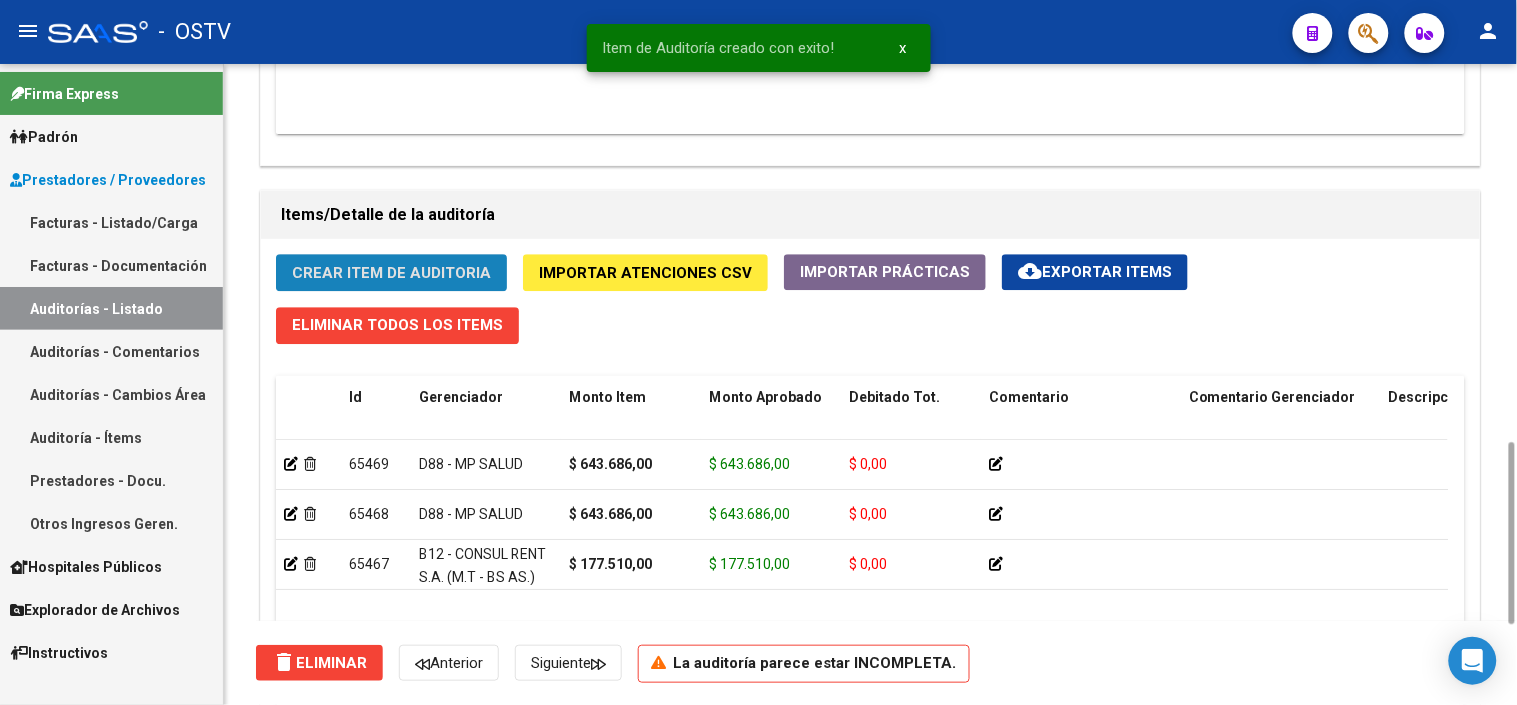 click on "Crear Item de Auditoria" 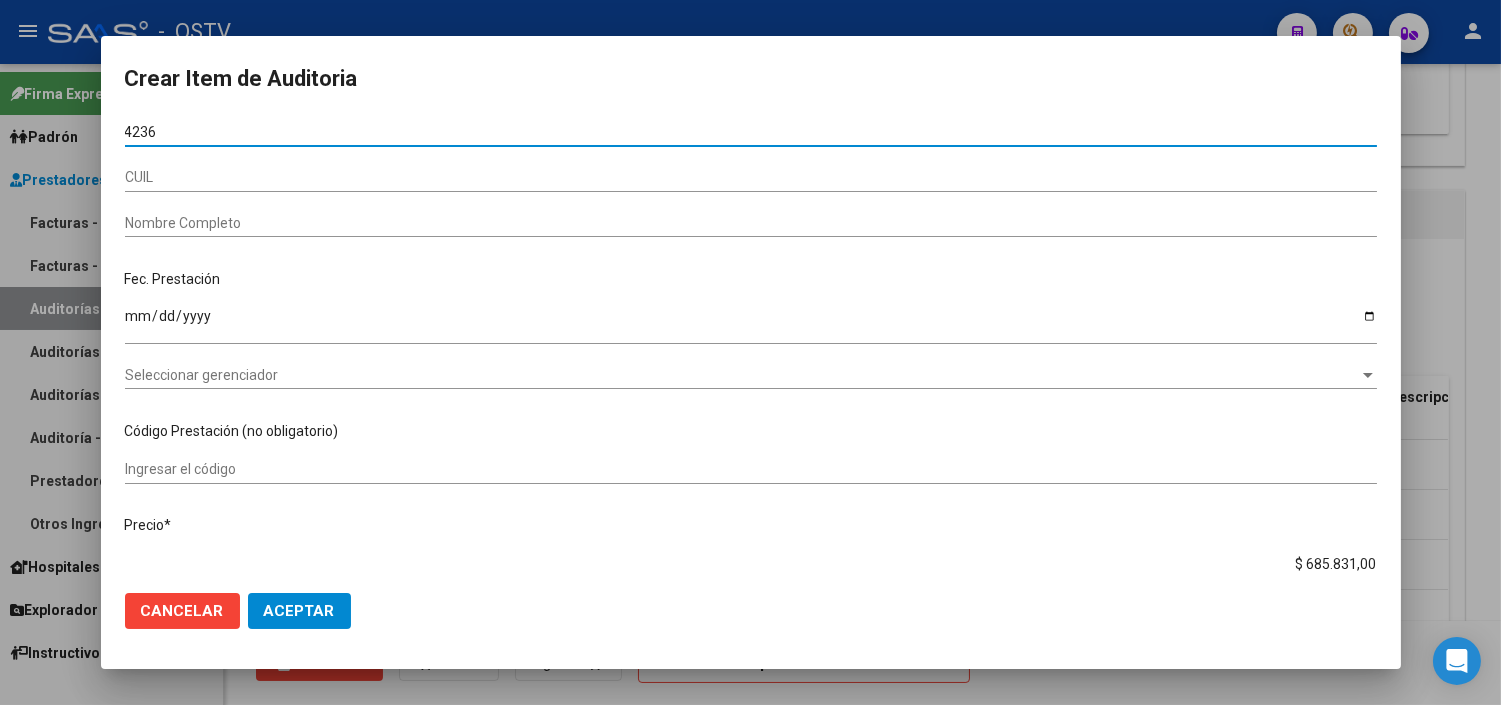 type on "[NUMBER]" 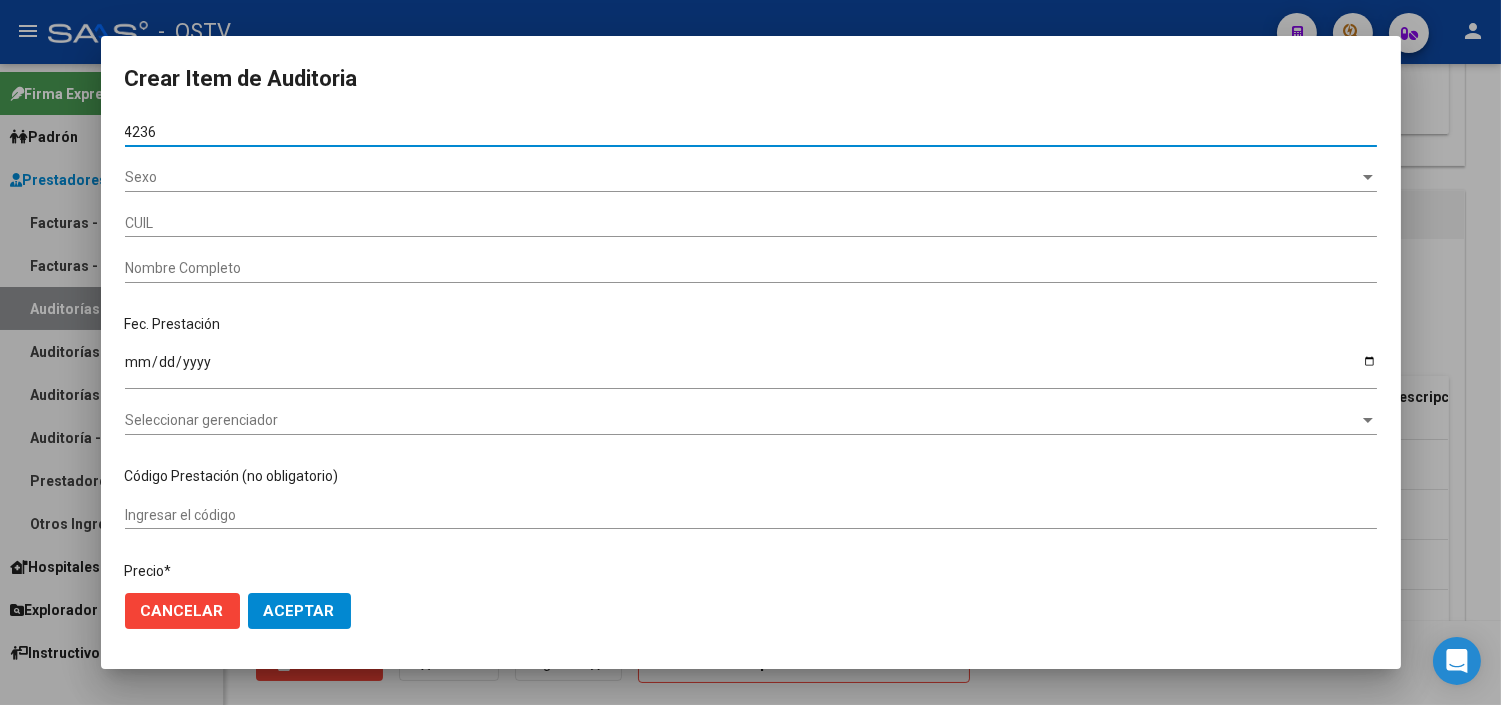 type on "[CUIL]" 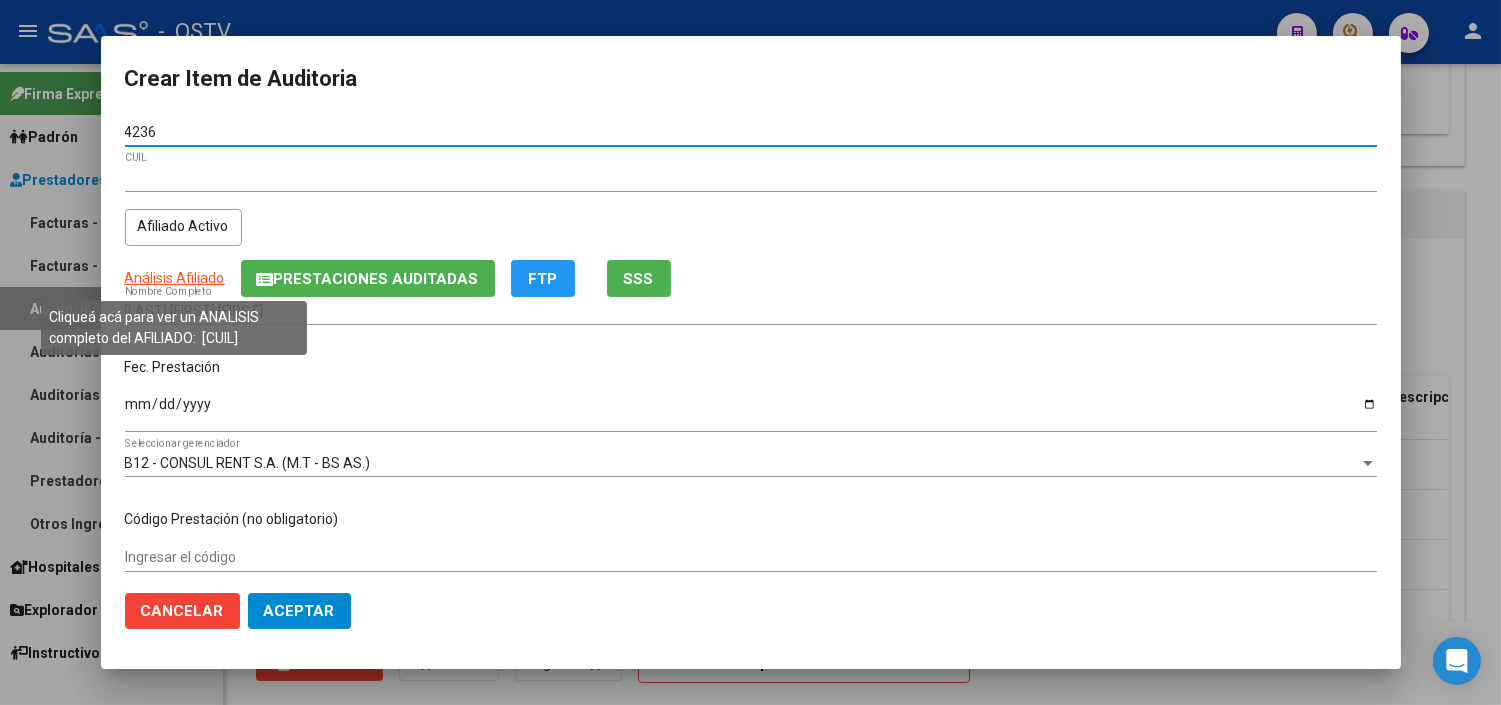type on "[NUMBER]" 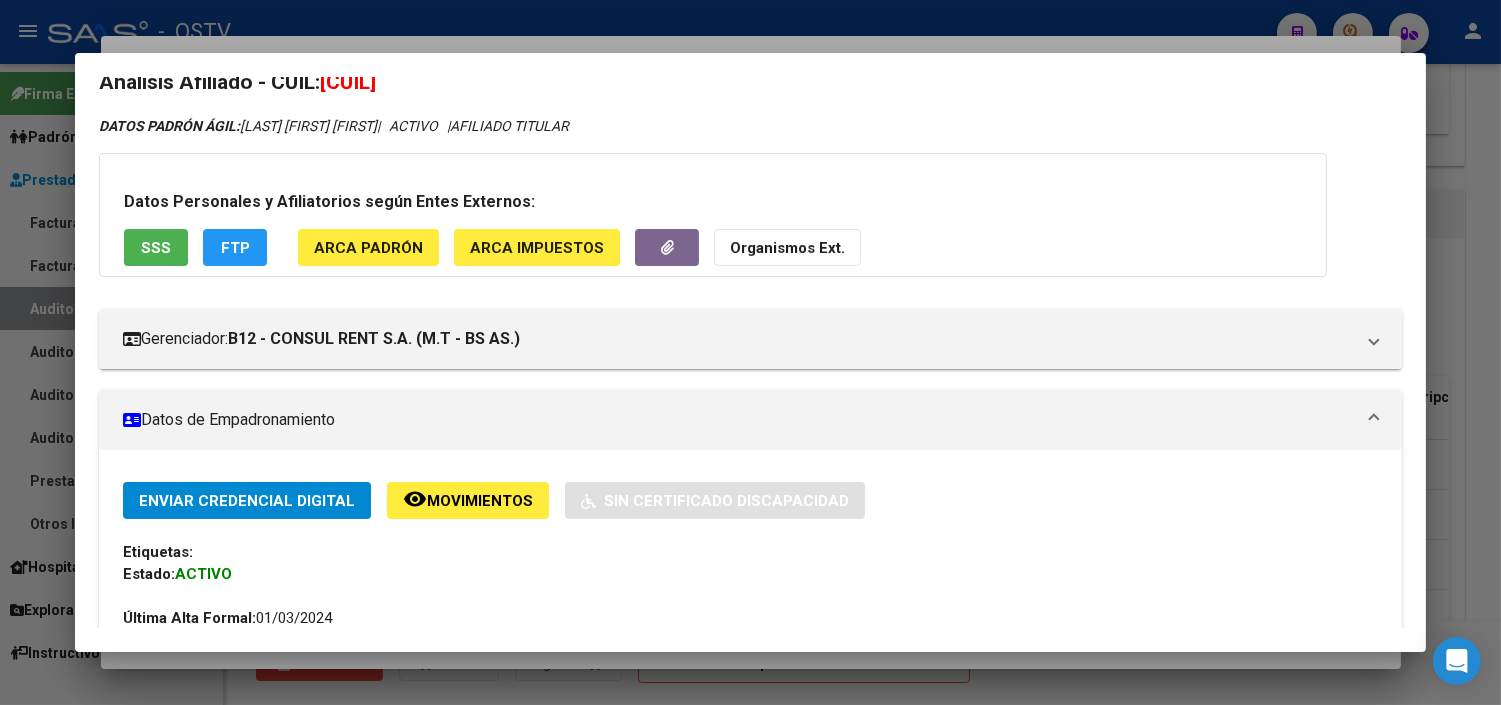 scroll, scrollTop: 111, scrollLeft: 0, axis: vertical 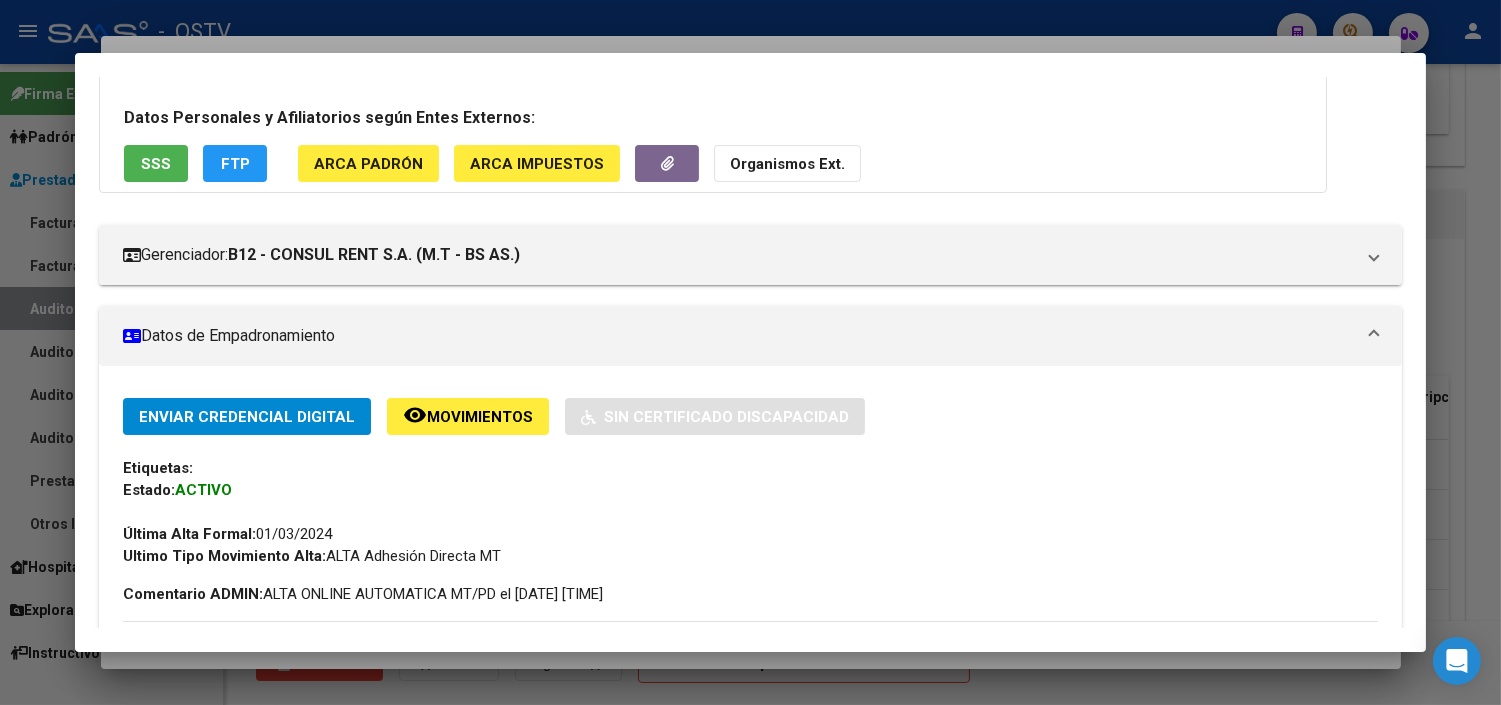 click on "SSS" at bounding box center (156, 163) 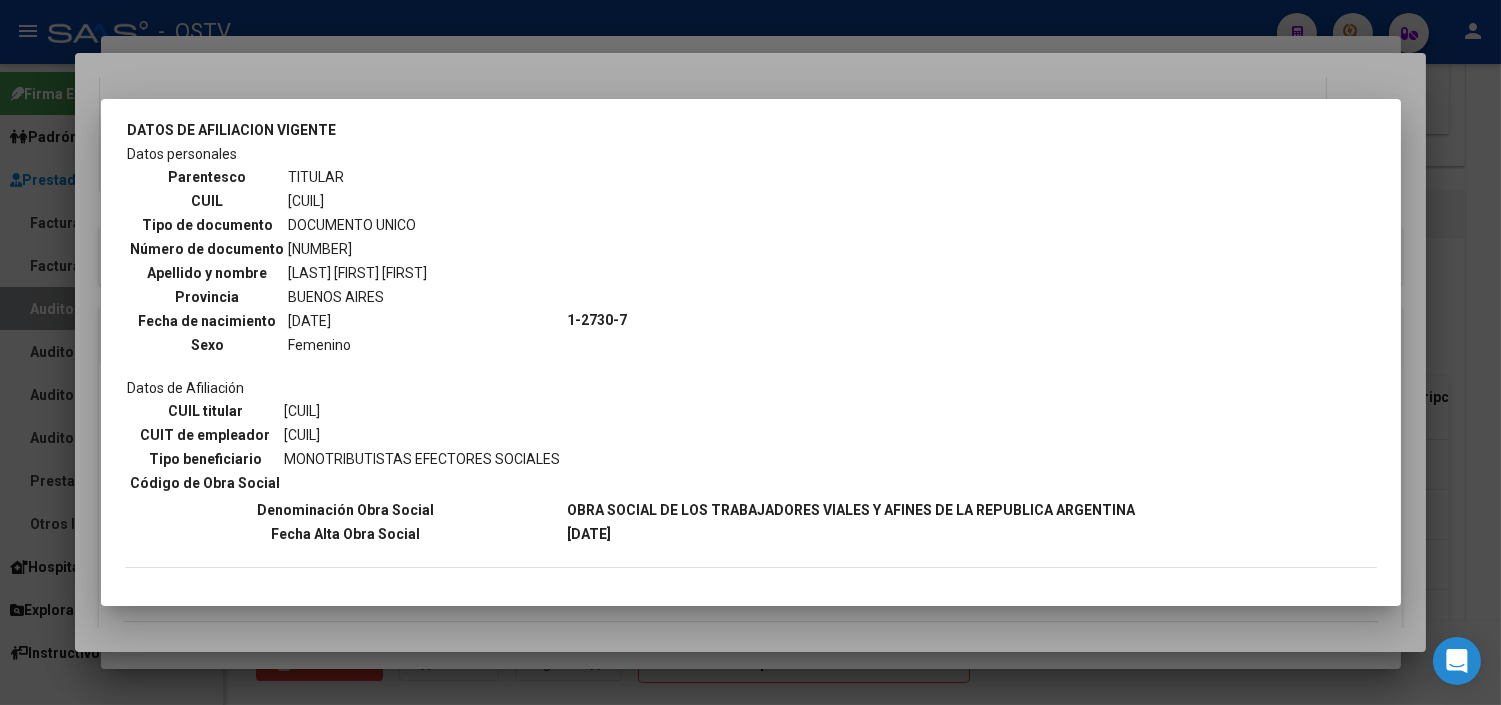 scroll, scrollTop: 182, scrollLeft: 0, axis: vertical 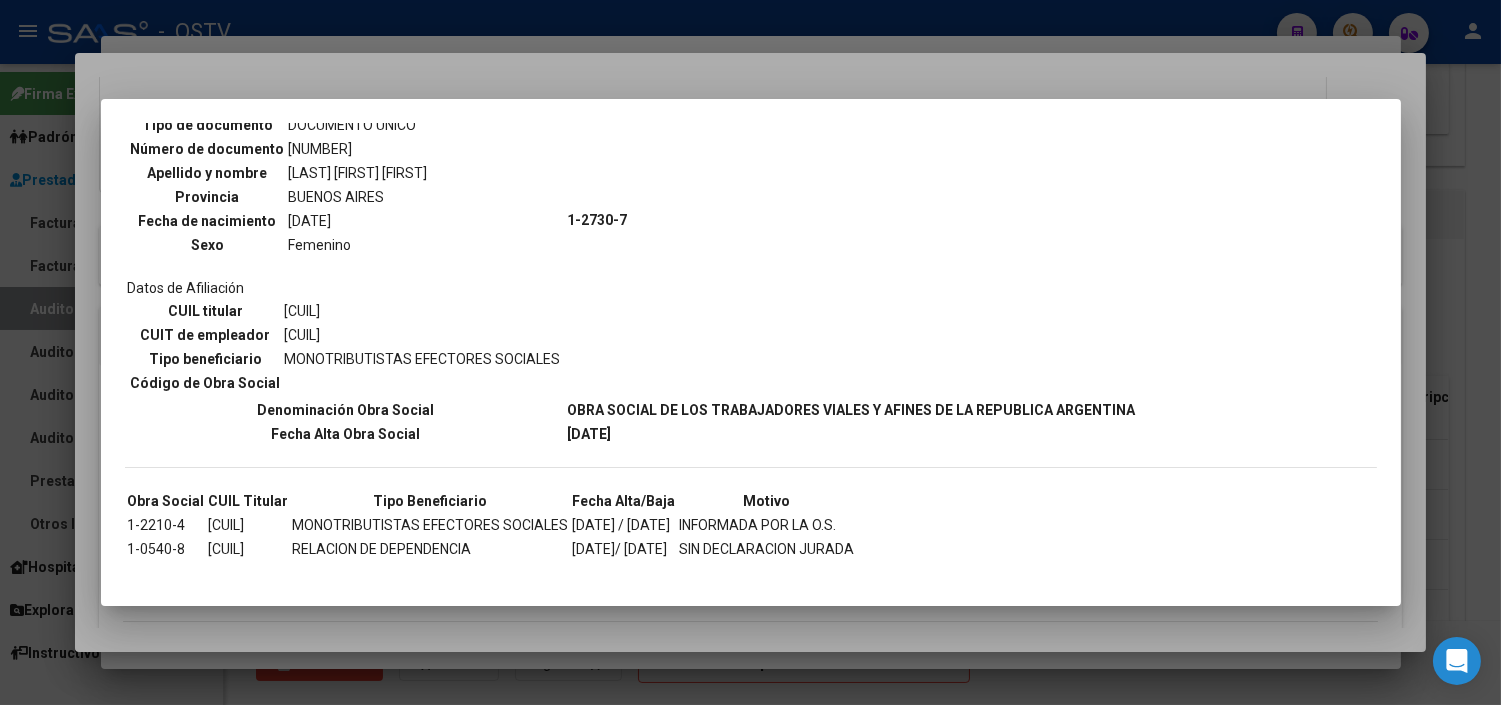 click at bounding box center [750, 352] 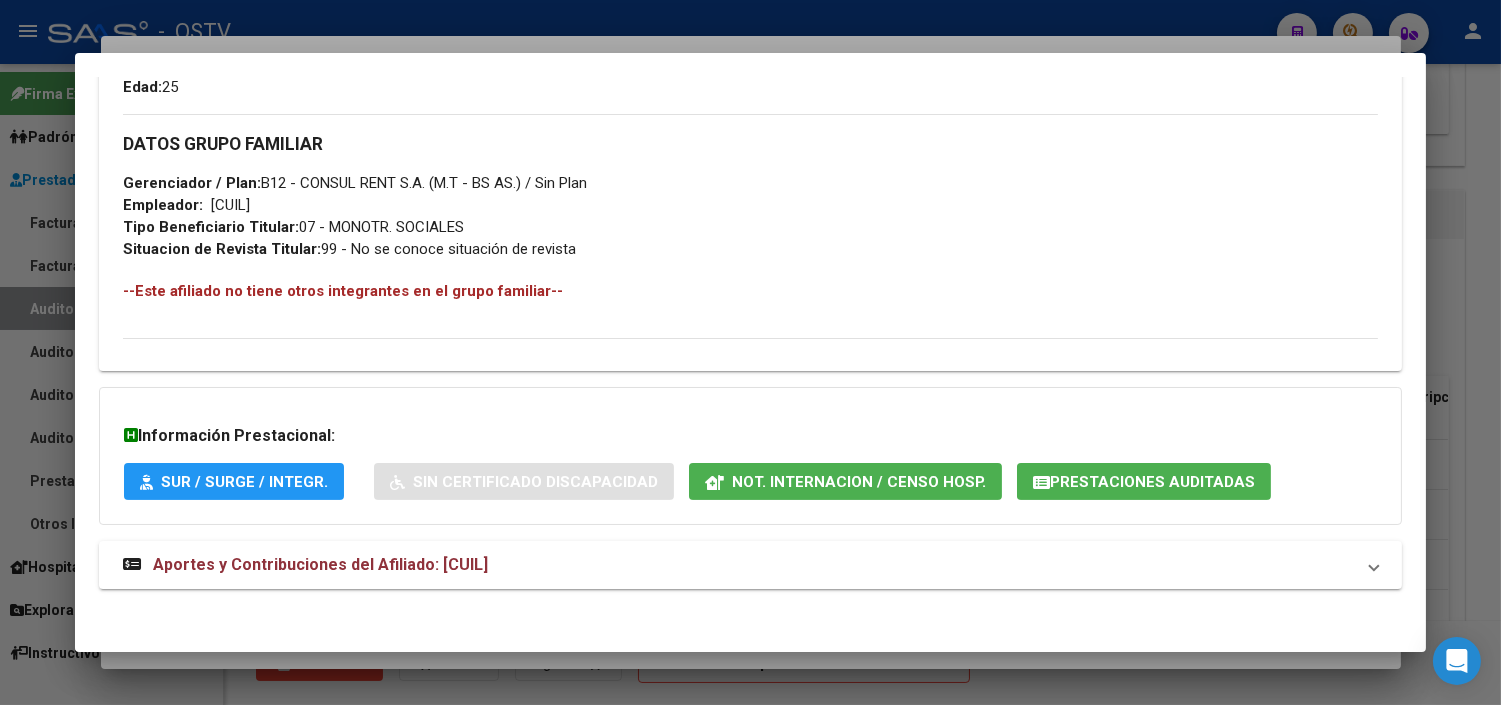 scroll, scrollTop: 915, scrollLeft: 0, axis: vertical 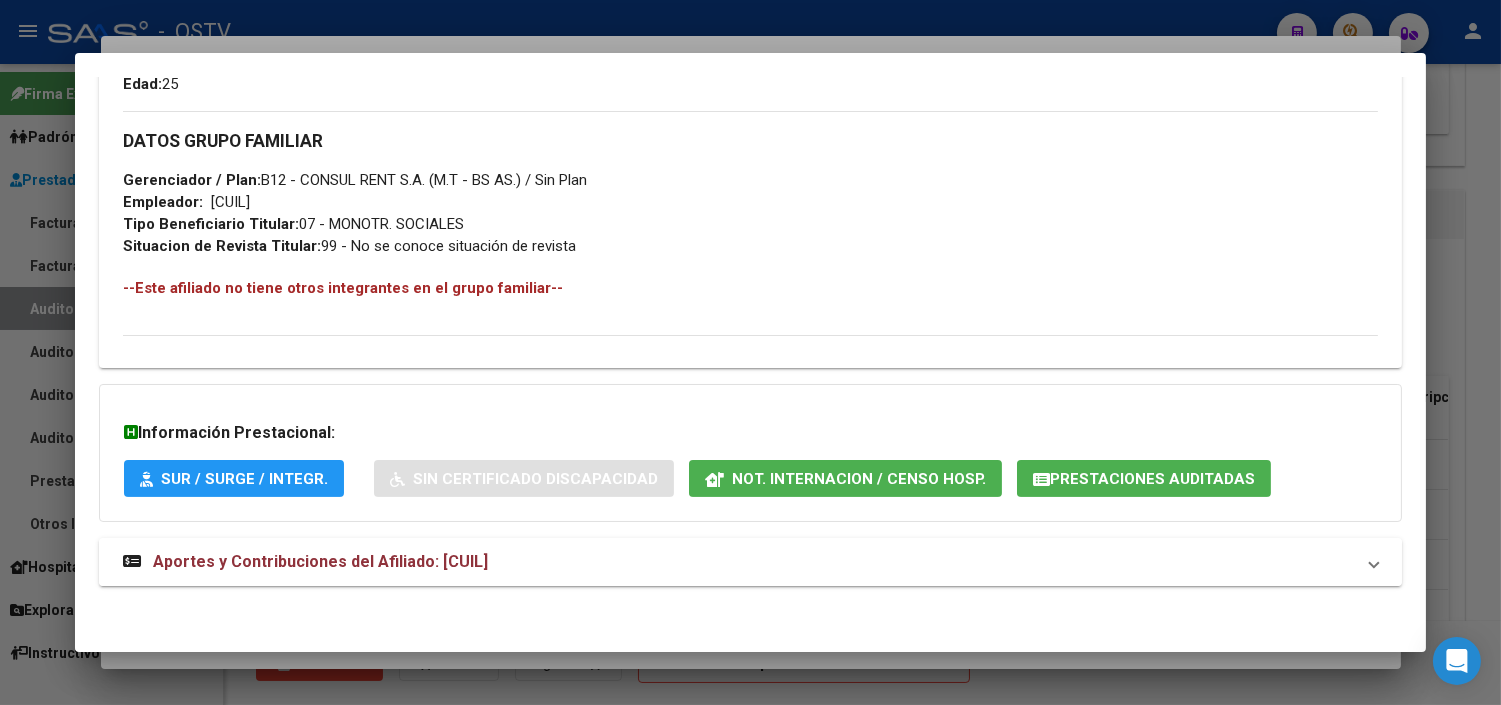 click on "Aportes y Contribuciones del Afiliado: [CUIL]" at bounding box center (750, 562) 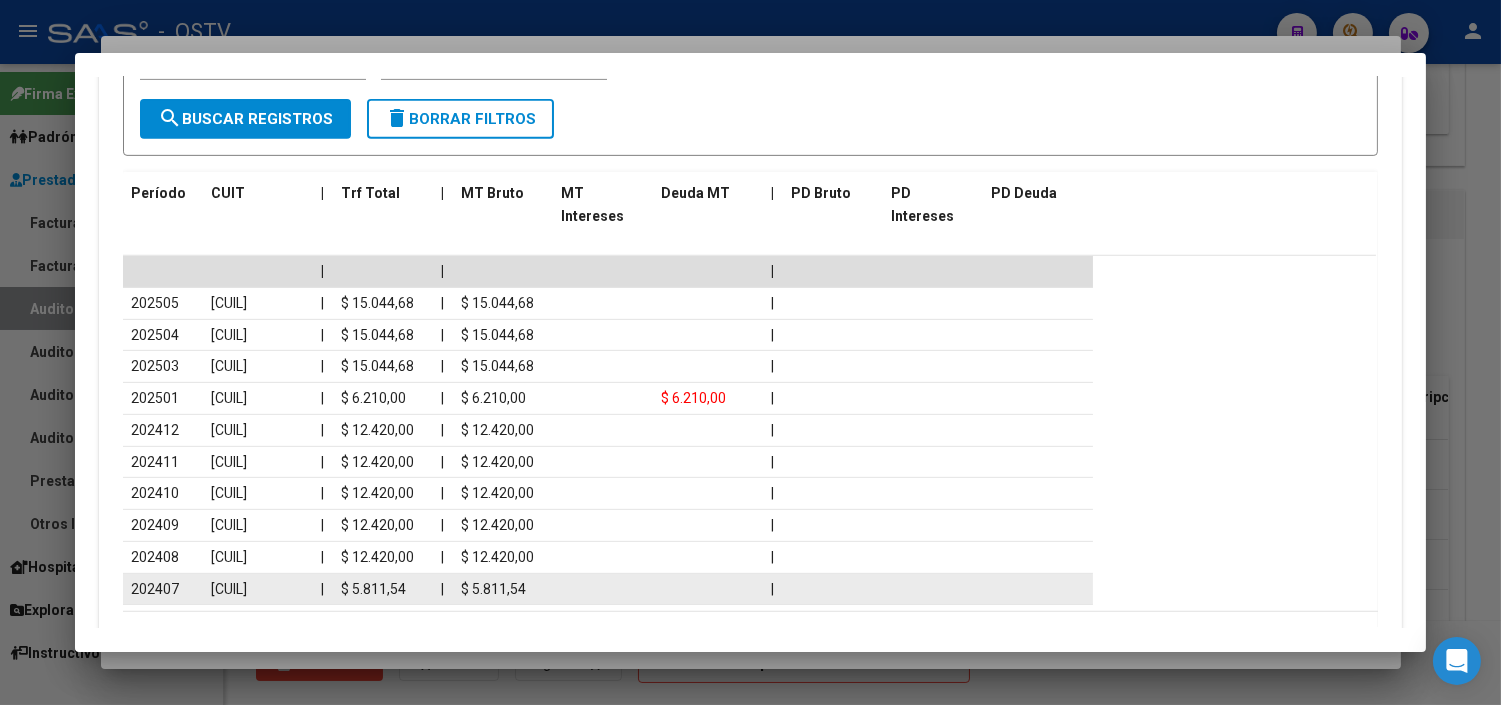 scroll, scrollTop: 1740, scrollLeft: 0, axis: vertical 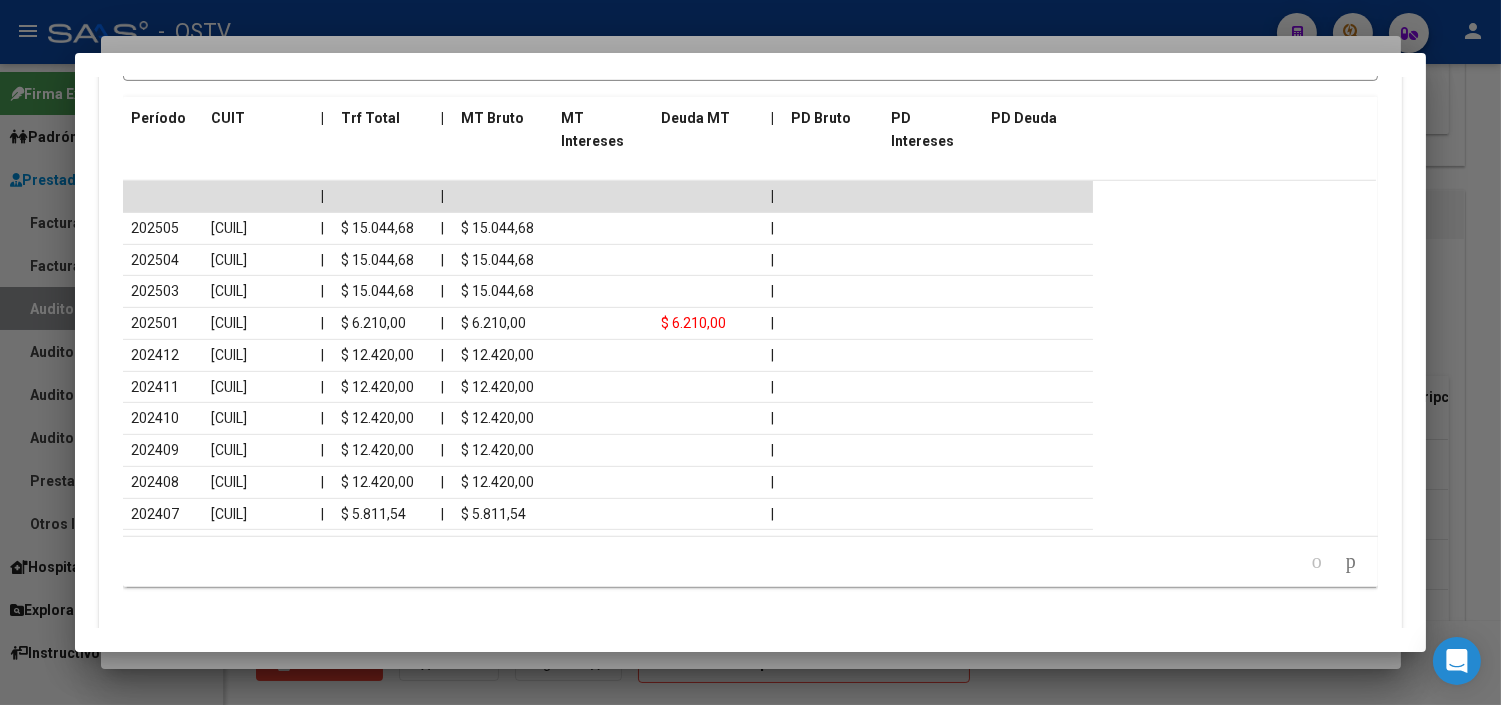 click at bounding box center [750, 352] 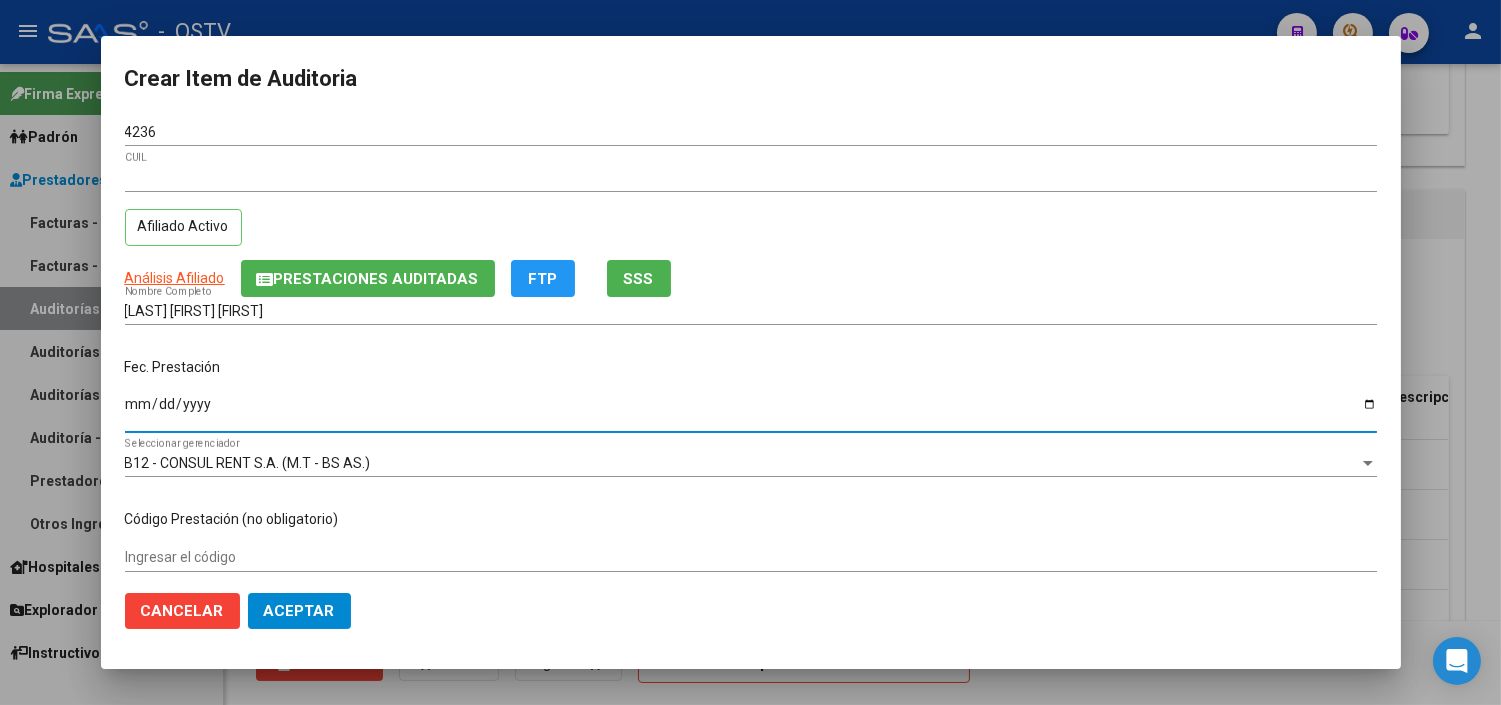 click on "Ingresar la fecha" at bounding box center (751, 411) 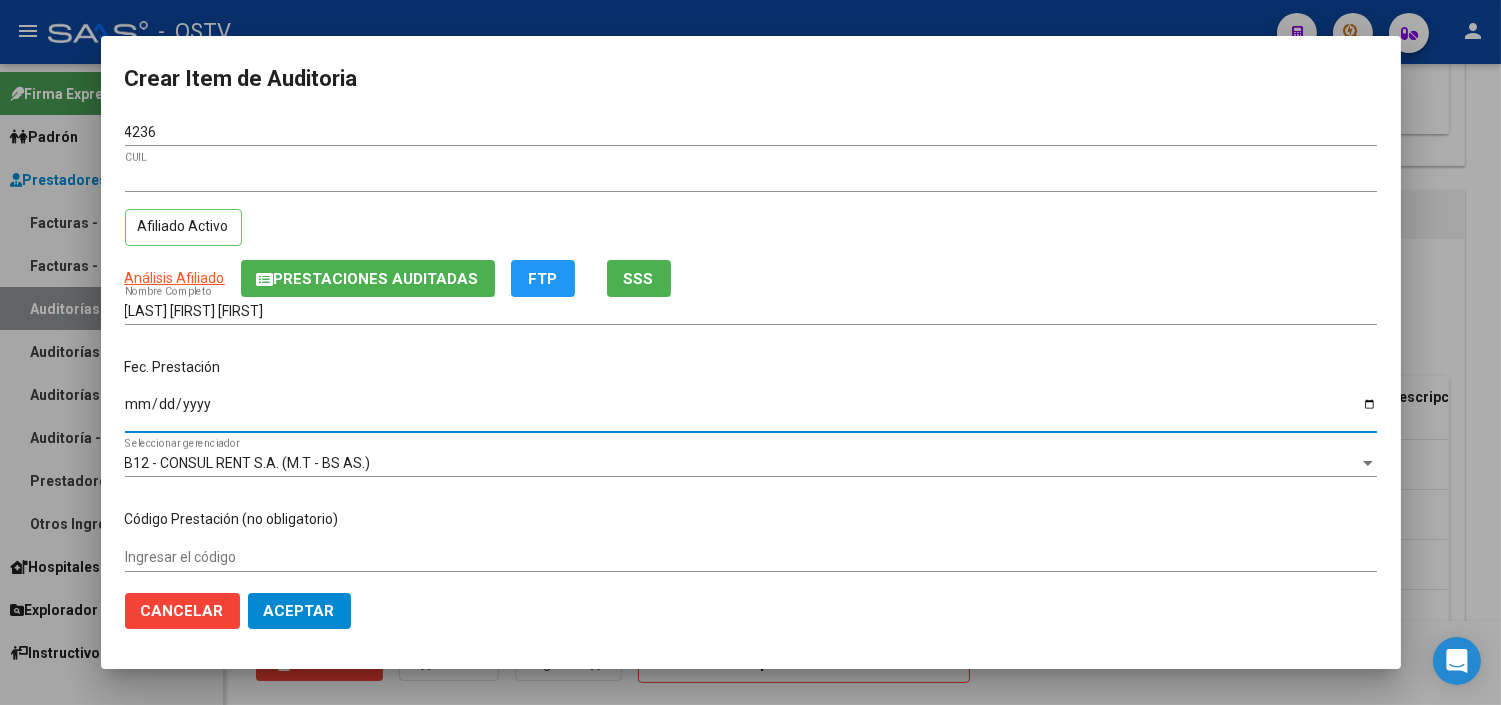 type on "[DATE]" 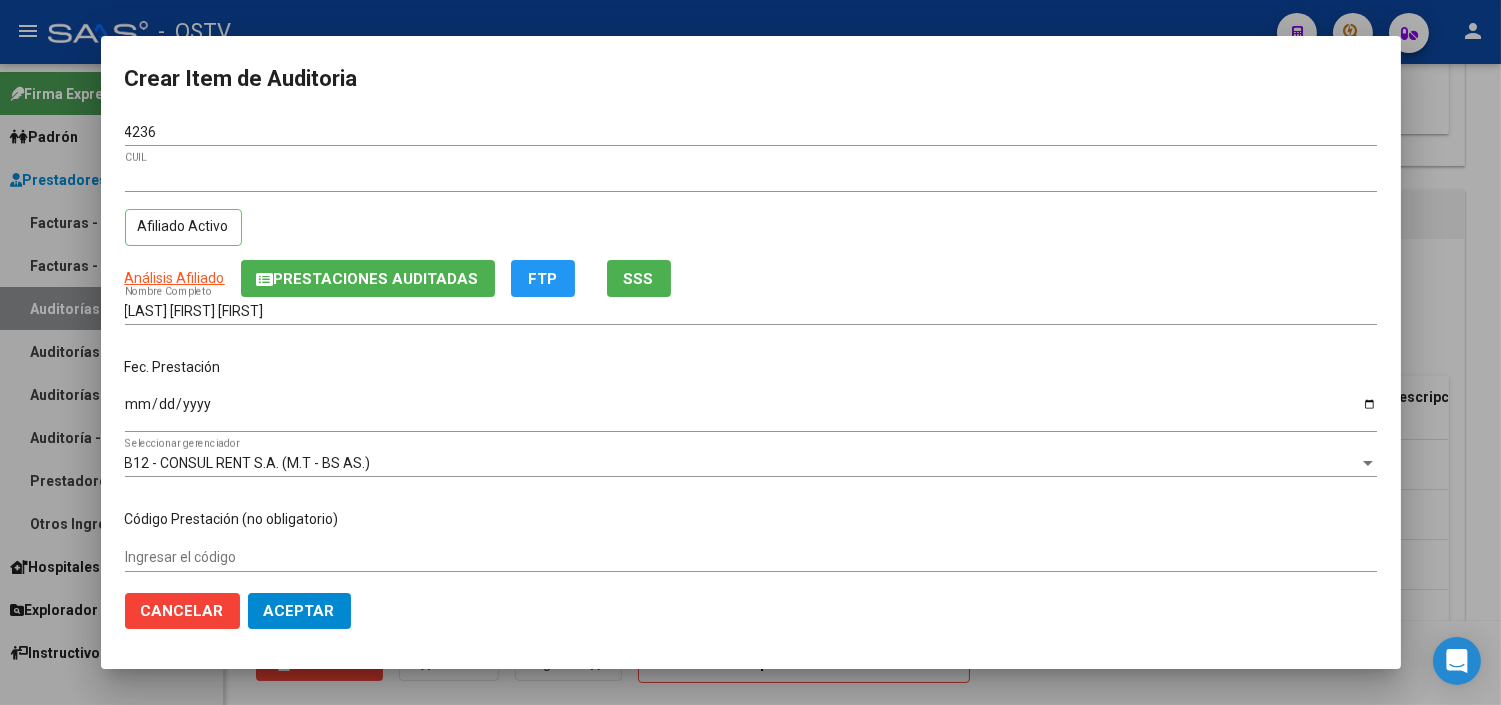 scroll, scrollTop: 304, scrollLeft: 0, axis: vertical 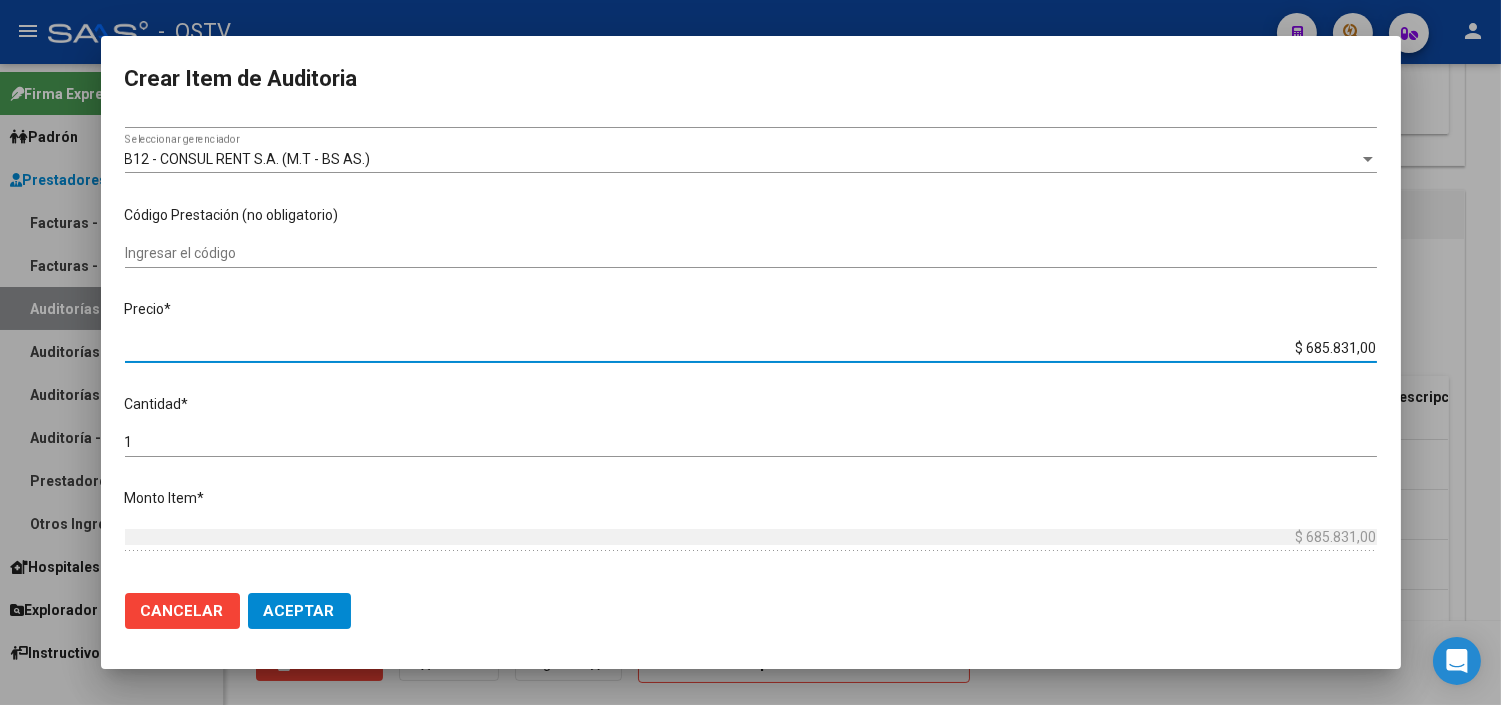 type on "$ 0,06" 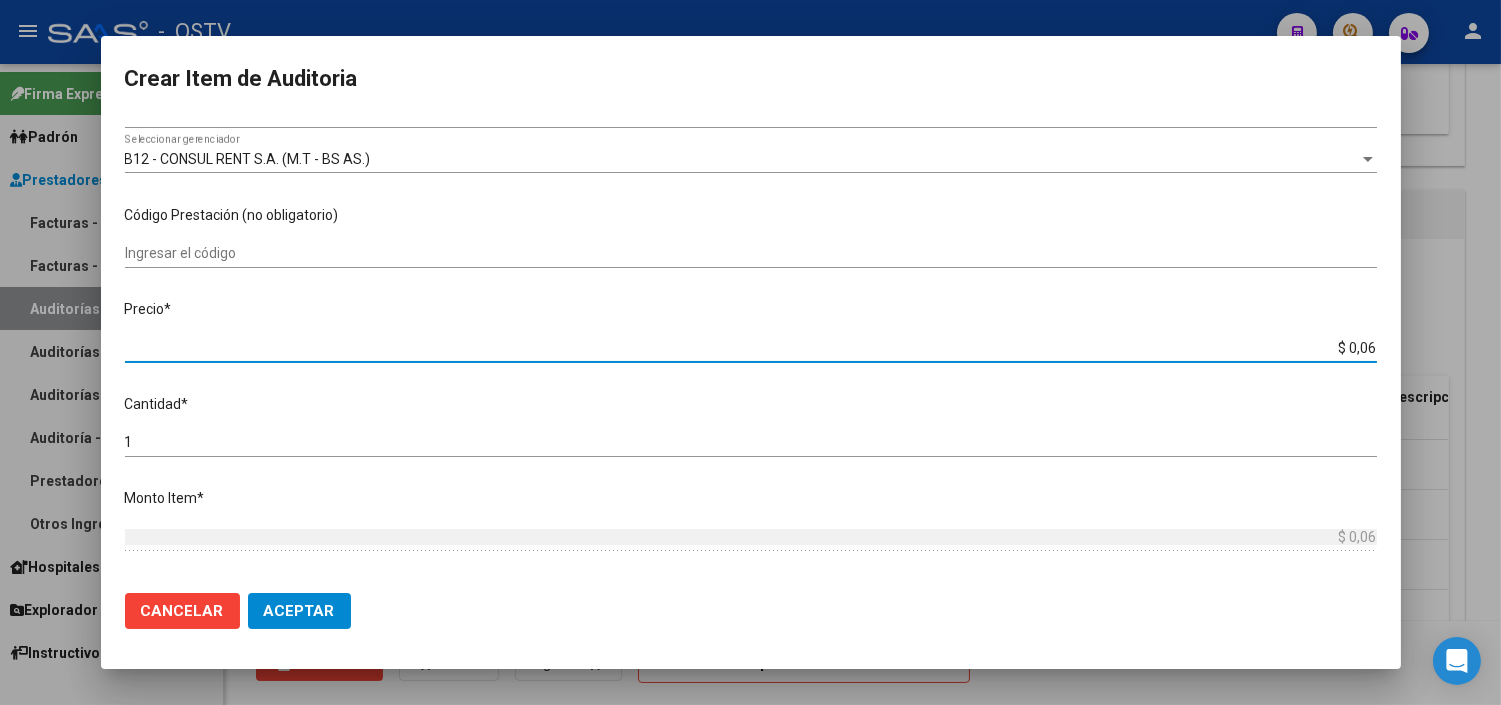 type on "$ 0,64" 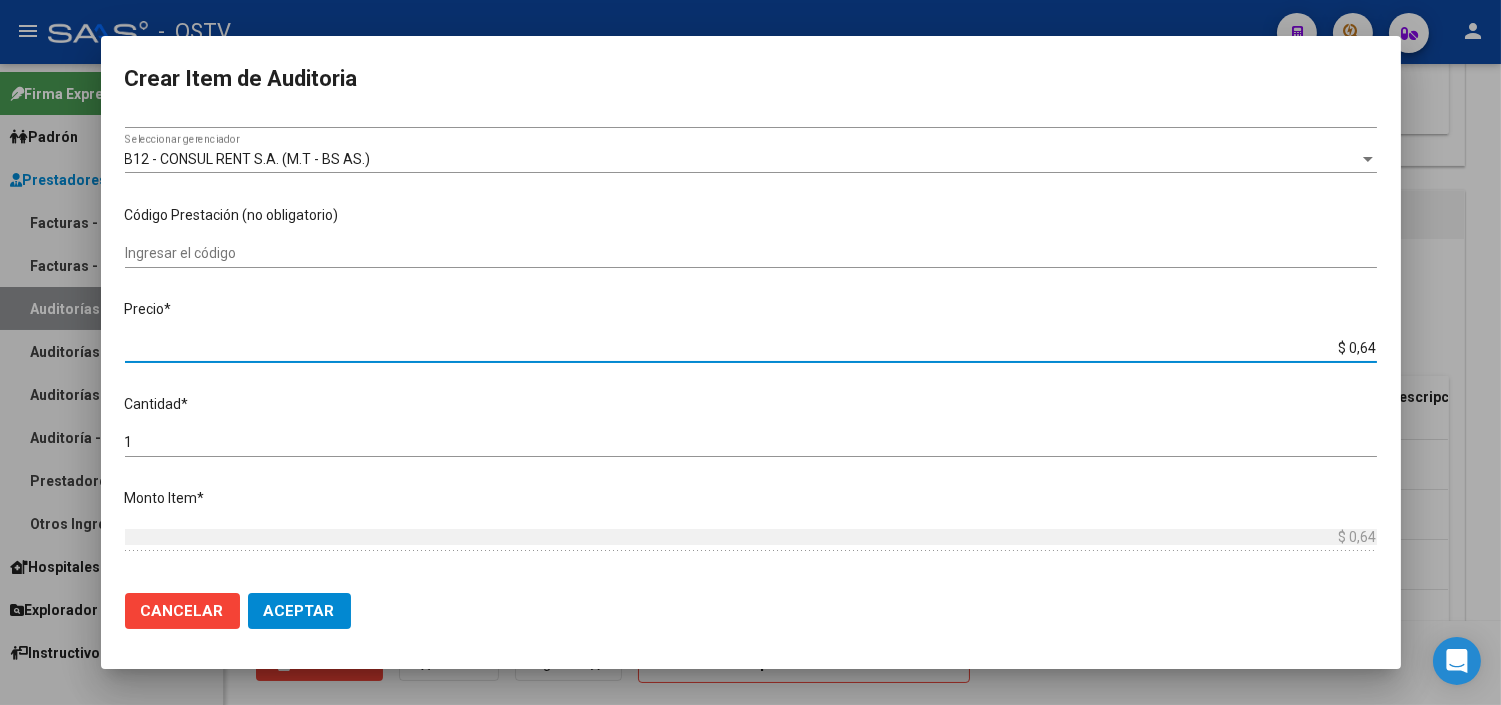 type on "$ 6,43" 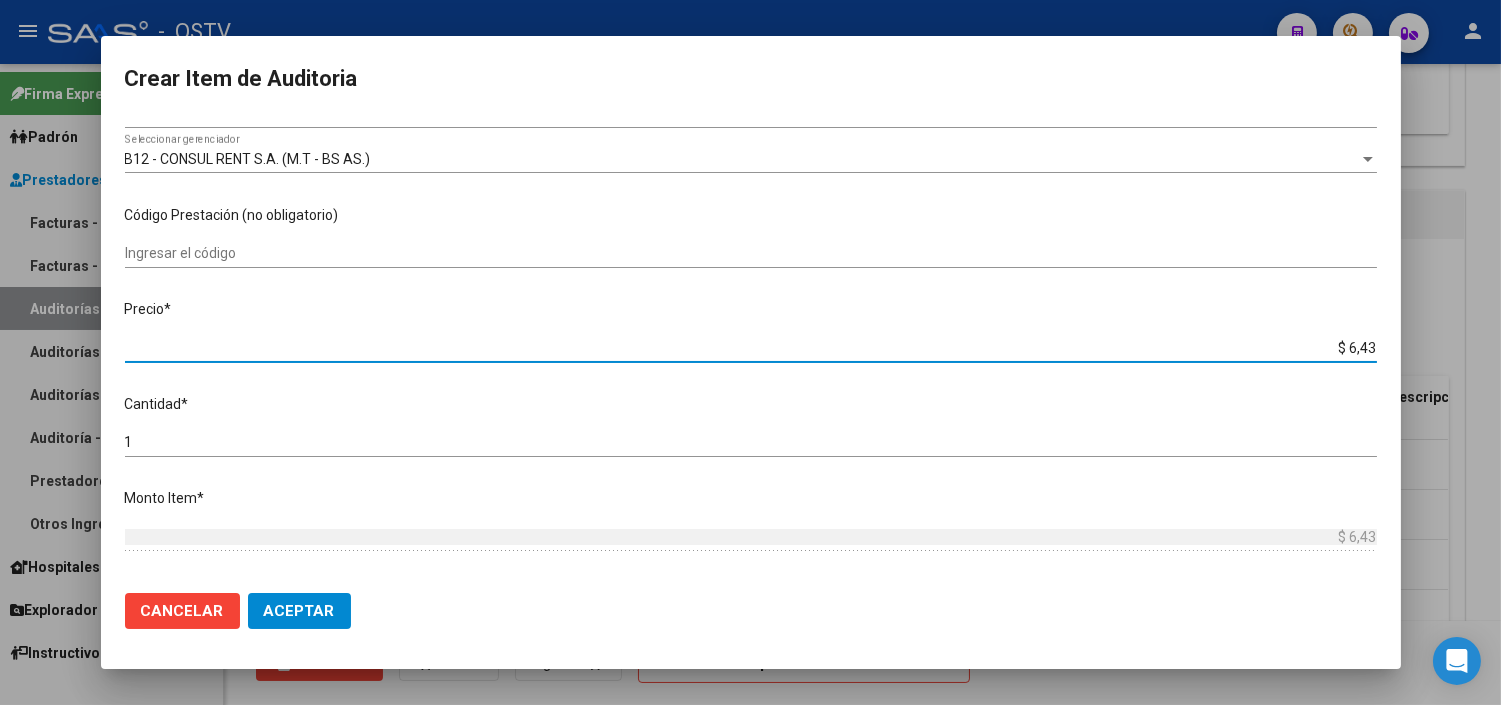 type on "$ [PRICE]" 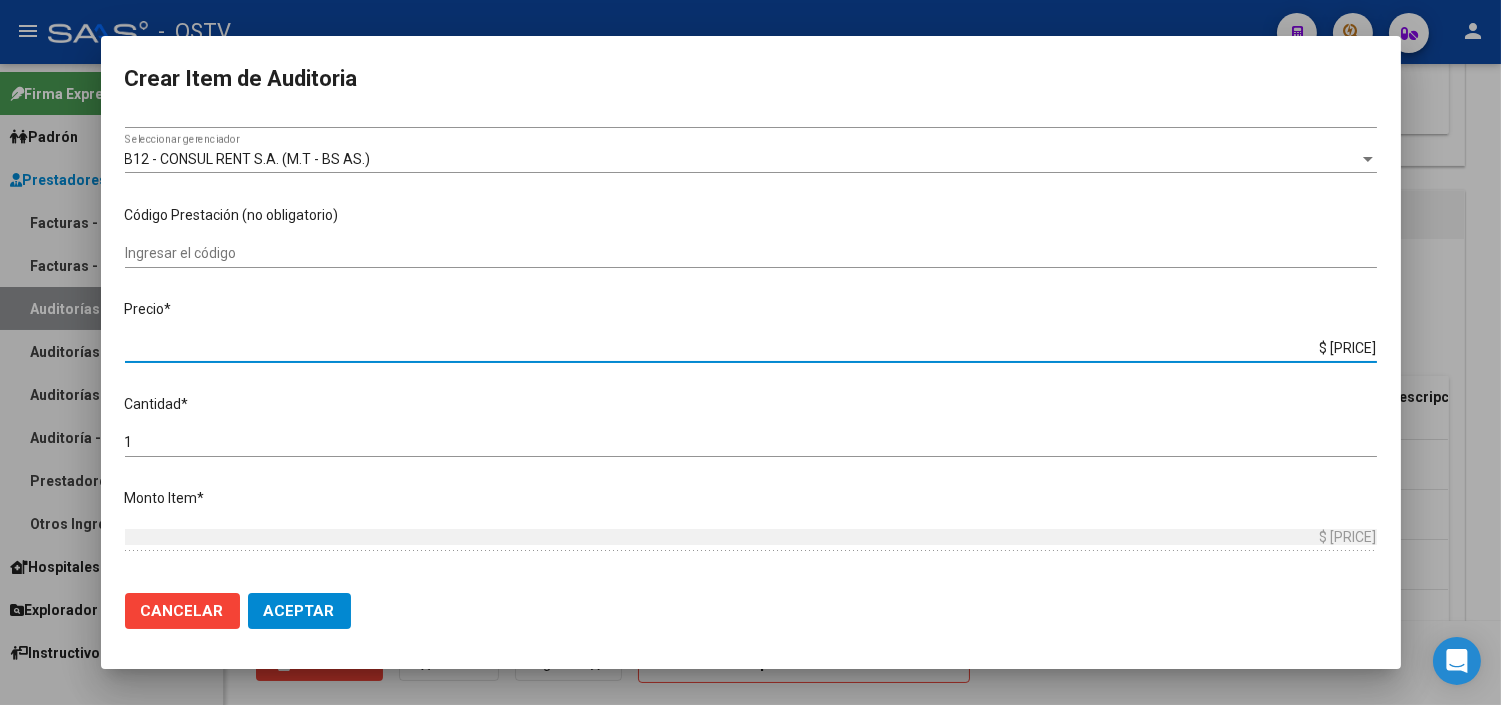 type on "$ 643,68" 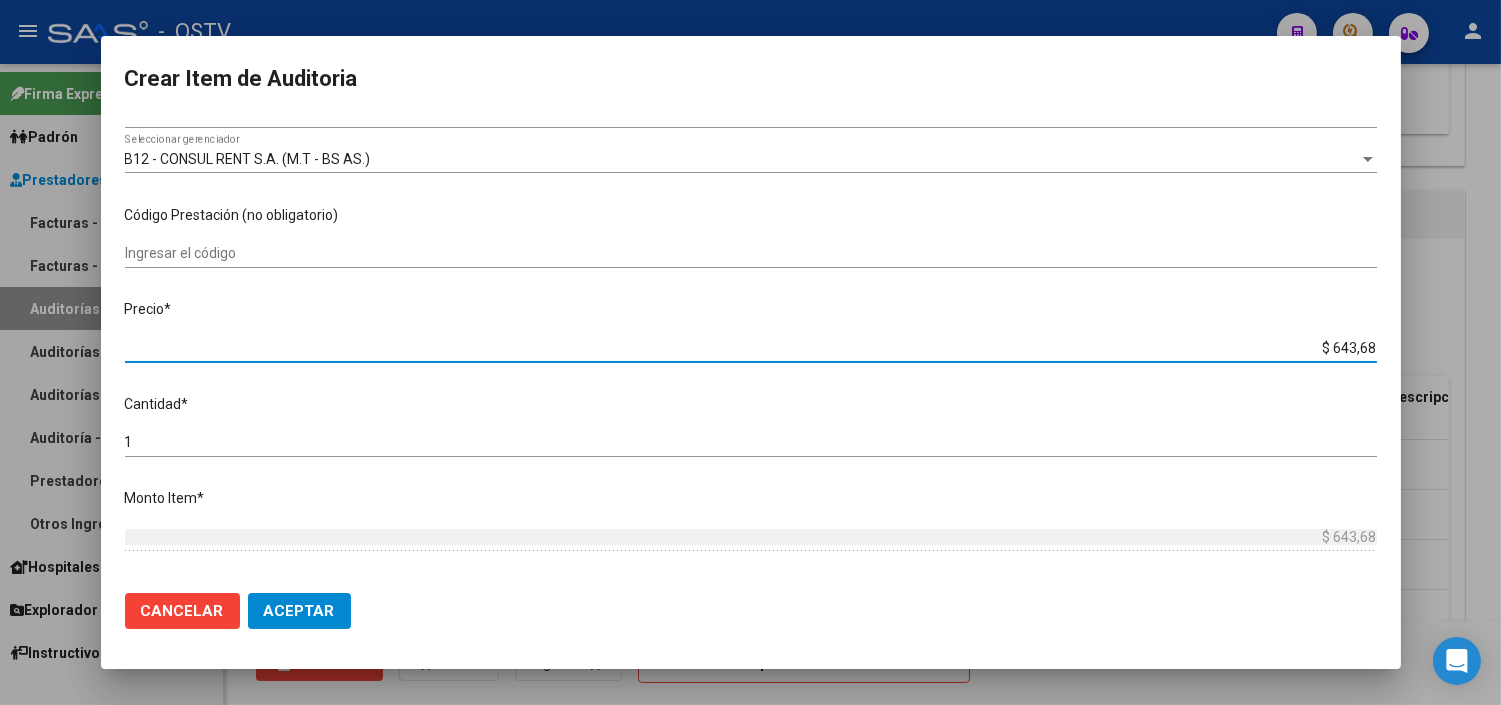 type on "$ 6.436,86" 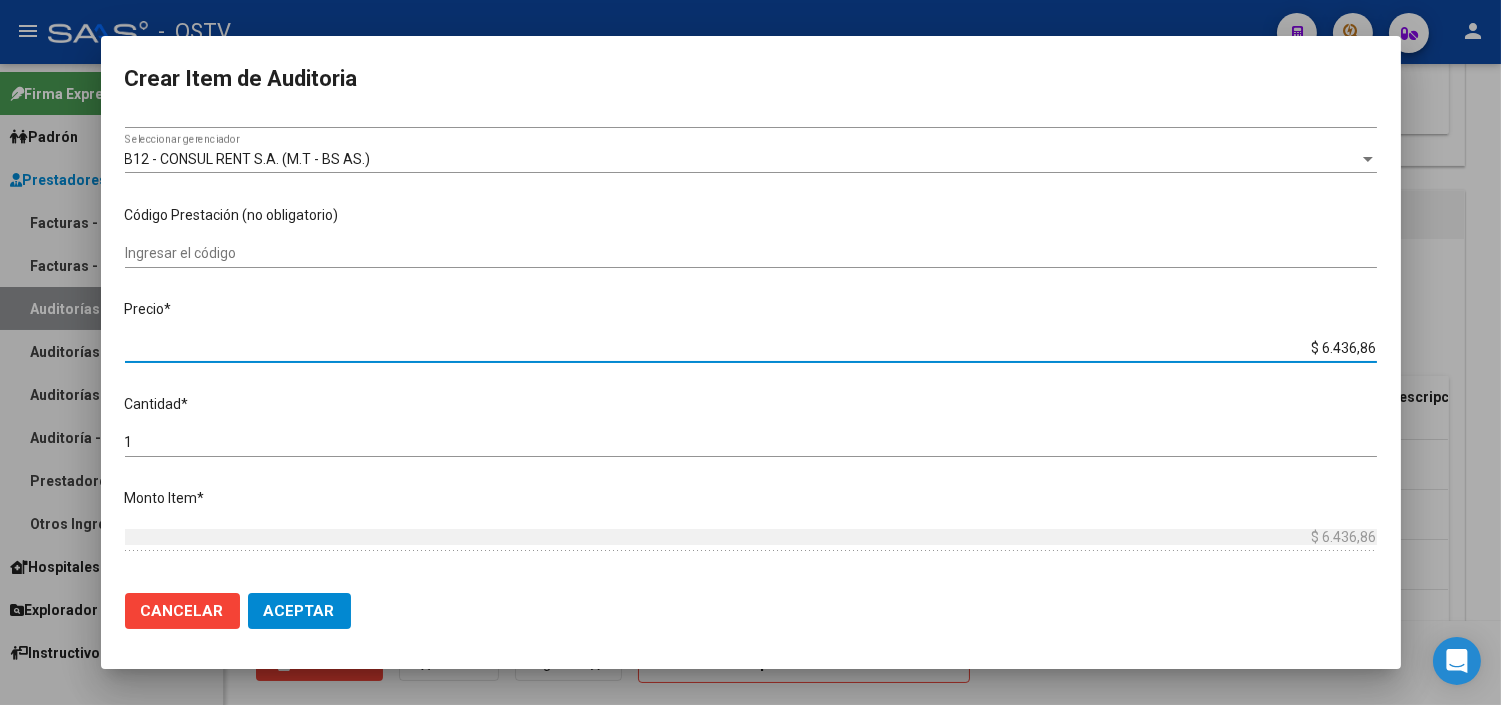 type on "$ 64.368,60" 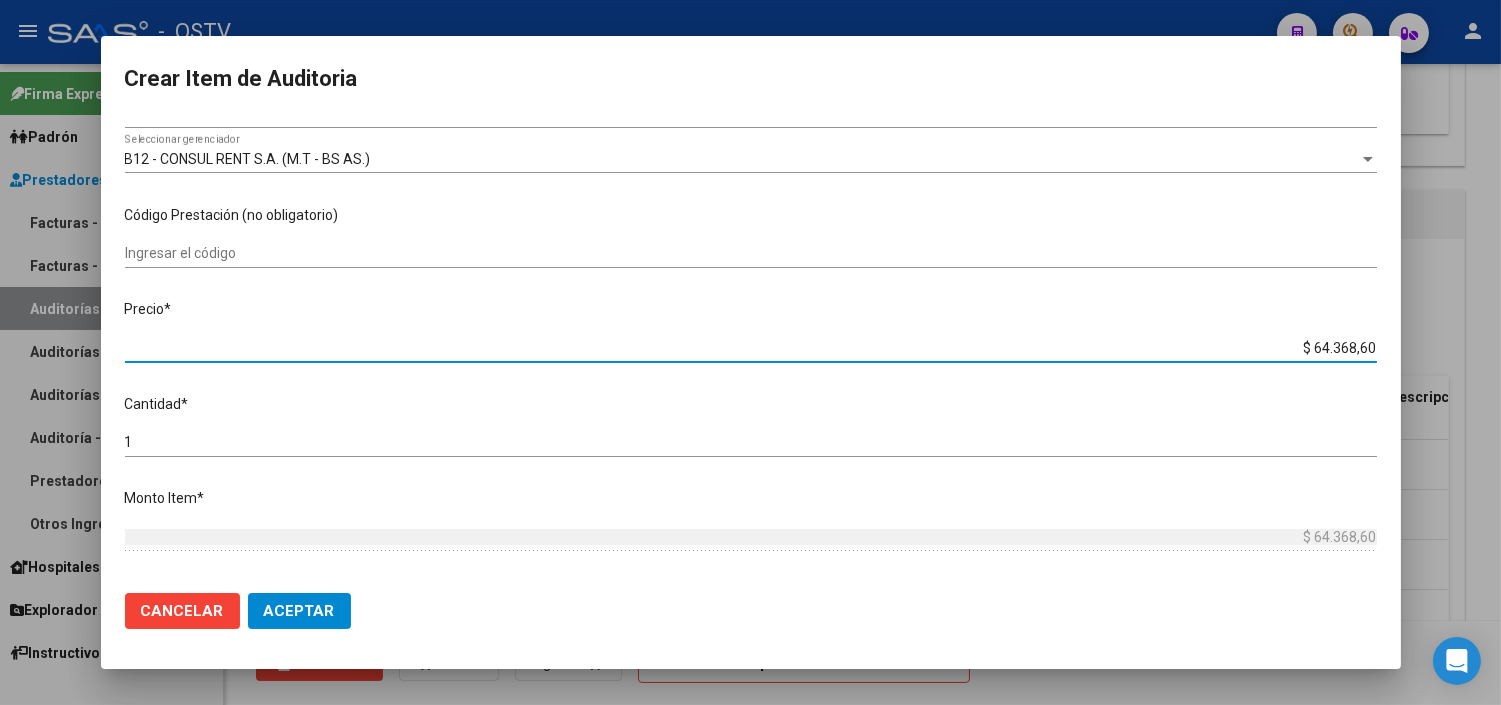 type on "$ 643.686,00" 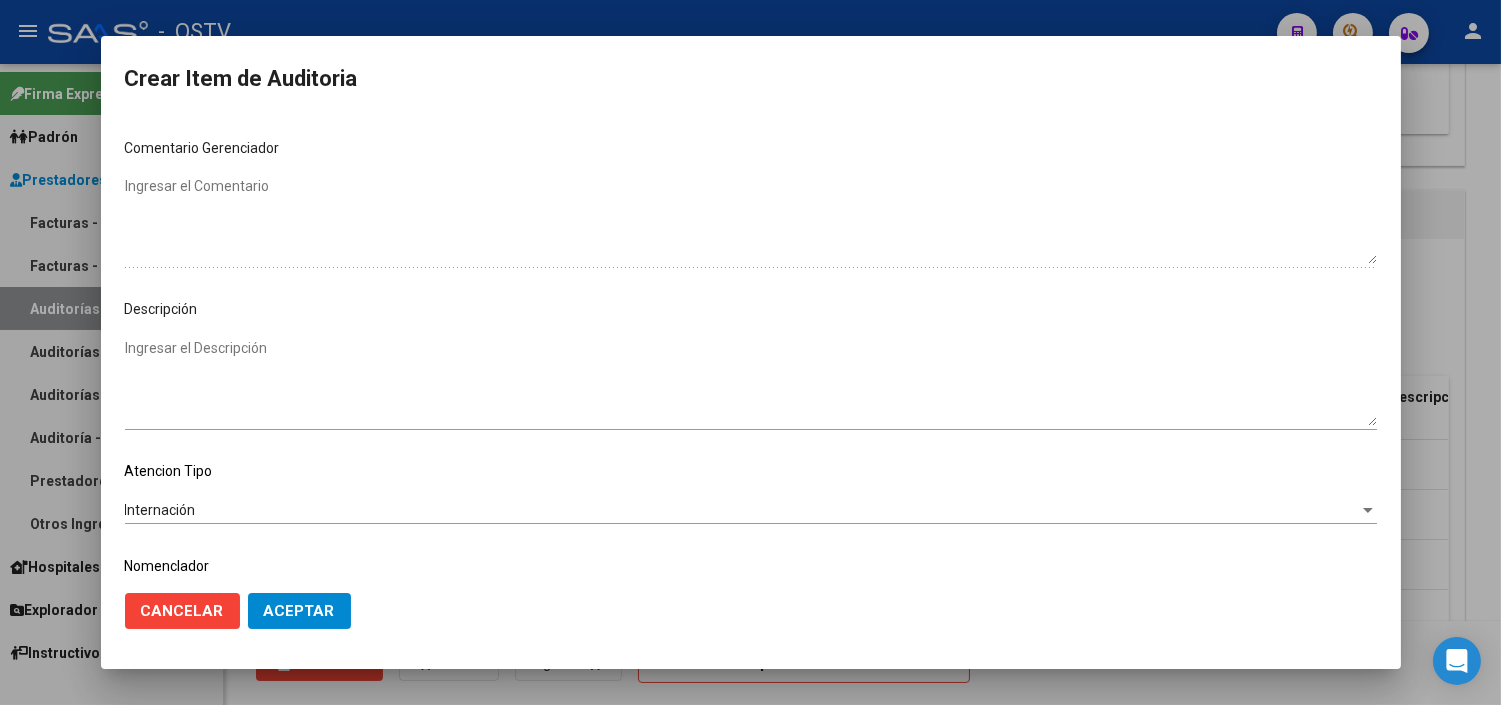 scroll, scrollTop: 1063, scrollLeft: 0, axis: vertical 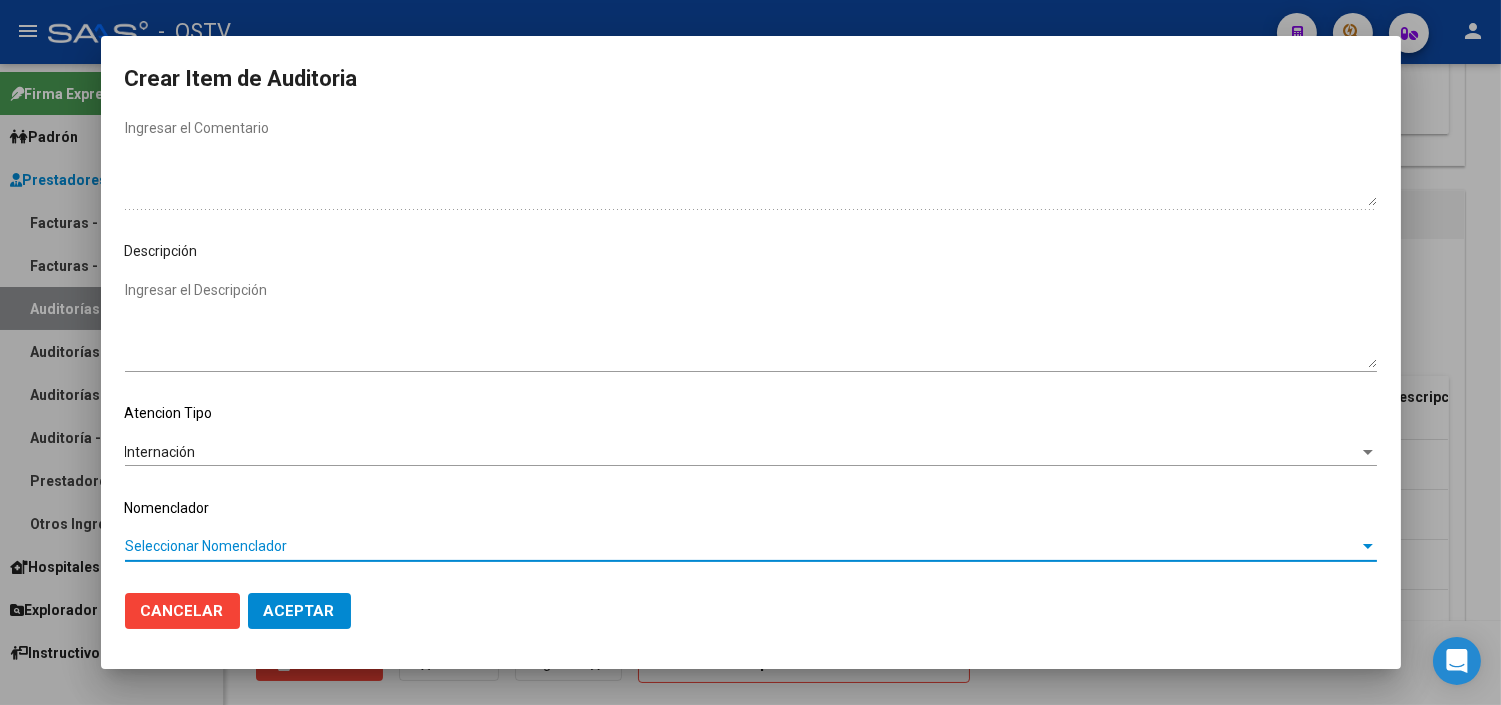 type 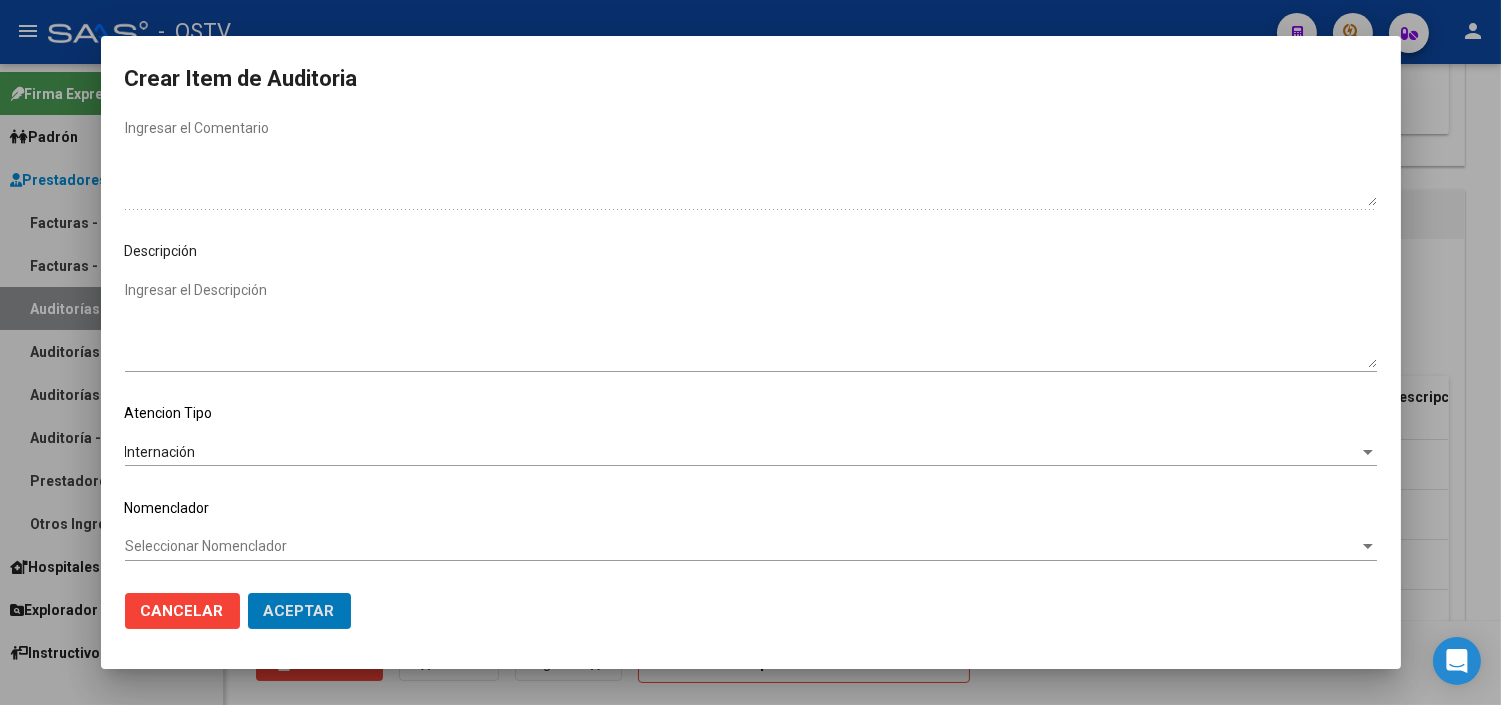 click on "Aceptar" 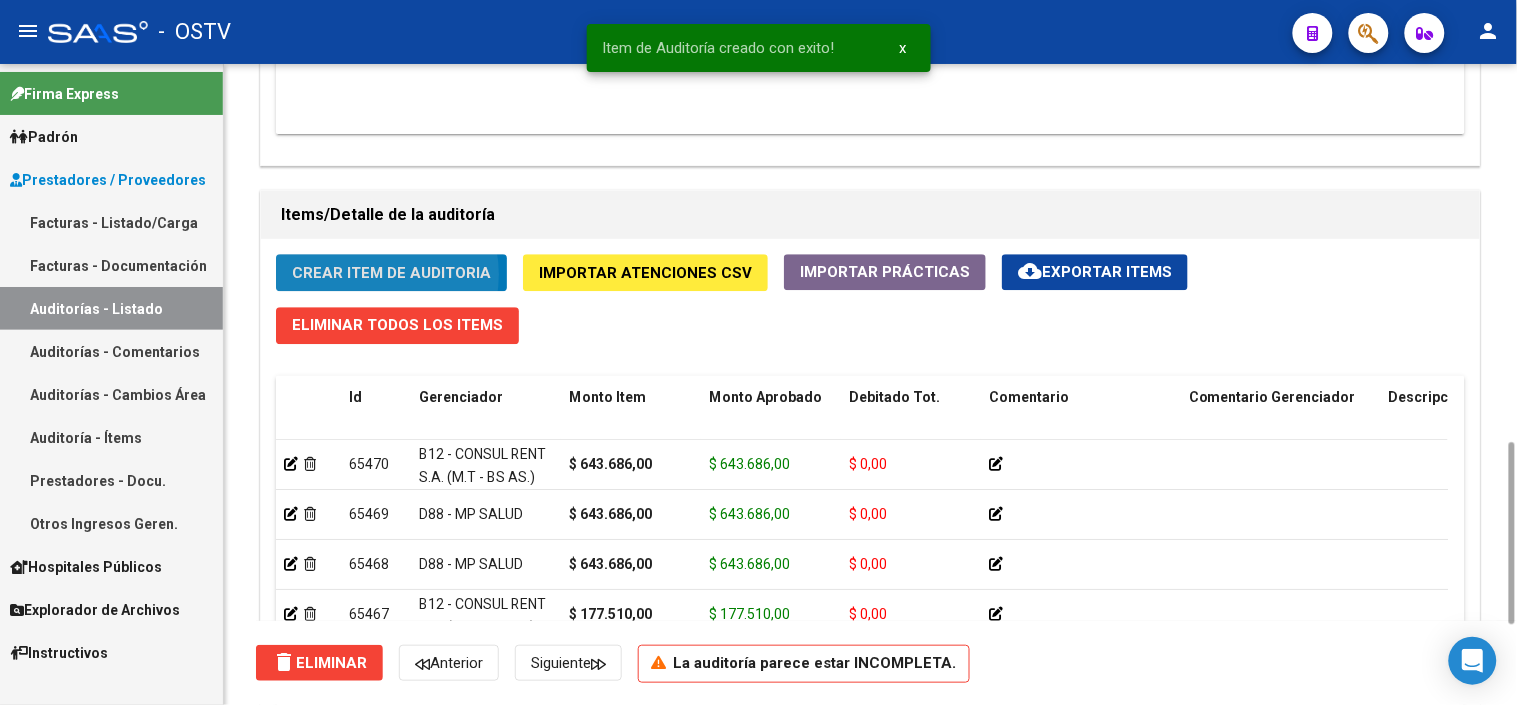 click on "Crear Item de Auditoria" 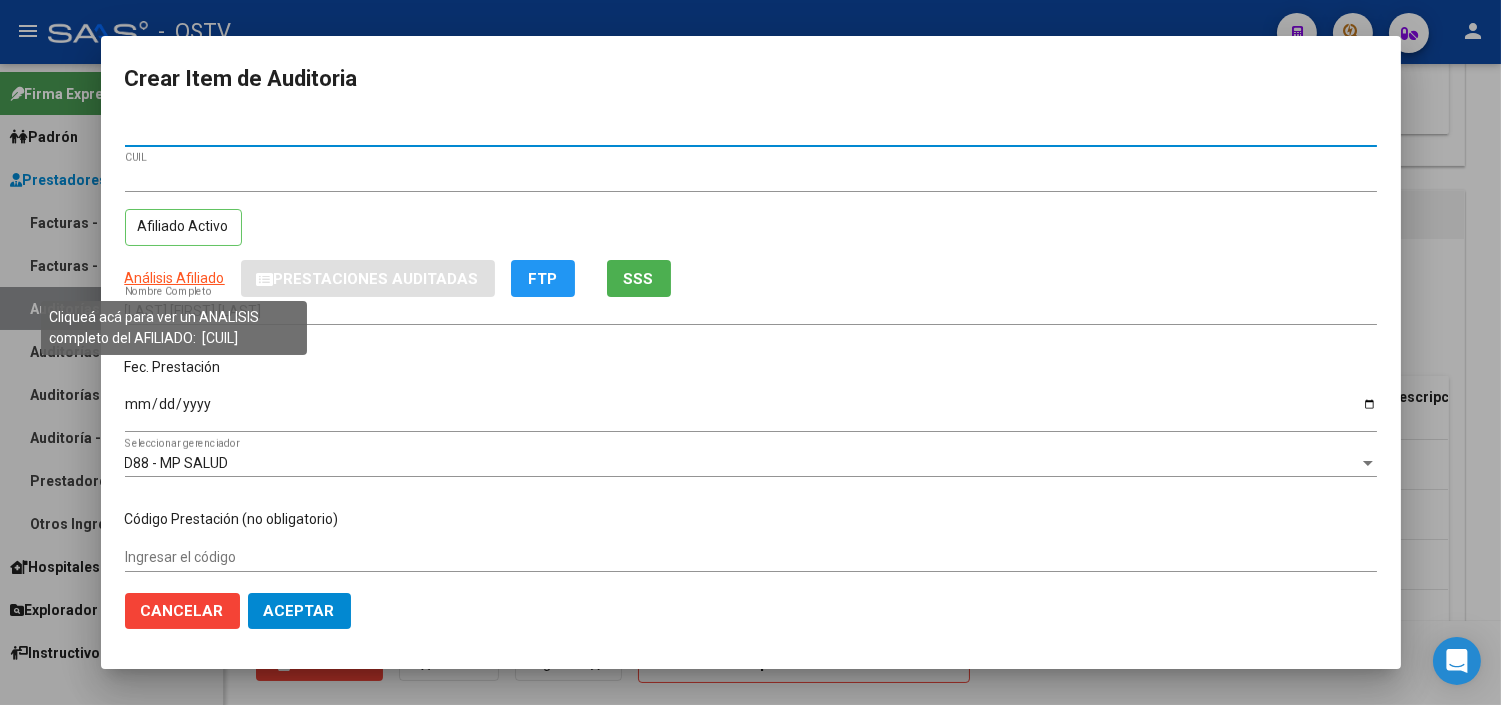 click on "Análisis Afiliado" at bounding box center (175, 278) 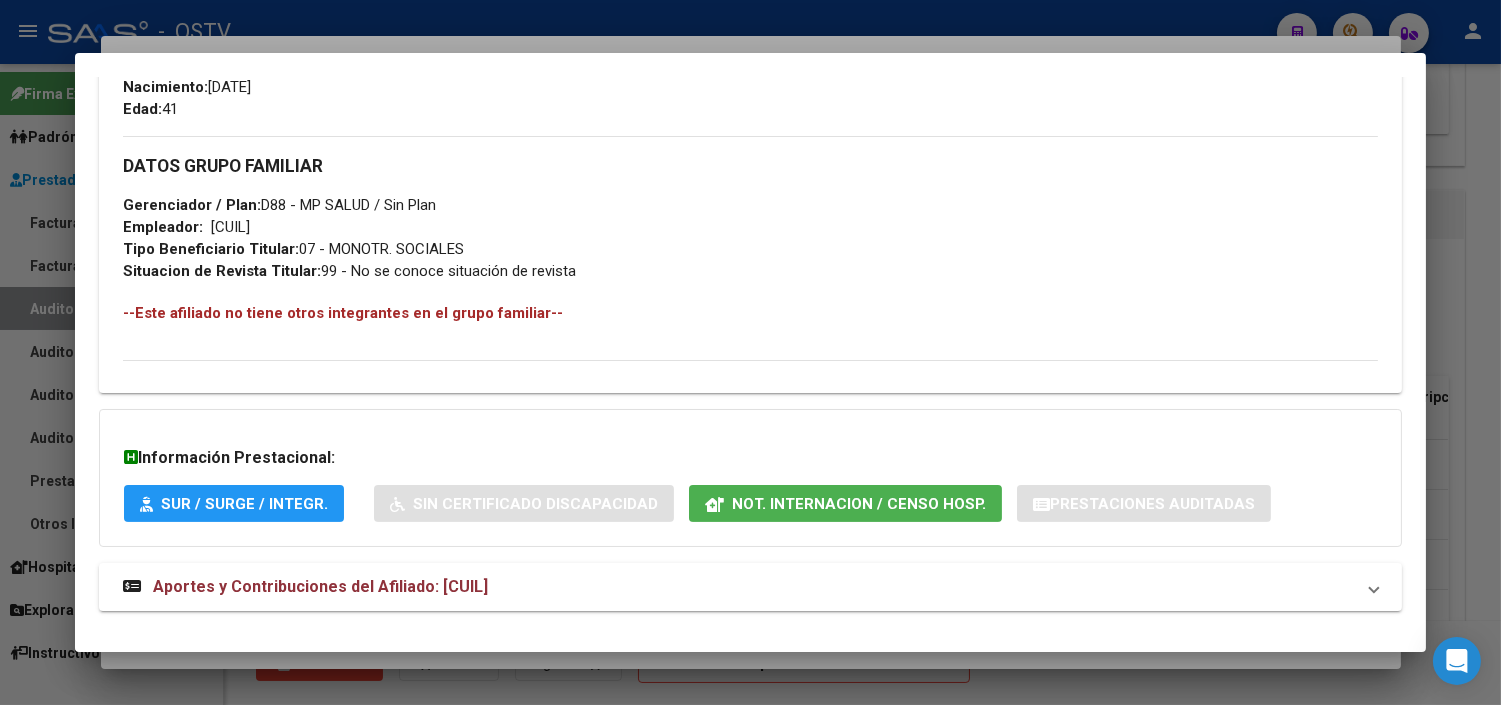 scroll, scrollTop: 937, scrollLeft: 0, axis: vertical 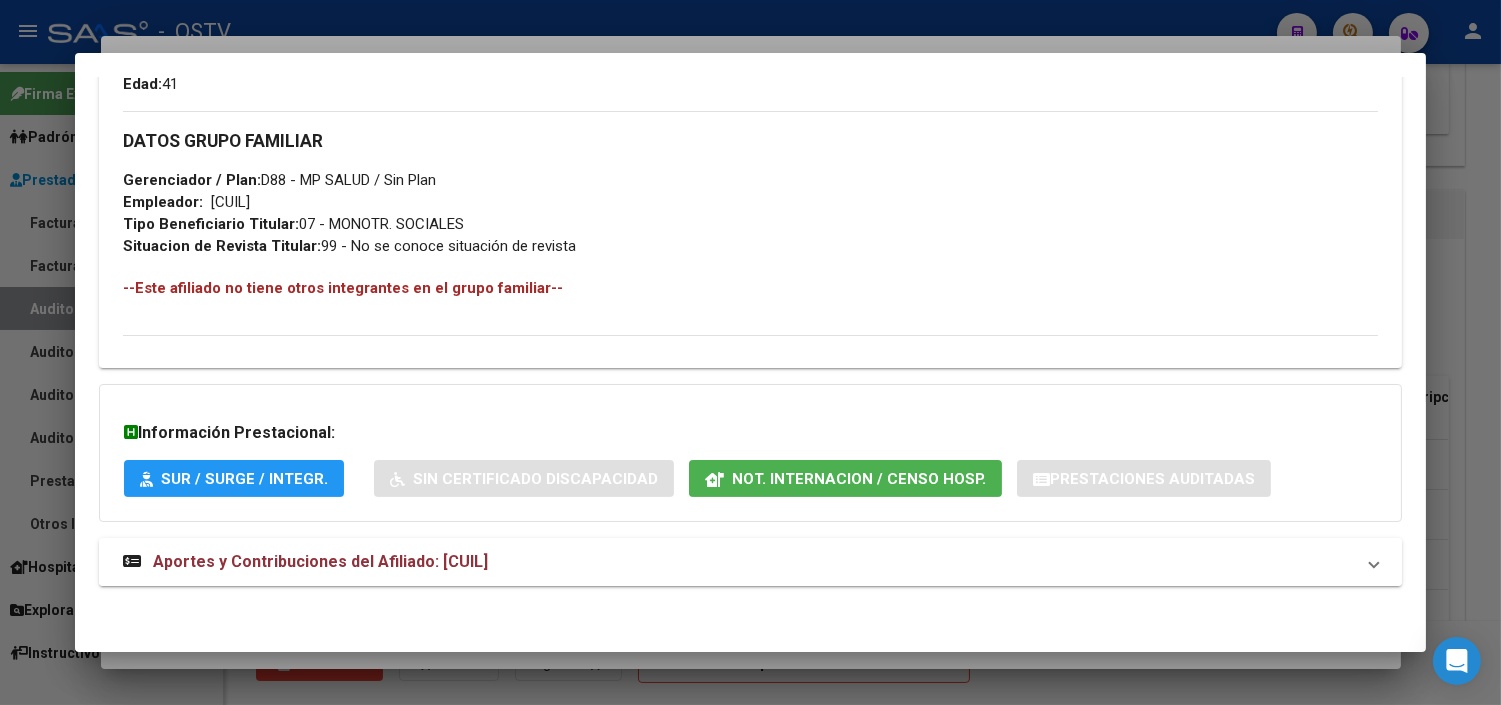 click on "Aportes y Contribuciones del Afiliado: [CUIL]" at bounding box center (320, 561) 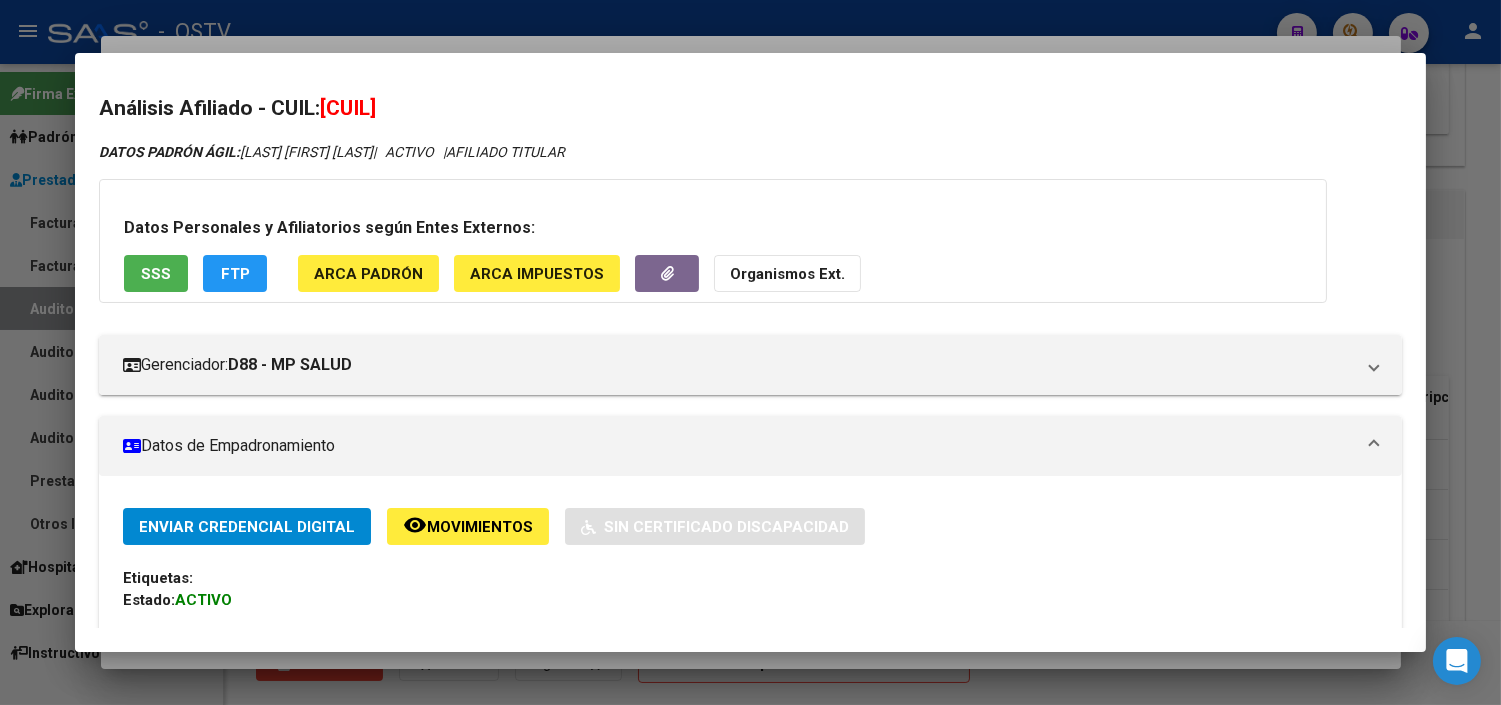 scroll, scrollTop: 0, scrollLeft: 0, axis: both 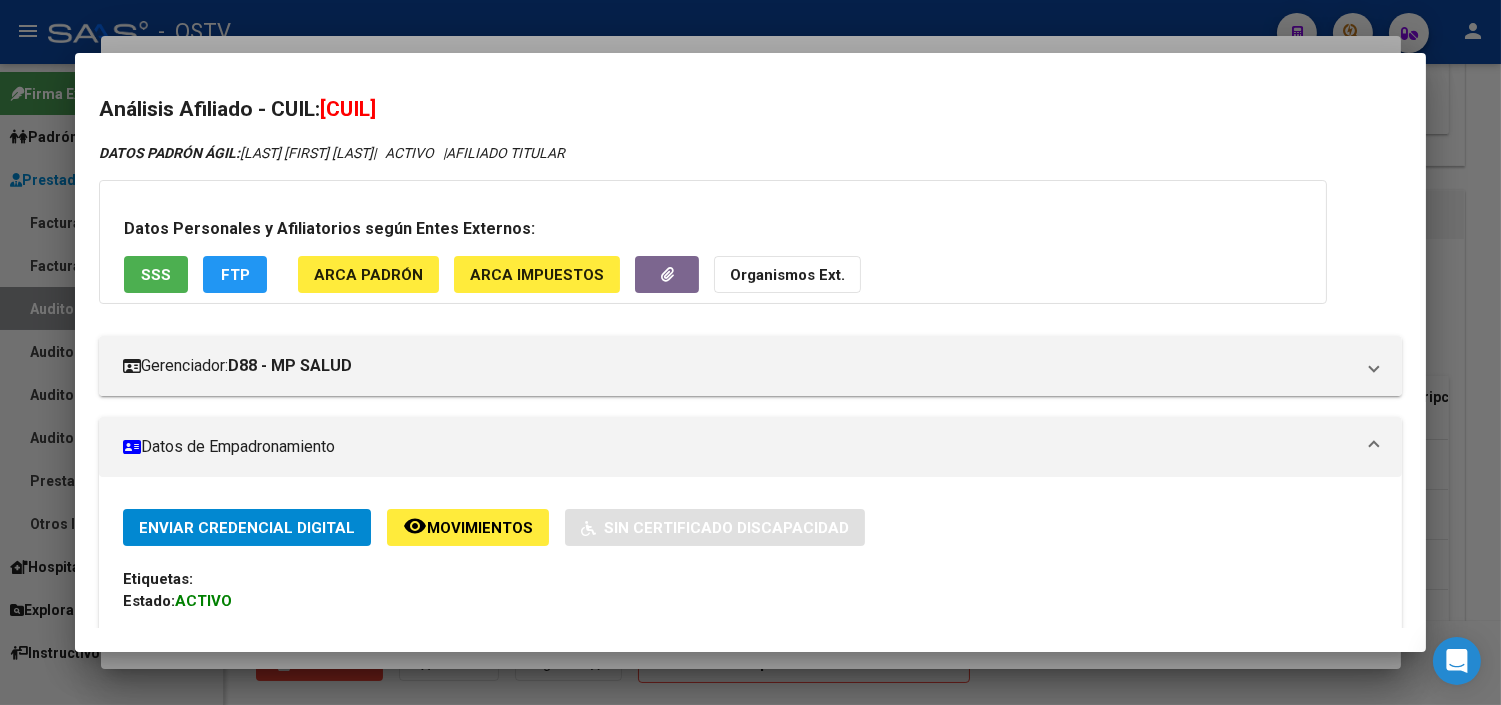 click on "SSS" at bounding box center (156, 274) 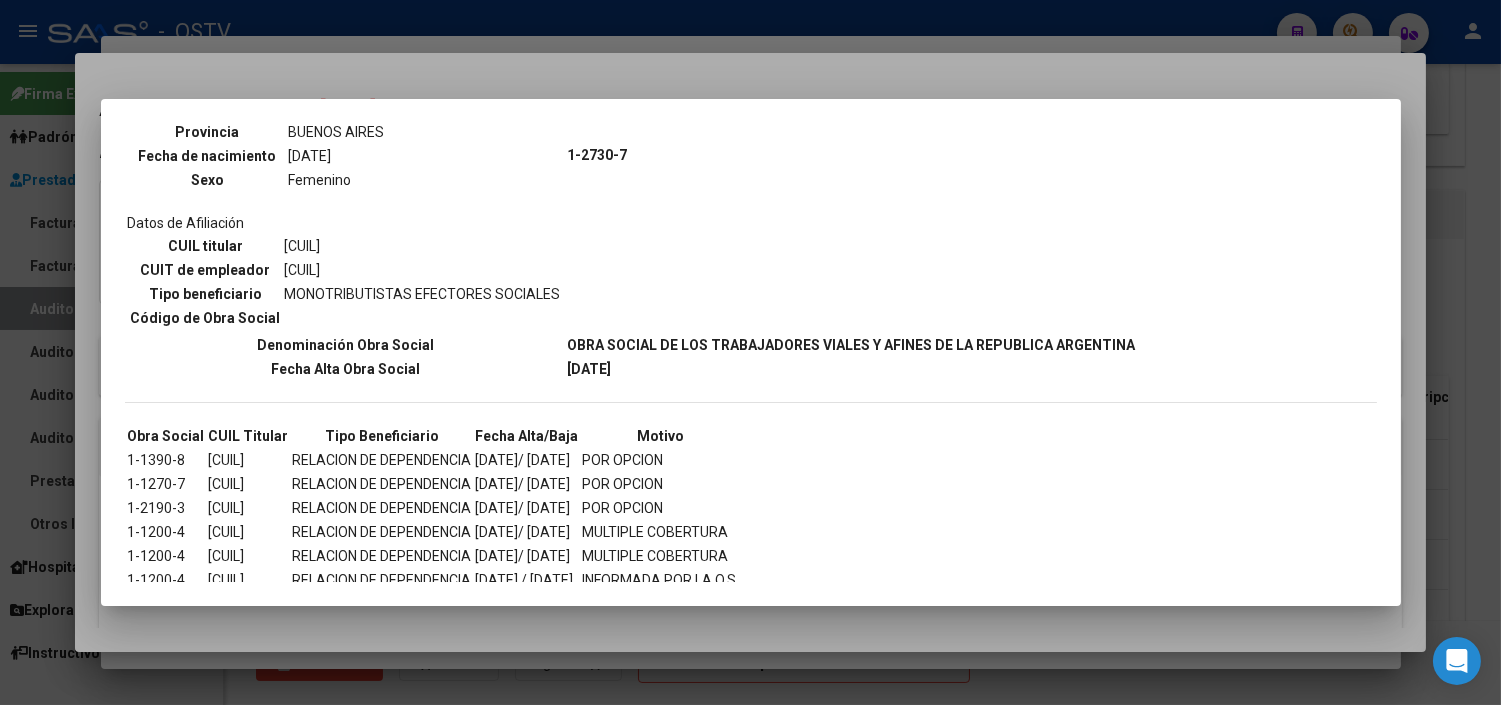 scroll, scrollTop: 274, scrollLeft: 0, axis: vertical 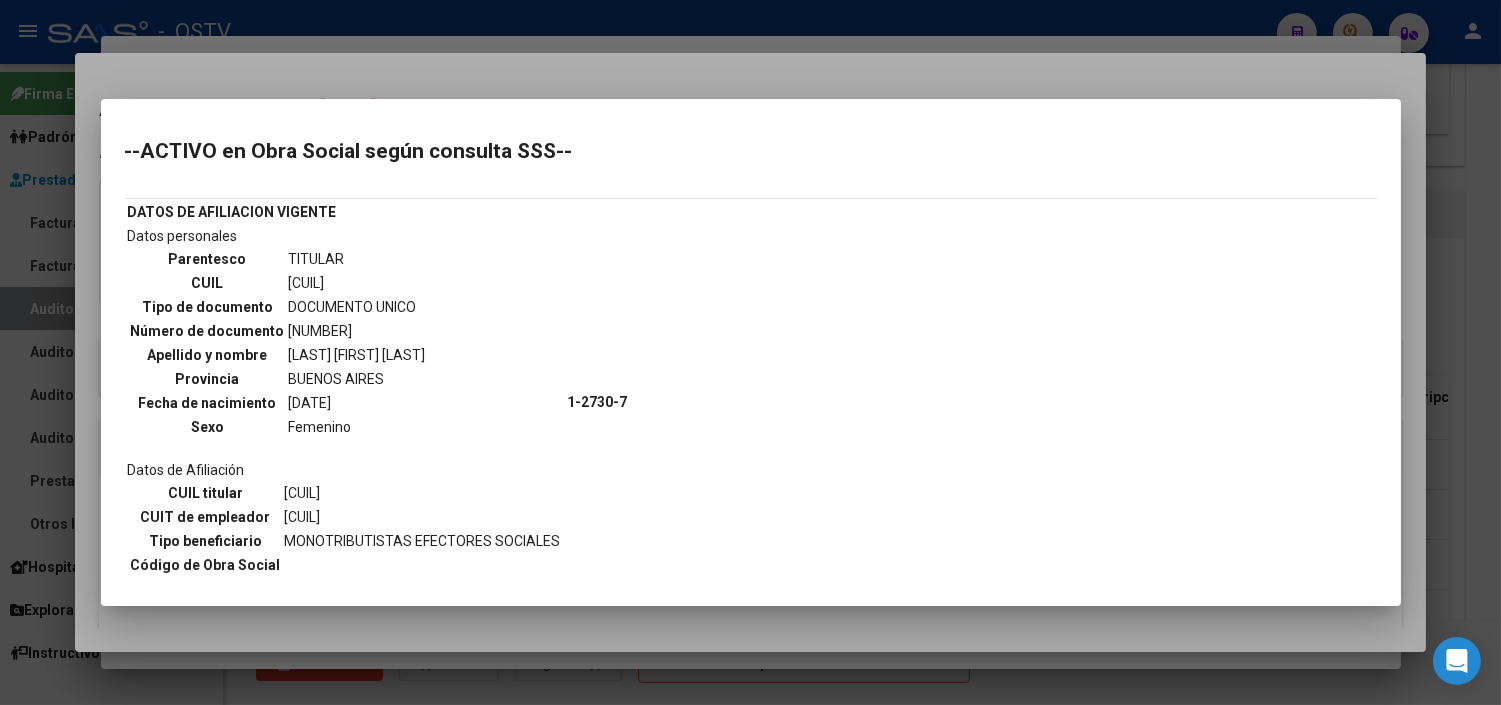 click on "[CUIL]" at bounding box center [357, 283] 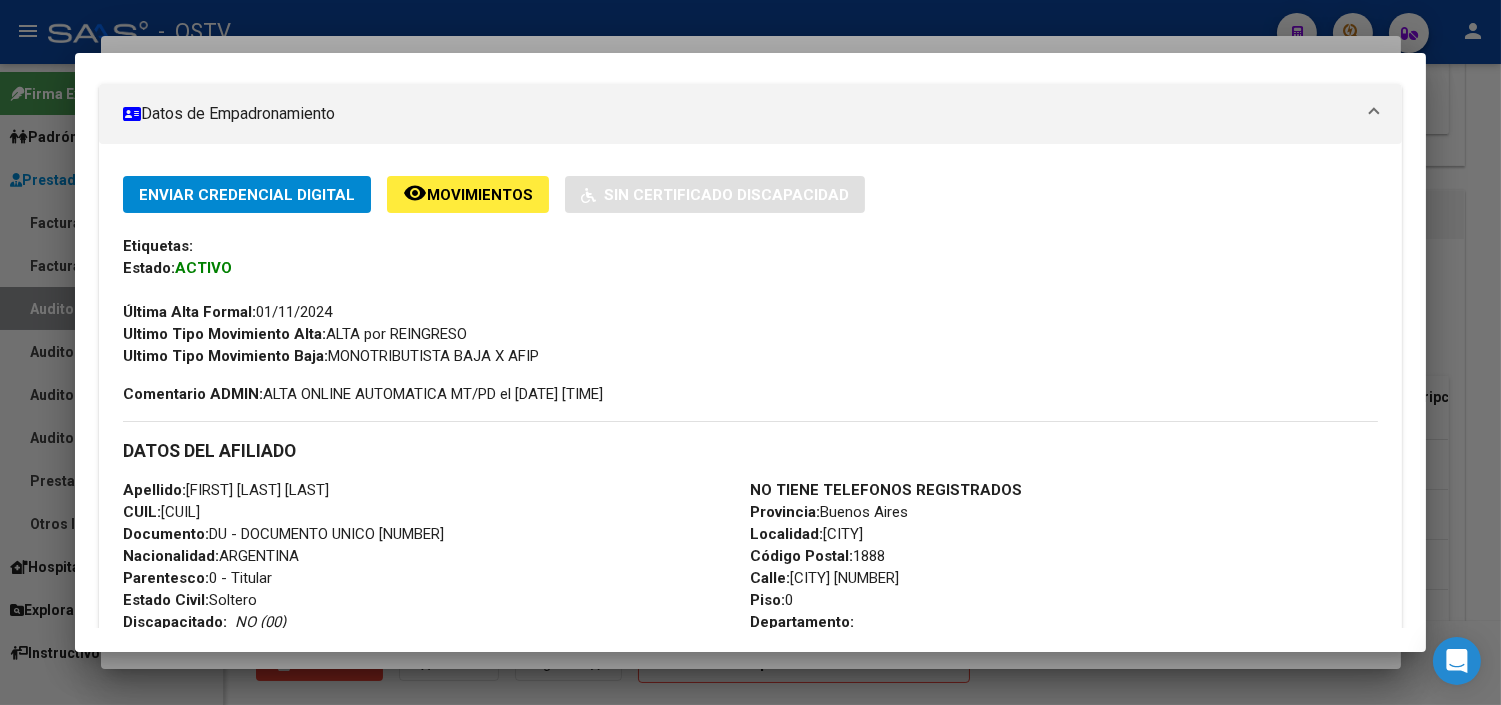 scroll, scrollTop: 0, scrollLeft: 0, axis: both 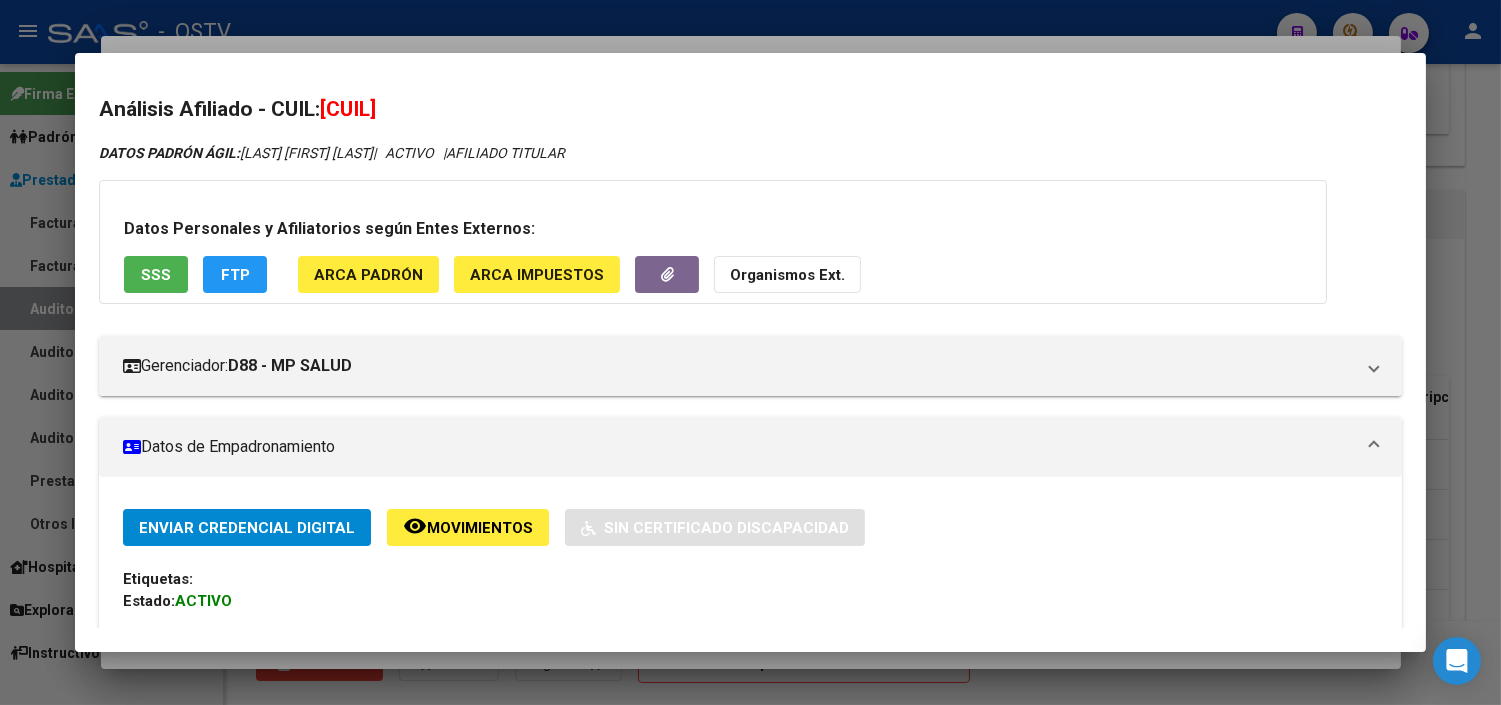 click on "SSS" at bounding box center [156, 274] 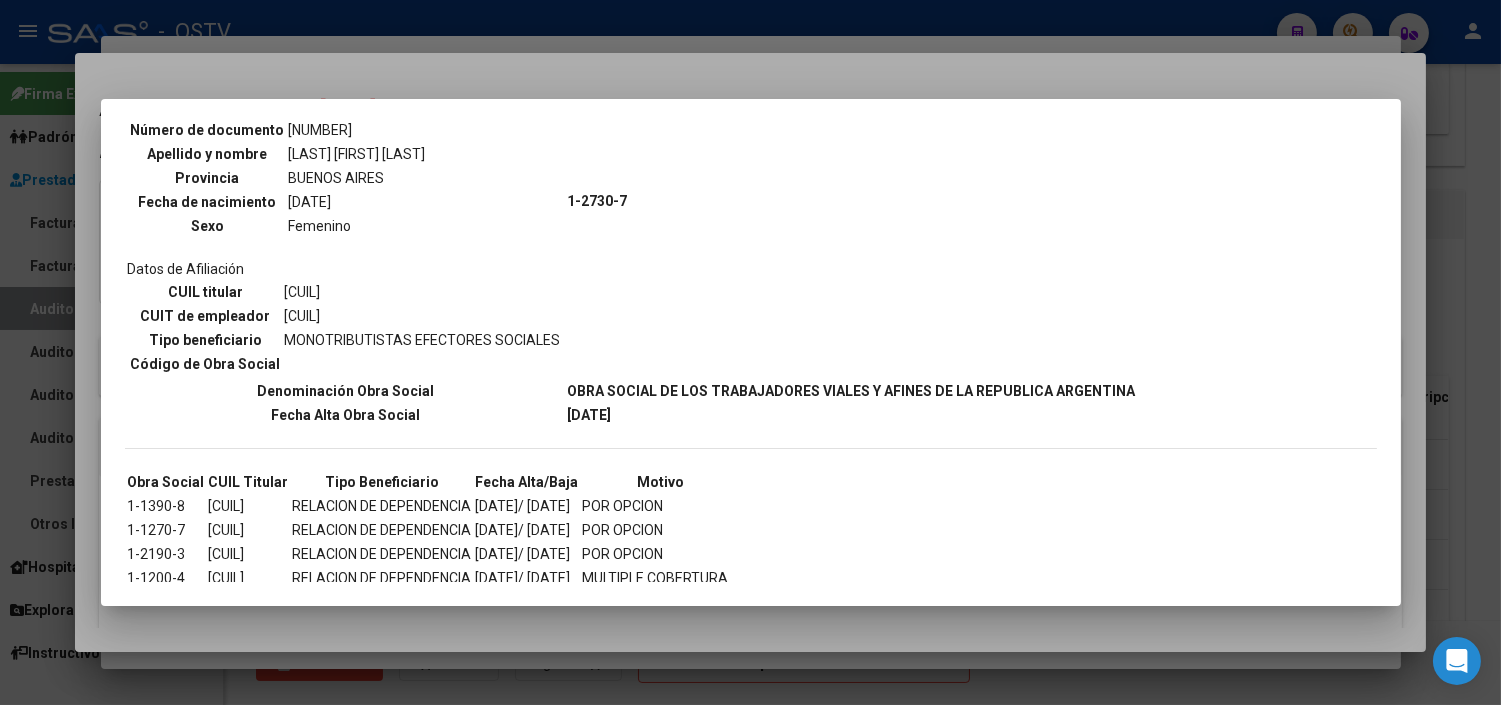 scroll, scrollTop: 274, scrollLeft: 0, axis: vertical 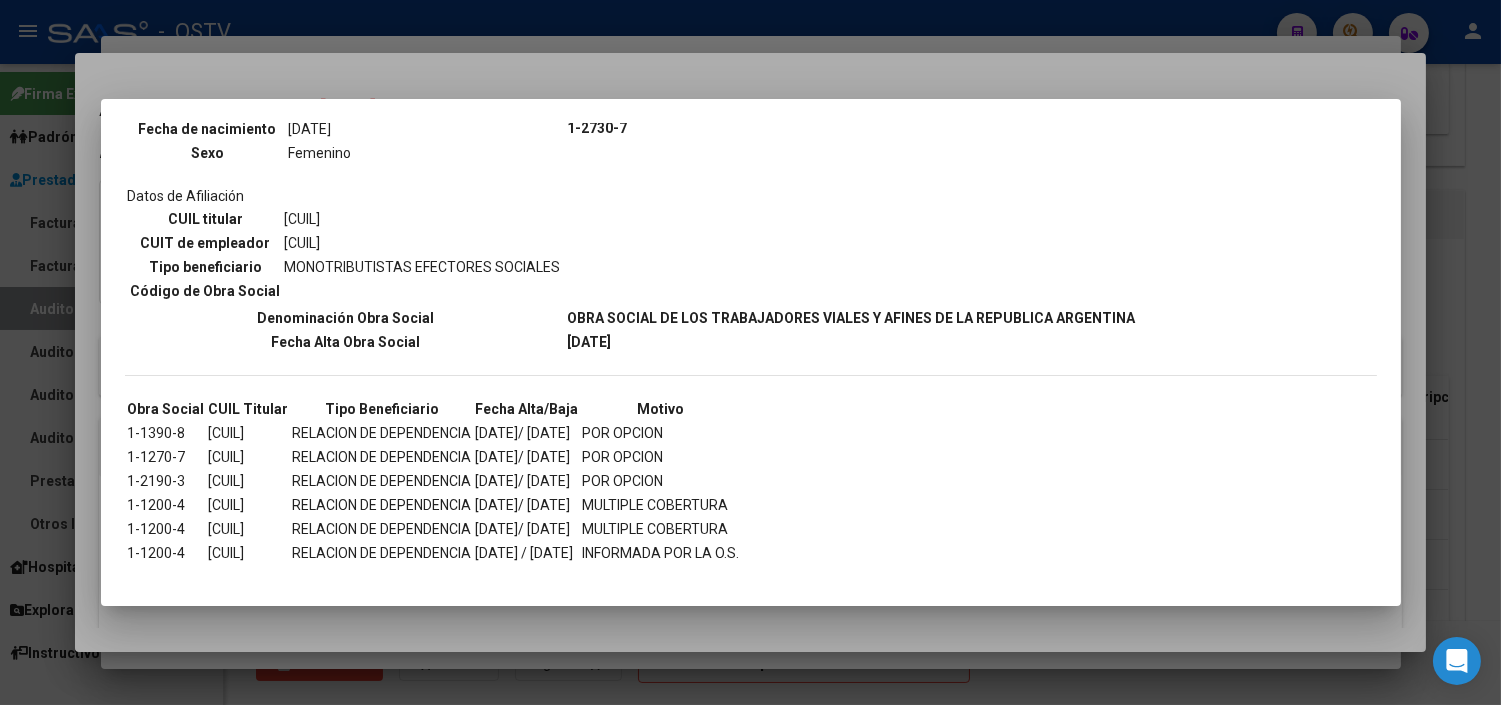 click at bounding box center (750, 352) 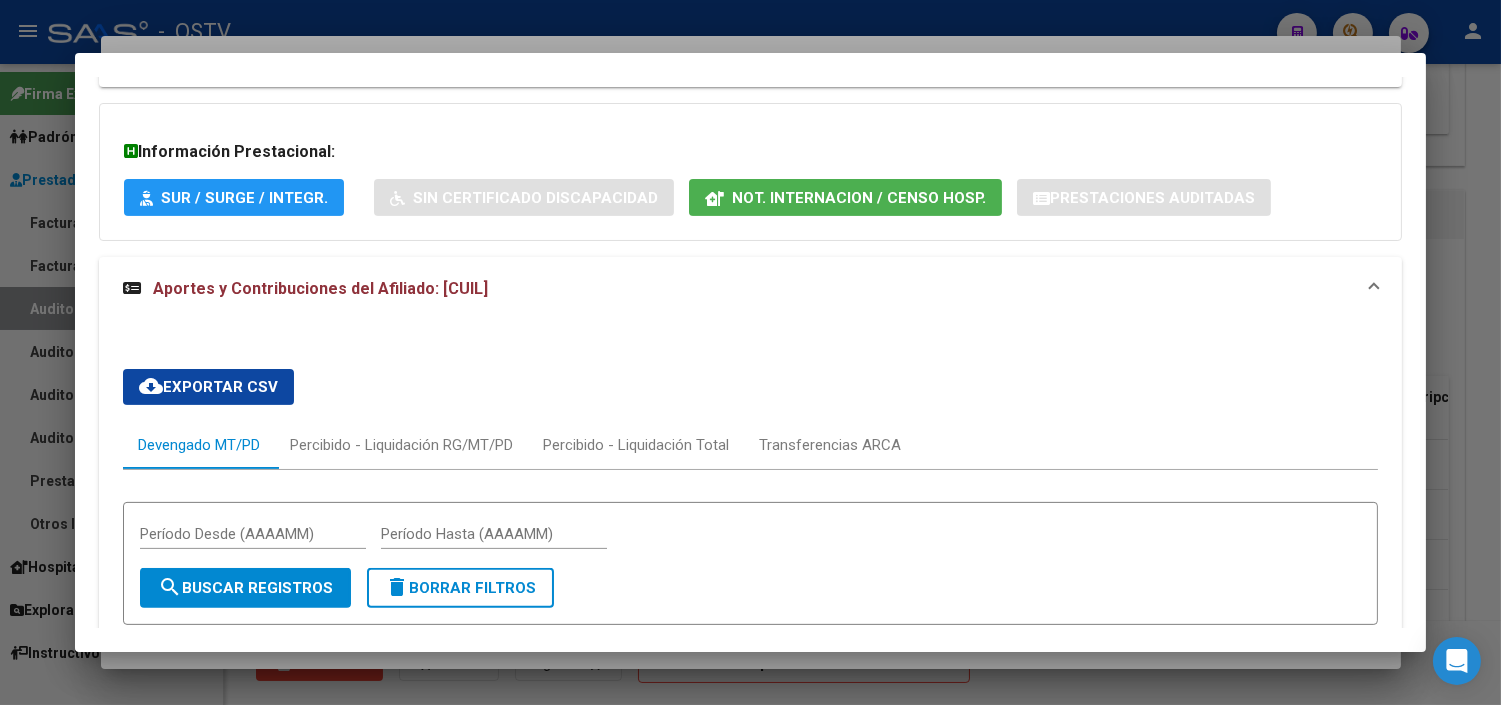 scroll, scrollTop: 1777, scrollLeft: 0, axis: vertical 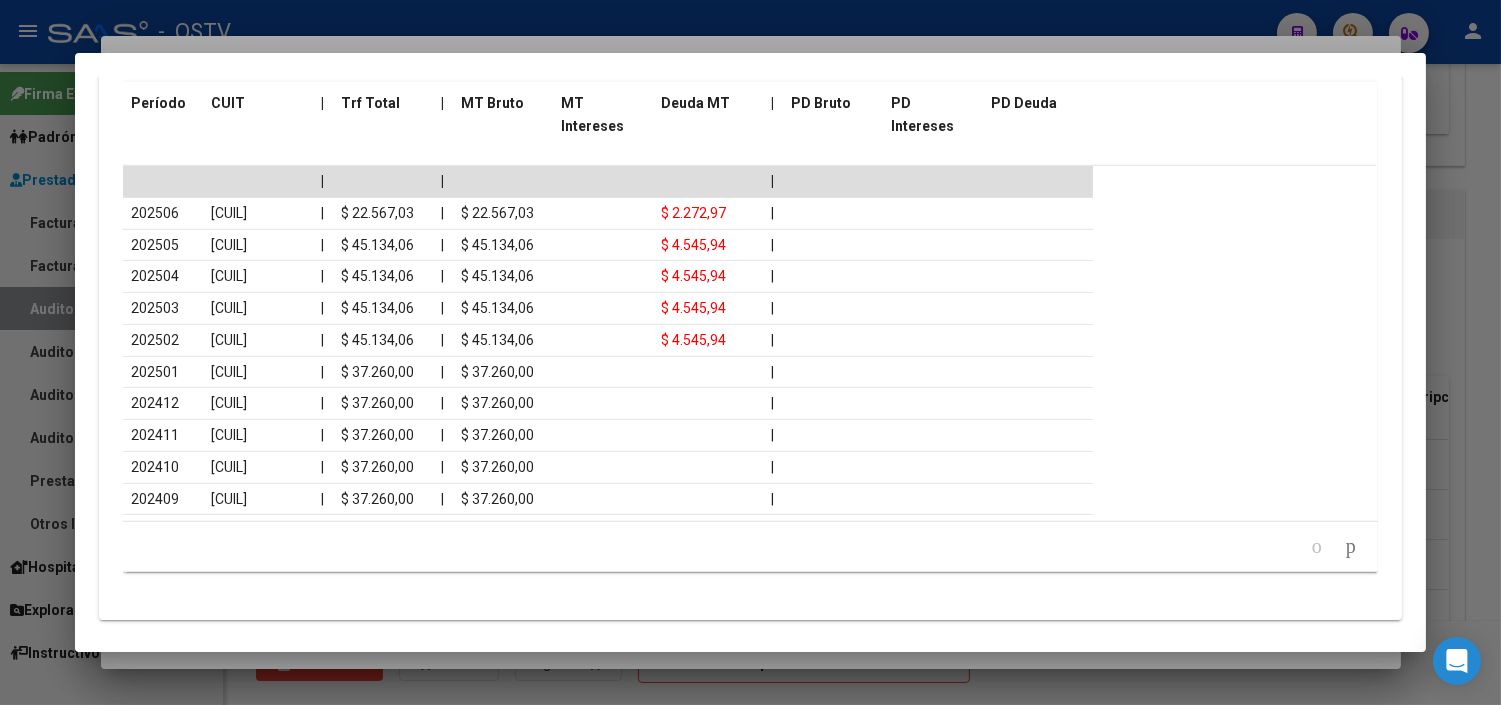 click at bounding box center (750, 352) 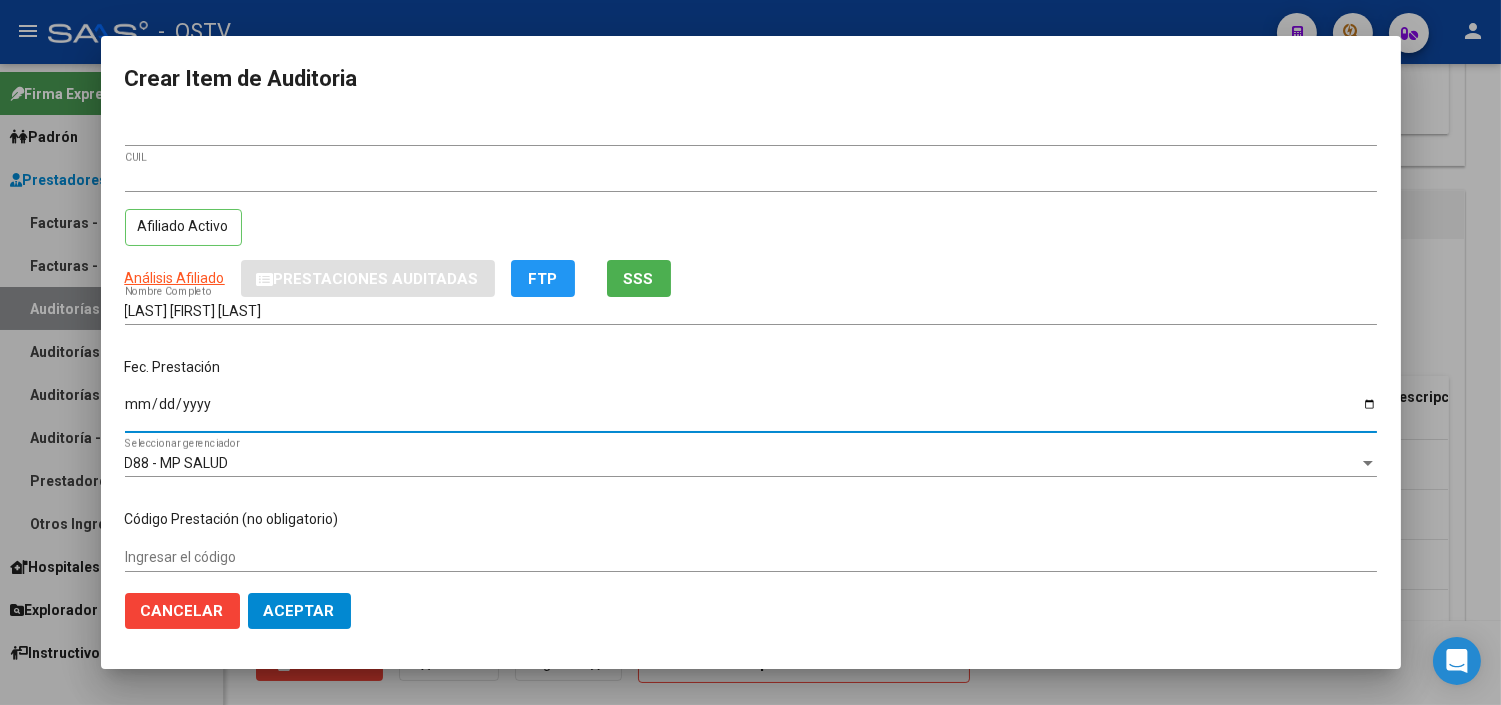 click on "Ingresar la fecha" at bounding box center [751, 411] 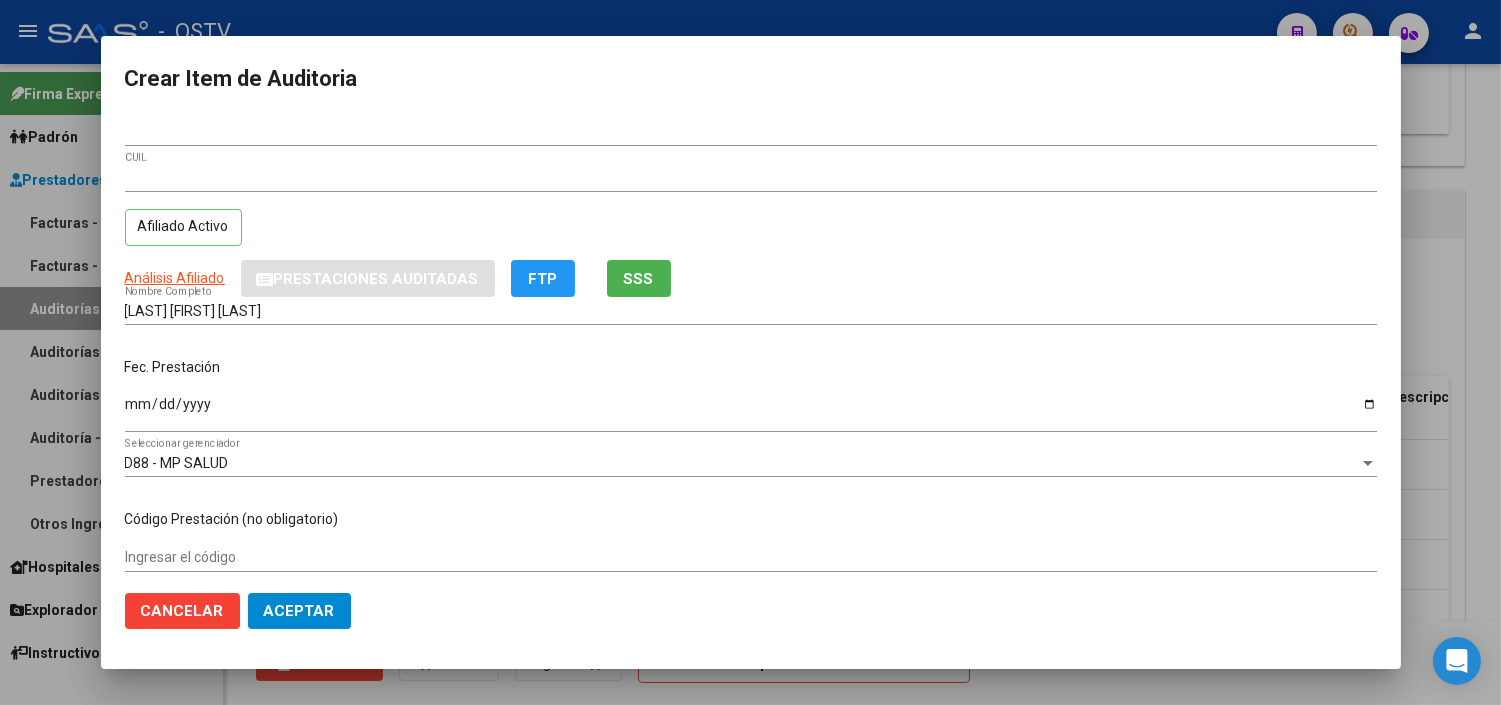 scroll, scrollTop: 304, scrollLeft: 0, axis: vertical 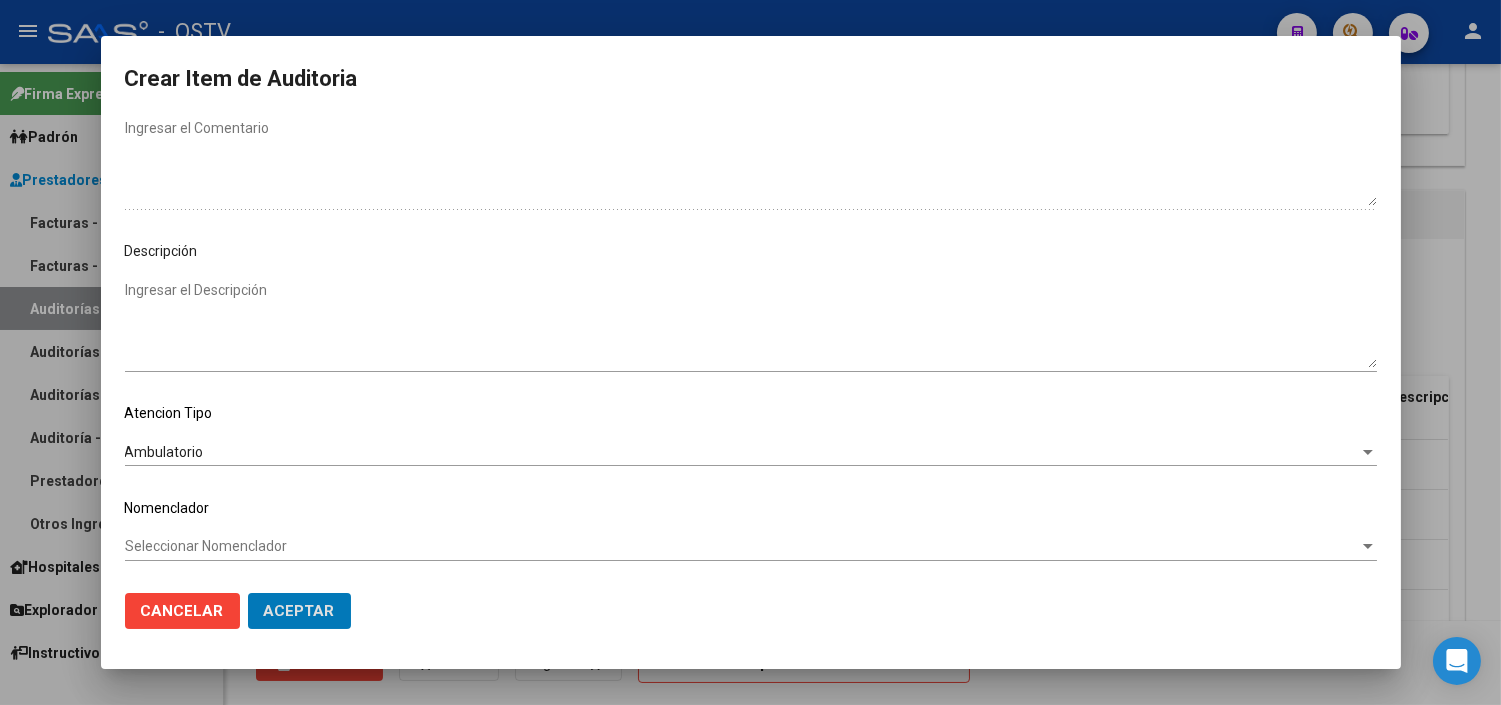 click on "Aceptar" 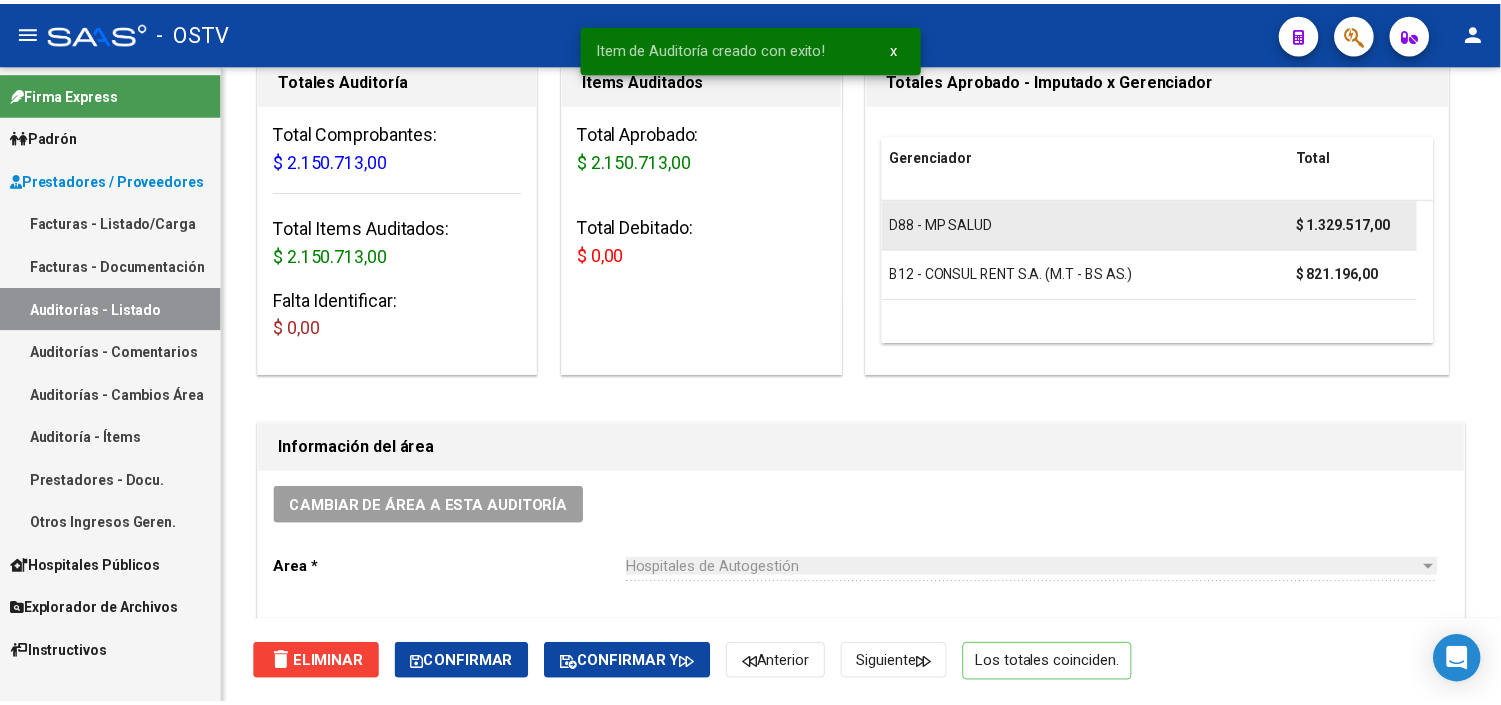 scroll, scrollTop: 0, scrollLeft: 0, axis: both 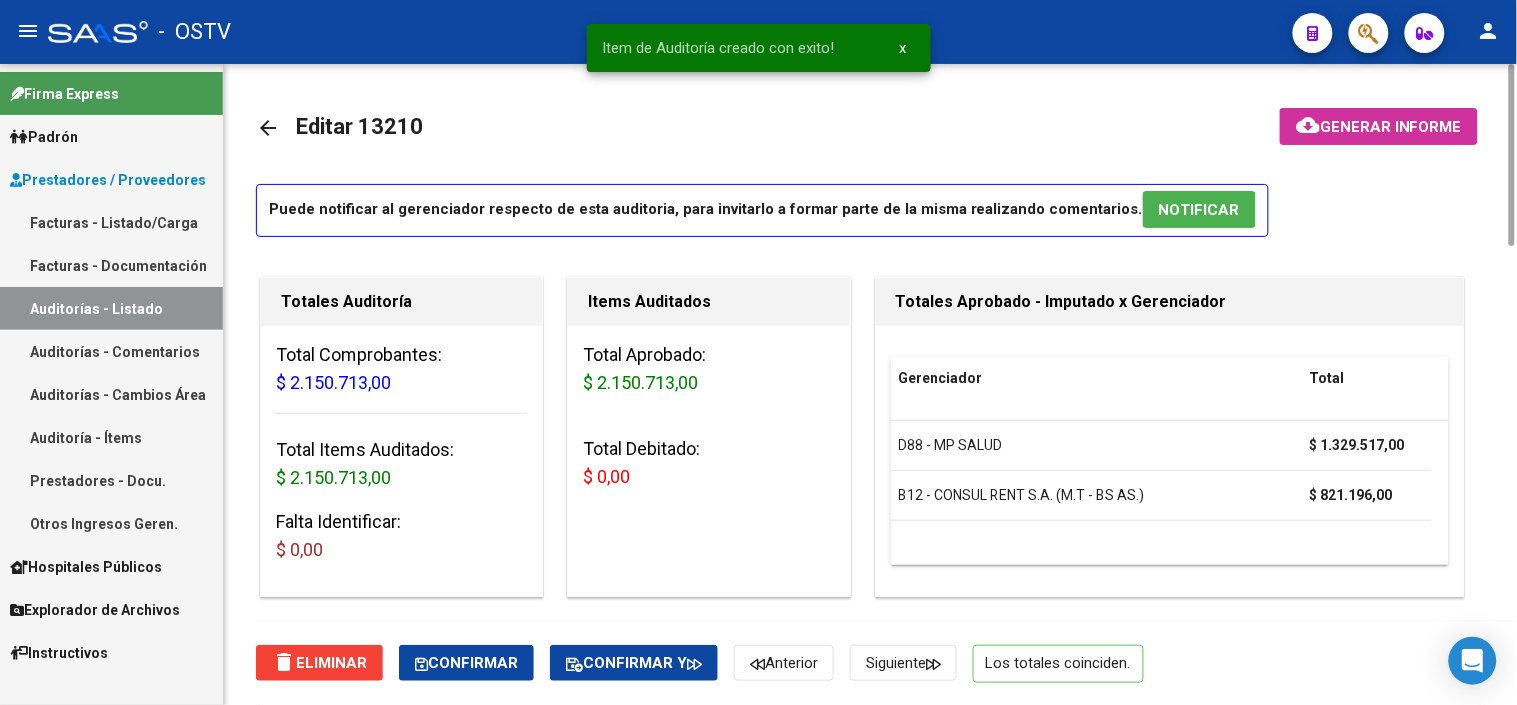 click on "NOTIFICAR" at bounding box center [1199, 210] 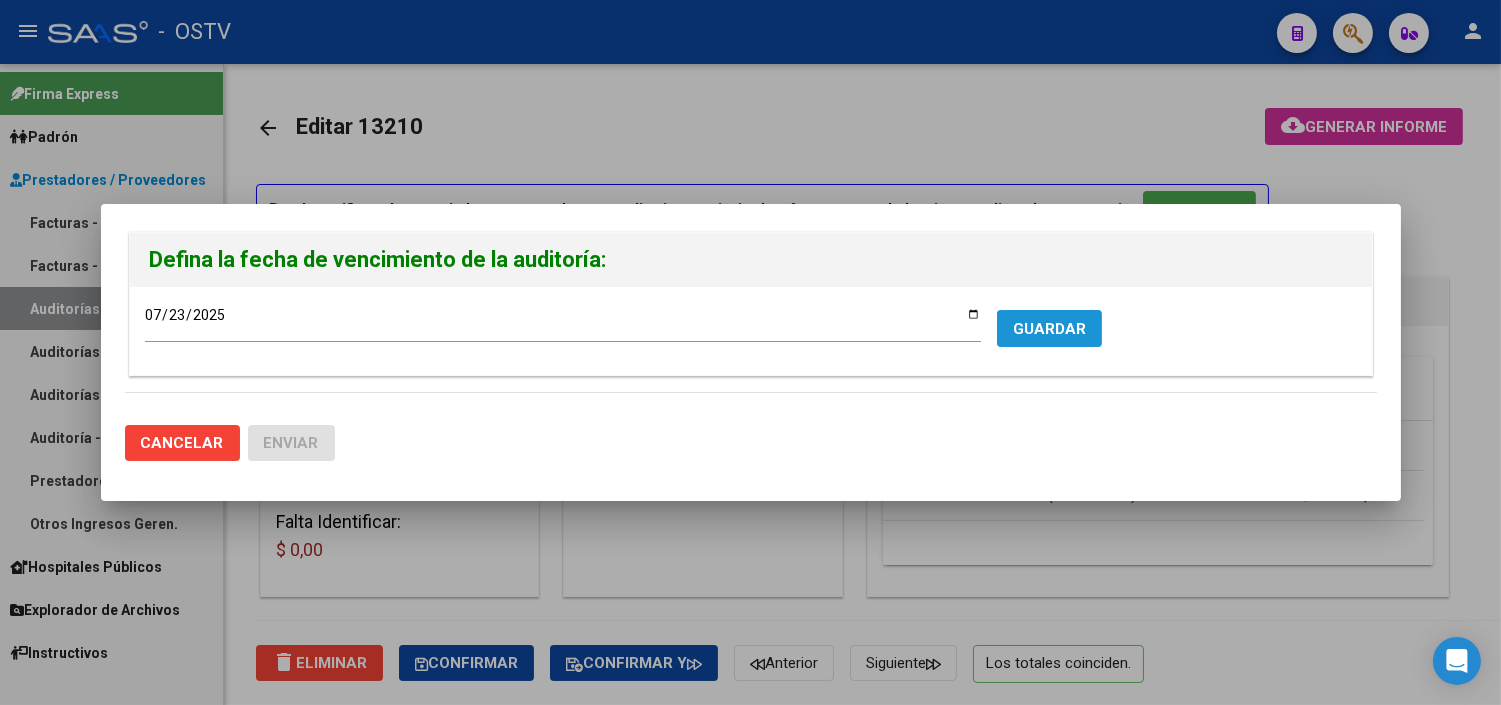click on "GUARDAR" at bounding box center (1049, 329) 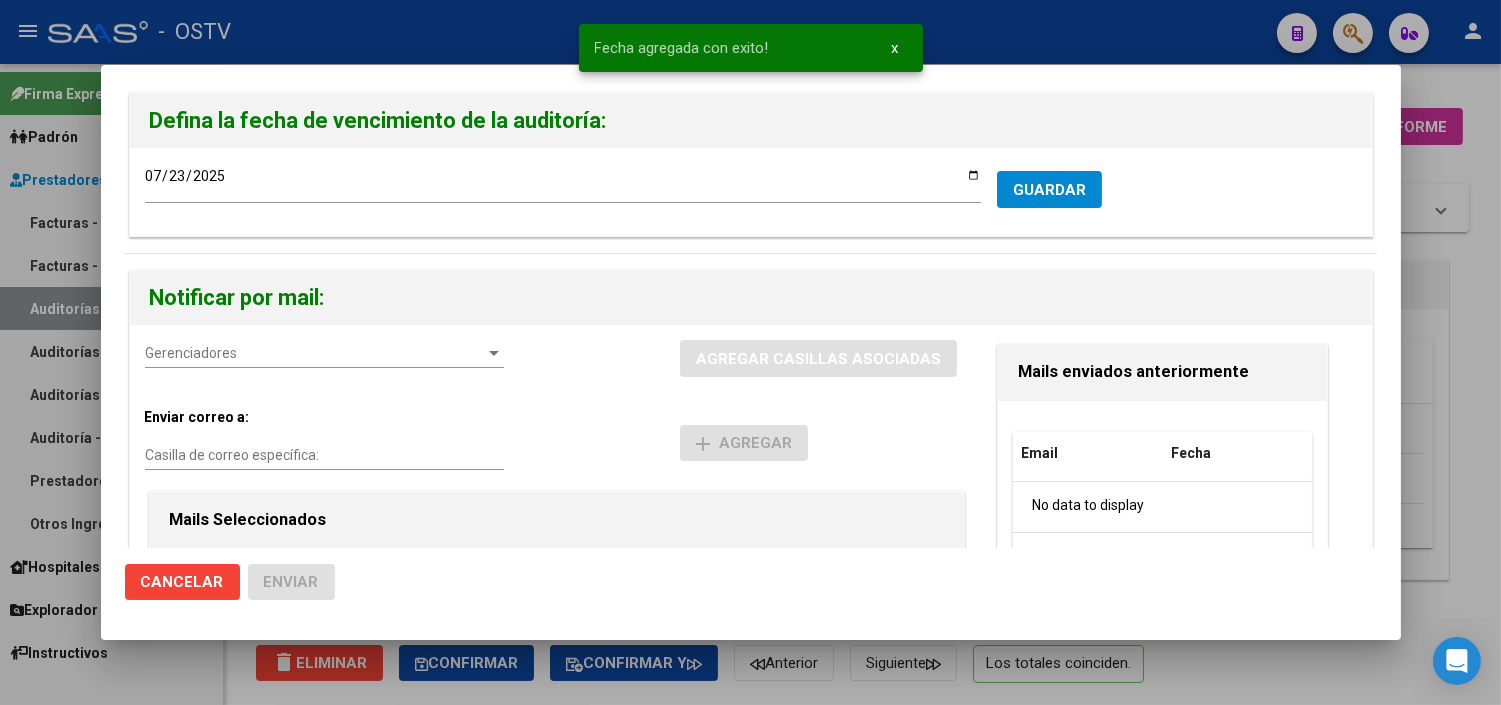 click on "Gerenciadores" at bounding box center [315, 353] 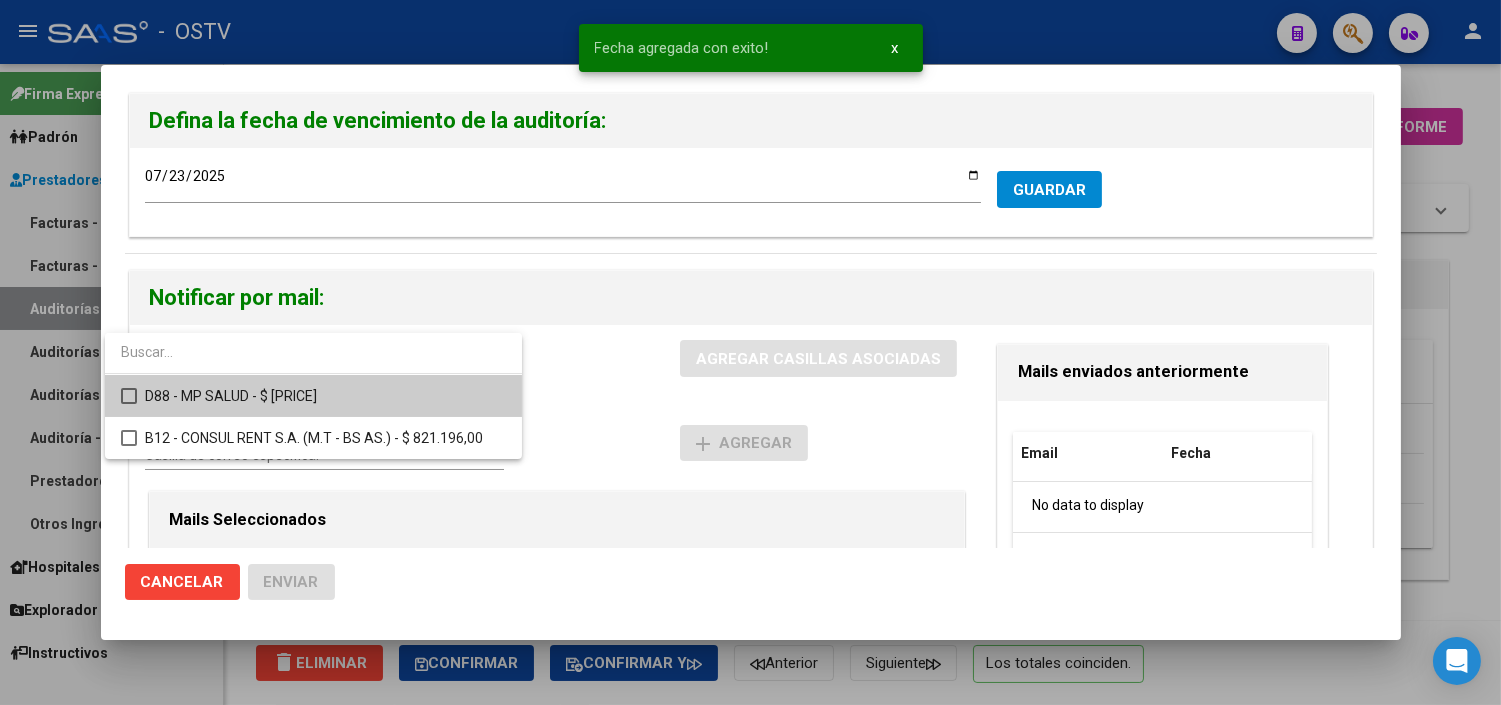 click on "D88 - MP SALUD - $ [PRICE]" at bounding box center [325, 396] 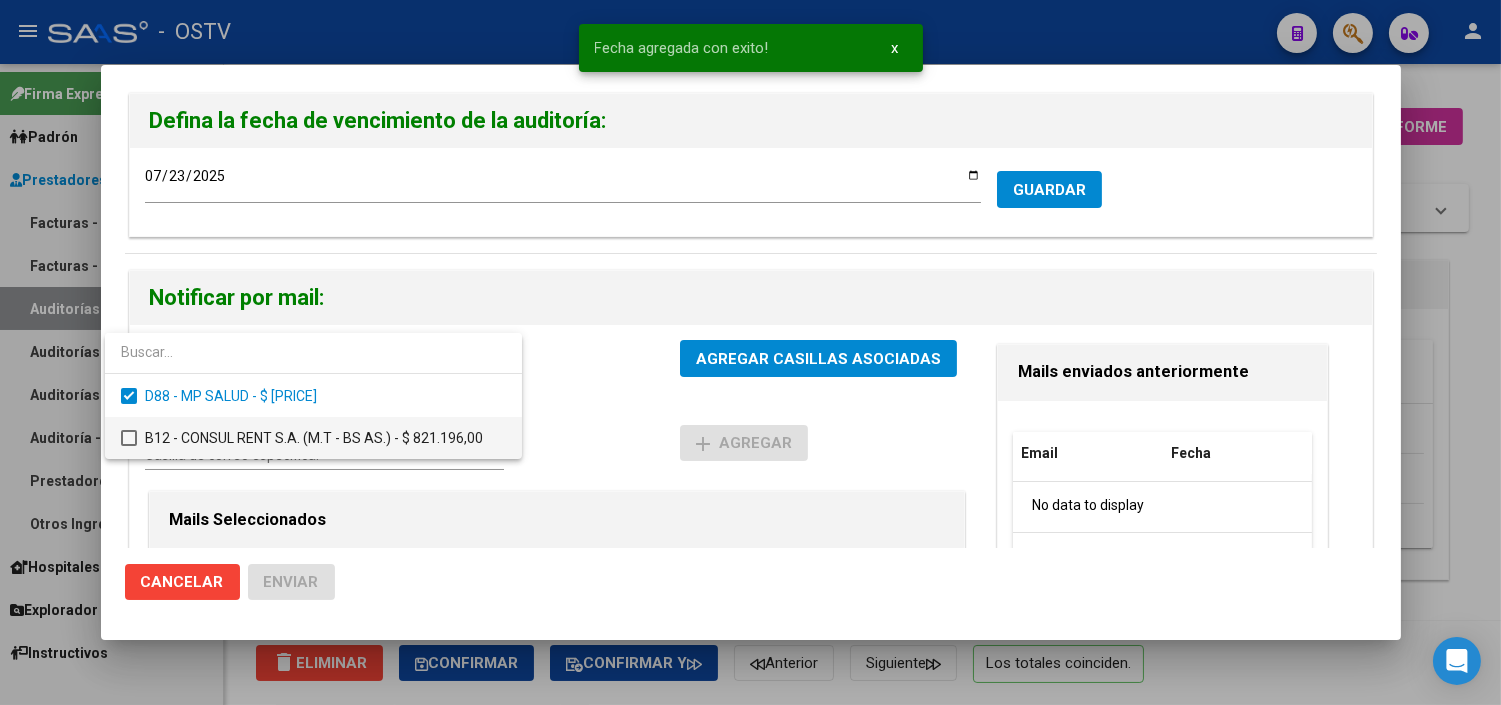click on "B12 - CONSUL RENT S.A. (M.T - BS  AS.) - $ 821.196,00" at bounding box center (325, 438) 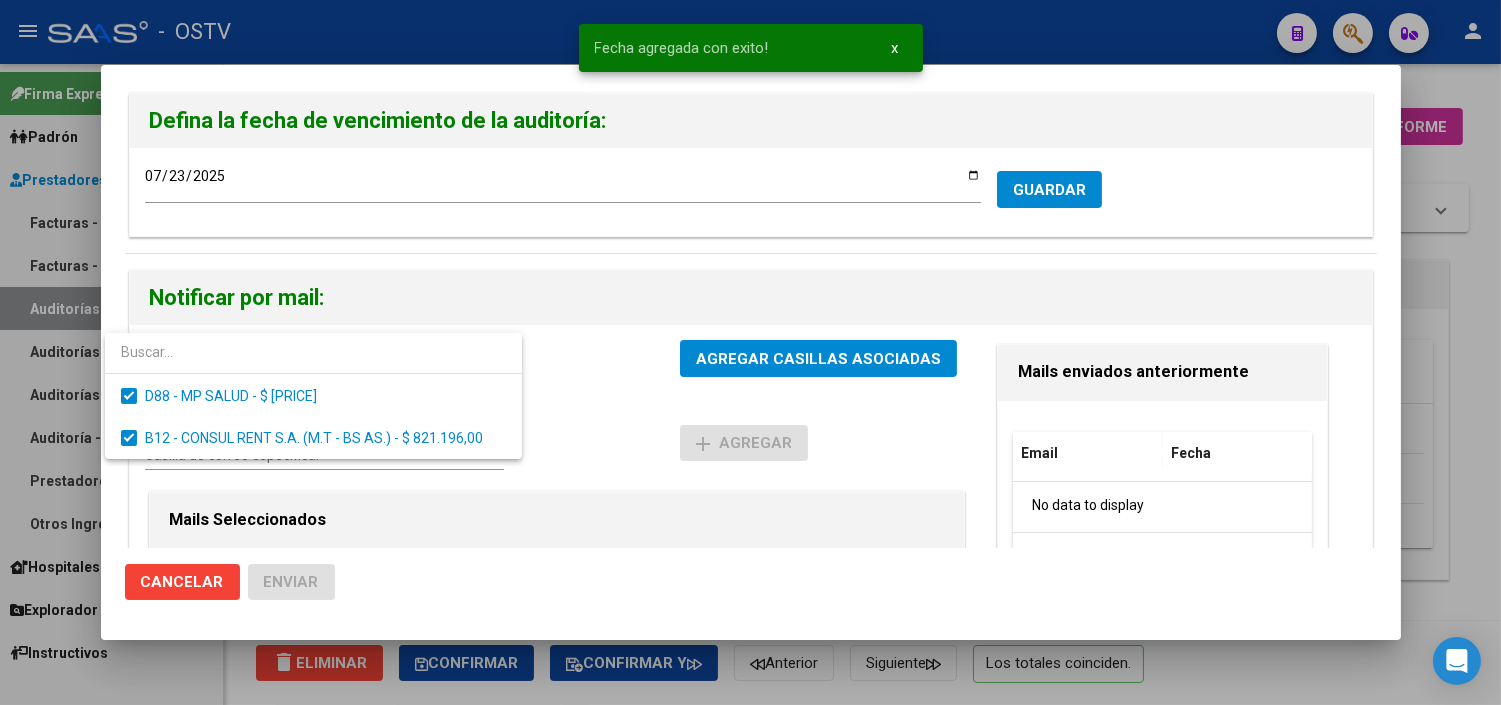 click at bounding box center (750, 352) 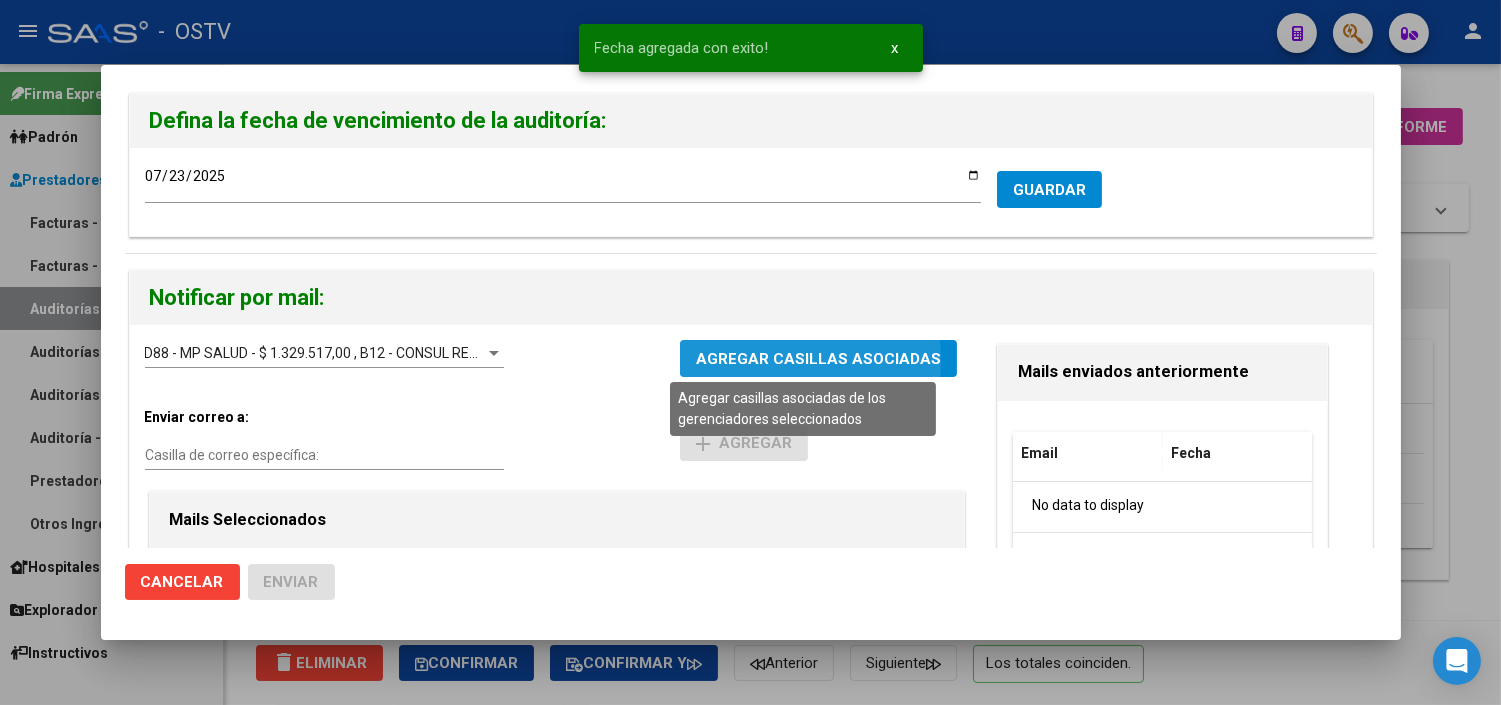 click on "AGREGAR CASILLAS ASOCIADAS" at bounding box center (818, 359) 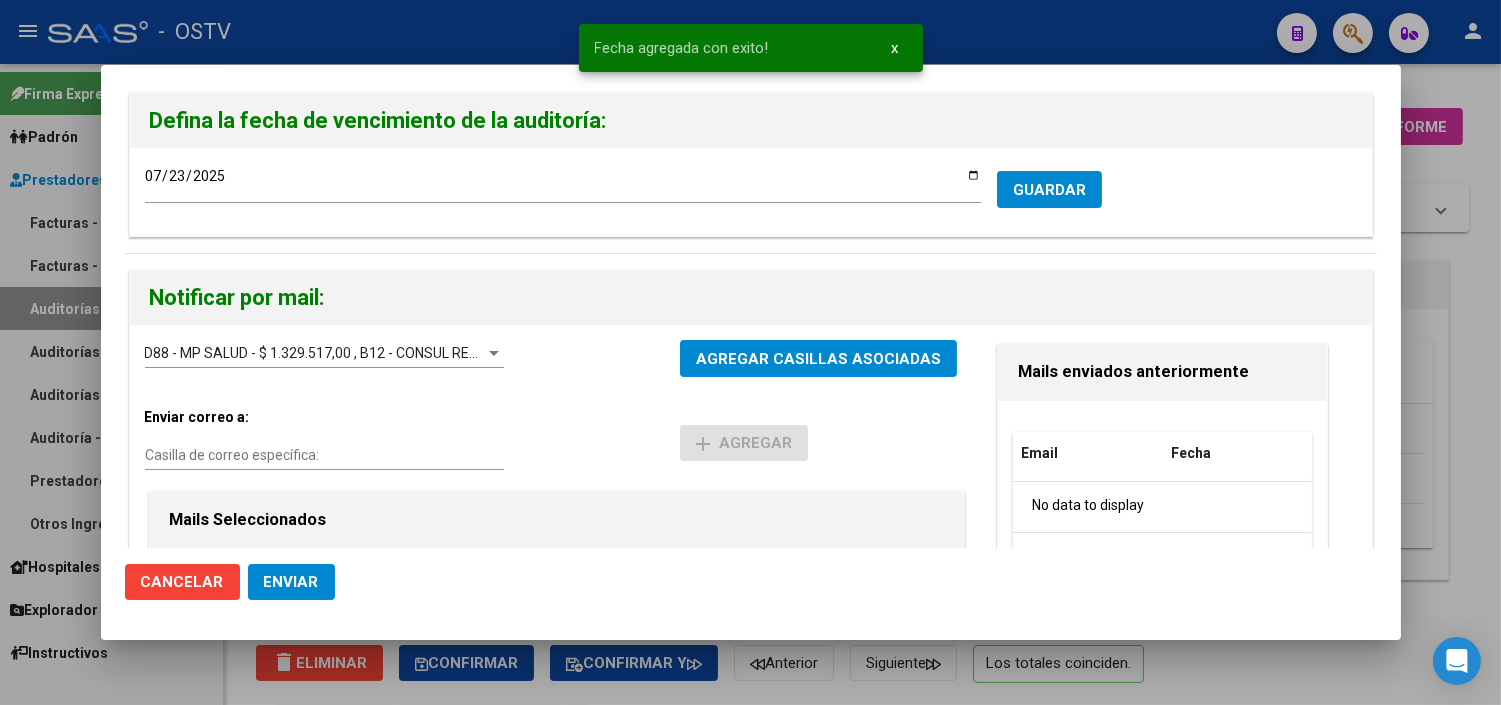 click on "Enviar" 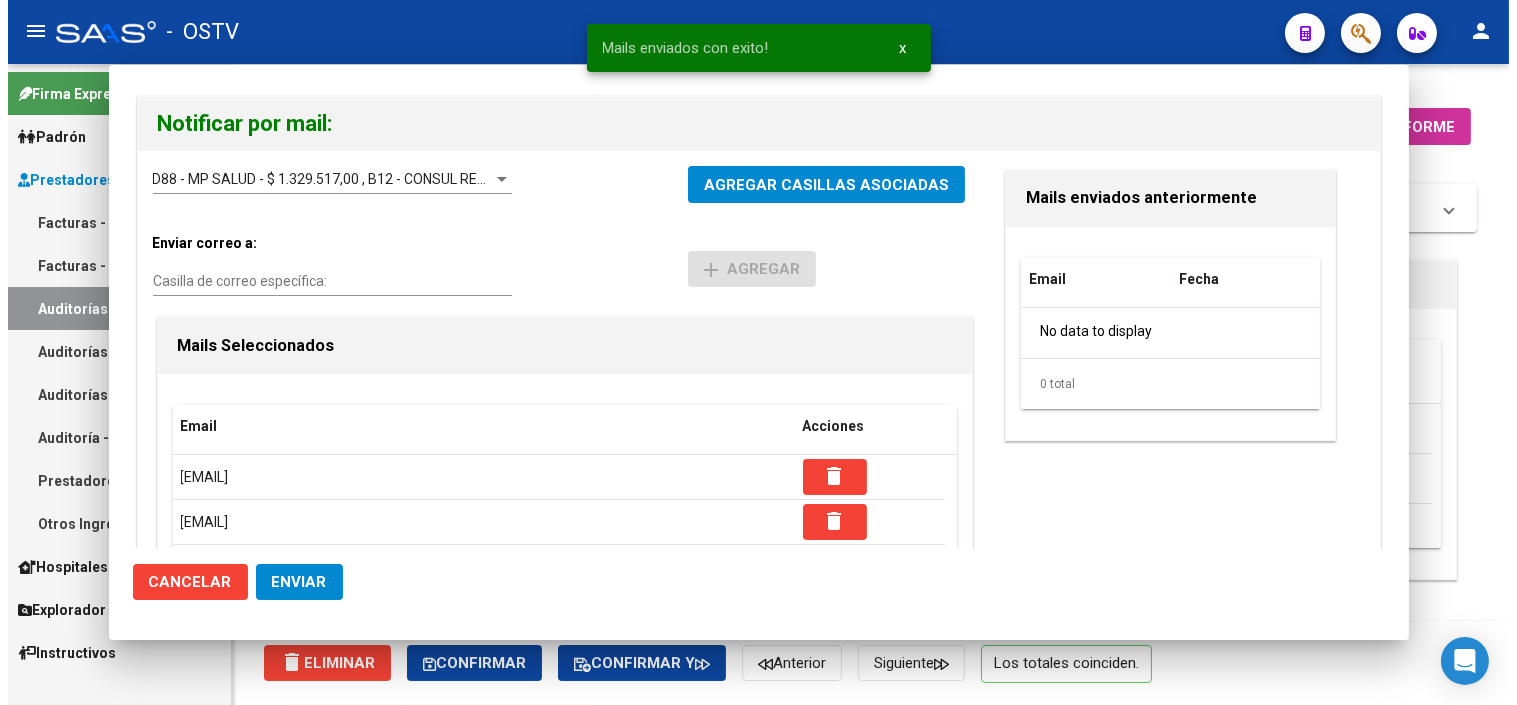 scroll, scrollTop: 0, scrollLeft: 0, axis: both 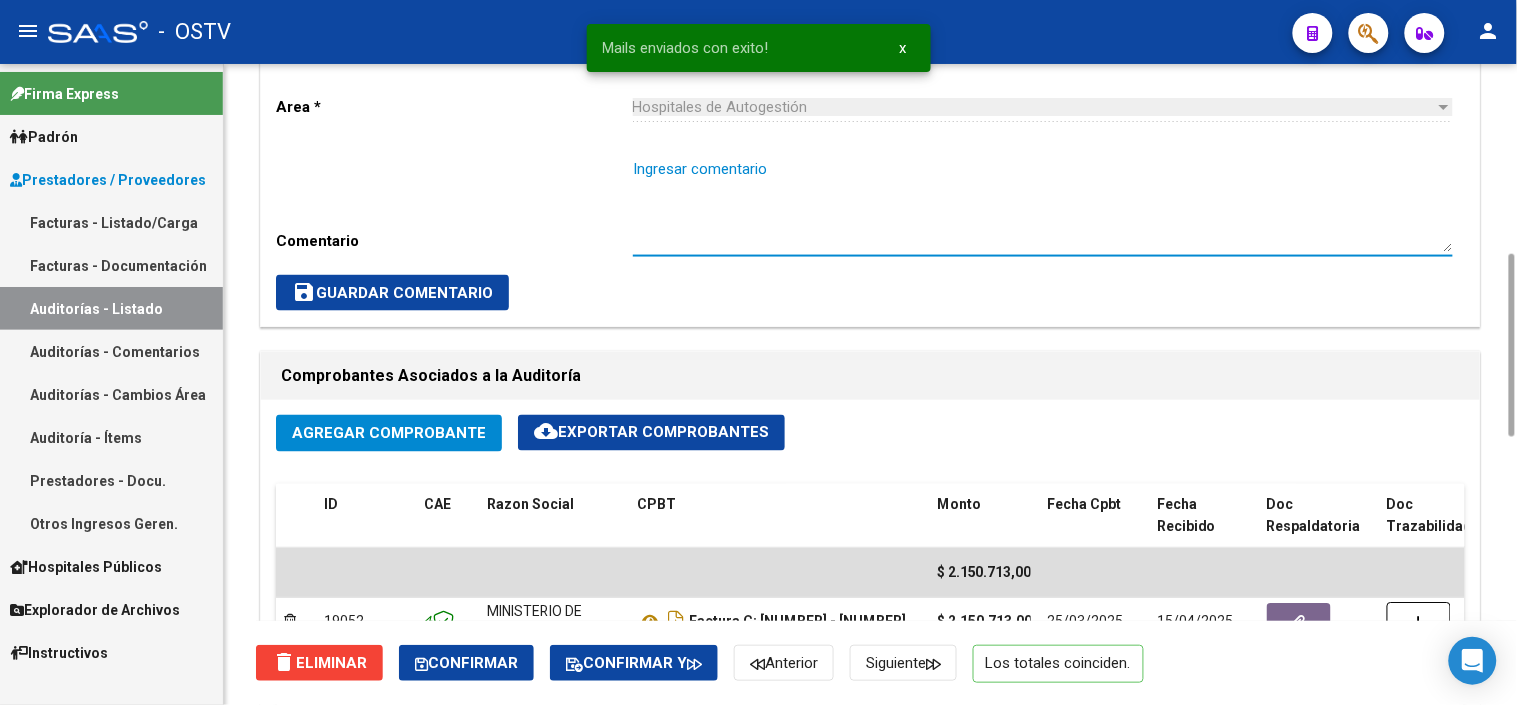 click on "Ingresar comentario" at bounding box center (1043, 205) 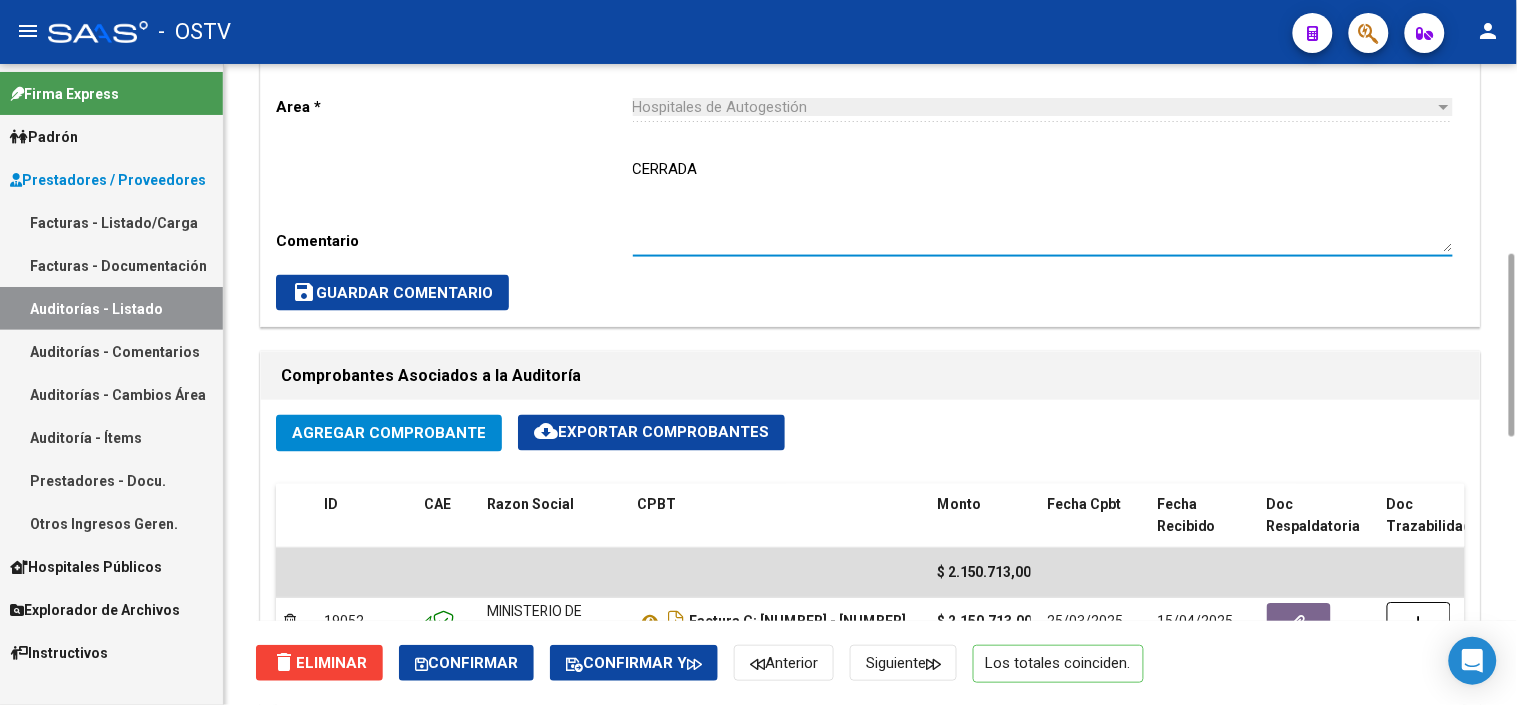 click on "save  Guardar Comentario" 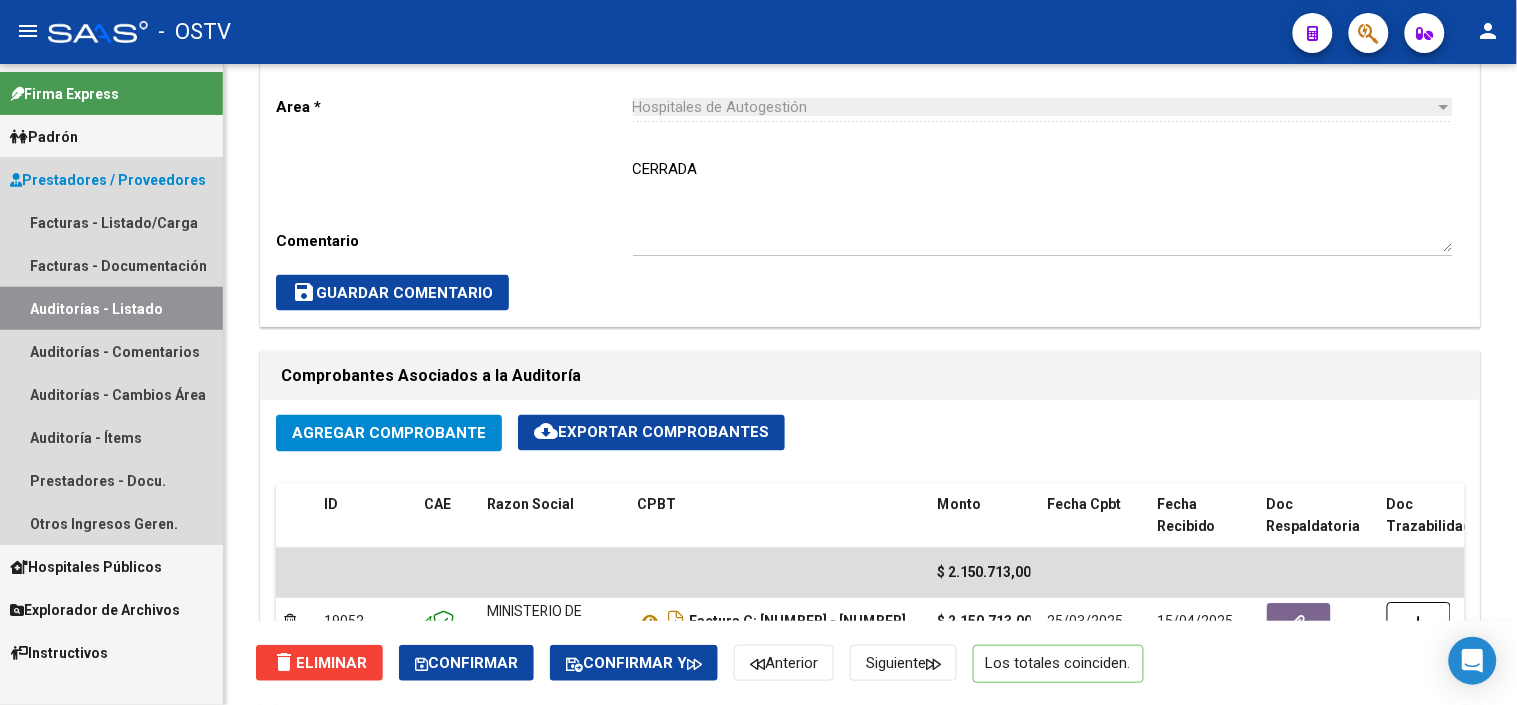 click on "Auditorías - Listado" at bounding box center (111, 308) 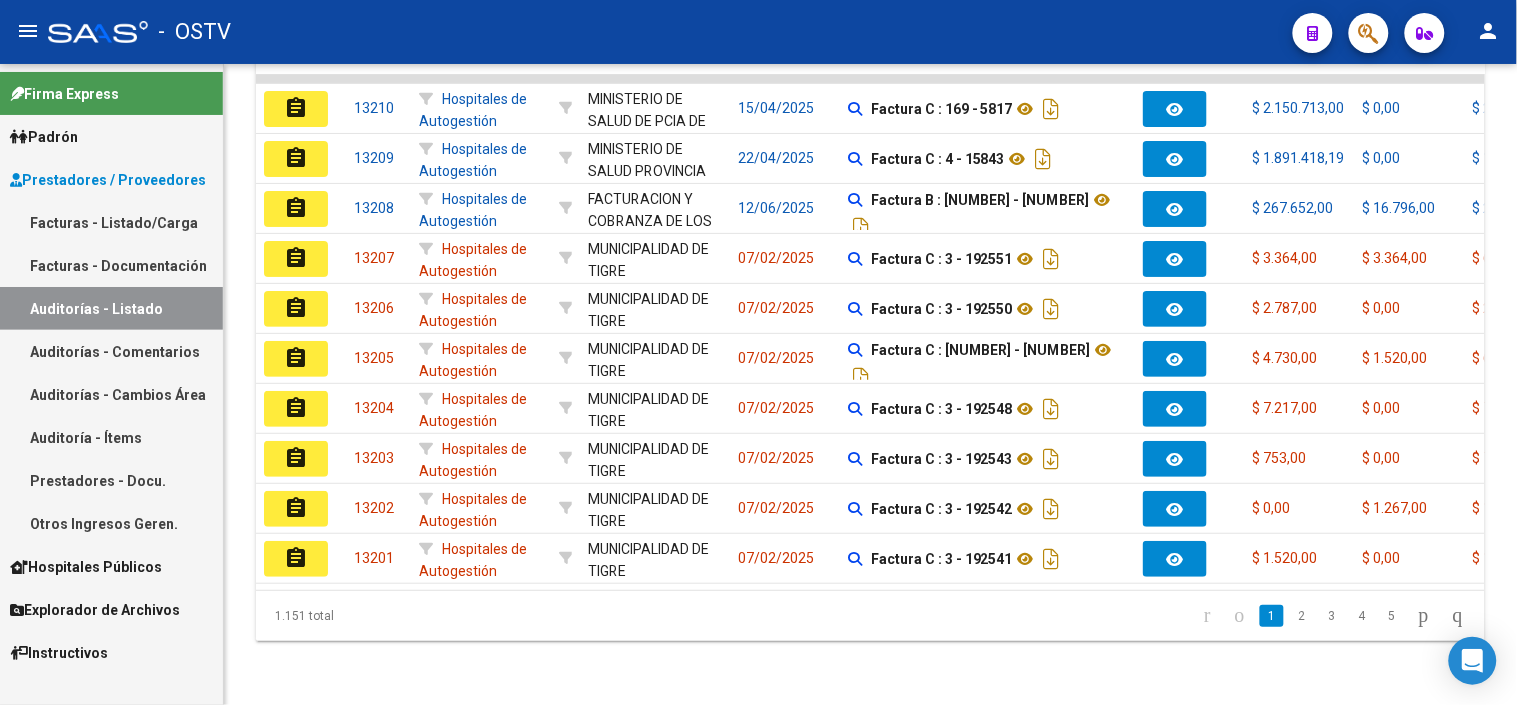 scroll, scrollTop: 0, scrollLeft: 0, axis: both 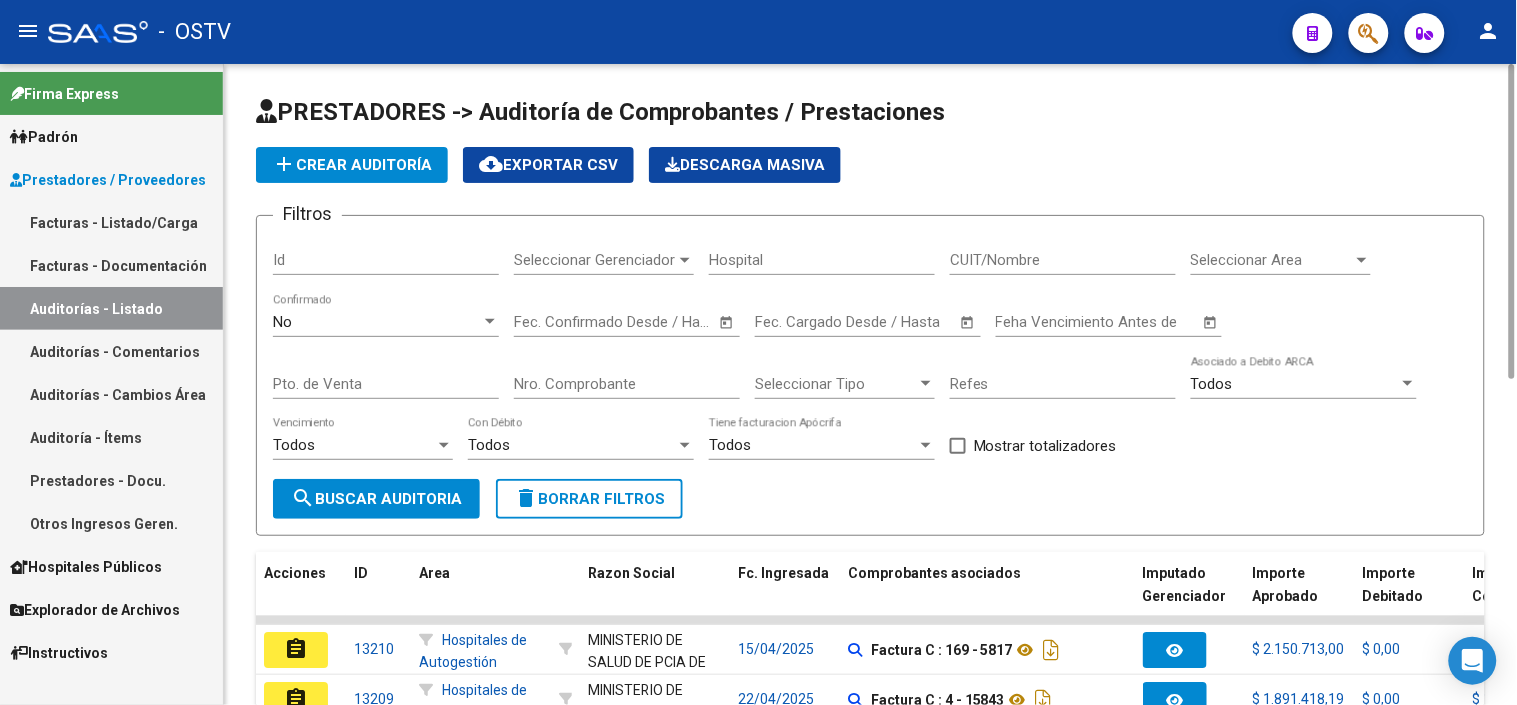click on "add  Crear Auditoría" 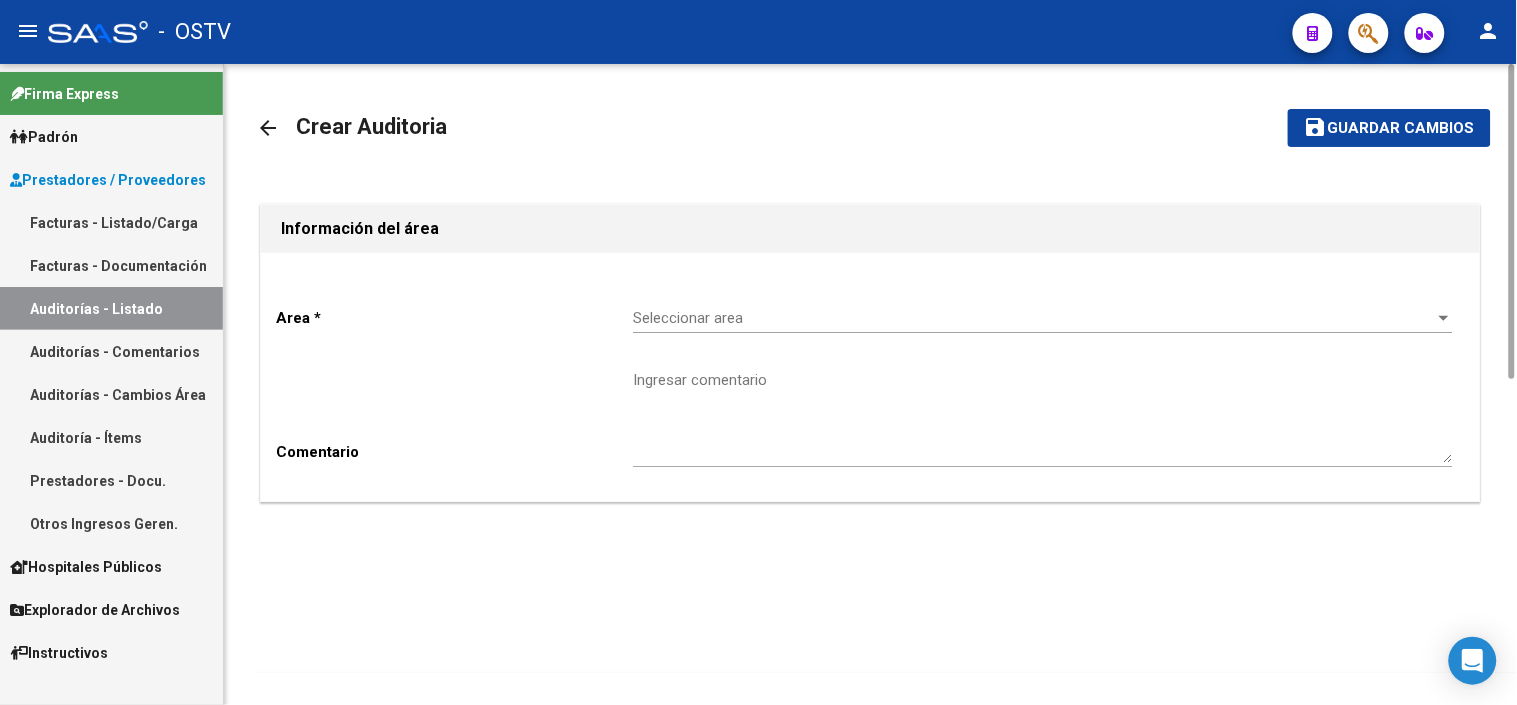 click on "Seleccionar area" at bounding box center (1034, 318) 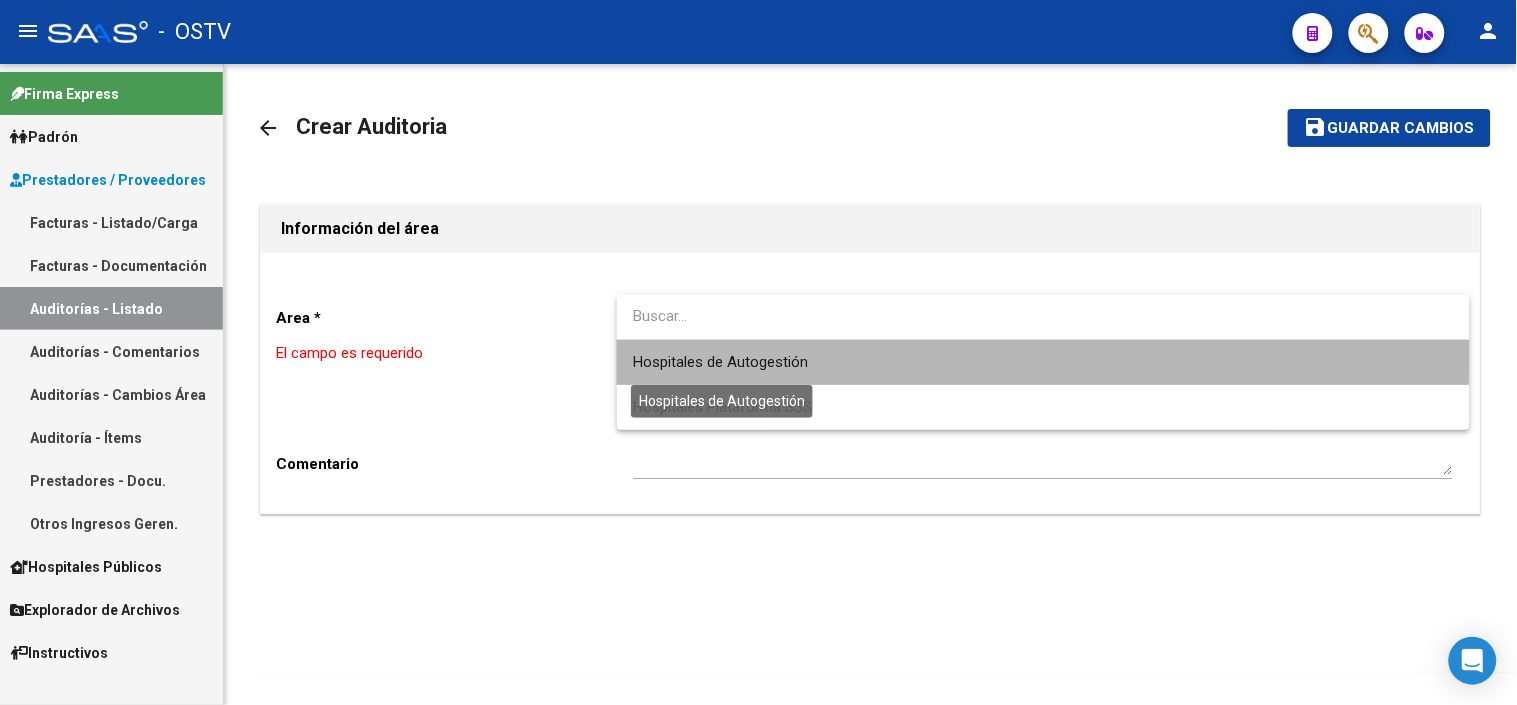 click on "Hospitales de Autogestión" at bounding box center [720, 362] 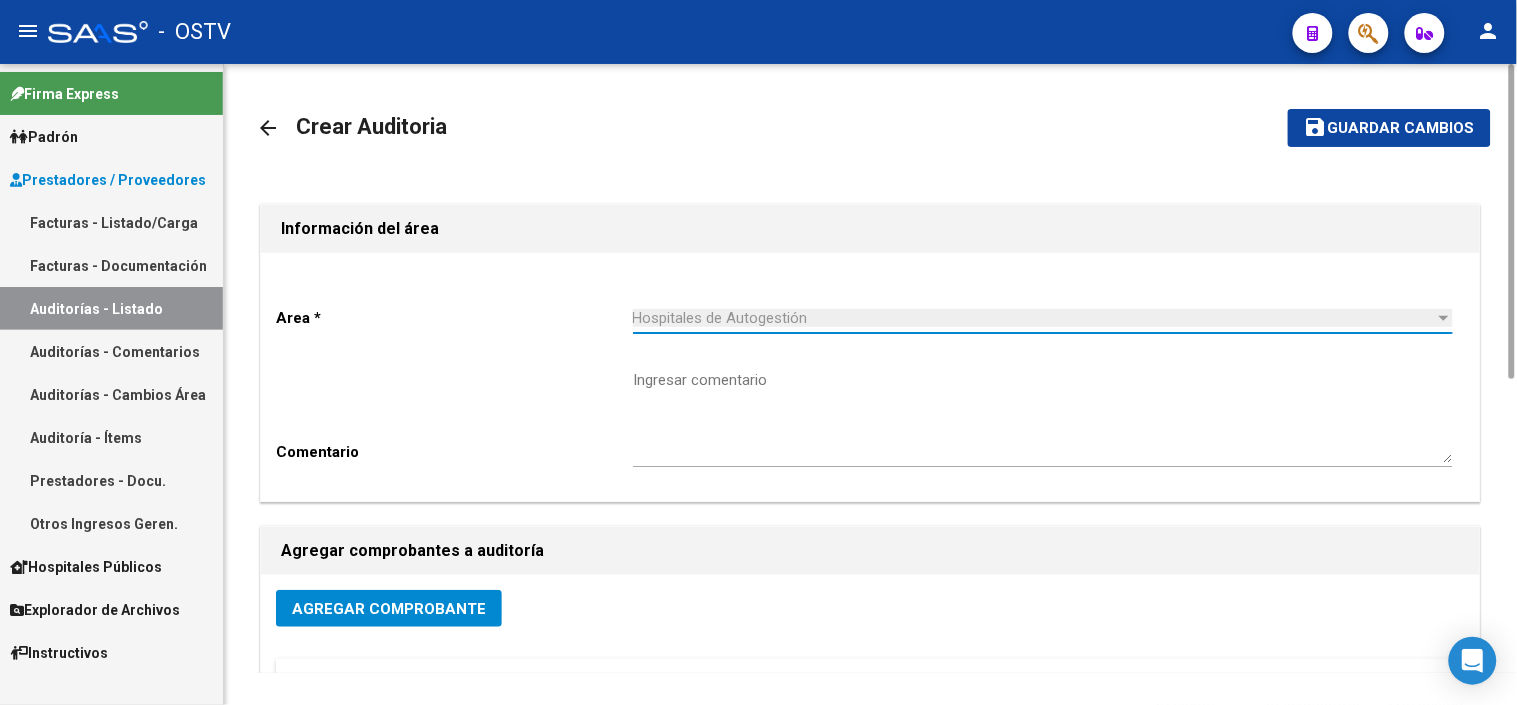 scroll, scrollTop: 428, scrollLeft: 0, axis: vertical 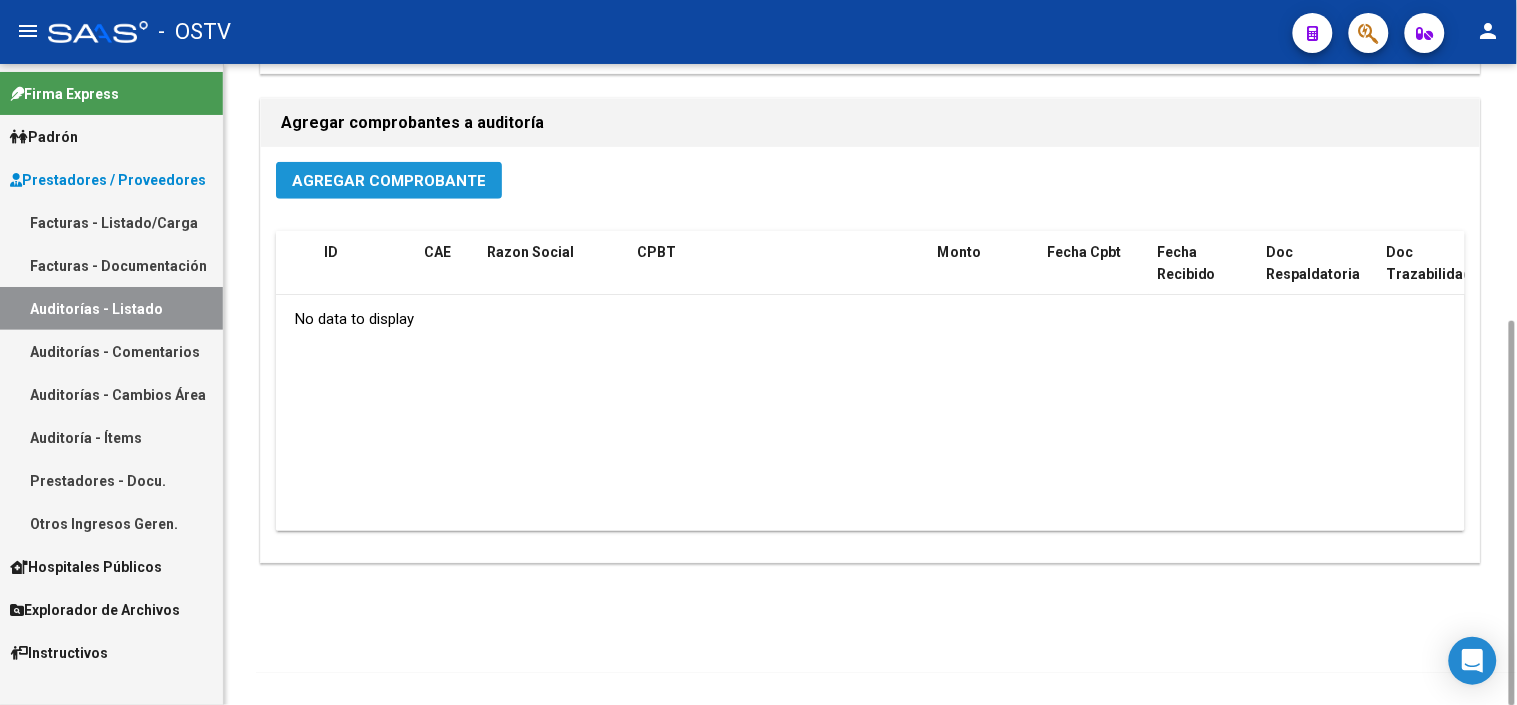 click on "Agregar Comprobante" 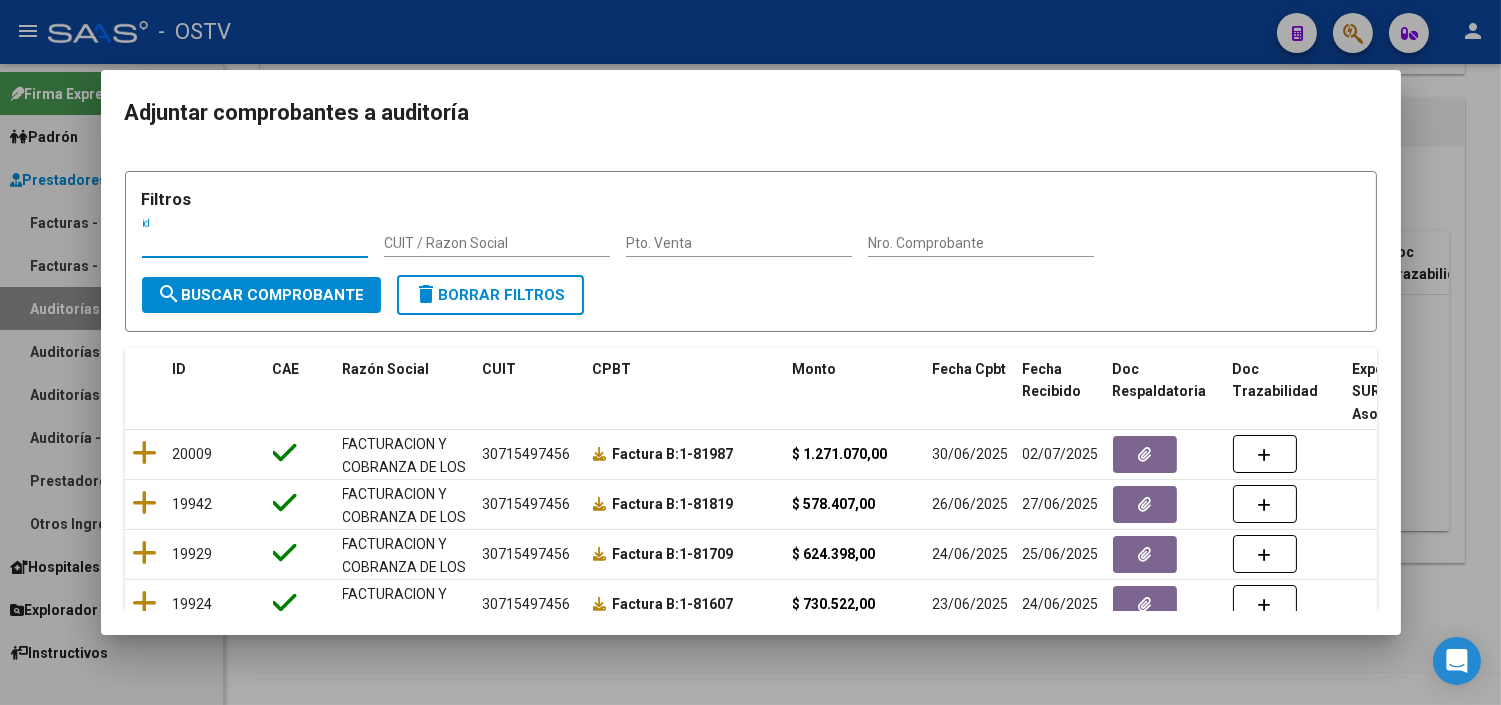 click on "Nro. Comprobante" at bounding box center (981, 243) 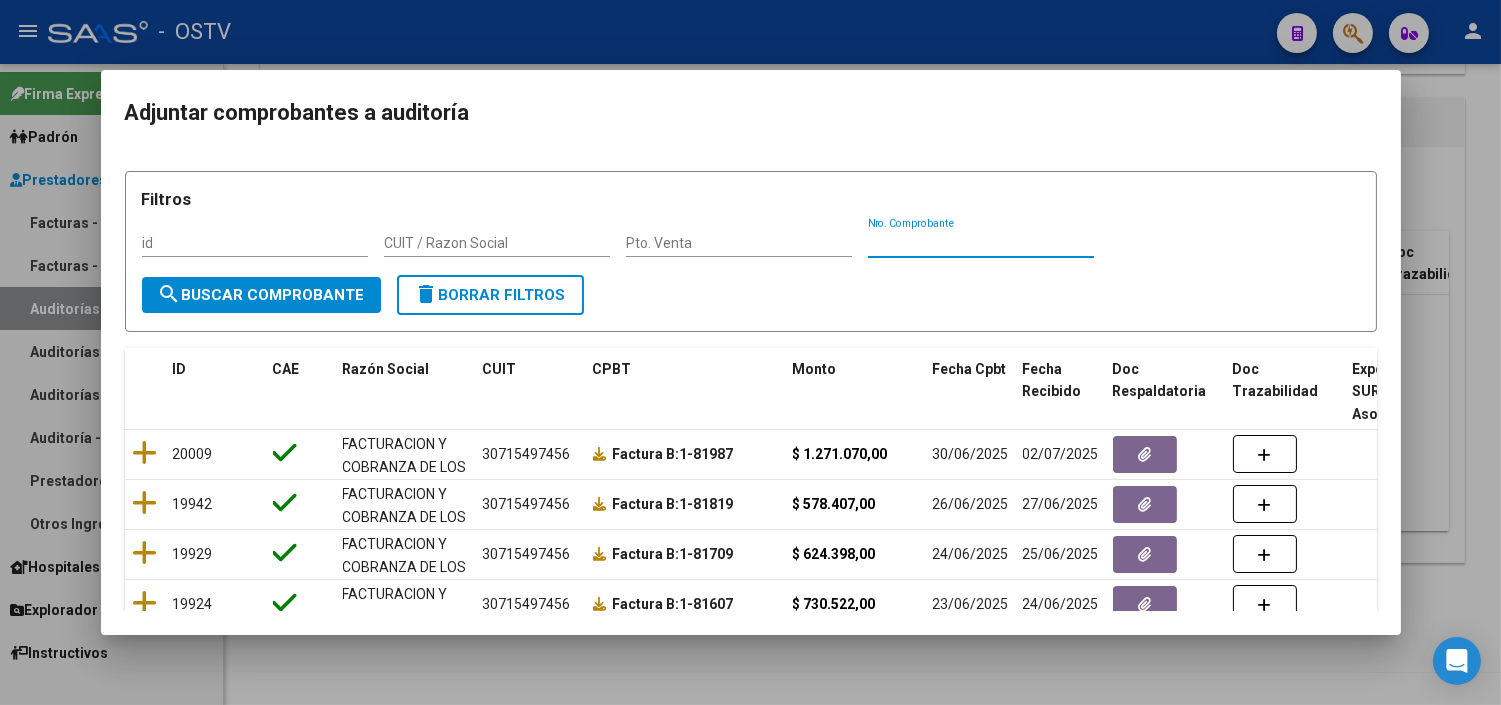 paste on "[NUMBER]" 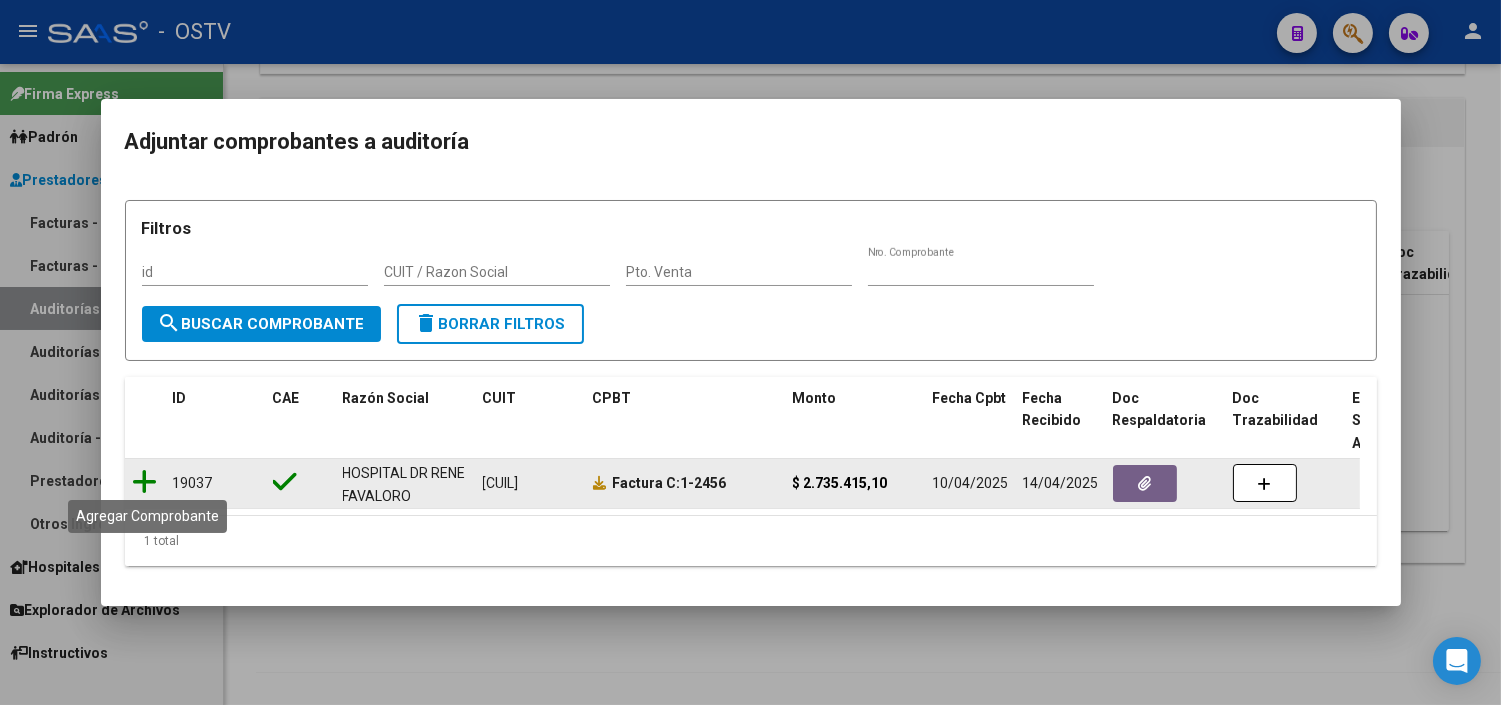 click 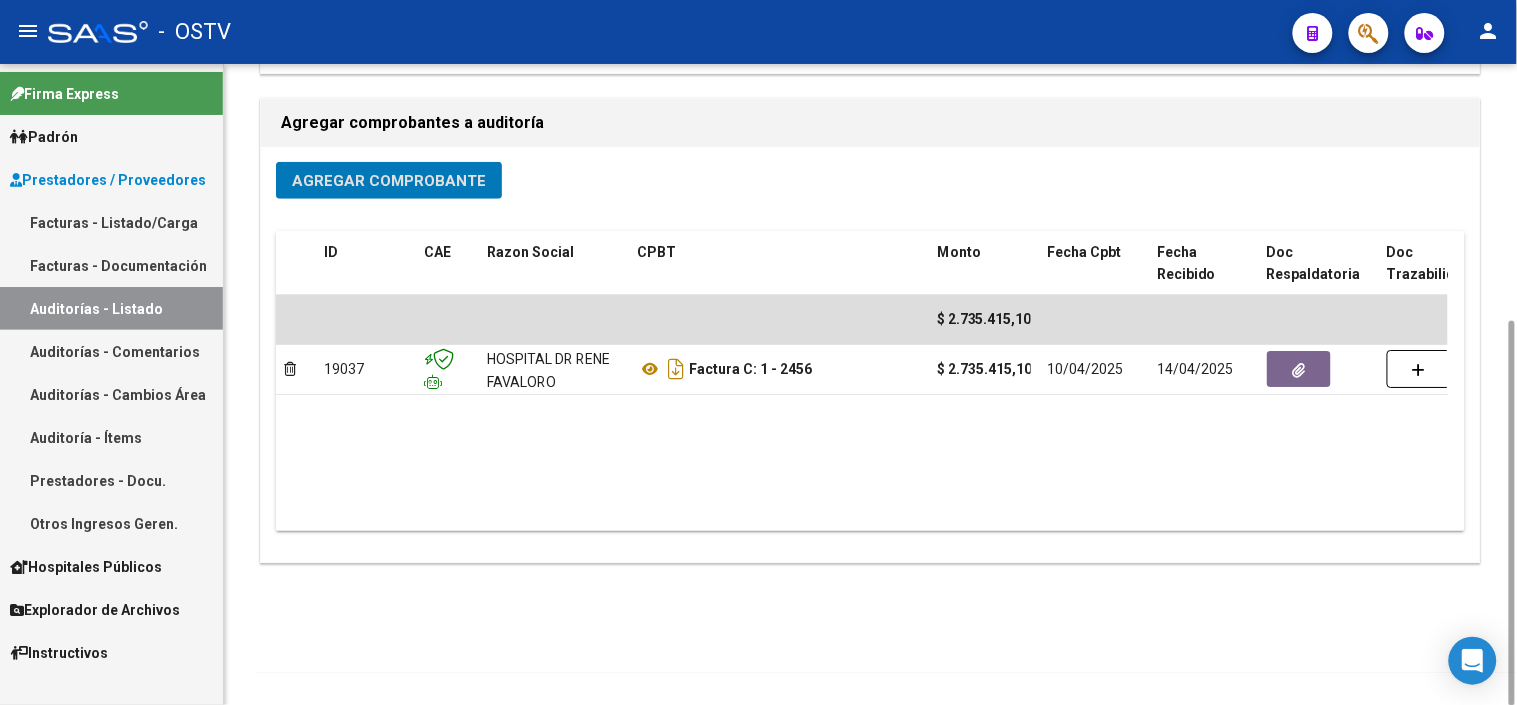 scroll, scrollTop: 0, scrollLeft: 0, axis: both 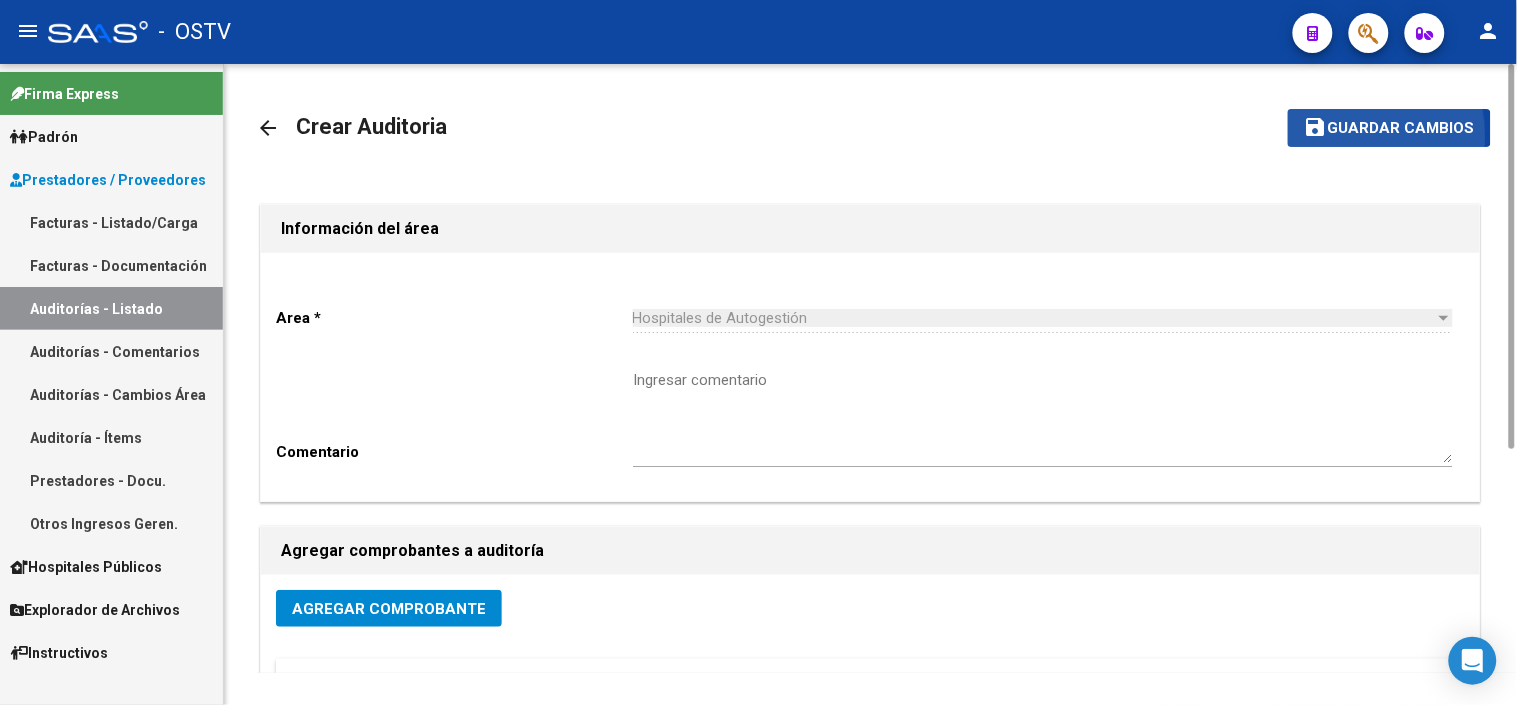 click on "save Guardar cambios" 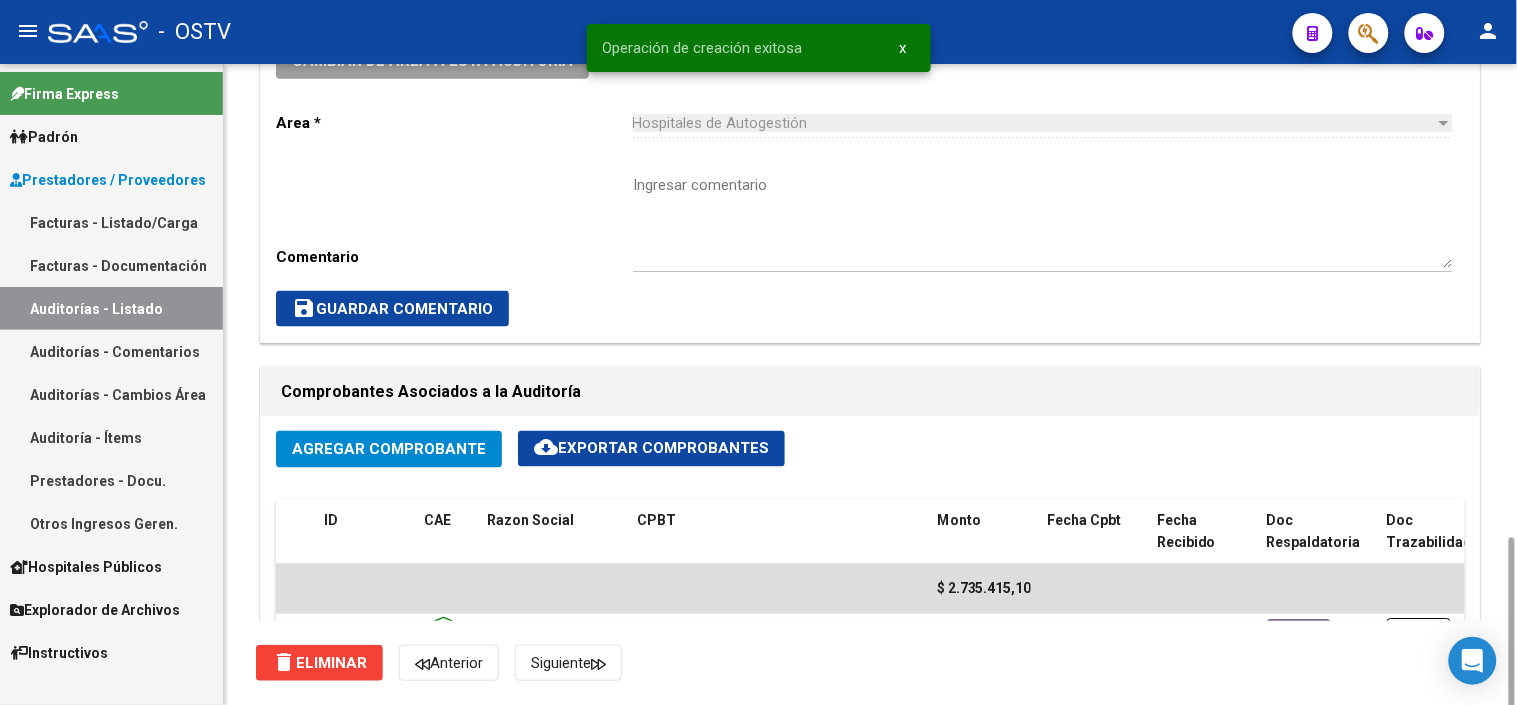 scroll, scrollTop: 888, scrollLeft: 0, axis: vertical 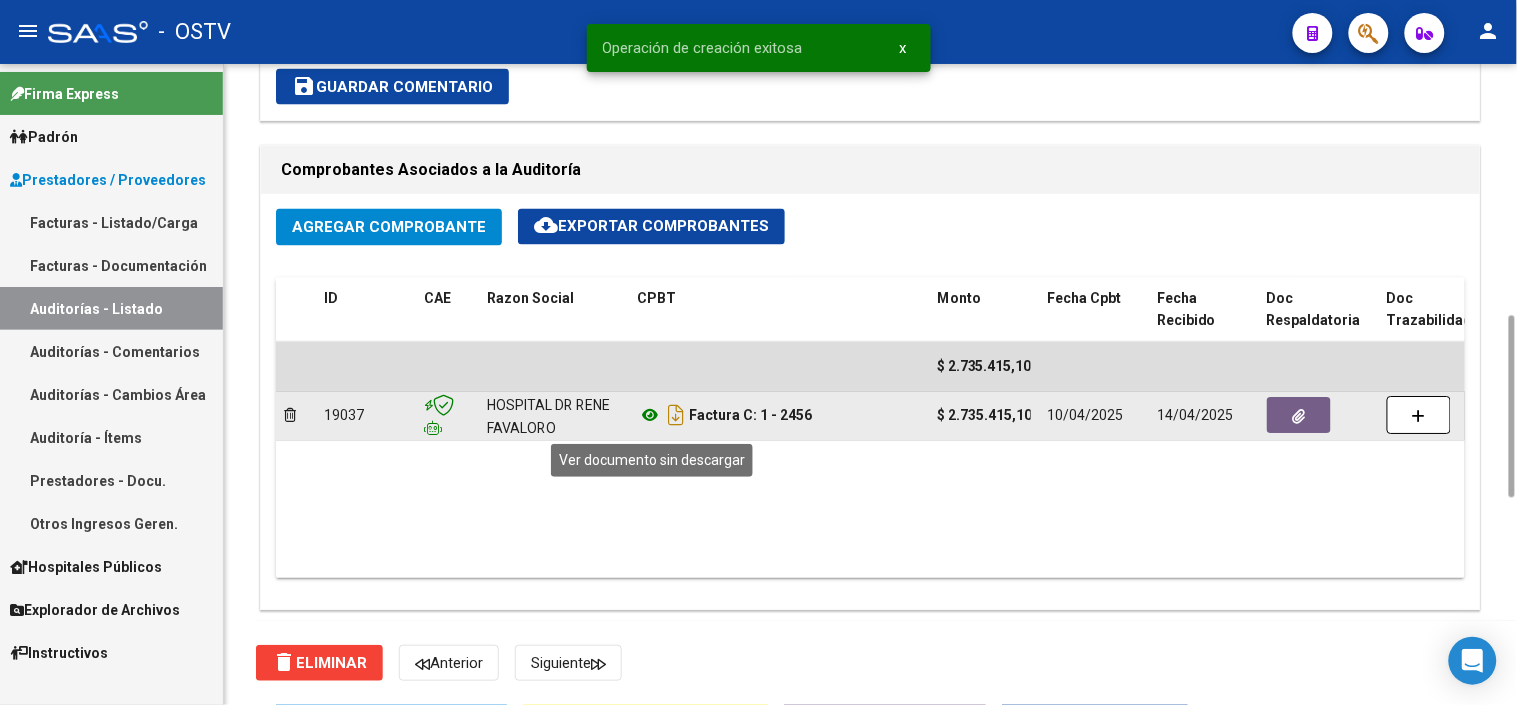 click 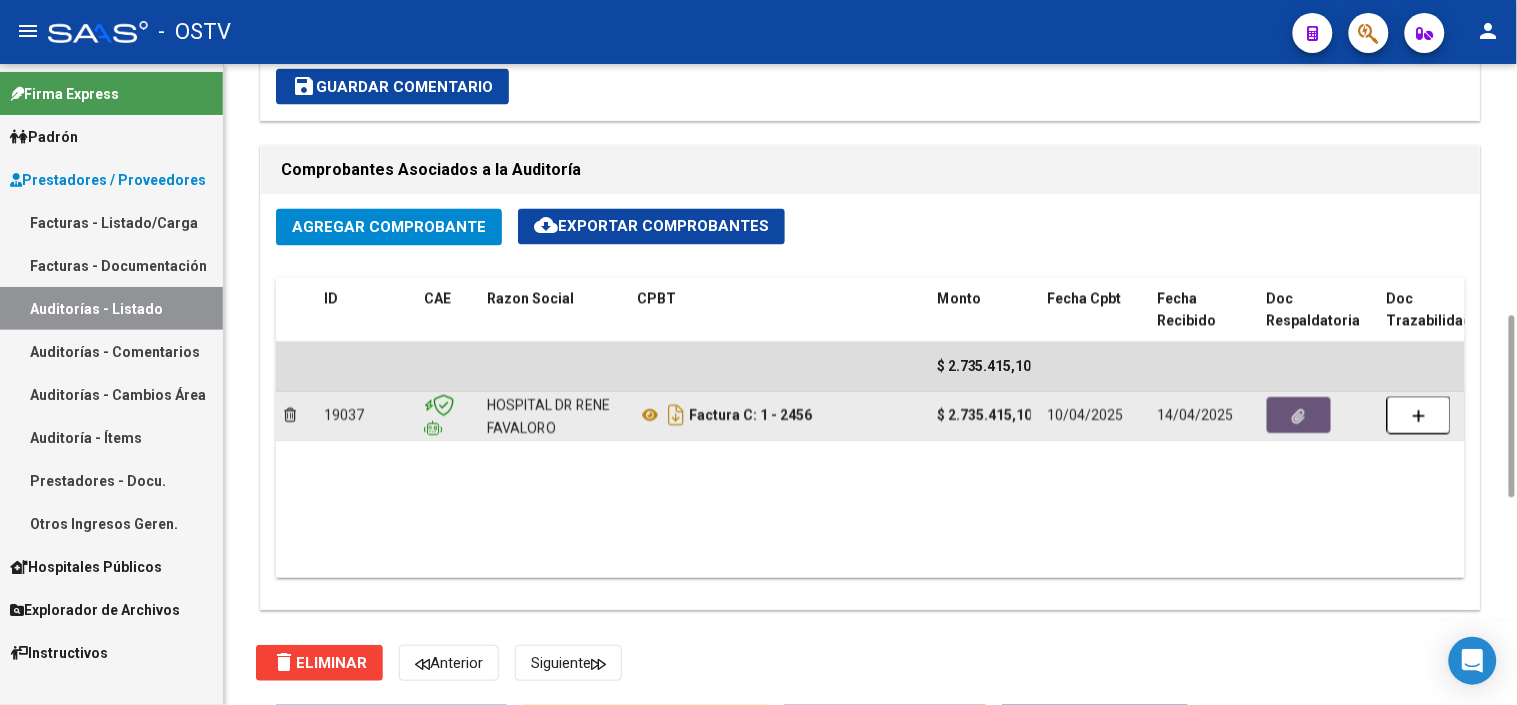 click 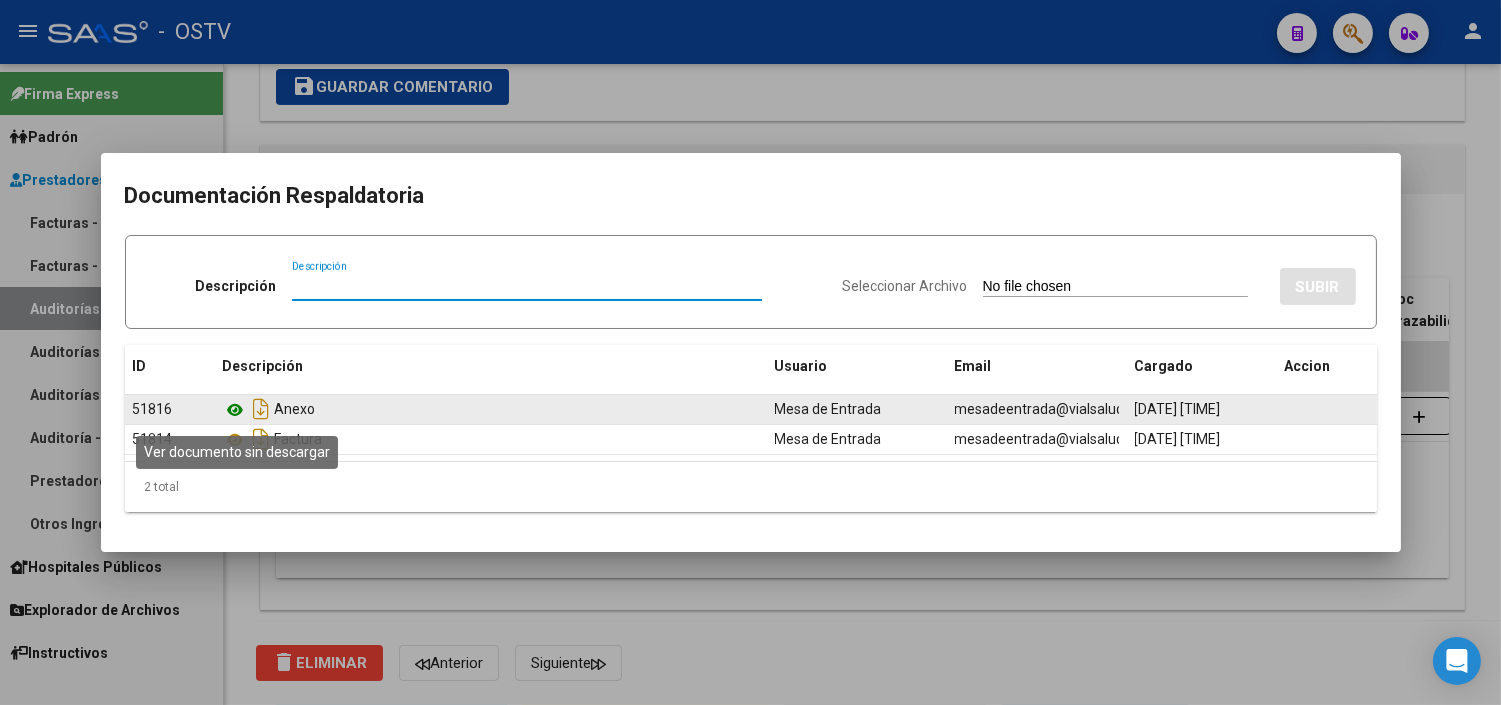 click 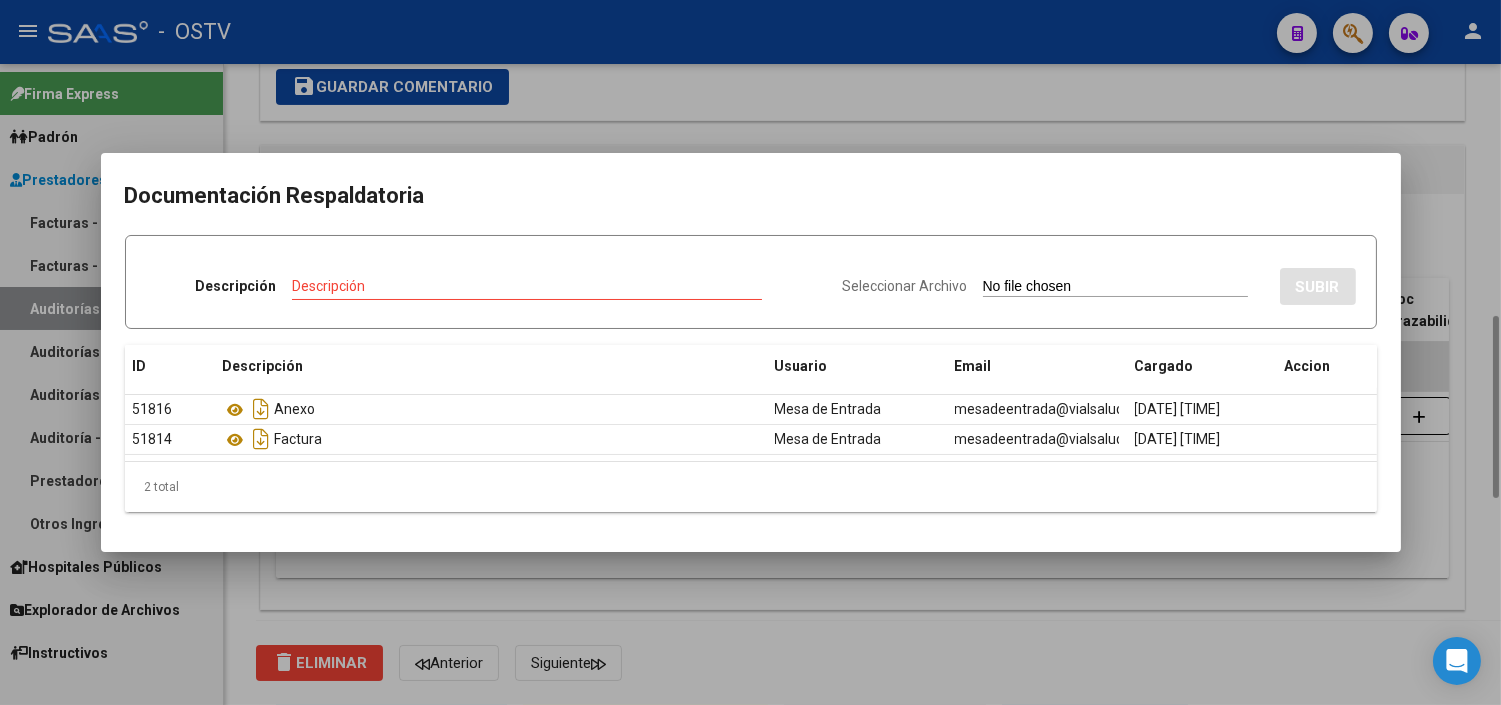 drag, startPoint x: 402, startPoint y: 604, endPoint x: 361, endPoint y: 528, distance: 86.35392 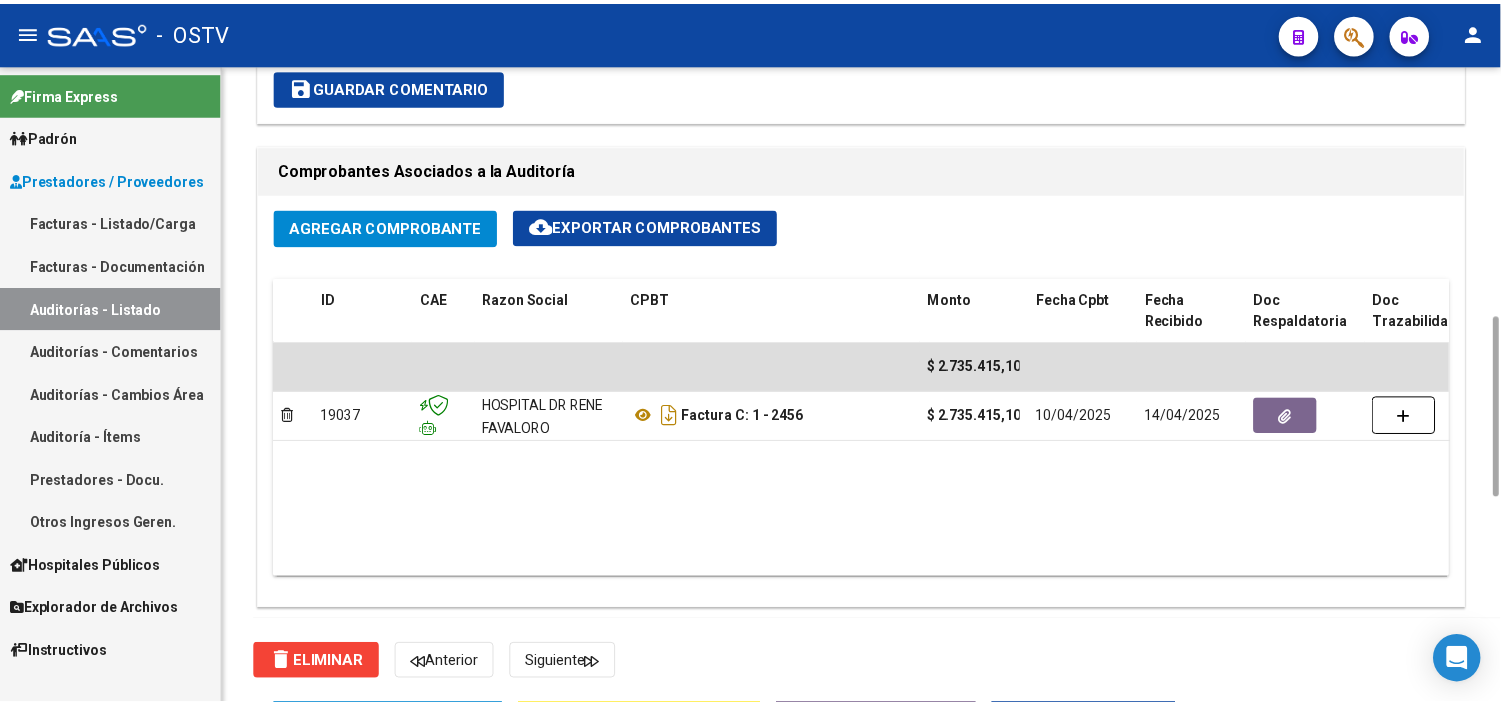 scroll, scrollTop: 1333, scrollLeft: 0, axis: vertical 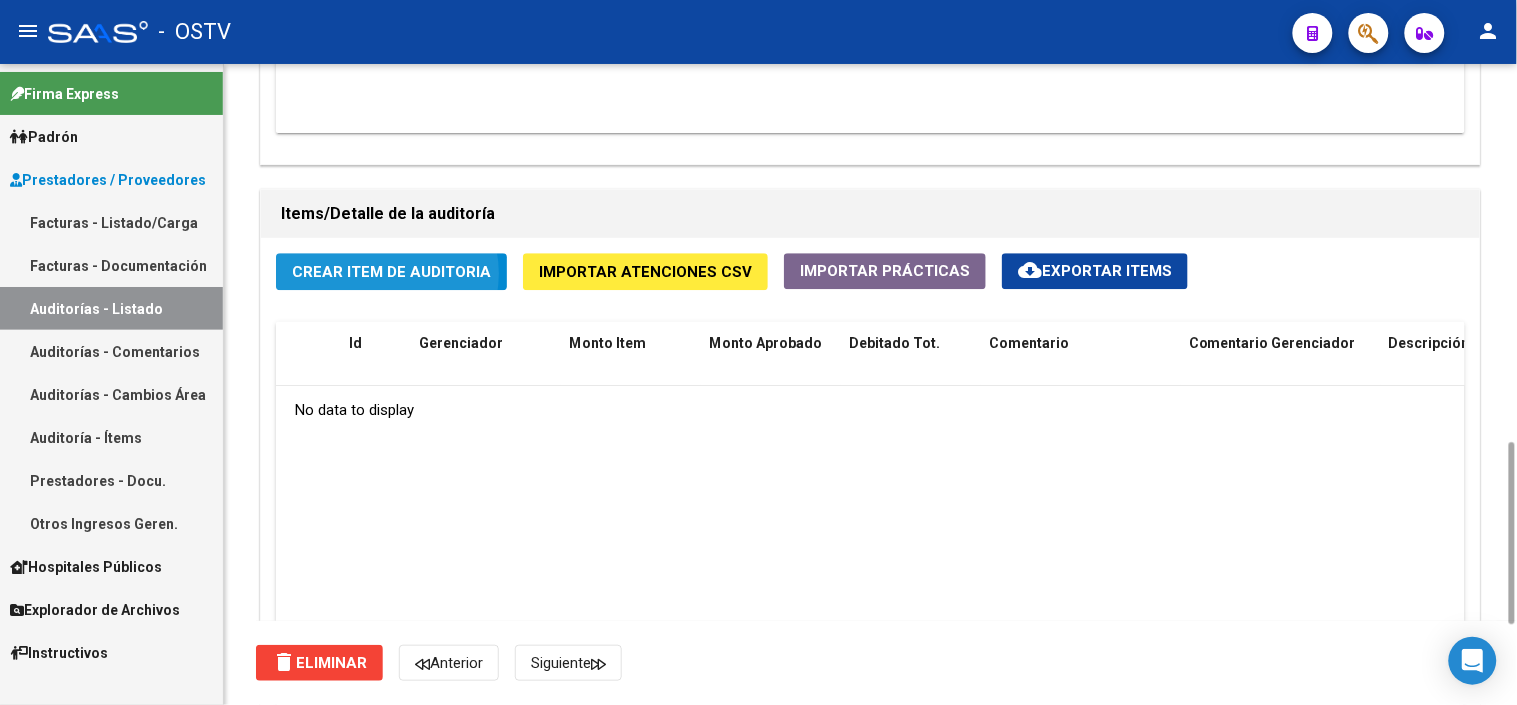 click on "Crear Item de Auditoria" 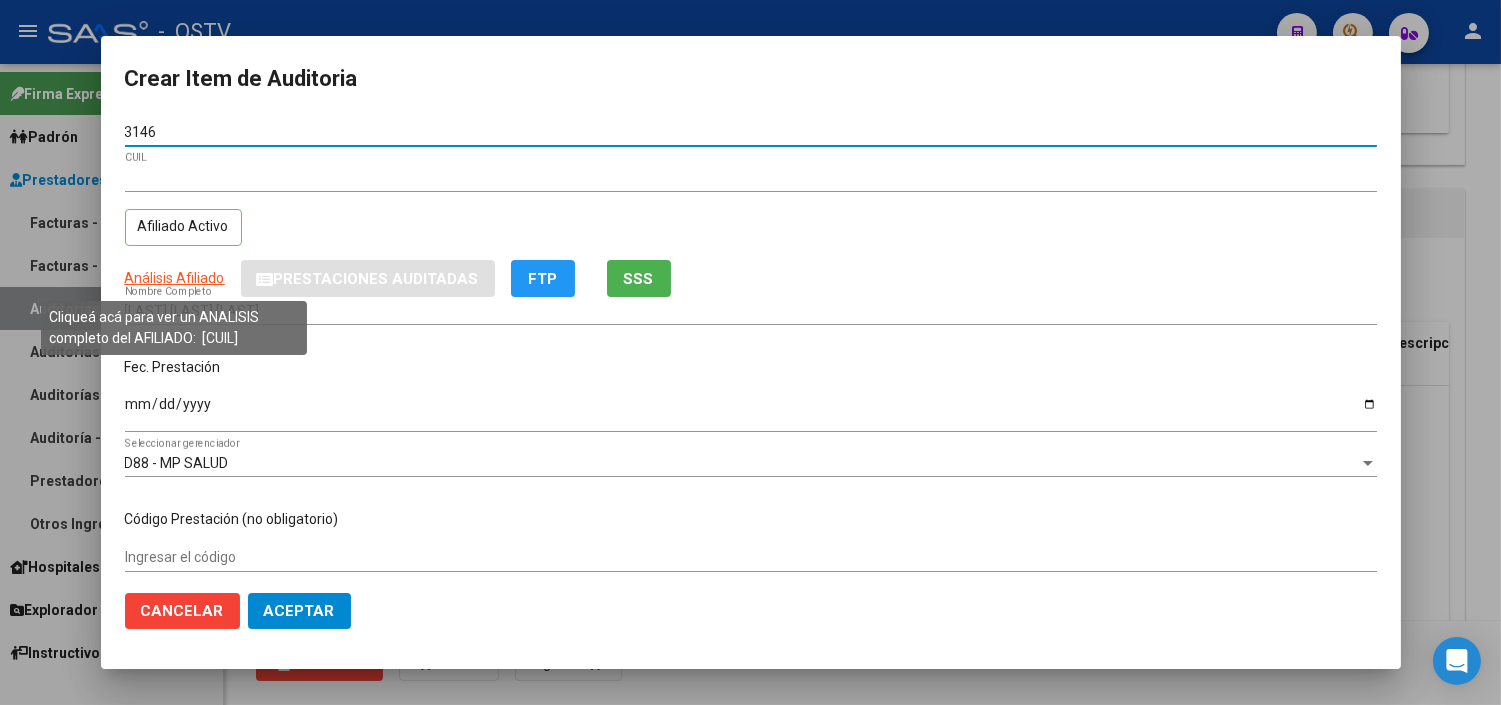 click on "Análisis Afiliado" at bounding box center (175, 278) 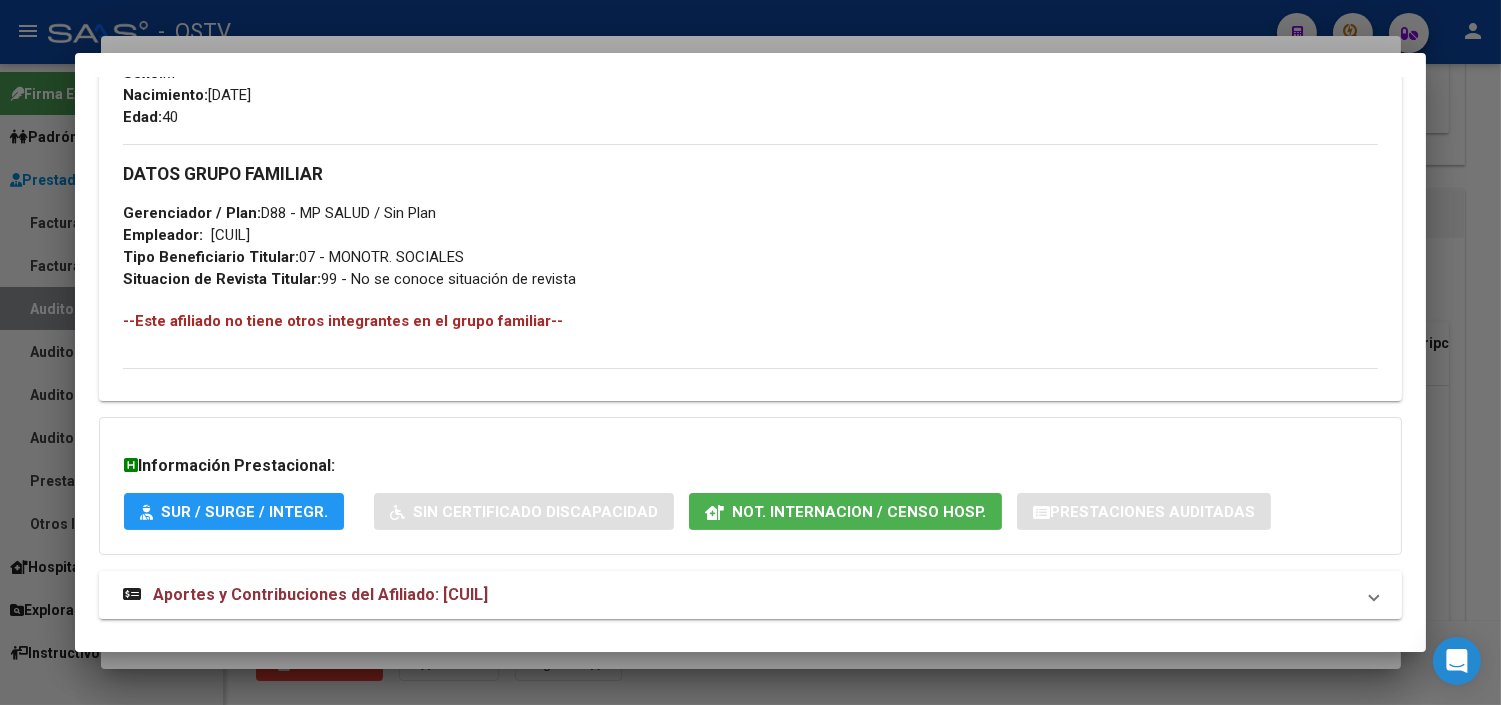 scroll, scrollTop: 937, scrollLeft: 0, axis: vertical 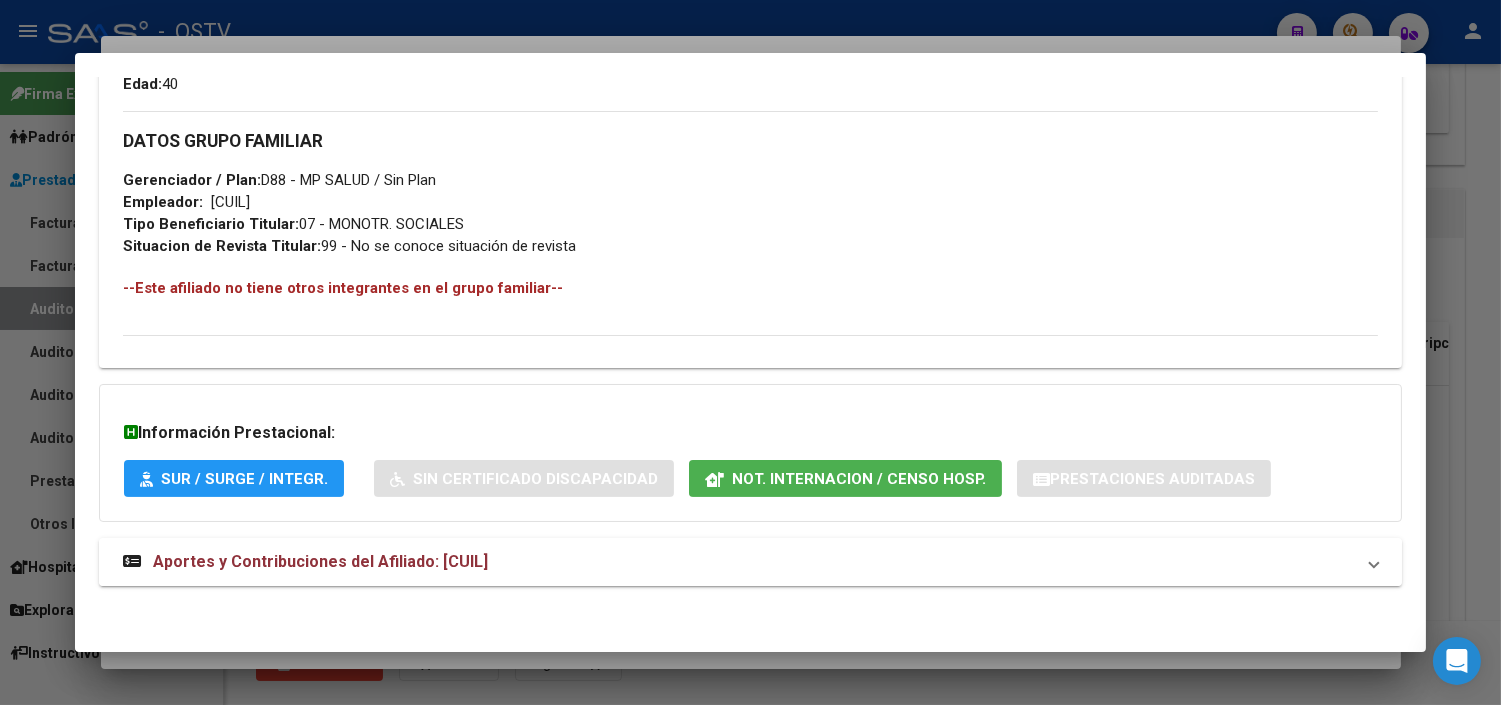 click on "Aportes y Contribuciones del Afiliado: [CUIL]" at bounding box center (320, 561) 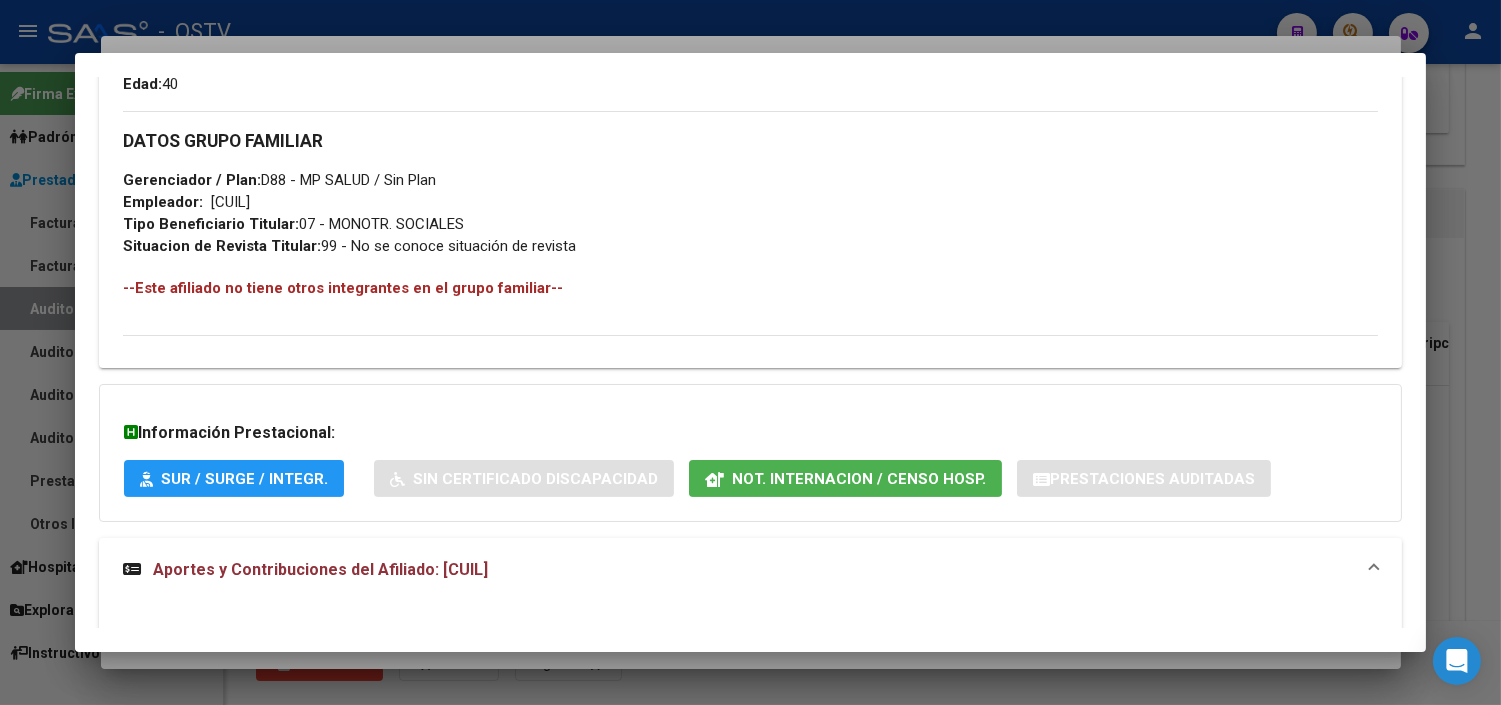click on "Not. Internacion / Censo Hosp." 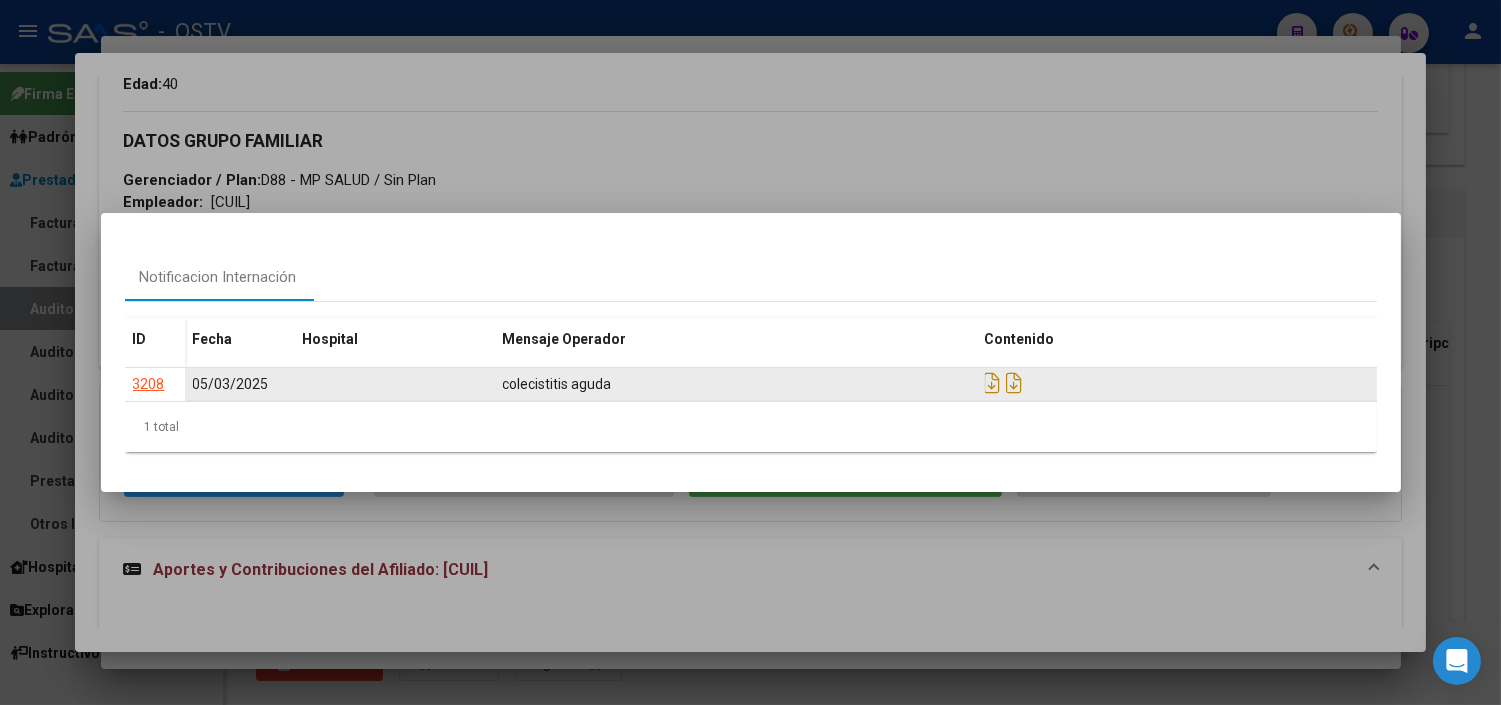 click on "3208" 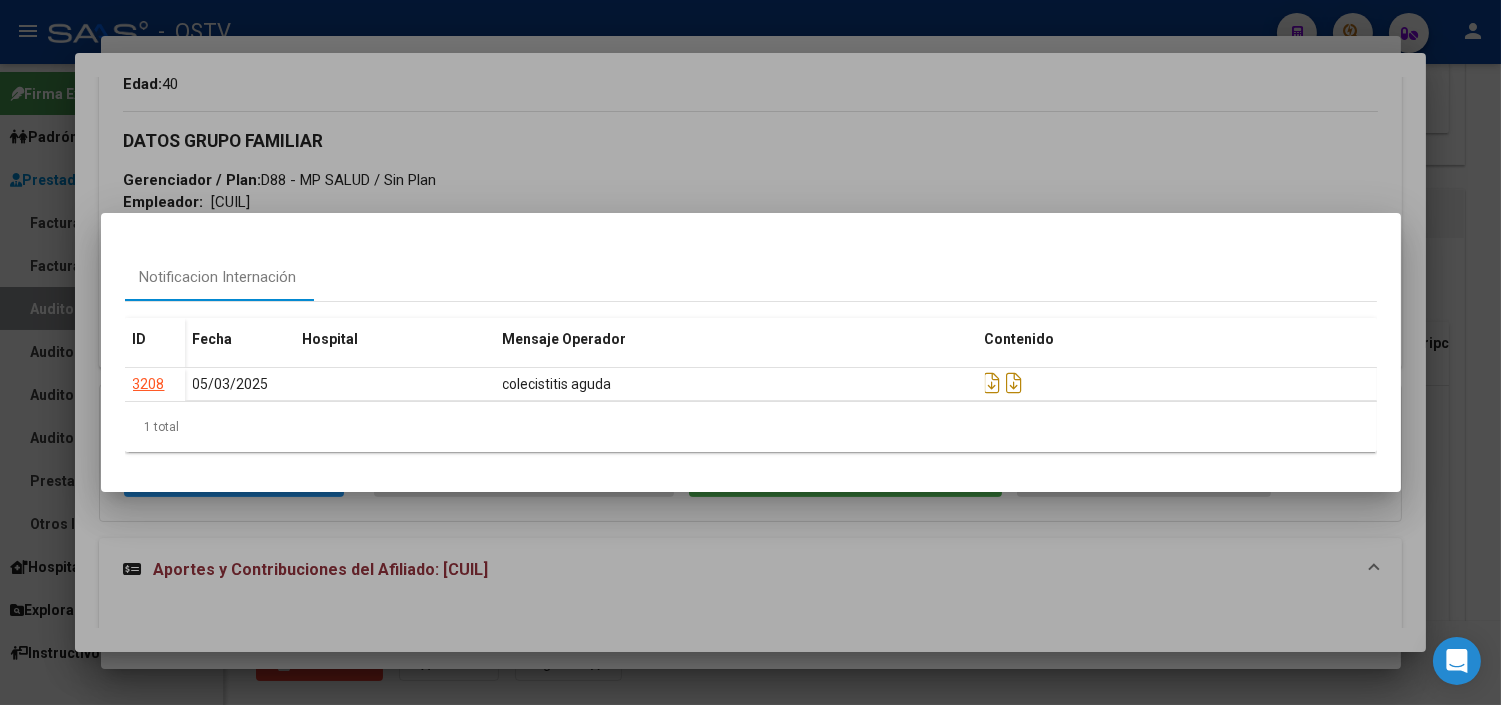 click at bounding box center [750, 352] 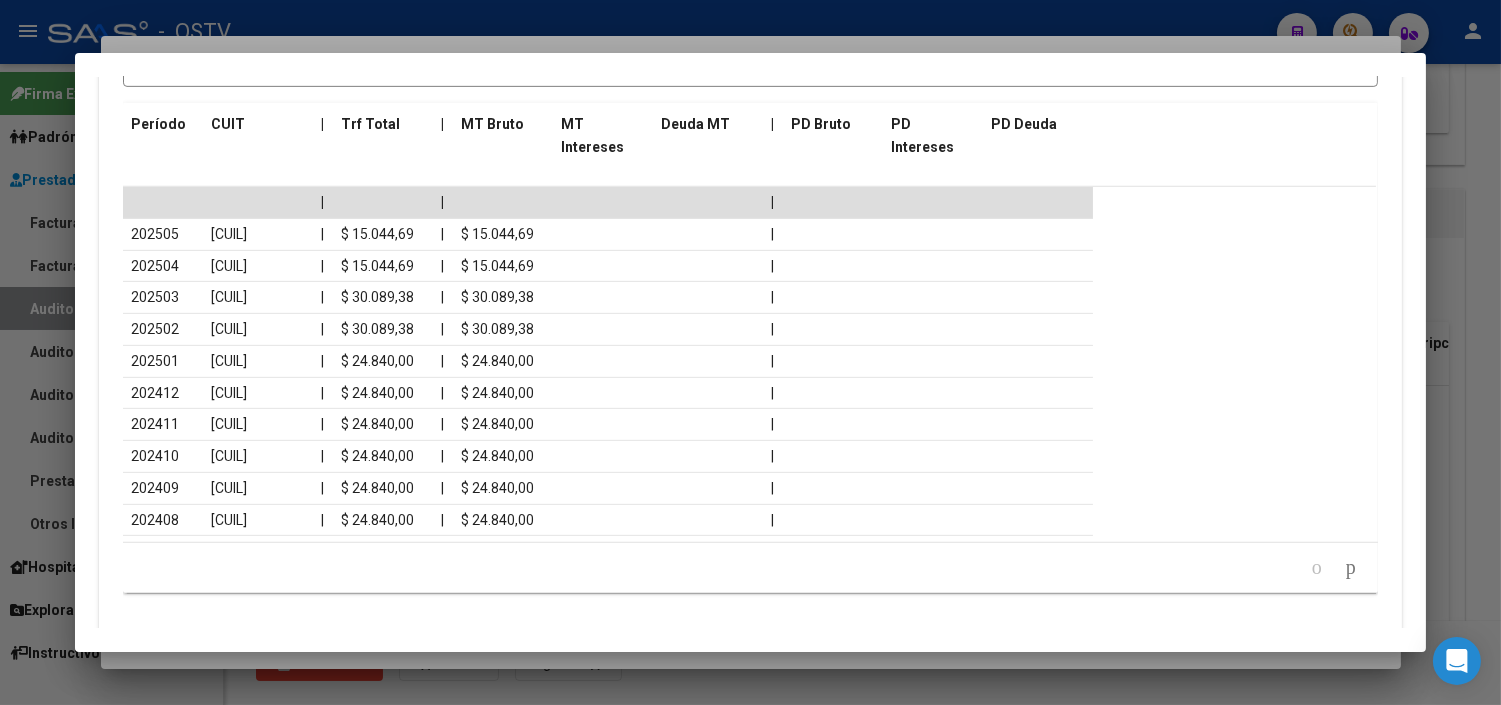 scroll, scrollTop: 1812, scrollLeft: 0, axis: vertical 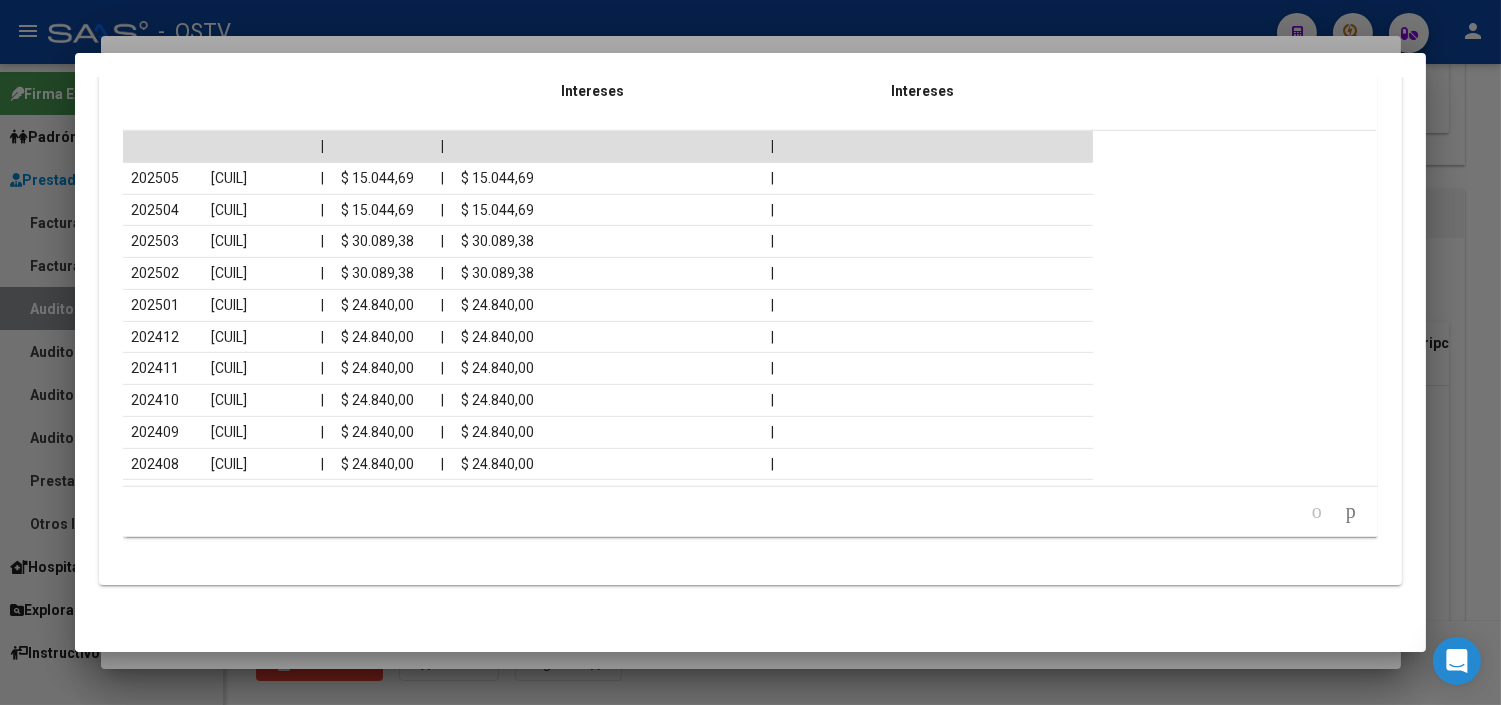 click at bounding box center [750, 352] 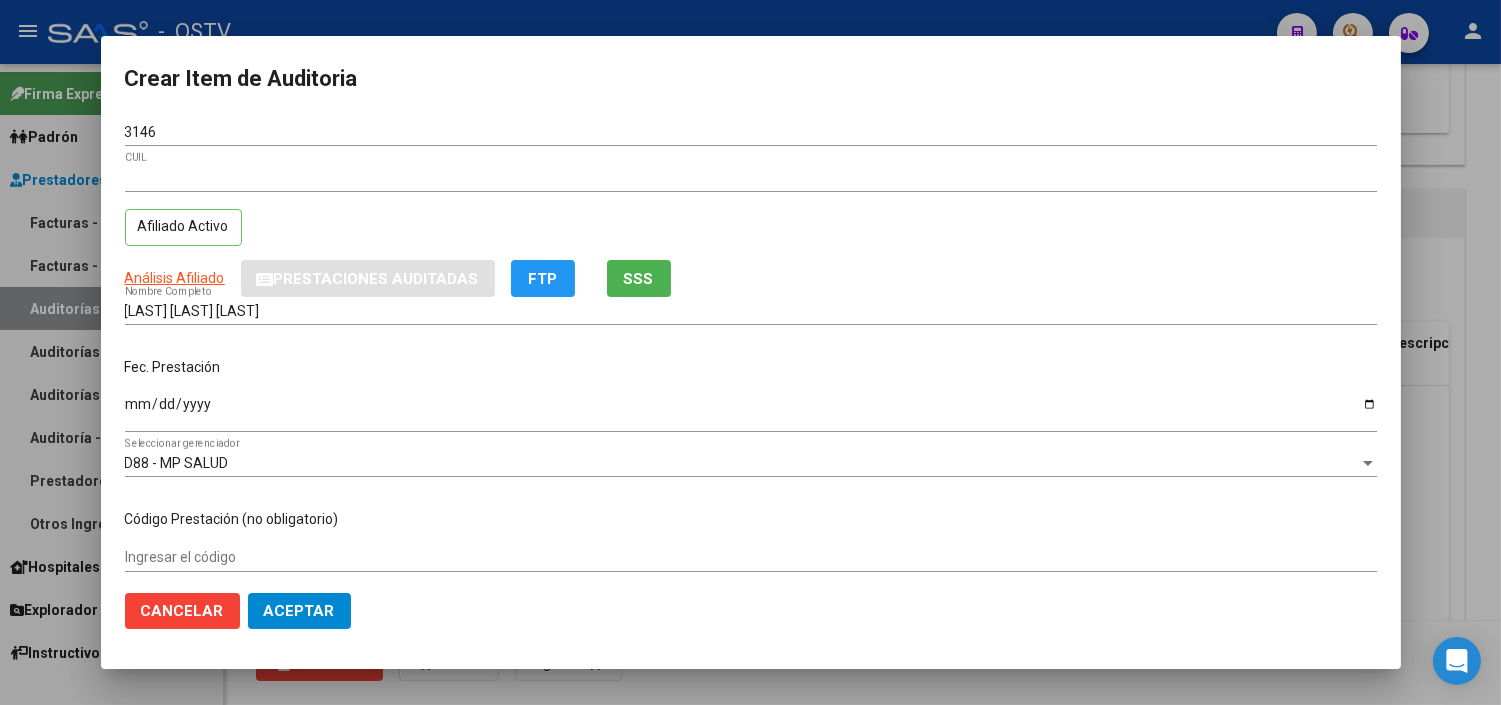 click on "Ingresar la fecha" at bounding box center [751, 411] 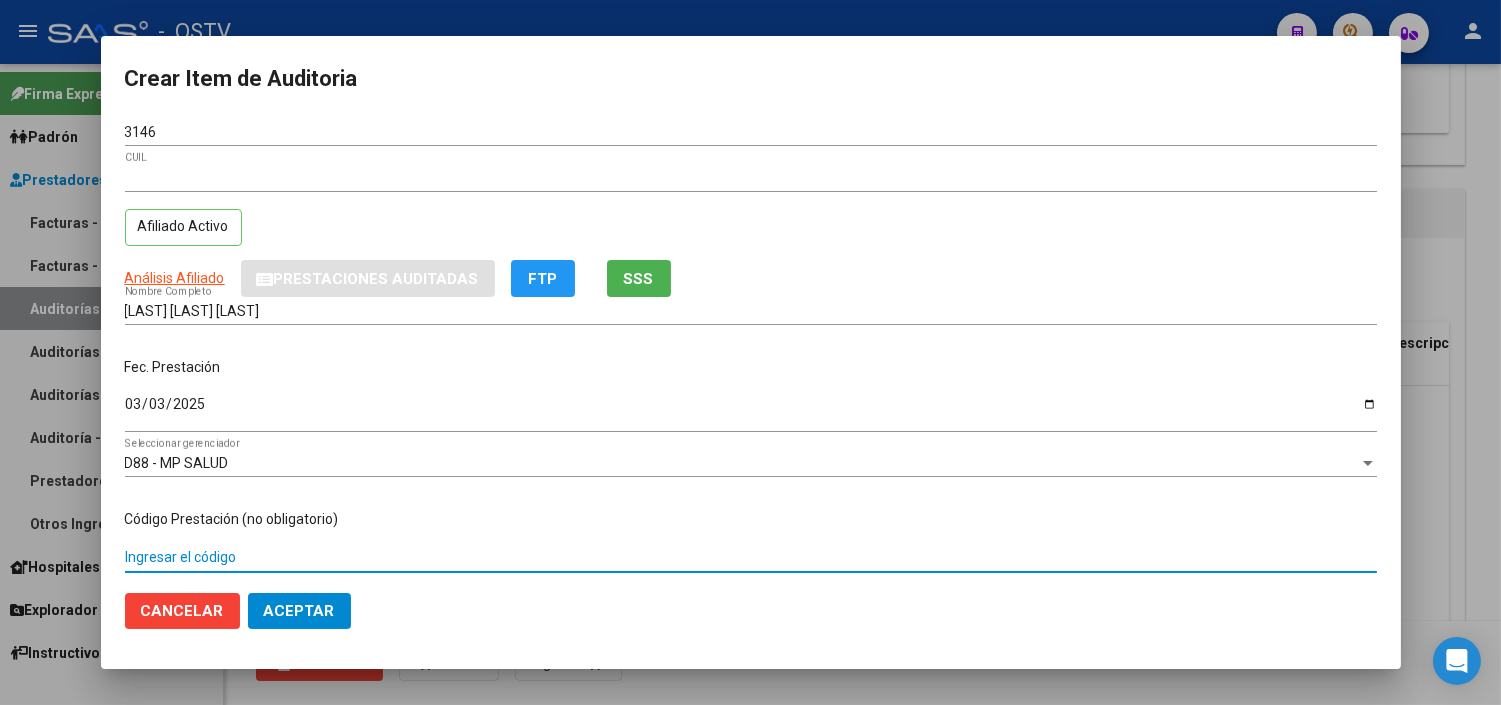 scroll, scrollTop: 304, scrollLeft: 0, axis: vertical 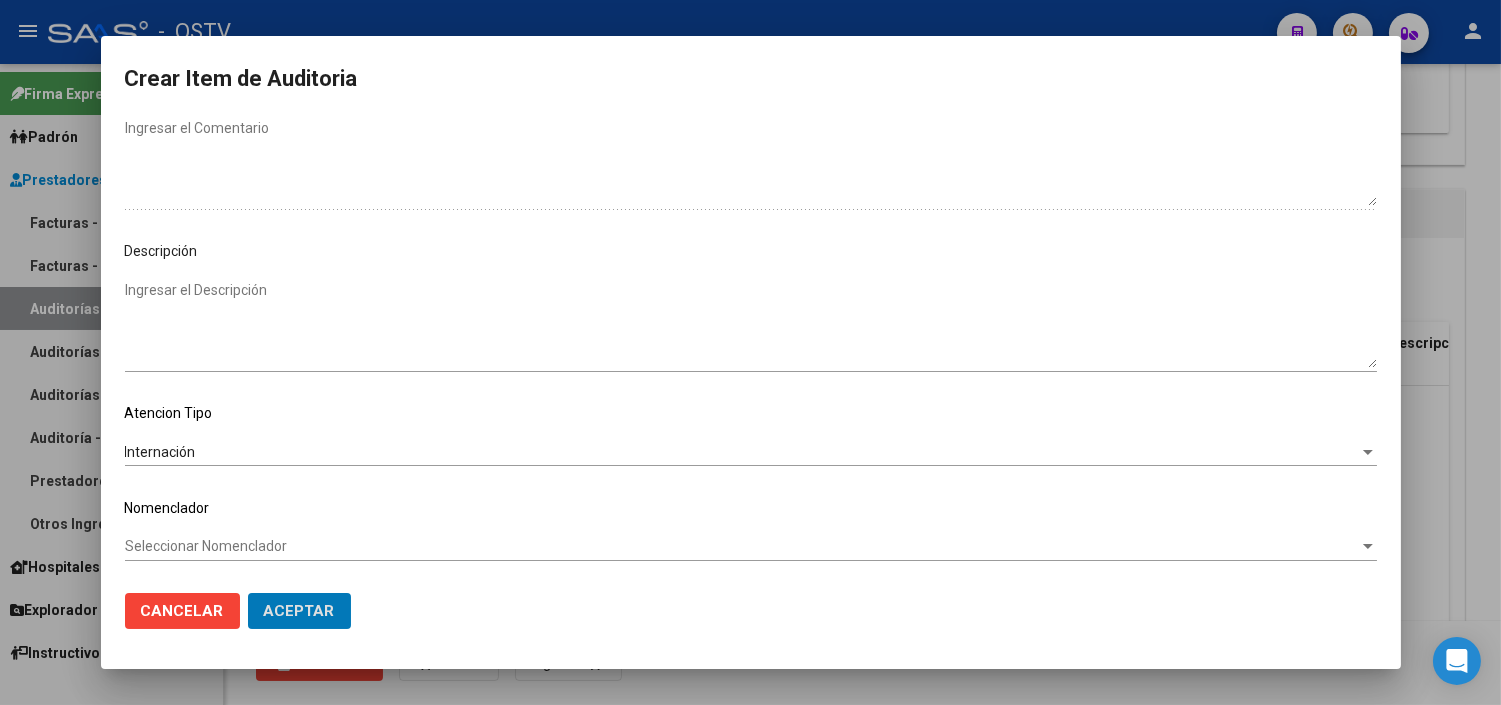 click on "Aceptar" 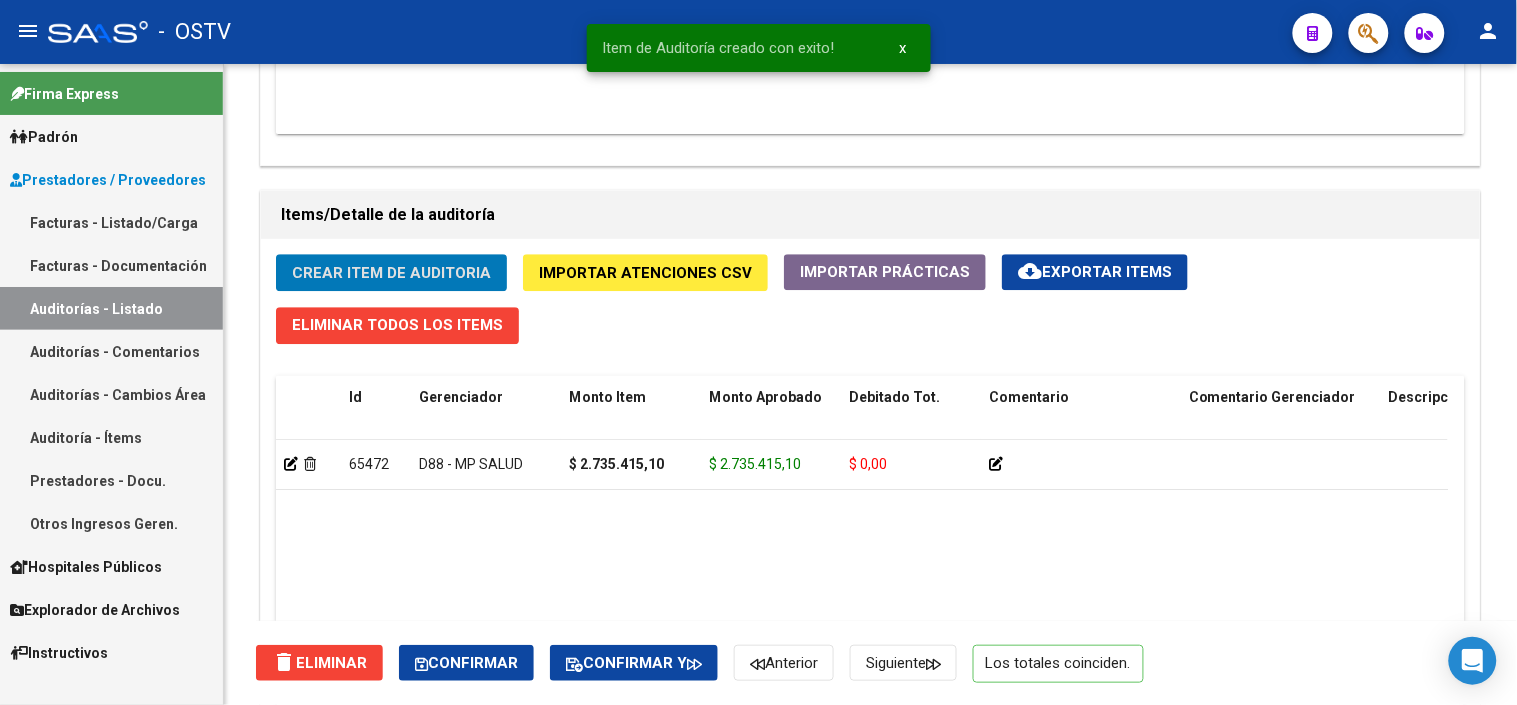 scroll, scrollTop: 0, scrollLeft: 0, axis: both 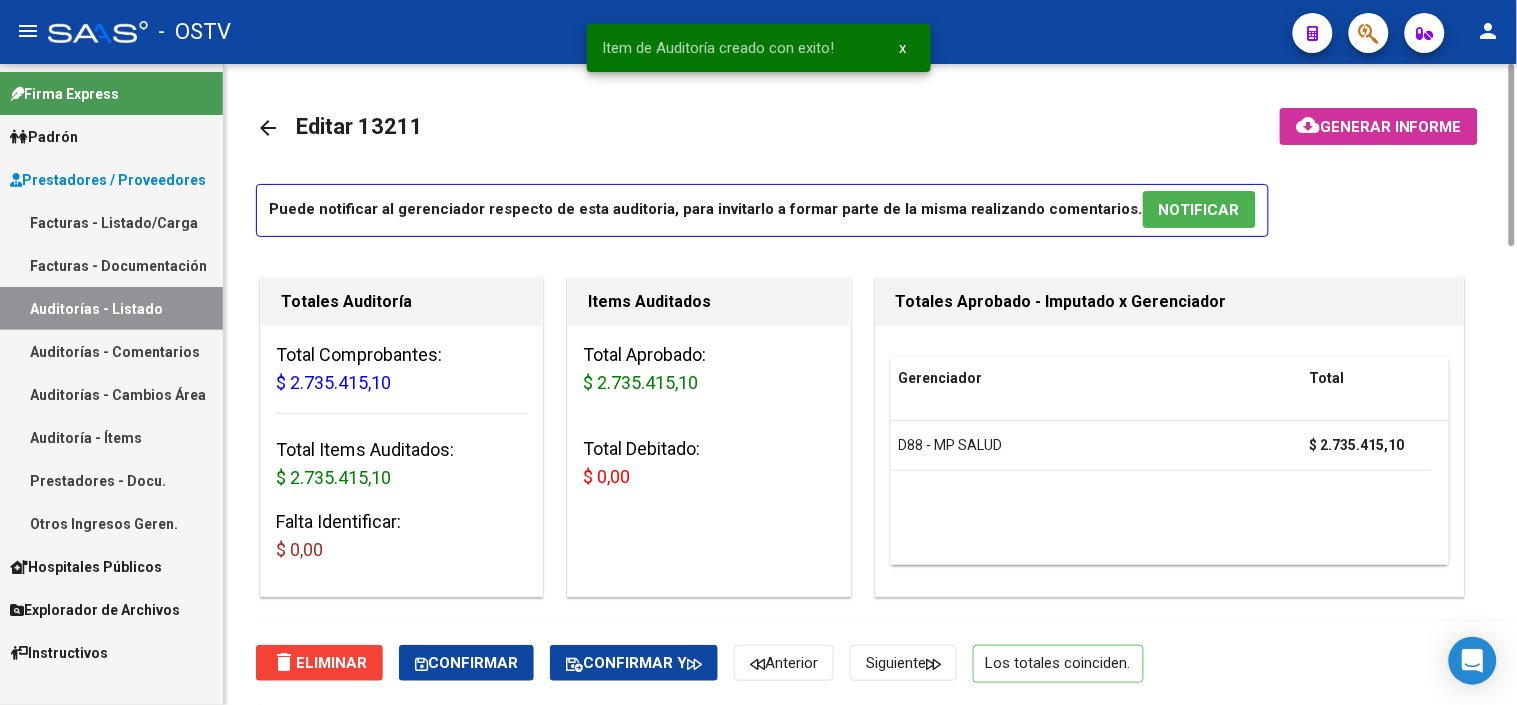 click on "Puede notificar al gerenciador respecto de esta auditoria, para invitarlo a formar parte de la misma realizando comentarios.  NOTIFICAR" at bounding box center [762, 210] 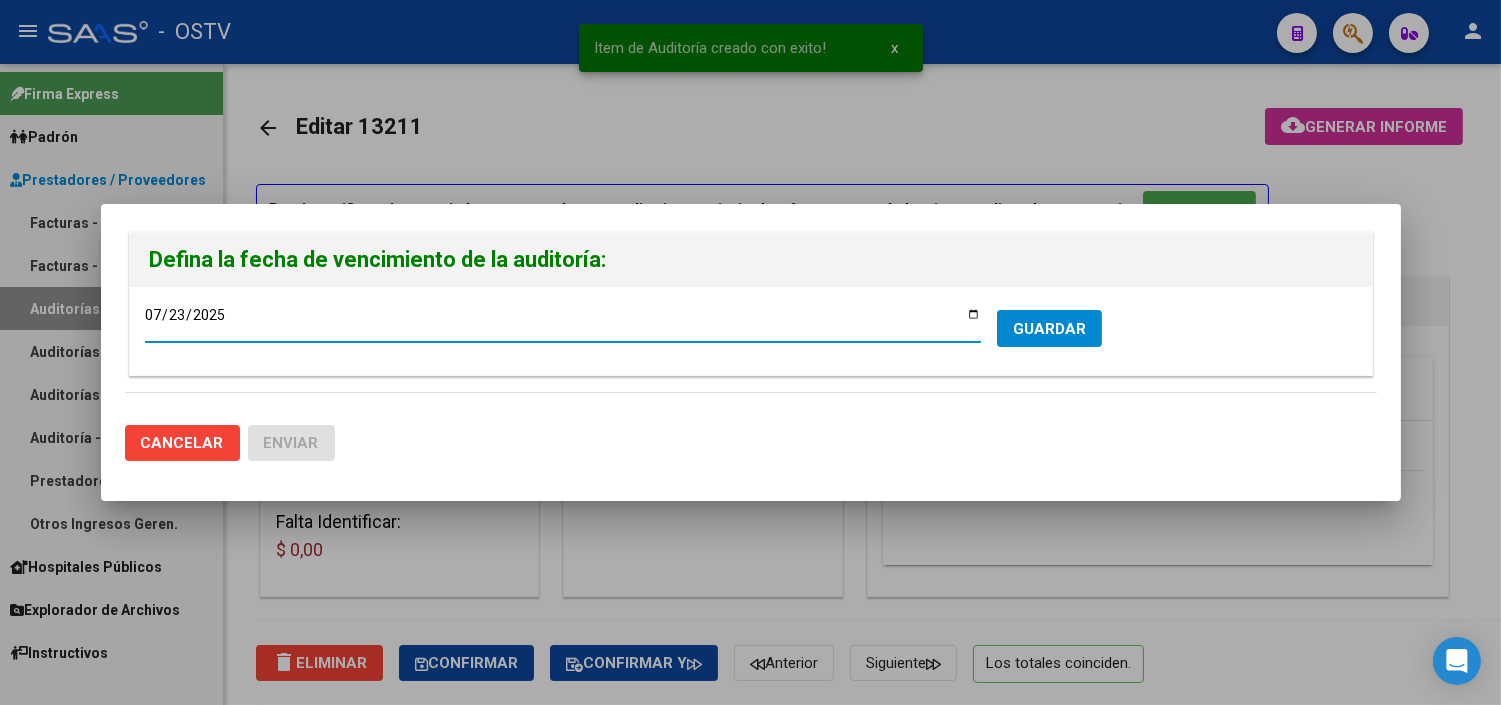 click on "GUARDAR" at bounding box center (1049, 329) 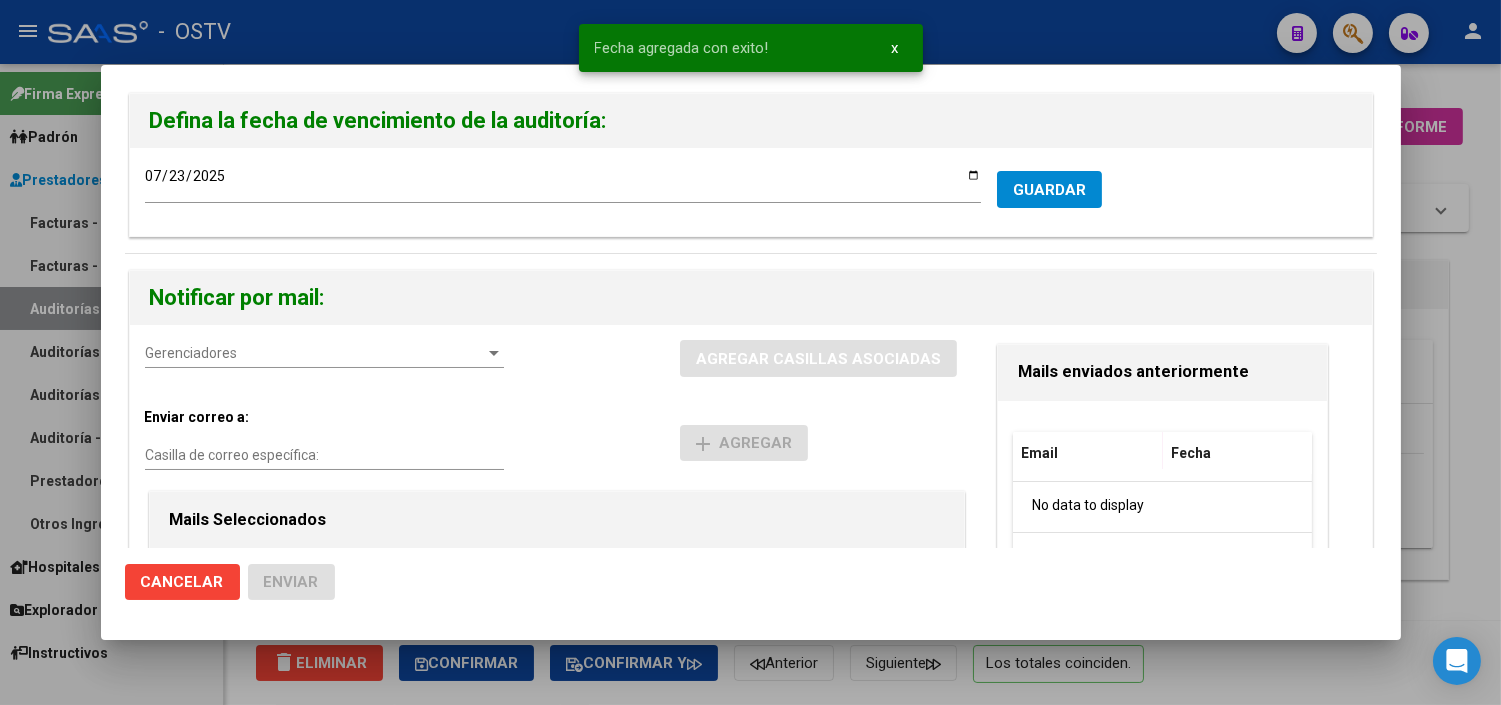 click on "Gerenciadores" at bounding box center (315, 353) 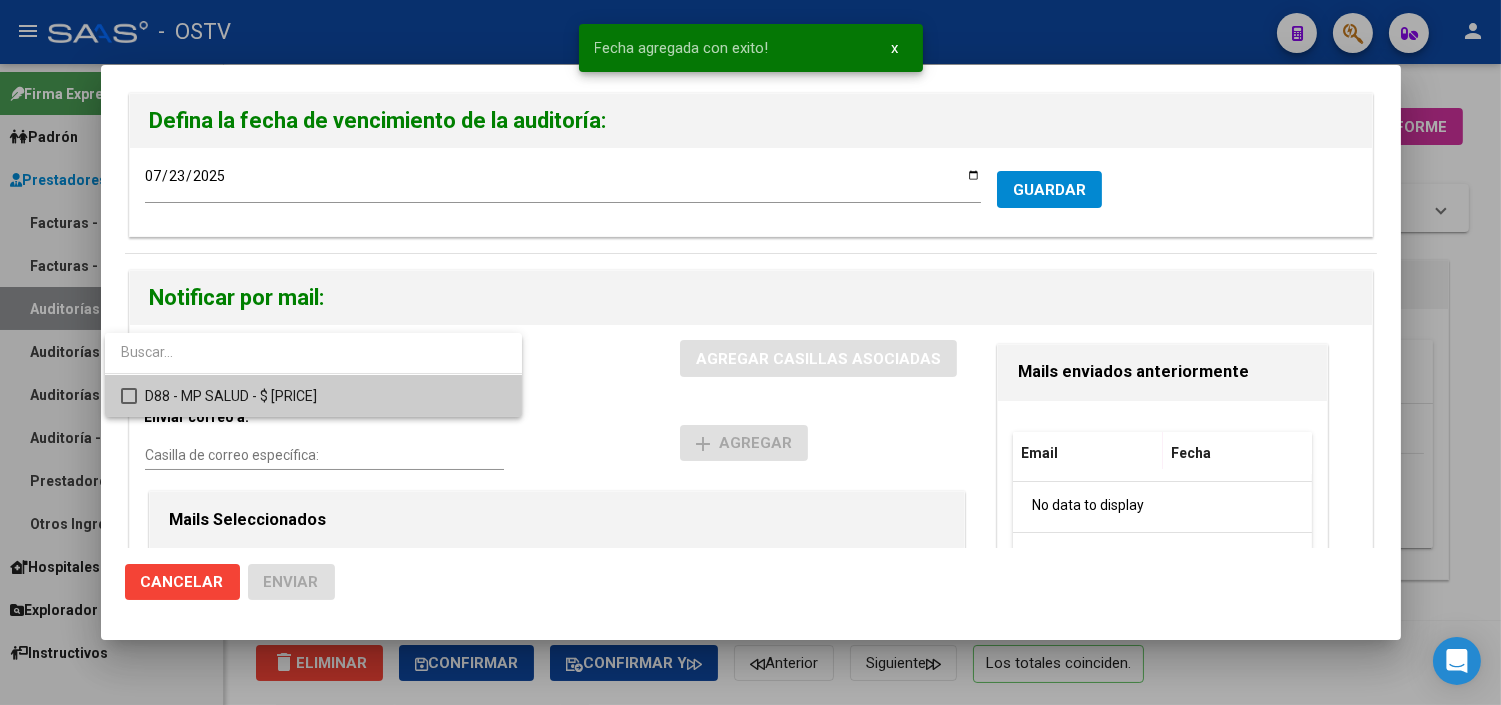 click on "D88 - MP SALUD - $ [PRICE]" at bounding box center (325, 396) 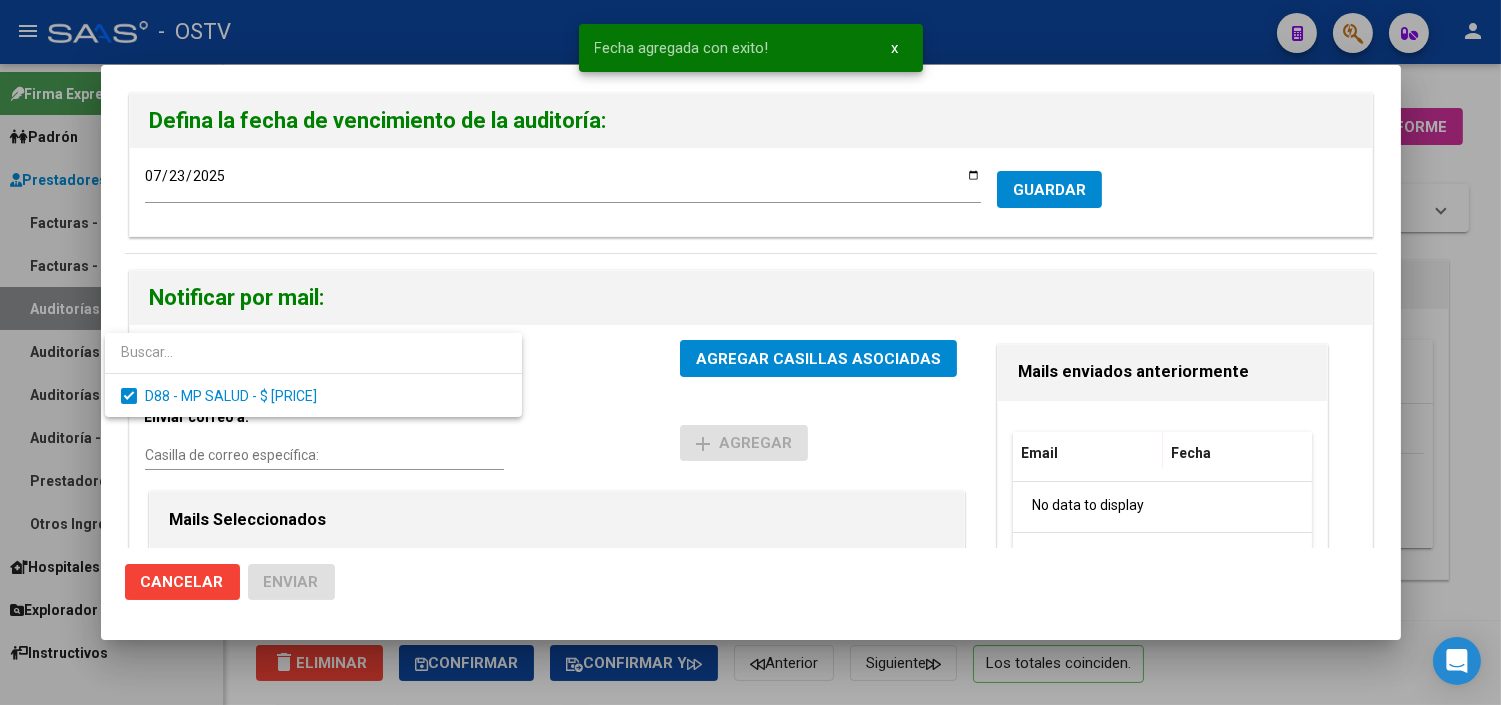 click at bounding box center [750, 352] 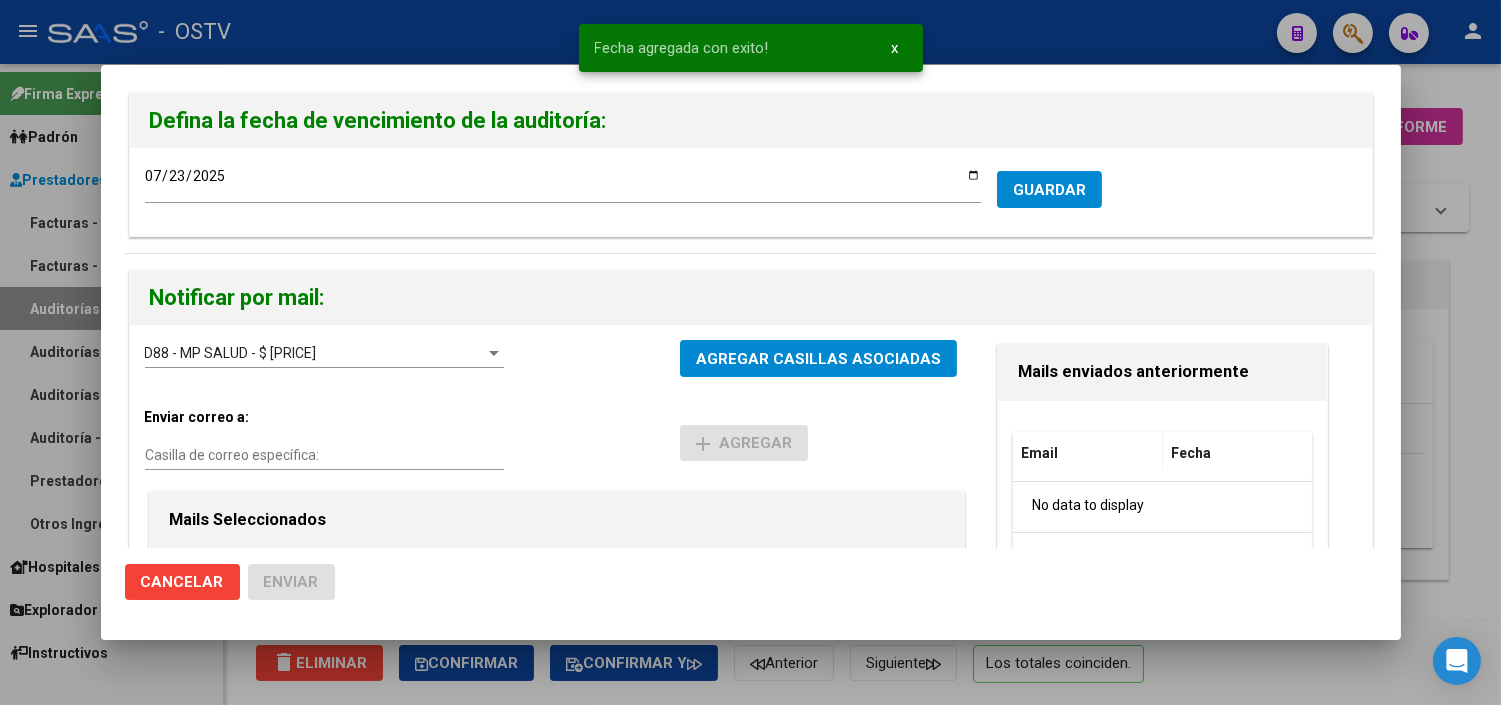 click on "AGREGAR CASILLAS ASOCIADAS" at bounding box center [818, 359] 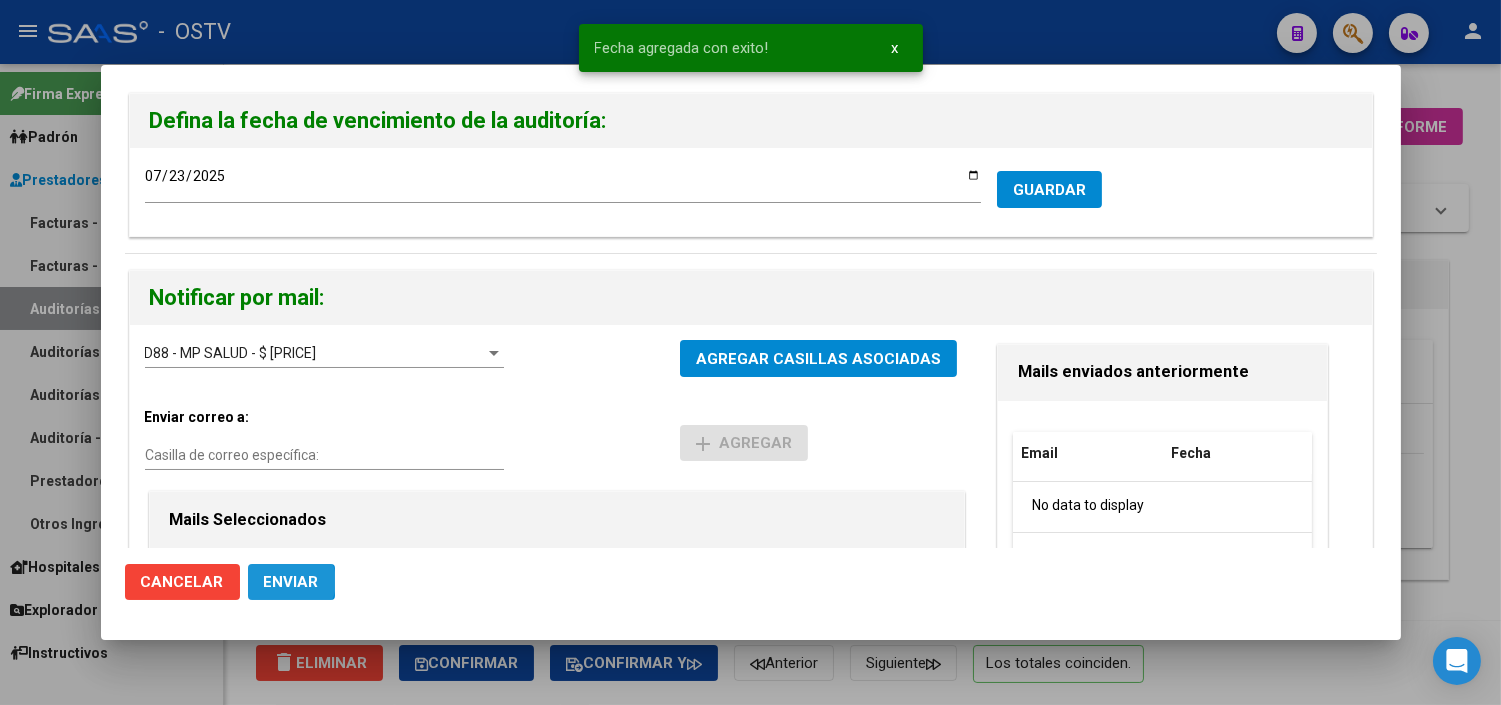 click on "Enviar" 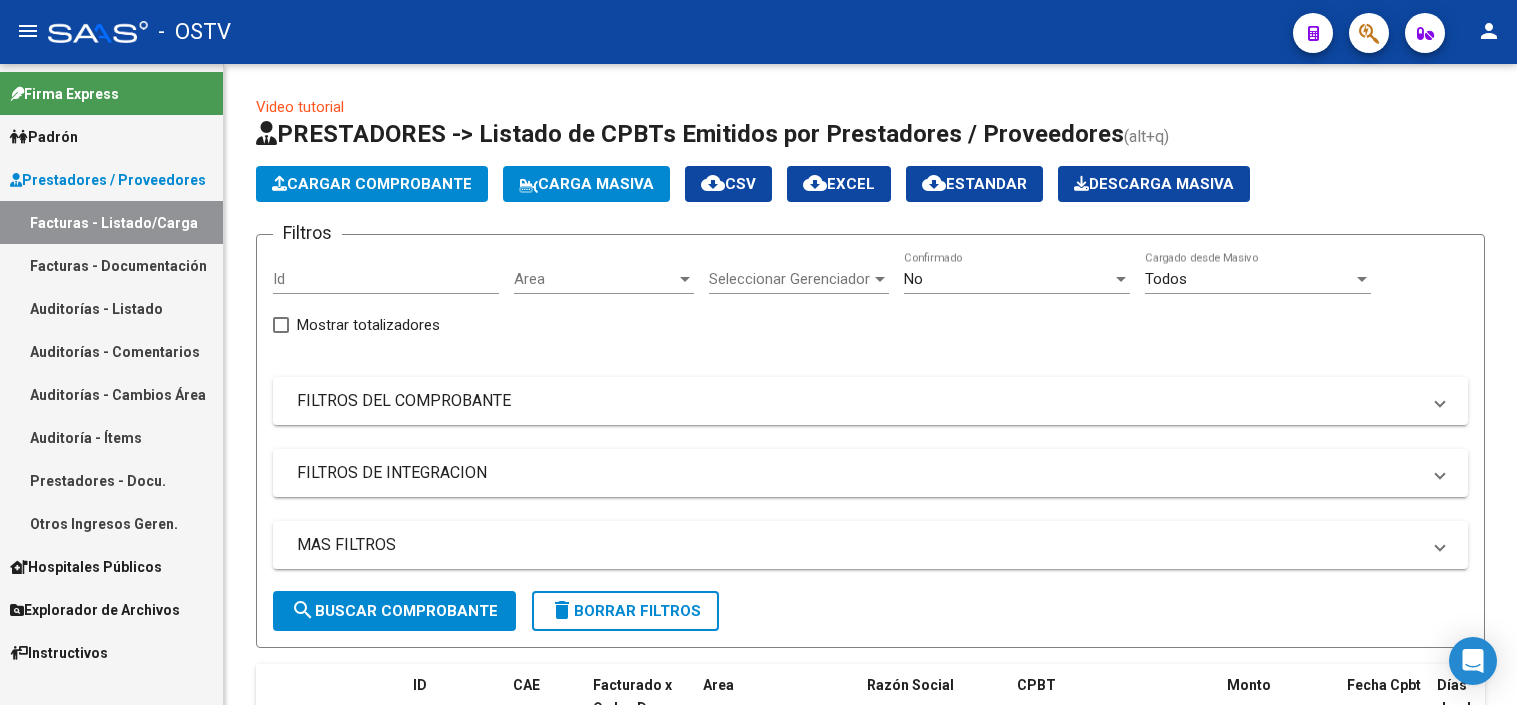 scroll, scrollTop: 0, scrollLeft: 0, axis: both 